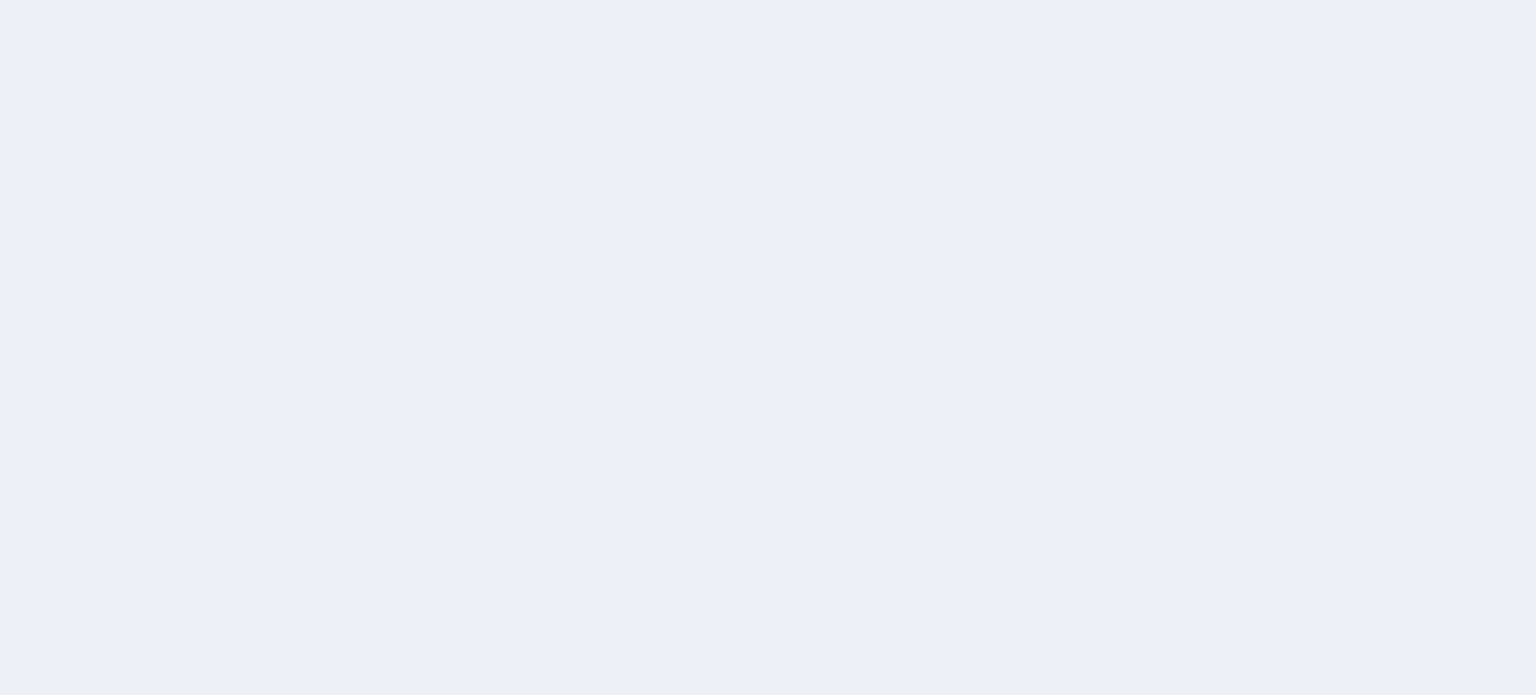 scroll, scrollTop: 0, scrollLeft: 0, axis: both 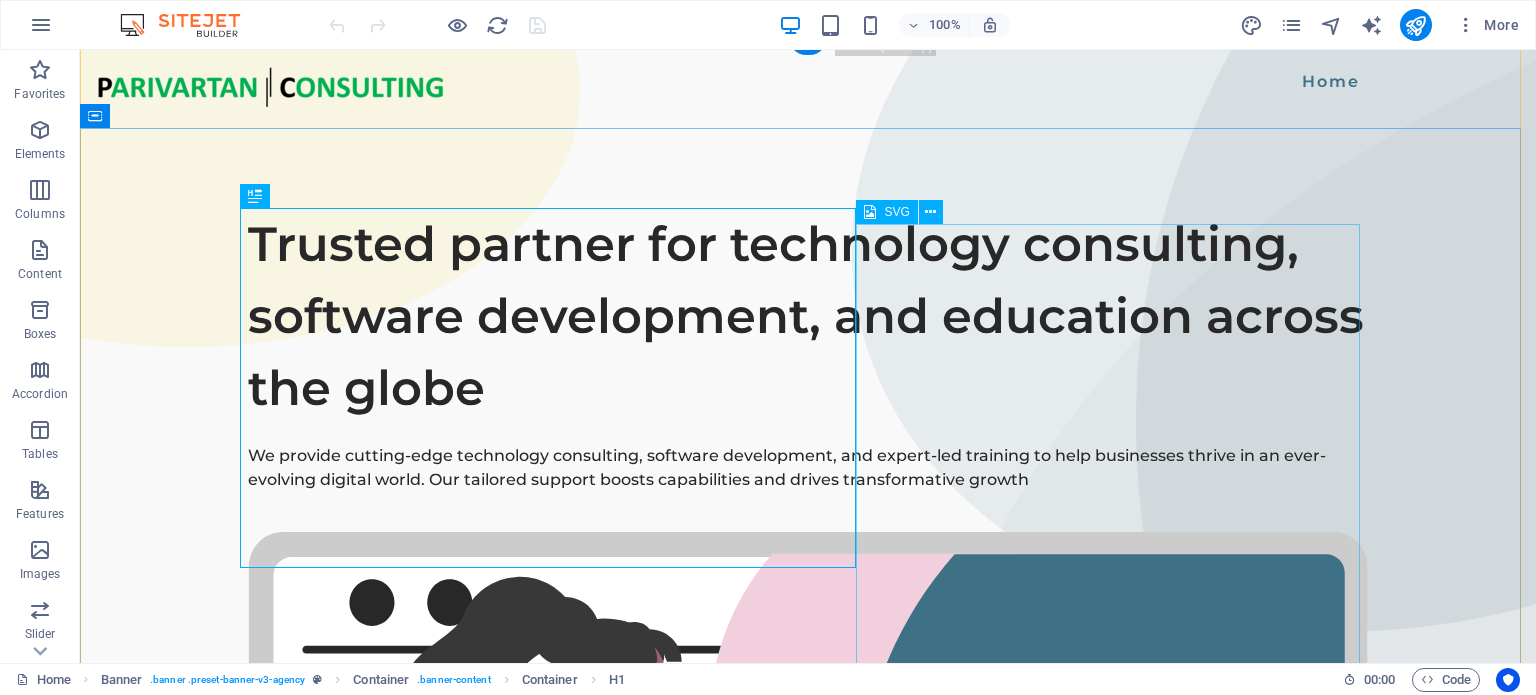 click at bounding box center [808, 1064] 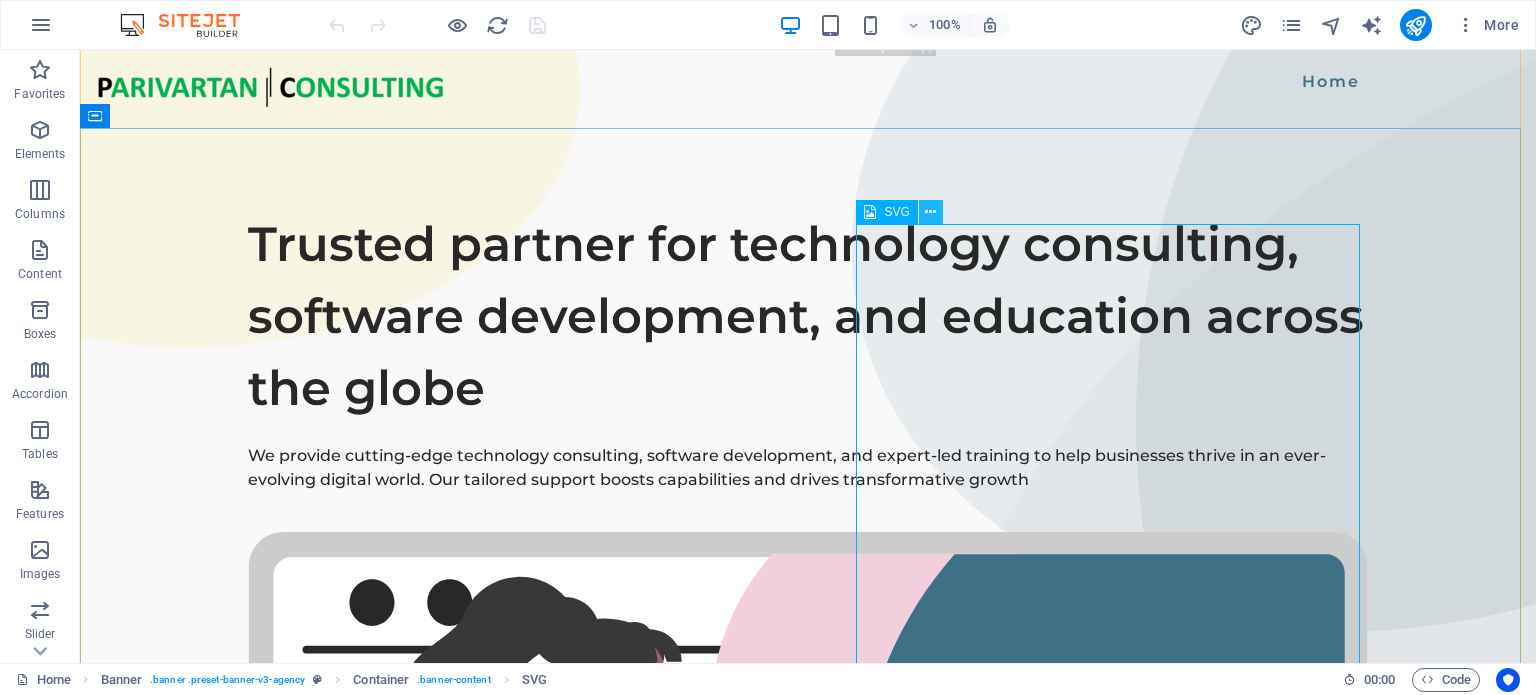 click at bounding box center (930, 212) 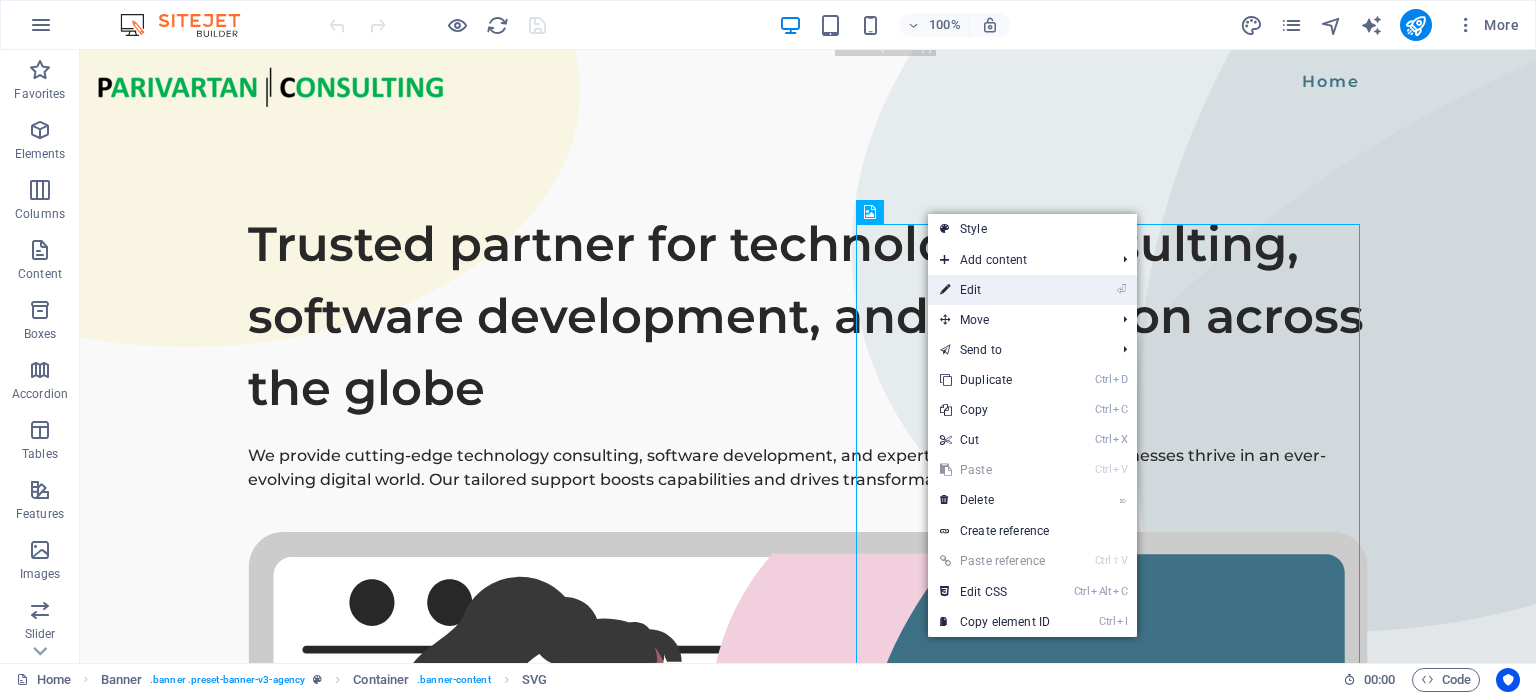 click on "⏎  Edit" at bounding box center [995, 290] 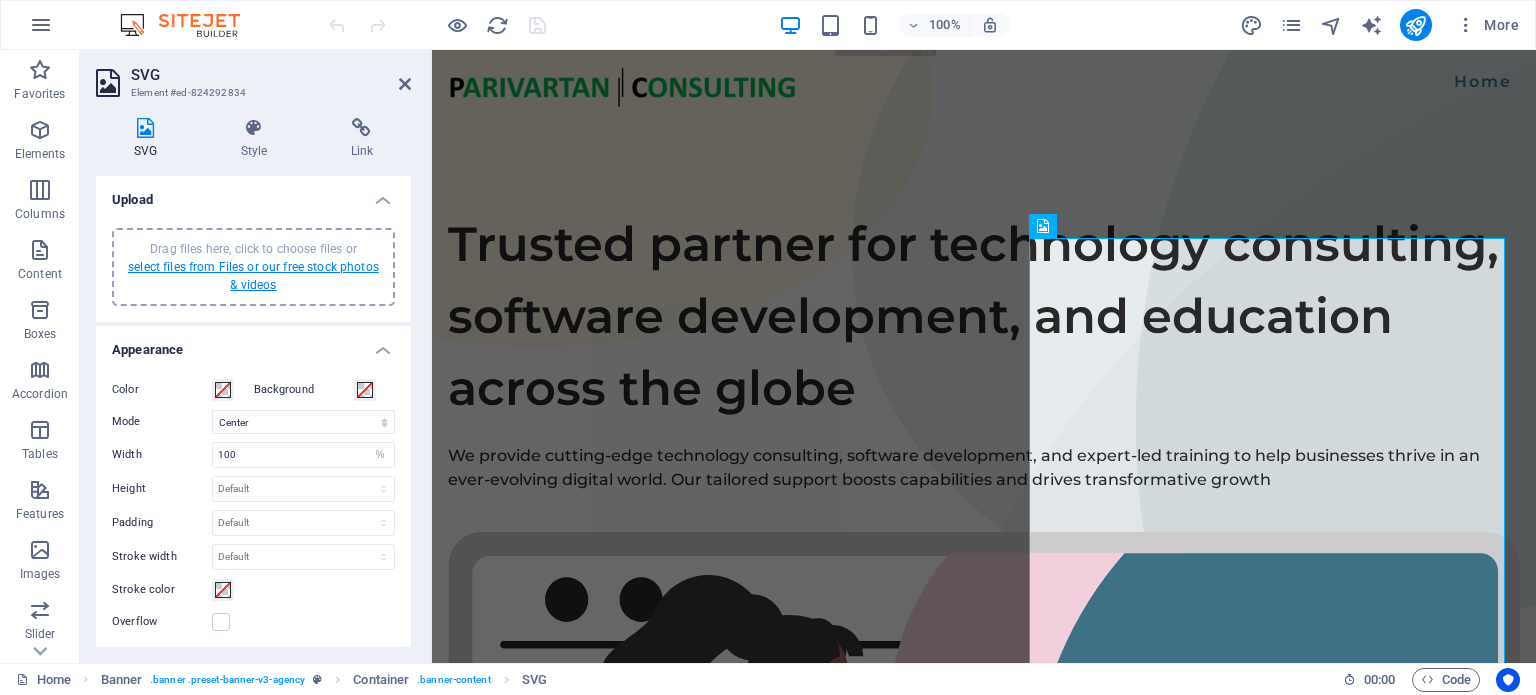 click on "select files from Files or our free stock photos & videos" at bounding box center (253, 276) 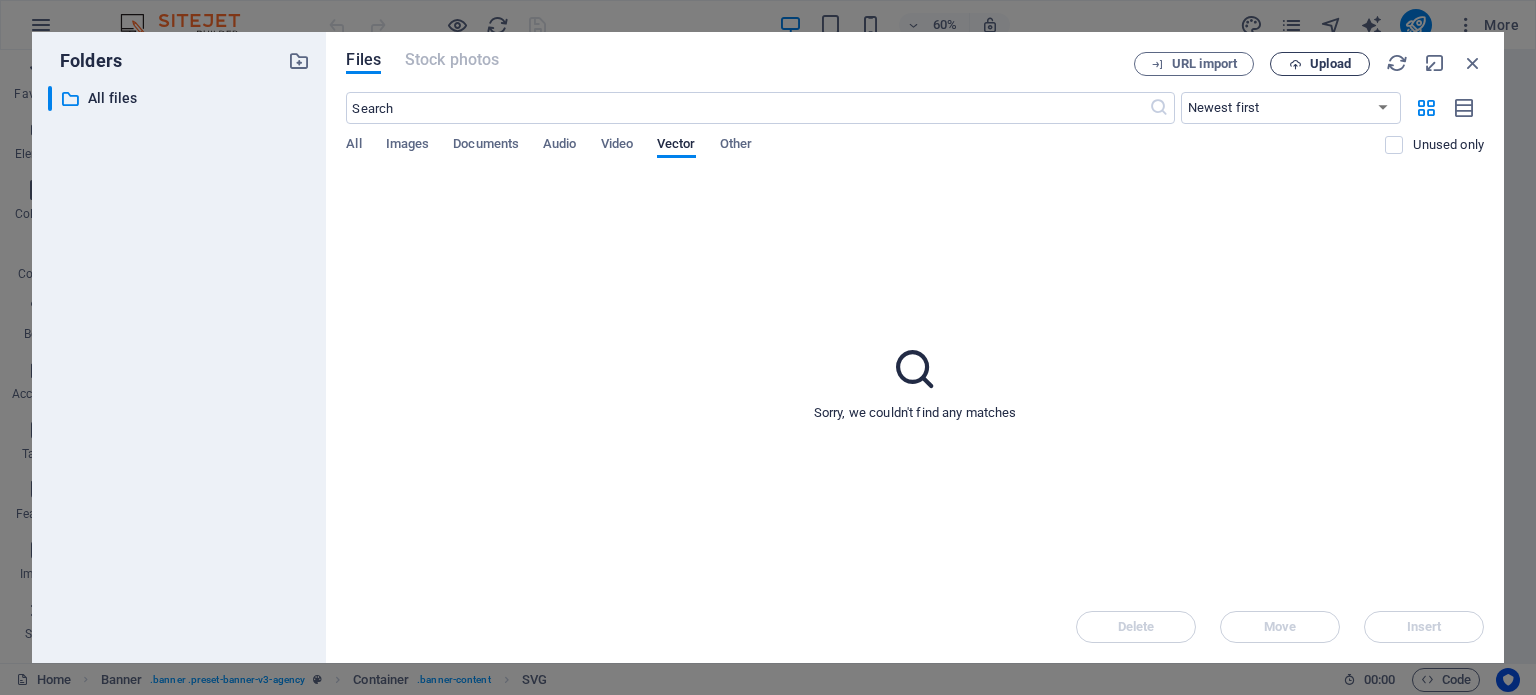 click on "Upload" at bounding box center (1330, 64) 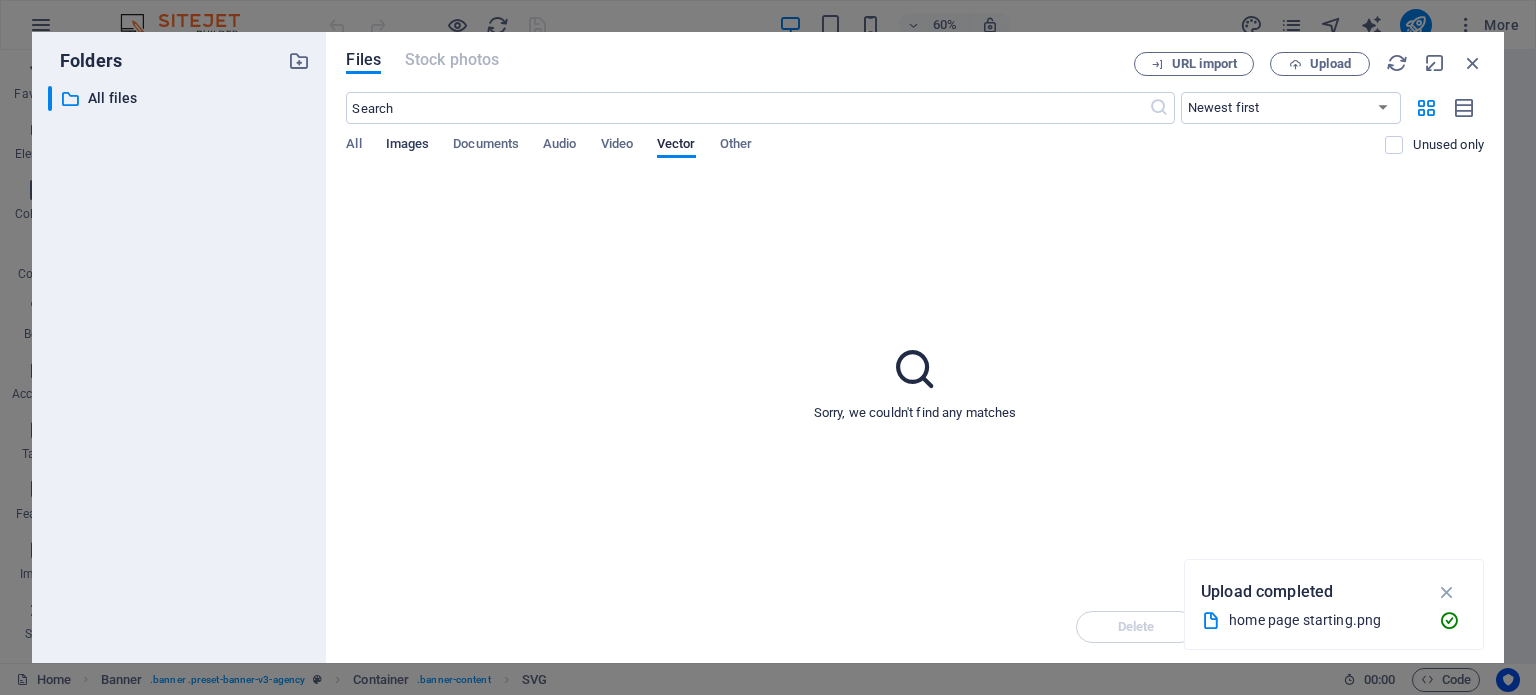 click on "Images" at bounding box center (408, 146) 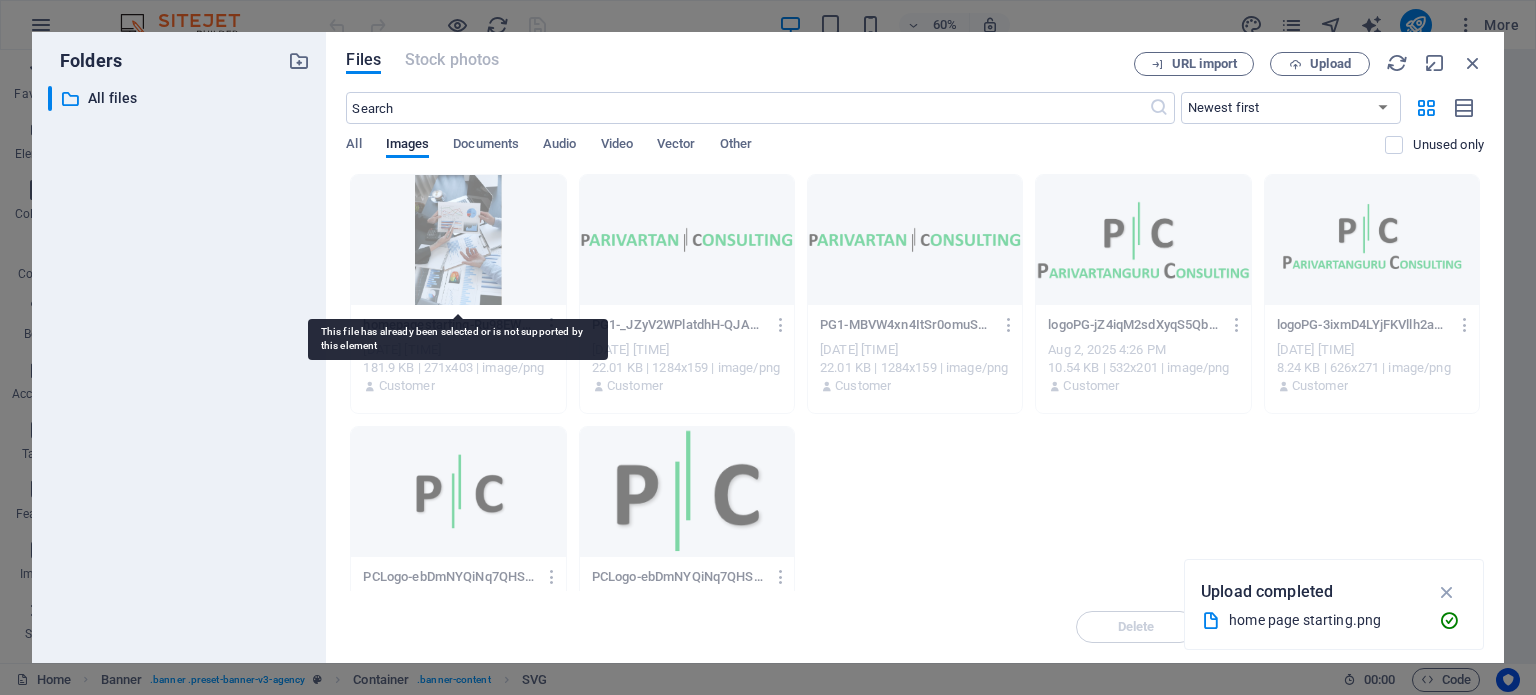 click at bounding box center (458, 240) 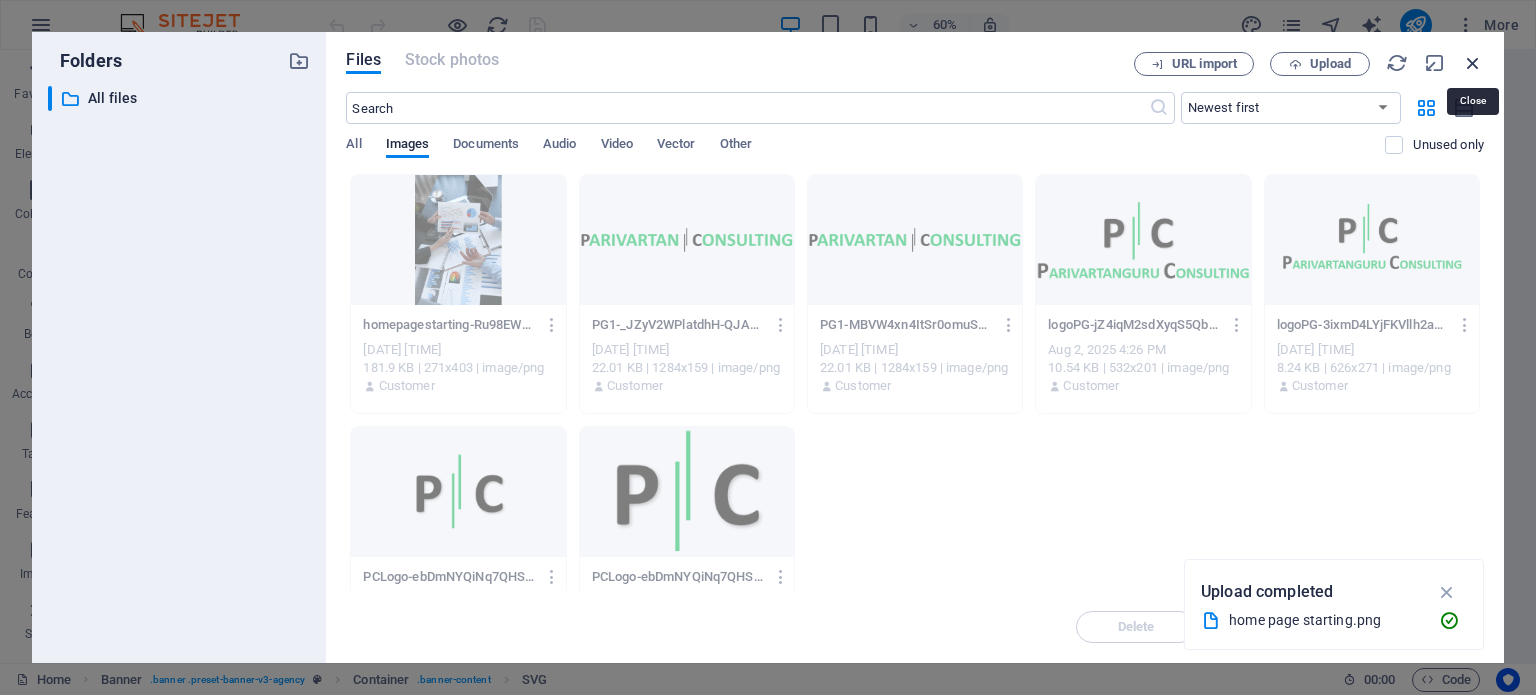 click at bounding box center (1473, 63) 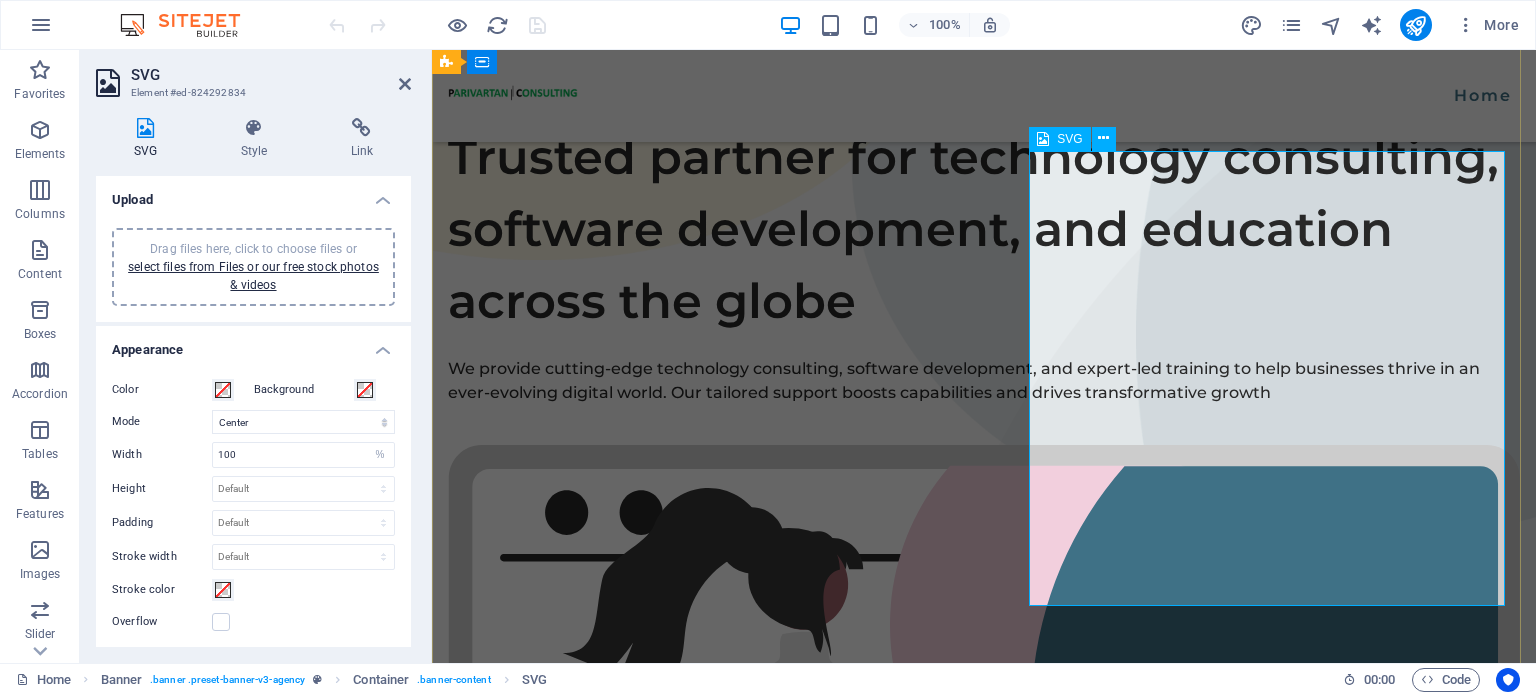 scroll, scrollTop: 100, scrollLeft: 0, axis: vertical 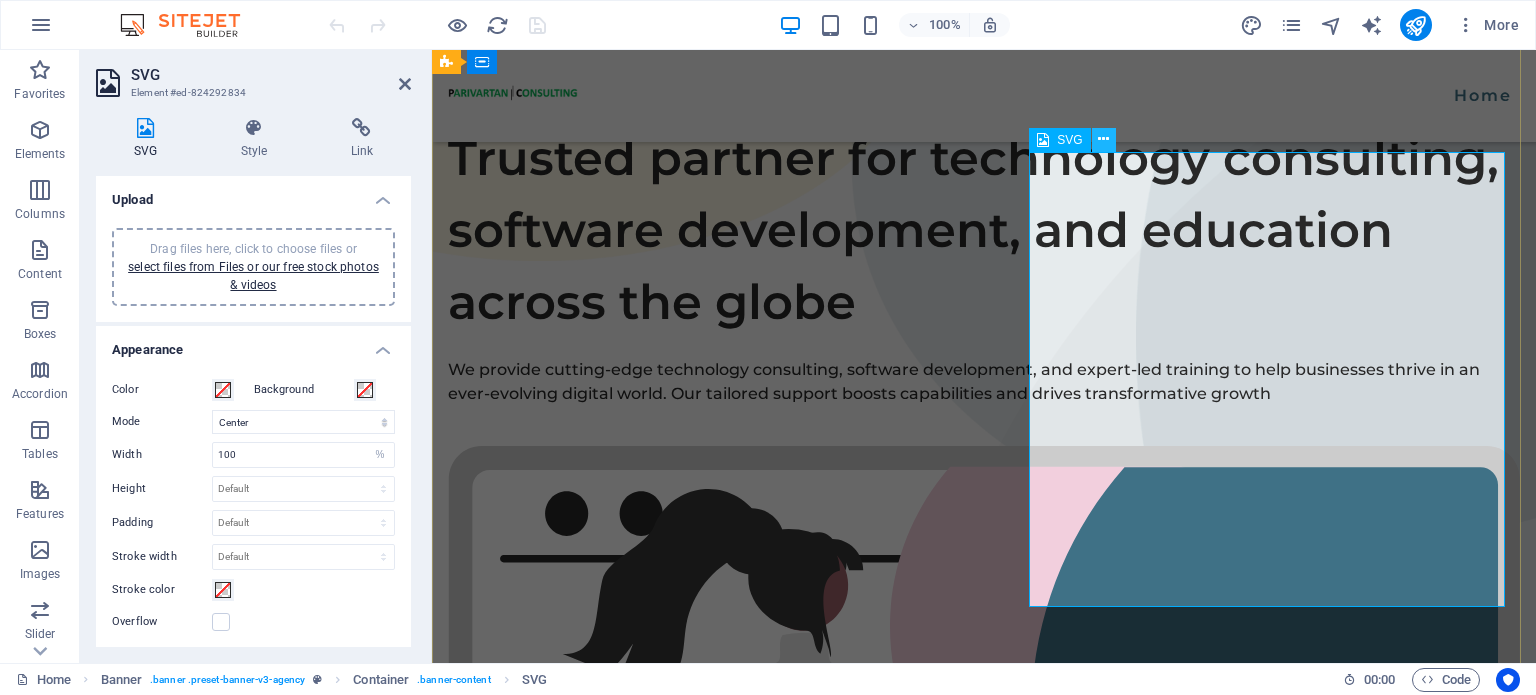 click at bounding box center (1103, 139) 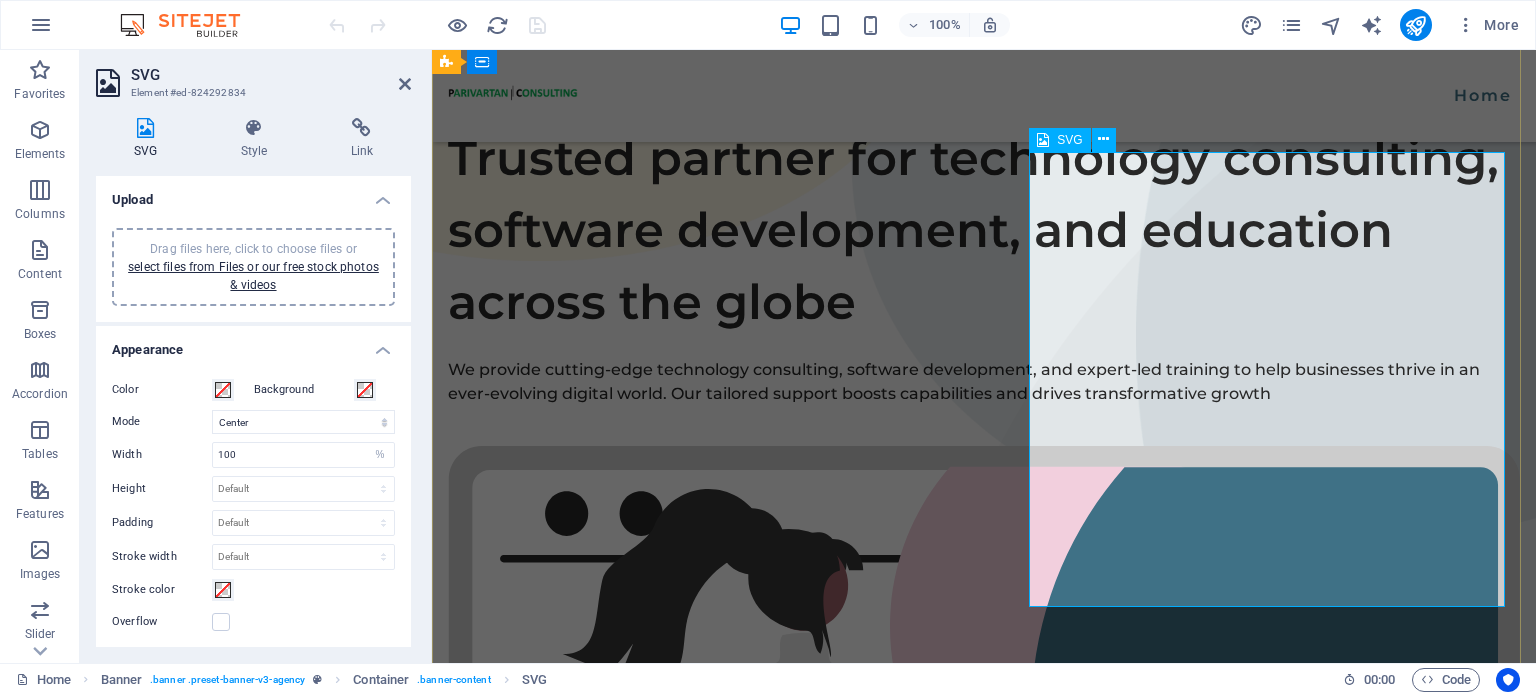 click on "SVG" at bounding box center [1069, 140] 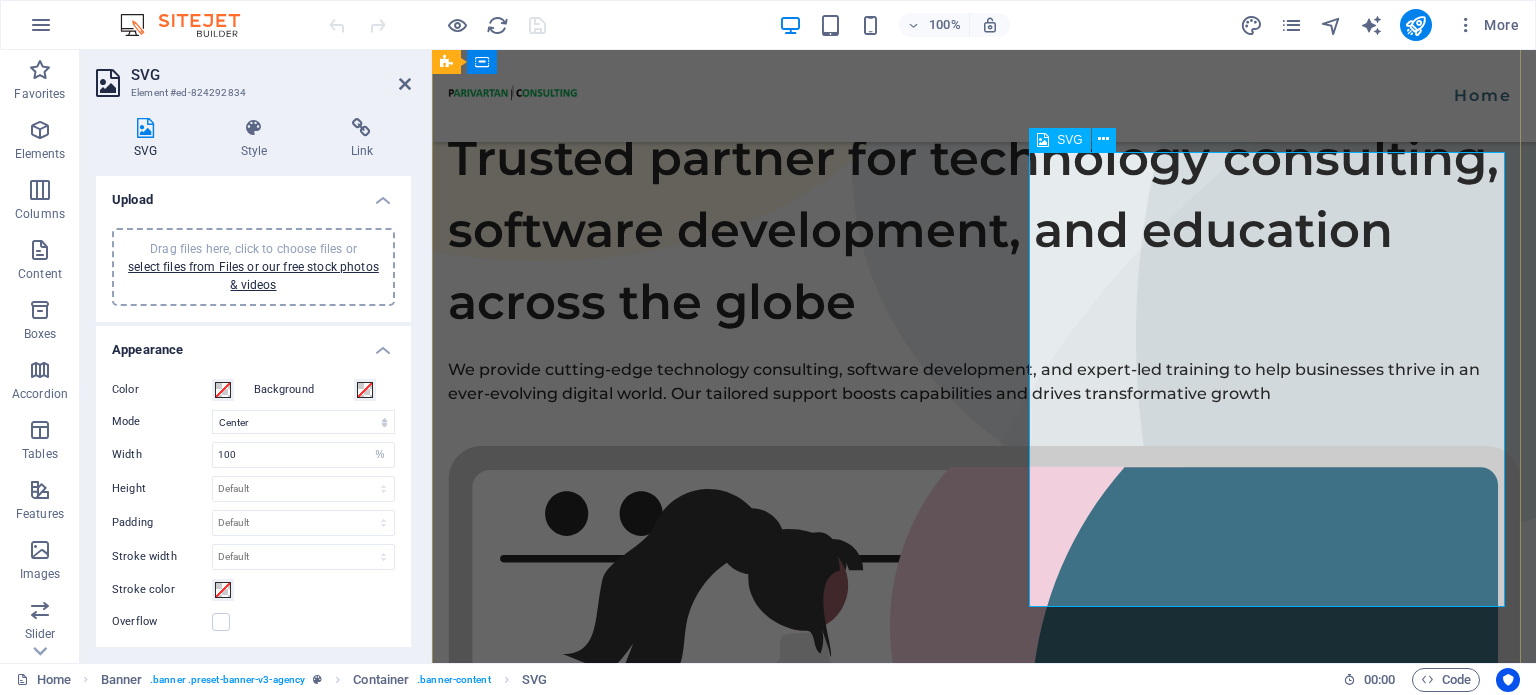 click at bounding box center [984, 955] 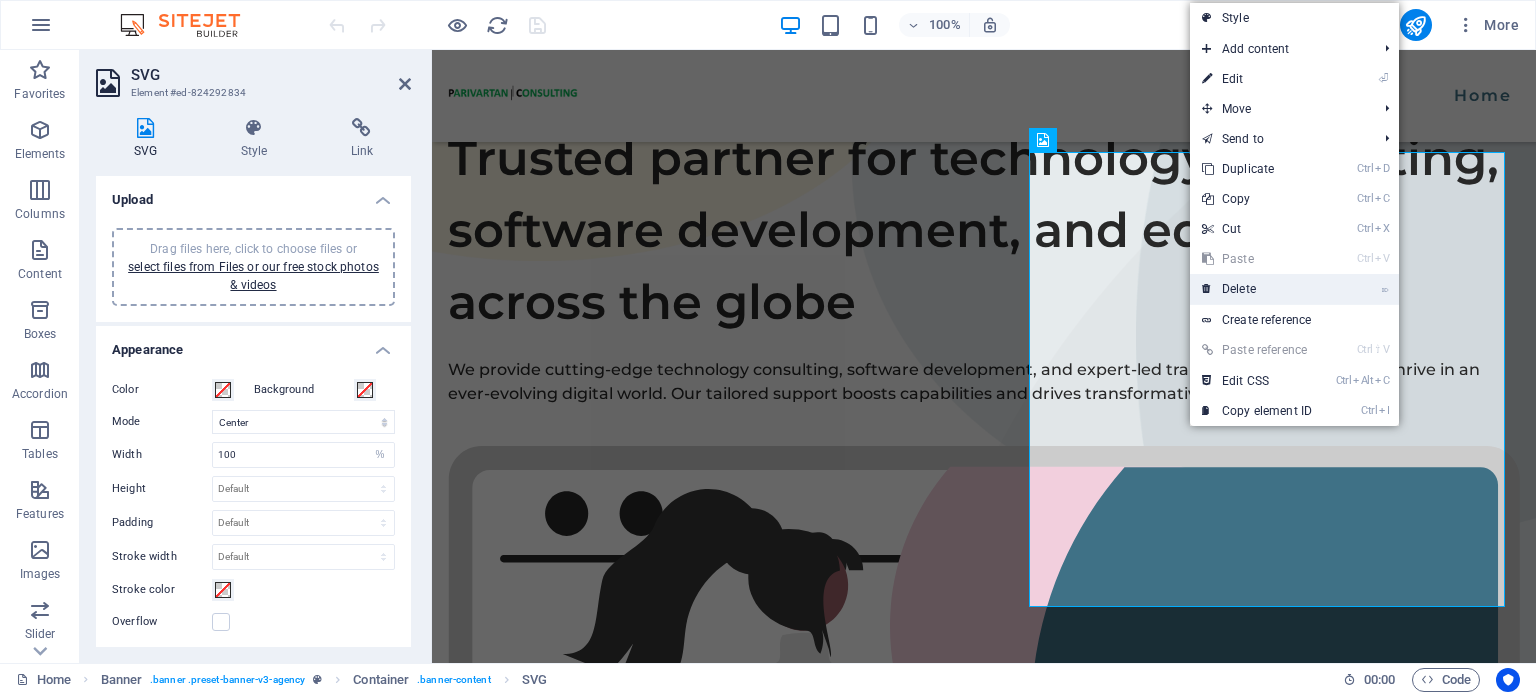 click on "⌦  Delete" at bounding box center [1257, 289] 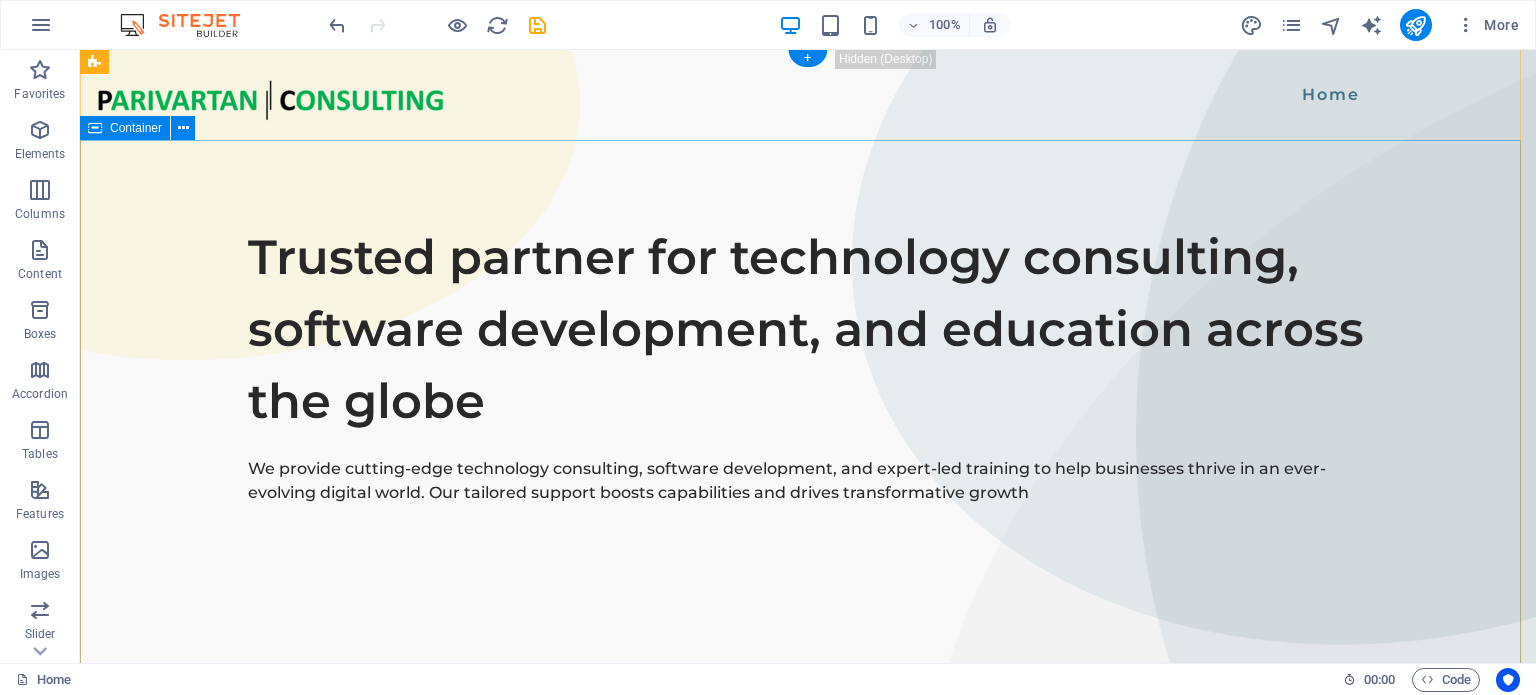 scroll, scrollTop: 0, scrollLeft: 0, axis: both 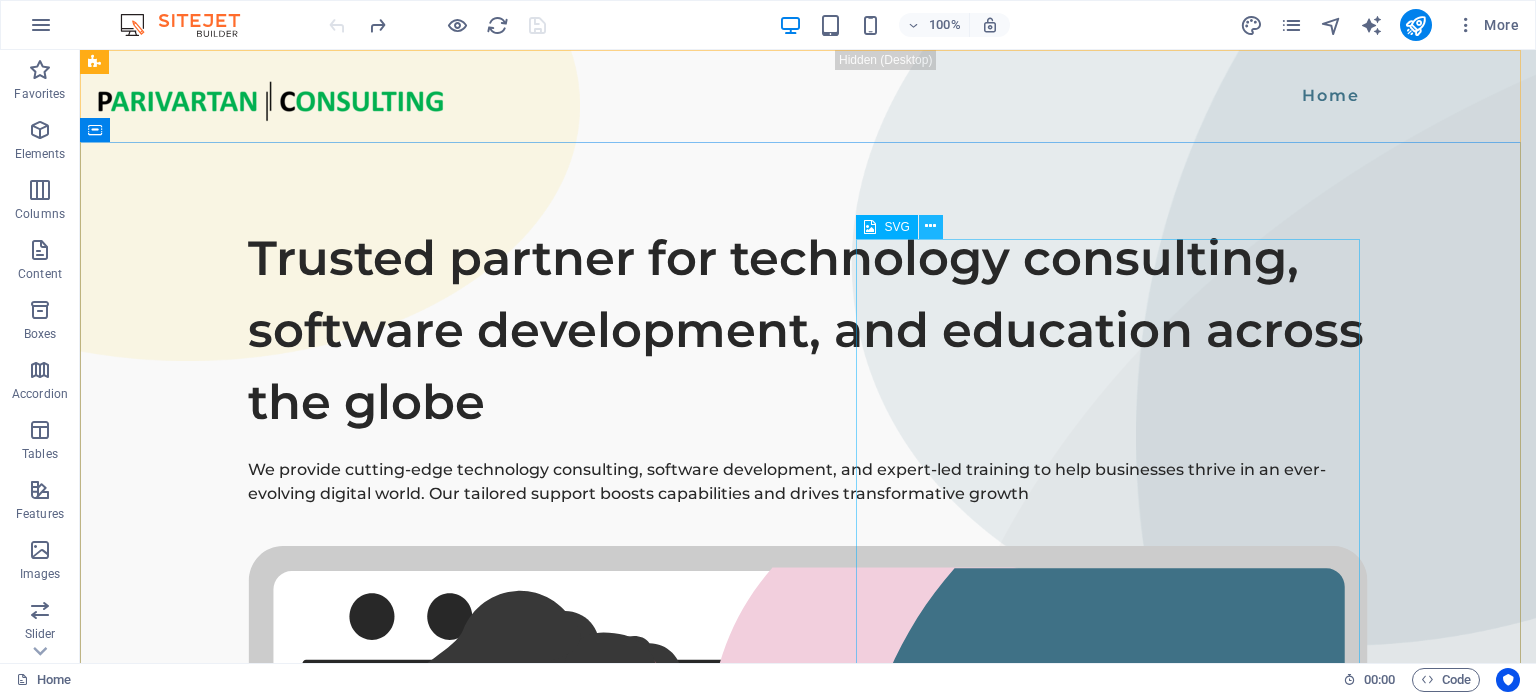 click at bounding box center [930, 226] 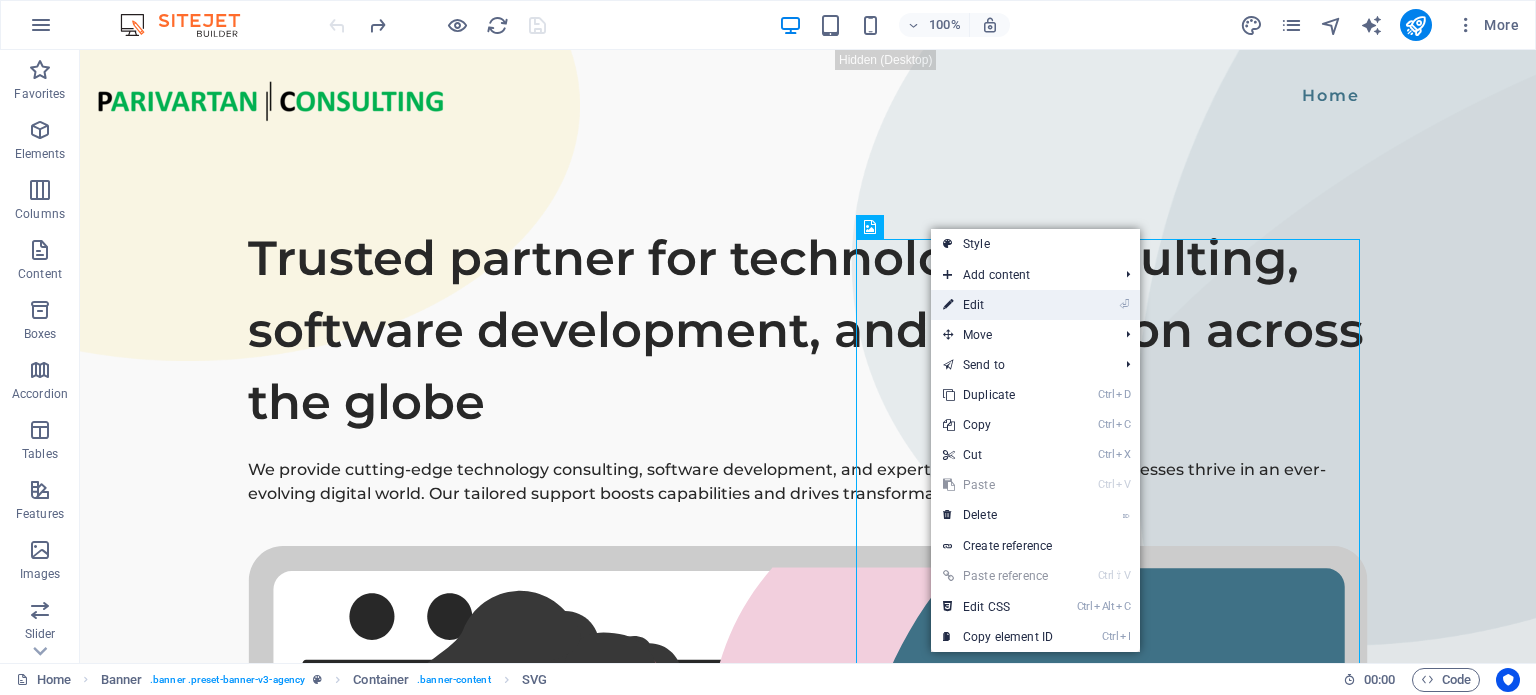 click on "⏎  Edit" at bounding box center (998, 305) 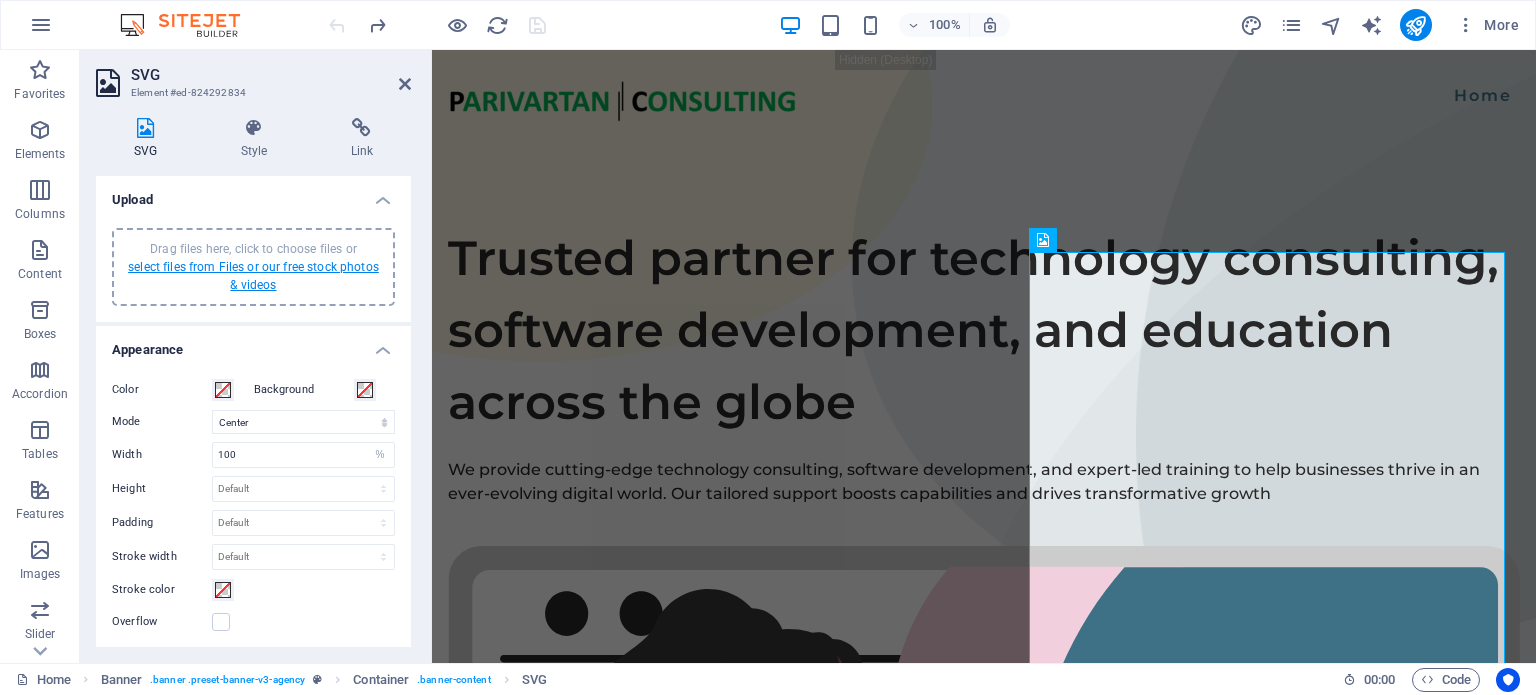 click on "select files from Files or our free stock photos & videos" at bounding box center (253, 276) 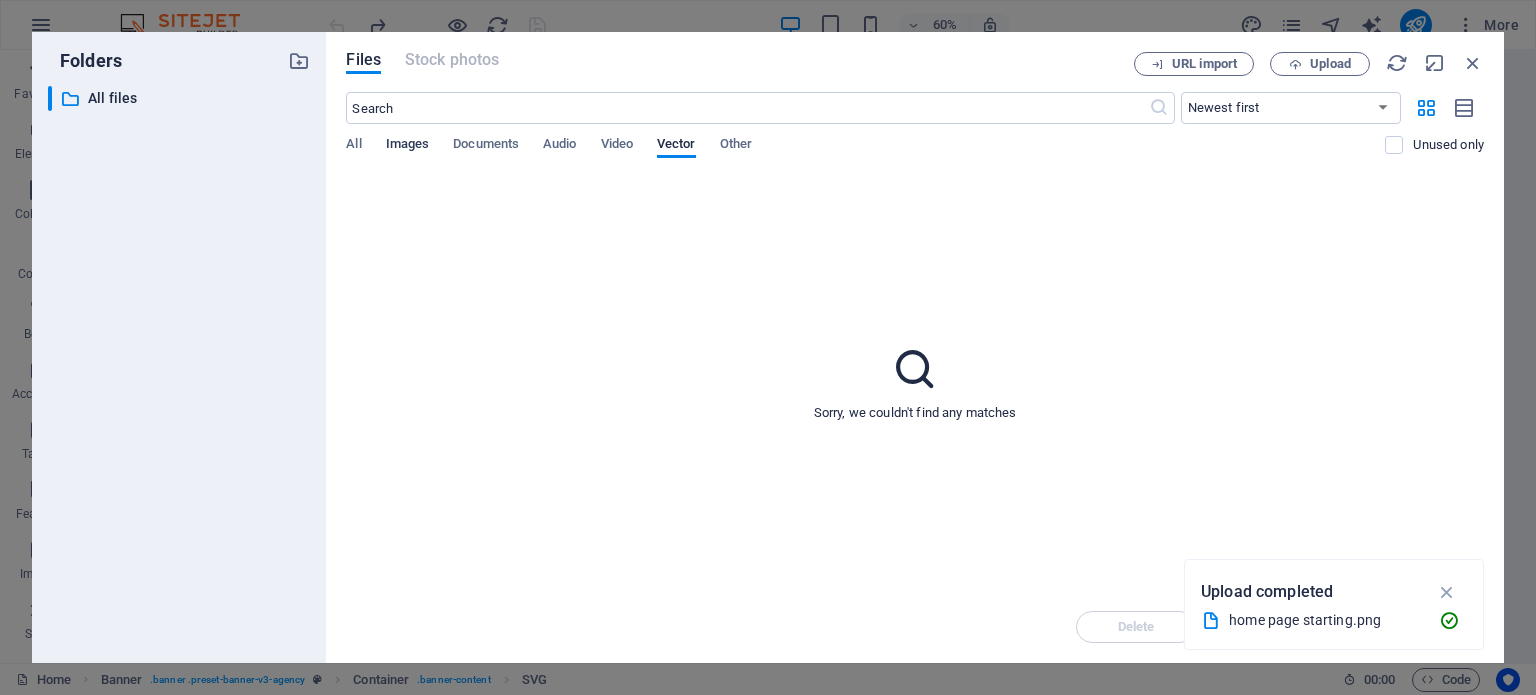 click on "Images" at bounding box center [408, 146] 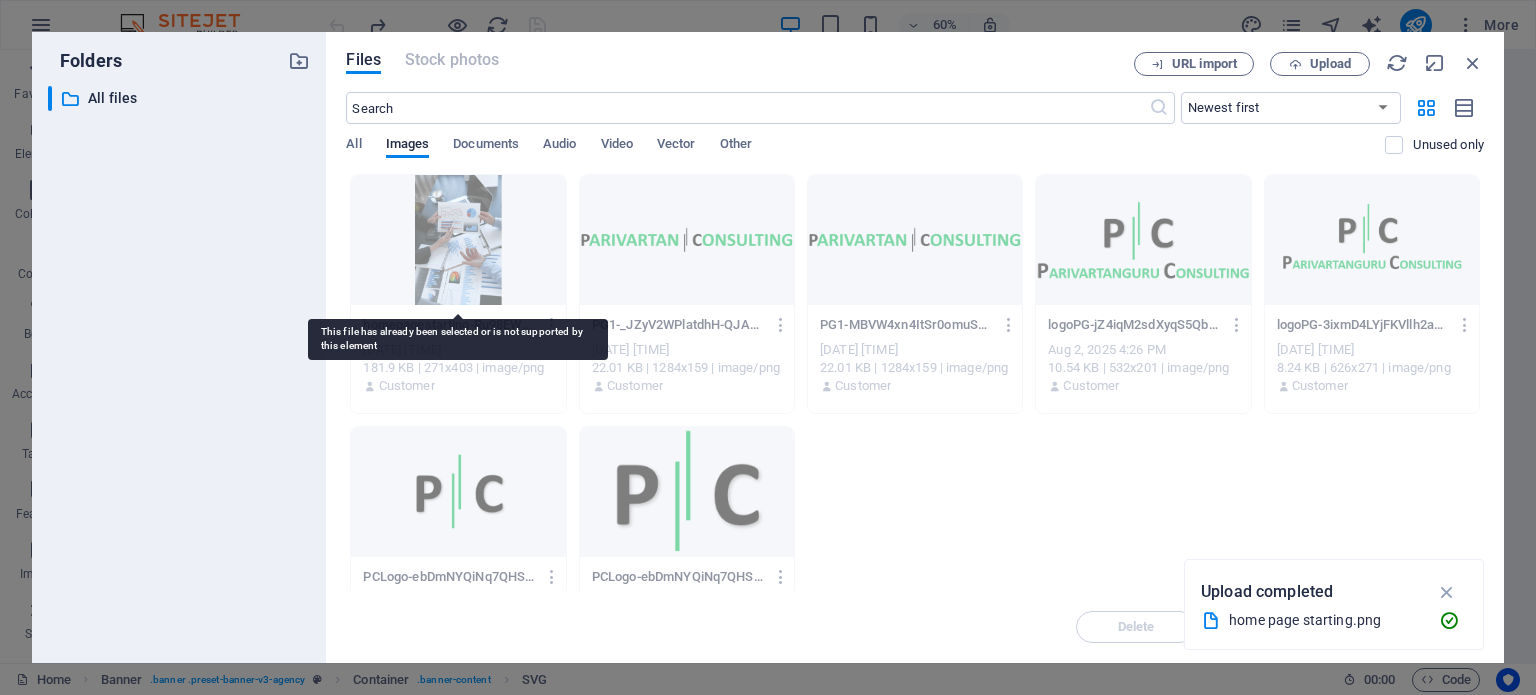 click at bounding box center (458, 240) 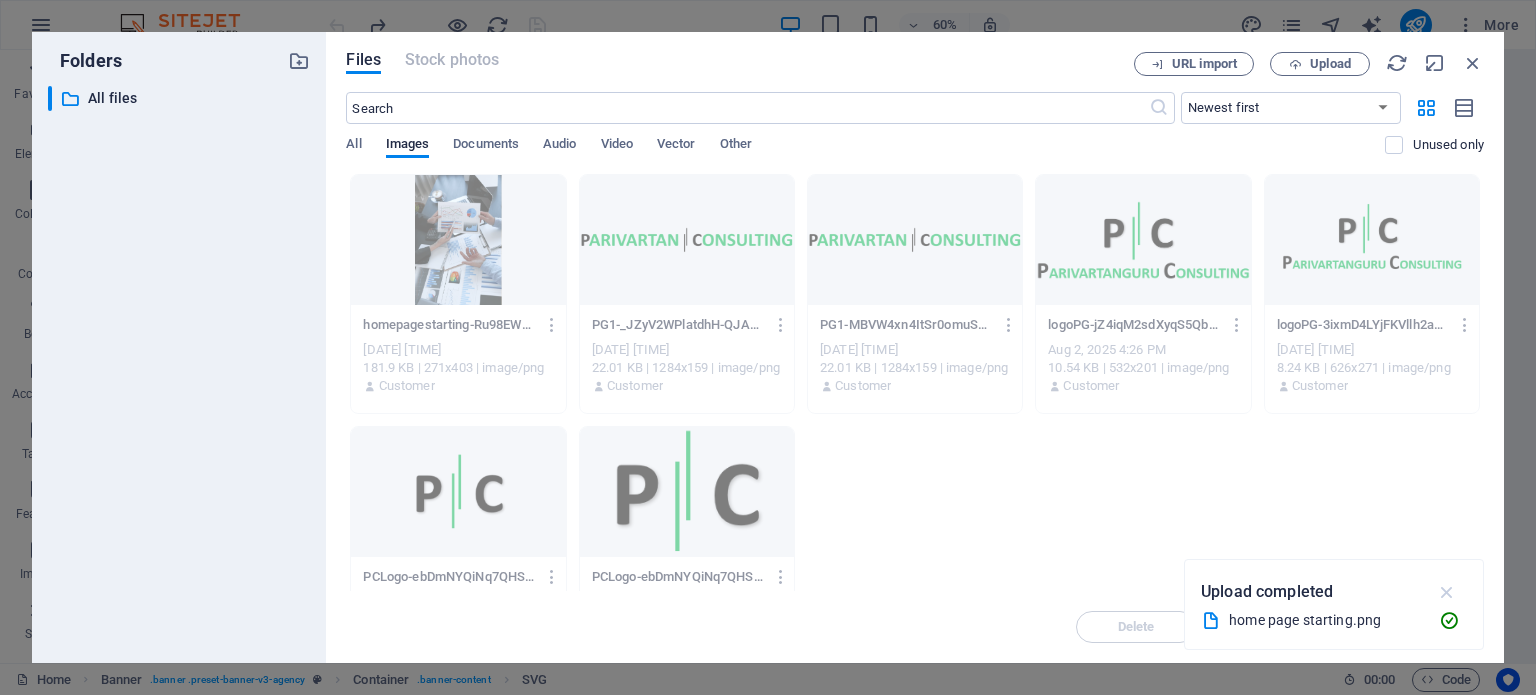 click at bounding box center [1447, 592] 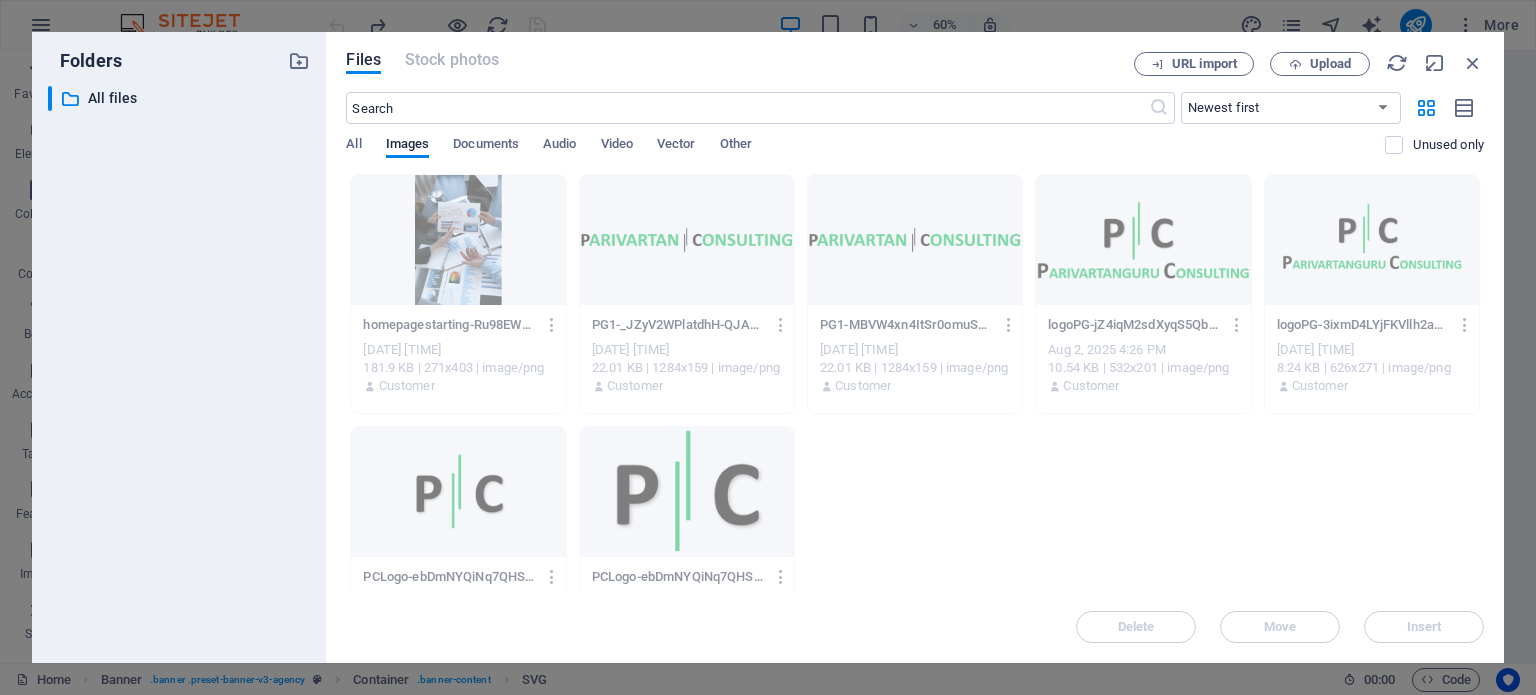 click on "Delete Move Insert" at bounding box center (915, 617) 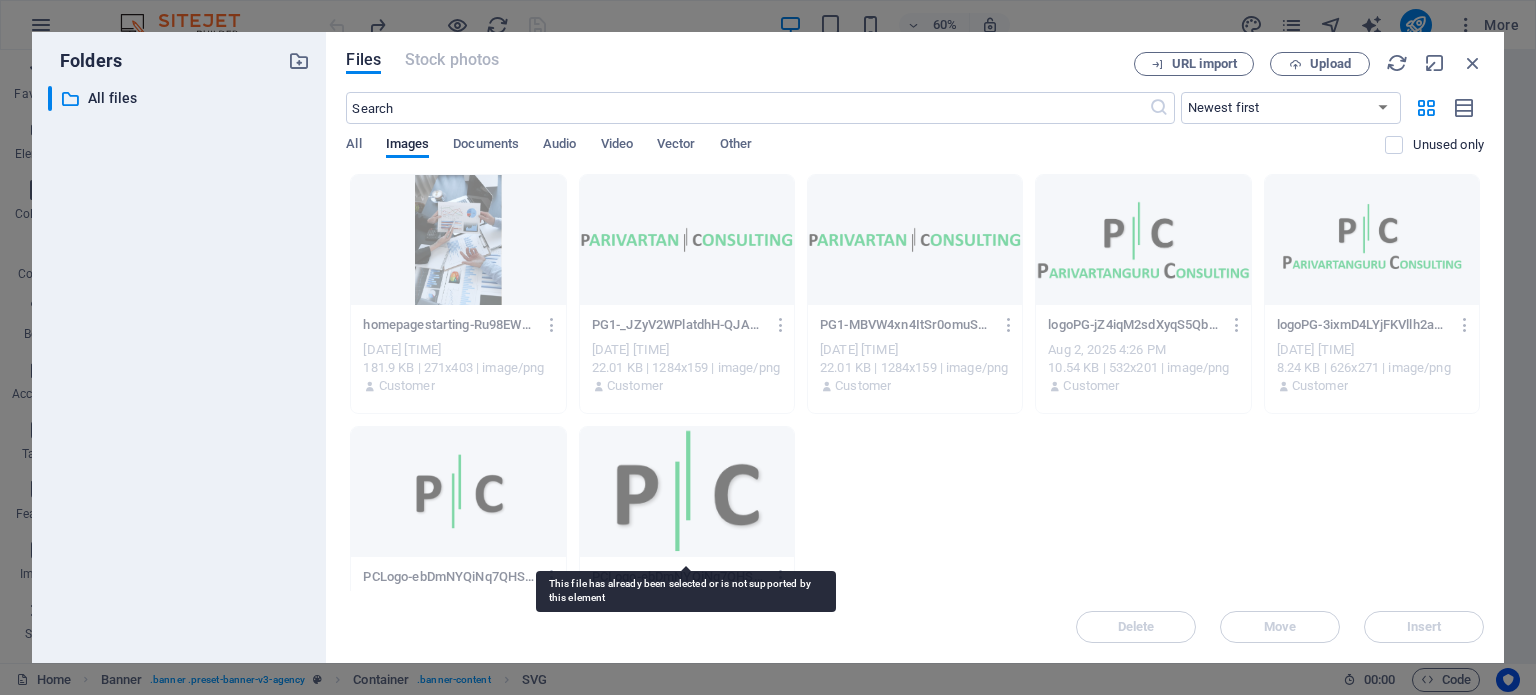 click at bounding box center [687, 492] 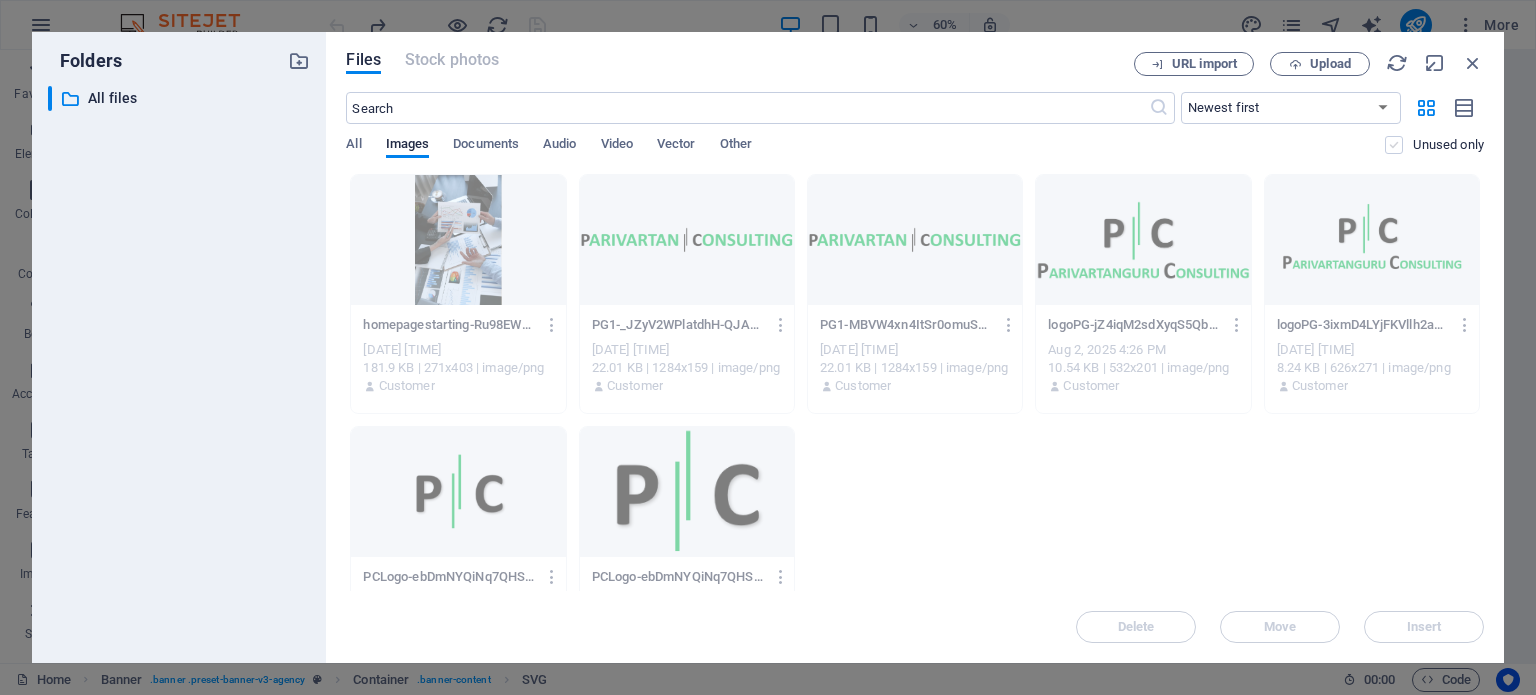 click at bounding box center (1394, 145) 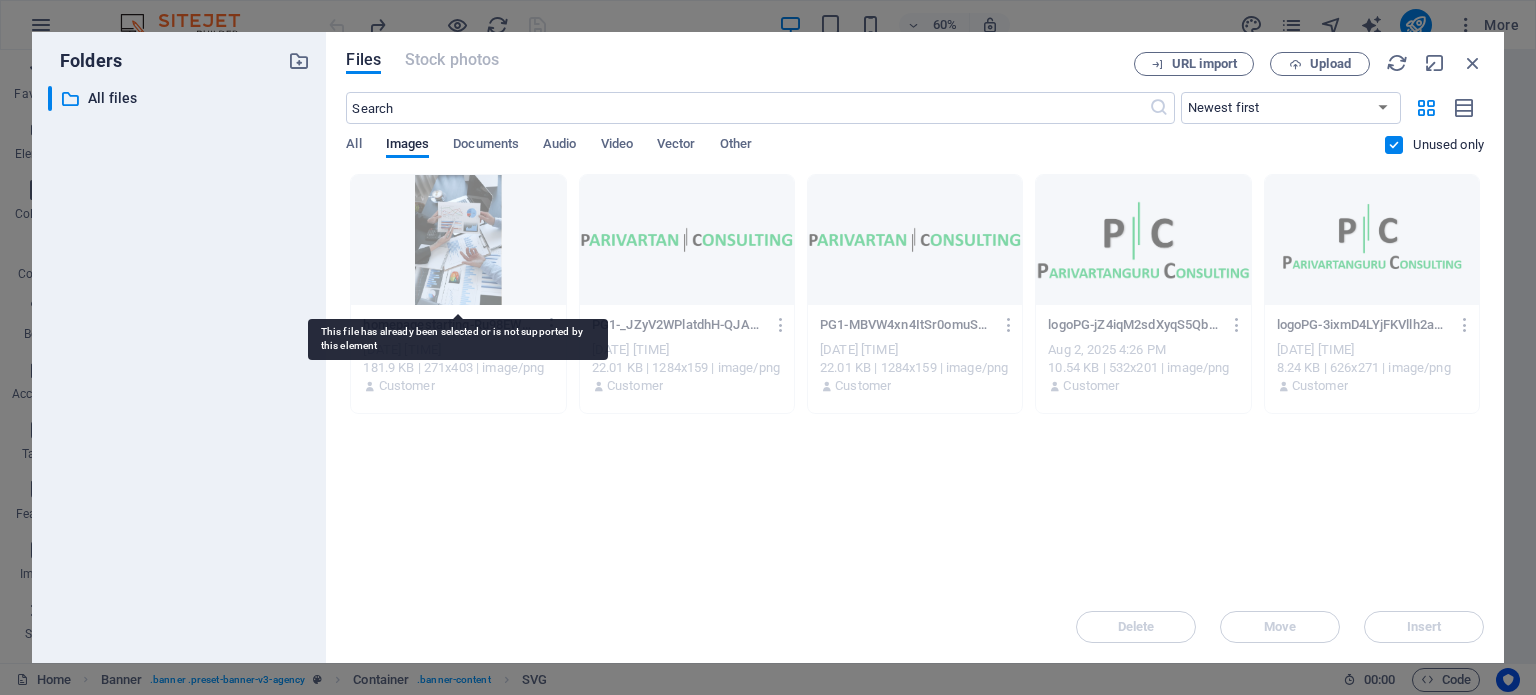 click at bounding box center (458, 240) 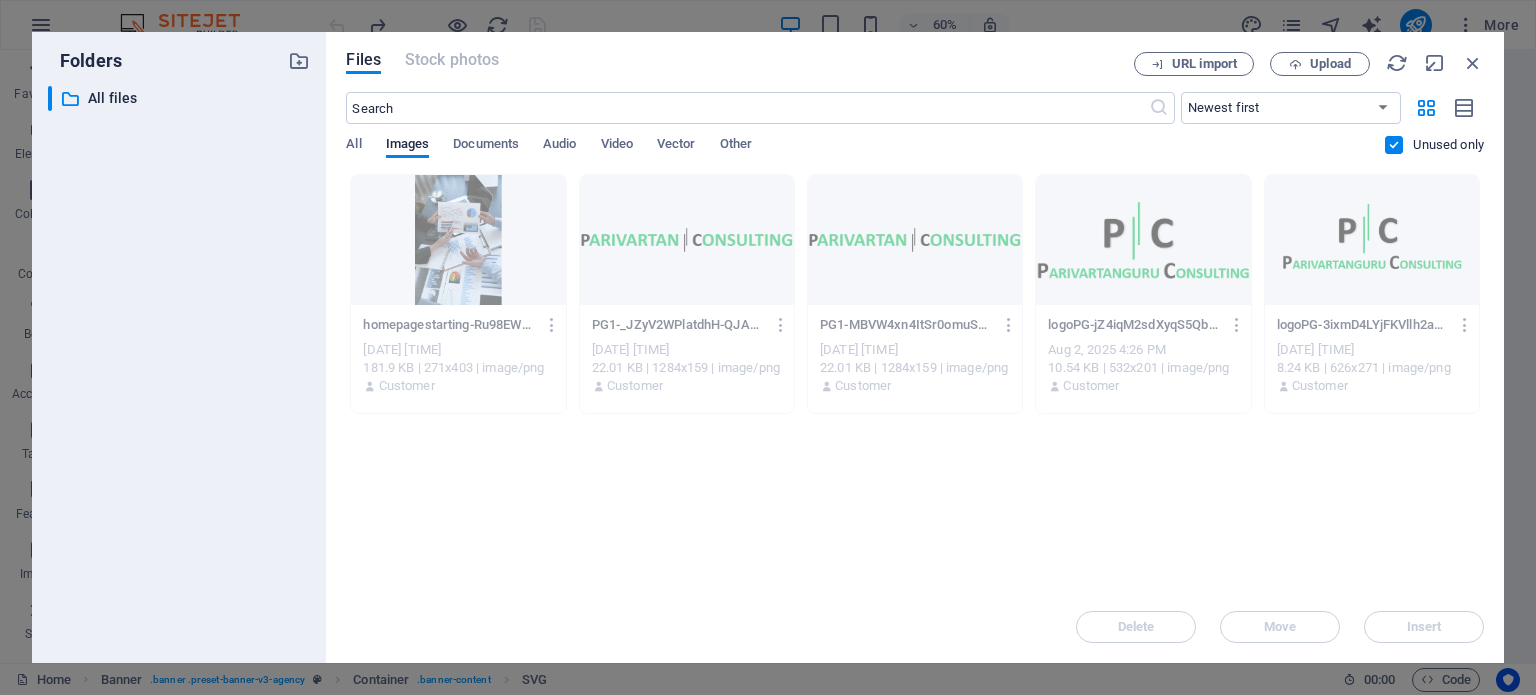 click on "All Images Documents Audio Video Vector Other" at bounding box center (865, 155) 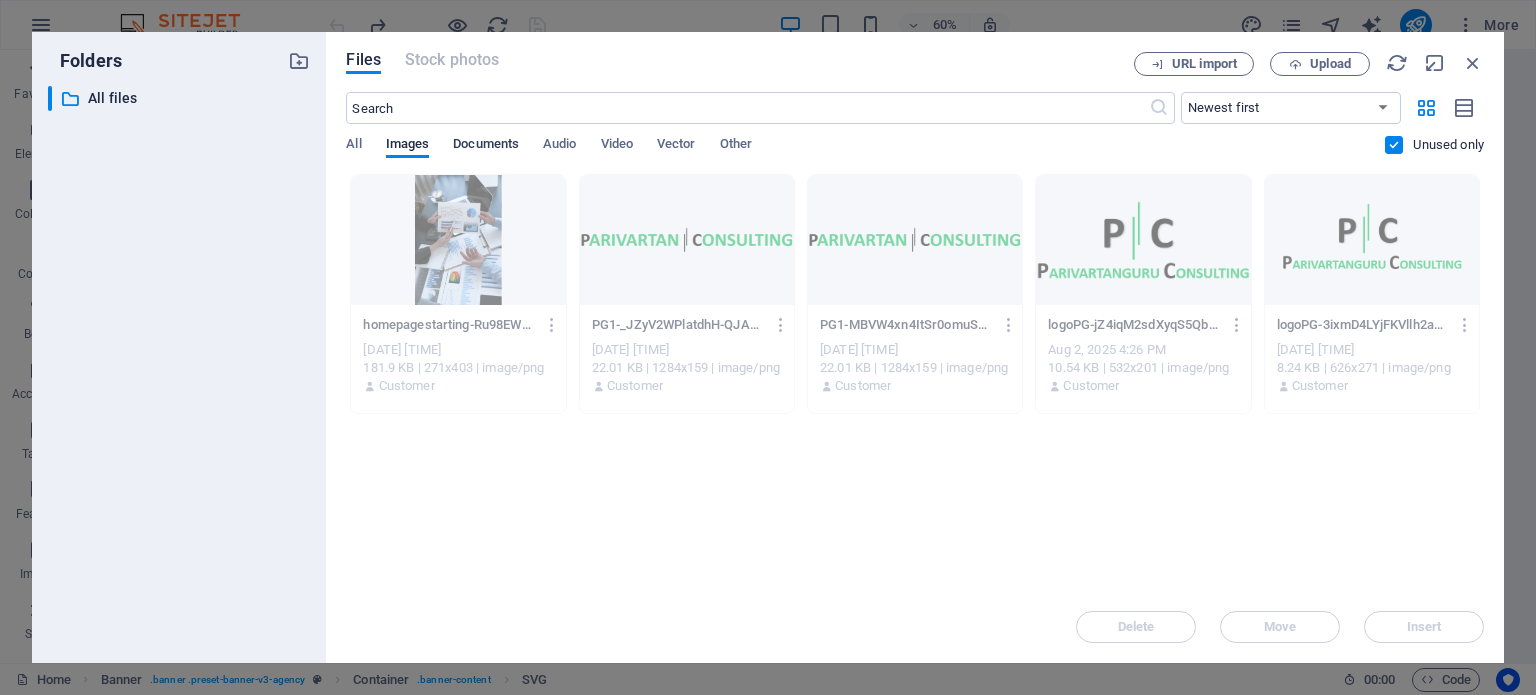 click on "Documents" at bounding box center [486, 146] 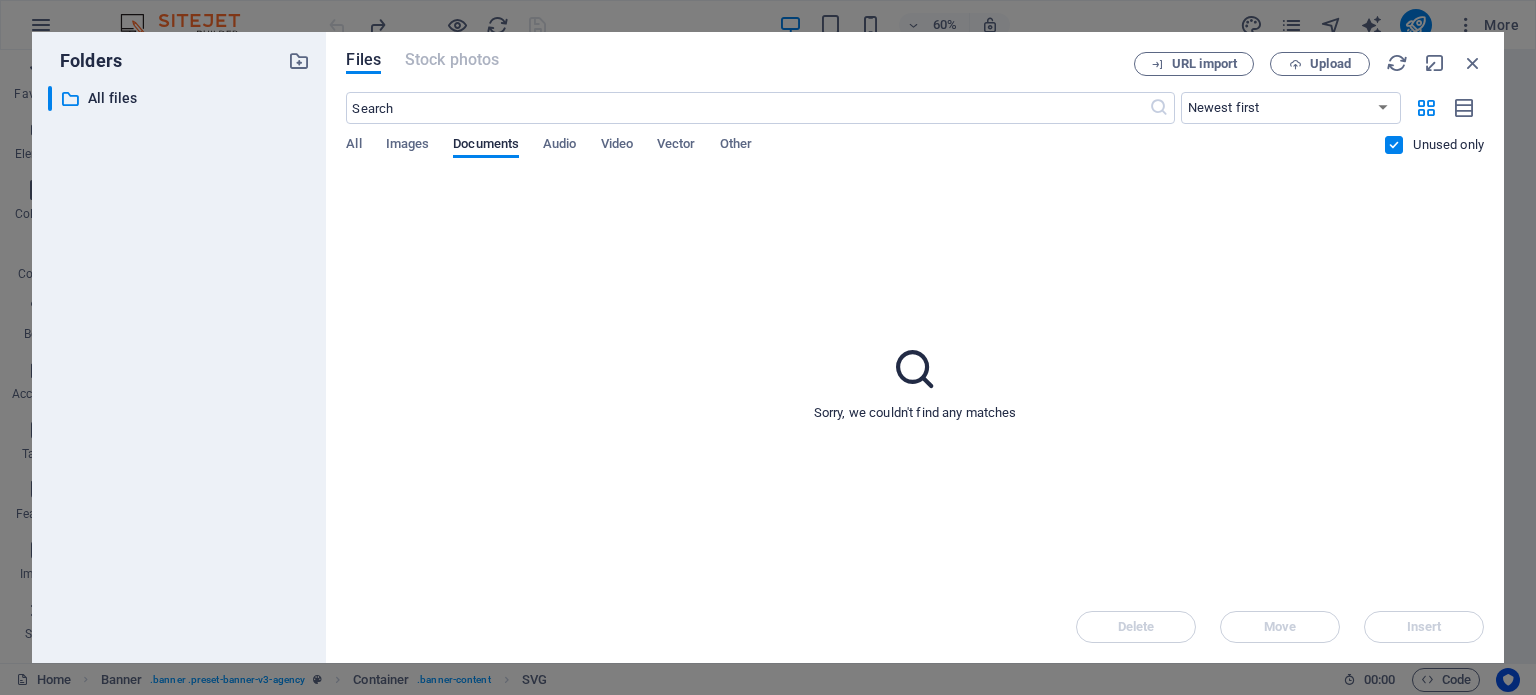 click on "All Images Documents Audio Video Vector Other" at bounding box center (865, 155) 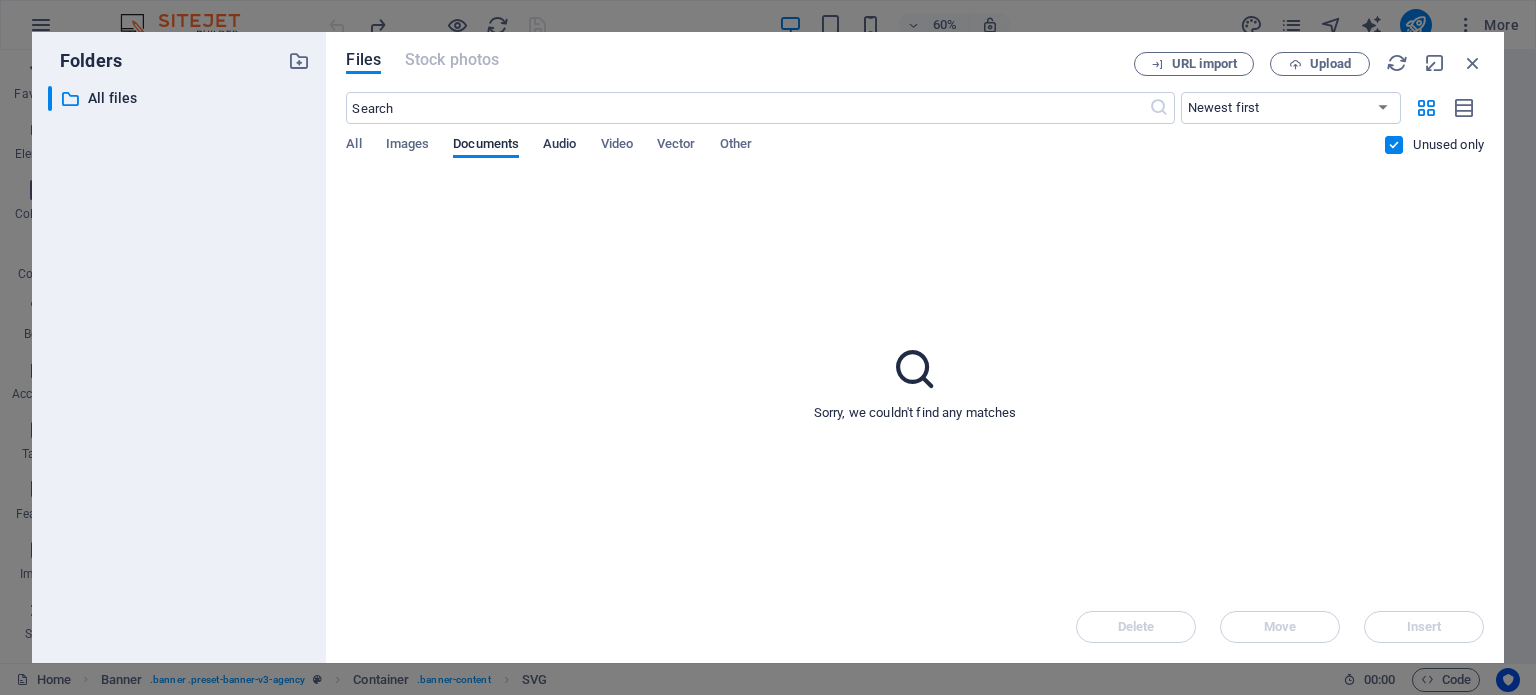 click on "Audio" at bounding box center [559, 146] 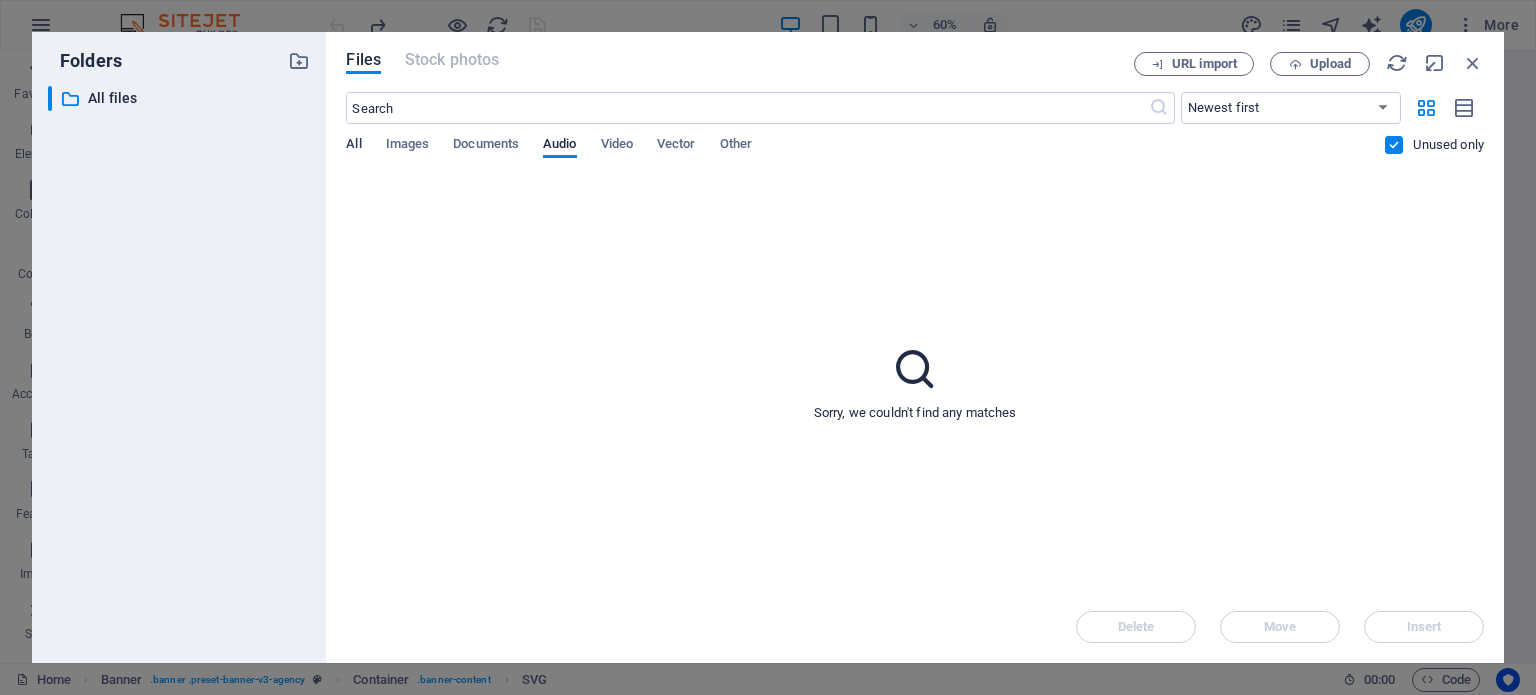 click on "All" at bounding box center (353, 146) 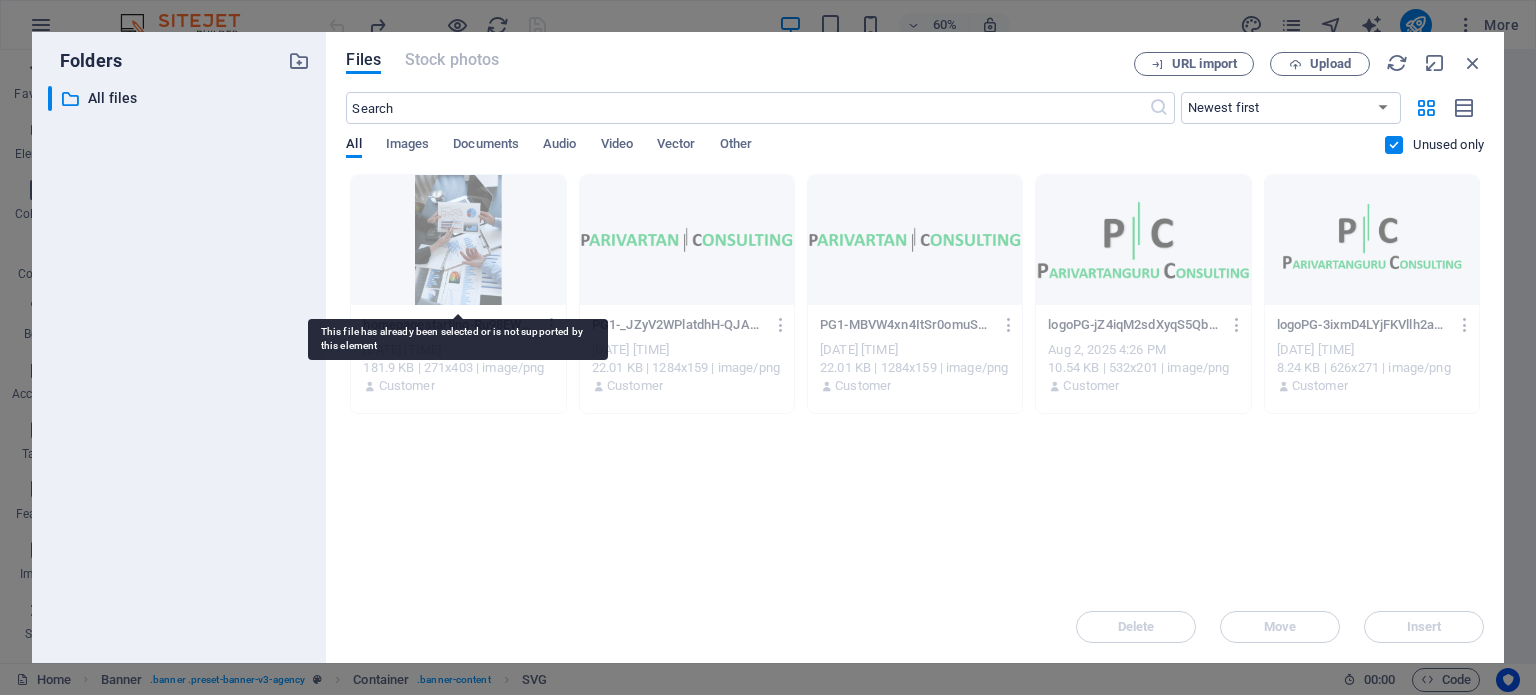 click at bounding box center [458, 240] 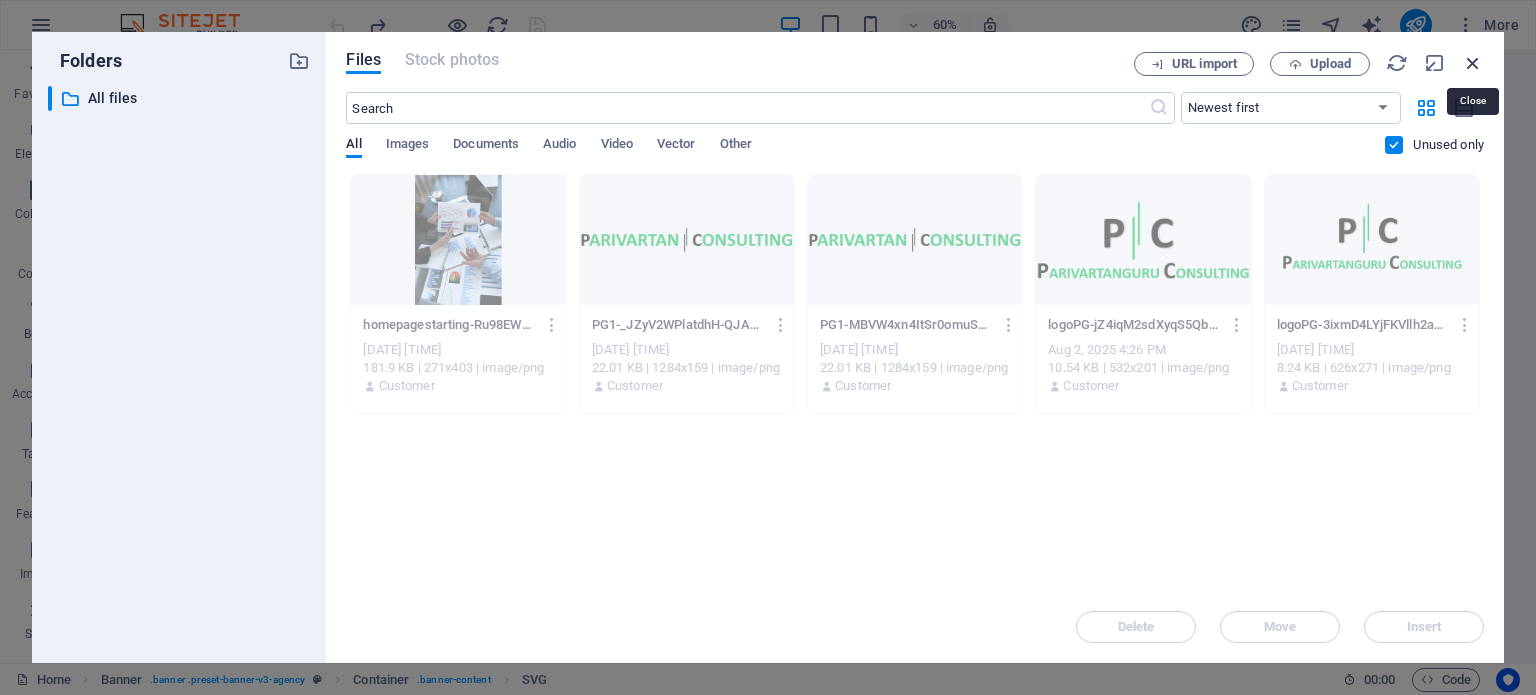 click at bounding box center [1473, 63] 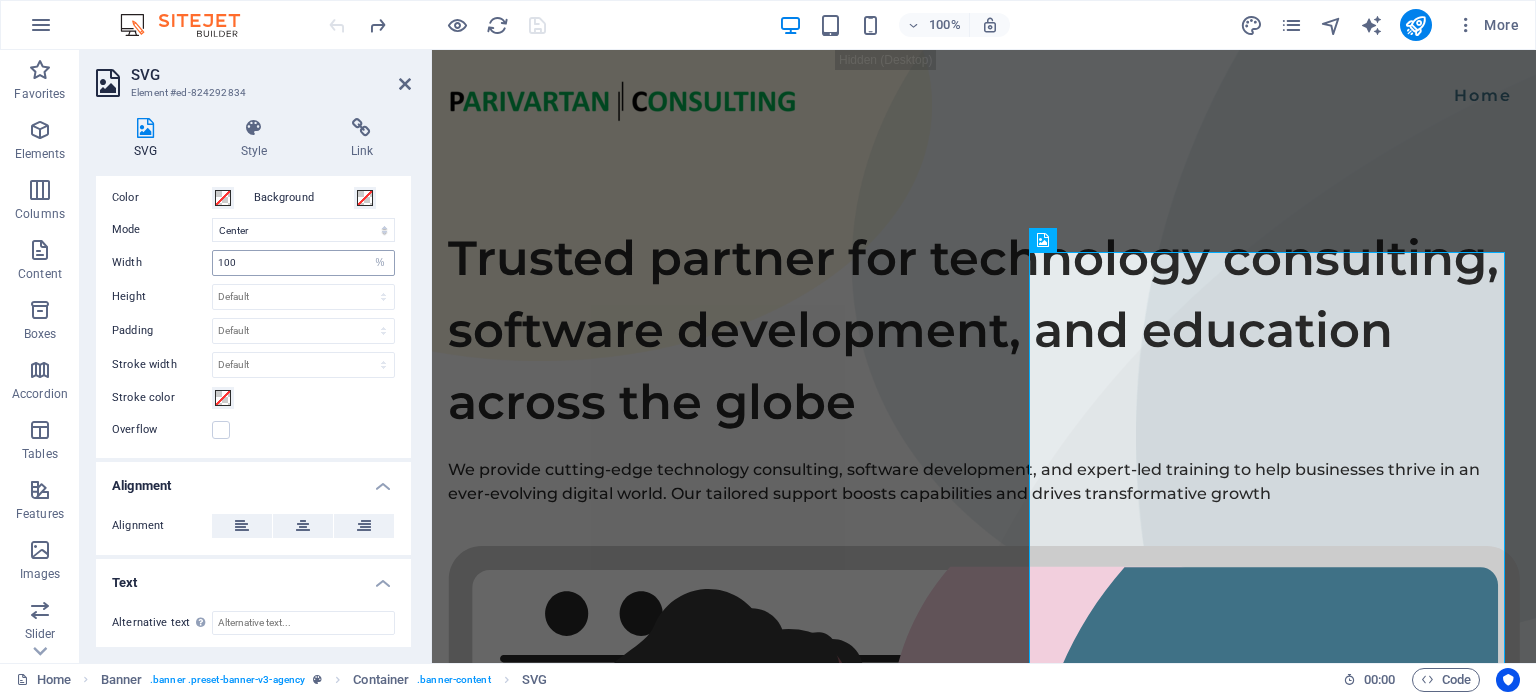scroll, scrollTop: 0, scrollLeft: 0, axis: both 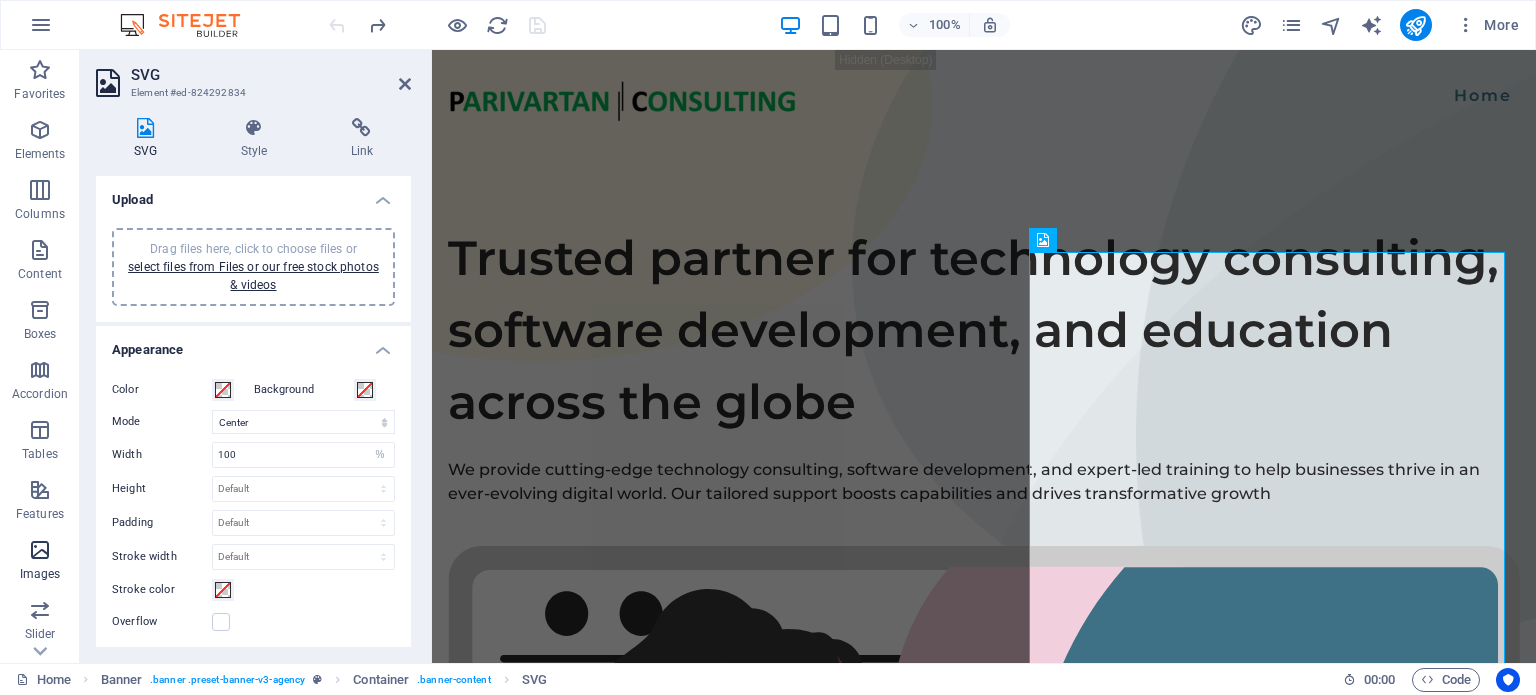 click on "Images" at bounding box center [40, 562] 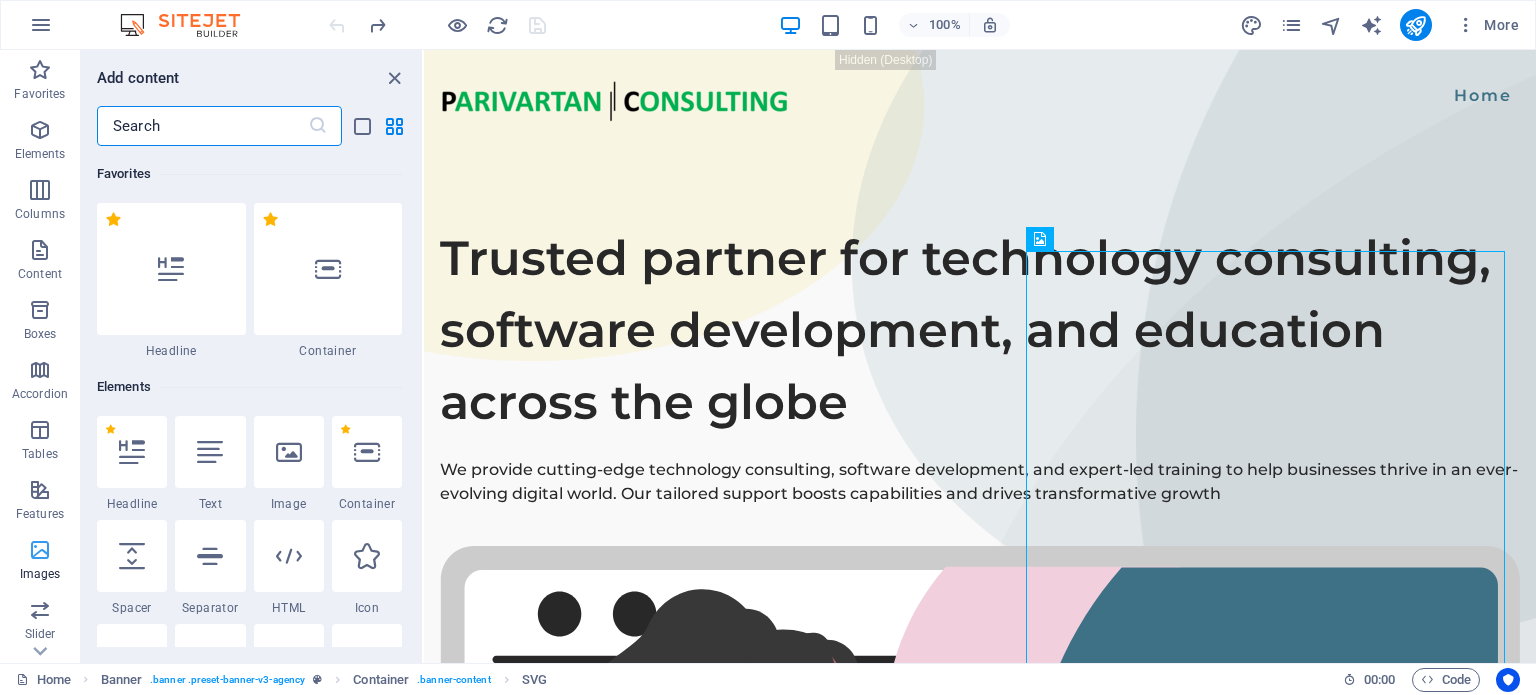 scroll, scrollTop: 130, scrollLeft: 0, axis: vertical 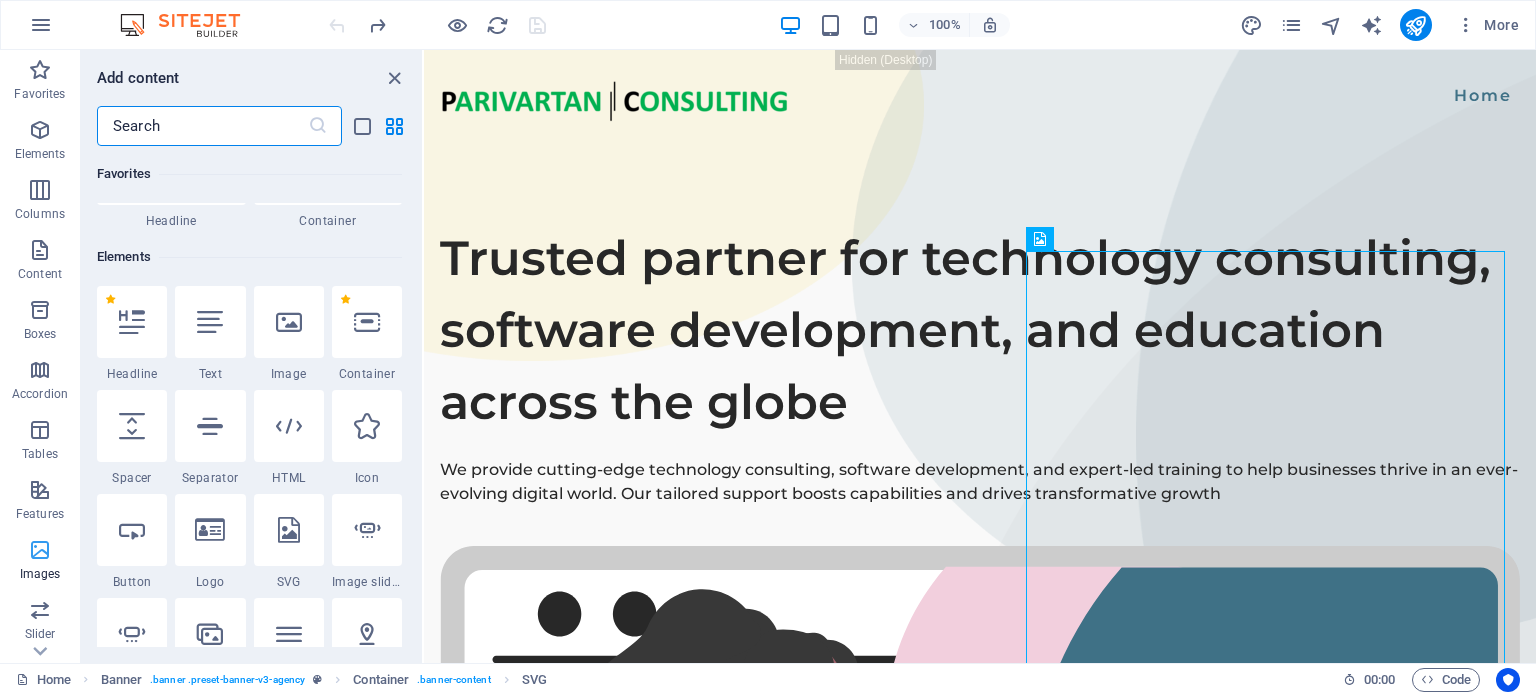click at bounding box center (40, 550) 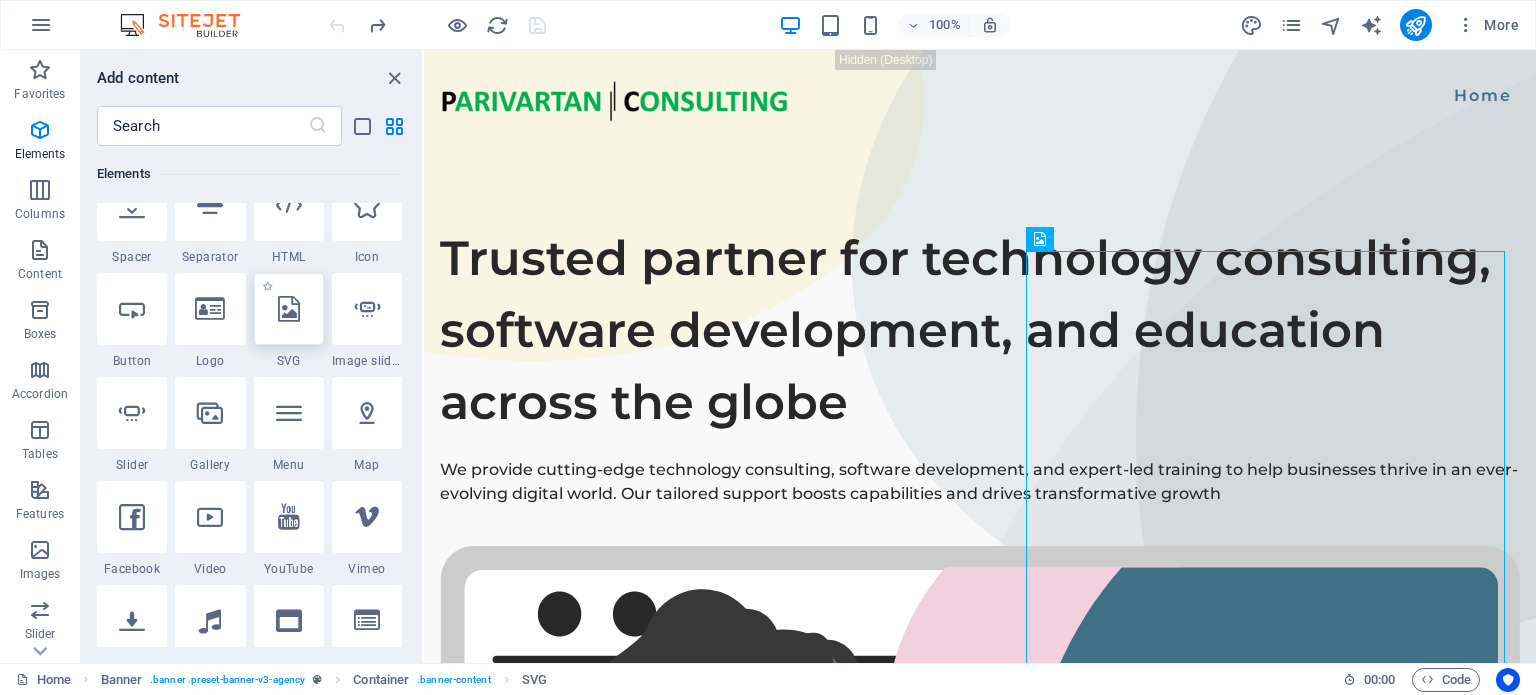 scroll, scrollTop: 543, scrollLeft: 0, axis: vertical 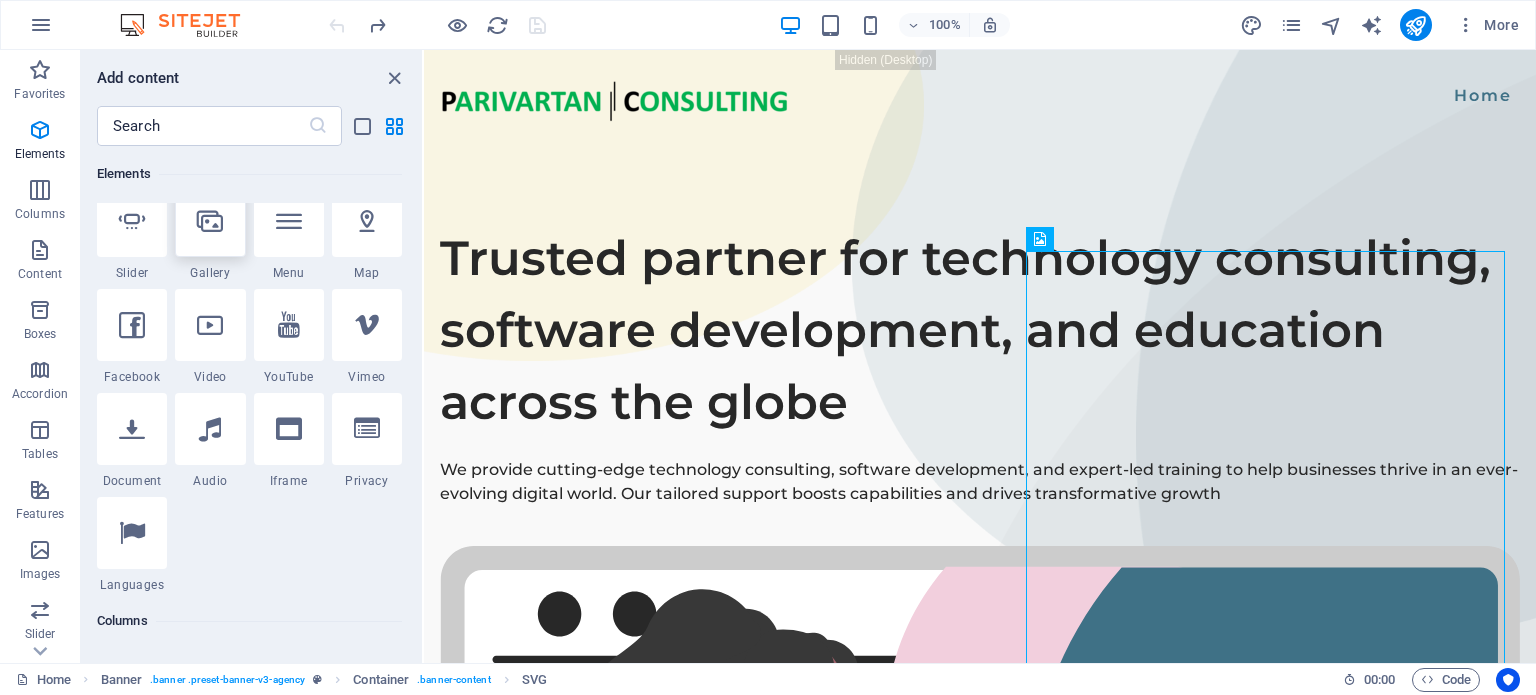 click at bounding box center [210, 221] 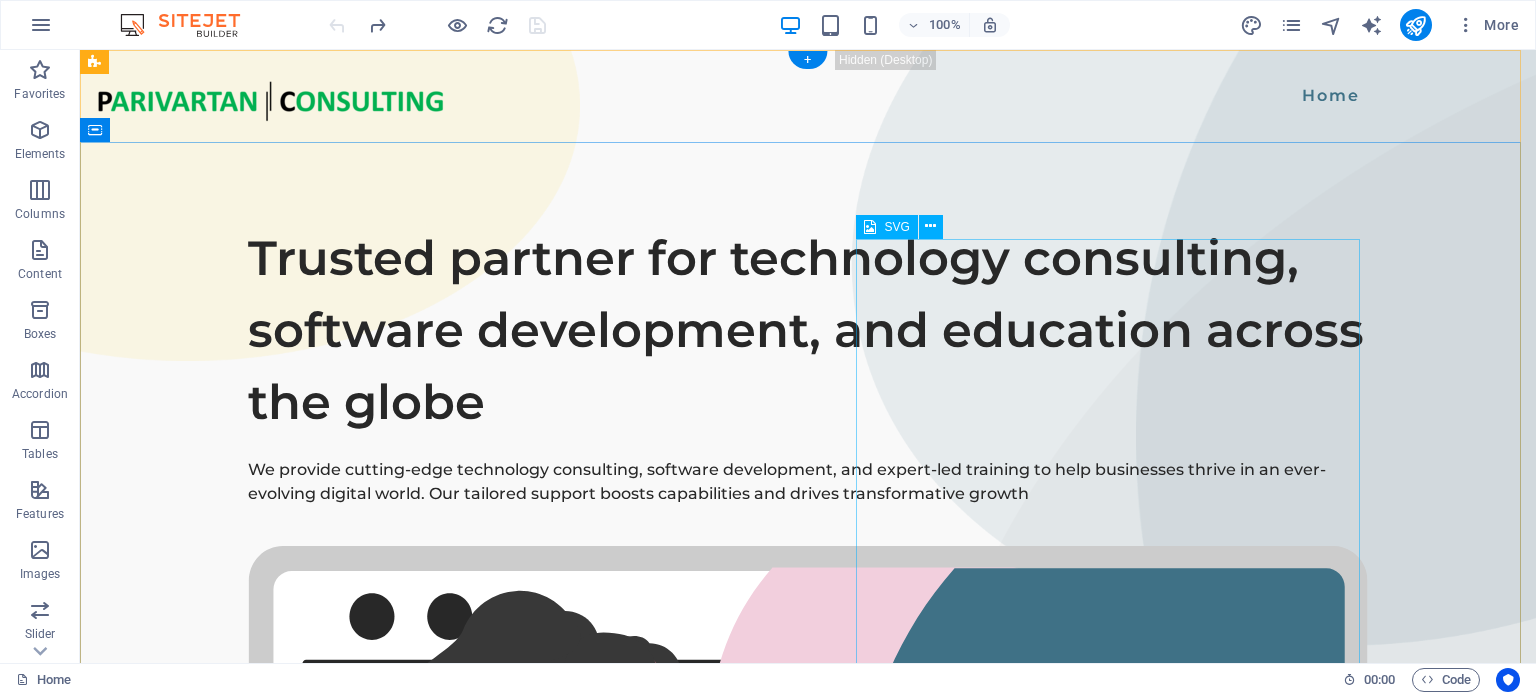 click at bounding box center [808, 1078] 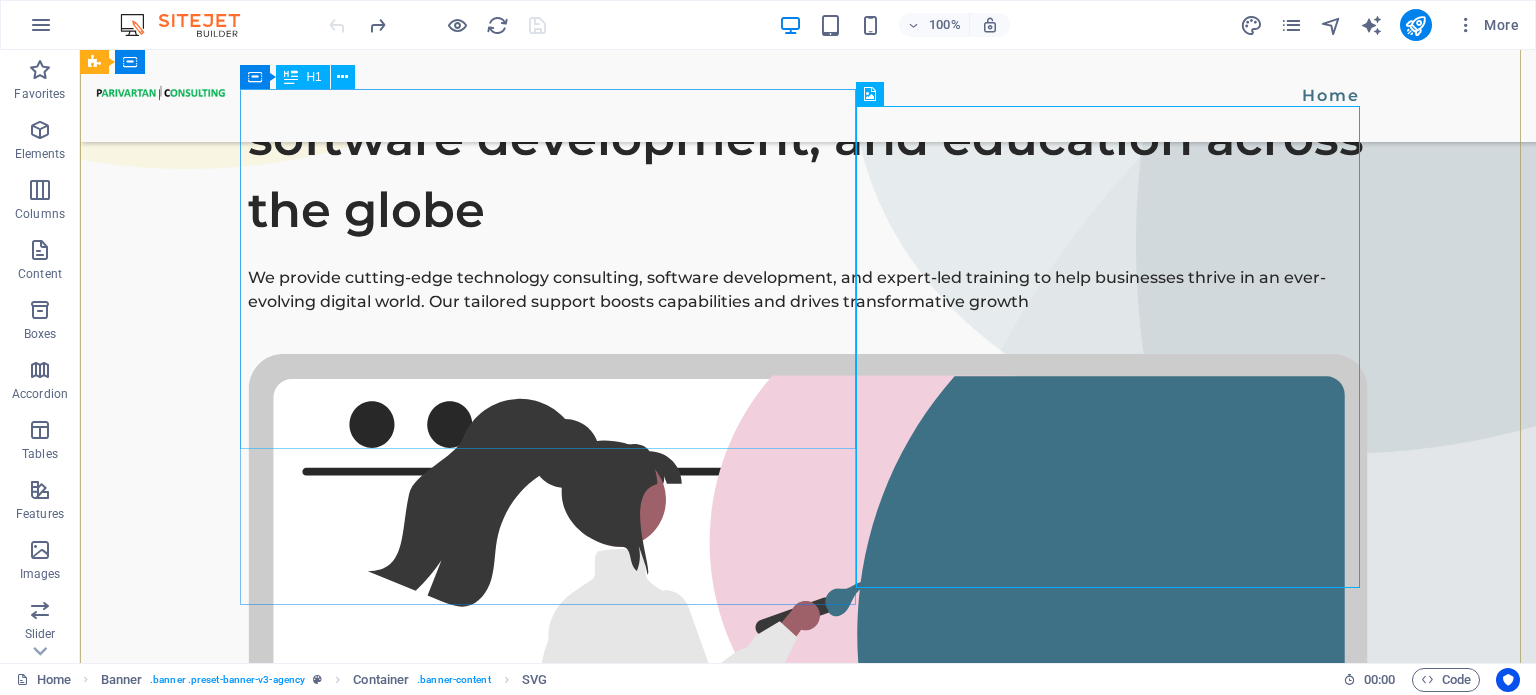 scroll, scrollTop: 192, scrollLeft: 0, axis: vertical 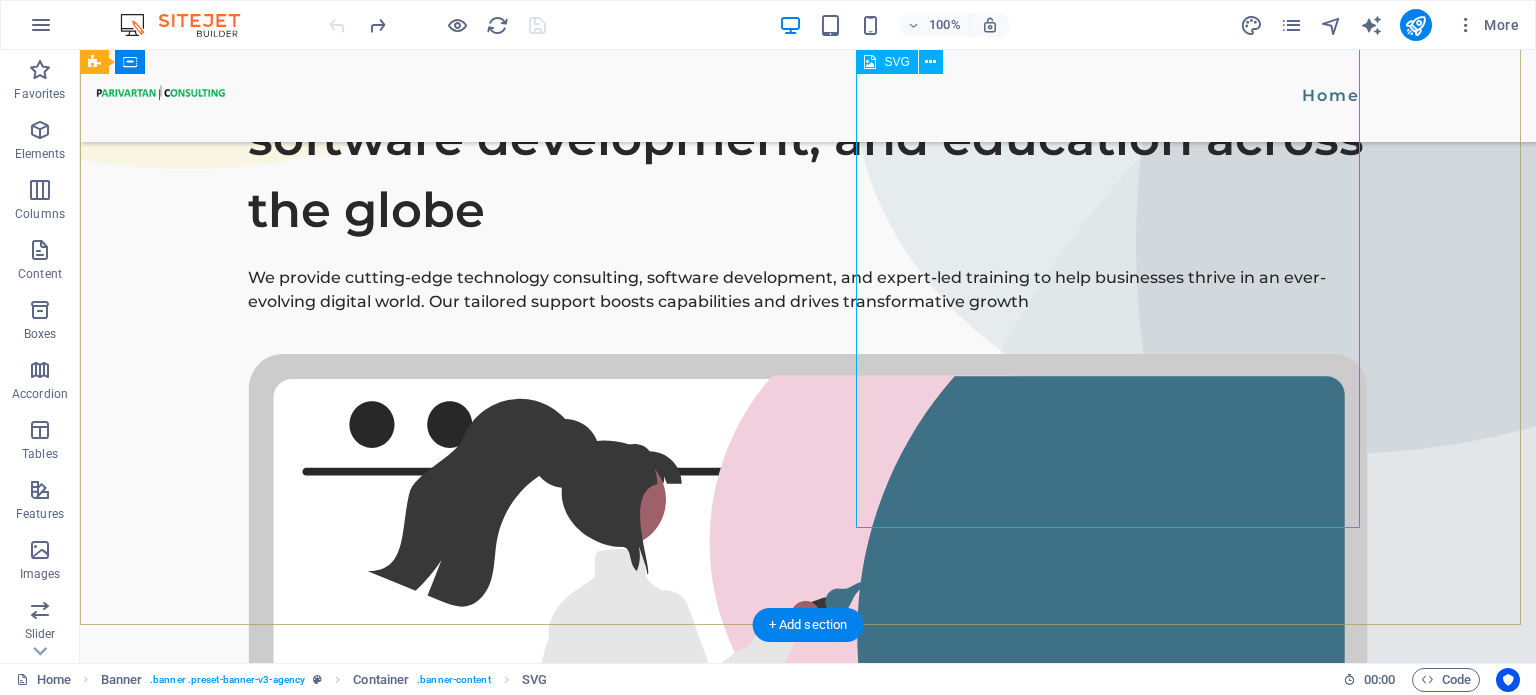 click at bounding box center [808, 886] 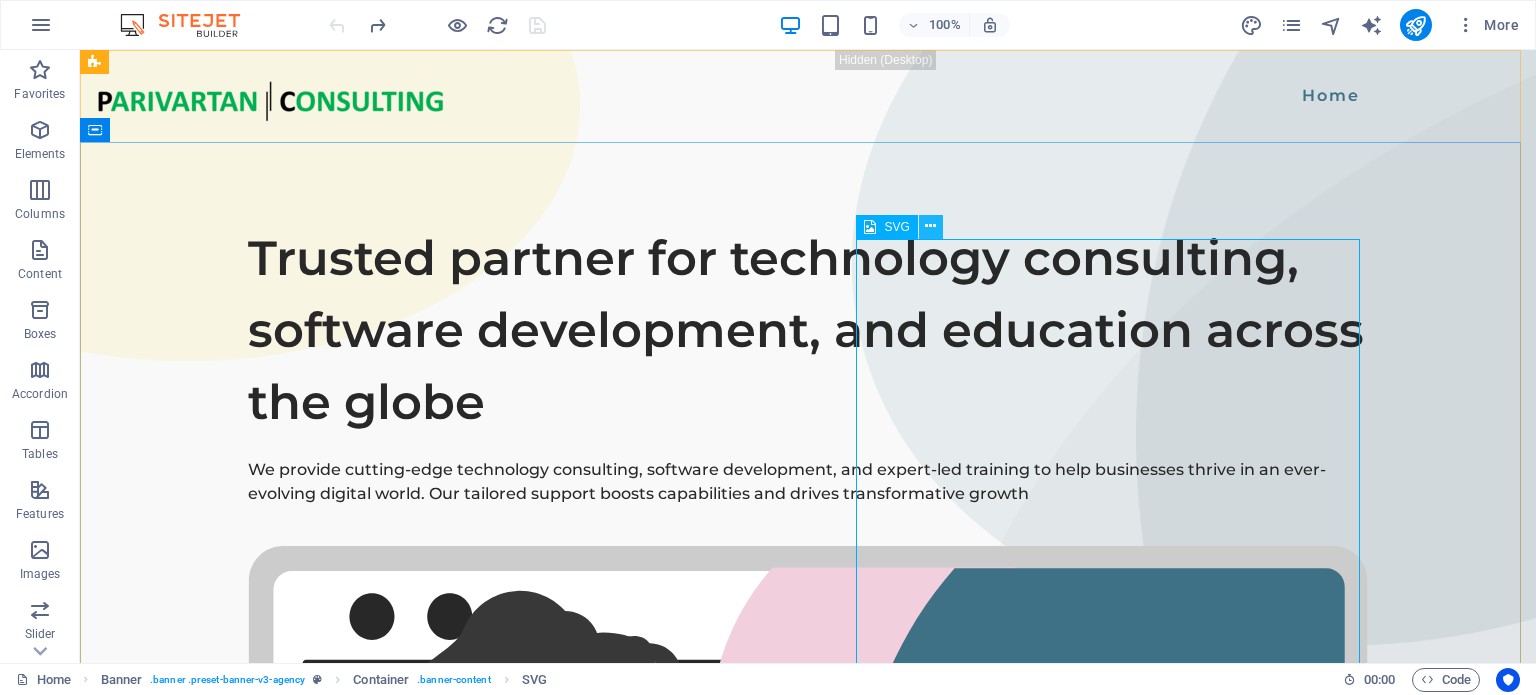 click at bounding box center (931, 227) 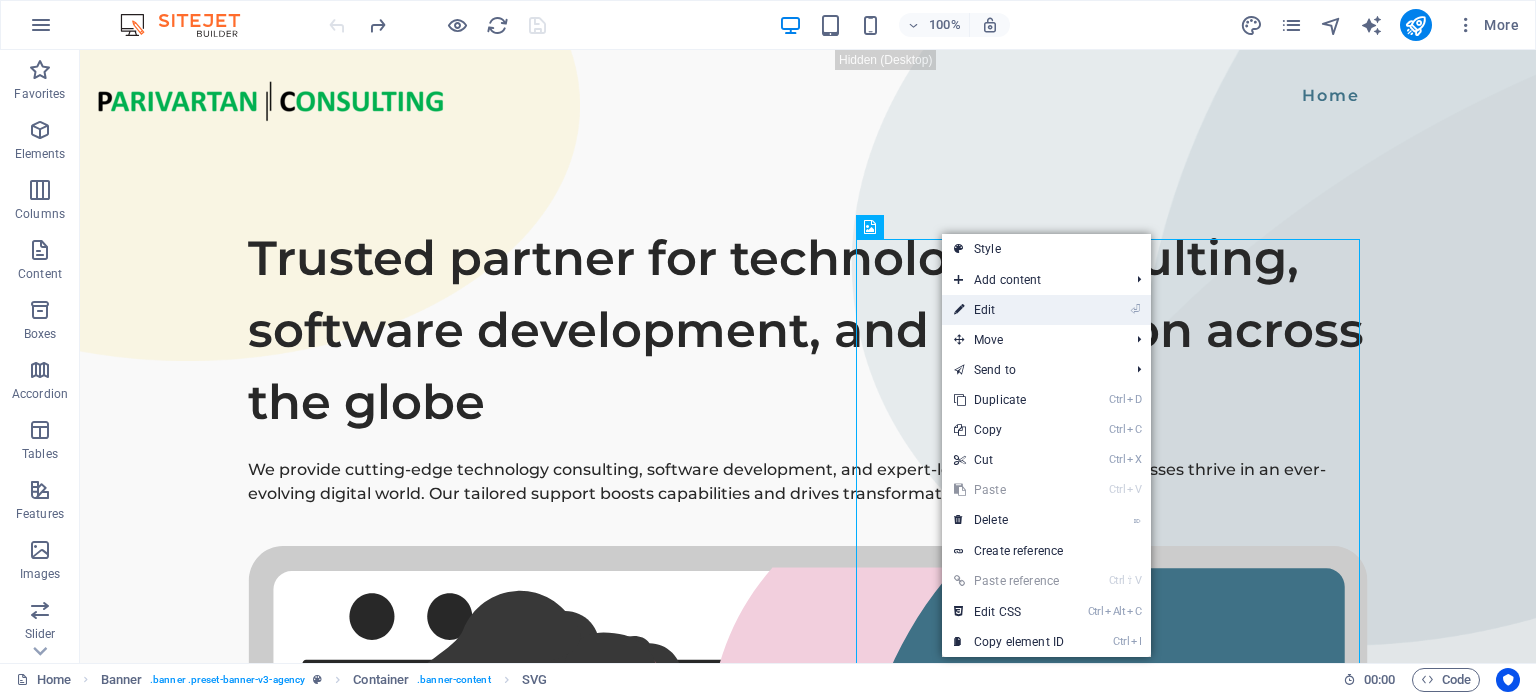 click on "⏎  Edit" at bounding box center [1009, 310] 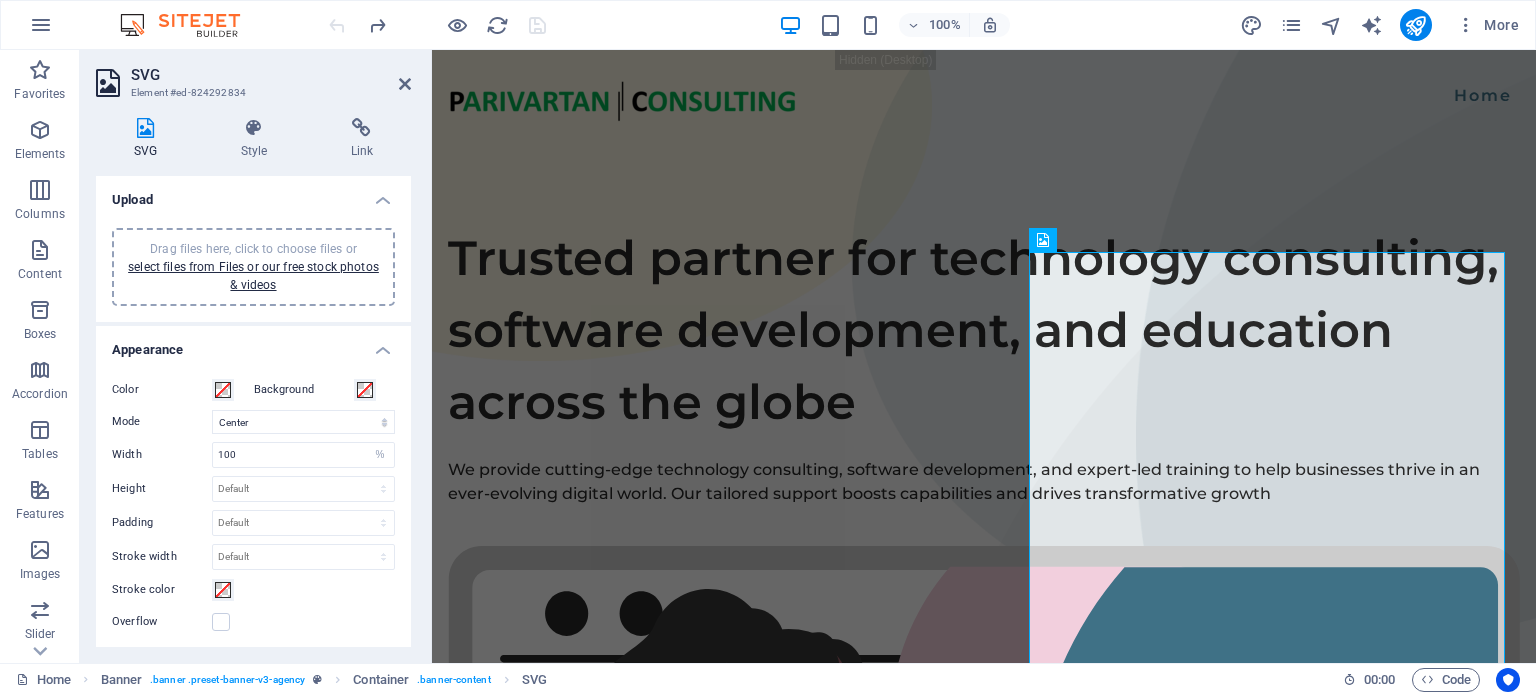 click on "Color" at bounding box center (162, 390) 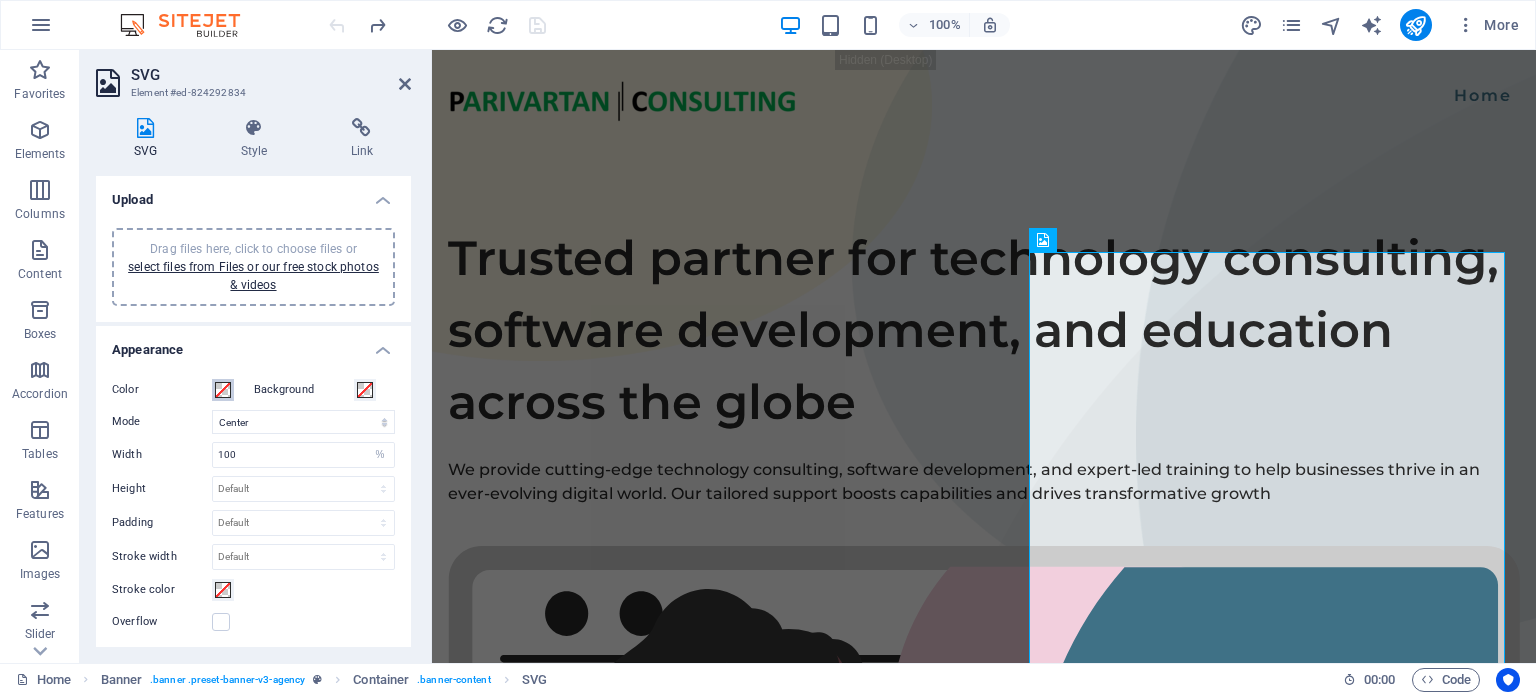 click on "Color" at bounding box center (223, 390) 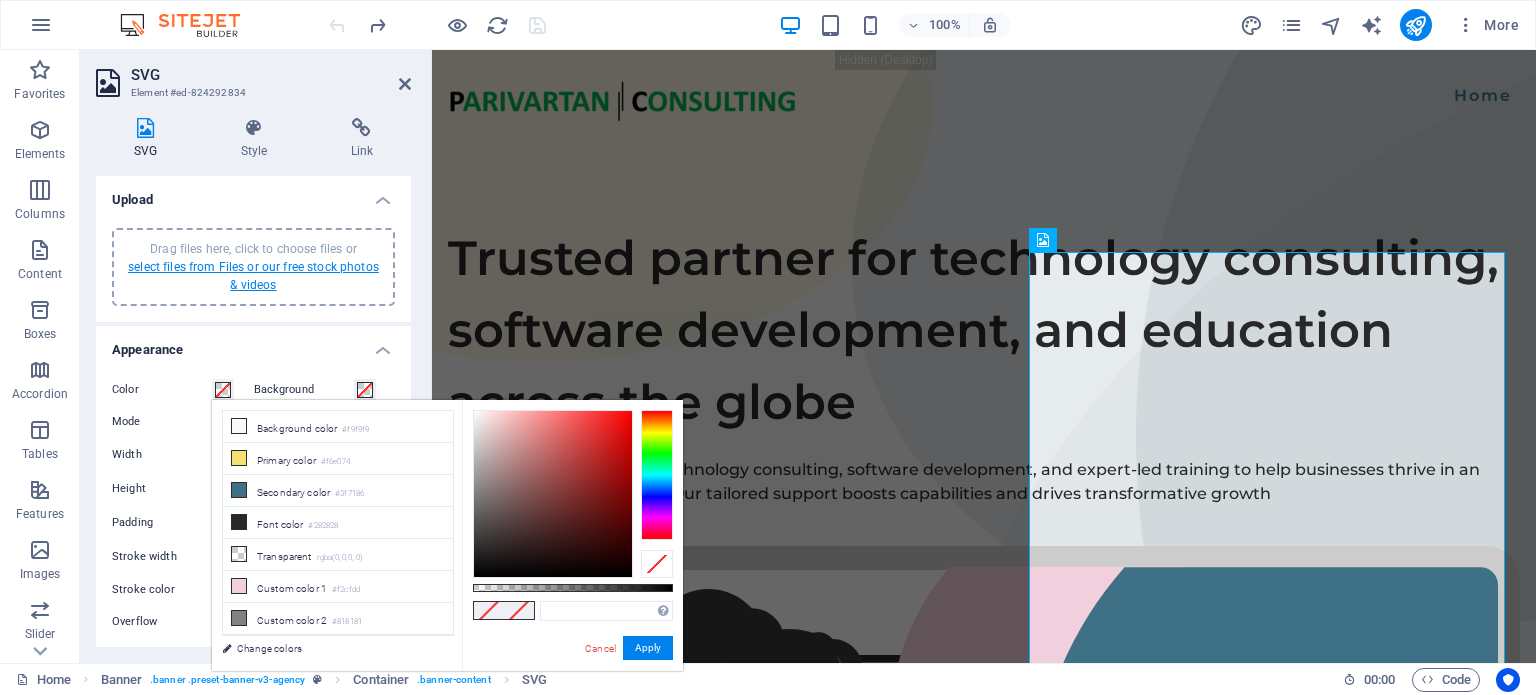 click on "select files from Files or our free stock photos & videos" at bounding box center (253, 276) 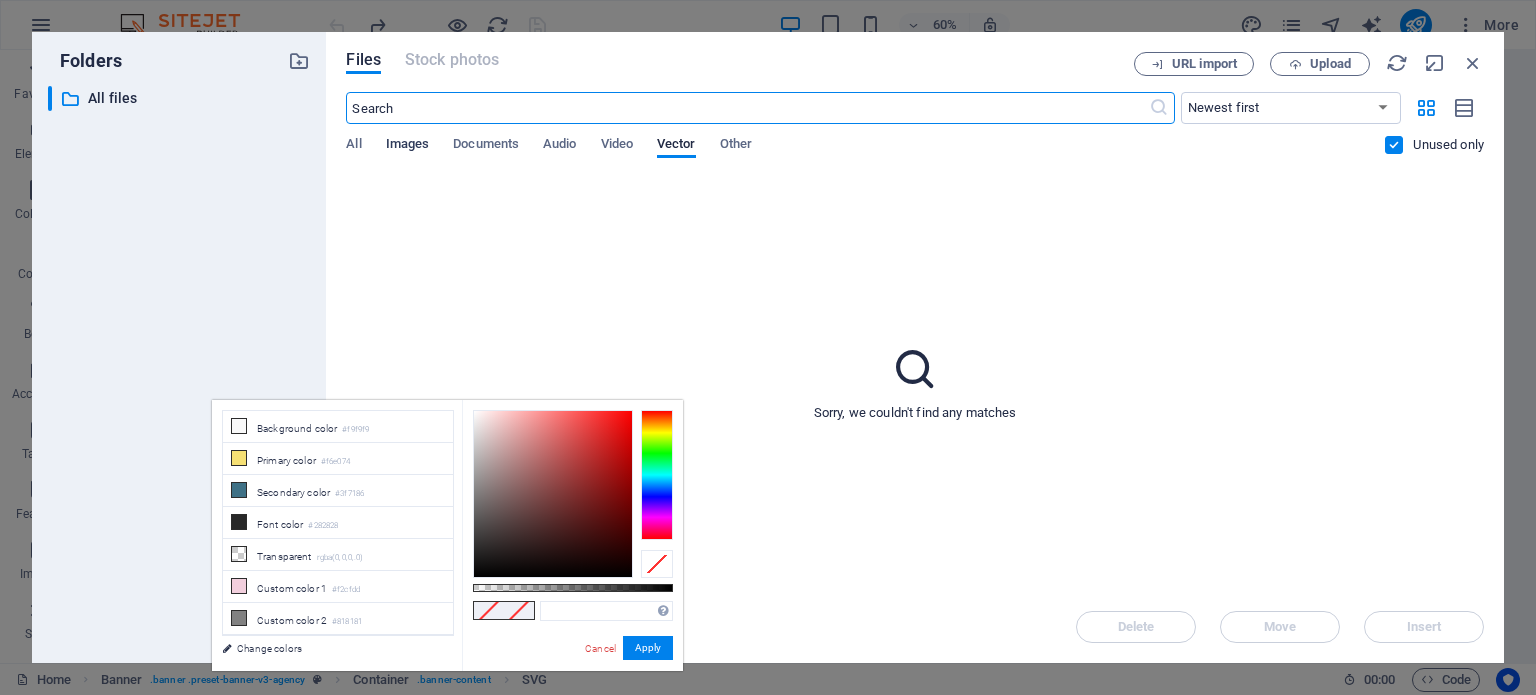 click on "Images" at bounding box center [408, 146] 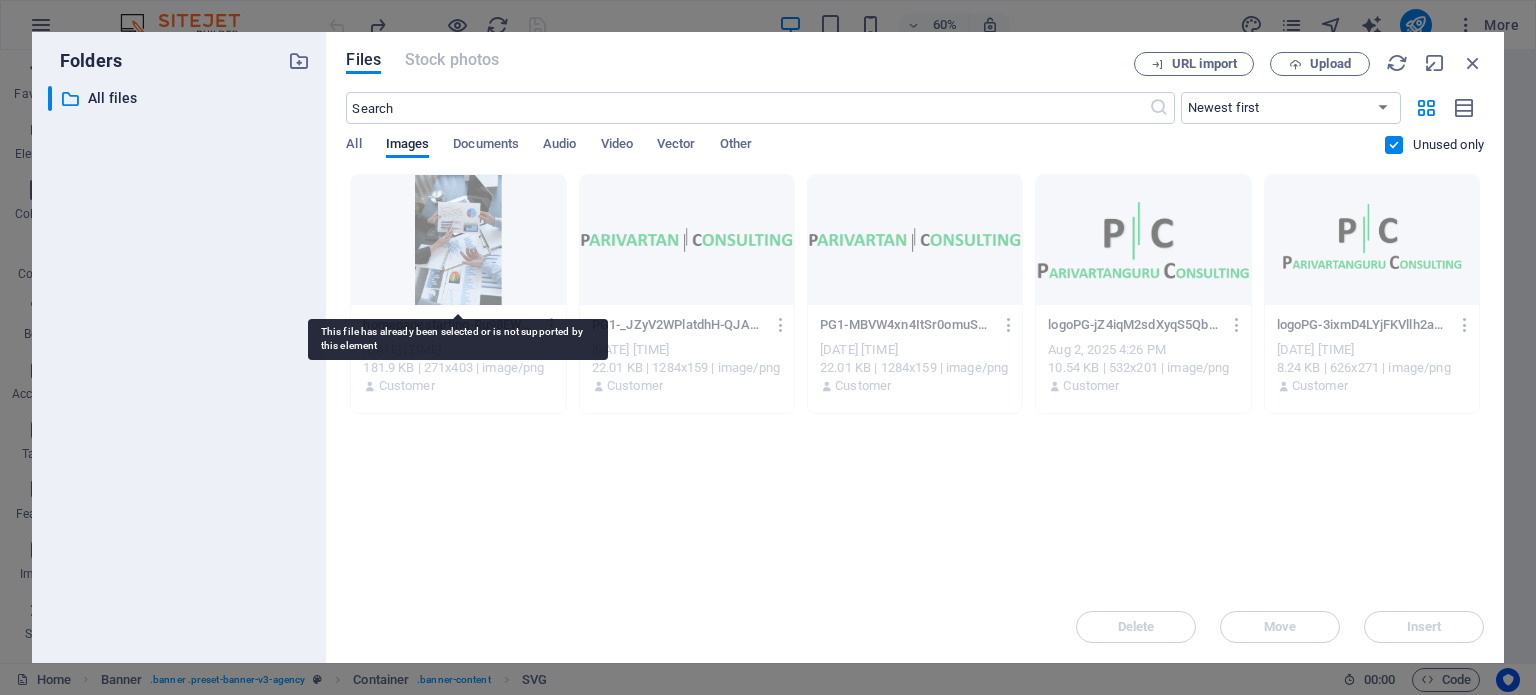 click at bounding box center (458, 240) 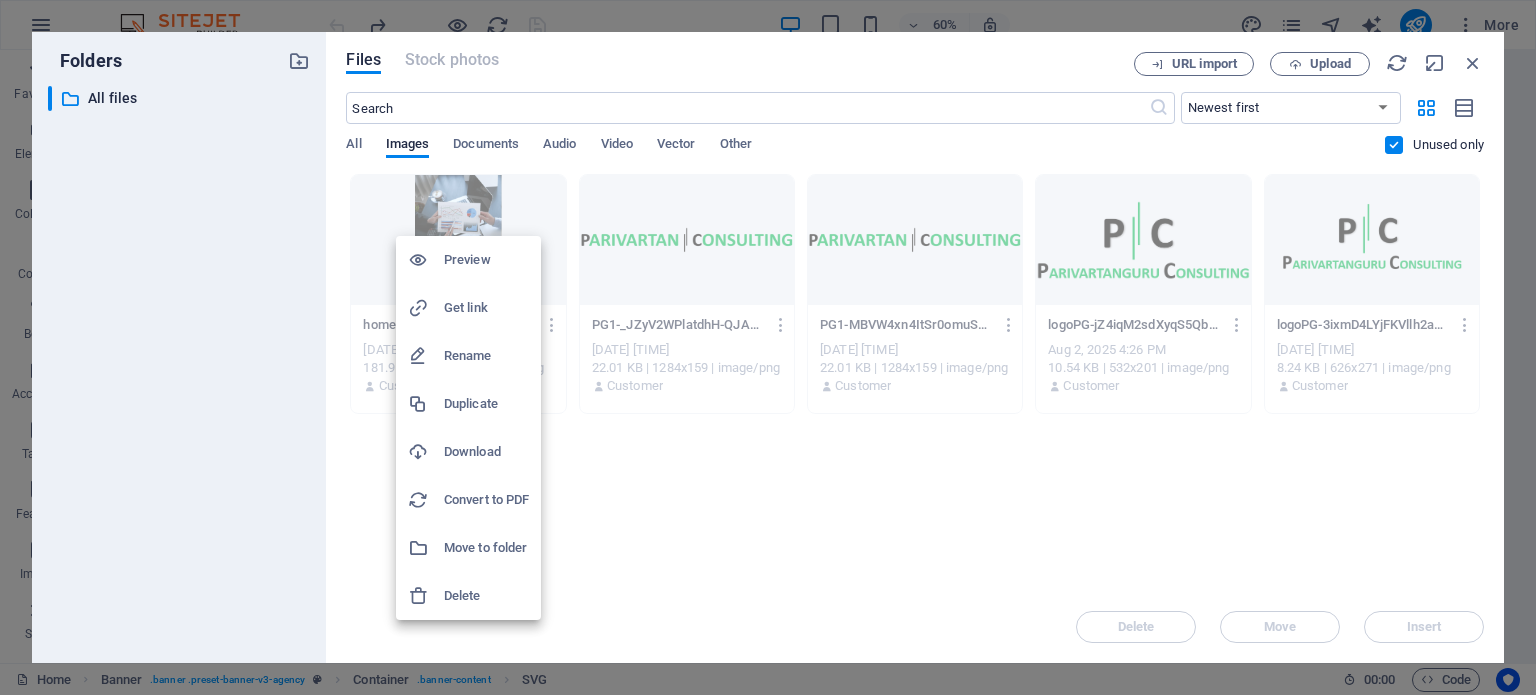 click on "Preview" at bounding box center [486, 260] 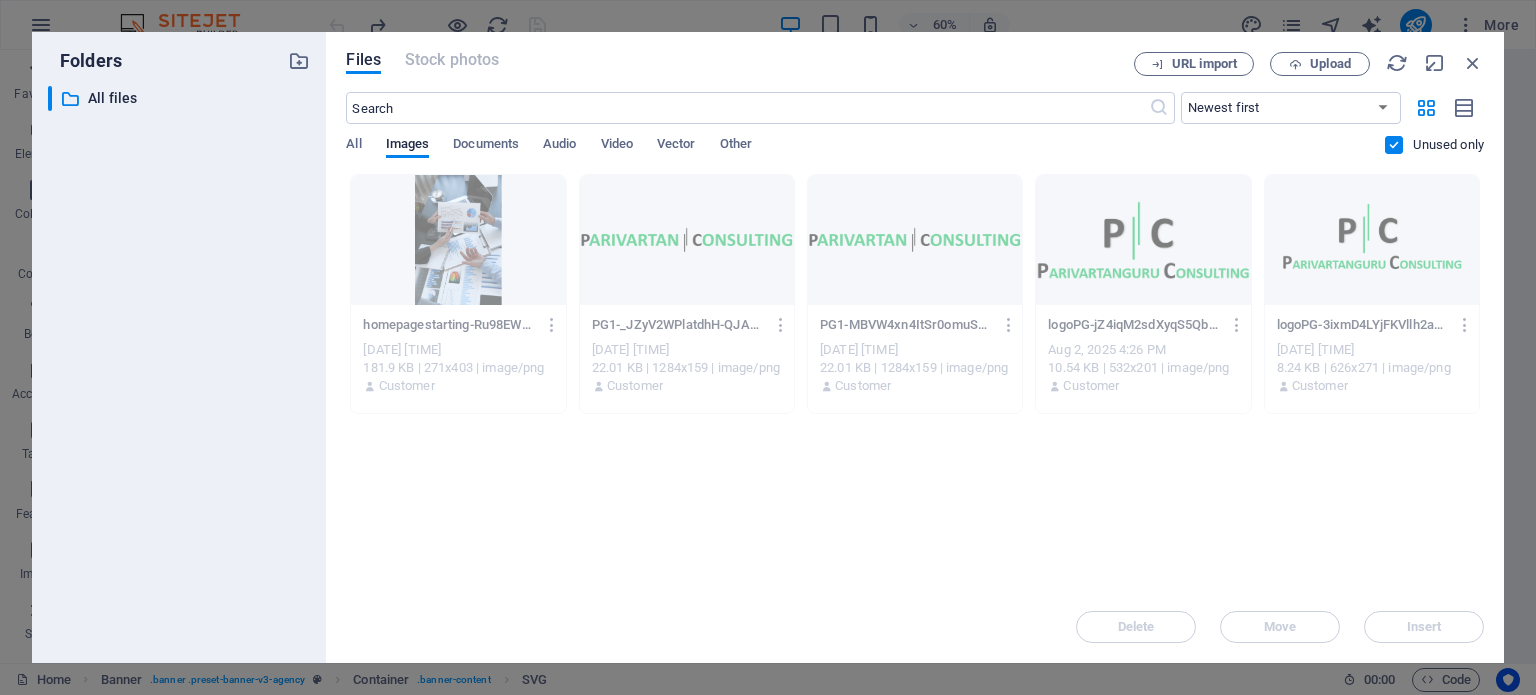 click at bounding box center [1394, 145] 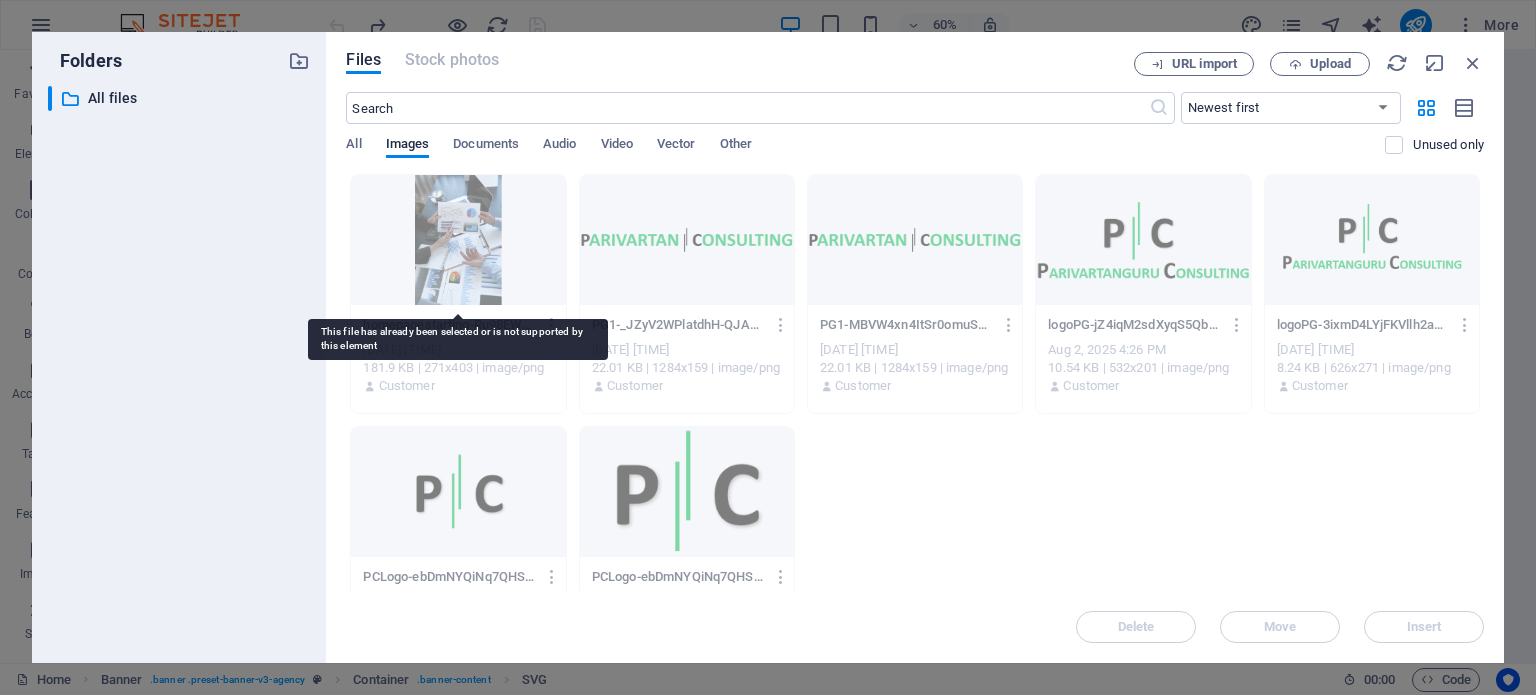click at bounding box center [458, 240] 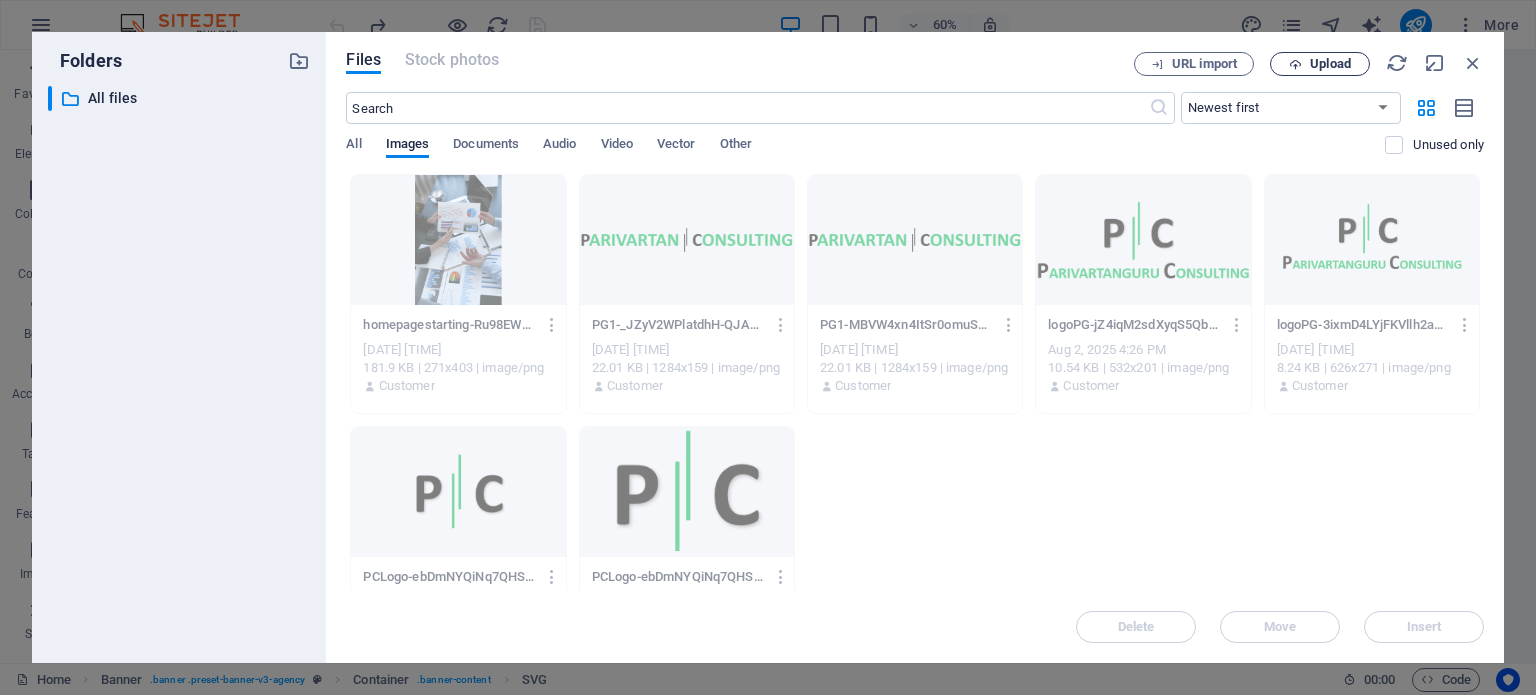 click on "Upload" at bounding box center (1330, 64) 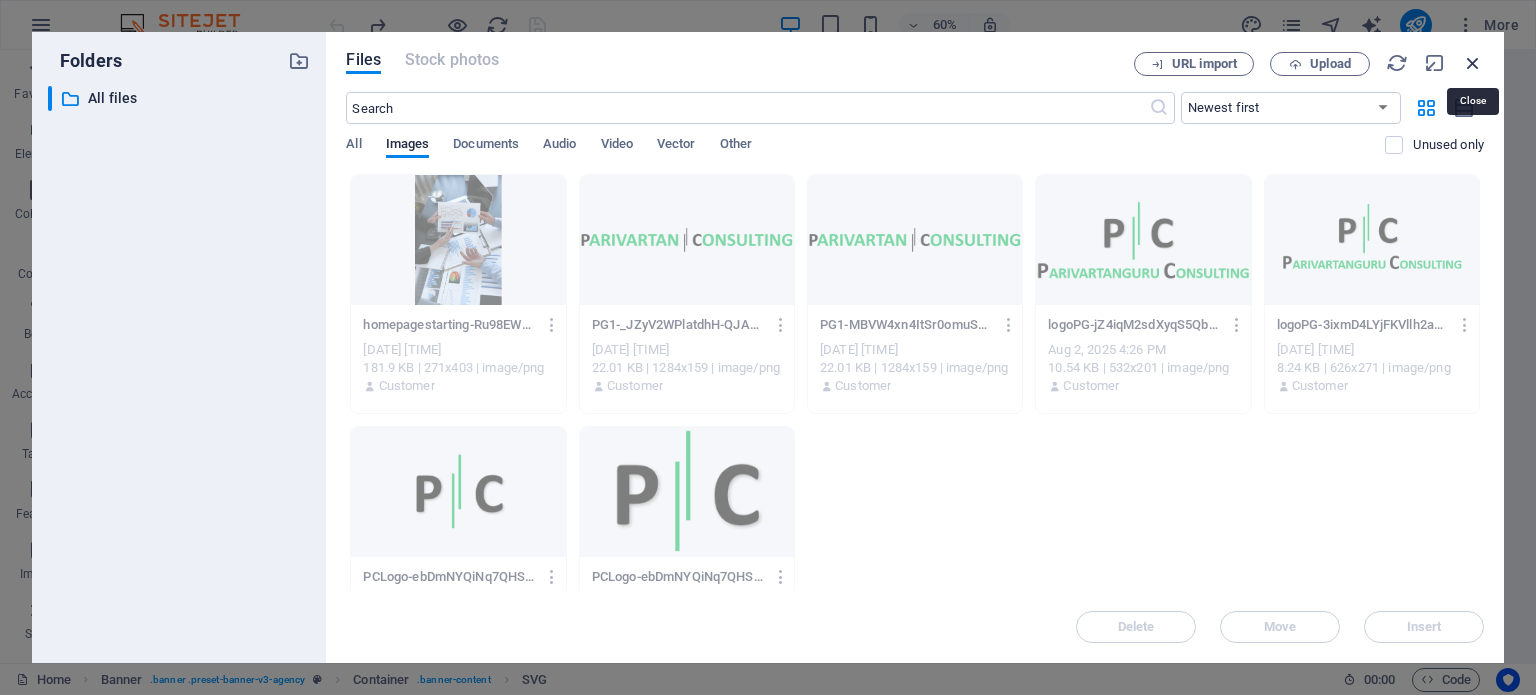 click at bounding box center [1473, 63] 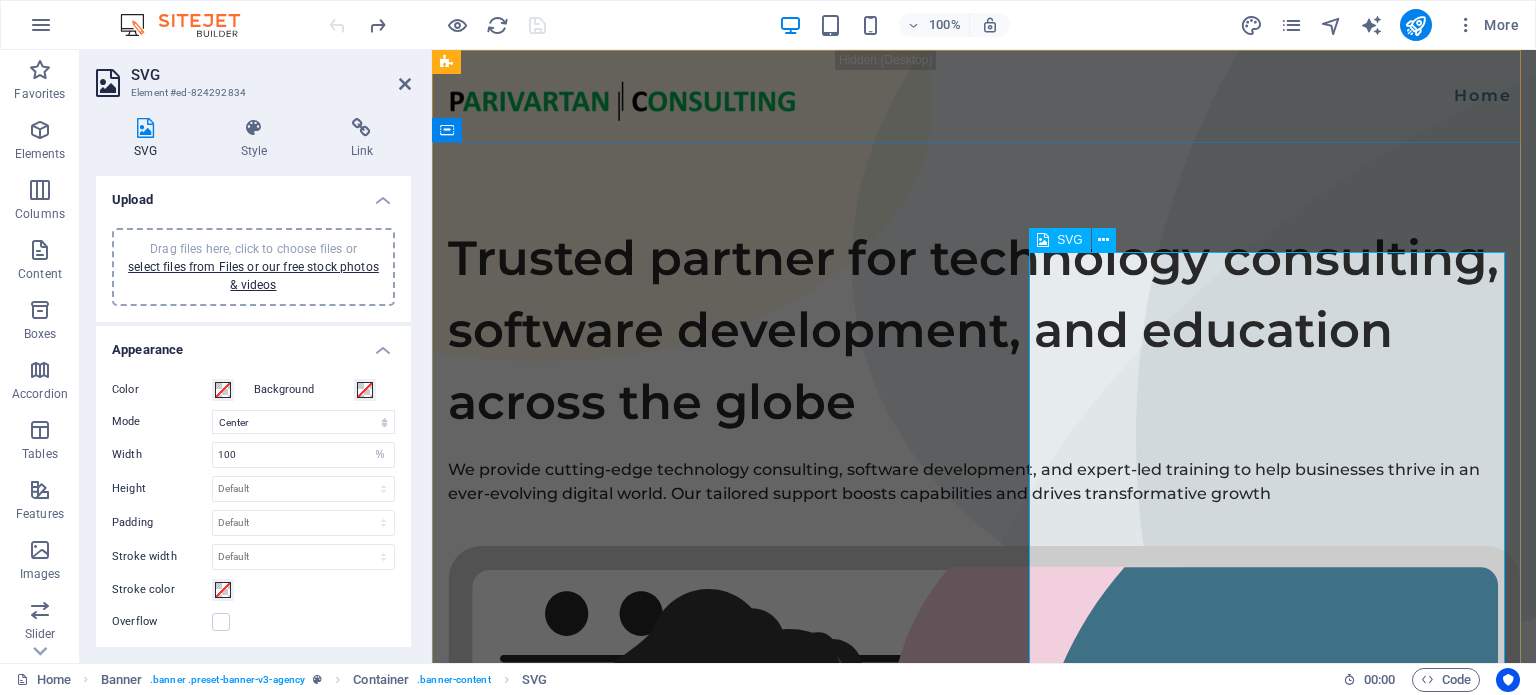 click on "SVG" at bounding box center [1059, 240] 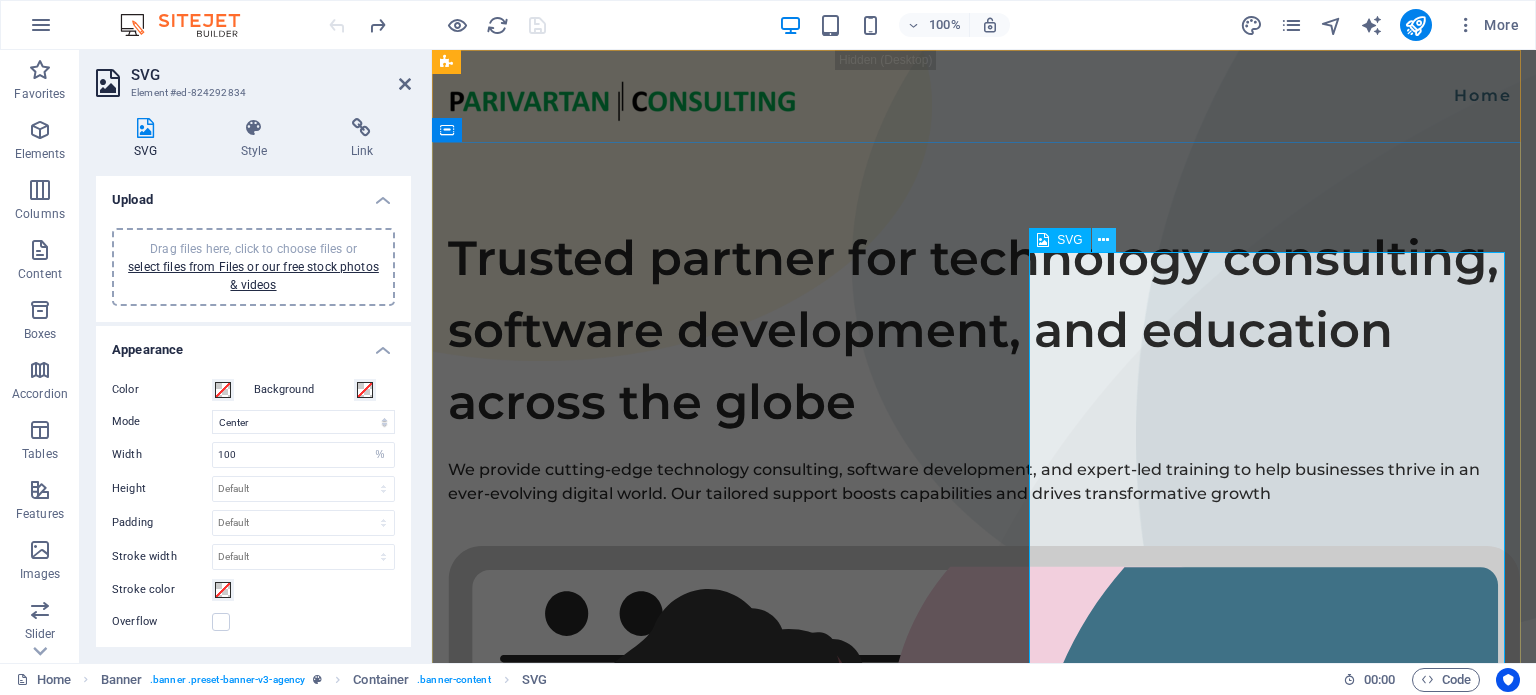 click at bounding box center [1103, 240] 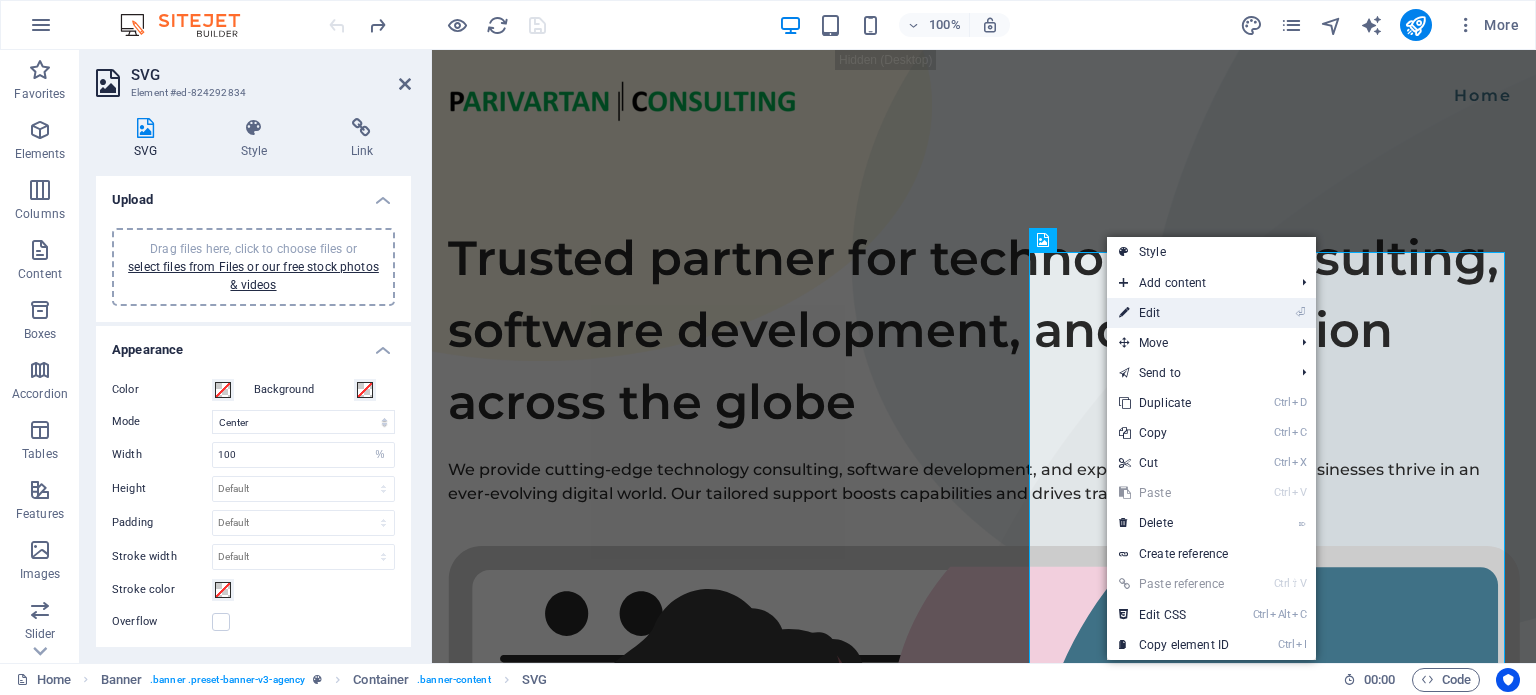 click on "⏎  Edit" at bounding box center (1174, 313) 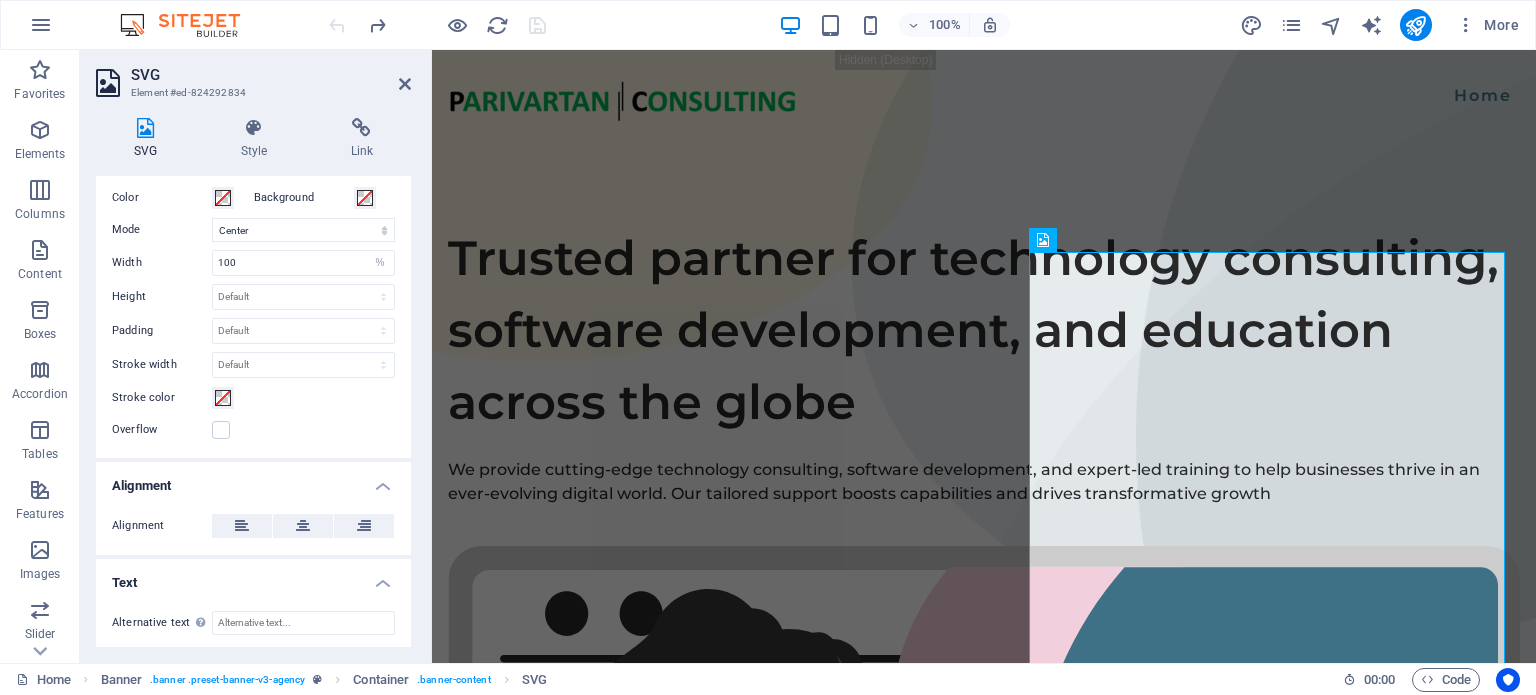 scroll, scrollTop: 0, scrollLeft: 0, axis: both 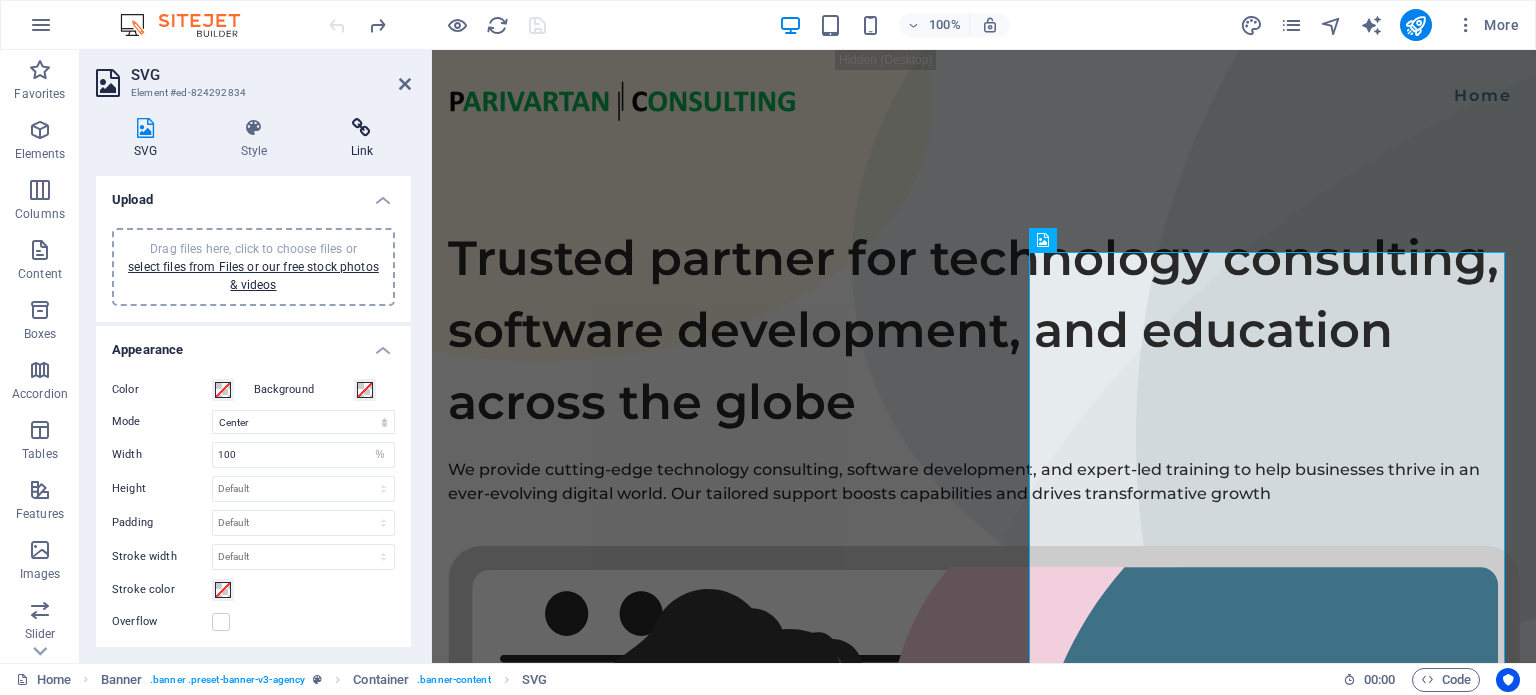 click on "Link" at bounding box center [362, 139] 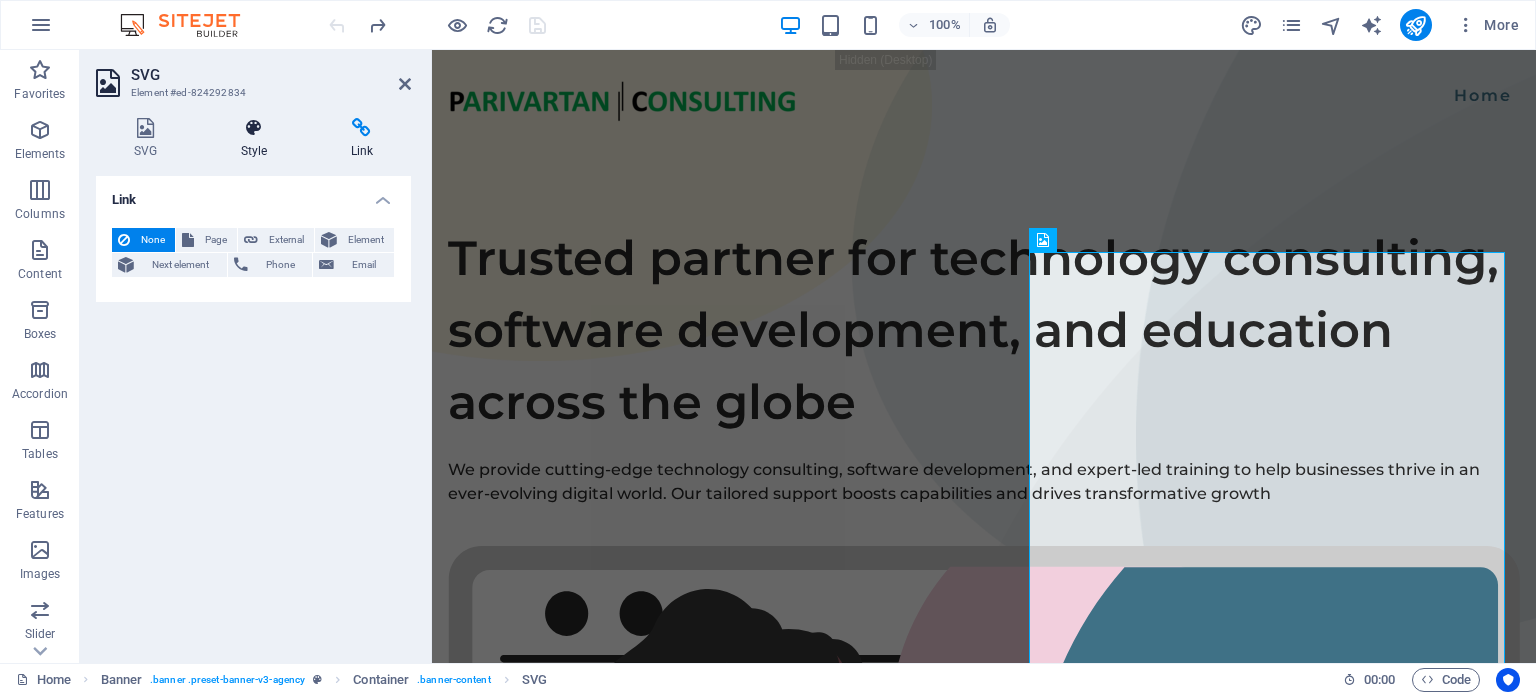 click at bounding box center (254, 128) 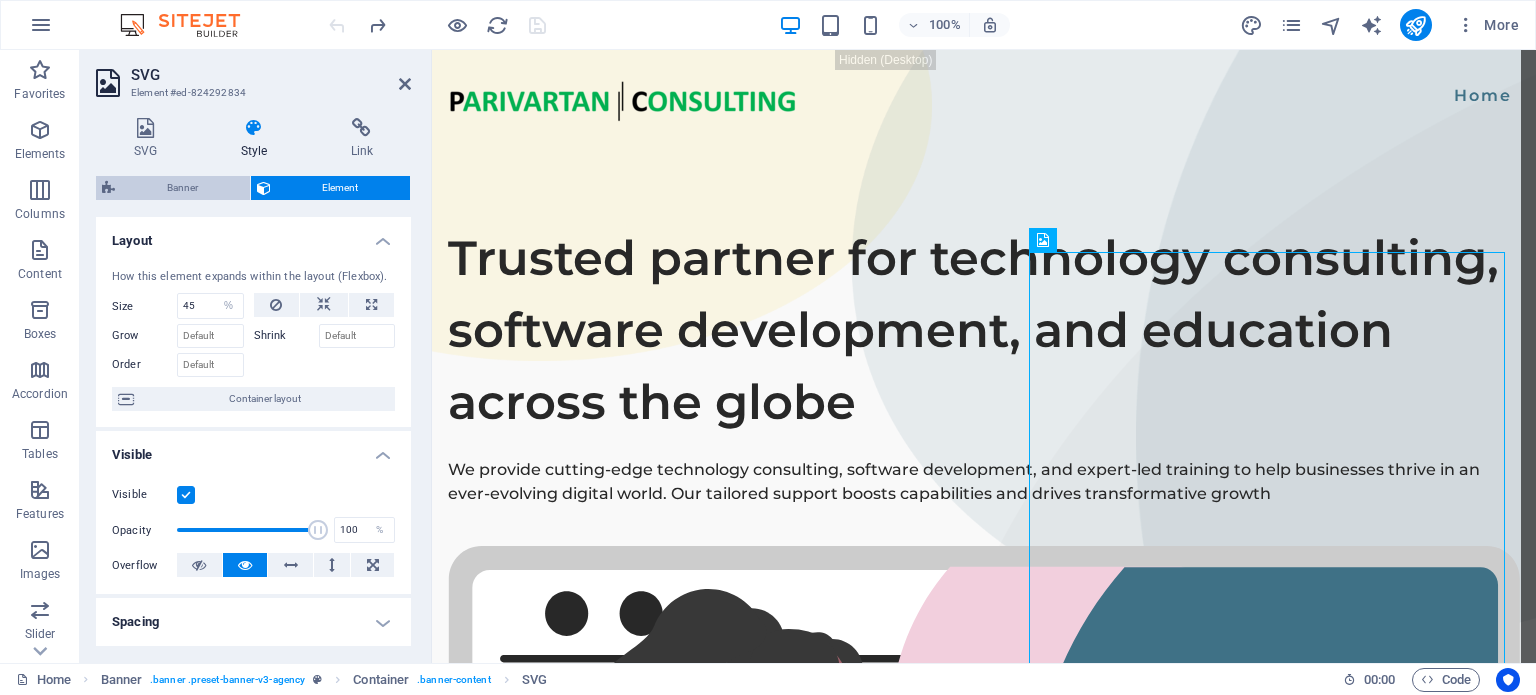 click on "Banner" at bounding box center [182, 188] 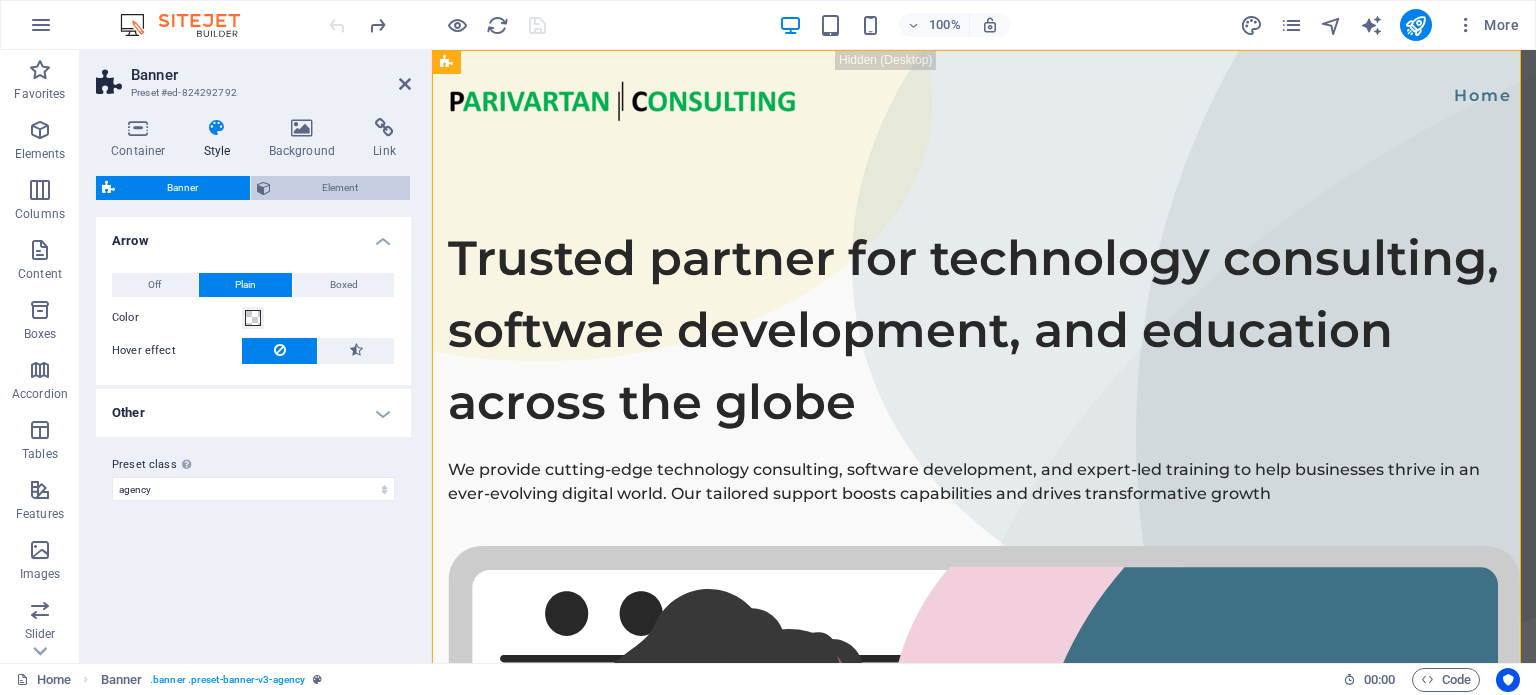 click on "Element" at bounding box center [341, 188] 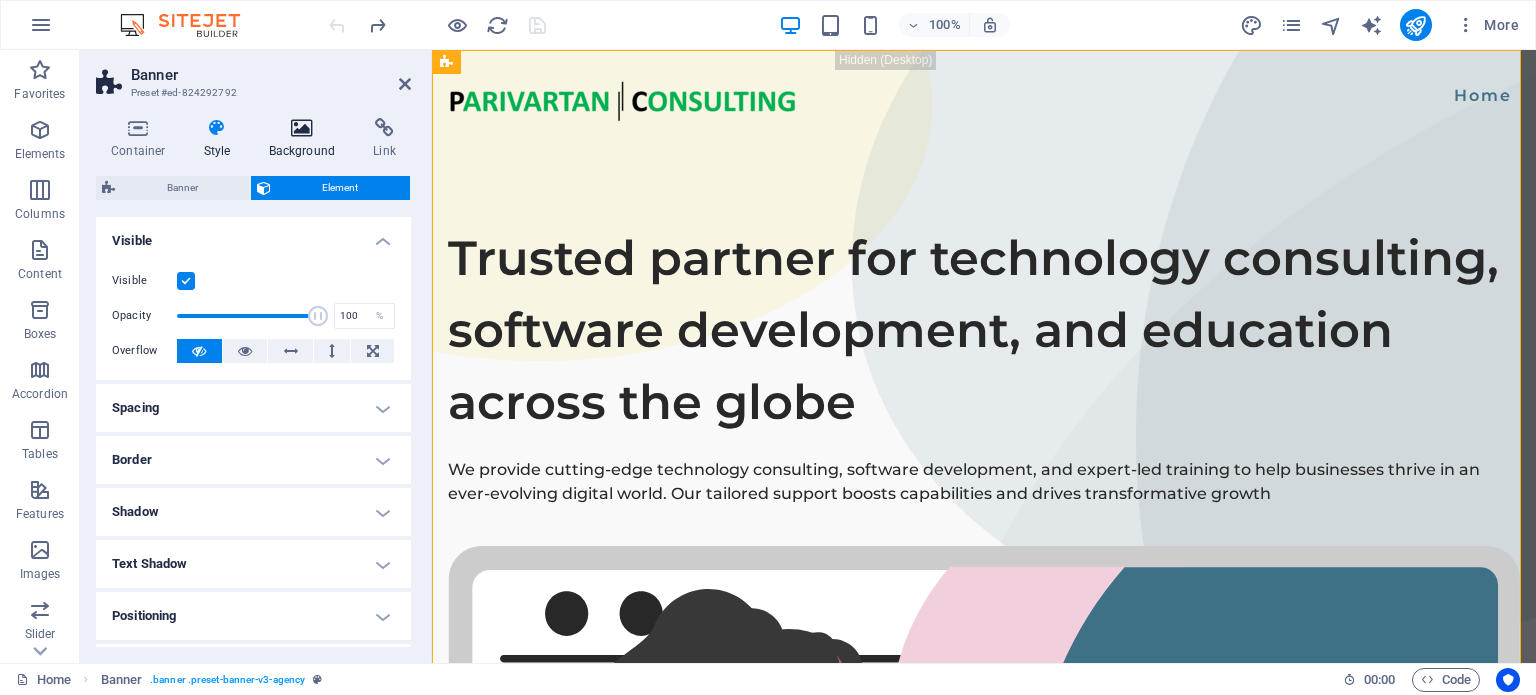 click at bounding box center (302, 128) 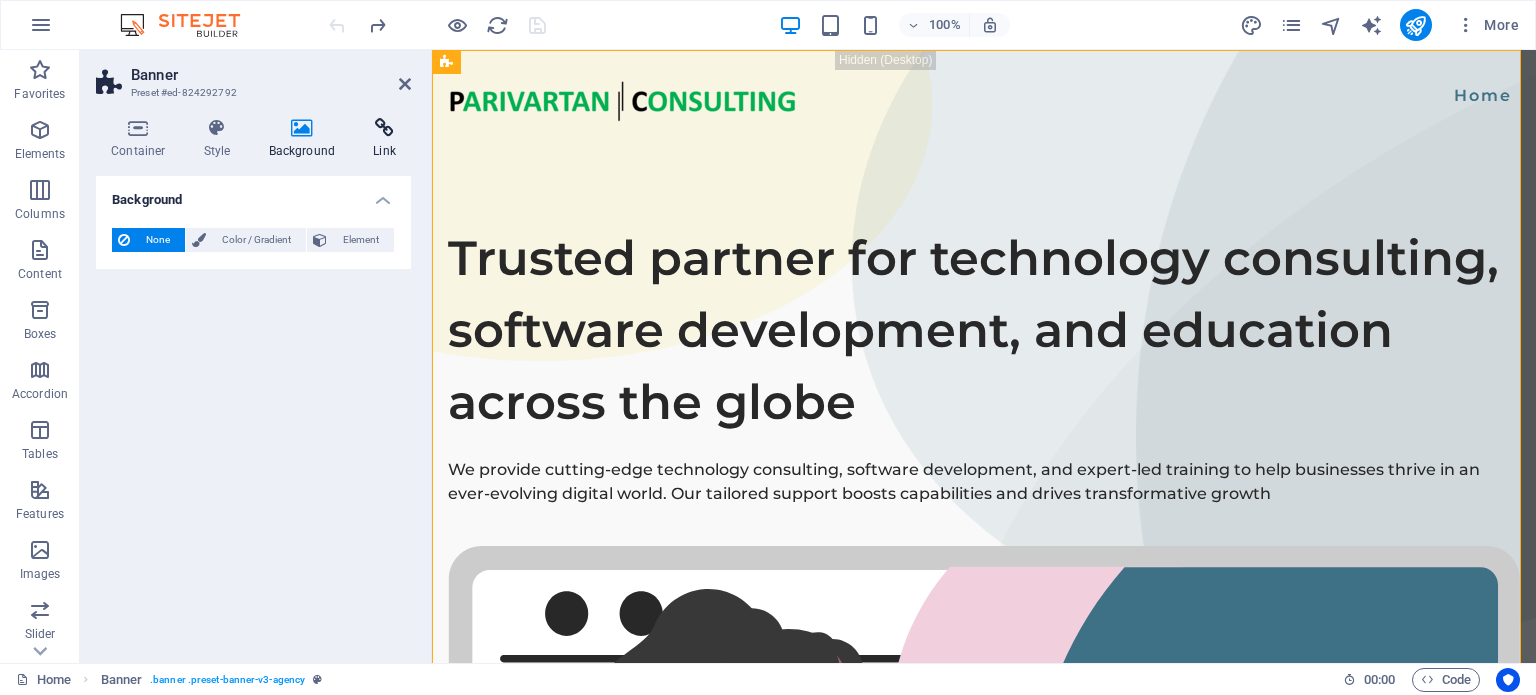 click at bounding box center [384, 128] 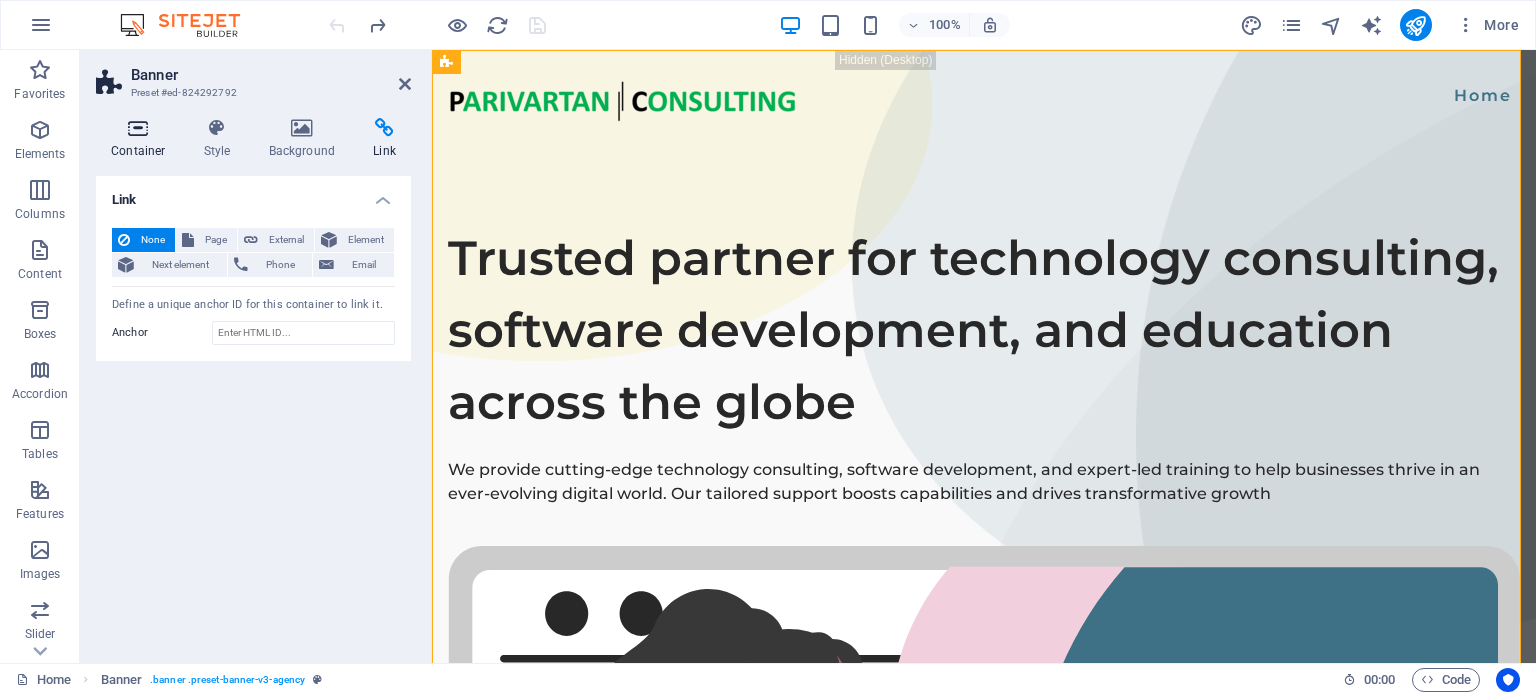 click on "Container" at bounding box center (142, 139) 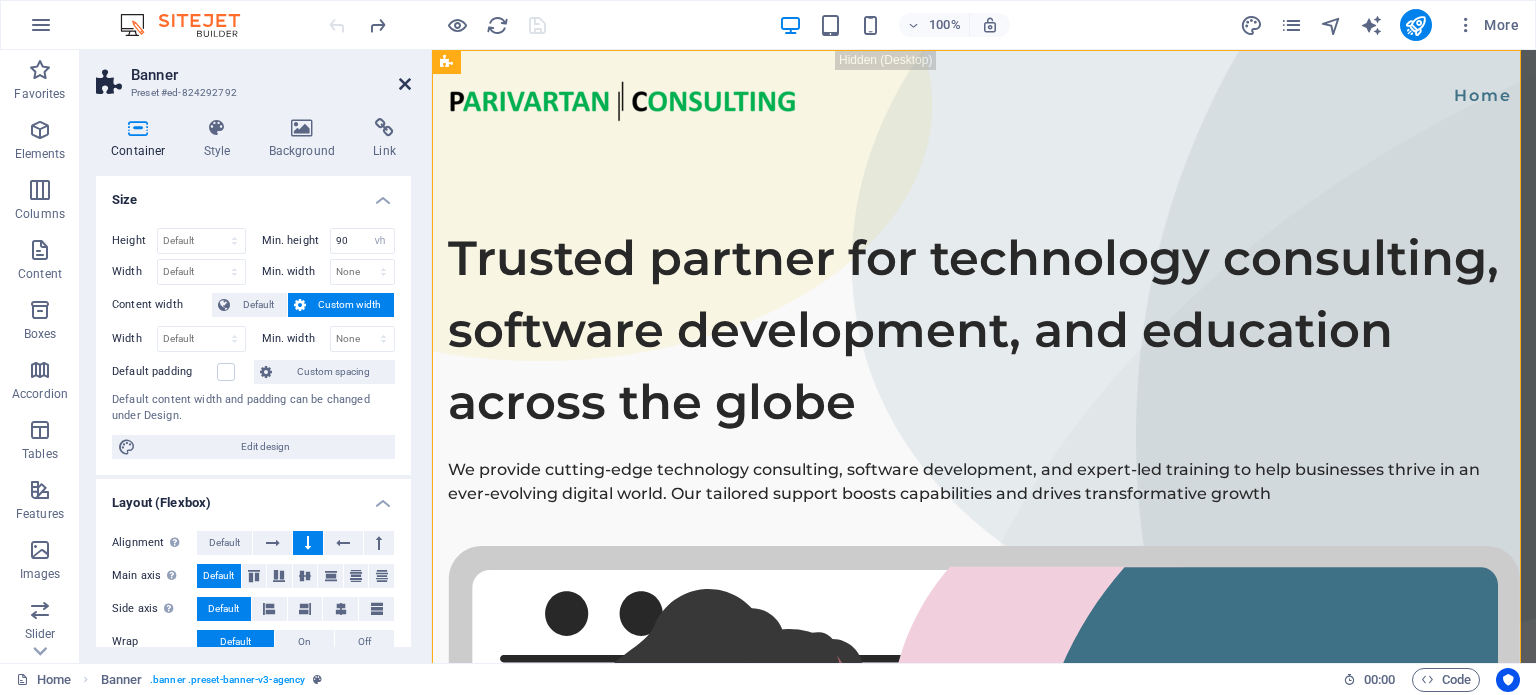 click at bounding box center [405, 84] 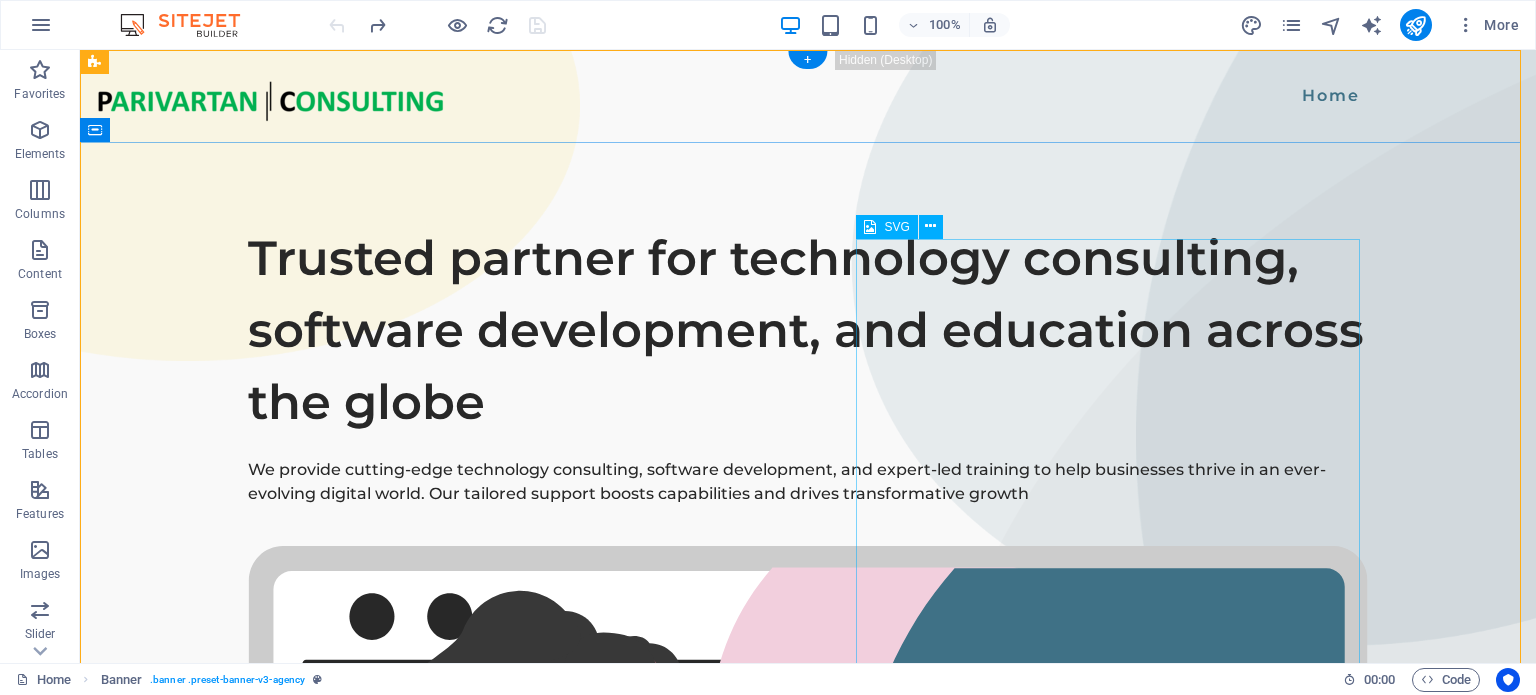 click at bounding box center [808, 1078] 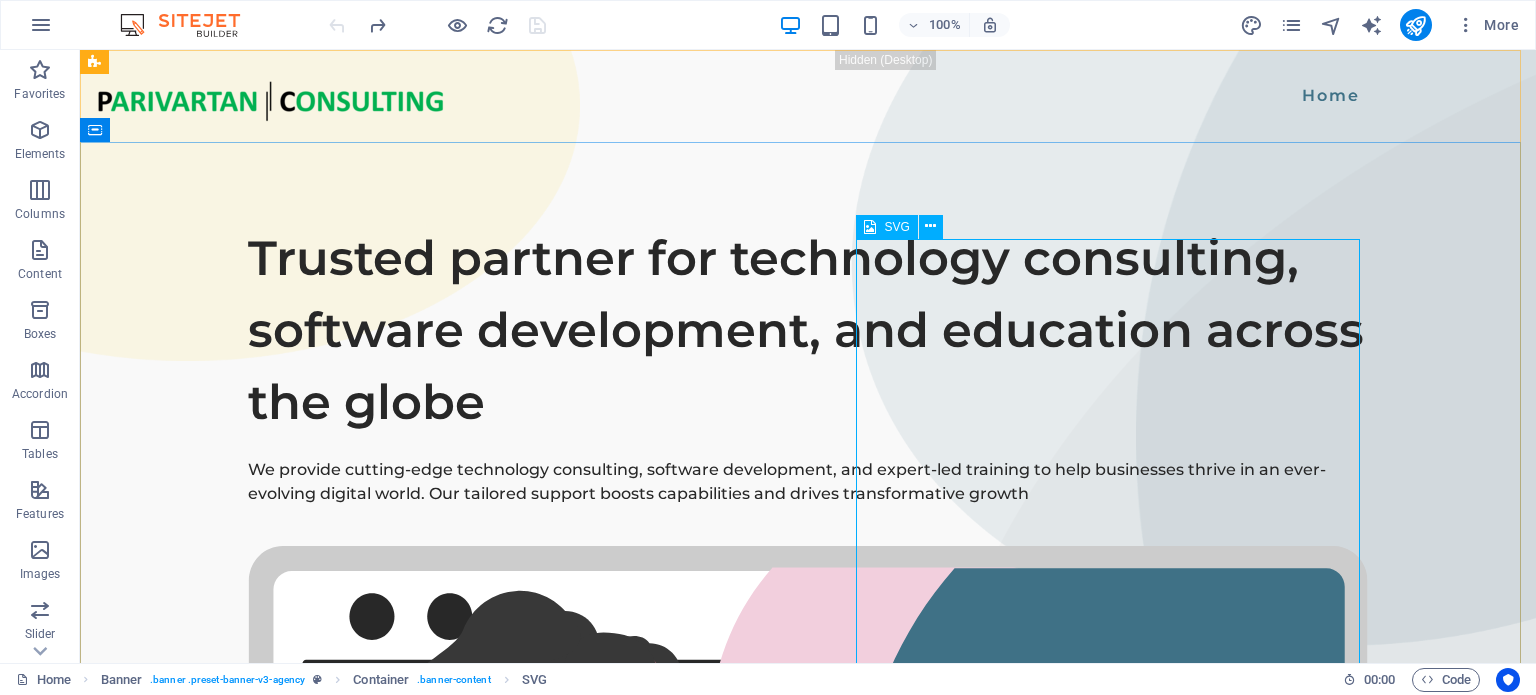 click on "Trusted partner for technology consulting, software development, and education across the globe We provide cutting-edge technology consulting, software development, and expert-led training to help businesses thrive in an ever-evolving digital world. Our tailored support boosts capabilities and drives transformative growth" at bounding box center [808, 916] 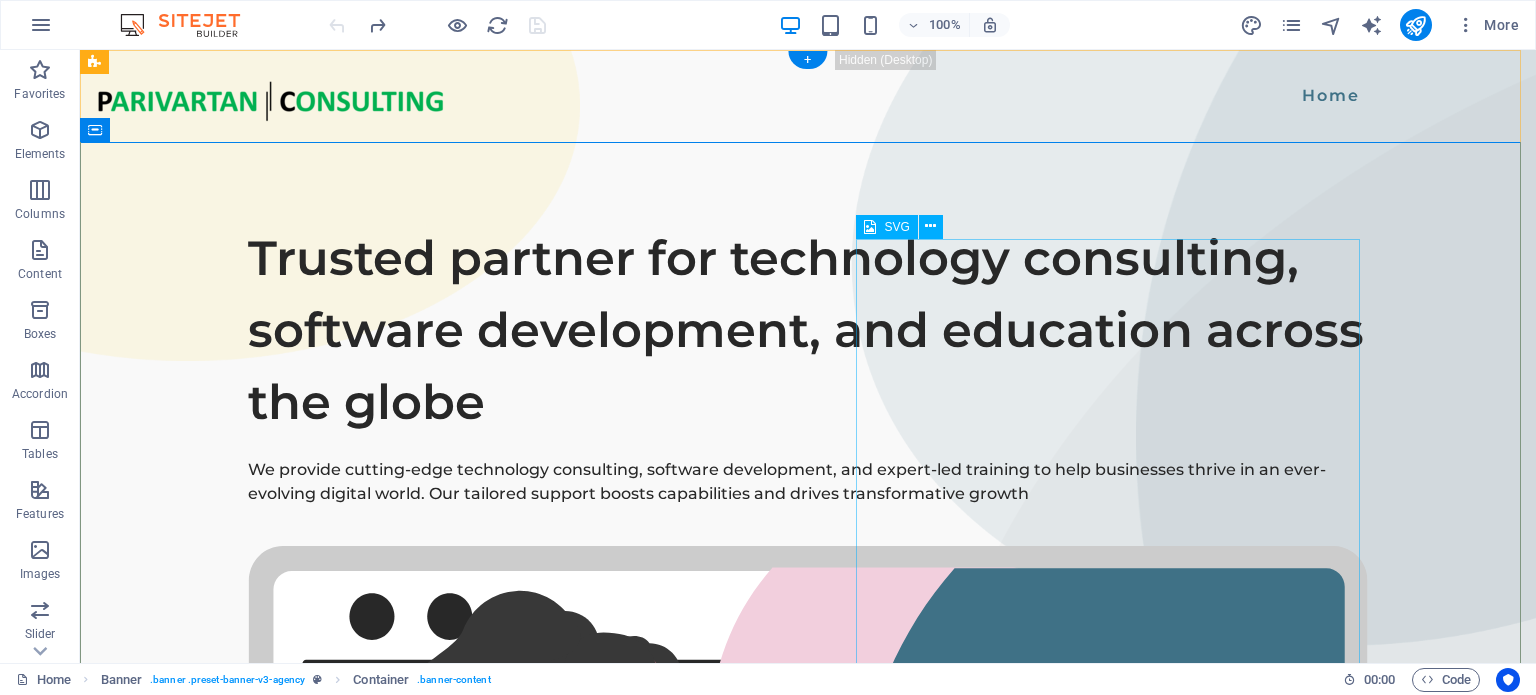 click at bounding box center (808, 1078) 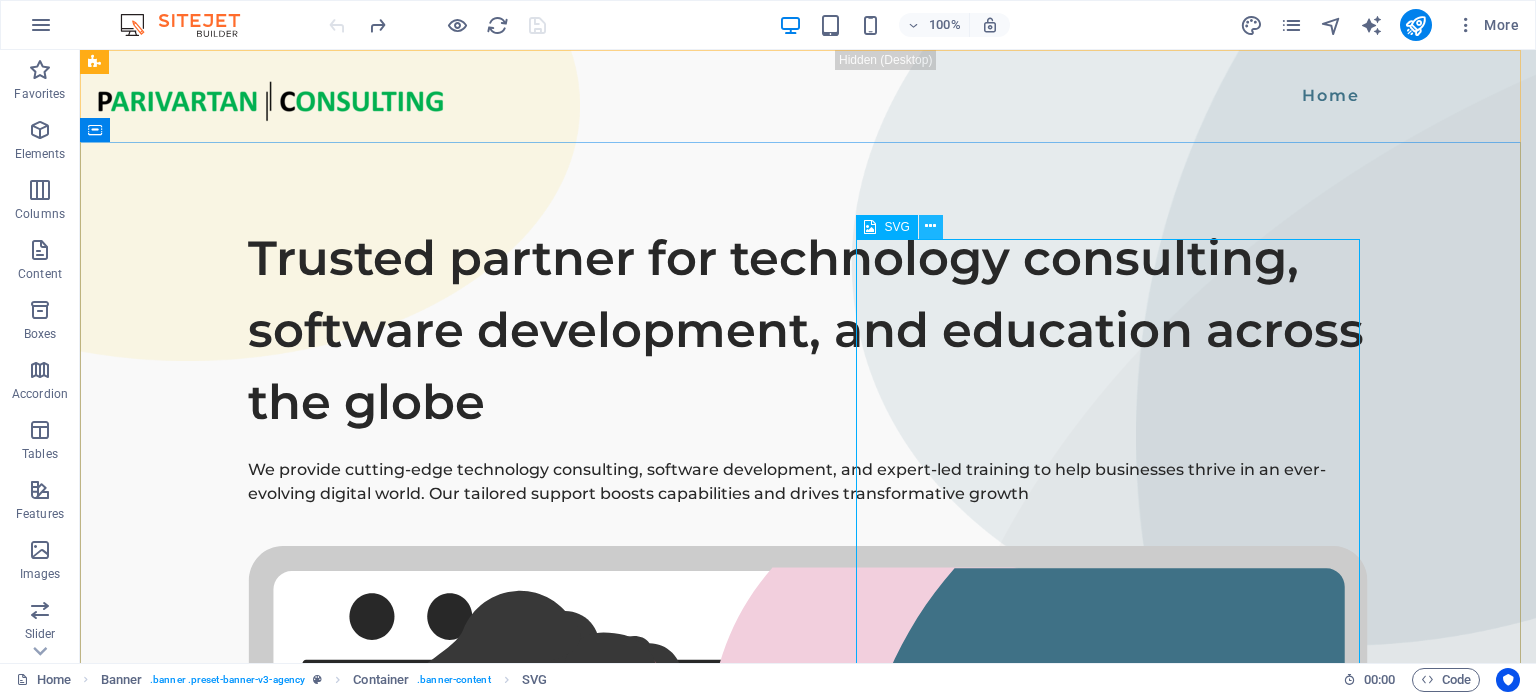 click at bounding box center (930, 226) 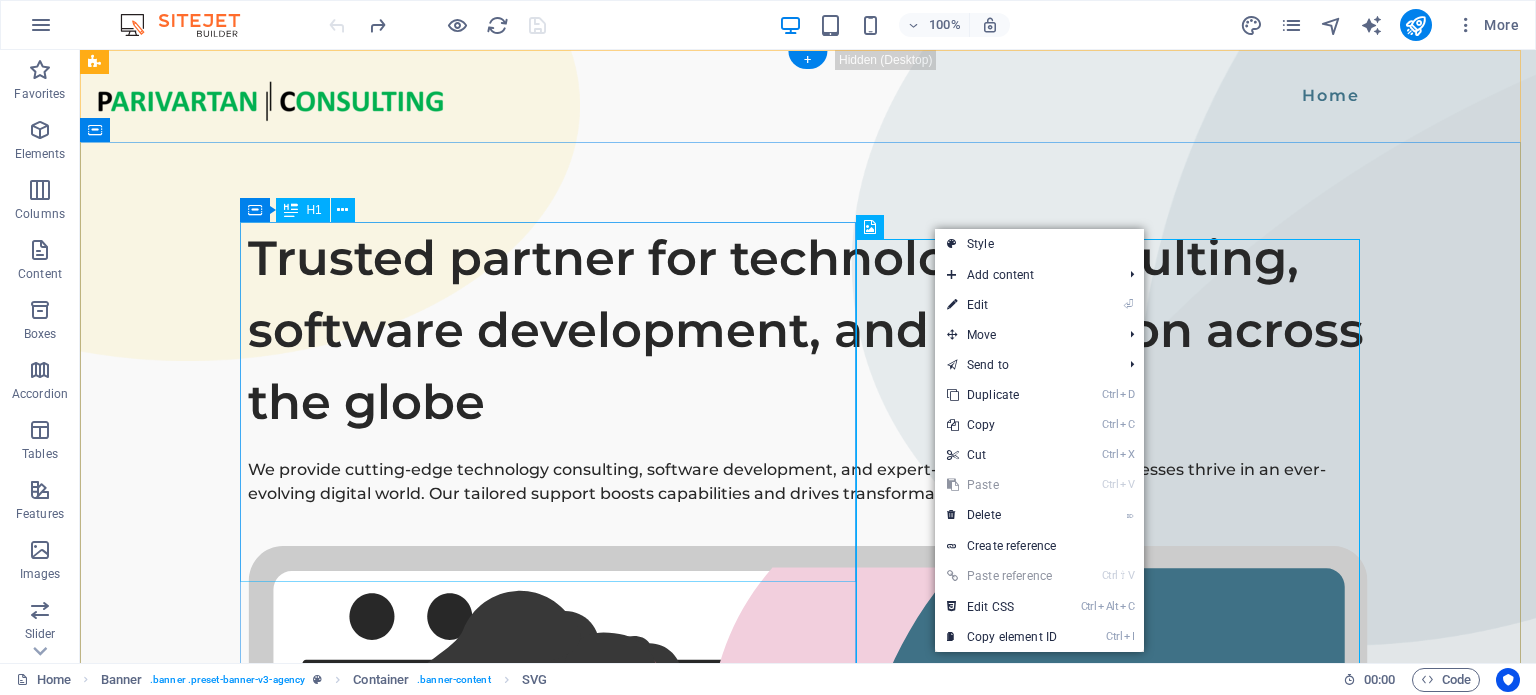 click on "Trusted partner for technology consulting, software development, and education across the globe" at bounding box center (808, 330) 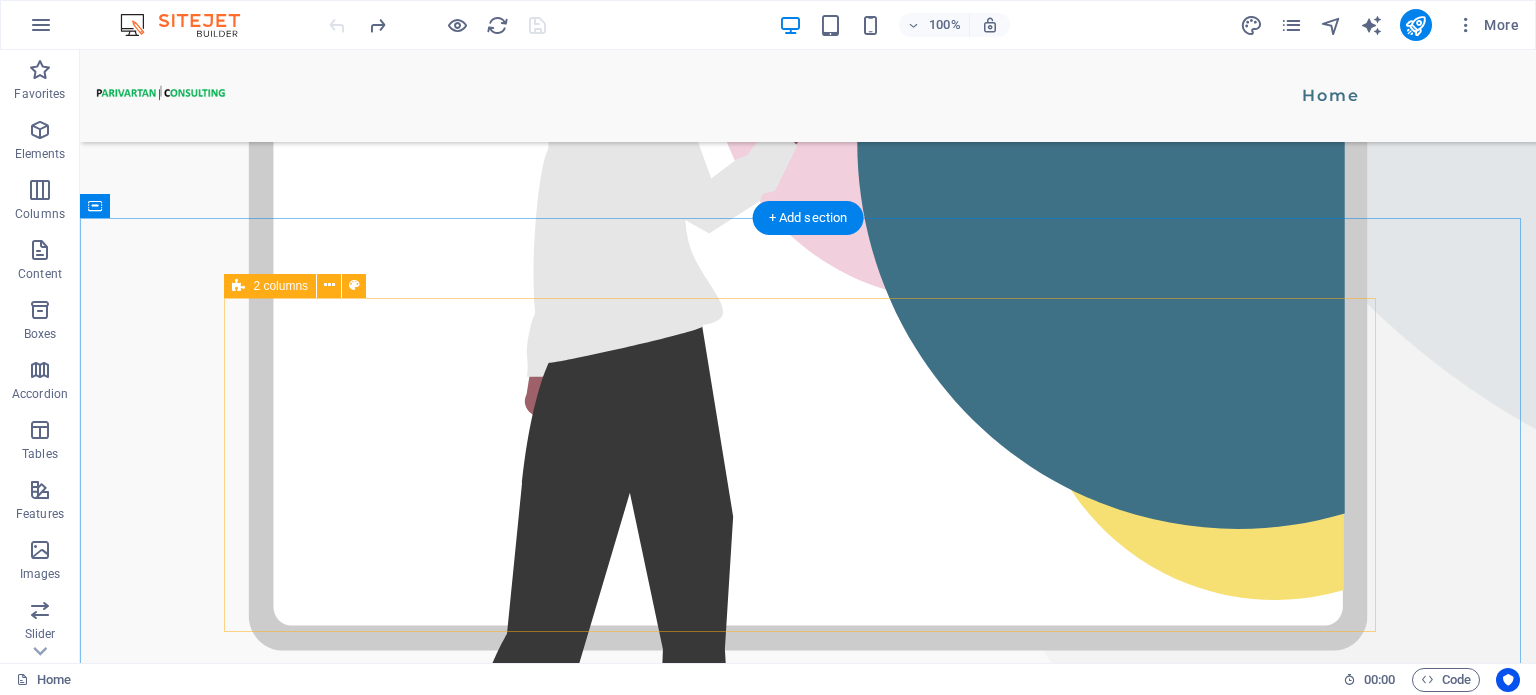 scroll, scrollTop: 684, scrollLeft: 0, axis: vertical 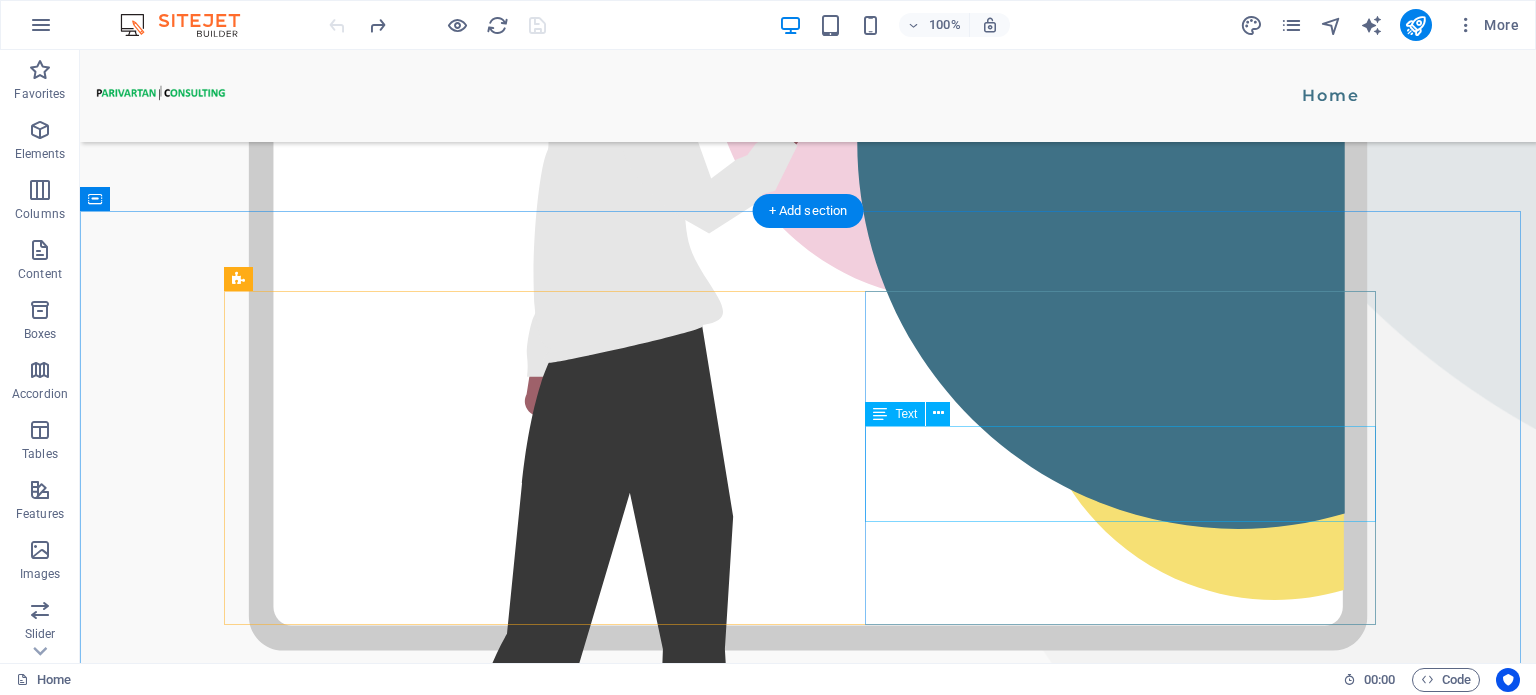 click on "Sed ut perspiciatis unde omnis iste natus error sit voluptatem accusantium doloremque laudantium, totam rem aperiam, eaque ipsa quae ab illo inventore veritatis et quasi architecto beatae vitae dicta sunt explicabo." at bounding box center (335, 1725) 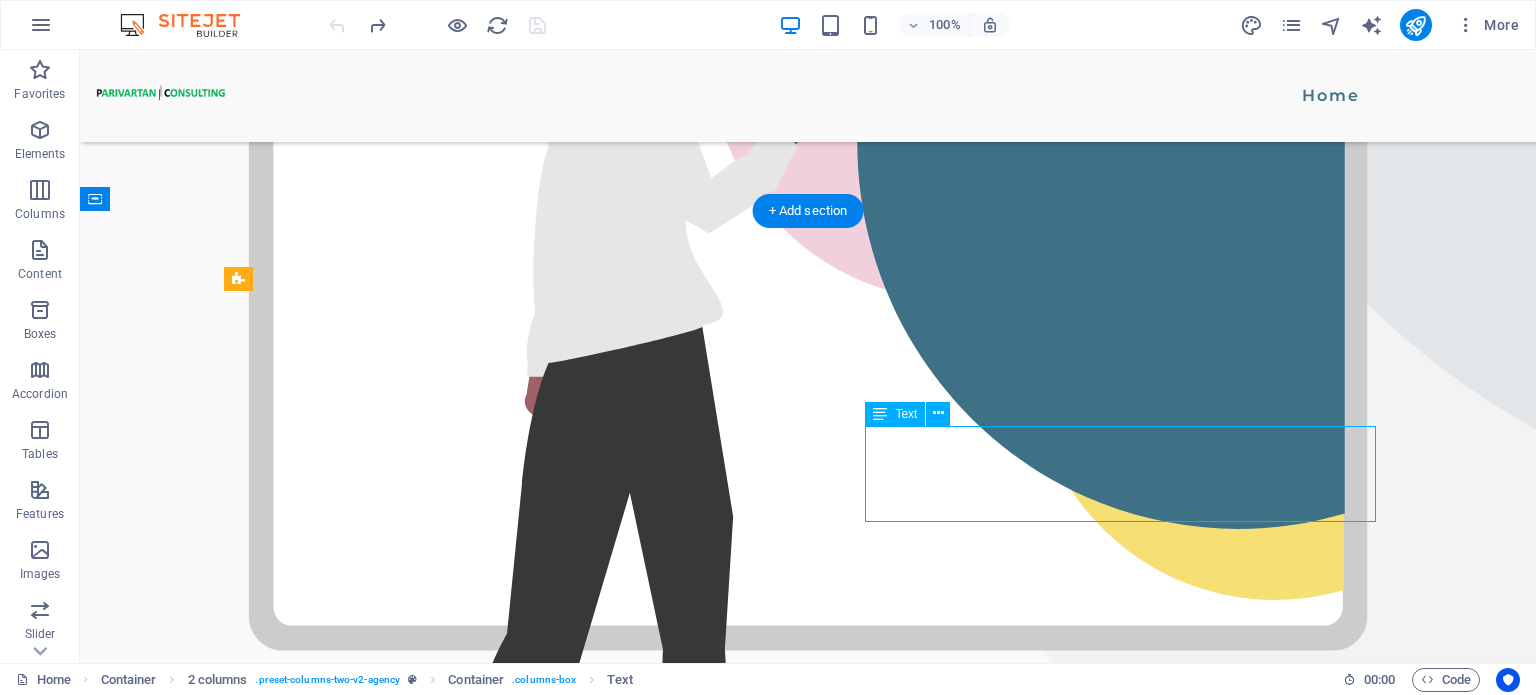 click on "Sed ut perspiciatis unde omnis iste natus error sit voluptatem accusantium doloremque laudantium, totam rem aperiam, eaque ipsa quae ab illo inventore veritatis et quasi architecto beatae vitae dicta sunt explicabo." at bounding box center (335, 1725) 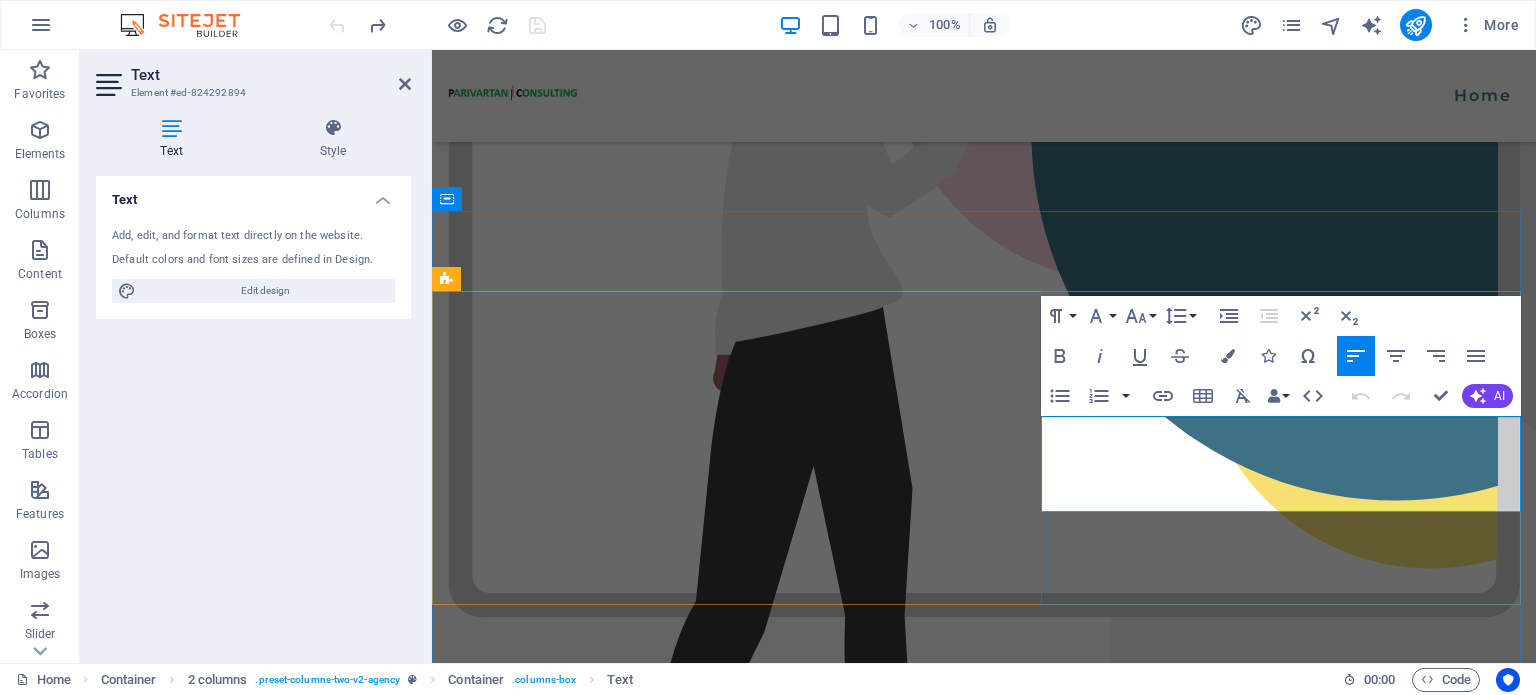scroll, scrollTop: 673, scrollLeft: 0, axis: vertical 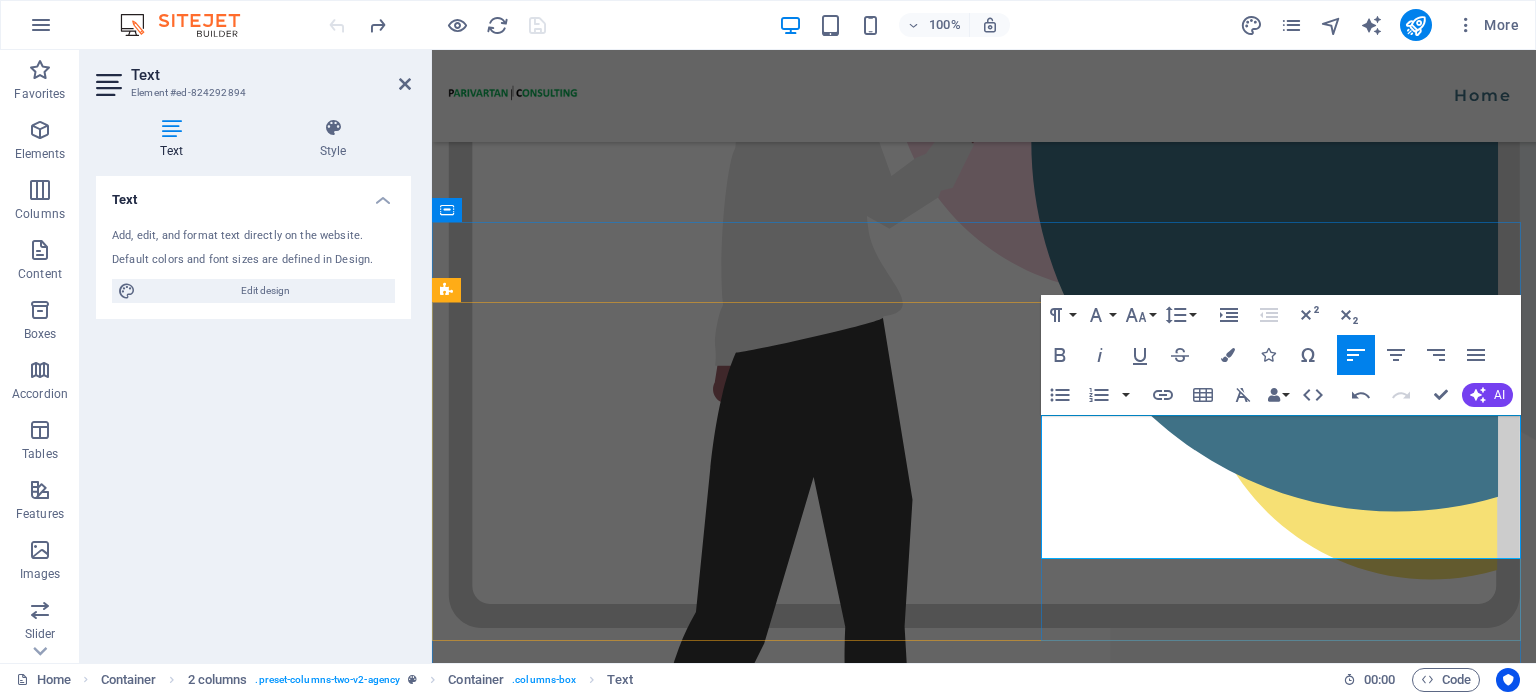 click on "Meridian Consulting" at bounding box center (519, 1638) 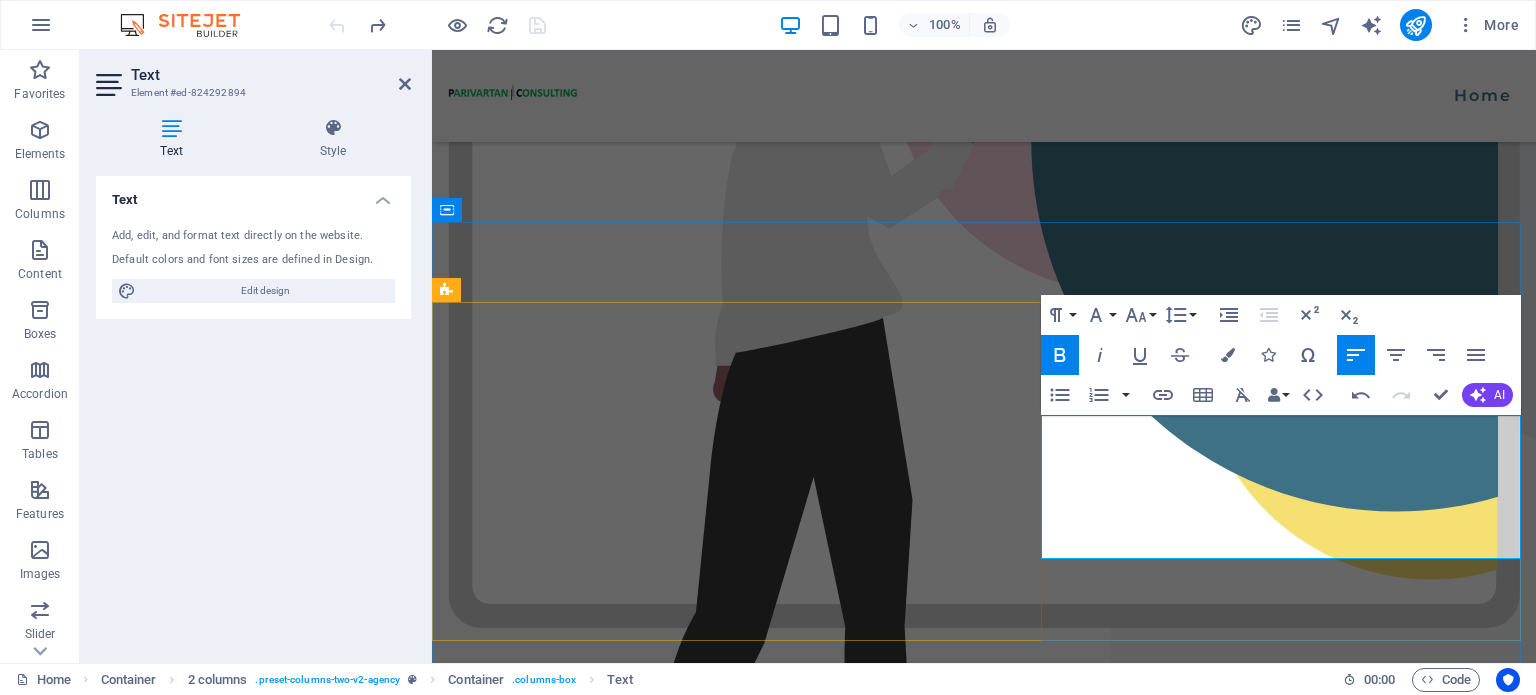 type 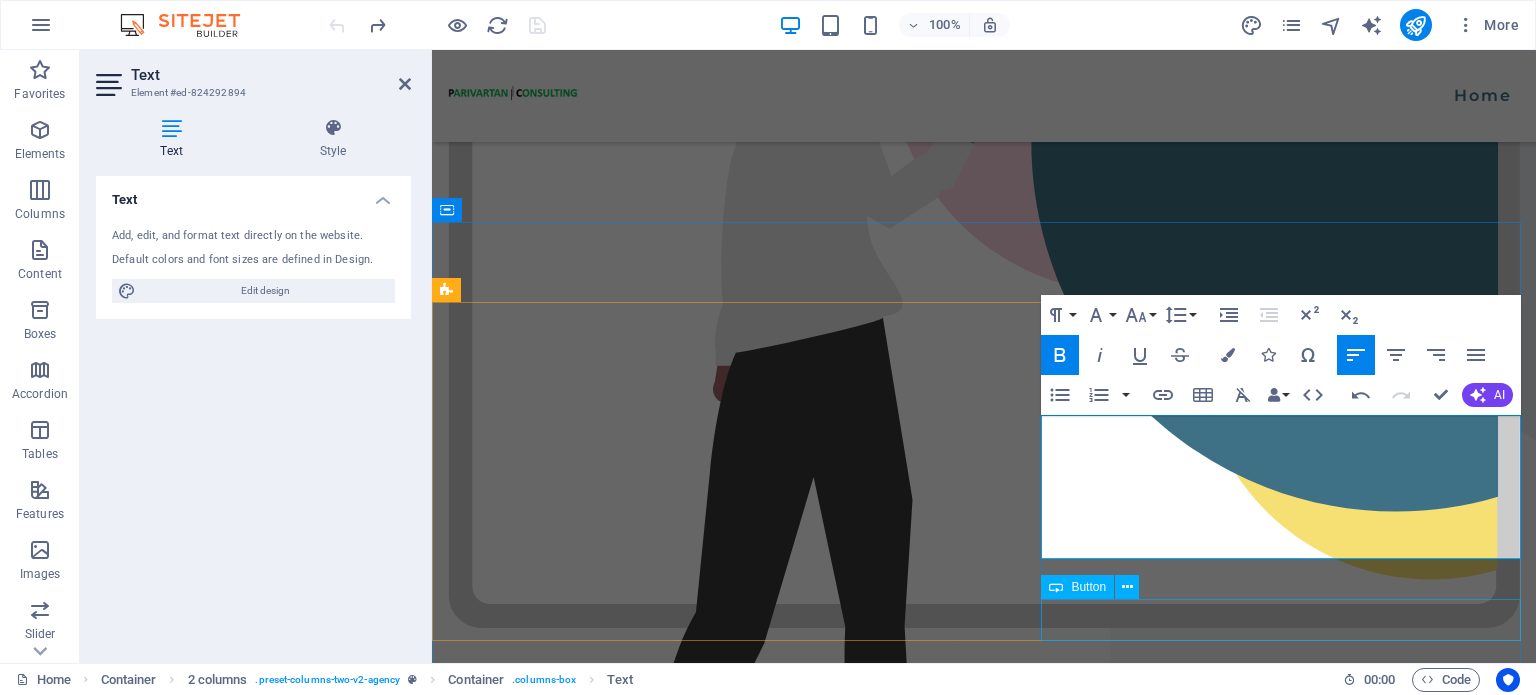 click on "LEARN MORE" at bounding box center [675, 1832] 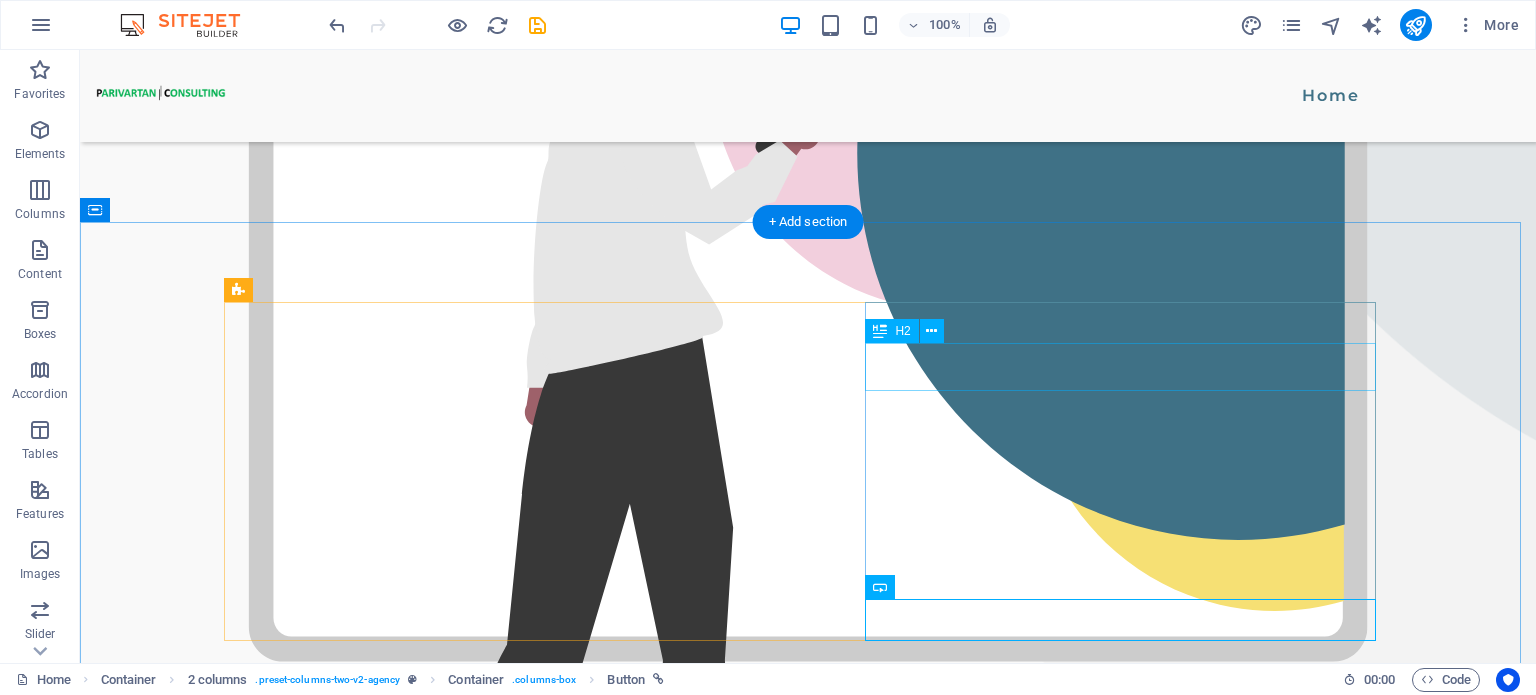 click on "What we are all about" at bounding box center [335, 1640] 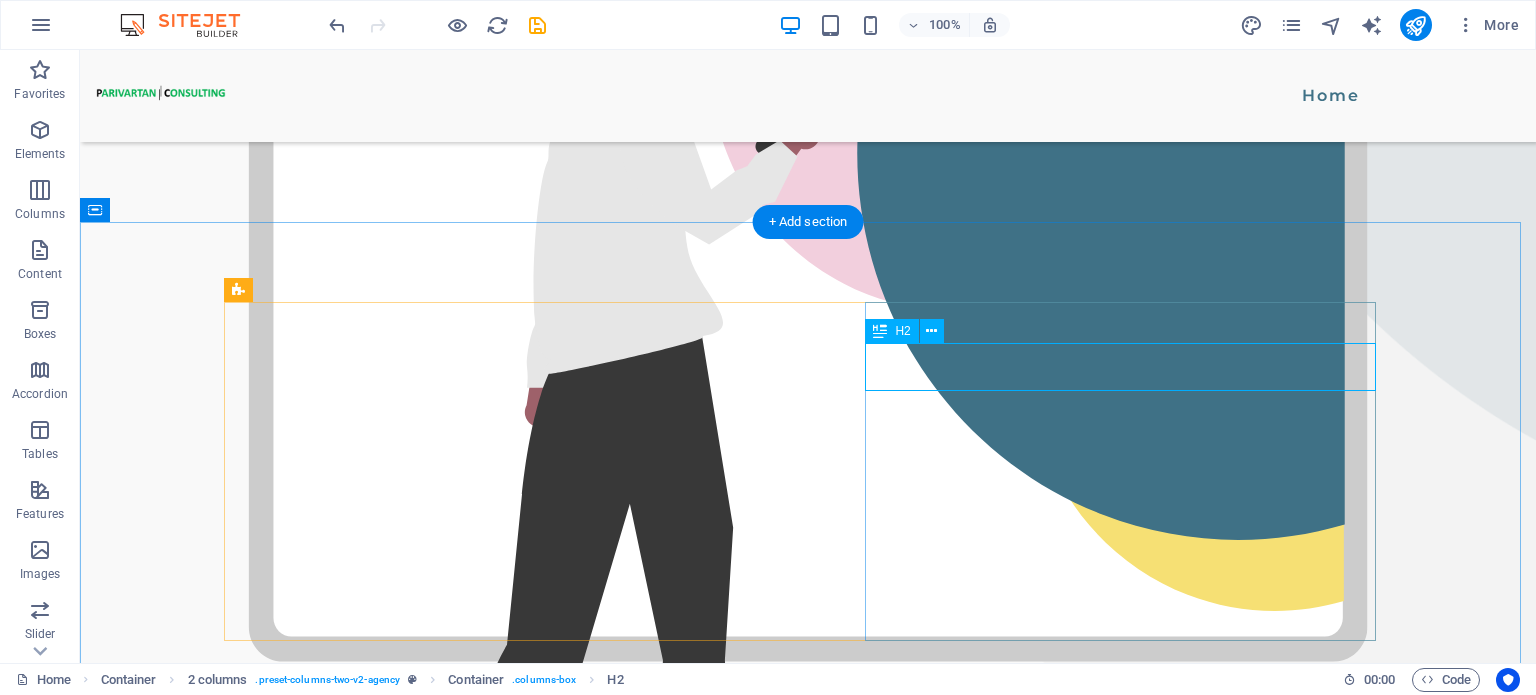 click on "What we are all about" at bounding box center [335, 1640] 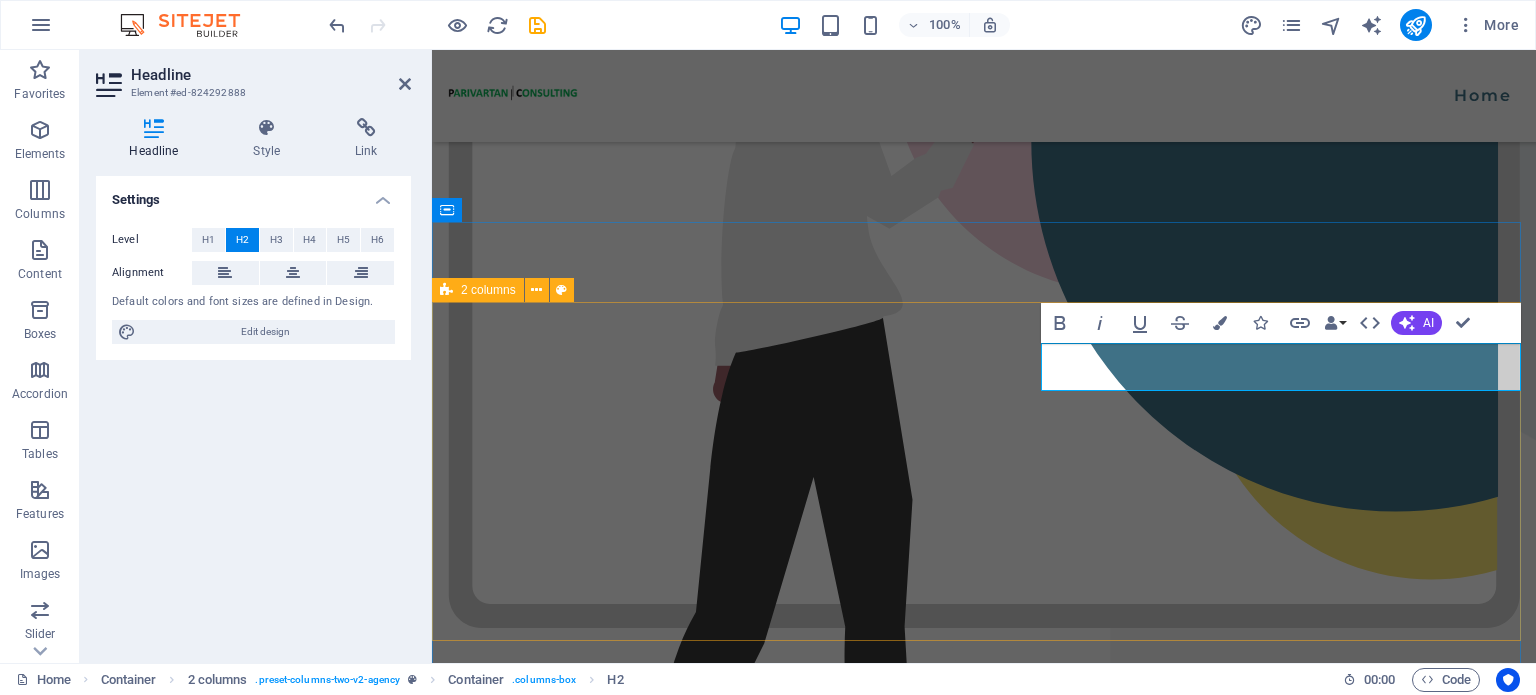 type 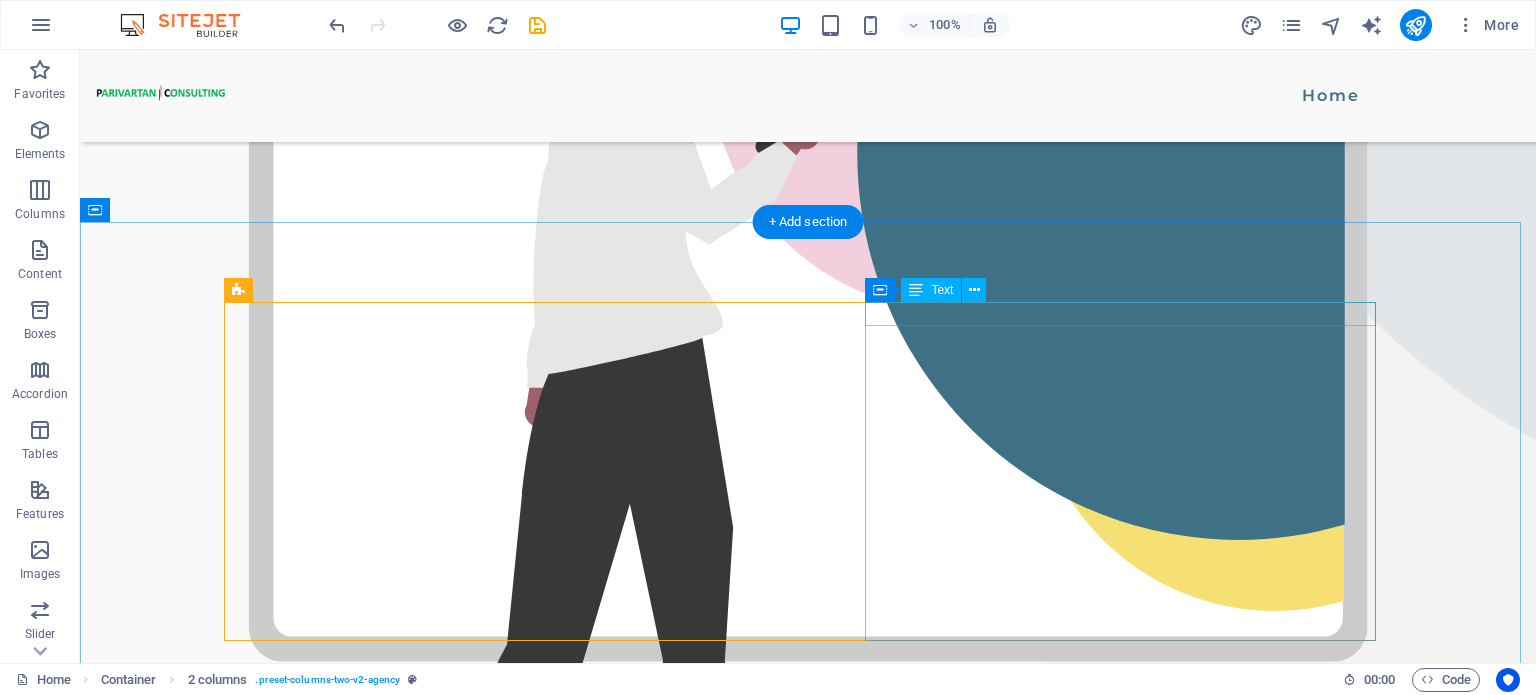click on "ABOUT US" at bounding box center (335, 1587) 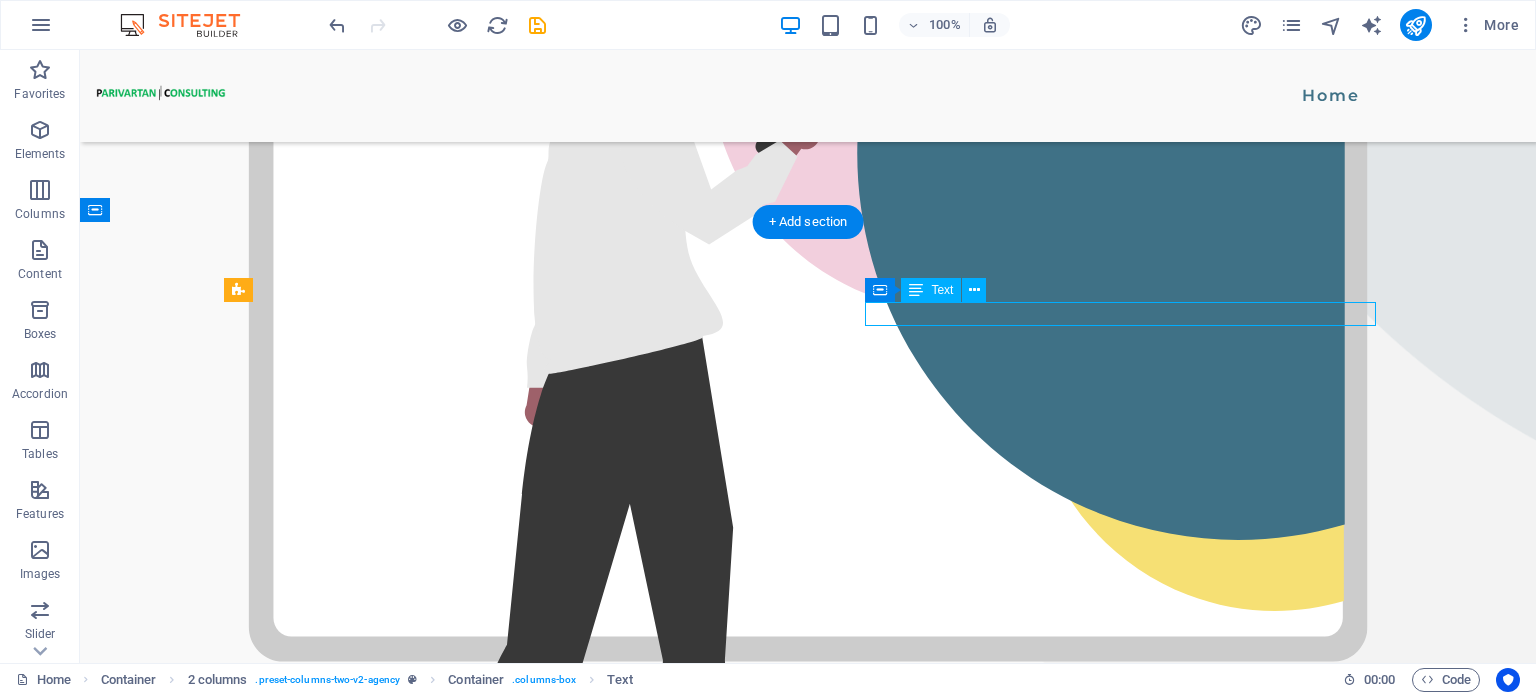 click on "ABOUT US" at bounding box center [335, 1587] 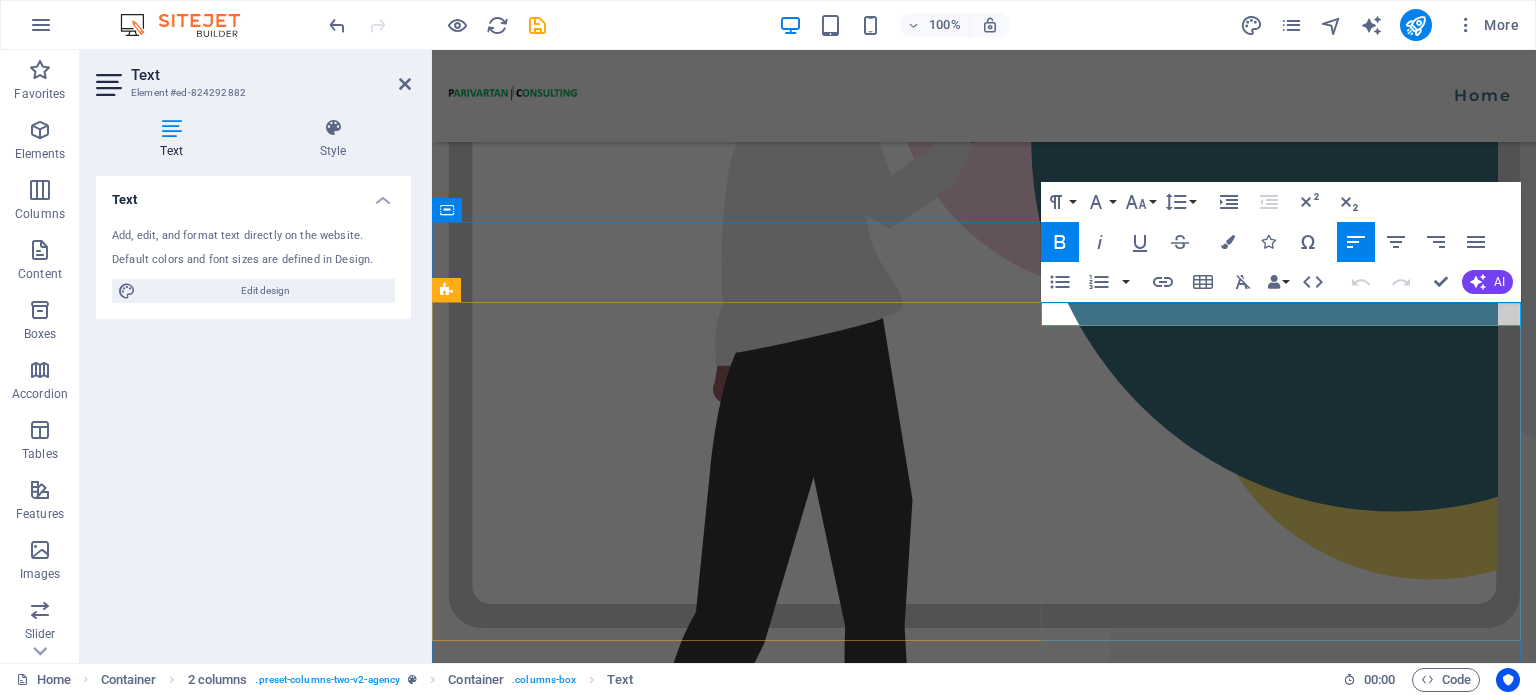 click on "ABOUT US" at bounding box center [675, 1526] 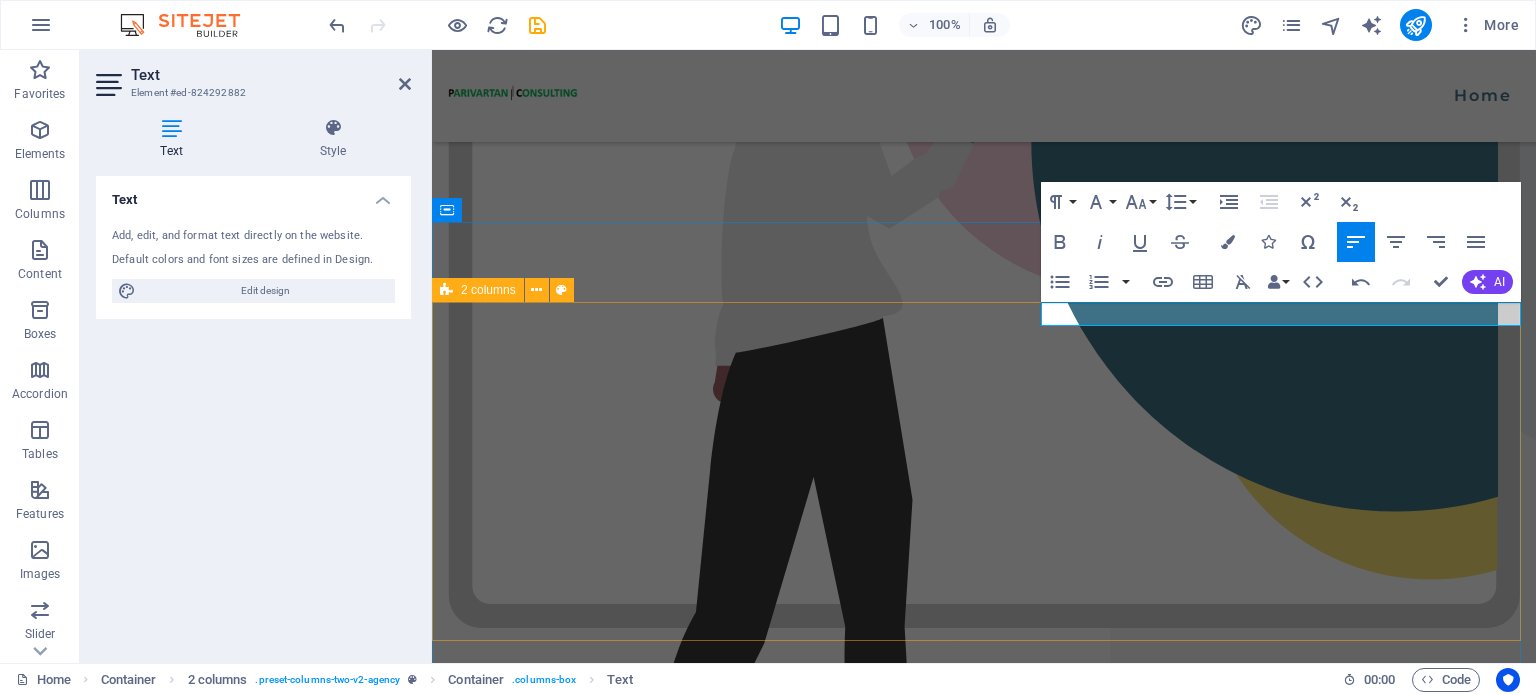 click on "Our Mission At  Parivartan  Consulting , our mission is to empower businesses and individuals through cutting-edge technology, intelligent solutions, and future-ready skills. We strive to drive innovation by delivering expert-led consulting, robust software development, and impactful training in AI, blockchain, and emerging technologies—bridging the gap between today’s challenges and tomorrow’s opportunities. LEARN MORE" at bounding box center (984, 1491) 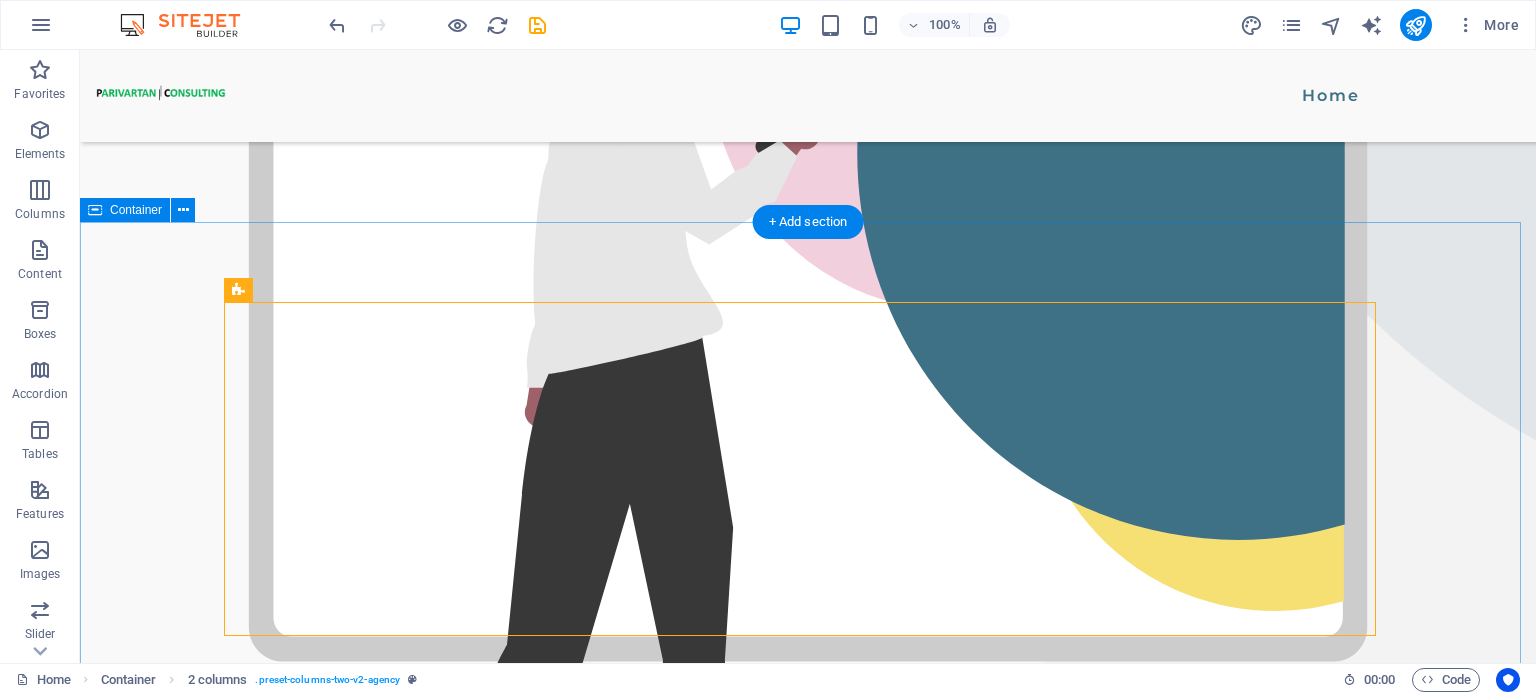 click on "Our Mission At  Parivartan  Consulting , our mission is to empower businesses and individuals through cutting-edge technology, intelligent solutions, and future-ready skills. We strive to drive innovation by delivering expert-led consulting, robust software development, and impactful training in AI, blockchain, and emerging technologies—bridging the gap between today’s challenges and tomorrow’s opportunities. LEARN MORE" at bounding box center [808, 1532] 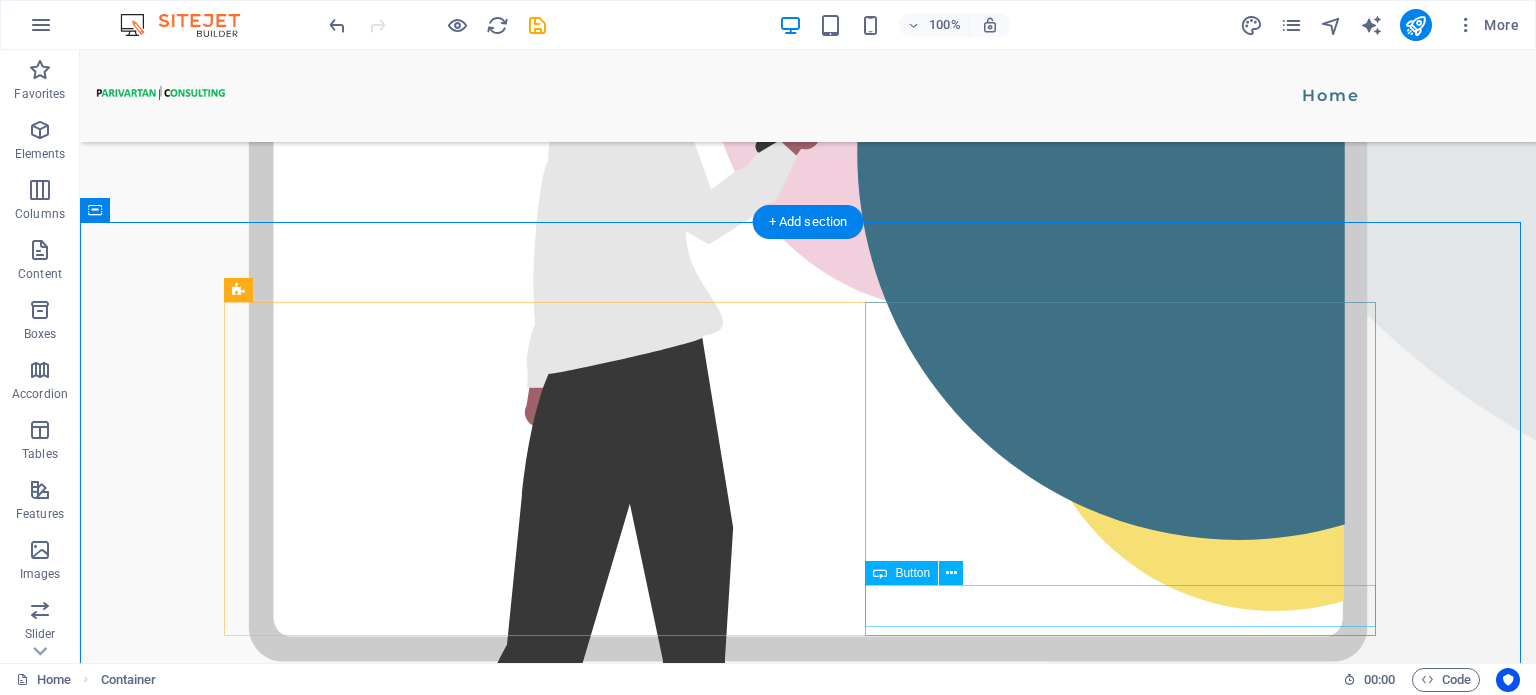 click on "LEARN MORE" at bounding box center (335, 1869) 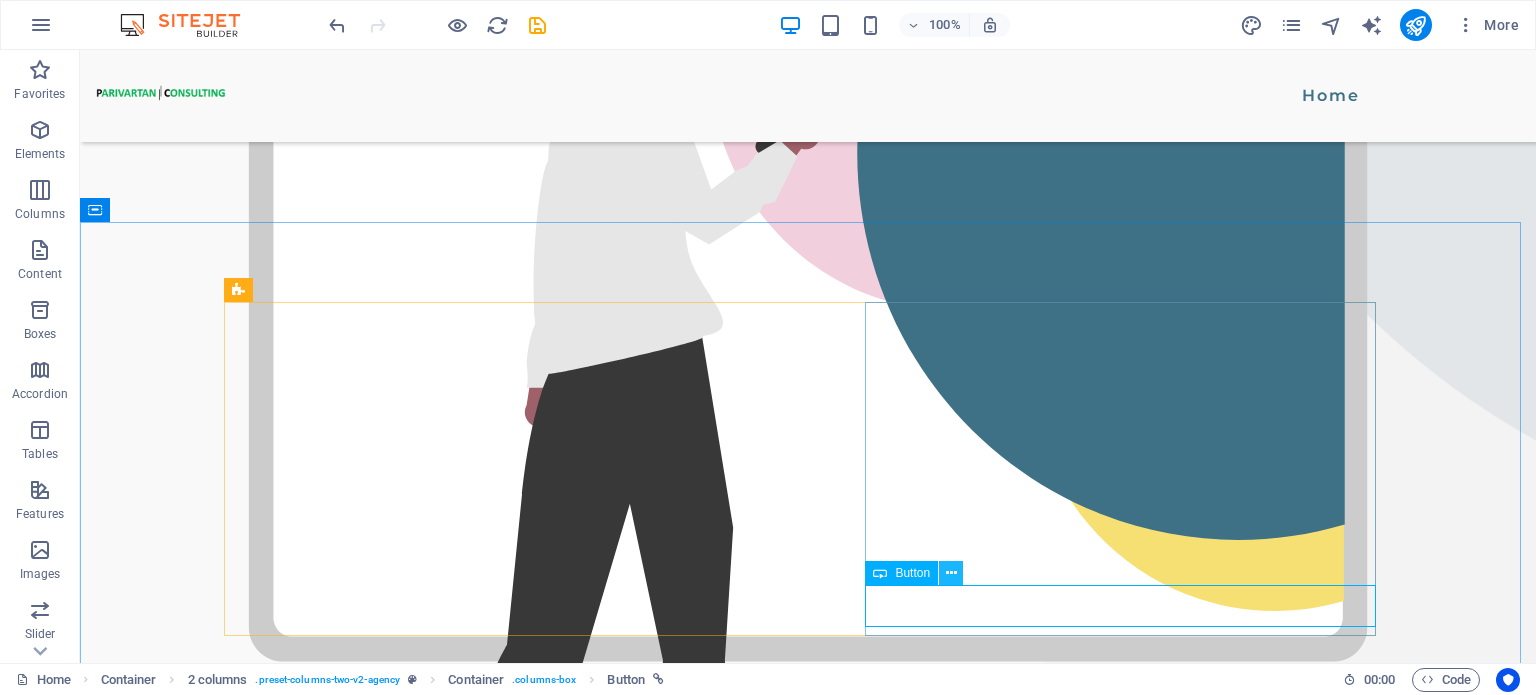 click at bounding box center [951, 573] 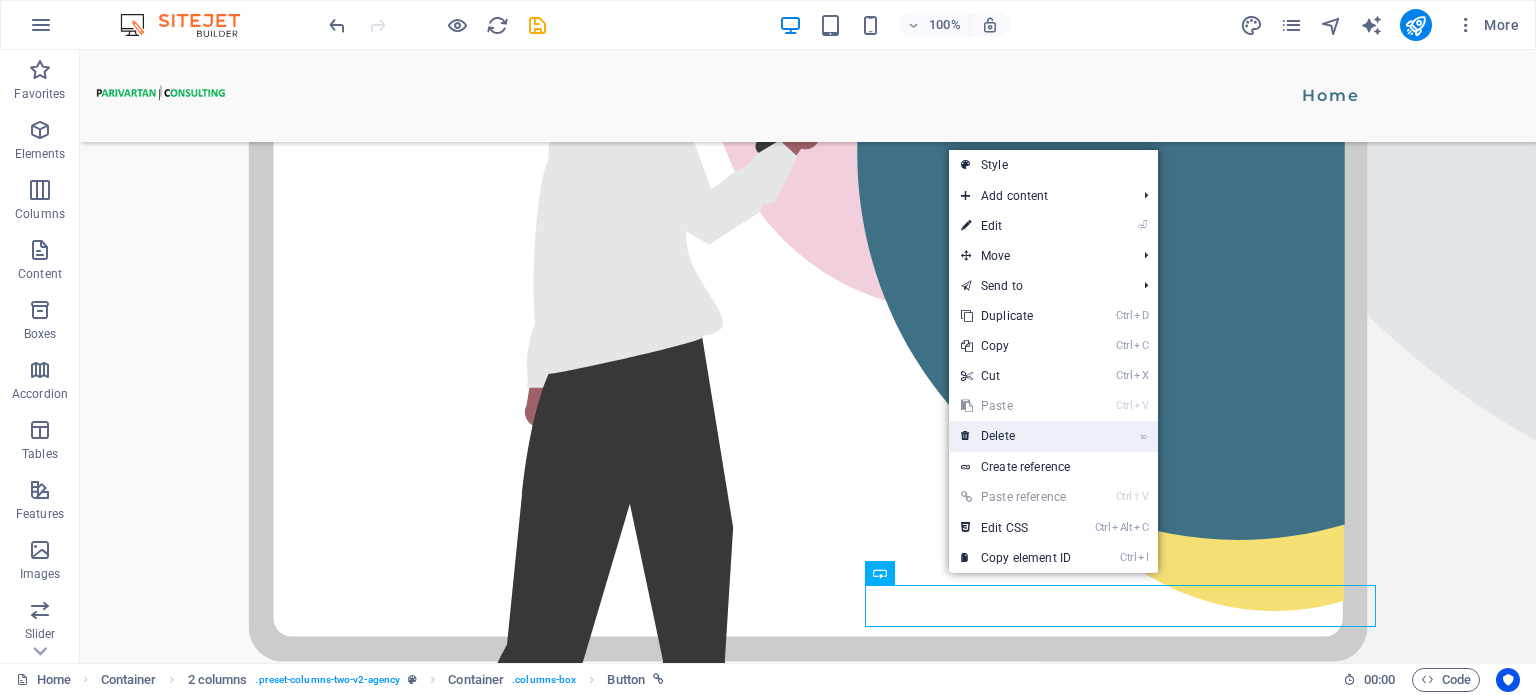 click on "⌦  Delete" at bounding box center [1016, 436] 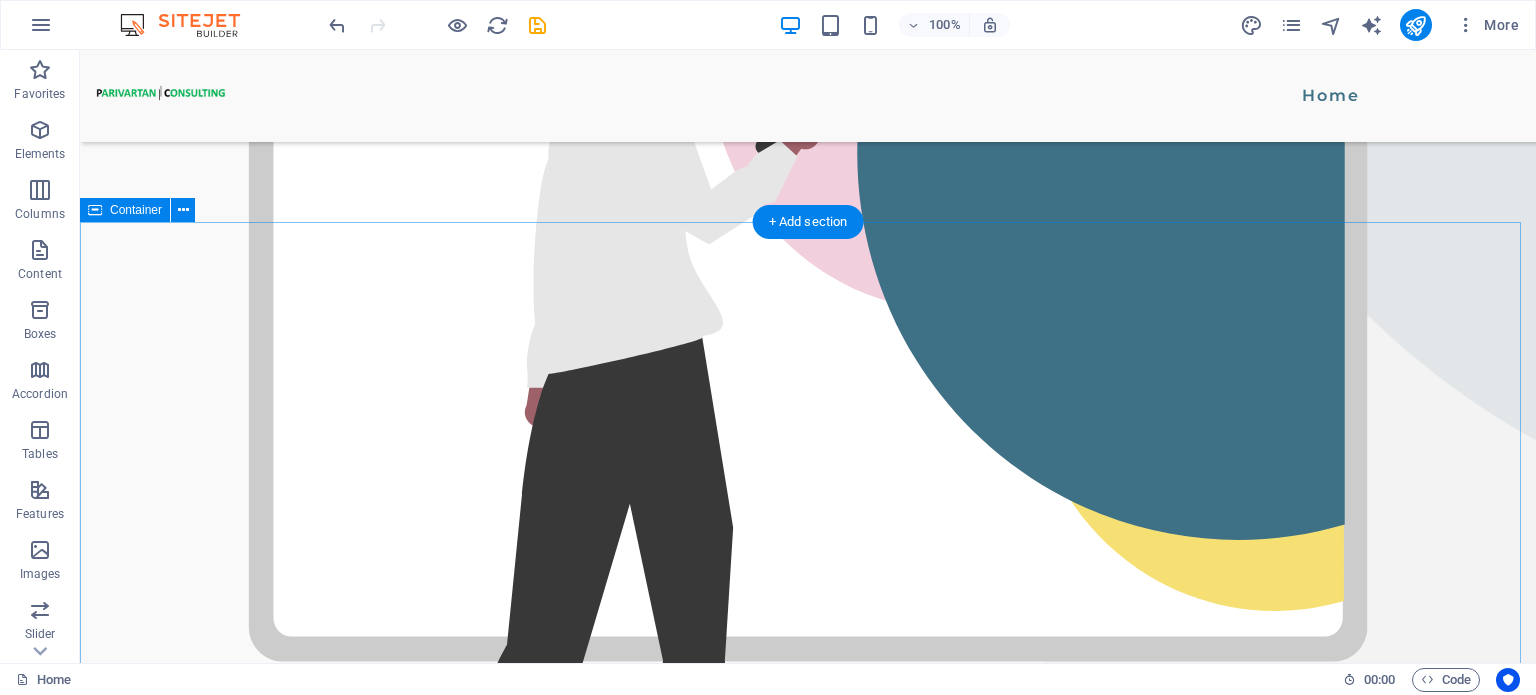 click on "Our Mission At  Parivartan  Consulting , our mission is to empower businesses and individuals through cutting-edge technology, intelligent solutions, and future-ready skills. We strive to drive innovation by delivering expert-led consulting, robust software development, and impactful training in AI, blockchain, and emerging technologies—bridging the gap between today’s challenges and tomorrow’s opportunities." at bounding box center [808, 1511] 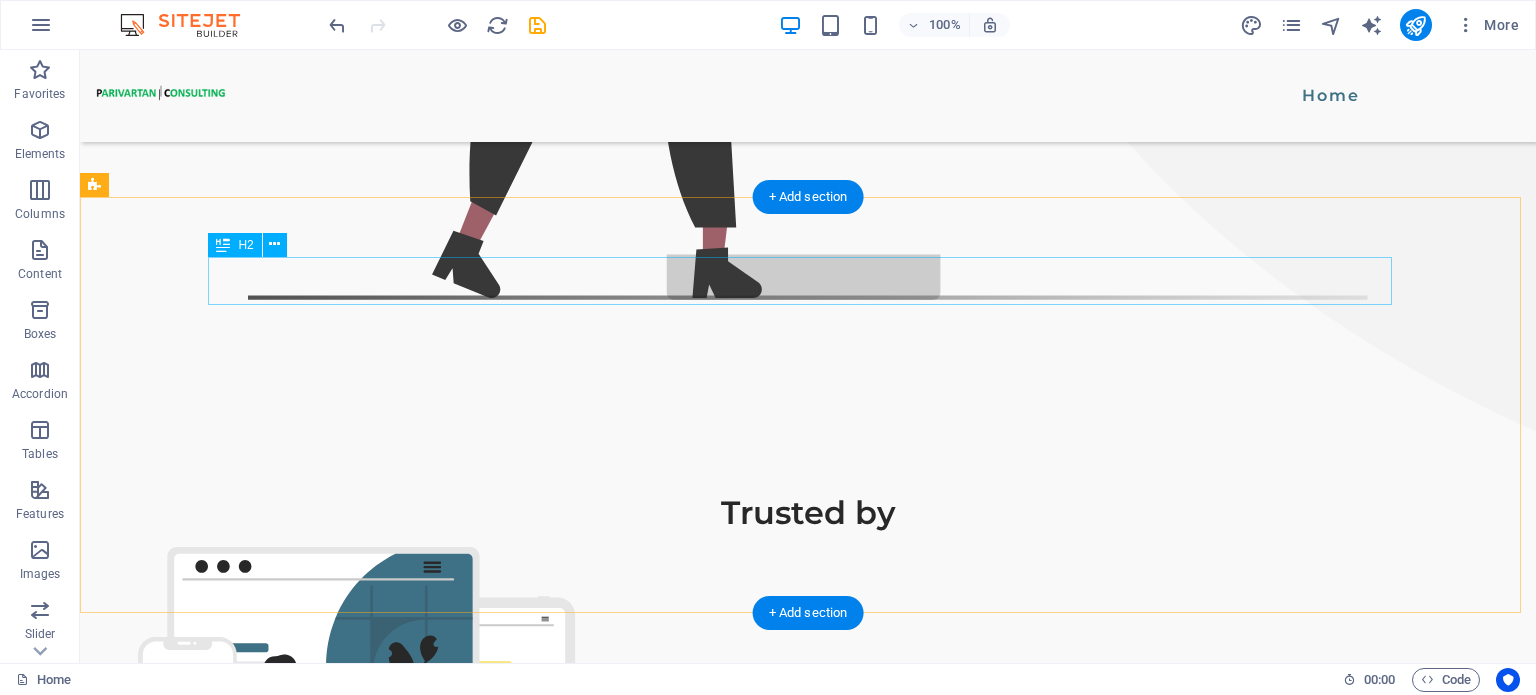 scroll, scrollTop: 1121, scrollLeft: 0, axis: vertical 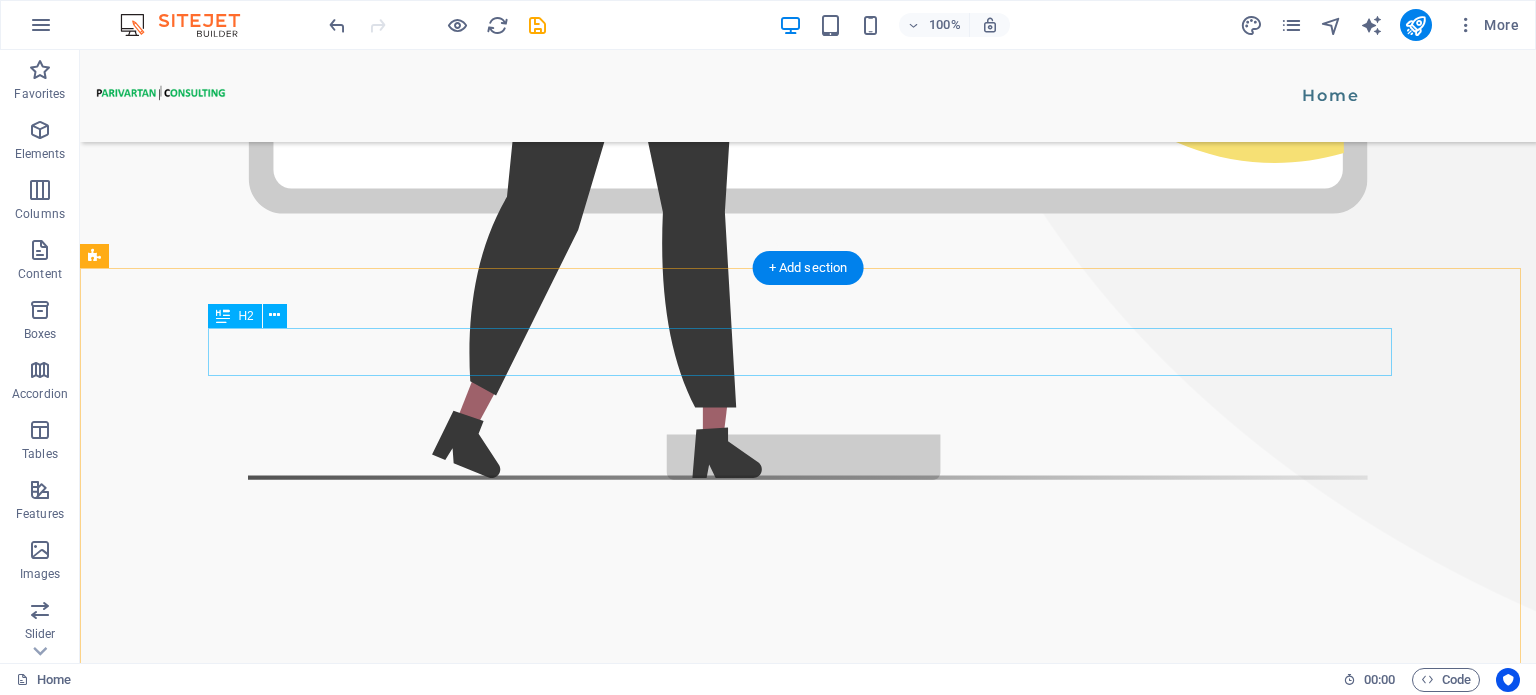 click on "We guarantee" at bounding box center (652, 1564) 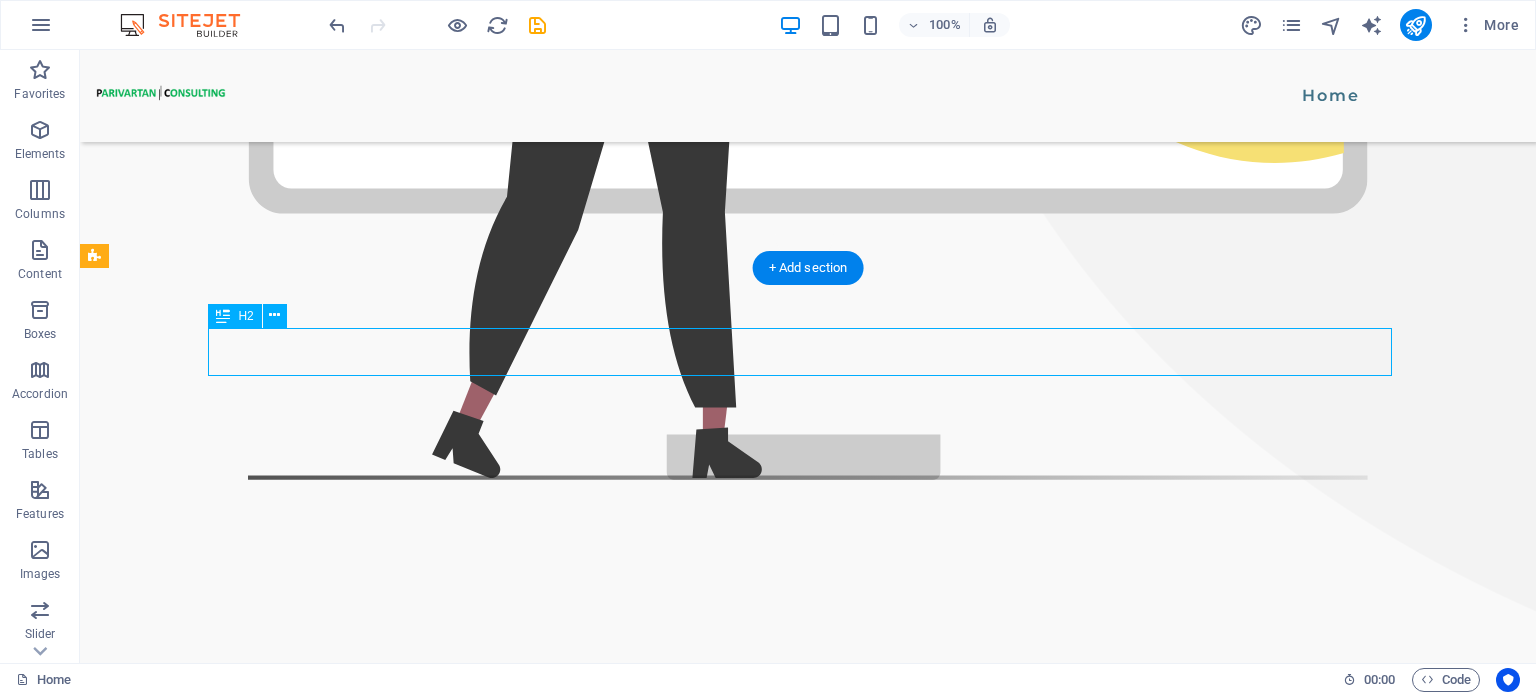 click on "We guarantee" at bounding box center (652, 1564) 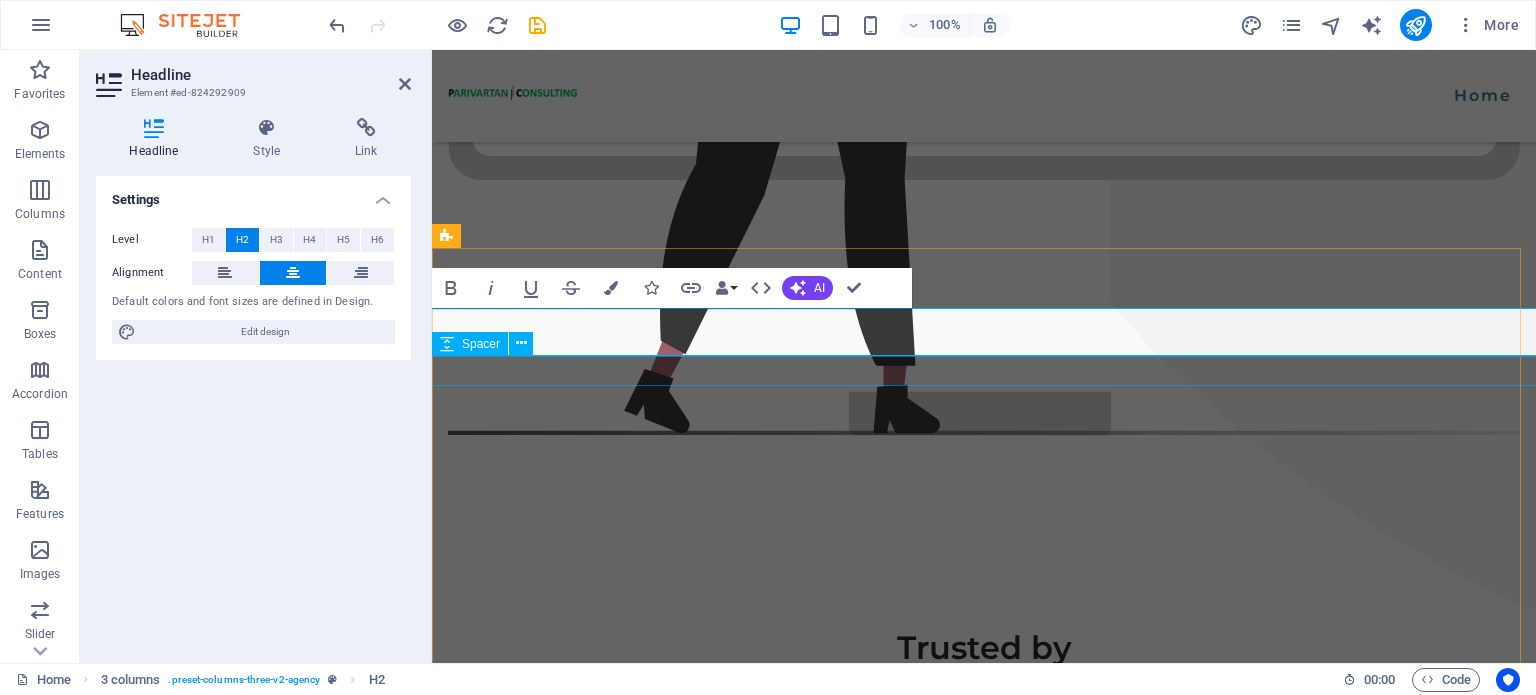 type 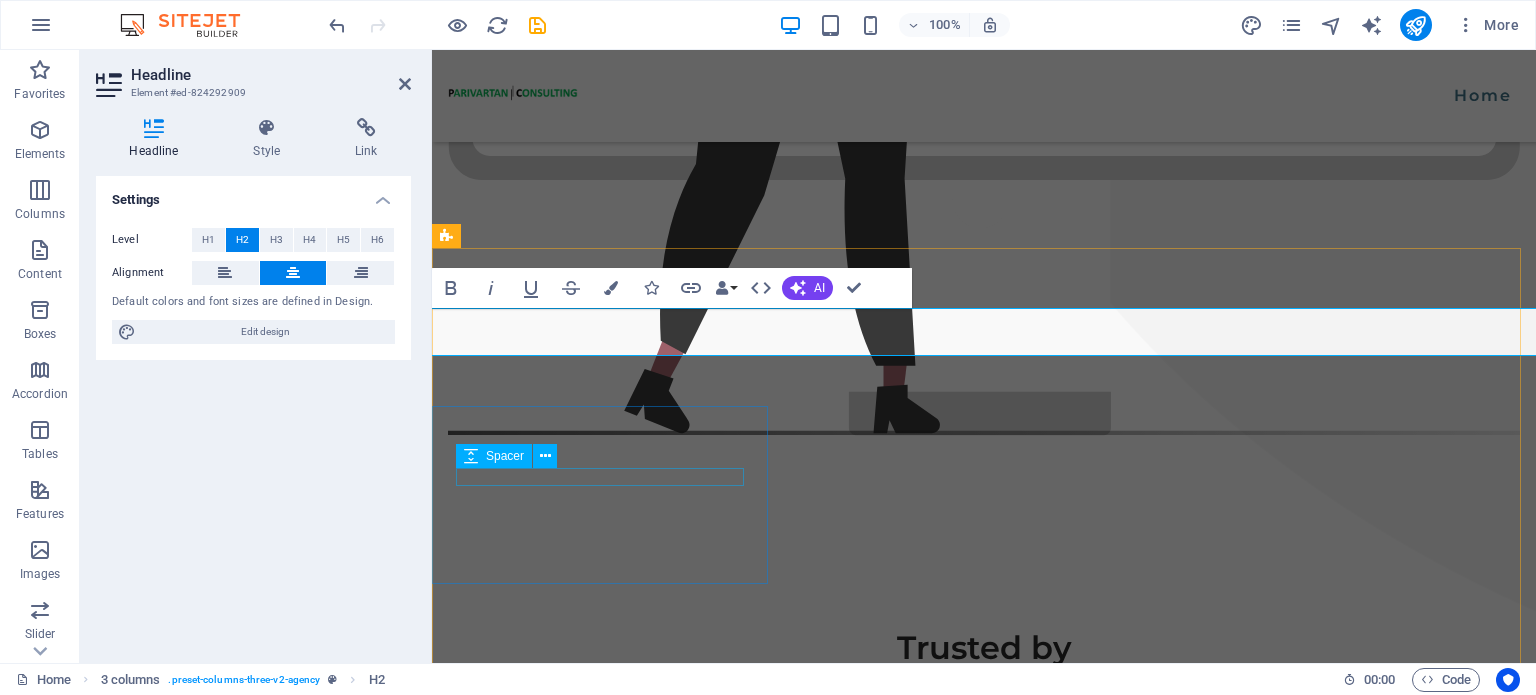 click at bounding box center (602, 1681) 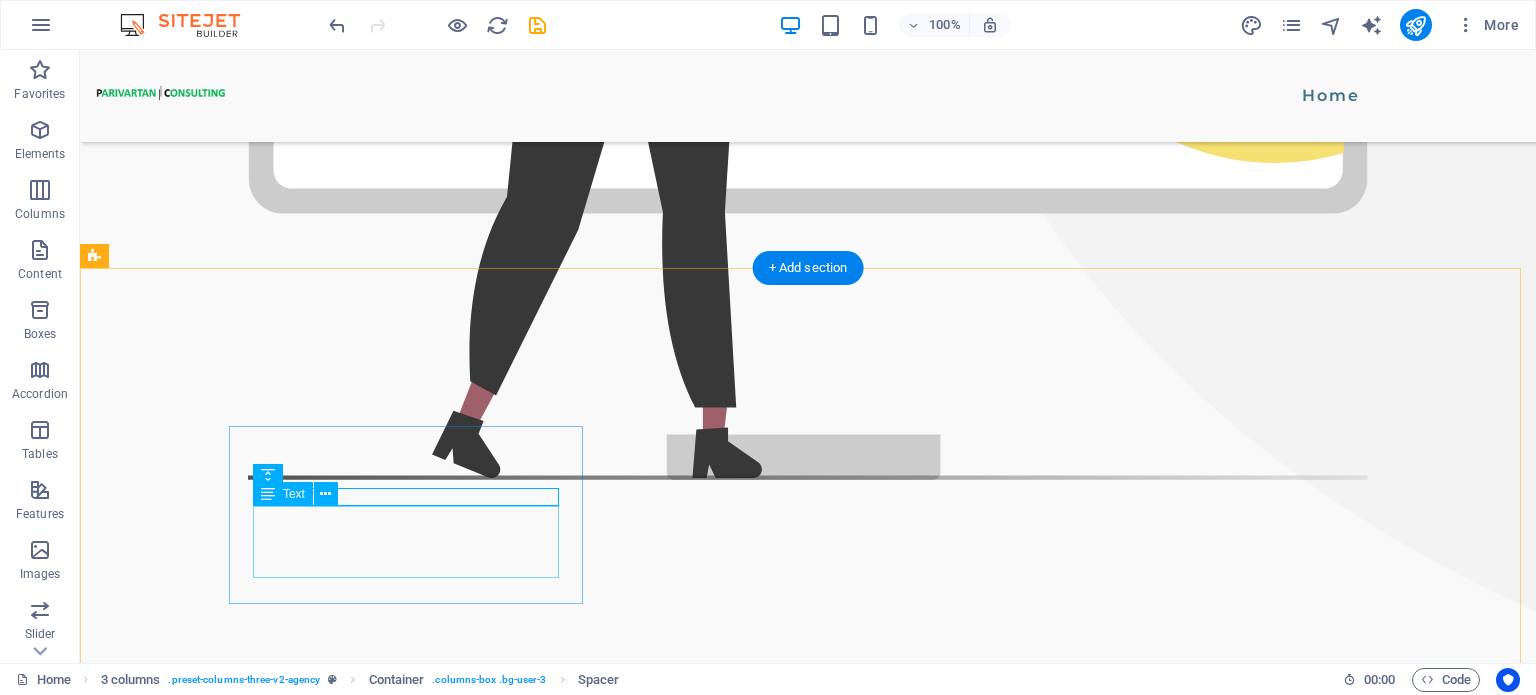 click on "Sed ut perspiciatis unde omnis natus error sit  doloremque et laudantium, totam rem aperiam" at bounding box center (257, 1787) 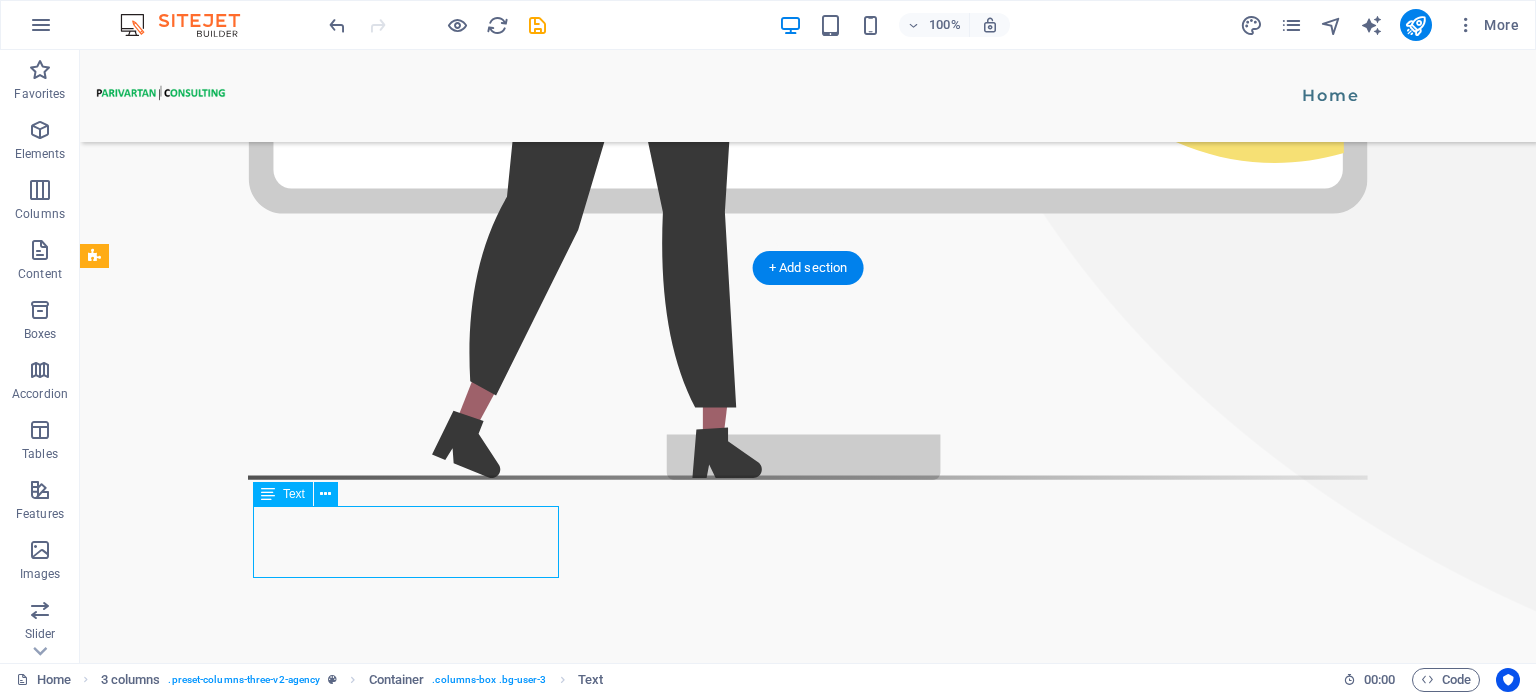click on "Sed ut perspiciatis unde omnis natus error sit  doloremque et laudantium, totam rem aperiam" at bounding box center (257, 1787) 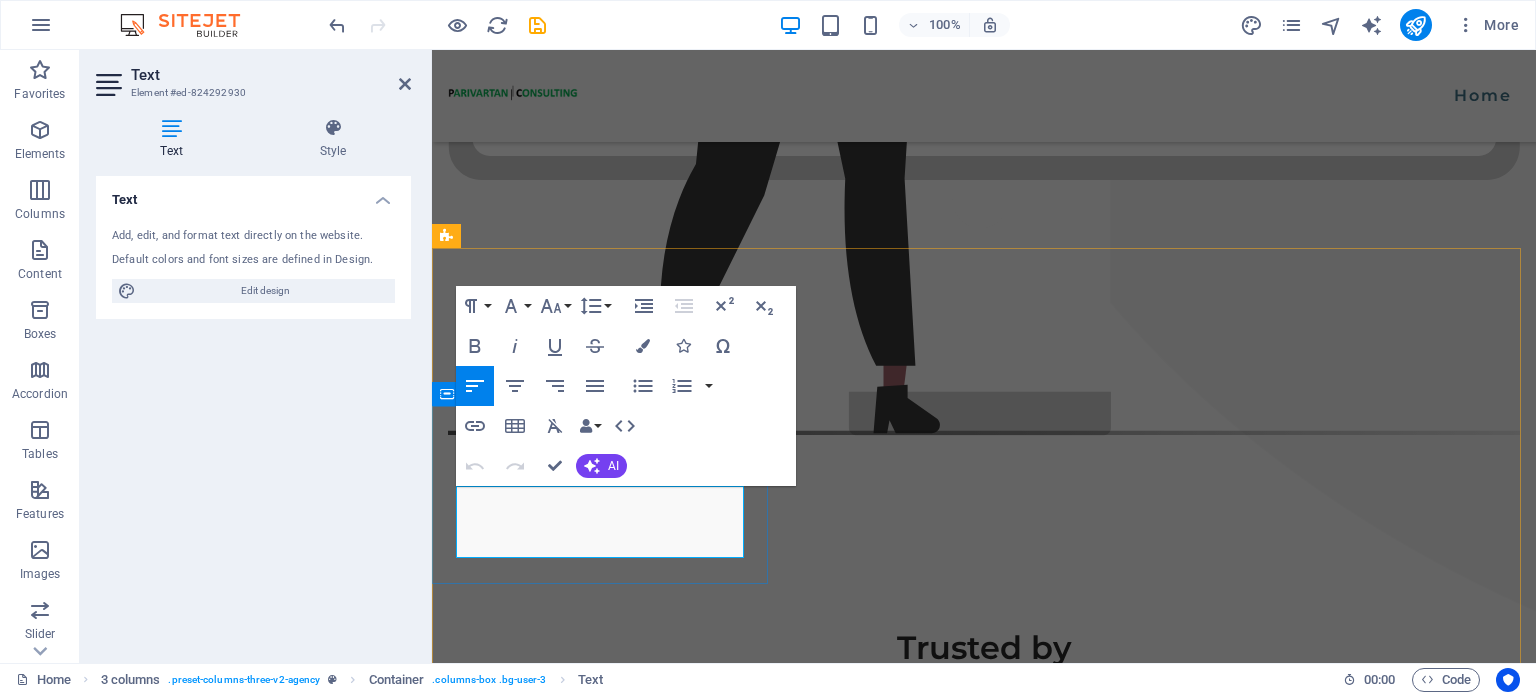 click on "Sed ut perspiciatis unde omnis natus error sit  doloremque et laudantium, totam rem aperiam" at bounding box center [602, 1726] 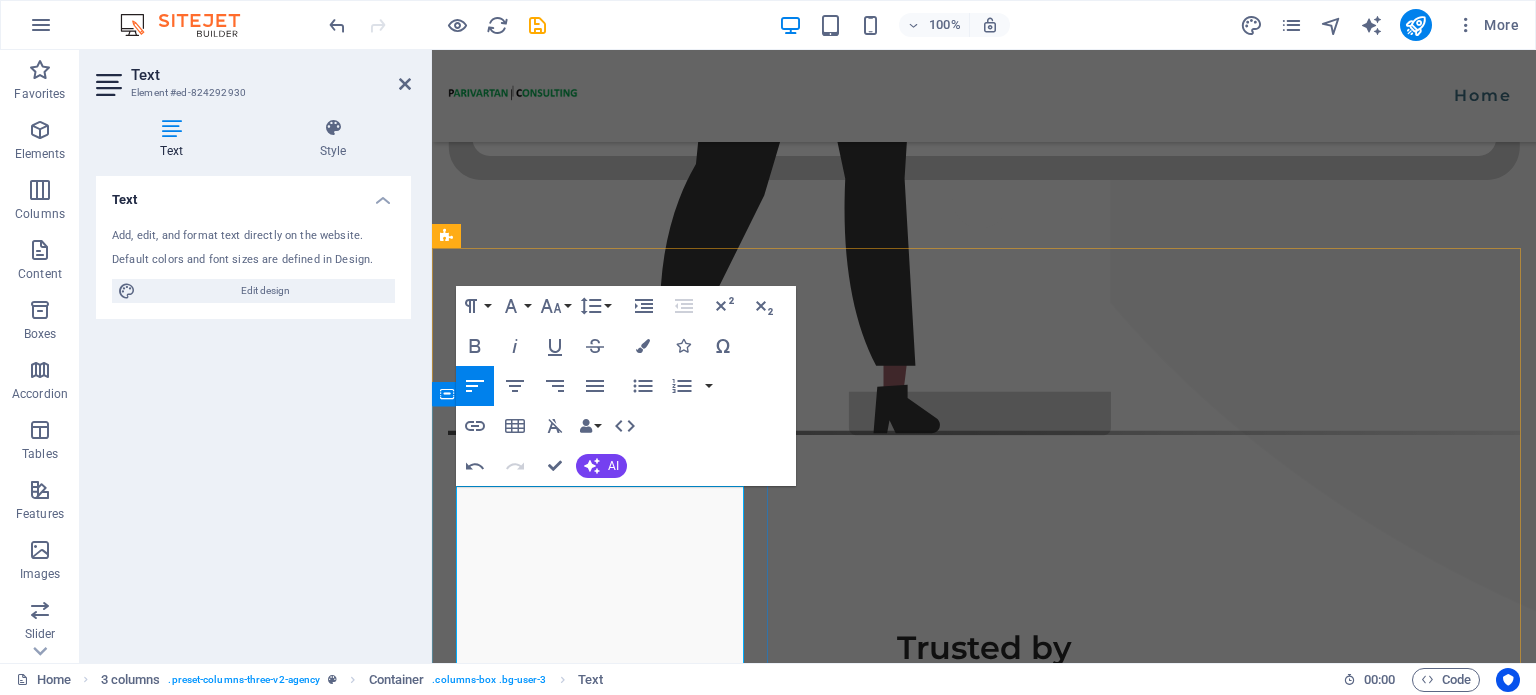 click on "Technology Consulting" at bounding box center (568, 1704) 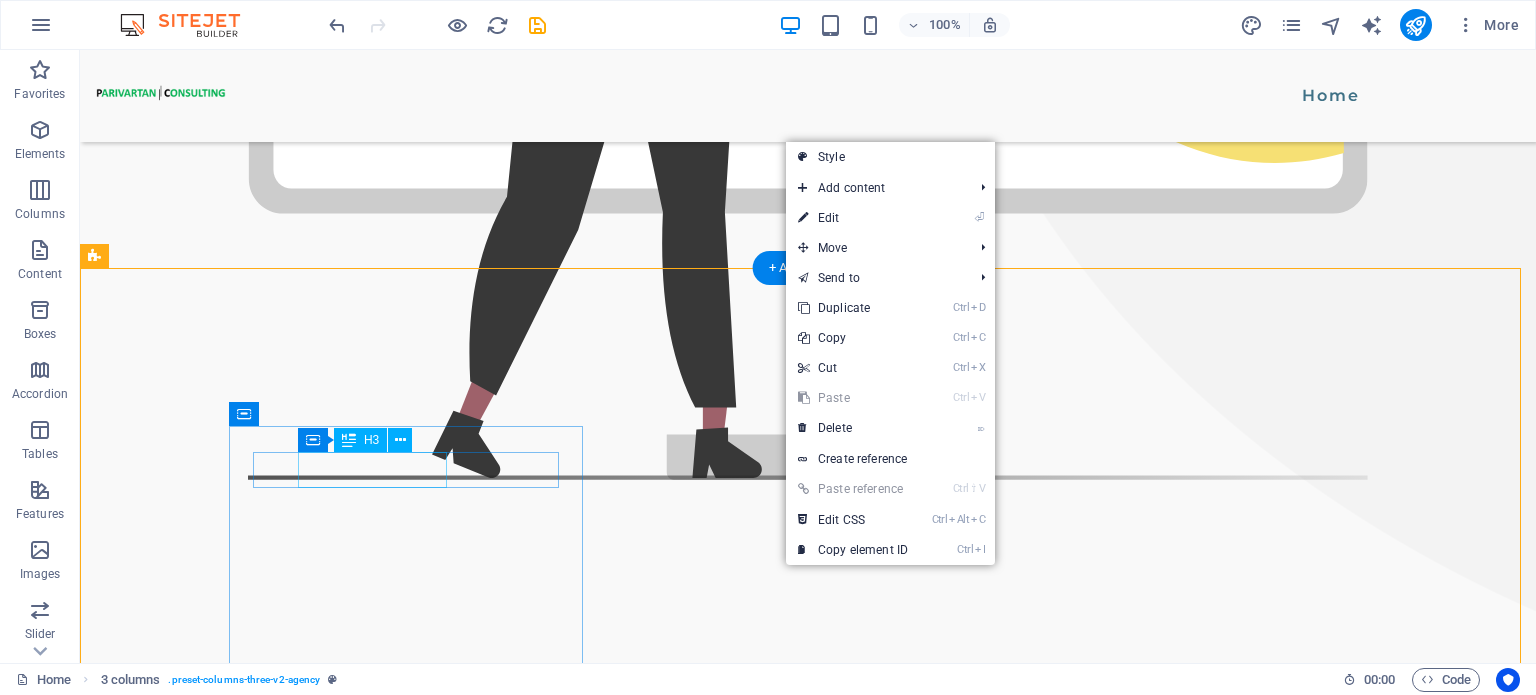 click on "Fast Results" at bounding box center (257, 1715) 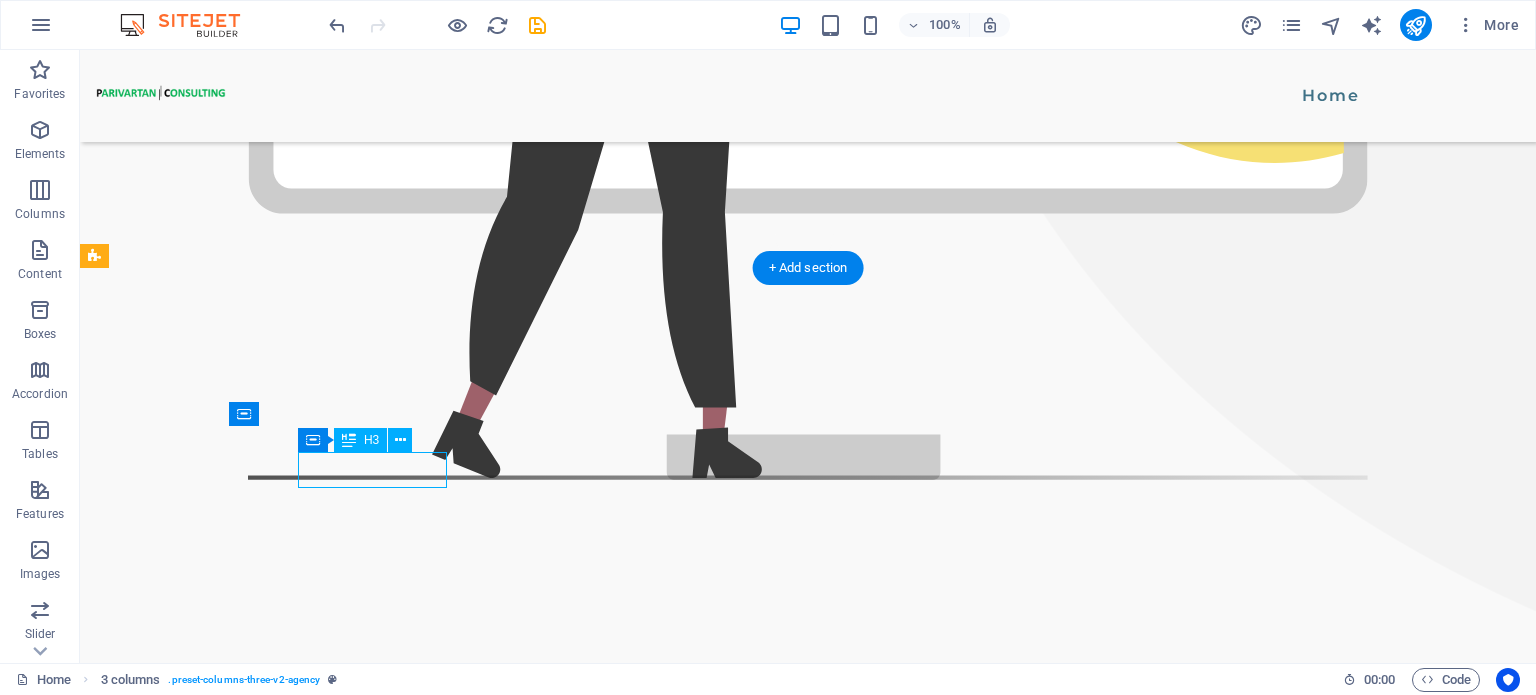 click on "Fast Results" at bounding box center [257, 1715] 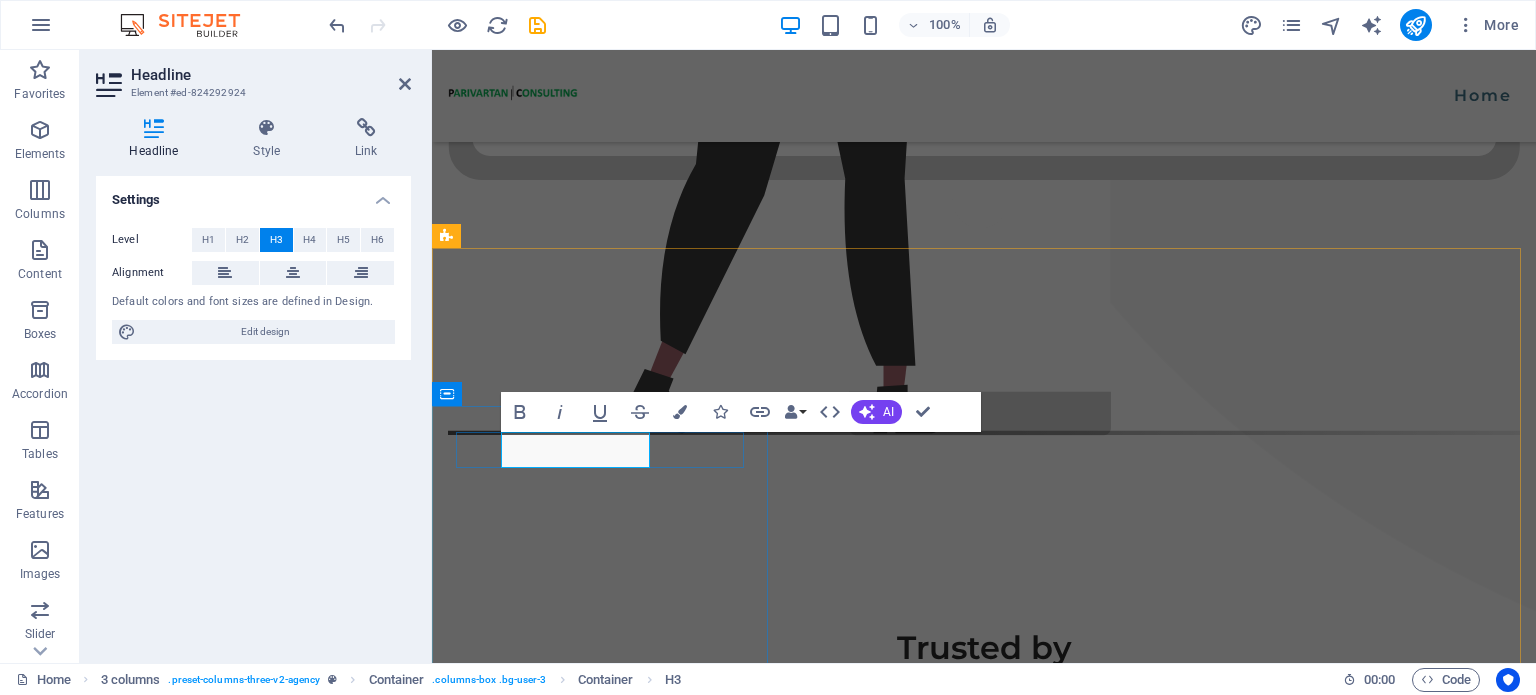 scroll, scrollTop: 1147, scrollLeft: 0, axis: vertical 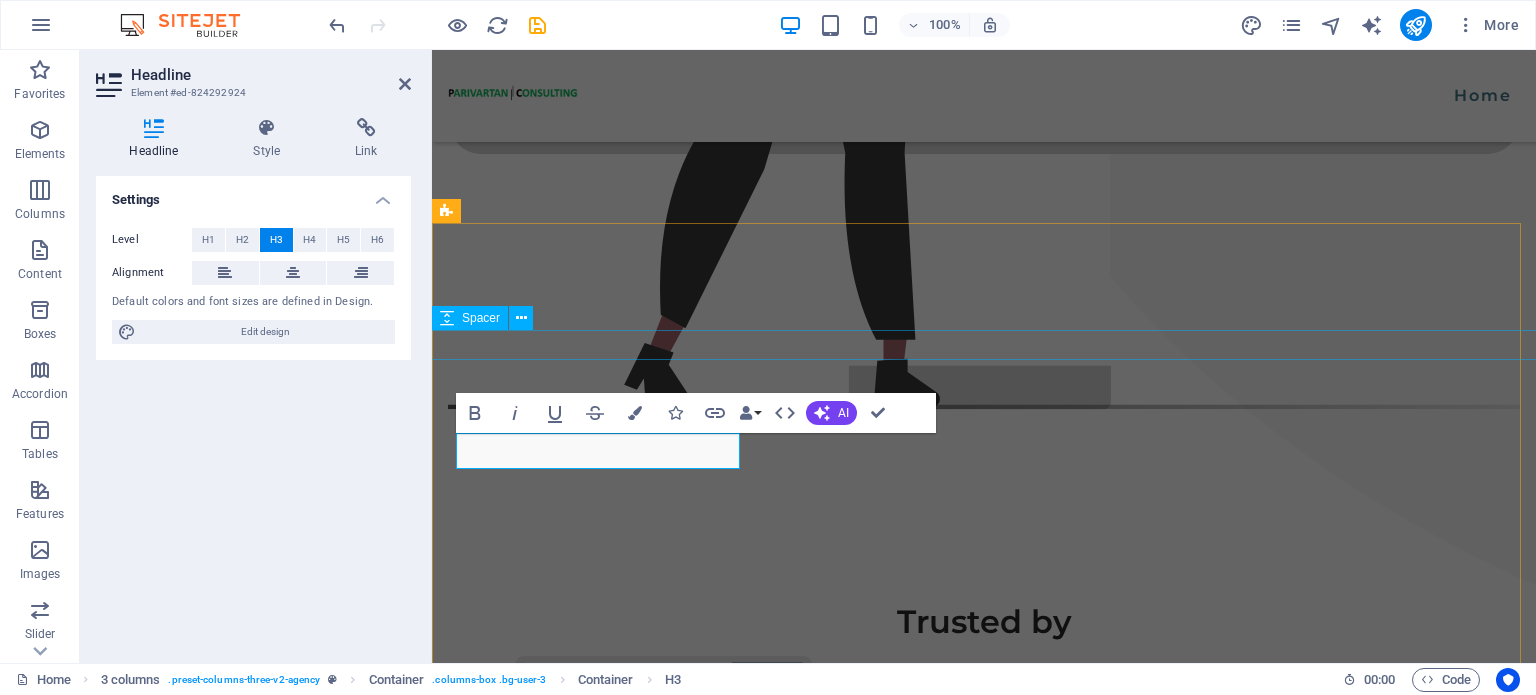 click at bounding box center (984, 1516) 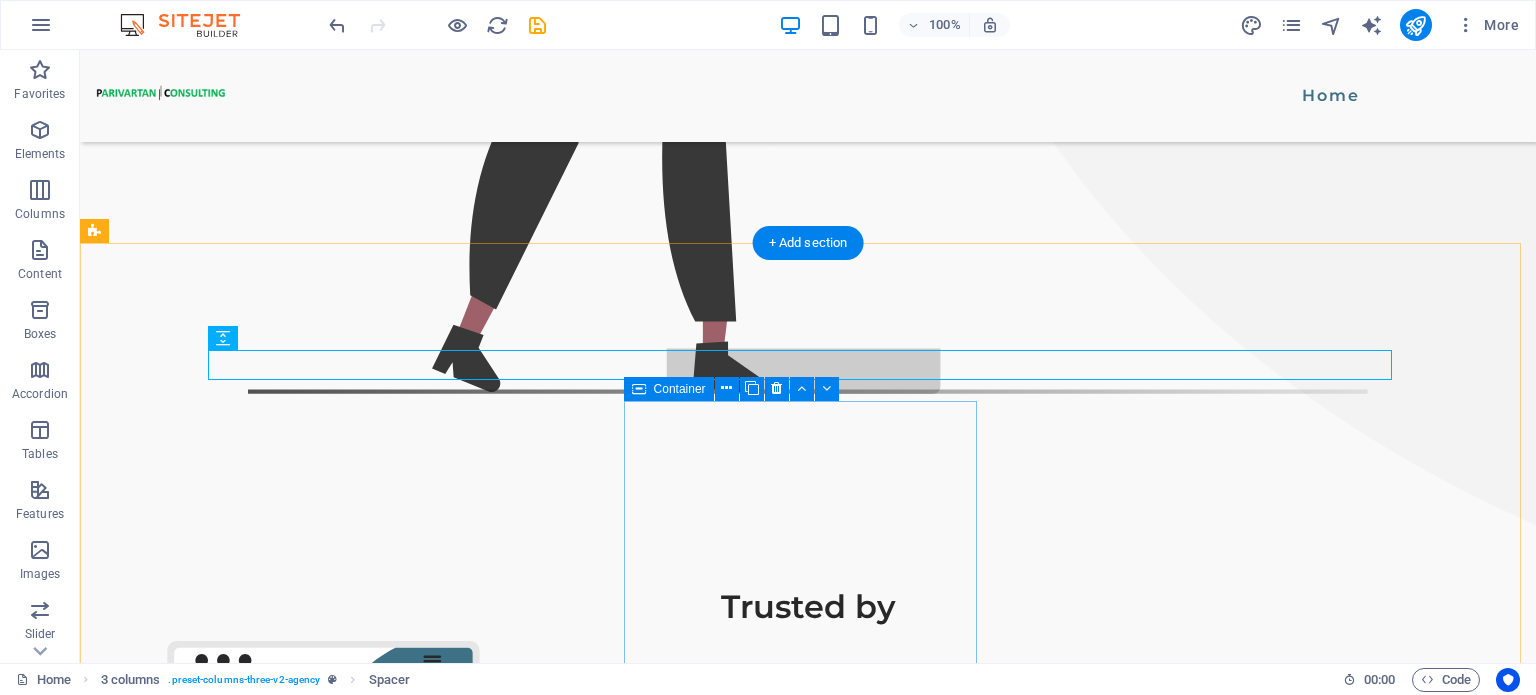 scroll, scrollTop: 1219, scrollLeft: 0, axis: vertical 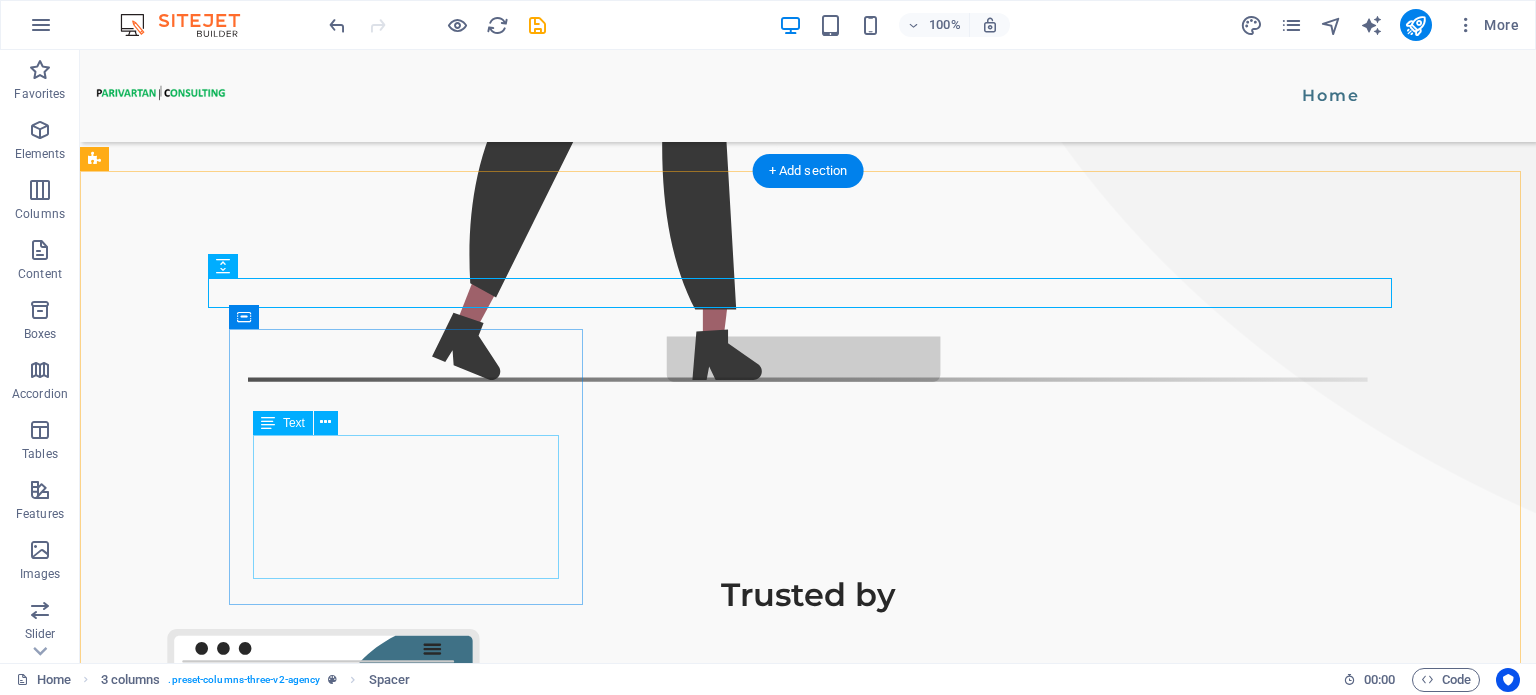 click on "We are a forward-looking technology consulting and advisory firm specializing in AI, blockchain, and next-gen software solutions. We empower businesses to innovate, scale, and stay future-ready through cutting-edge technologies and expert-led transformation." at bounding box center [256, 1724] 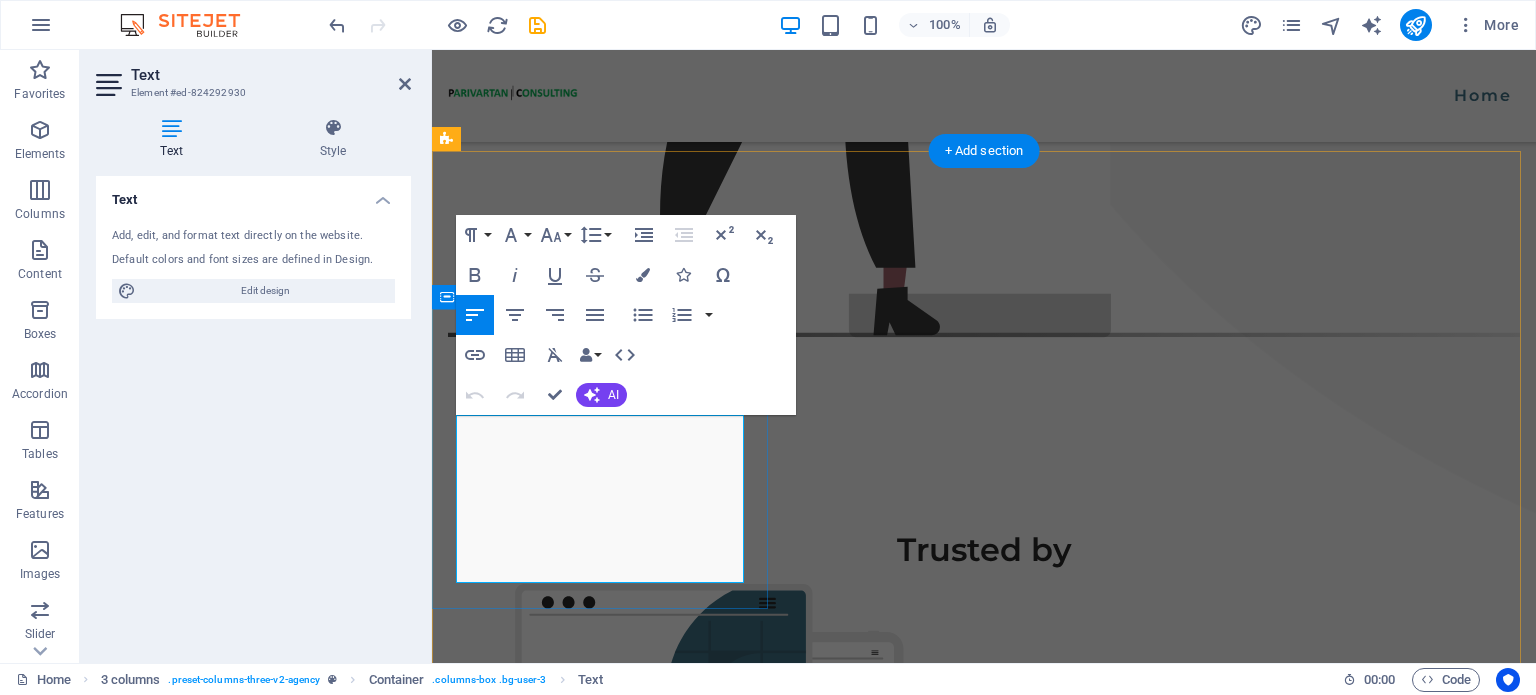 click on "We are a forward-looking technology consulting and advisory firm specializing in AI, blockchain, and next-gen software solutions. We empower businesses to innovate, scale, and stay future-ready through cutting-edge technologies and expert-led transformation." at bounding box center (596, 1675) 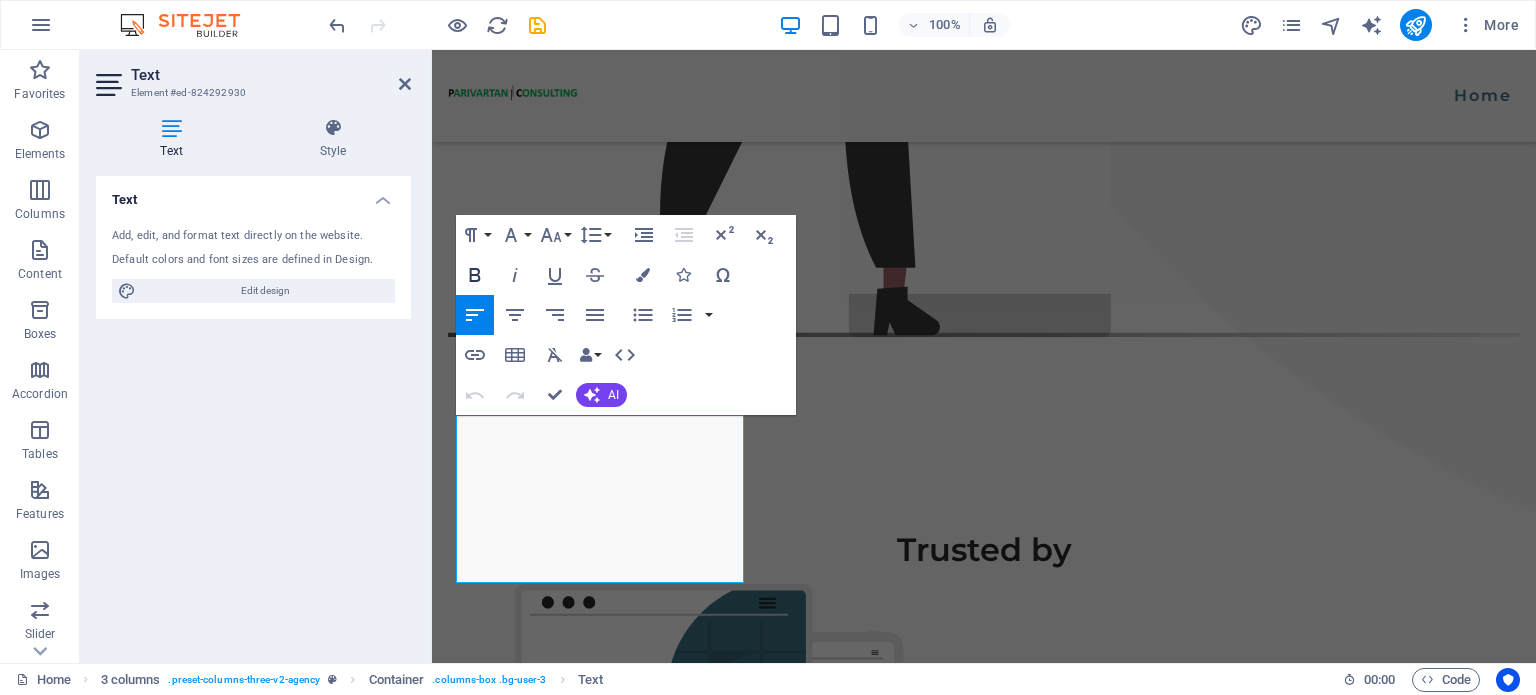 click 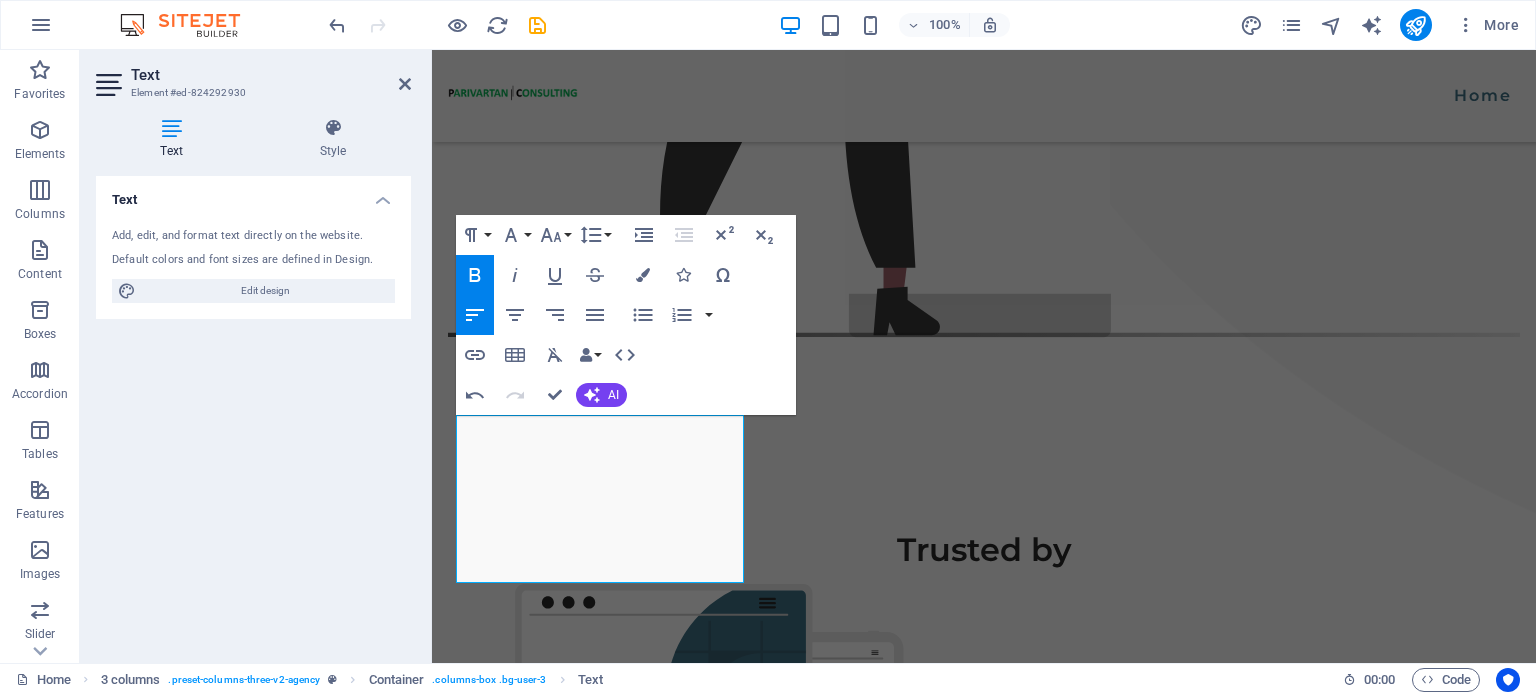 click 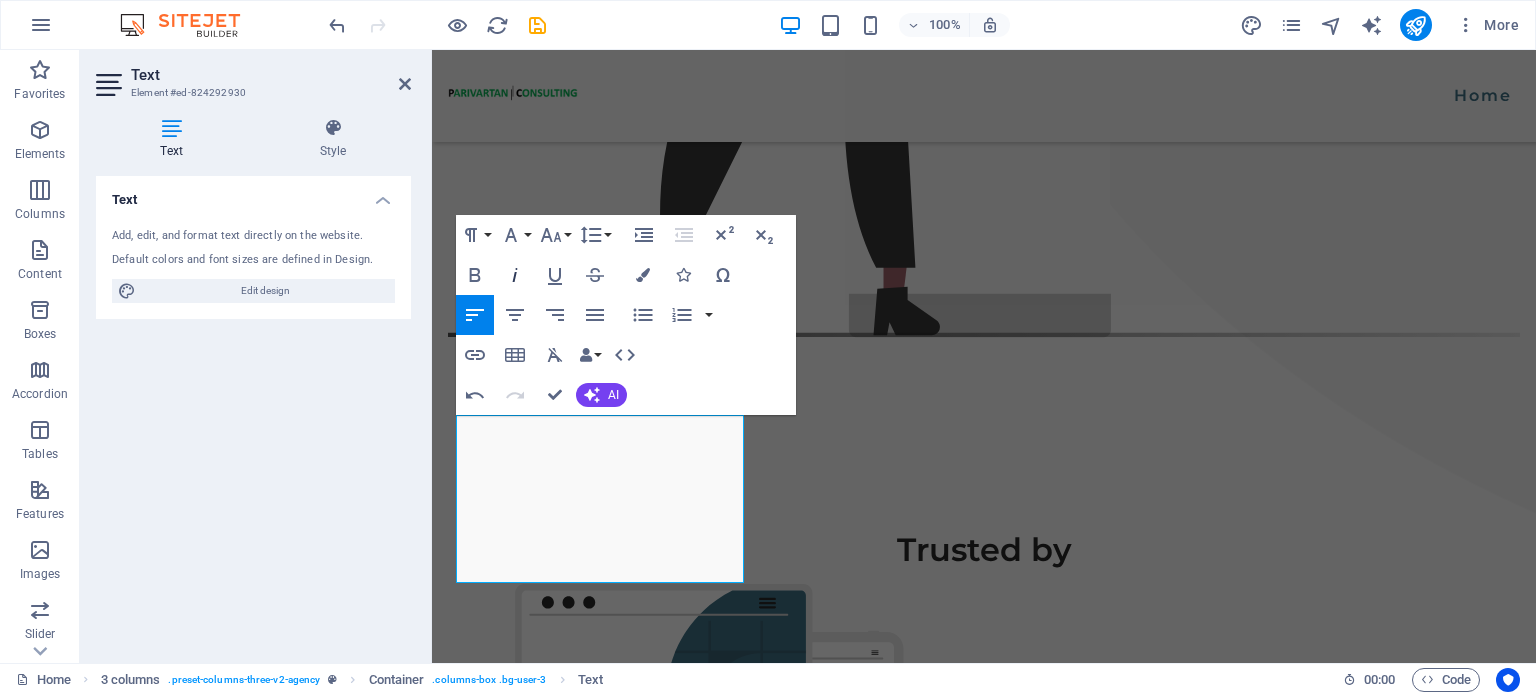 click 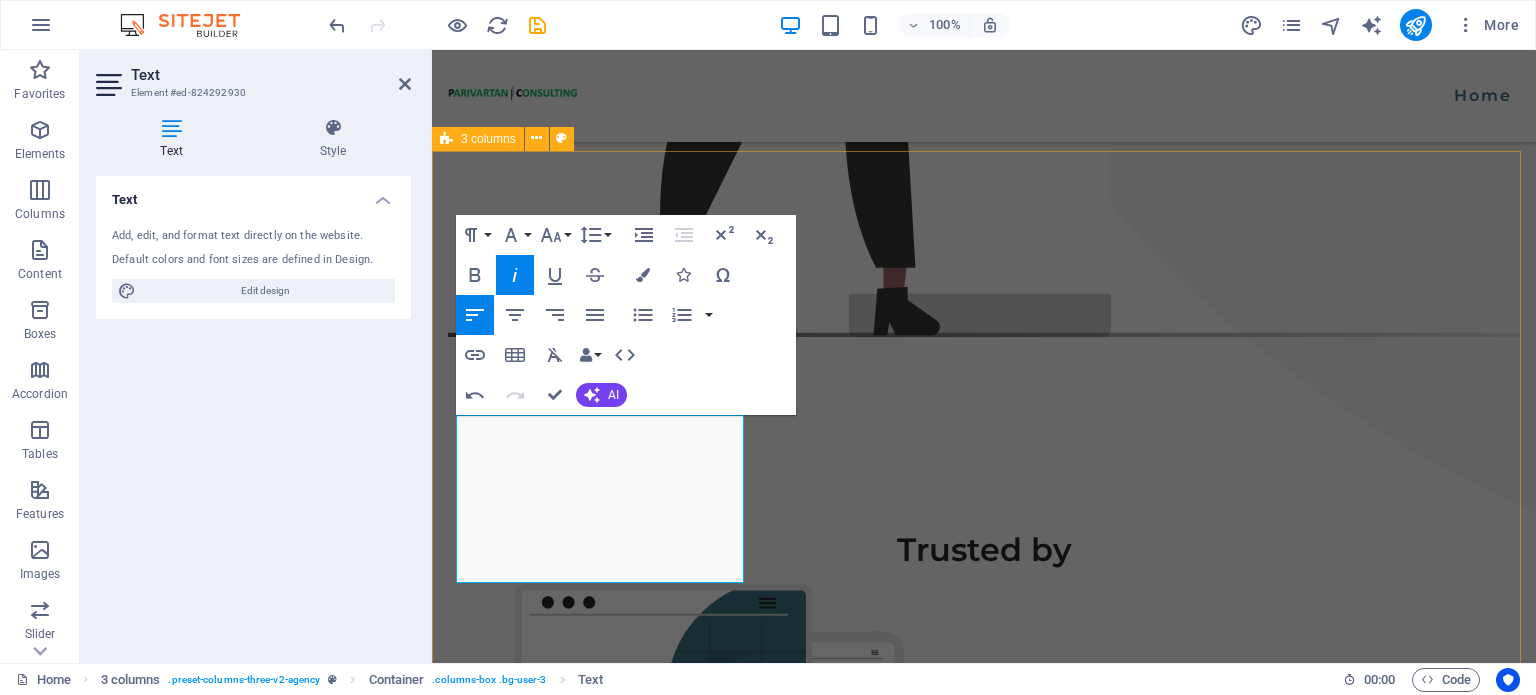 click on "Our services Technology Consulting We are a forward-looking technology consulting and advisory firm specializing in AI, blockchain, and next-gen software solutions. We empower businesses to innovate, scale, and stay future-ready through cutting-edge technologies and expert-led transformation. Excellent Quality Sed ut perspiciatis unde omnis natus error sit  doloremque et laudantium, totam rem aperiam Affordable Price Sed ut perspiciatis unde omnis natus error sit  doloremque et laudantium, totam rem aperiam" at bounding box center [984, 1823] 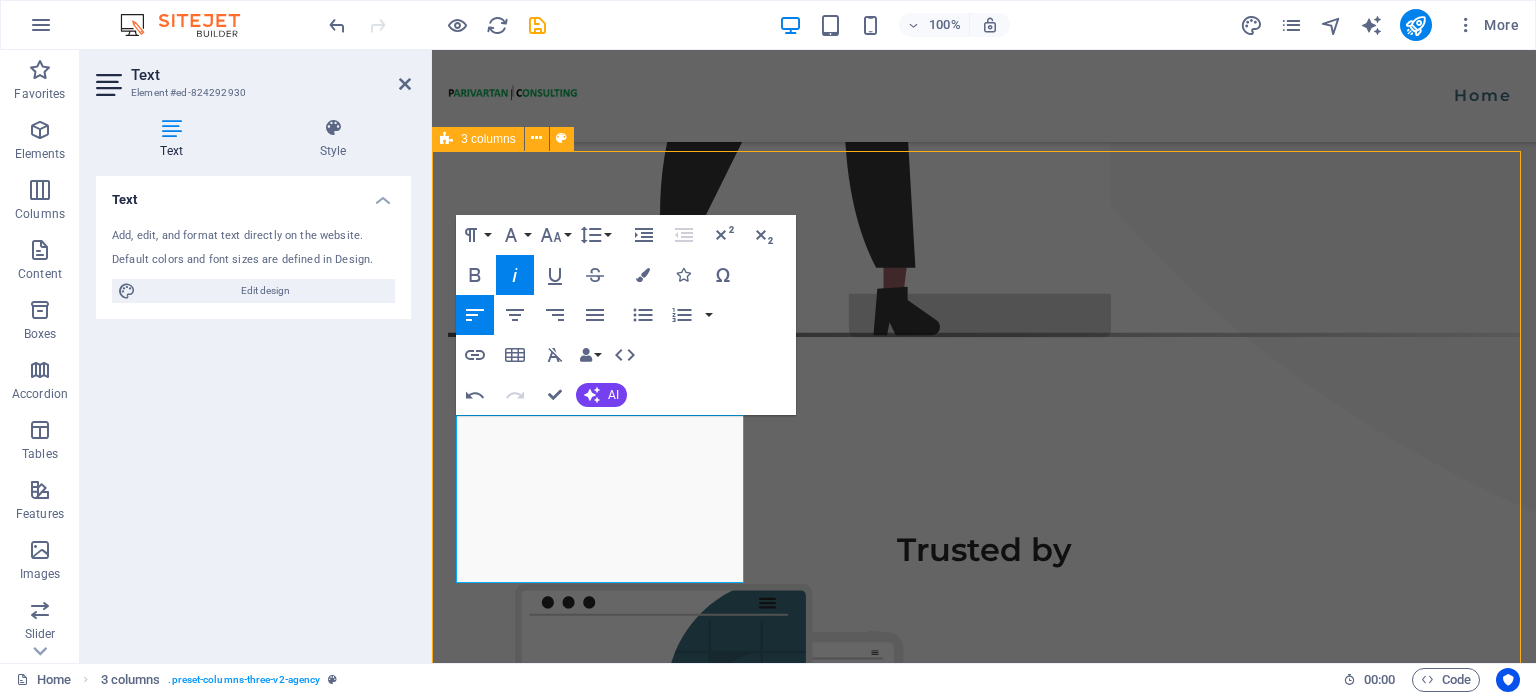 scroll, scrollTop: 1239, scrollLeft: 0, axis: vertical 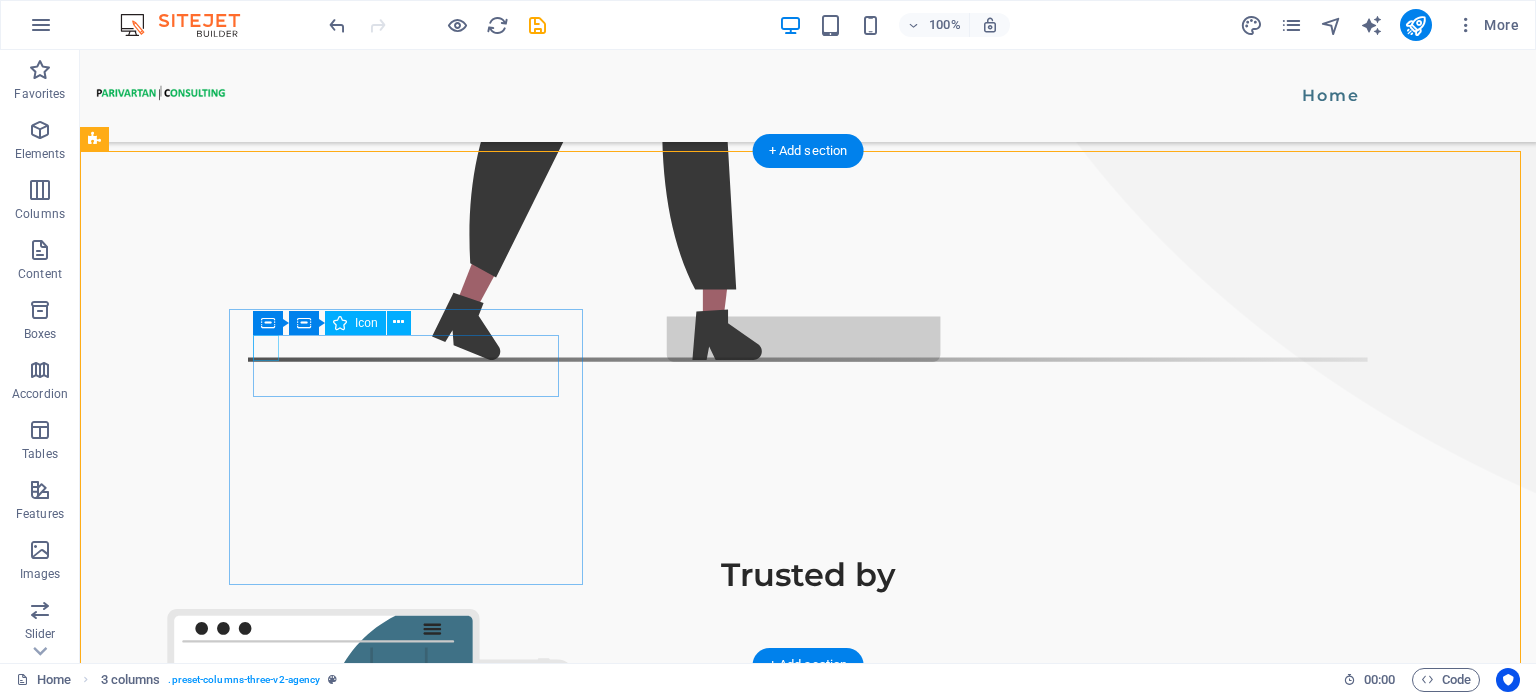 click at bounding box center (247, 1562) 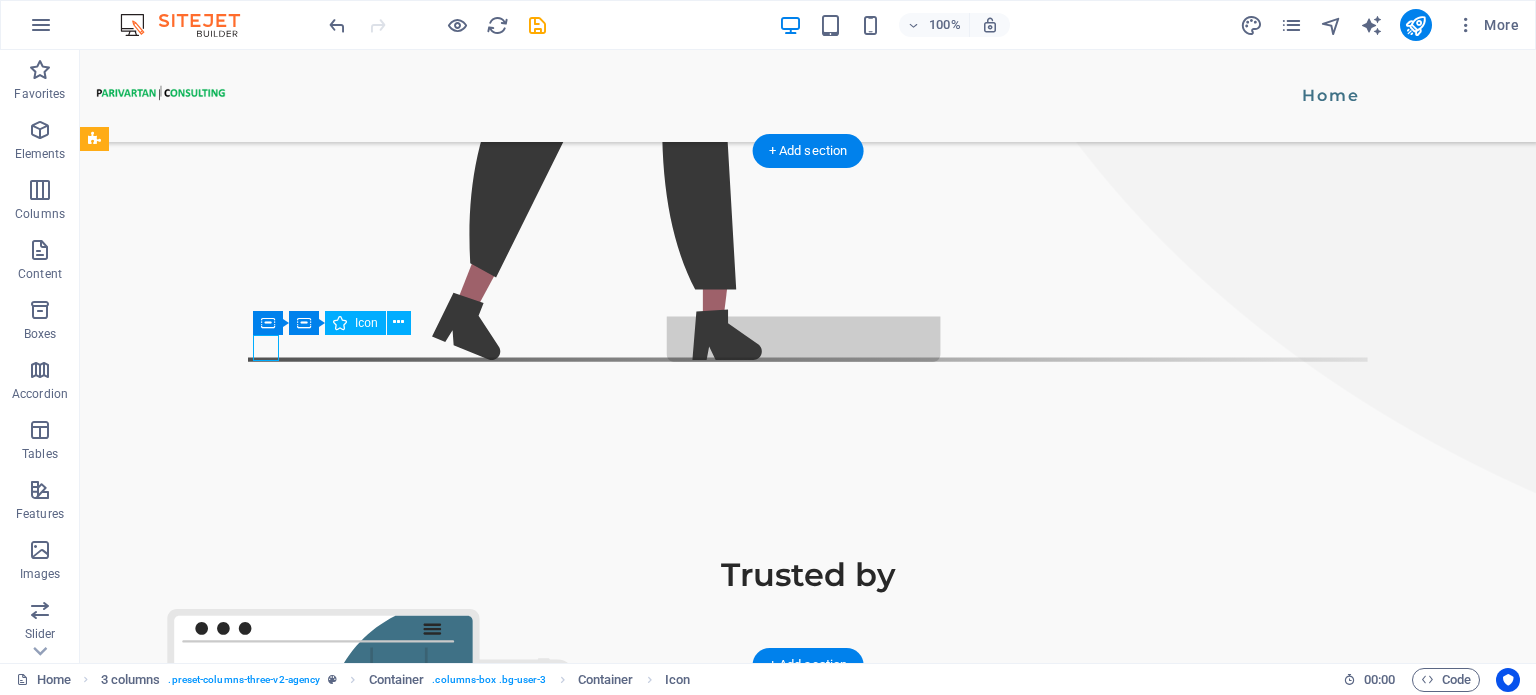 click at bounding box center (247, 1562) 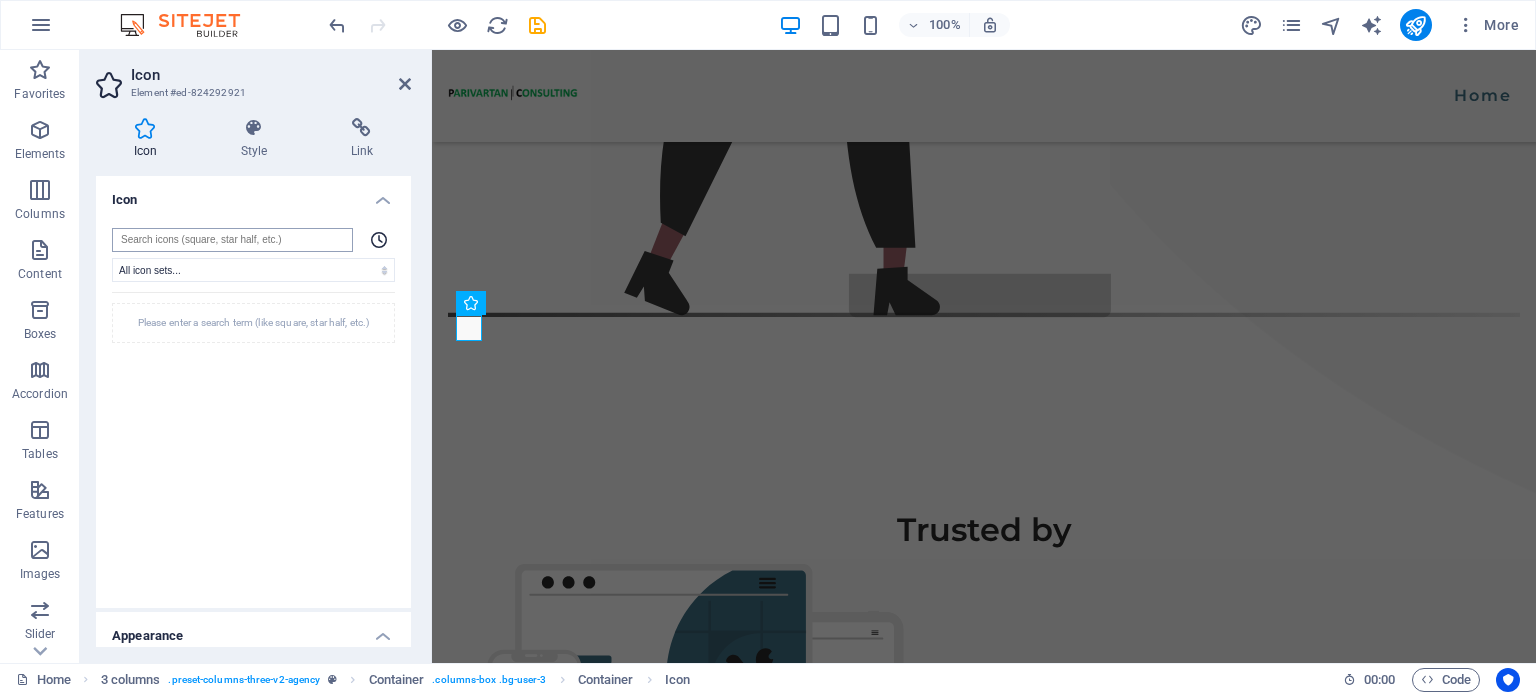 scroll, scrollTop: 0, scrollLeft: 0, axis: both 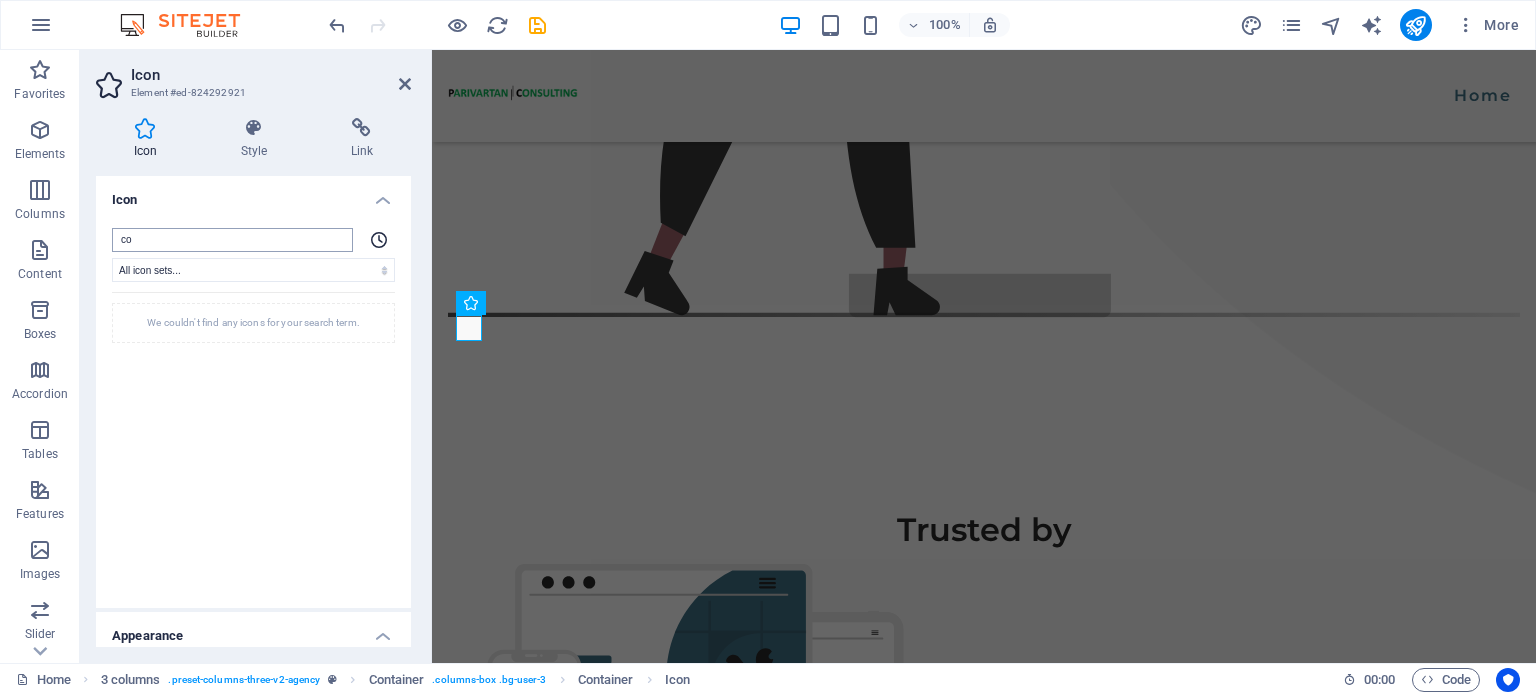 type on "c" 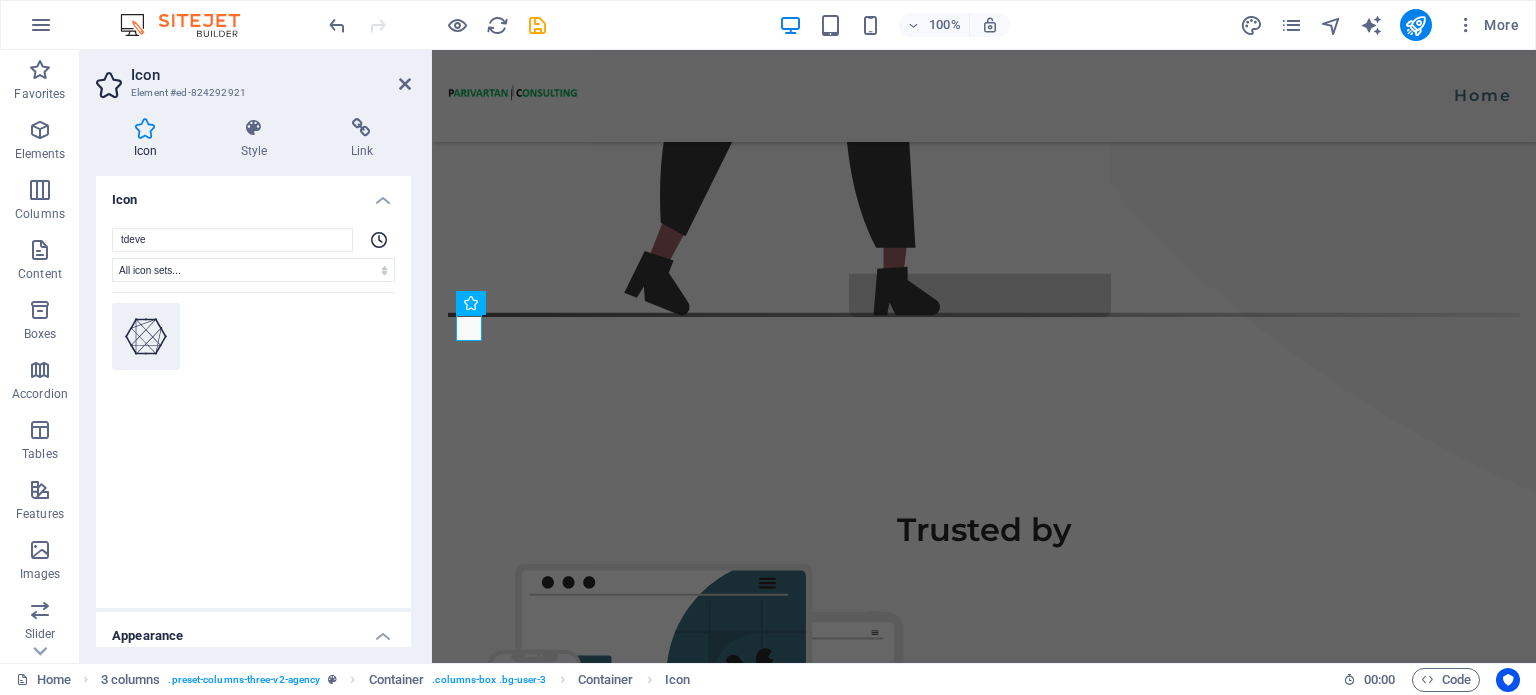 type on "tdeve" 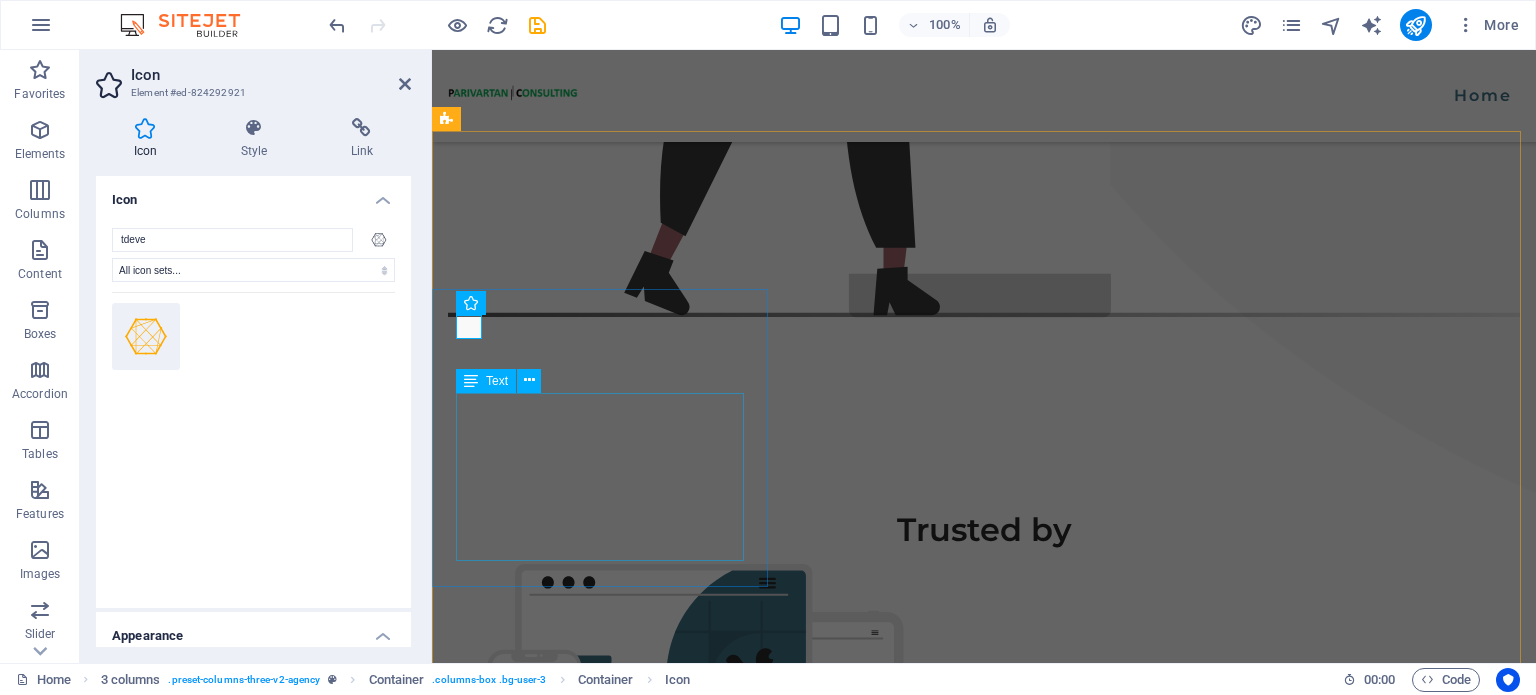 click on "We are a forward-looking technology consulting and advisory firm specializing in AI, blockchain, and next-gen software solutions. We empower businesses to innovate, scale, and stay future-ready through cutting-edge technologies and expert-led transformation." at bounding box center [596, 1652] 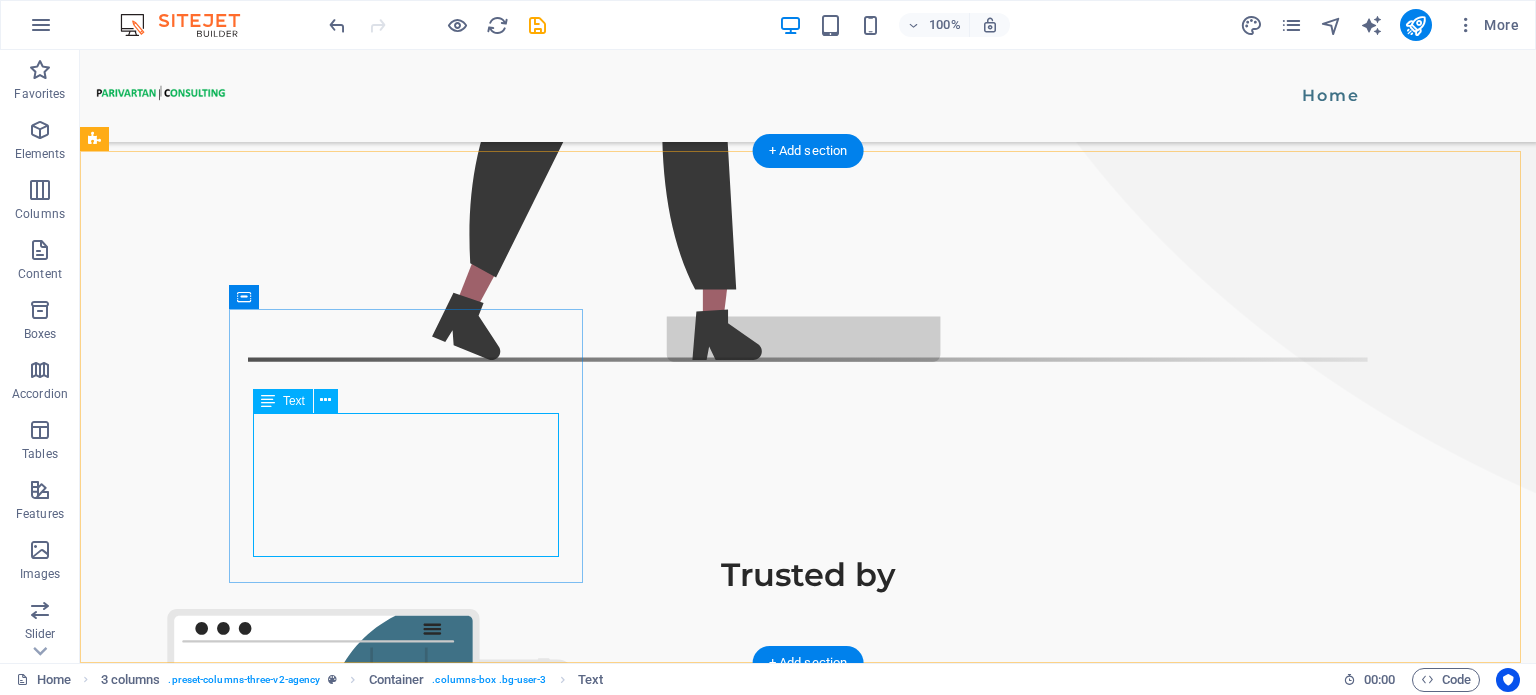 click on "We are a forward-looking technology consulting and advisory firm specializing in AI, blockchain, and next-gen software solutions. We empower businesses to innovate, scale, and stay future-ready through cutting-edge technologies and expert-led transformation." at bounding box center (256, 1701) 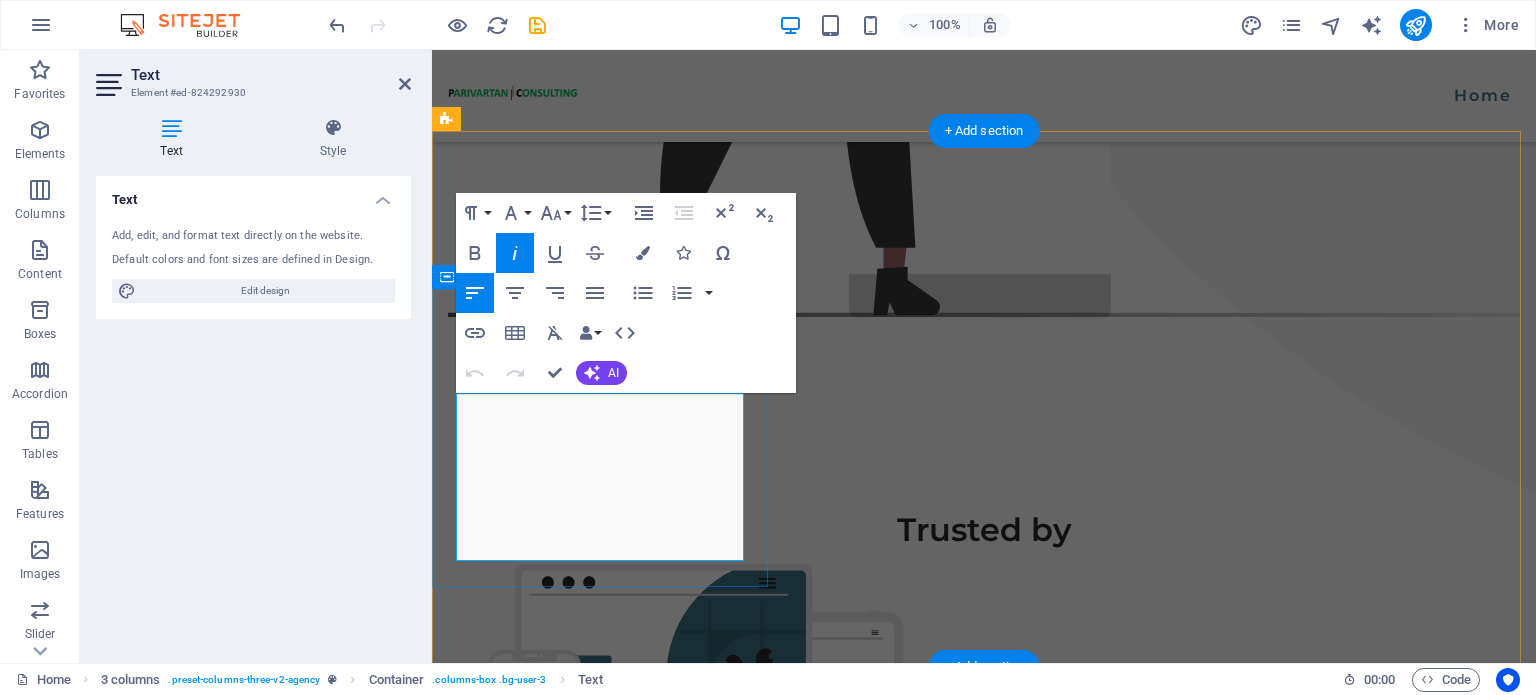 click on "We are a forward-looking technology consulting and advisory firm specializing in AI, blockchain, and next-gen software solutions. We empower businesses to innovate, scale, and stay future-ready through cutting-edge technologies and expert-led transformation." at bounding box center [602, 1653] 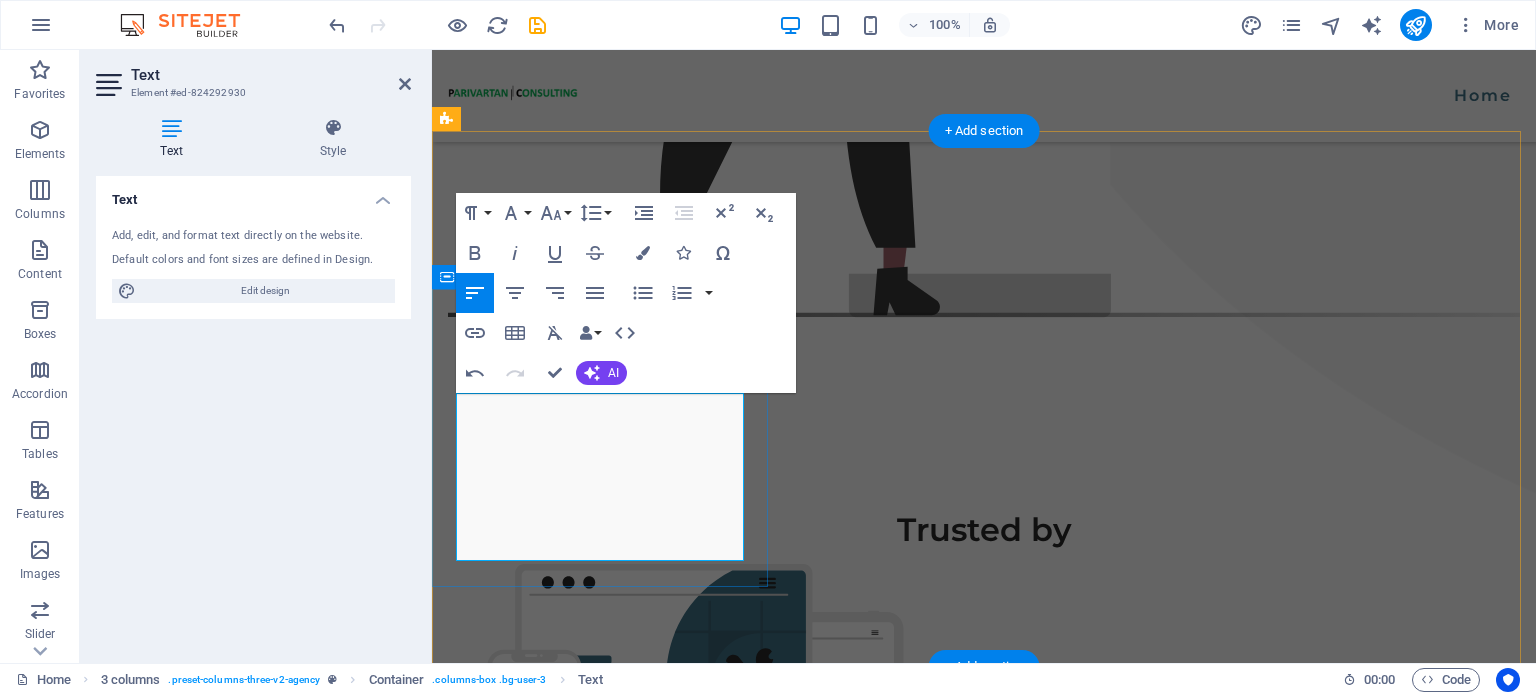 scroll, scrollTop: 4469, scrollLeft: 2, axis: both 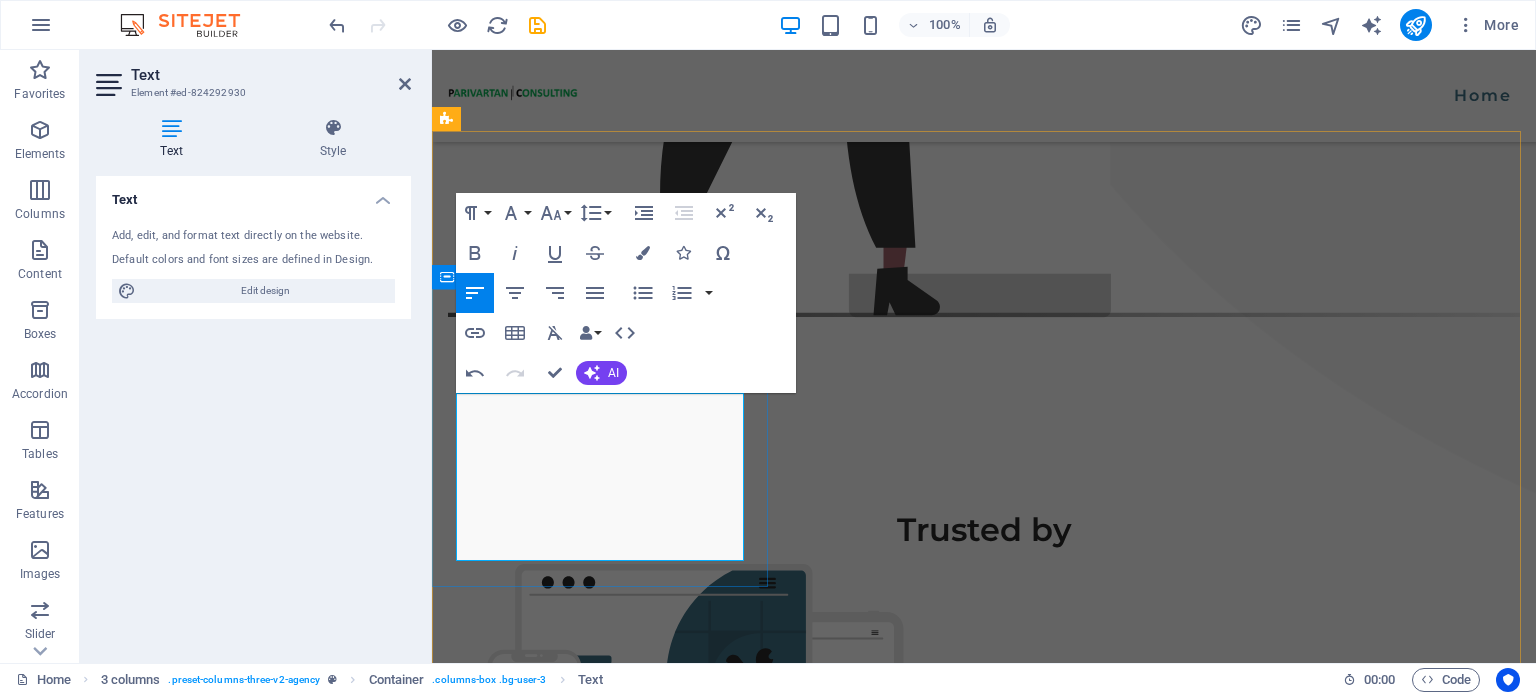 click on "Technology Consulting We are a forward-looking technology consulting and advisory firm specializing in AI, blockchain, and next-gen software solutions. We empower businesses to innovate, scale, and stay future-ready through cutting-edge technologies and expert-led transformation. We are a forward-looking technology consulting and advisory firm specializing in AI, blockchain, and next-gen software solutions. We empower businesses to innovate, scale, and stay future-ready through cutting-edge technologies and expert-led transformation." at bounding box center (602, 1611) 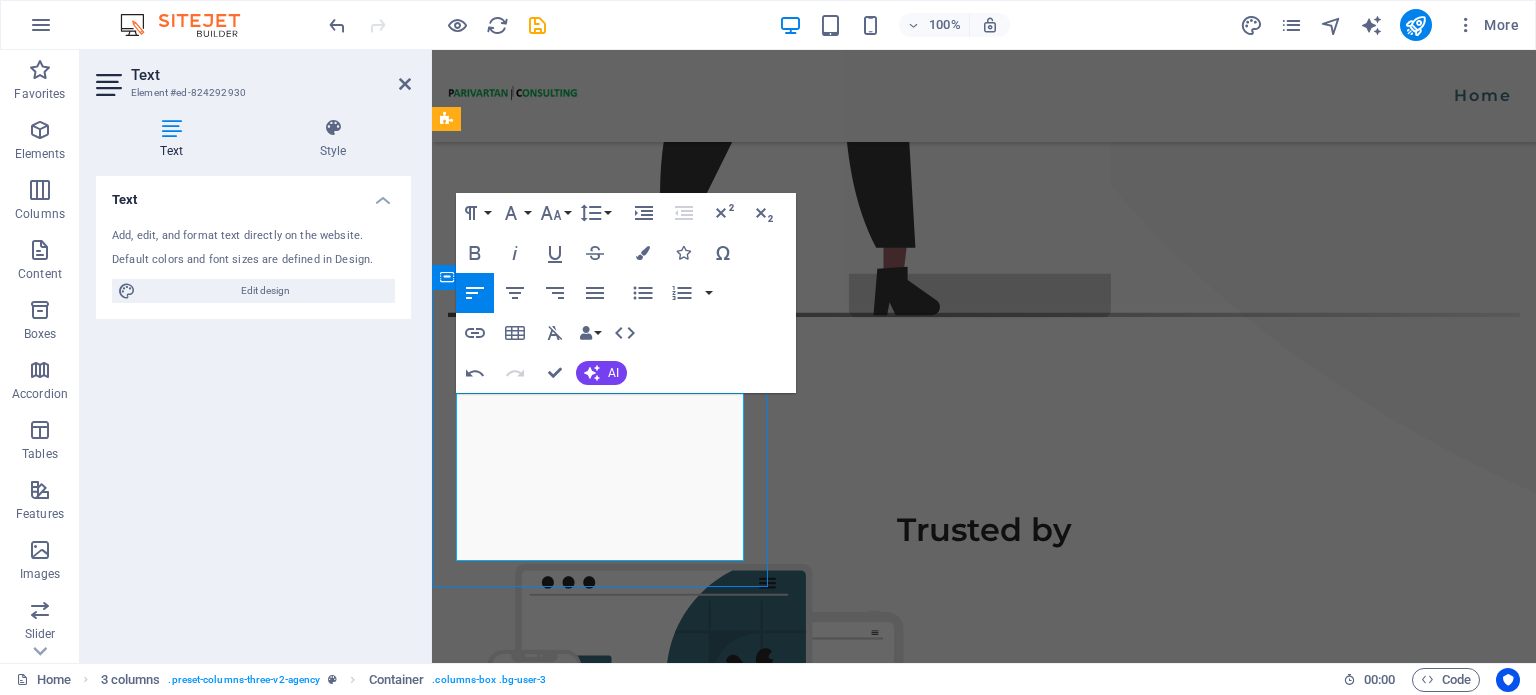 scroll, scrollTop: 1260, scrollLeft: 0, axis: vertical 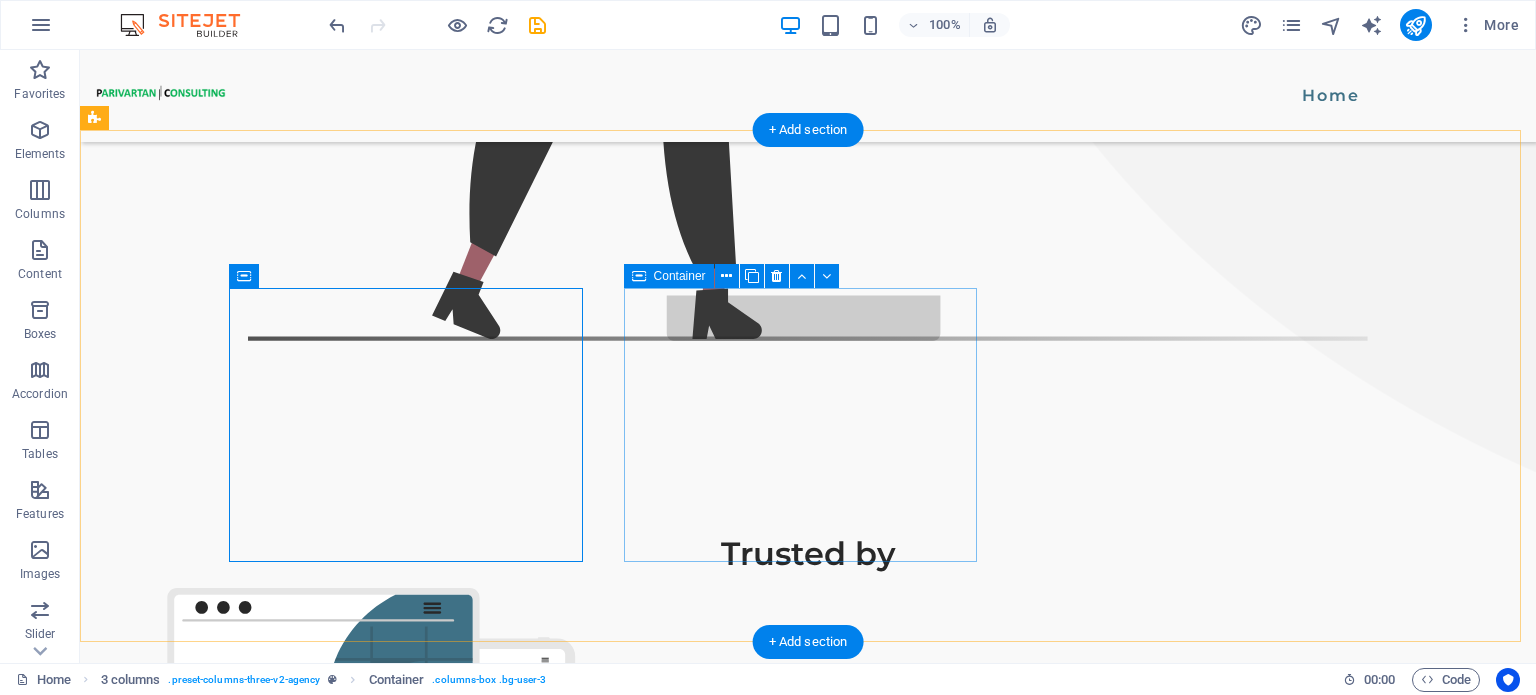 click on "Excellent Quality Sed ut perspiciatis unde omnis natus error sit  doloremque et laudantium, totam rem aperiam" at bounding box center [257, 1905] 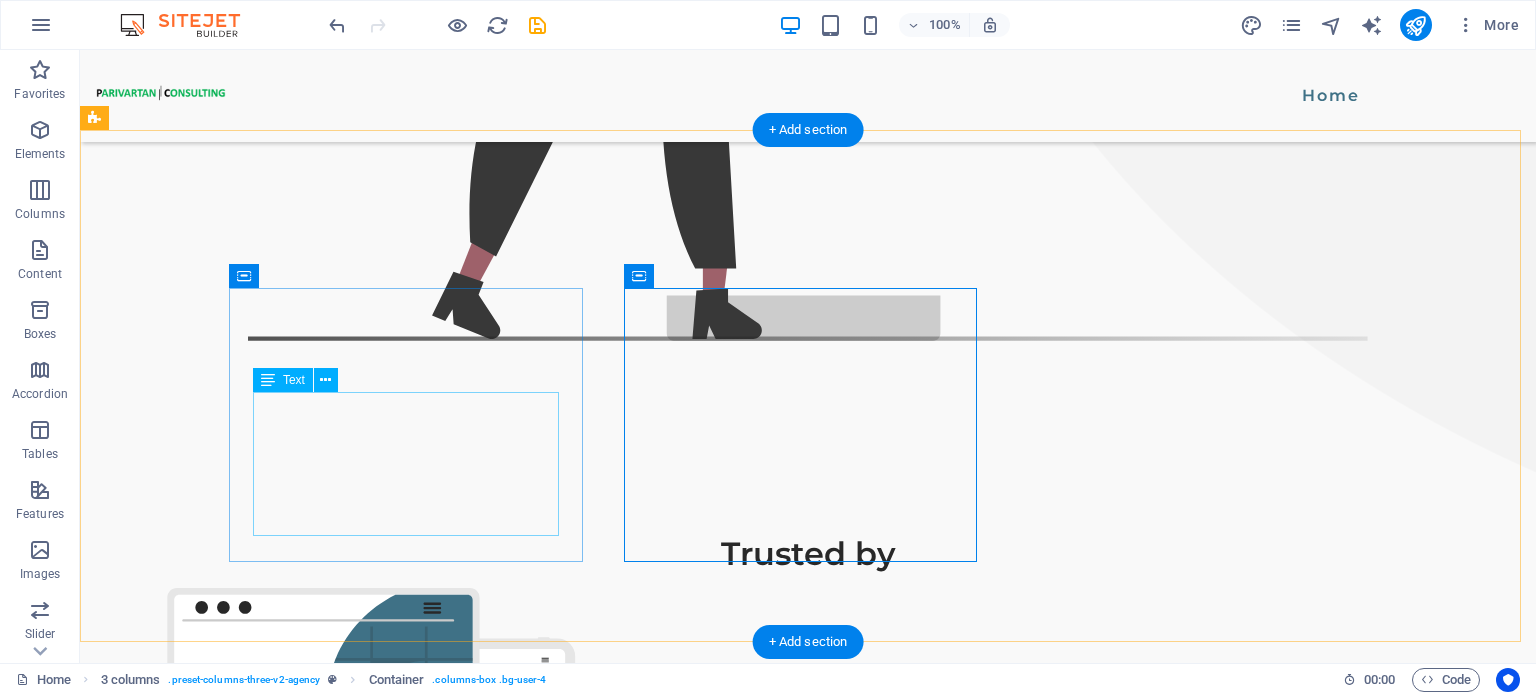 click on "We are a forward-looking technology consulting and advisory firm specializing in AI, blockchain, and next-gen software solutions. We empower businesses to innovate, scale, and stay future-ready through cutting-edge technologies and expert-led transformation." at bounding box center (257, 1681) 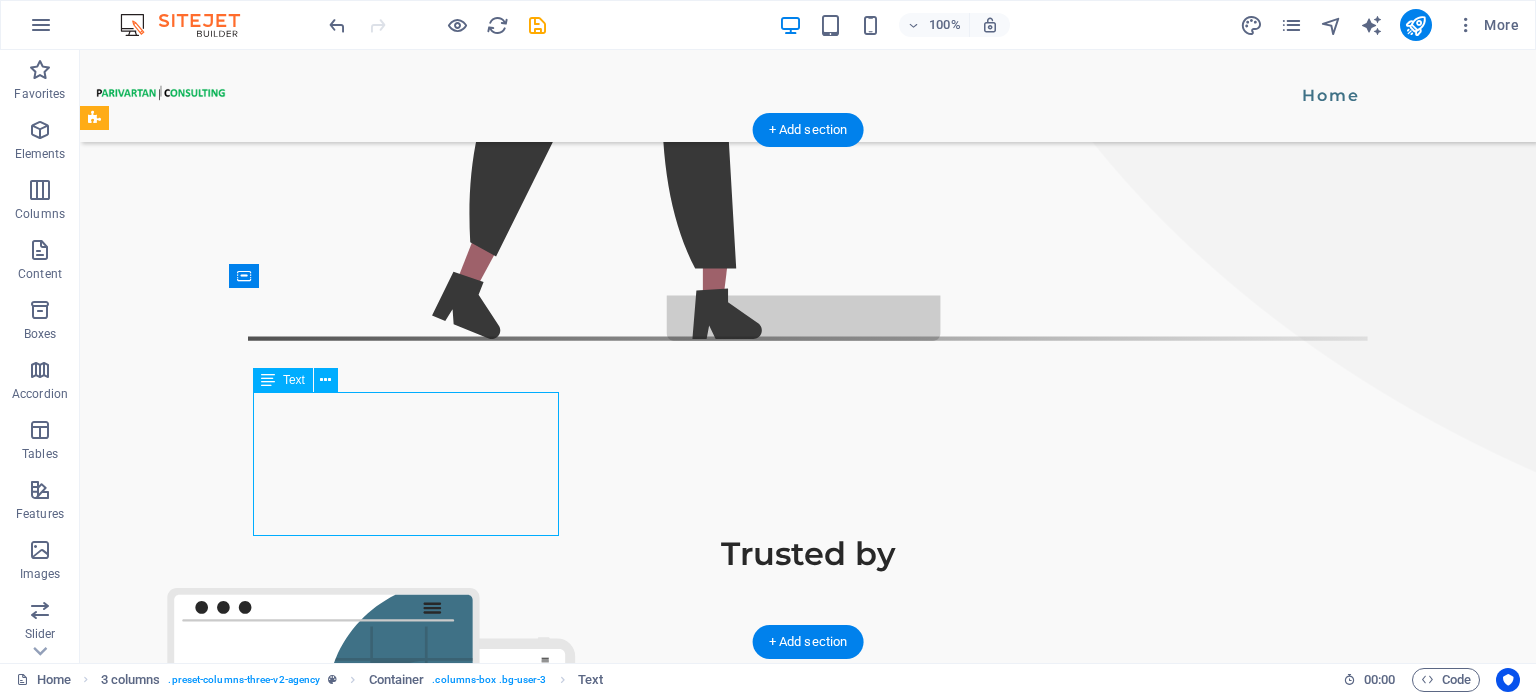 click on "We are a forward-looking technology consulting and advisory firm specializing in AI, blockchain, and next-gen software solutions. We empower businesses to innovate, scale, and stay future-ready through cutting-edge technologies and expert-led transformation." at bounding box center [257, 1681] 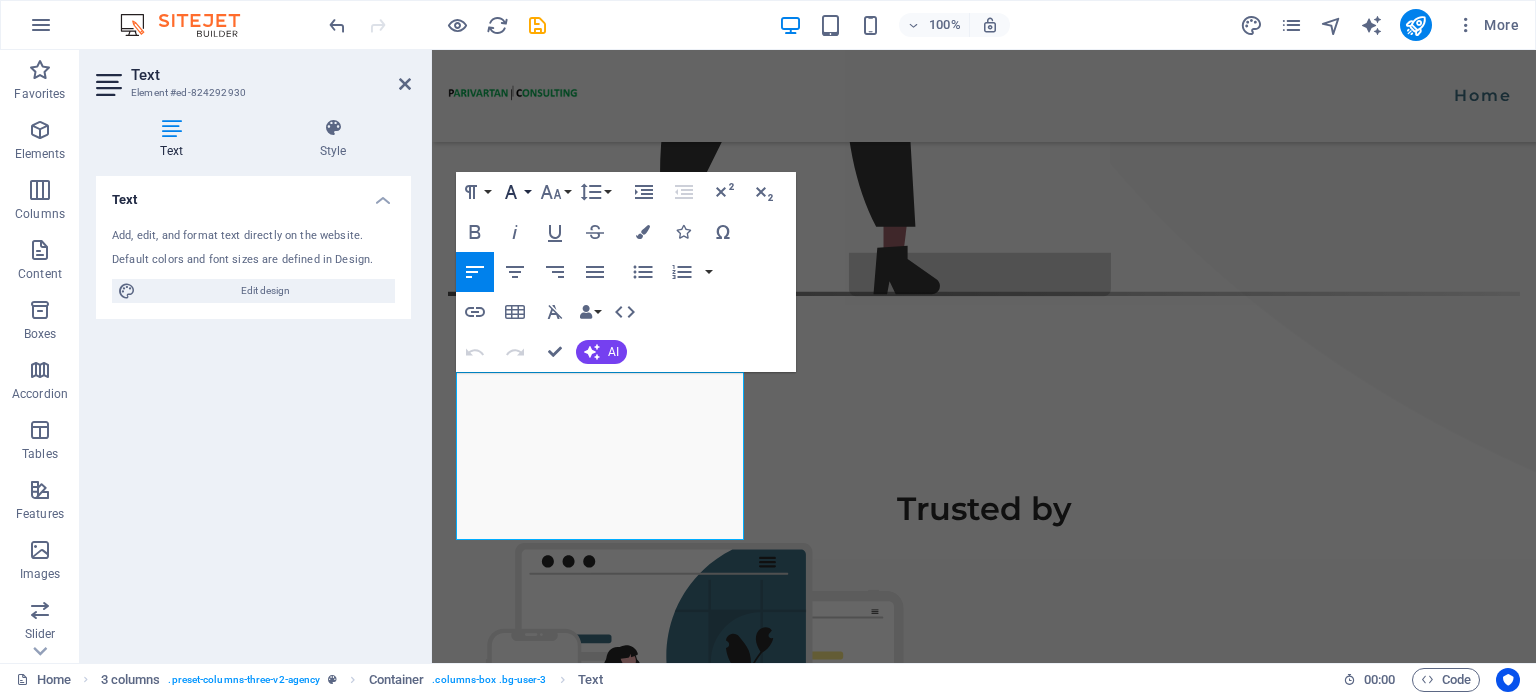 click 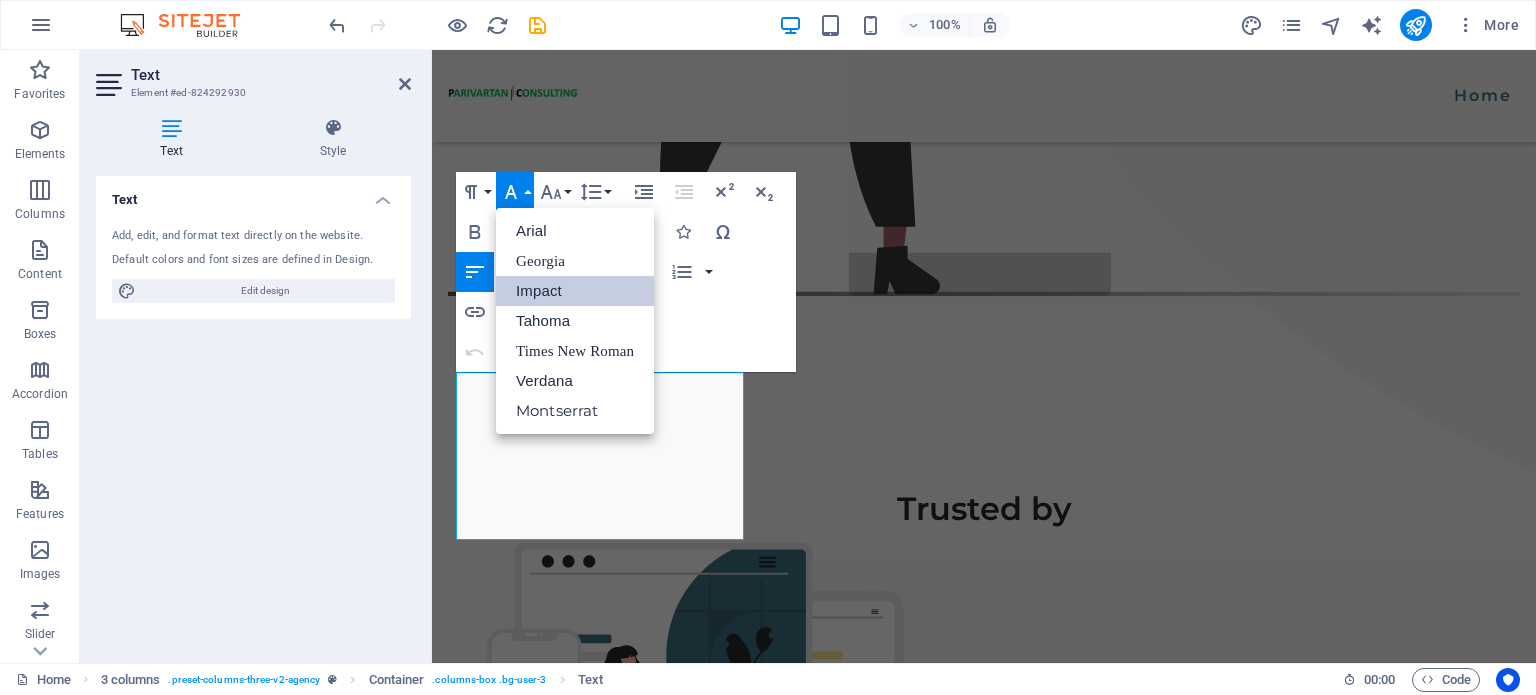 click on "Impact" at bounding box center [575, 291] 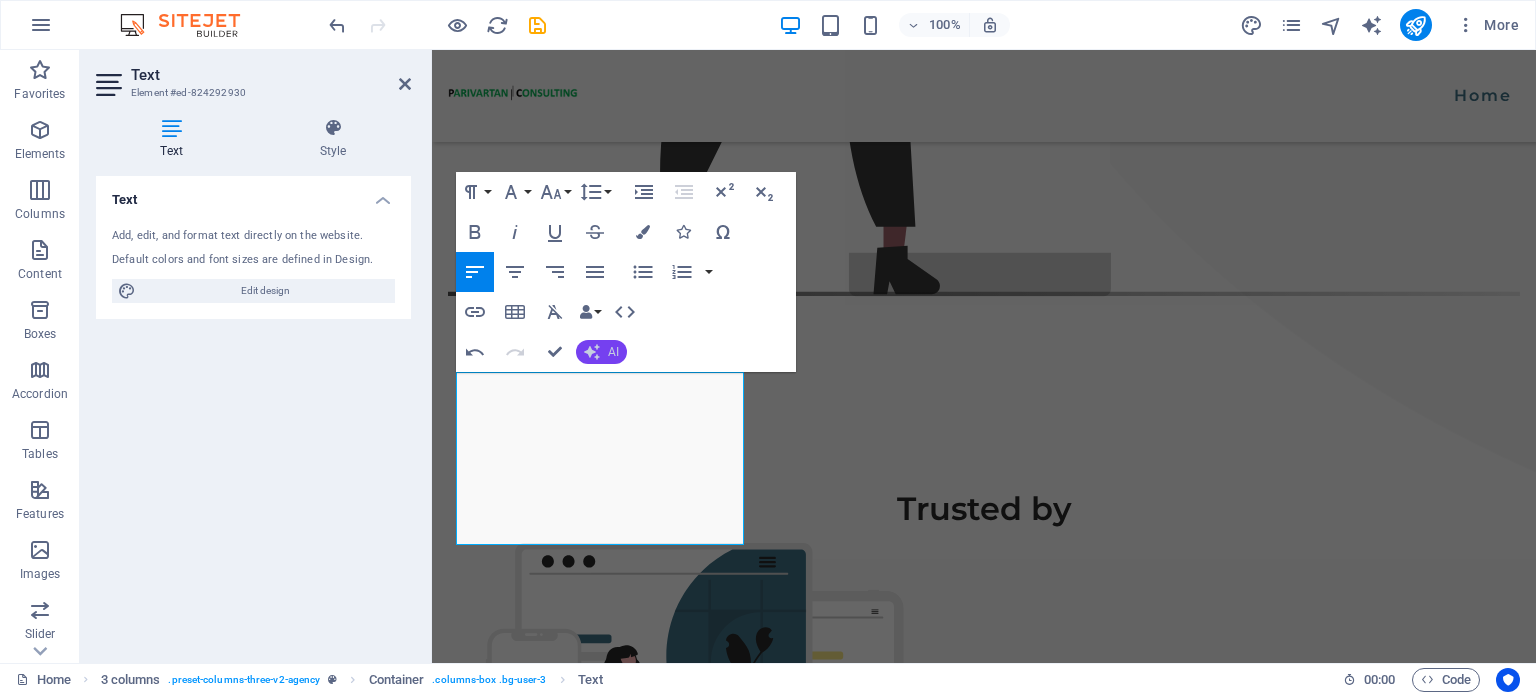 click on "AI" at bounding box center (613, 352) 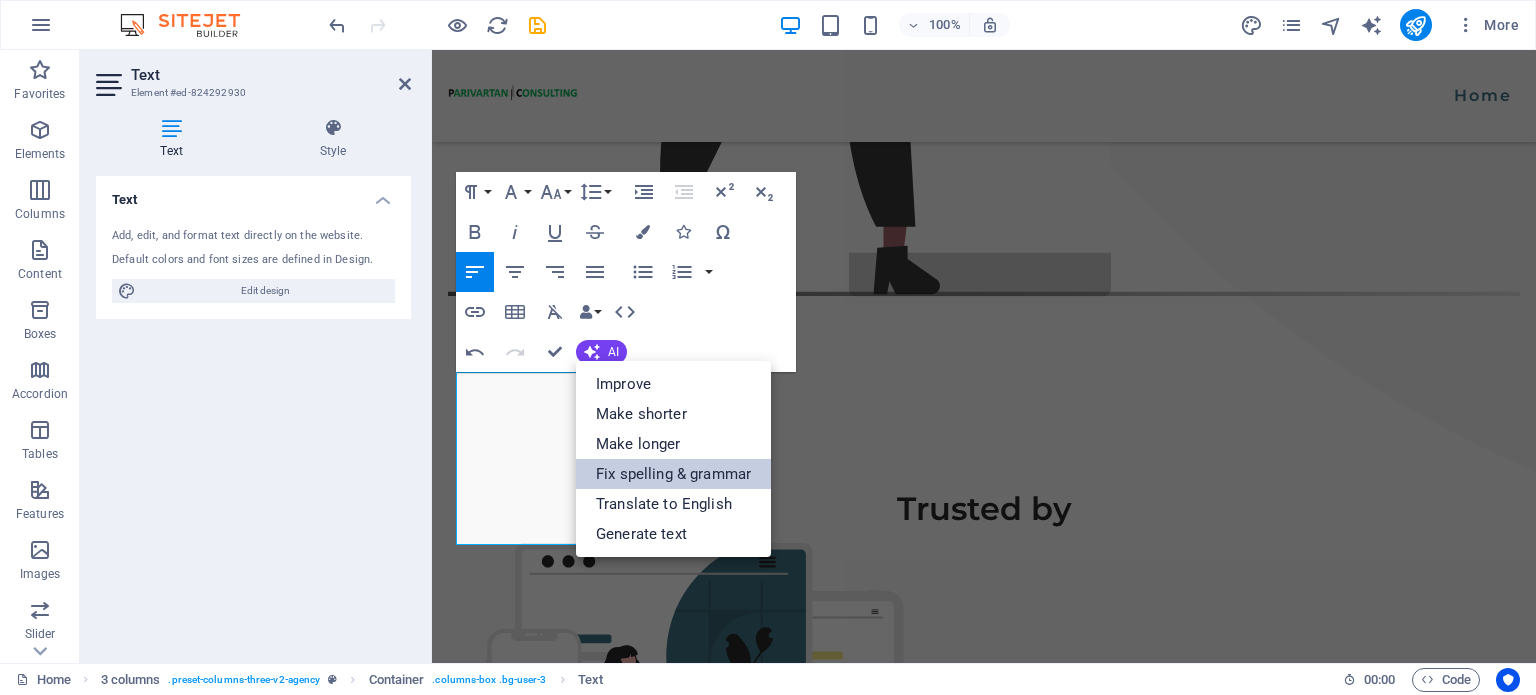 click on "Fix spelling & grammar" at bounding box center [673, 474] 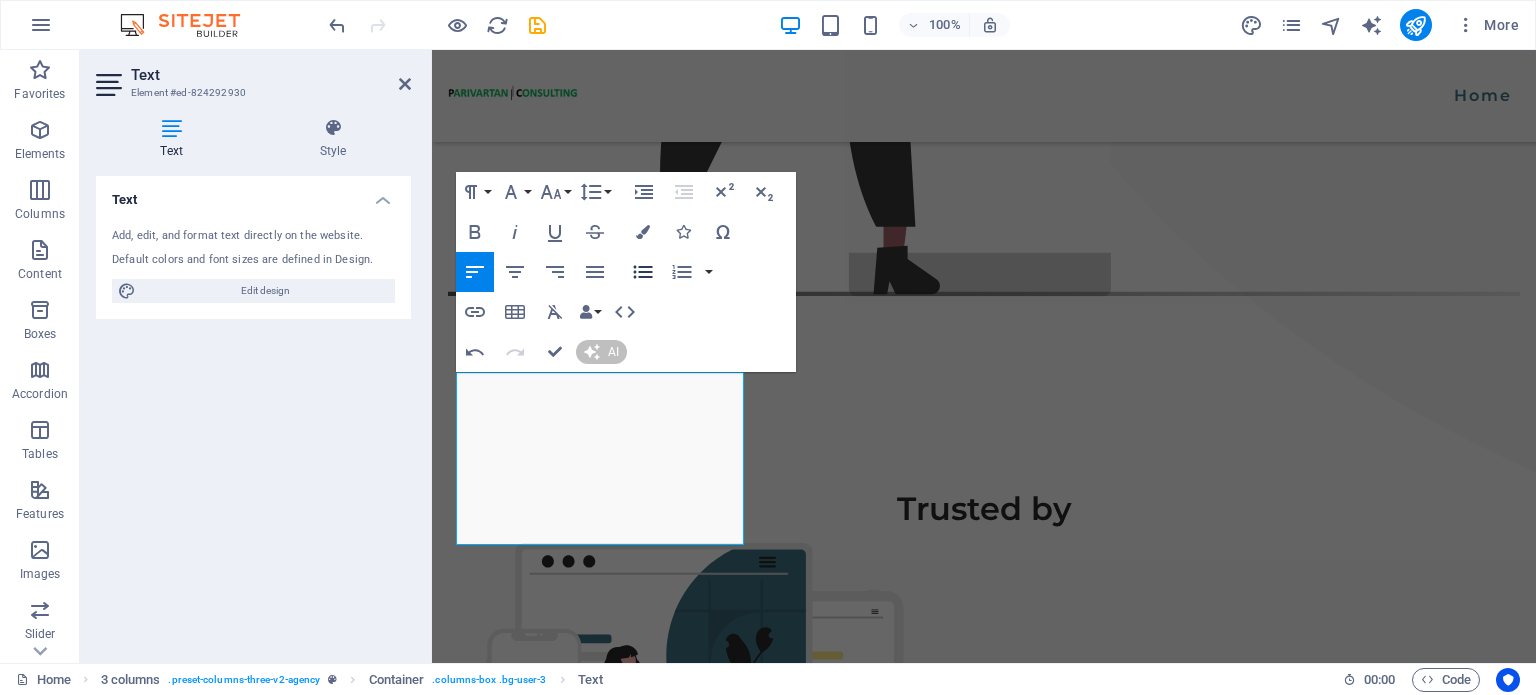 type 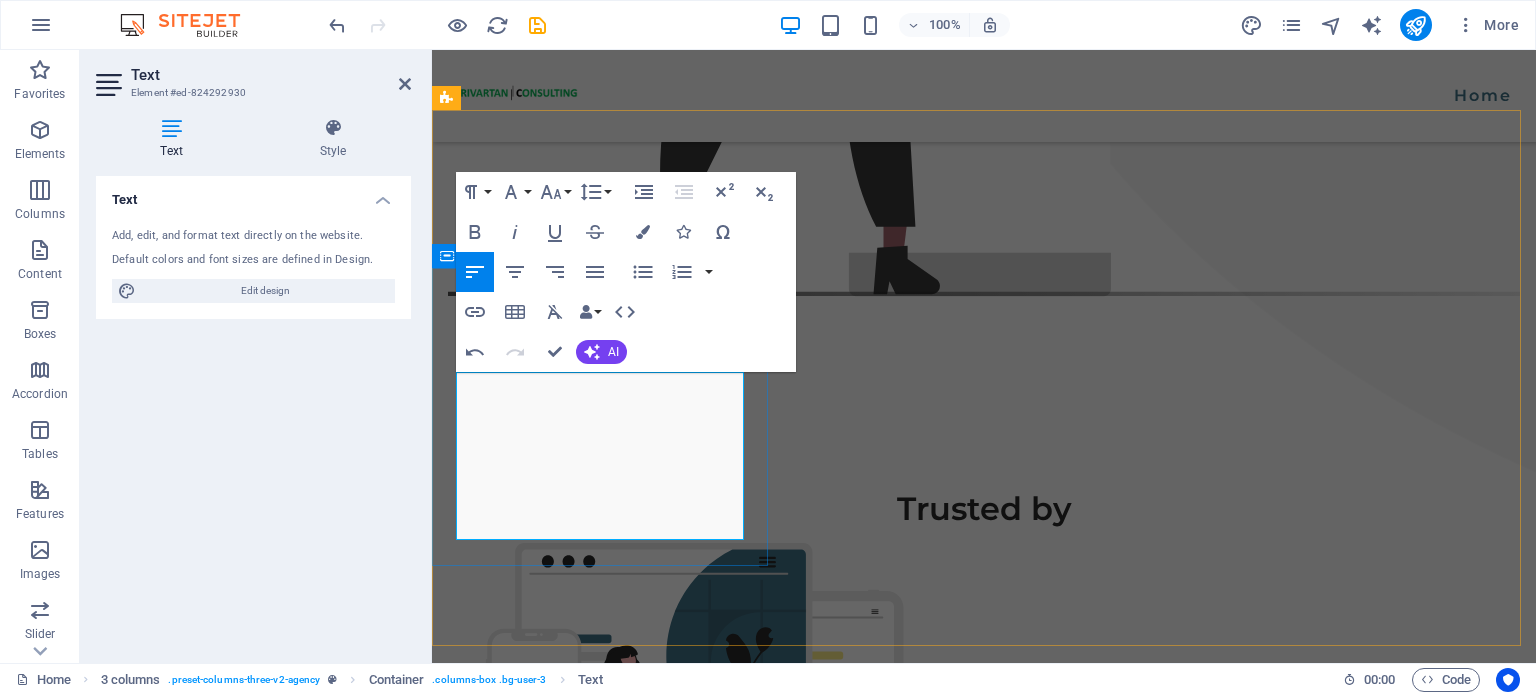 click on "We are a forward-looking technology consulting and advisory firm specializing in AI, blockchain, and next-gen software solutions. We empower businesses to innovate, scale, and stay future-ready through cutting-edge technologies and expert-led transformations." at bounding box center [602, 1632] 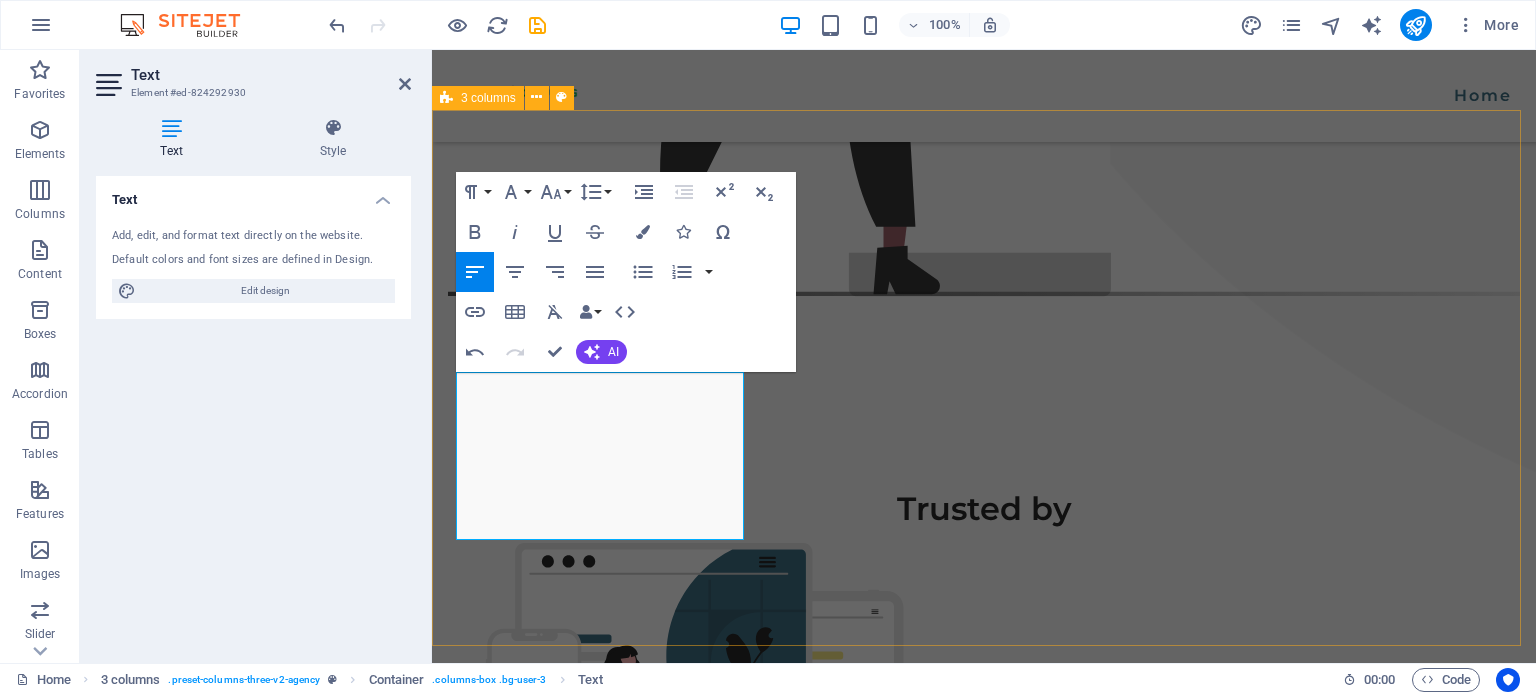 click on "Our services Technology Consulting We are a forward-looking technology consulting and advisory firm specializing in AI, blockchain, and next-gen software solutions. We empower businesses to innovate, scale, and stay future-ready through cutting-edge technologies and expert-led transformations. Excellent Quality Sed ut perspiciatis unde omnis natus error sit  doloremque et laudantium, totam rem aperiam Affordable Price Sed ut perspiciatis unde omnis natus error sit  doloremque et laudantium, totam rem aperiam" at bounding box center [984, 1780] 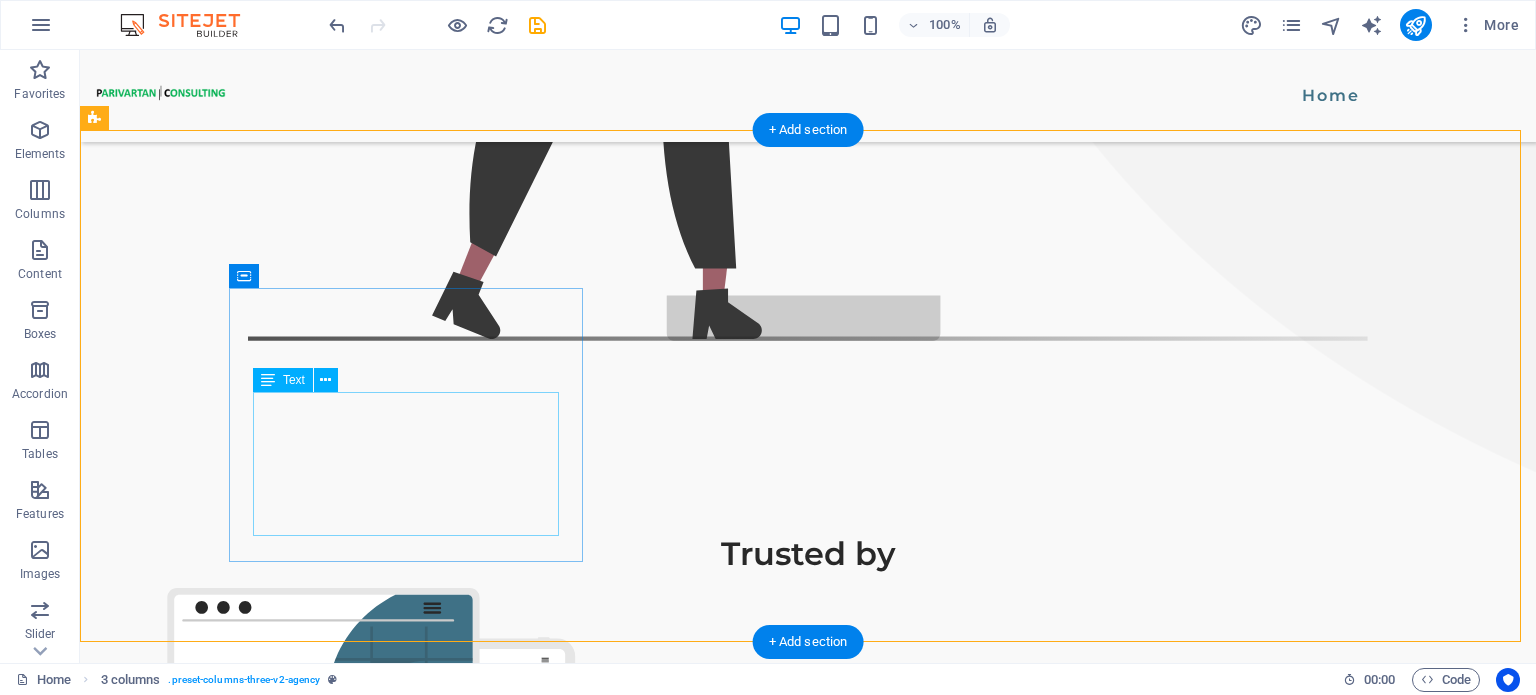 click on "We are a forward-looking technology consulting and advisory firm specializing in AI, blockchain, and next-gen software solutions. We empower businesses to innovate, scale, and stay future-ready through cutting-edge technologies and expert-led transformations." at bounding box center [257, 1681] 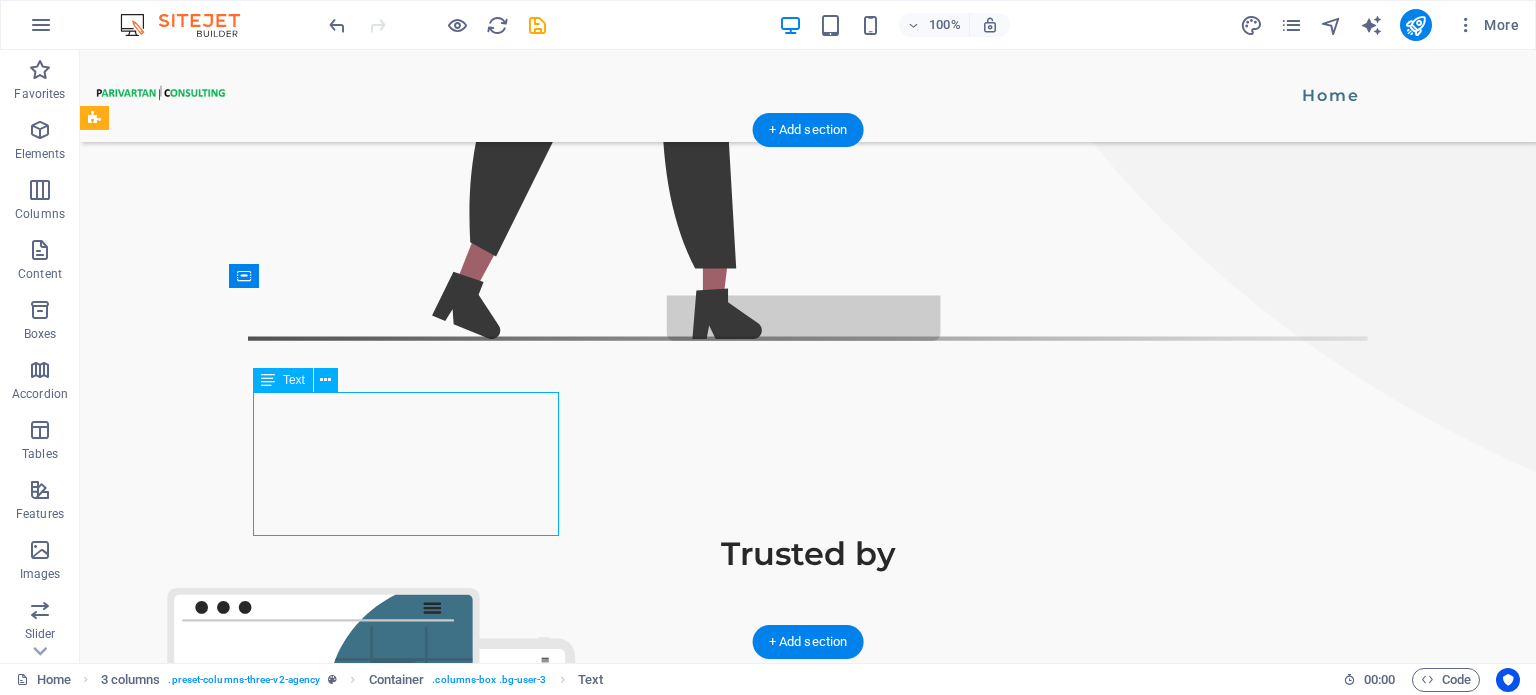 click on "We are a forward-looking technology consulting and advisory firm specializing in AI, blockchain, and next-gen software solutions. We empower businesses to innovate, scale, and stay future-ready through cutting-edge technologies and expert-led transformations." at bounding box center [257, 1681] 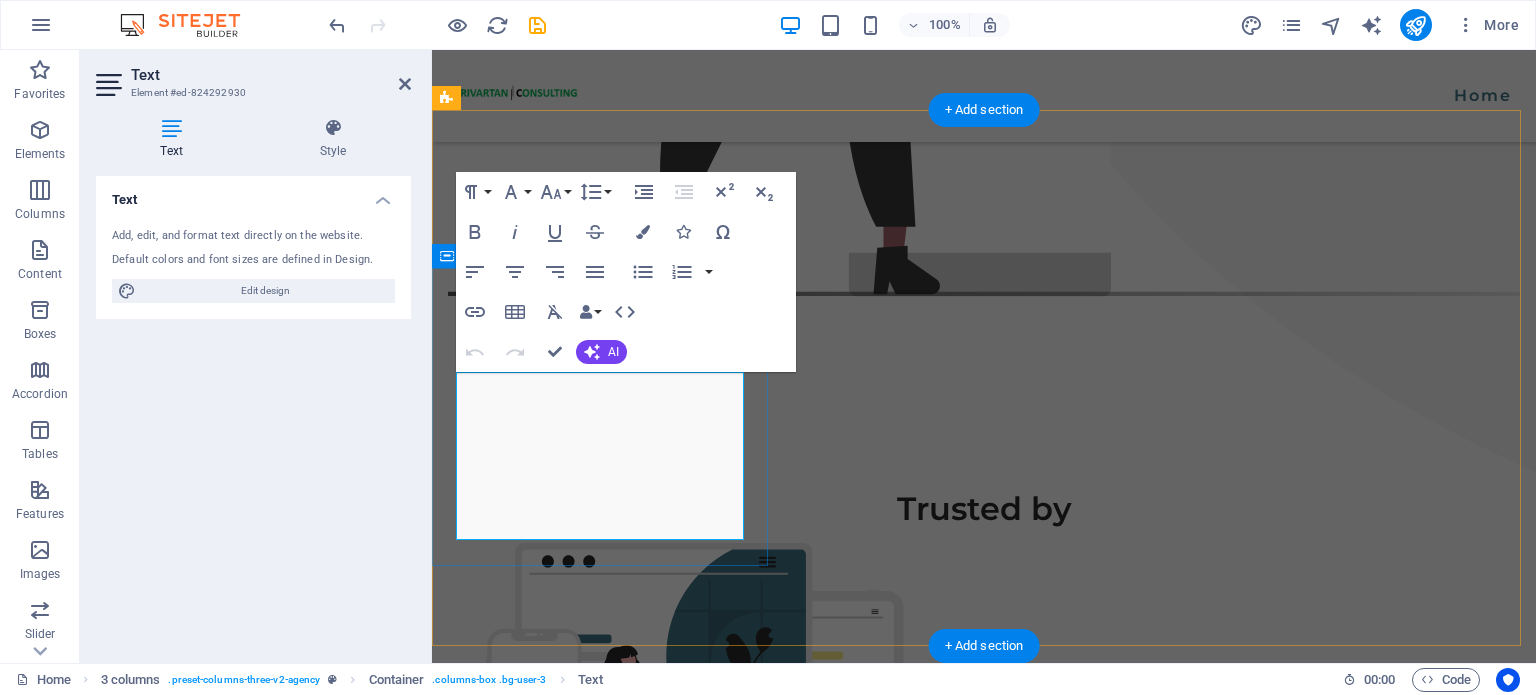 click on "We are a forward-looking technology consulting and advisory firm specializing in AI, blockchain, and next-gen software solutions. We empower businesses to innovate, scale, and stay future-ready through cutting-edge technologies and expert-led transformations." at bounding box center (602, 1632) 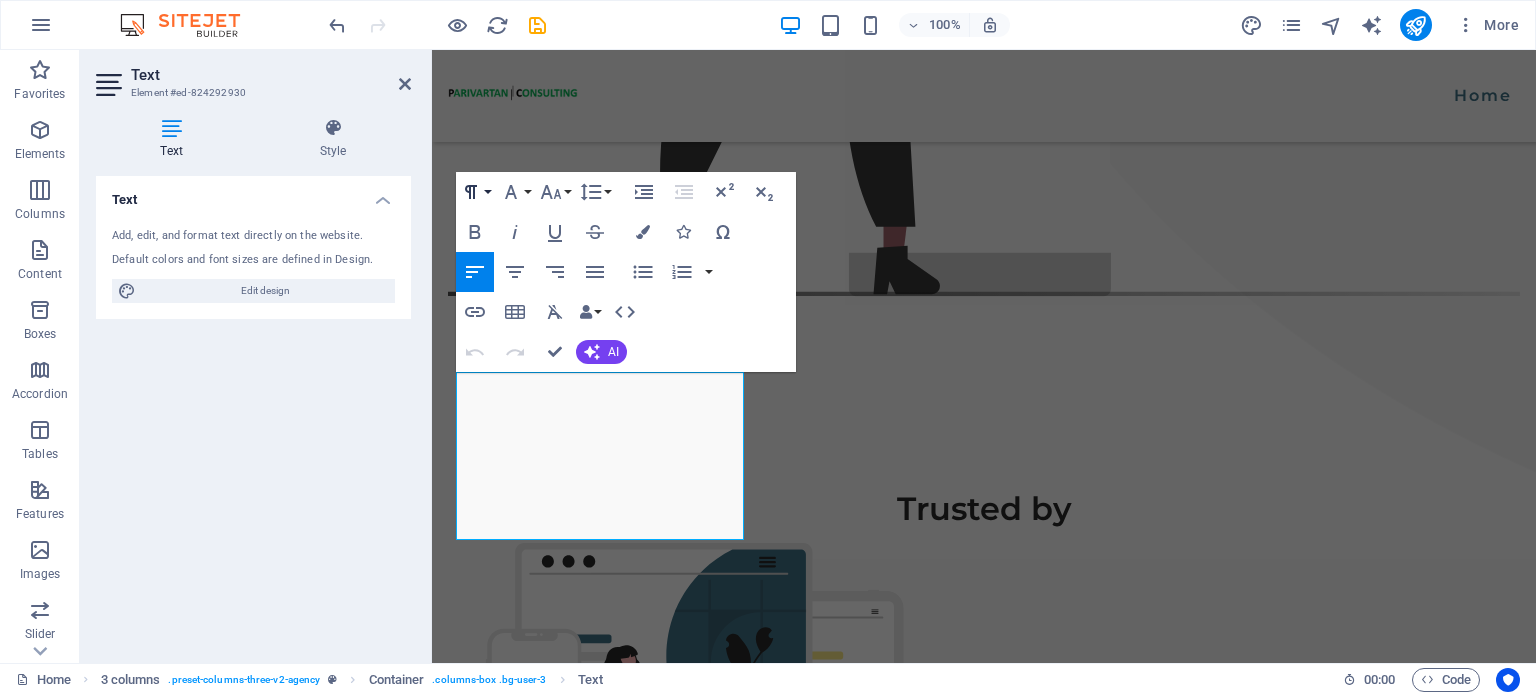click 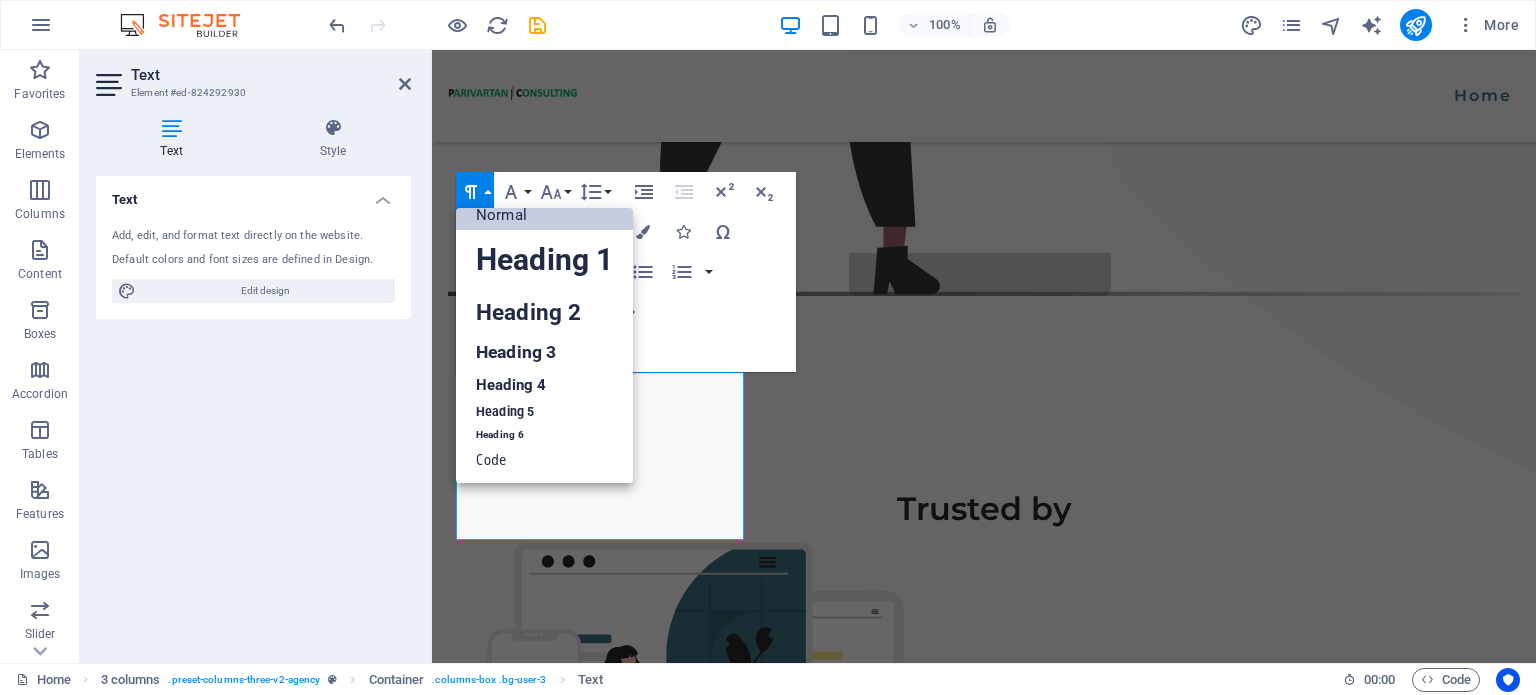 scroll, scrollTop: 16, scrollLeft: 0, axis: vertical 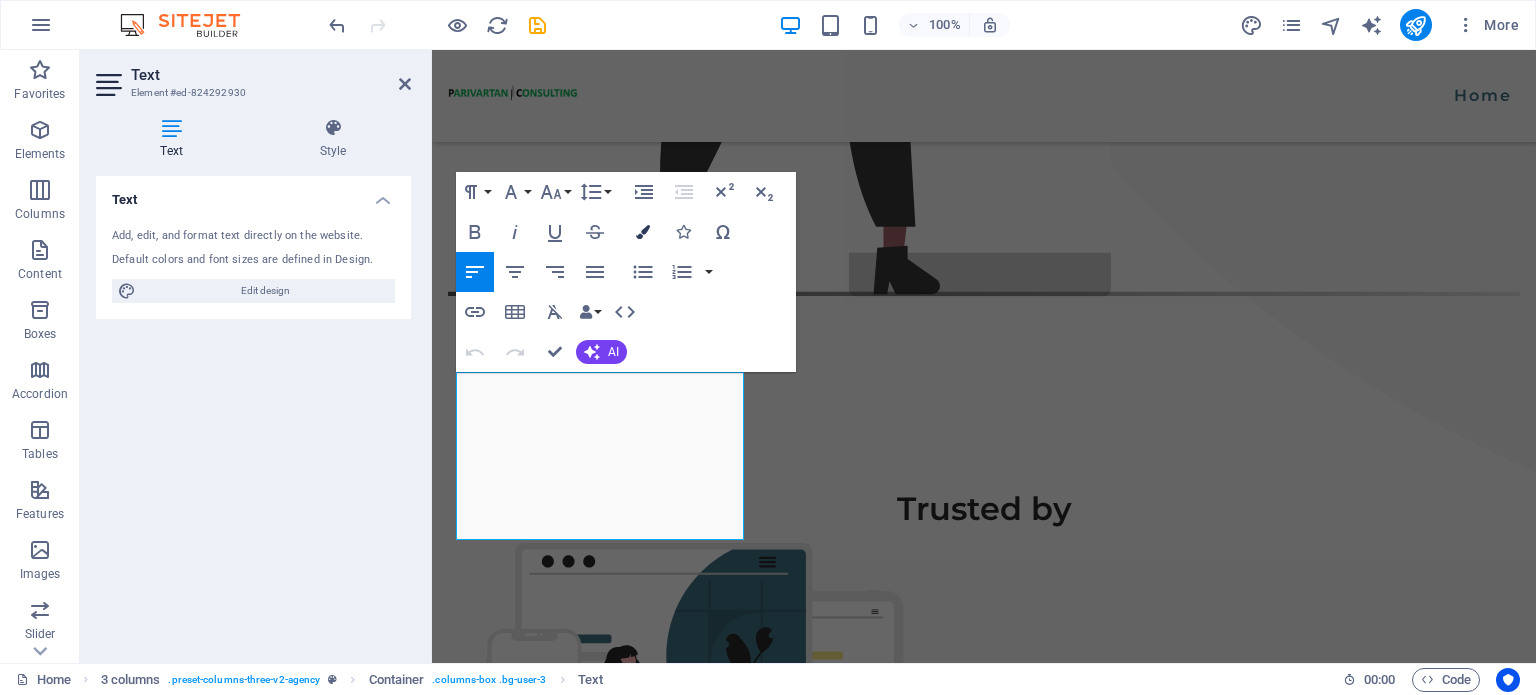 click at bounding box center [643, 232] 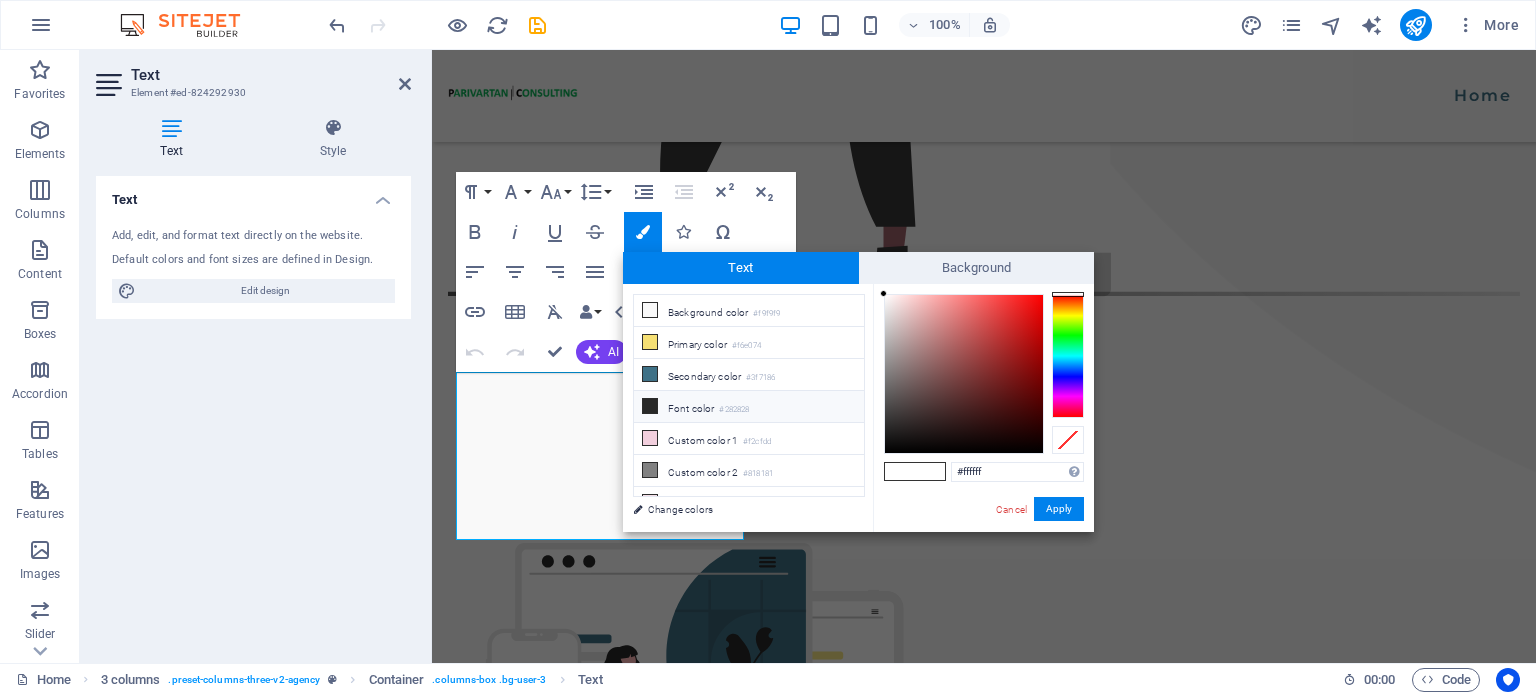 click on "Font color
#282828" at bounding box center (749, 407) 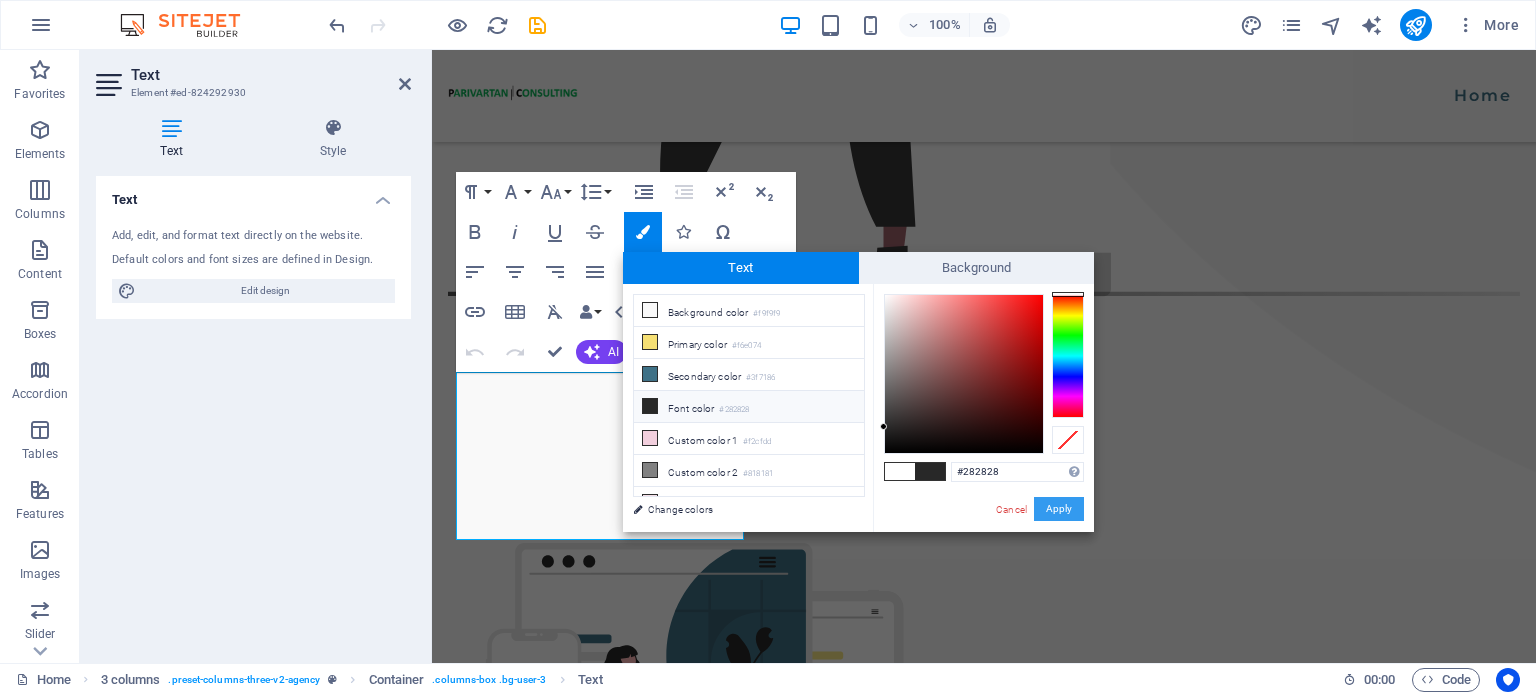click on "Apply" at bounding box center (1059, 509) 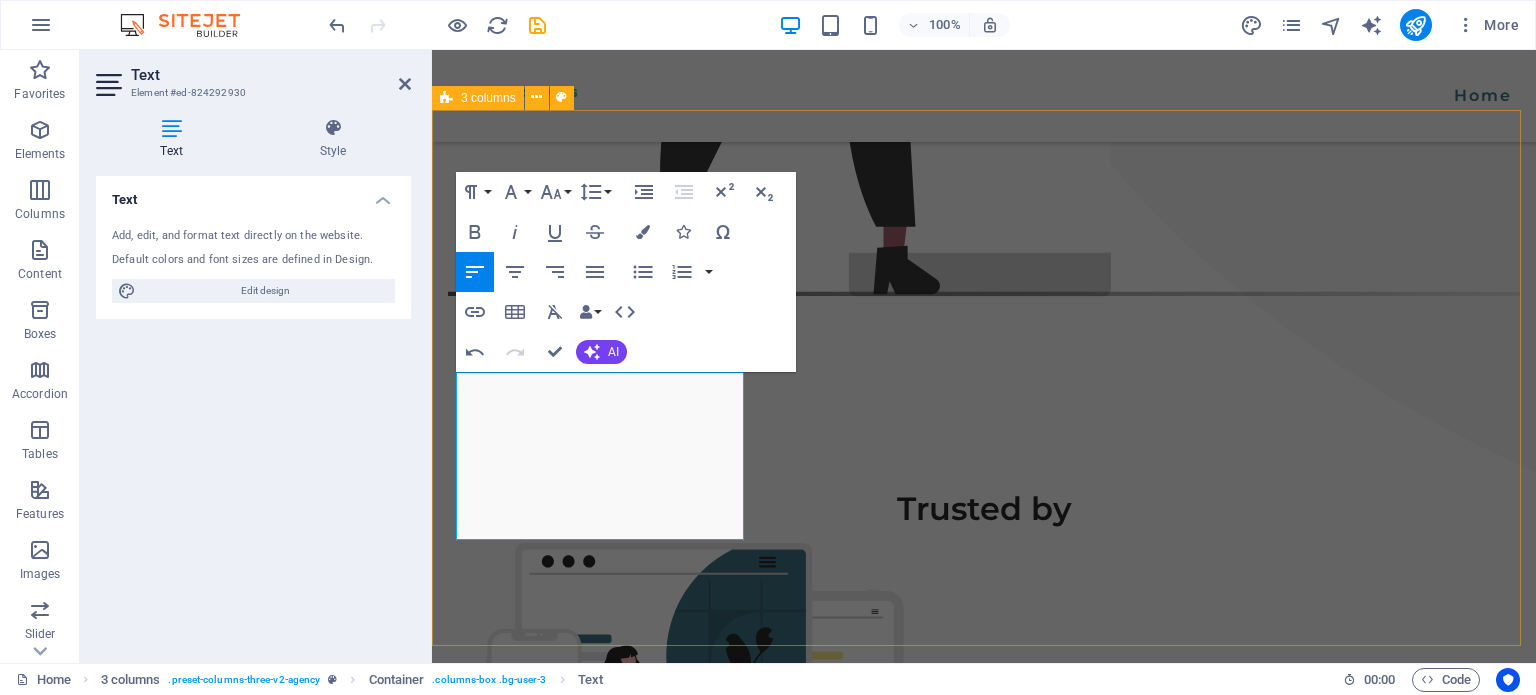 click on "Our services Technology Consulting We are a forward-looking technology consulting and advisory firm specializing in AI, blockchain, and next-gen software solutions. We empower businesses to innovate, scale, and stay future-ready through cutting-edge technologies and expert-led transformations. Excellent Quality Sed ut perspiciatis unde omnis natus error sit  doloremque et laudantium, totam rem aperiam Affordable Price Sed ut perspiciatis unde omnis natus error sit  doloremque et laudantium, totam rem aperiam" at bounding box center (984, 1780) 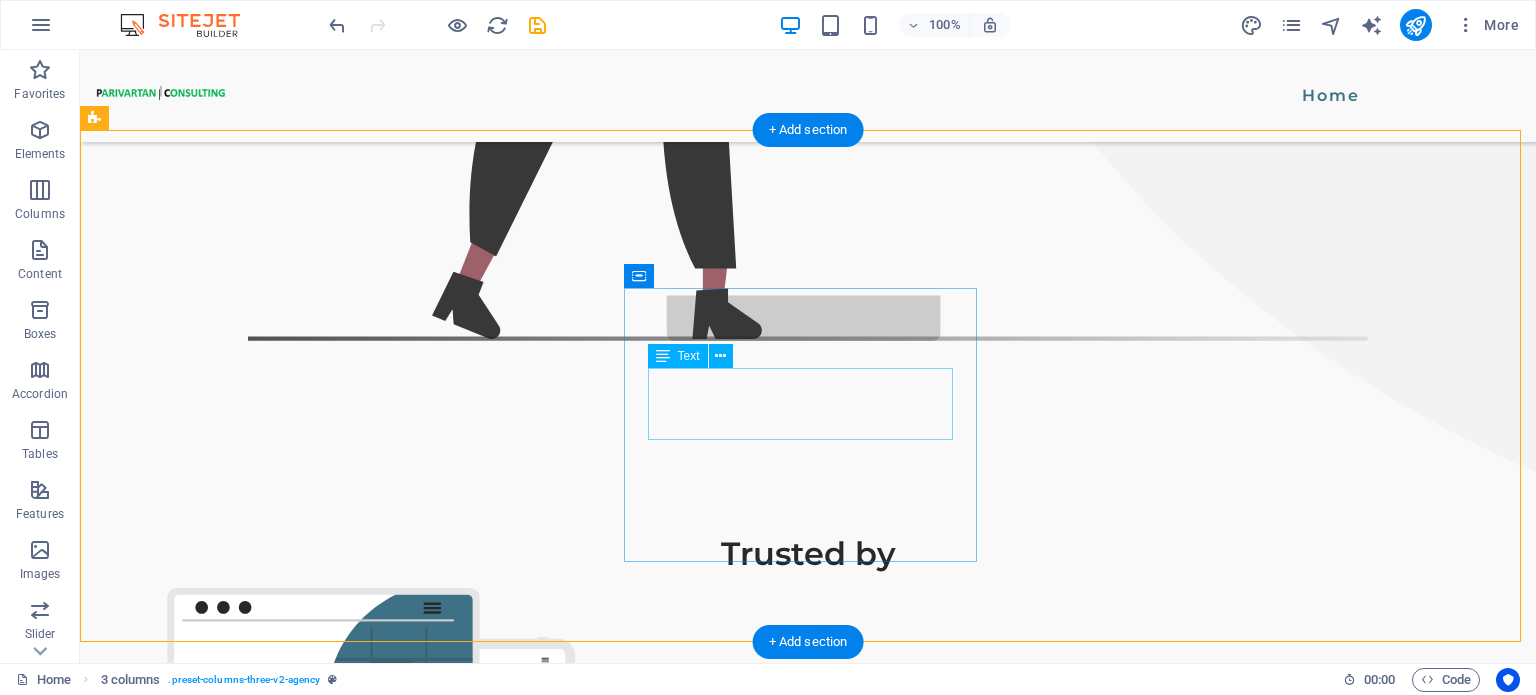 click on "Sed ut perspiciatis unde omnis natus error sit  doloremque et laudantium, totam rem aperiam" at bounding box center [257, 1947] 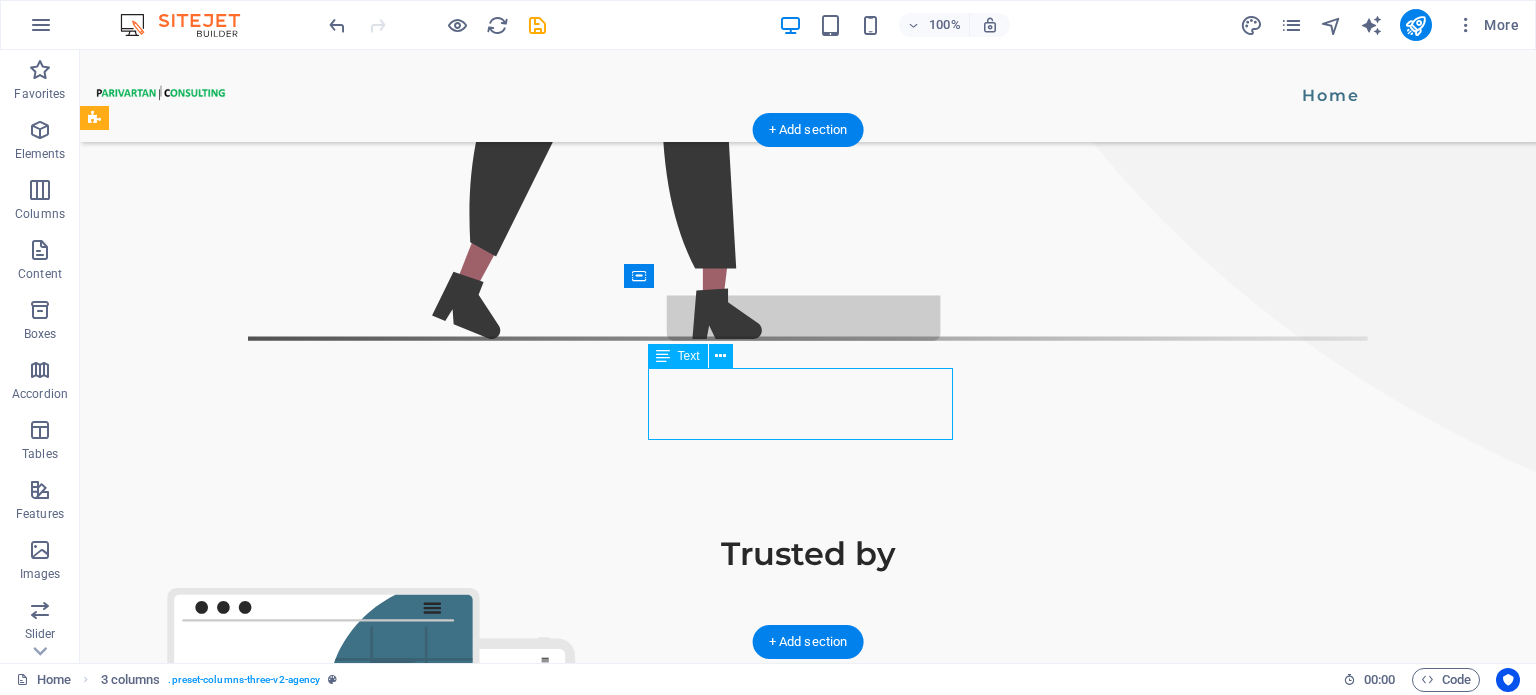 click on "Sed ut perspiciatis unde omnis natus error sit  doloremque et laudantium, totam rem aperiam" at bounding box center (257, 1947) 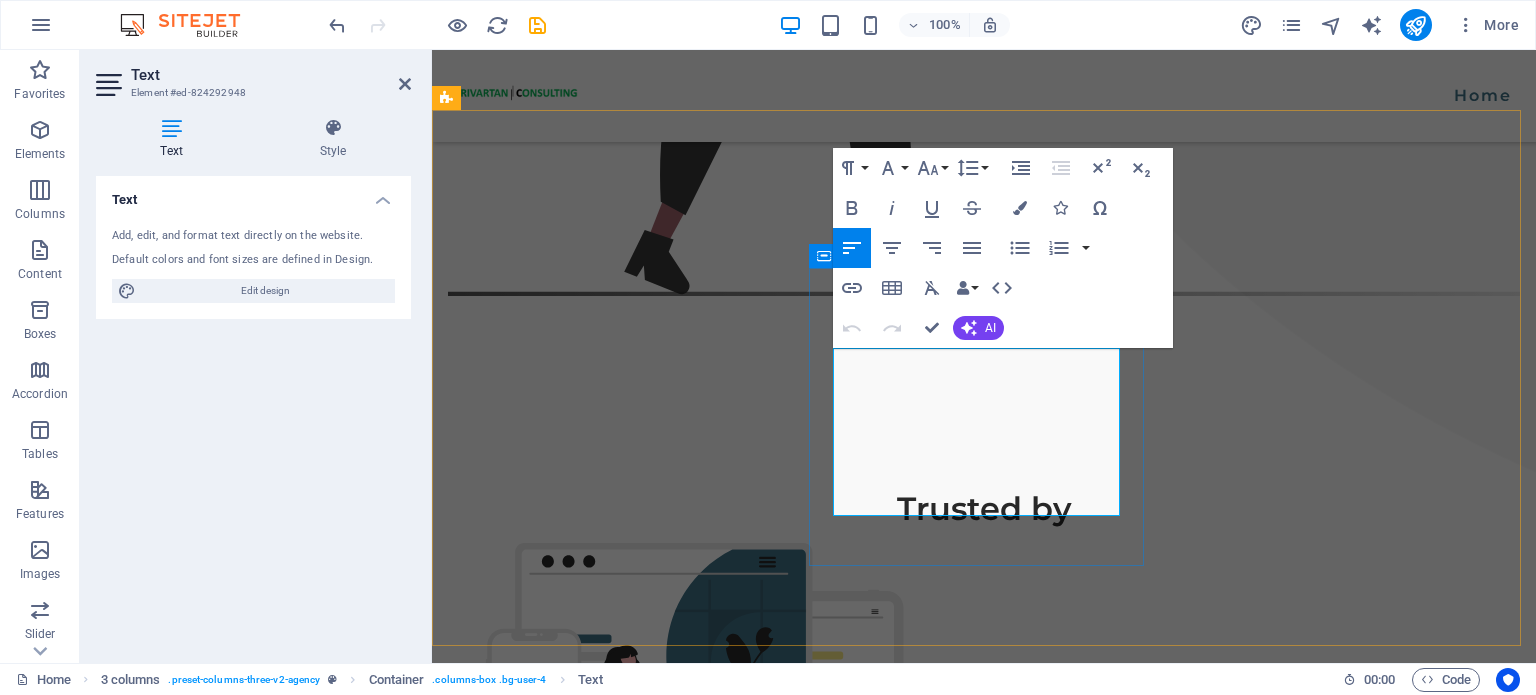 scroll, scrollTop: 3260, scrollLeft: 2, axis: both 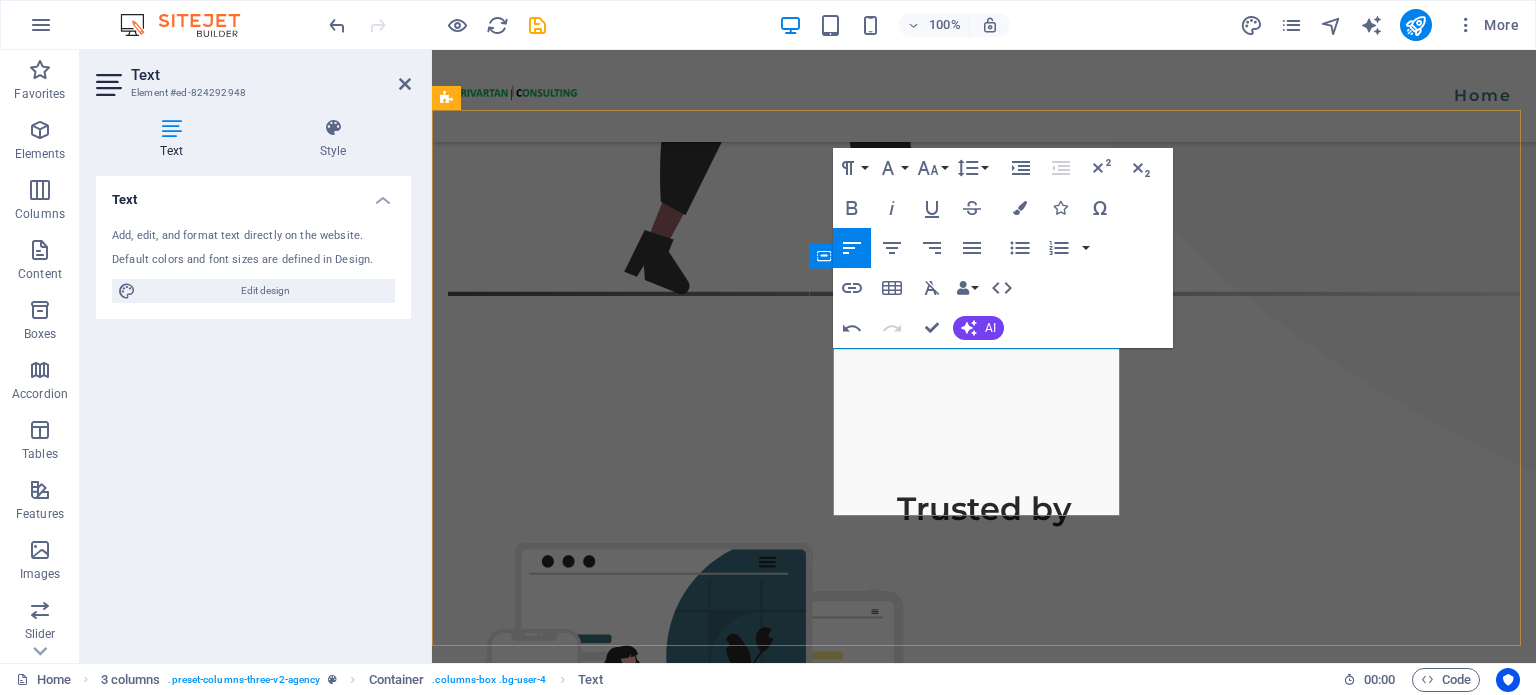 click on "Excellent Quality We delivers robust, scalable, and future-ready software development solutions. From custom applications to enterprise platforms, we turn ideas into intelligent, high-performance digital products. We delivers robust, scalable, and future-ready software development solutions. From custom applications to enterprise platforms, we turn ideas into intelligent, high-performance digital products." at bounding box center (602, 1916) 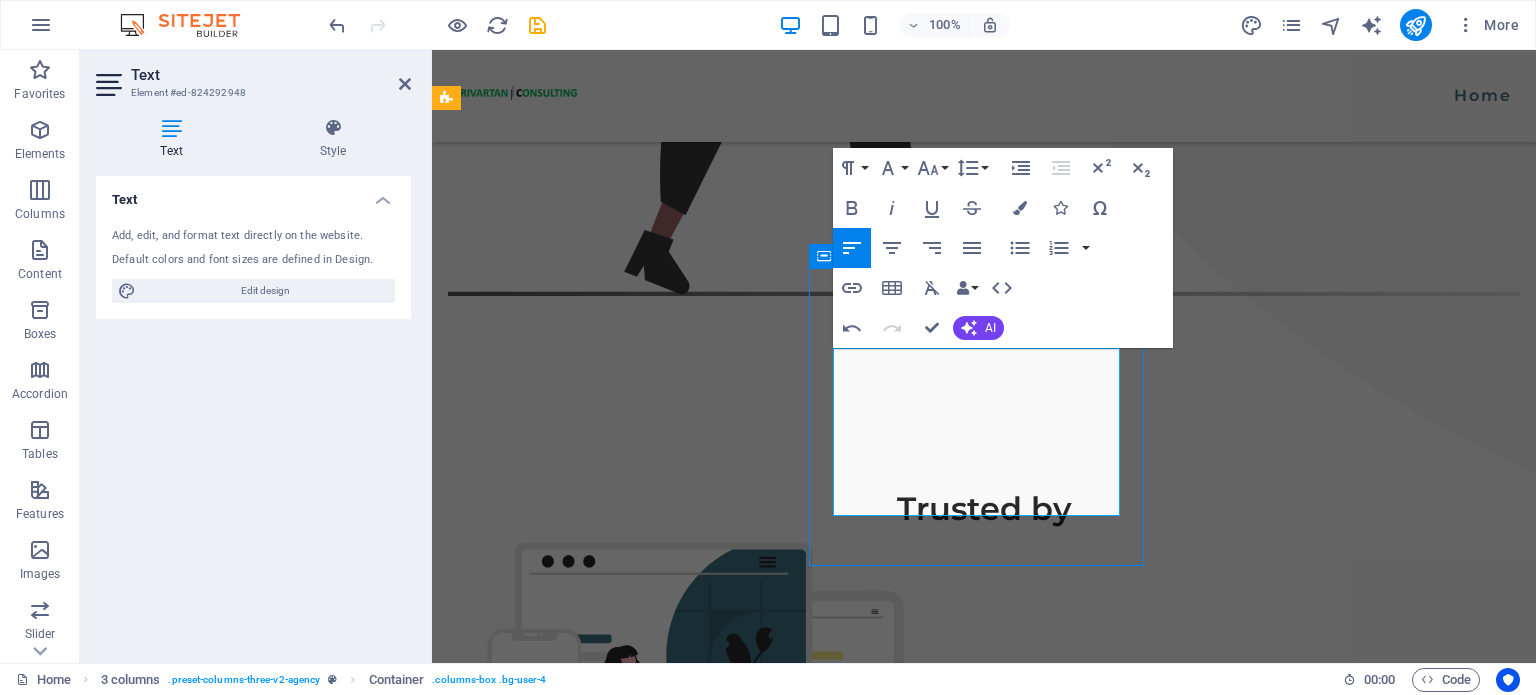 scroll, scrollTop: 1280, scrollLeft: 0, axis: vertical 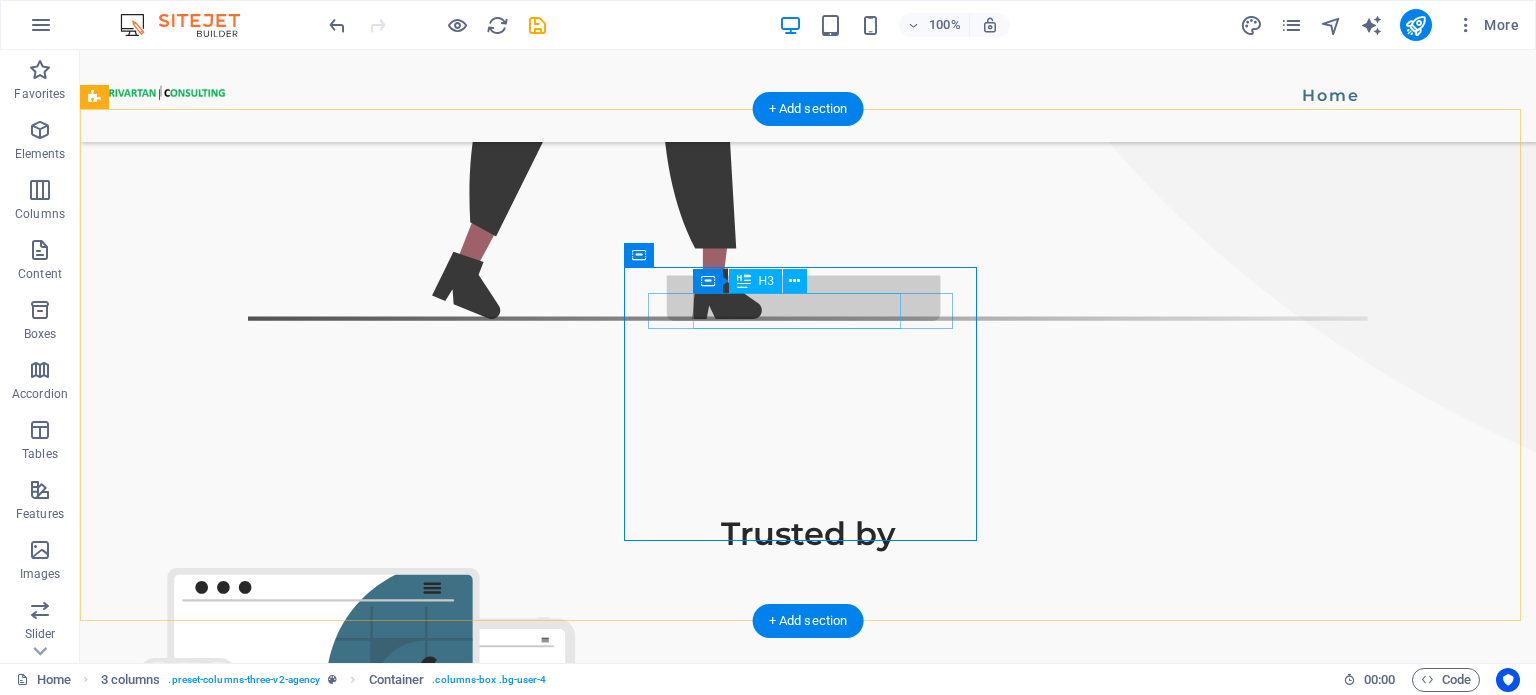 click on "Excellent Quality" at bounding box center [257, 1855] 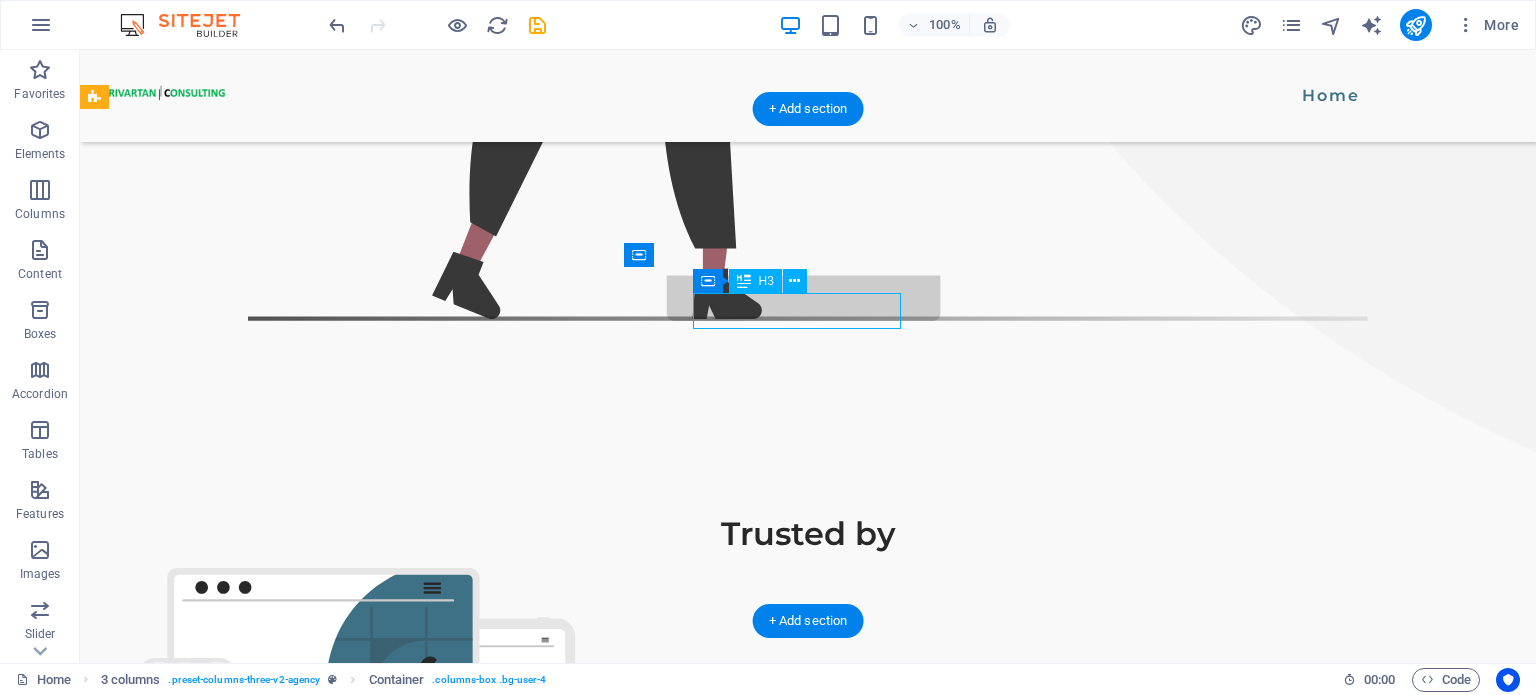 click on "Excellent Quality" at bounding box center [257, 1855] 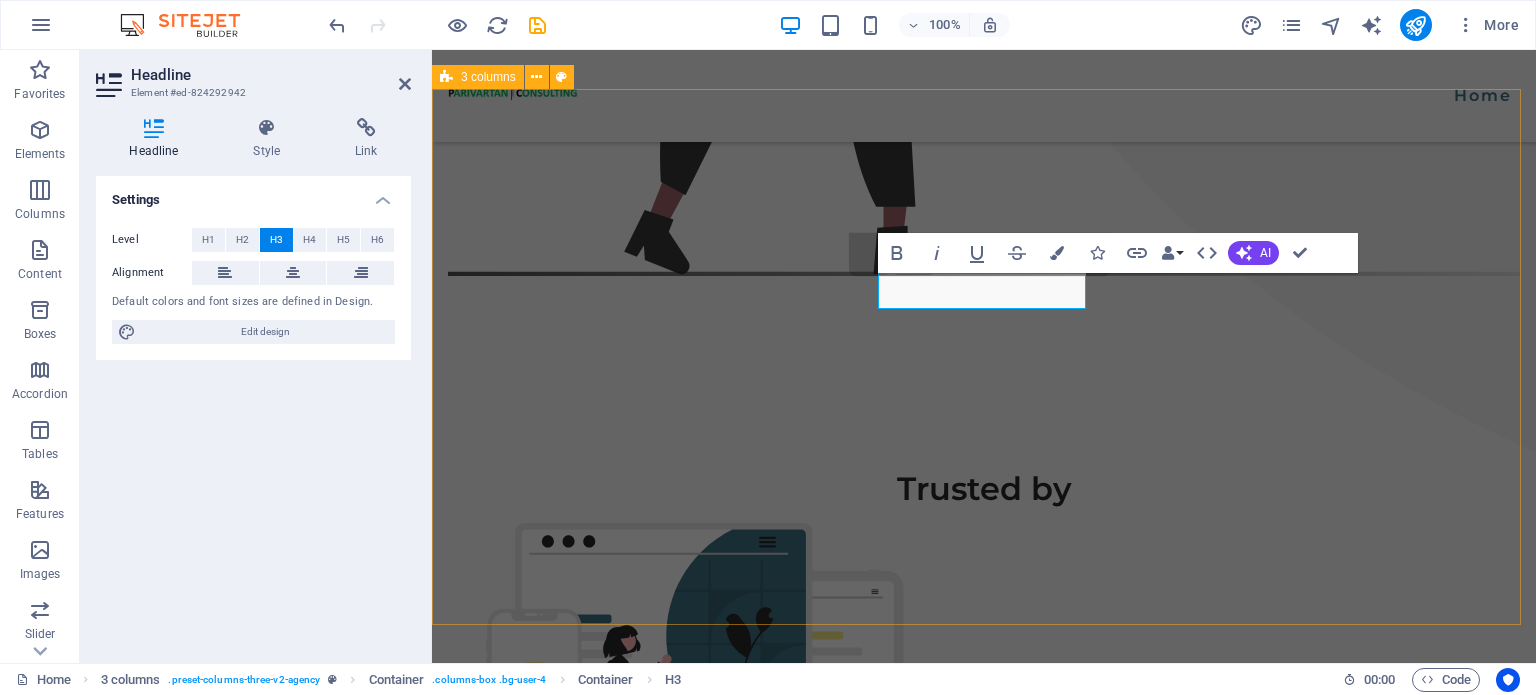 type 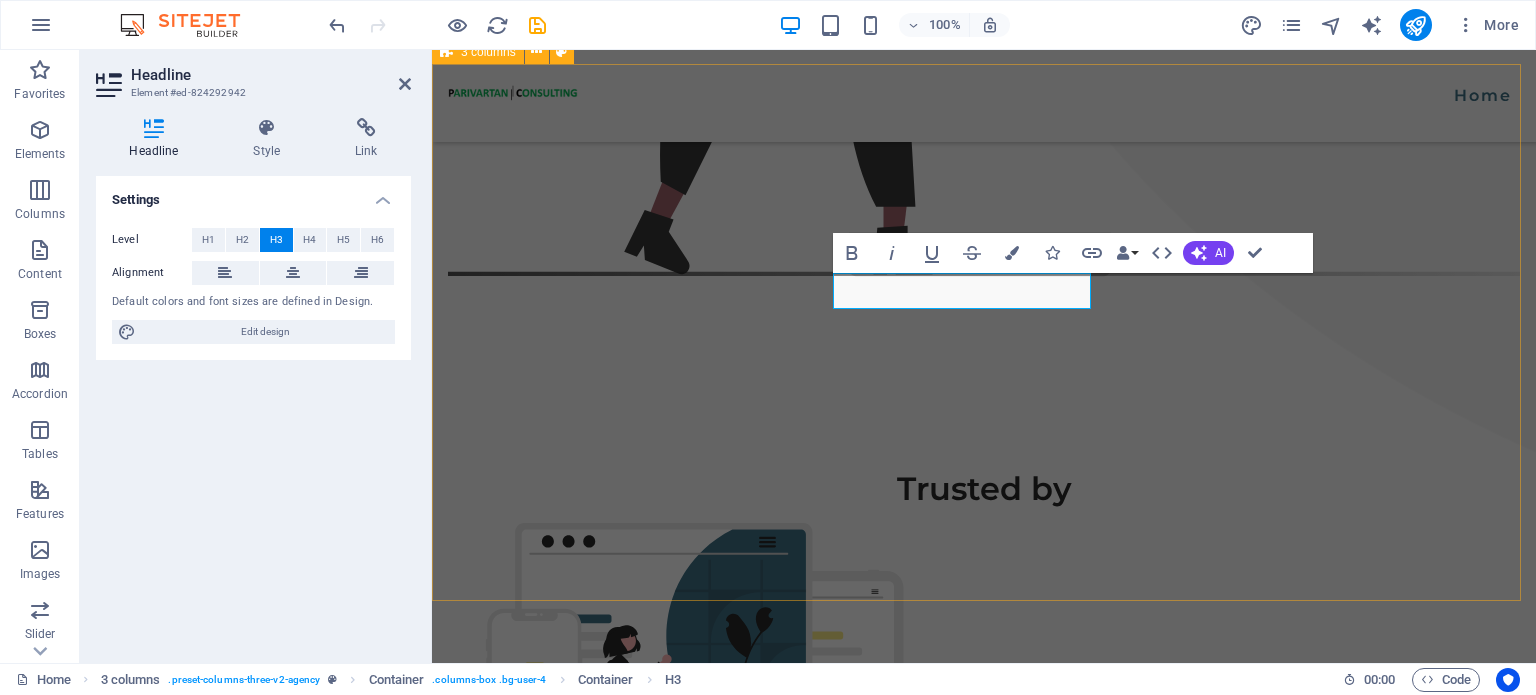 scroll, scrollTop: 1305, scrollLeft: 0, axis: vertical 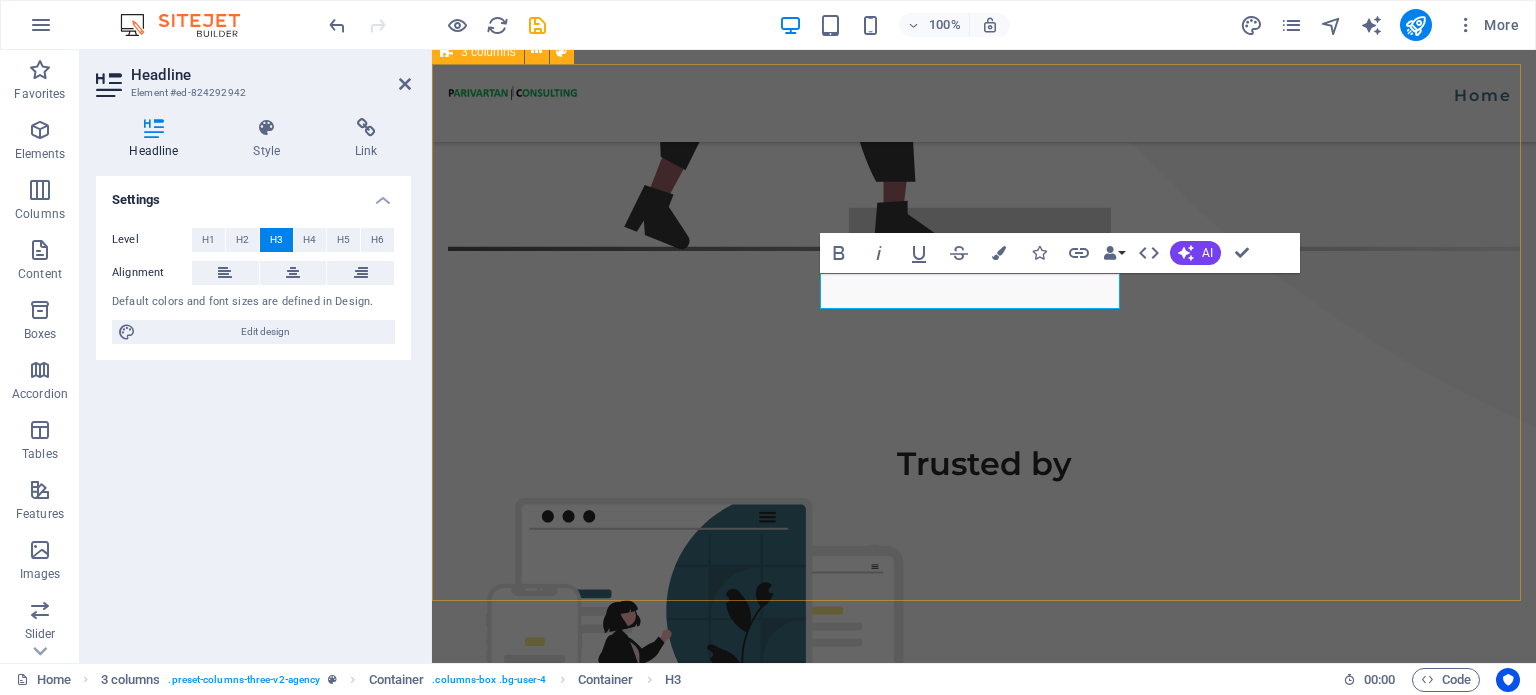 click on "Our services Technology Consulting We are a forward-looking technology consulting and advisory firm specializing in AI, blockchain, and next-gen software solutions. We empower businesses to innovate, scale, and stay future-ready through cutting-edge technologies and expert-led transformations. Software Developement We delivers robust, scalable, and future-ready software development solutions. From custom applications to enterprise platforms, we turn ideas into intelligent, high-performance digital products. Affordable Price Sed ut perspiciatis unde omnis natus error sit  doloremque et laudantium, totam rem aperiam" at bounding box center [984, 1801] 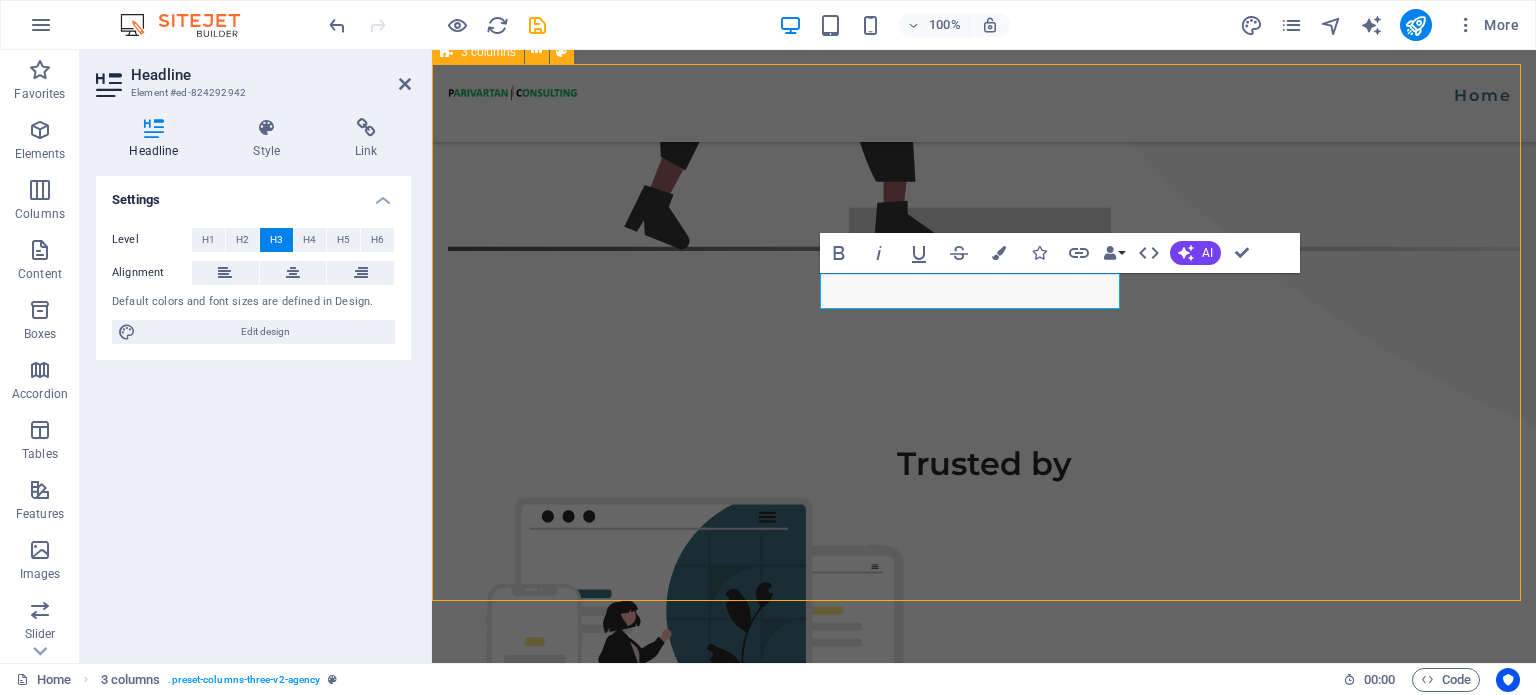 scroll, scrollTop: 1325, scrollLeft: 0, axis: vertical 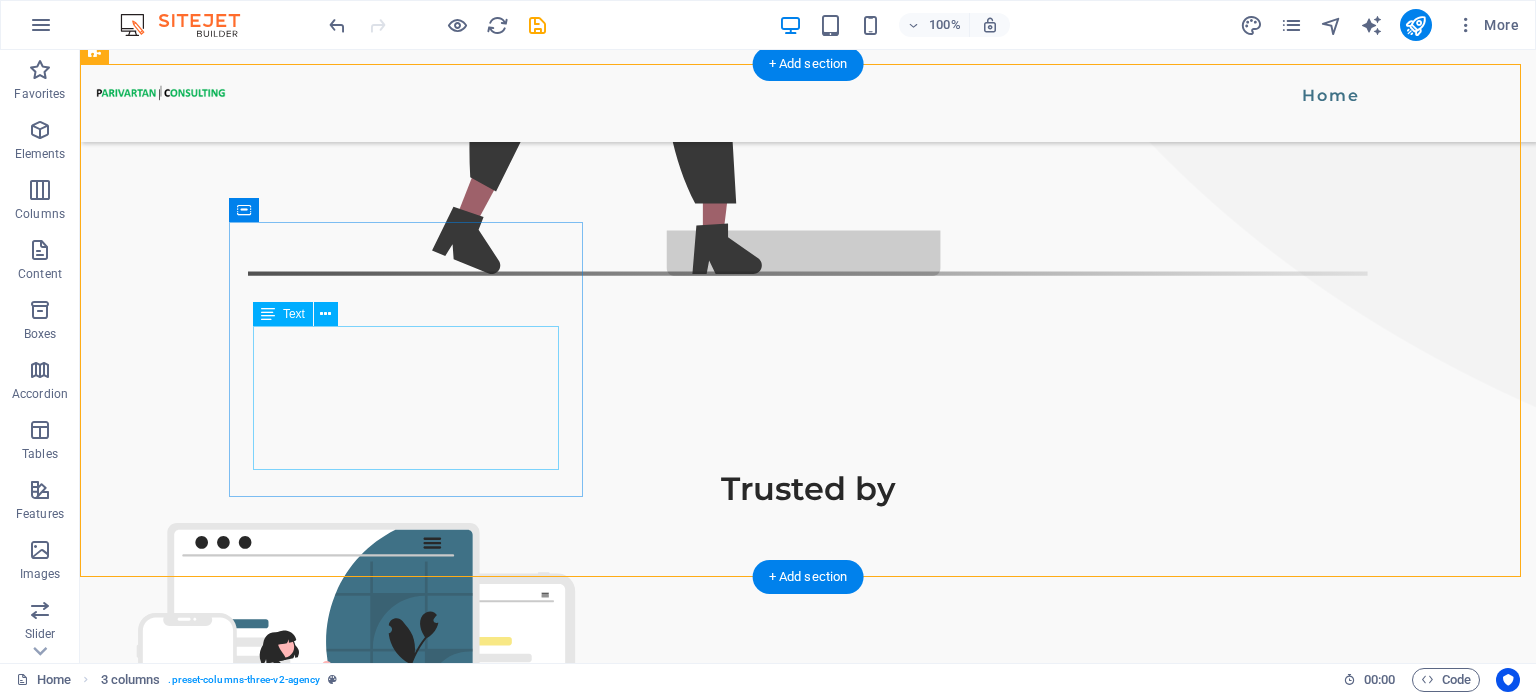 click on "We are a forward-looking technology consulting and advisory firm specializing in AI, blockchain, and next-gen software solutions. We empower businesses to innovate, scale, and stay future-ready through cutting-edge technologies and expert-led transformations." at bounding box center (257, 1616) 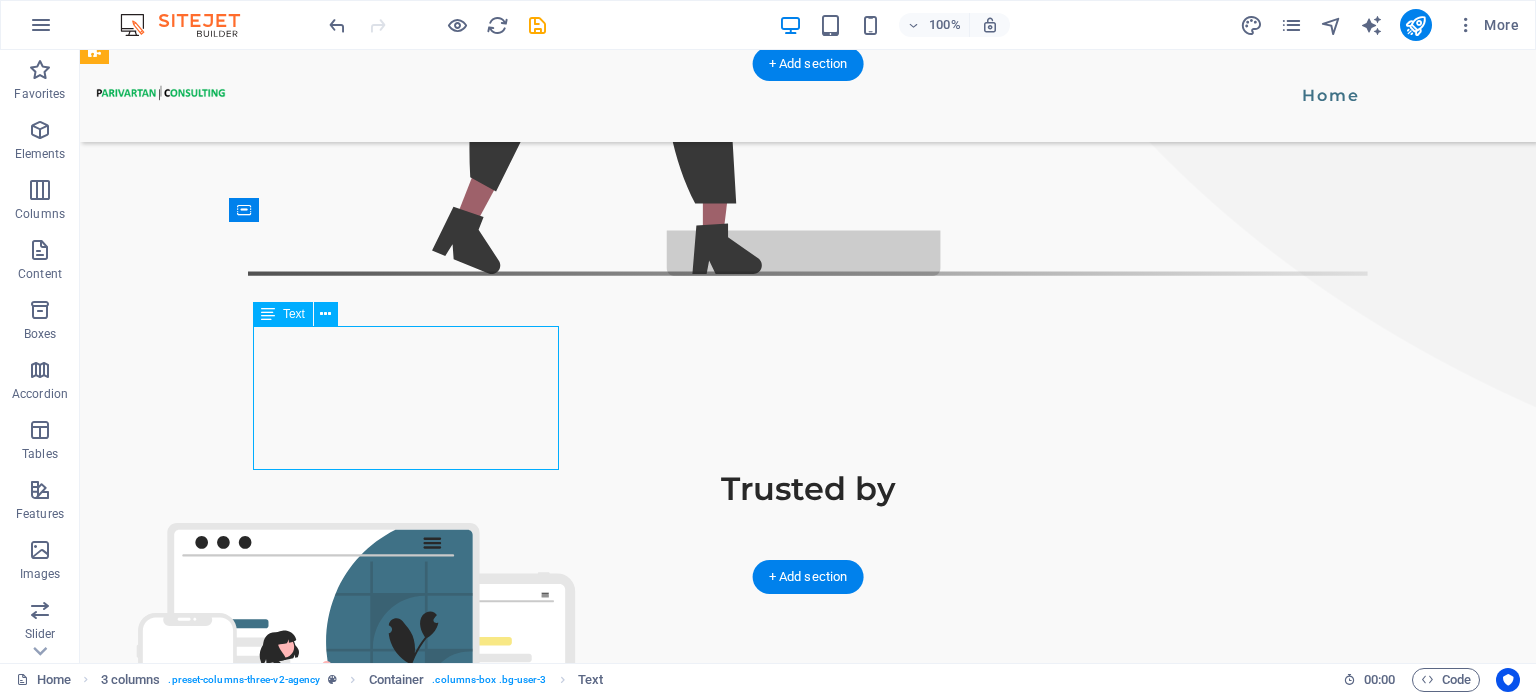 click on "We are a forward-looking technology consulting and advisory firm specializing in AI, blockchain, and next-gen software solutions. We empower businesses to innovate, scale, and stay future-ready through cutting-edge technologies and expert-led transformations." at bounding box center (257, 1616) 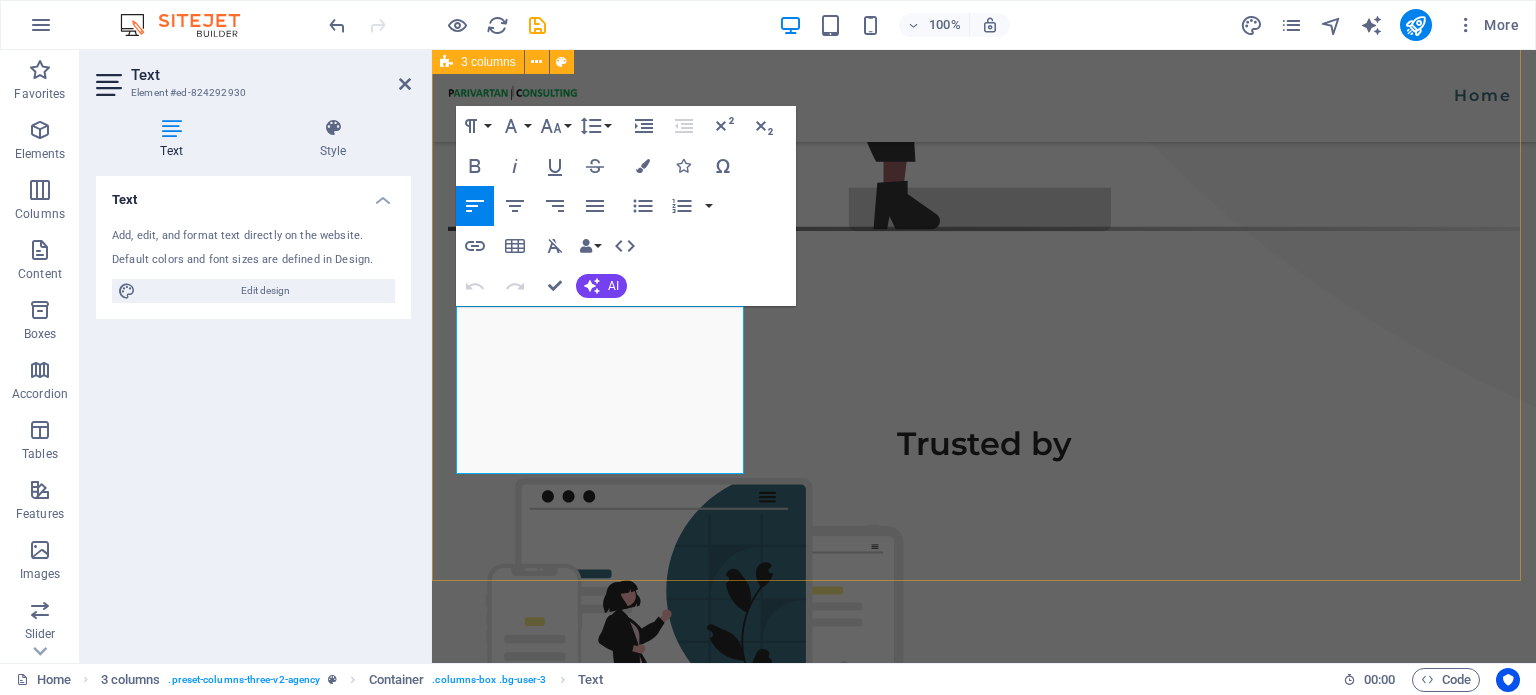 click on "Our services Technology Consulting We are a forward-looking technology consulting and advisory firm specializing in AI, blockchain, and next-gen software solutions. We empower businesses to innovate, scale, and stay future-ready through cutting-edge technologies and expert-led transformations. Software Developement We delivers robust, scalable, and future-ready software development solutions. From custom applications to enterprise platforms, we turn ideas into intelligent, high-performance digital products. Affordable Price Sed ut perspiciatis unde omnis natus error sit  doloremque et laudantium, totam rem aperiam" at bounding box center (984, 1781) 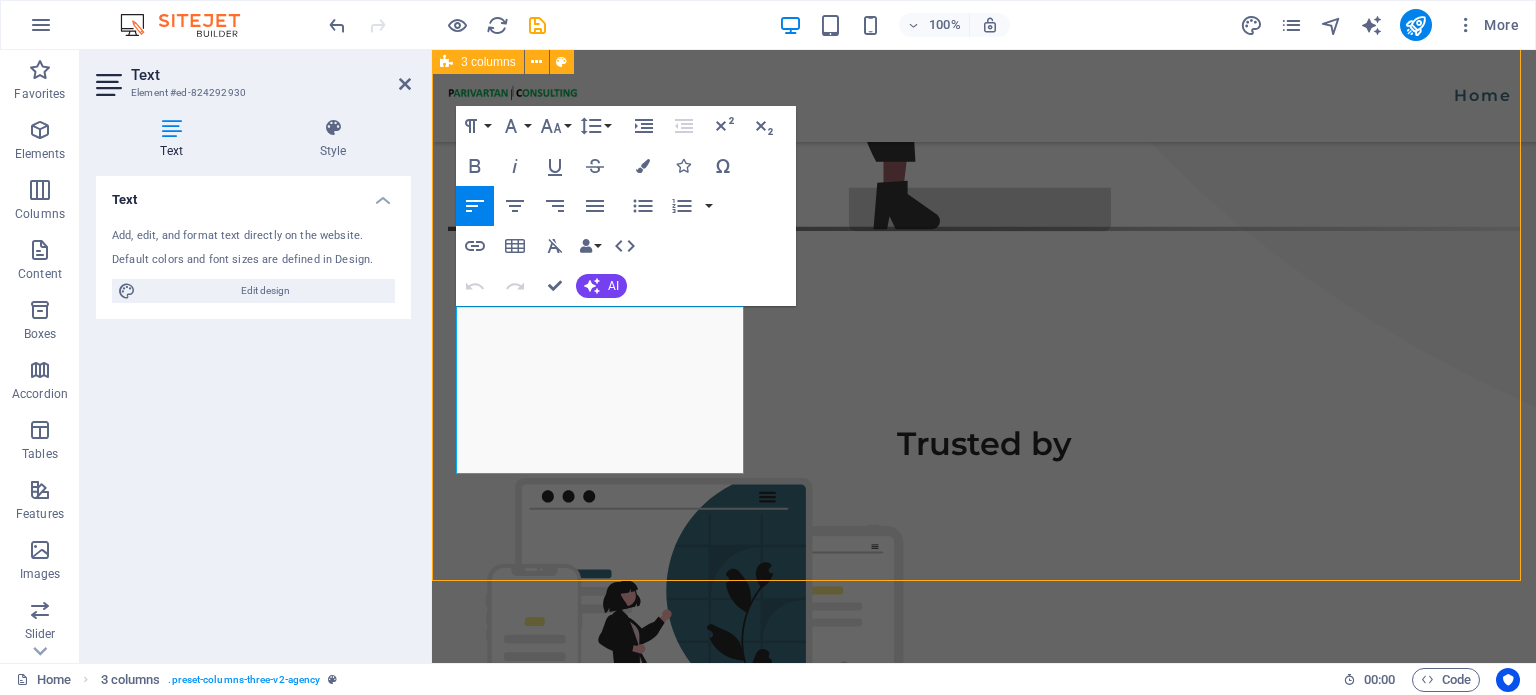 scroll, scrollTop: 1346, scrollLeft: 0, axis: vertical 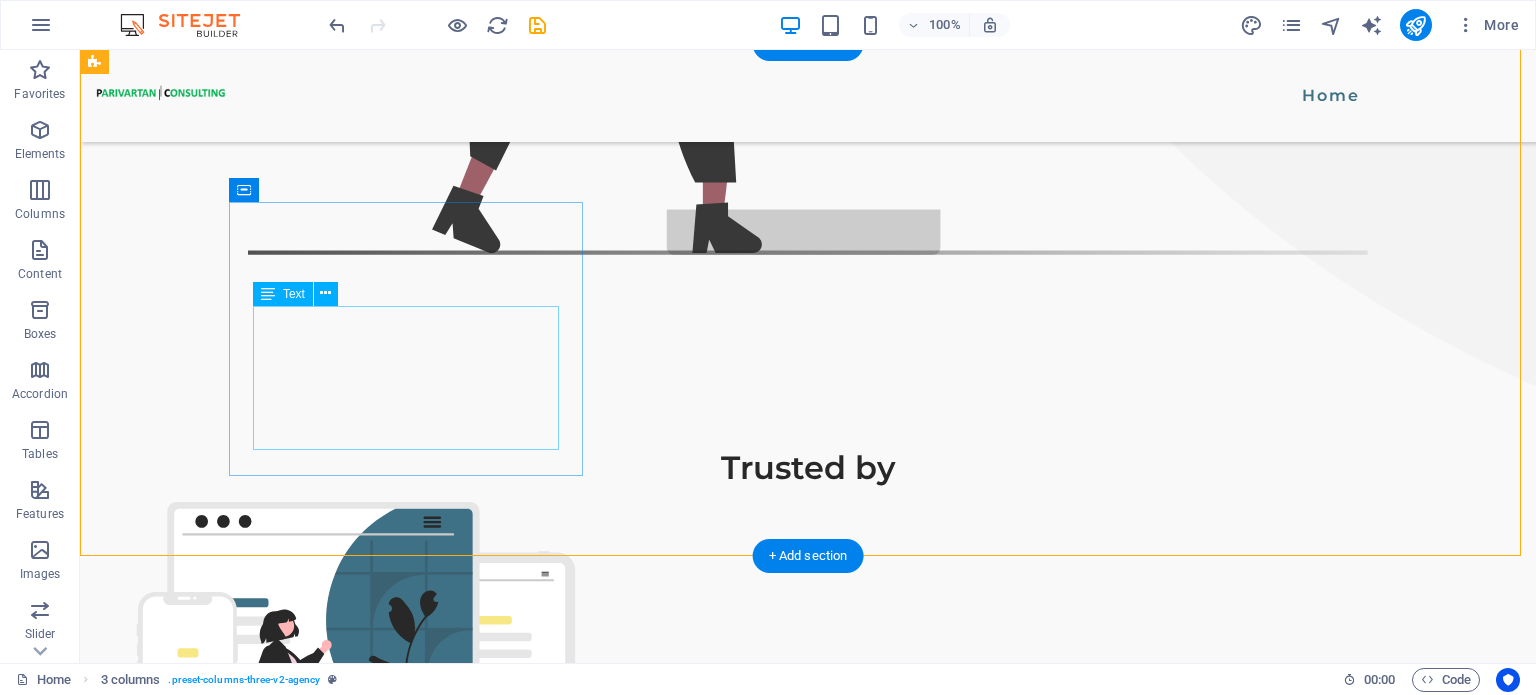 click on "We are a forward-looking technology consulting and advisory firm specializing in AI, blockchain, and next-gen software solutions. We empower businesses to innovate, scale, and stay future-ready through cutting-edge technologies and expert-led transformations." at bounding box center [257, 1595] 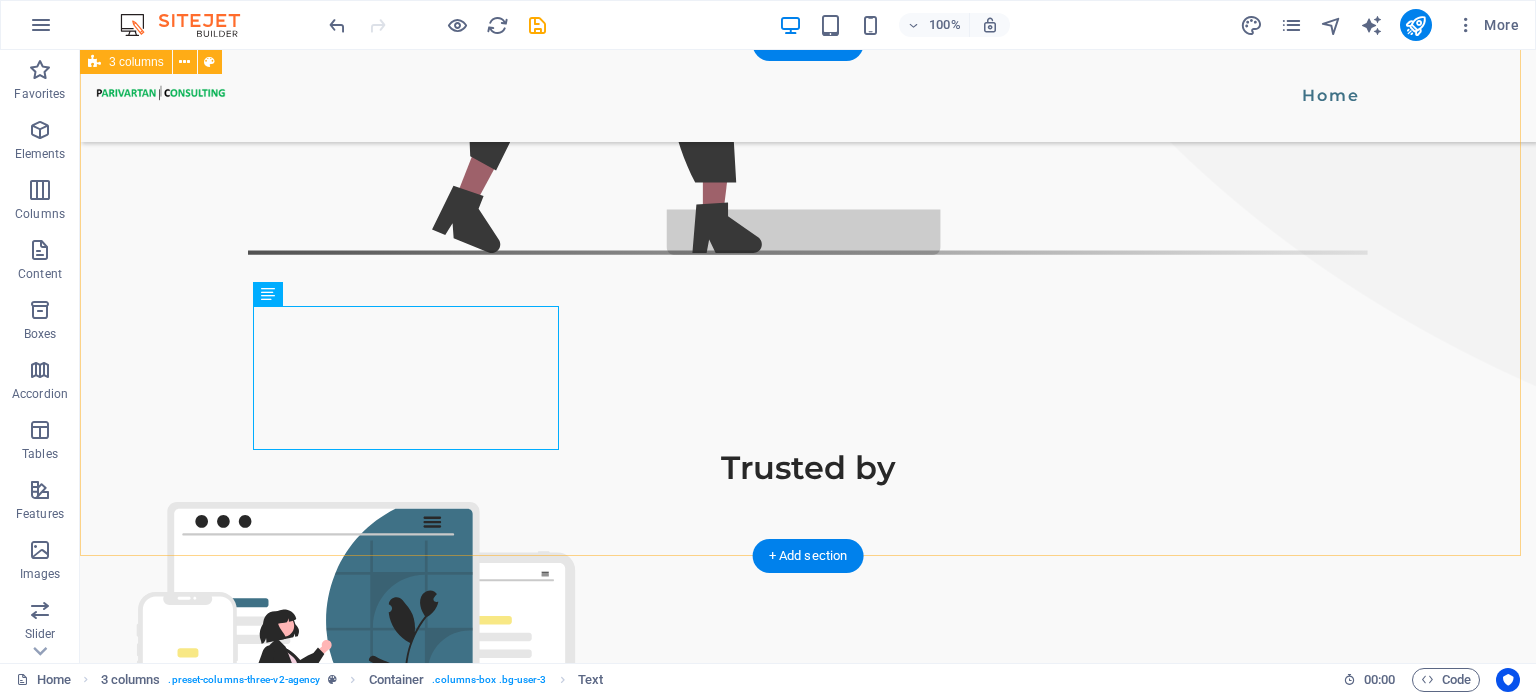 click on "Our services Technology Consulting We are a forward-looking technology consulting and advisory firm specializing in AI, blockchain, and next-gen software solutions. We empower businesses to innovate, scale, and stay future-ready through cutting-edge technologies and expert-led transformations. Software Developement We delivers robust, scalable, and future-ready software development solutions. From custom applications to enterprise platforms, we turn ideas into intelligent, high-performance digital products. Affordable Price Sed ut perspiciatis unde omnis natus error sit  doloremque et laudantium, totam rem aperiam" at bounding box center [808, 1779] 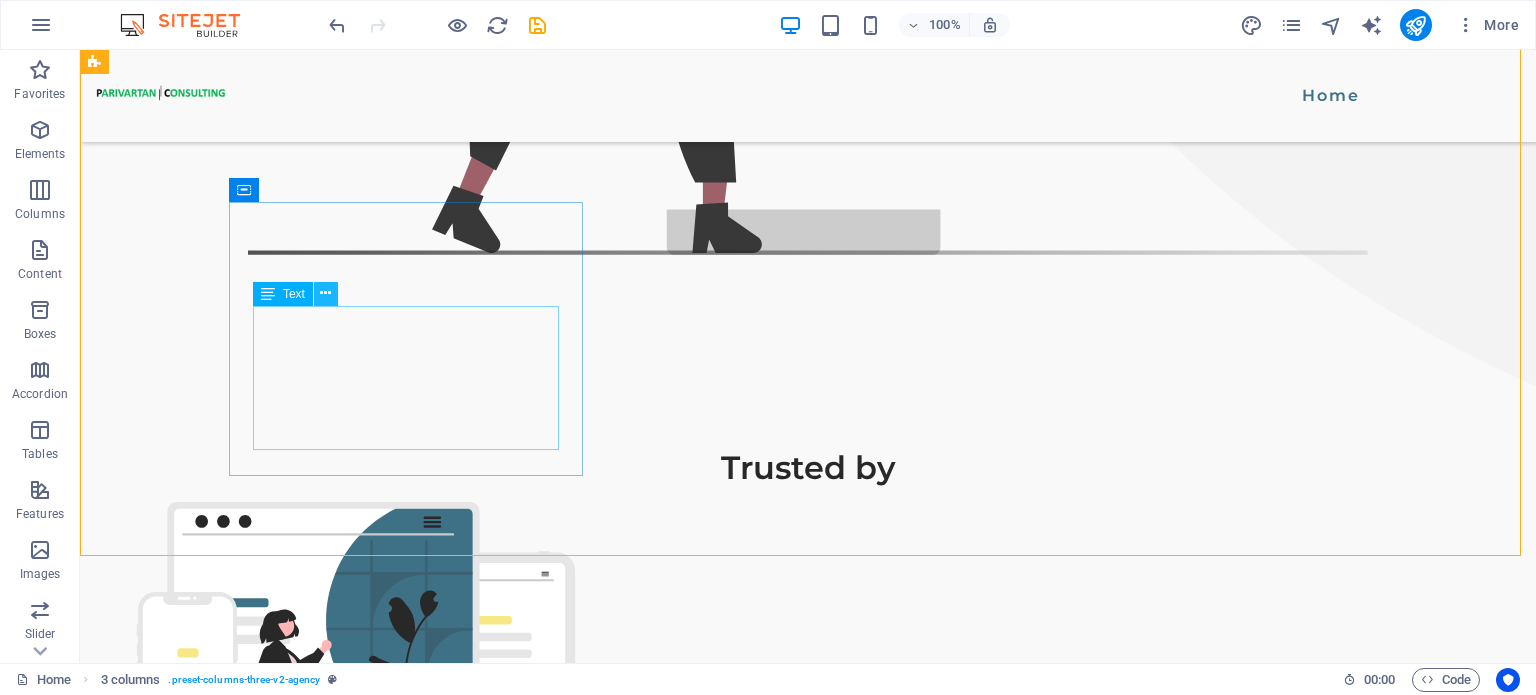 click at bounding box center [325, 293] 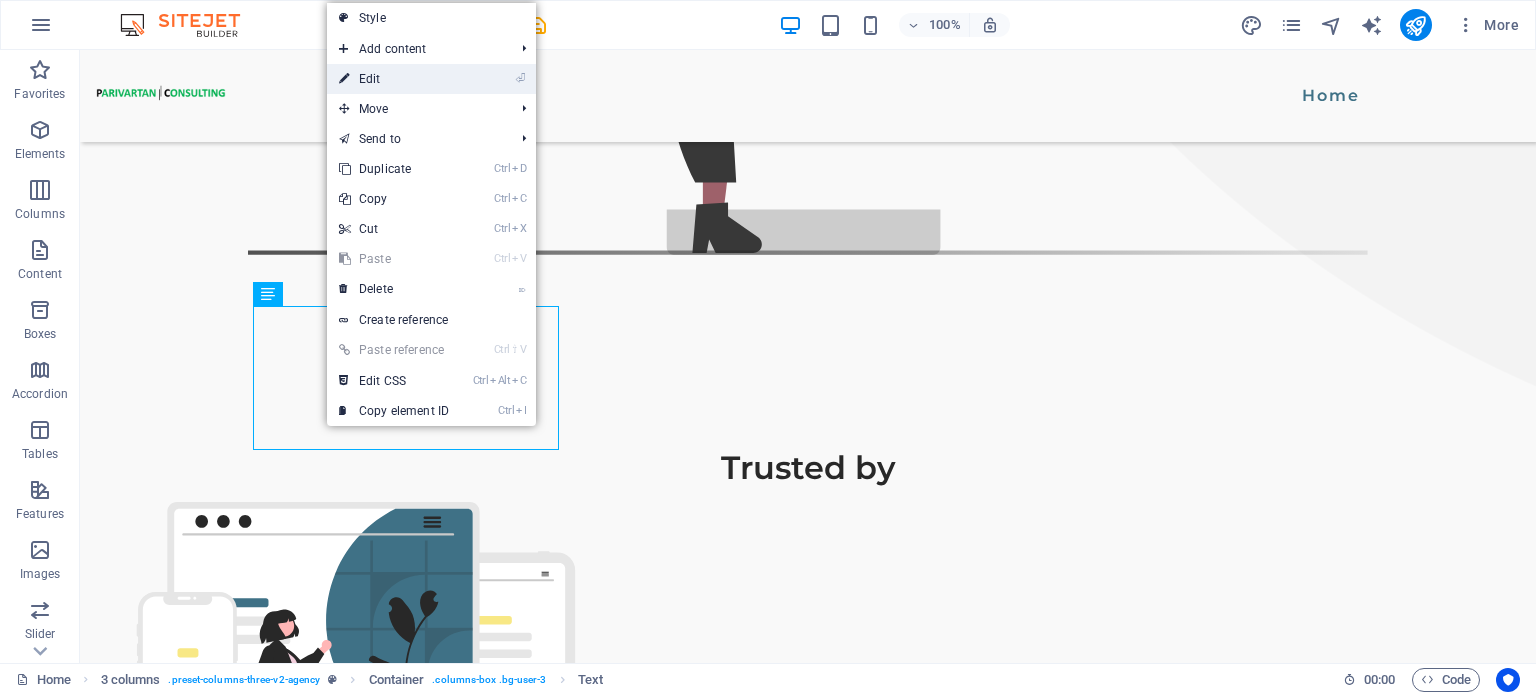 click on "⏎  Edit" at bounding box center [394, 79] 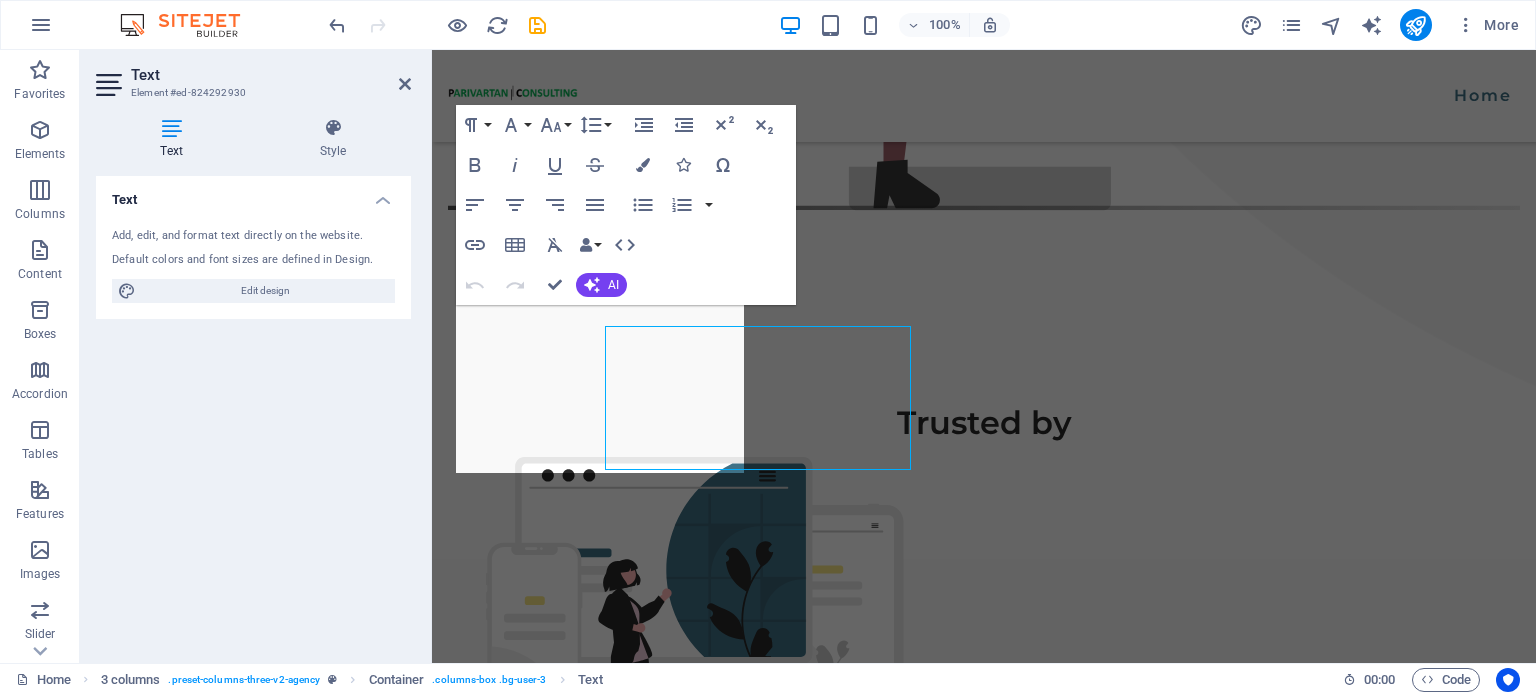 scroll, scrollTop: 1326, scrollLeft: 0, axis: vertical 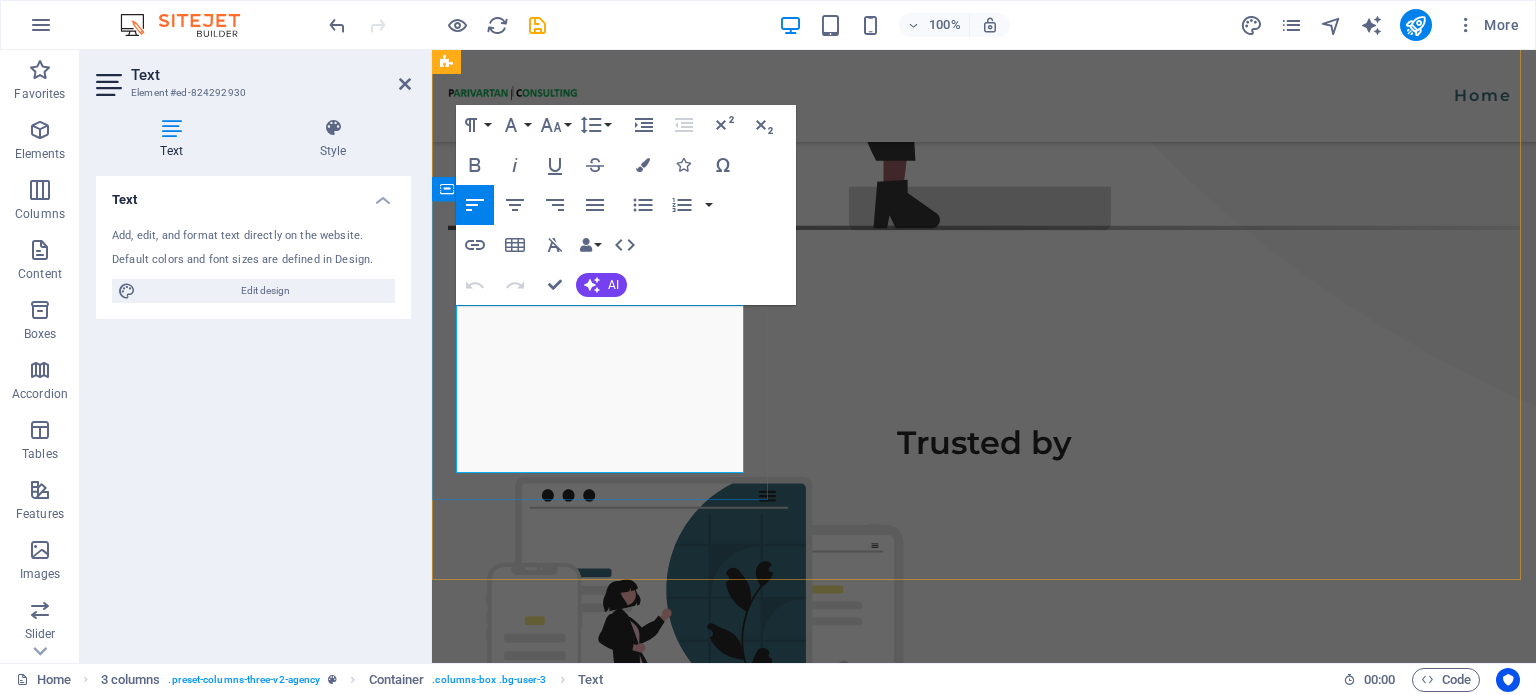 click on "We are a forward-looking technology consulting and advisory firm specializing in AI, blockchain, and next-gen software solutions. We empower businesses to innovate, scale, and stay future-ready through cutting-edge technologies and expert-led transformations." at bounding box center [602, 1566] 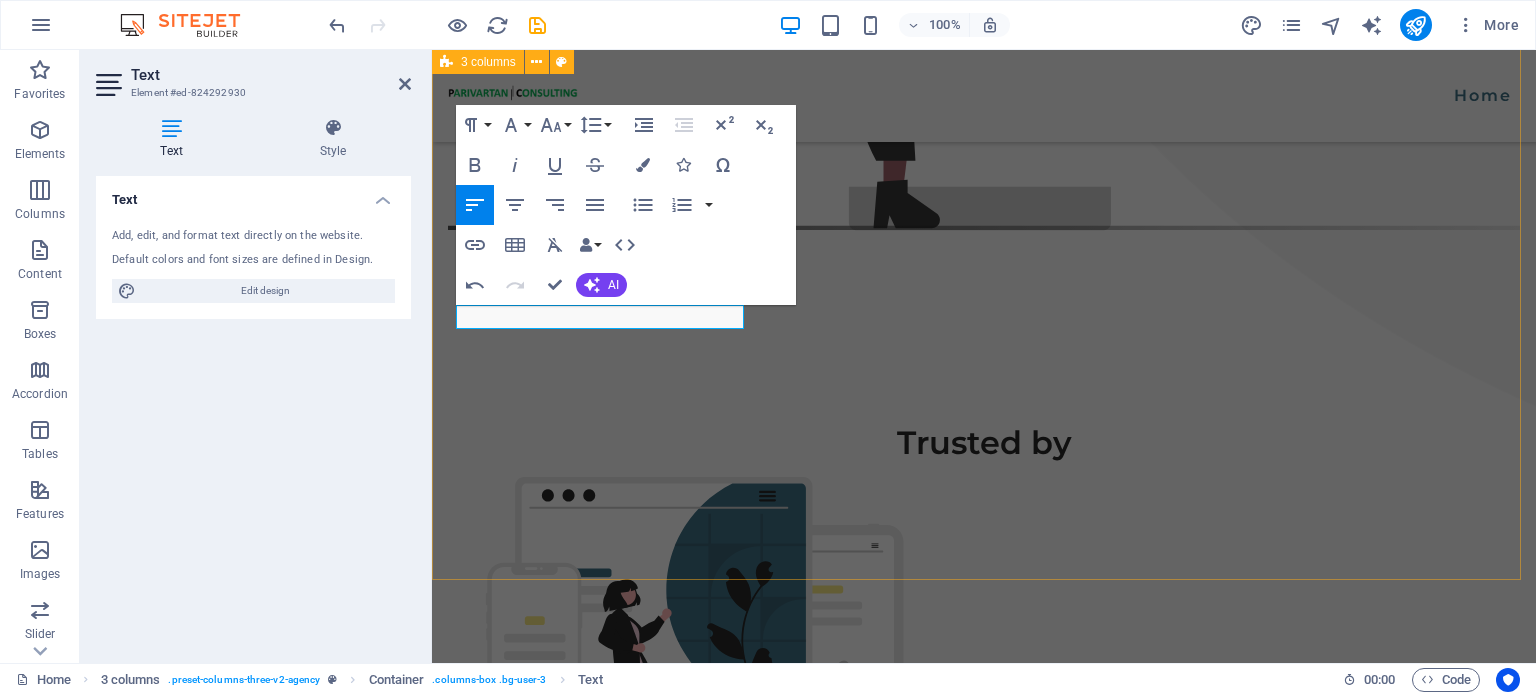 click on "Our services Technology Consulting Software Developement We delivers robust, scalable, and future-ready software development solutions. From custom applications to enterprise platforms, we turn ideas into intelligent, high-performance digital products. Affordable Price Sed ut perspiciatis unde omnis natus error sit  doloremque et laudantium, totam rem aperiam" at bounding box center (984, 1708) 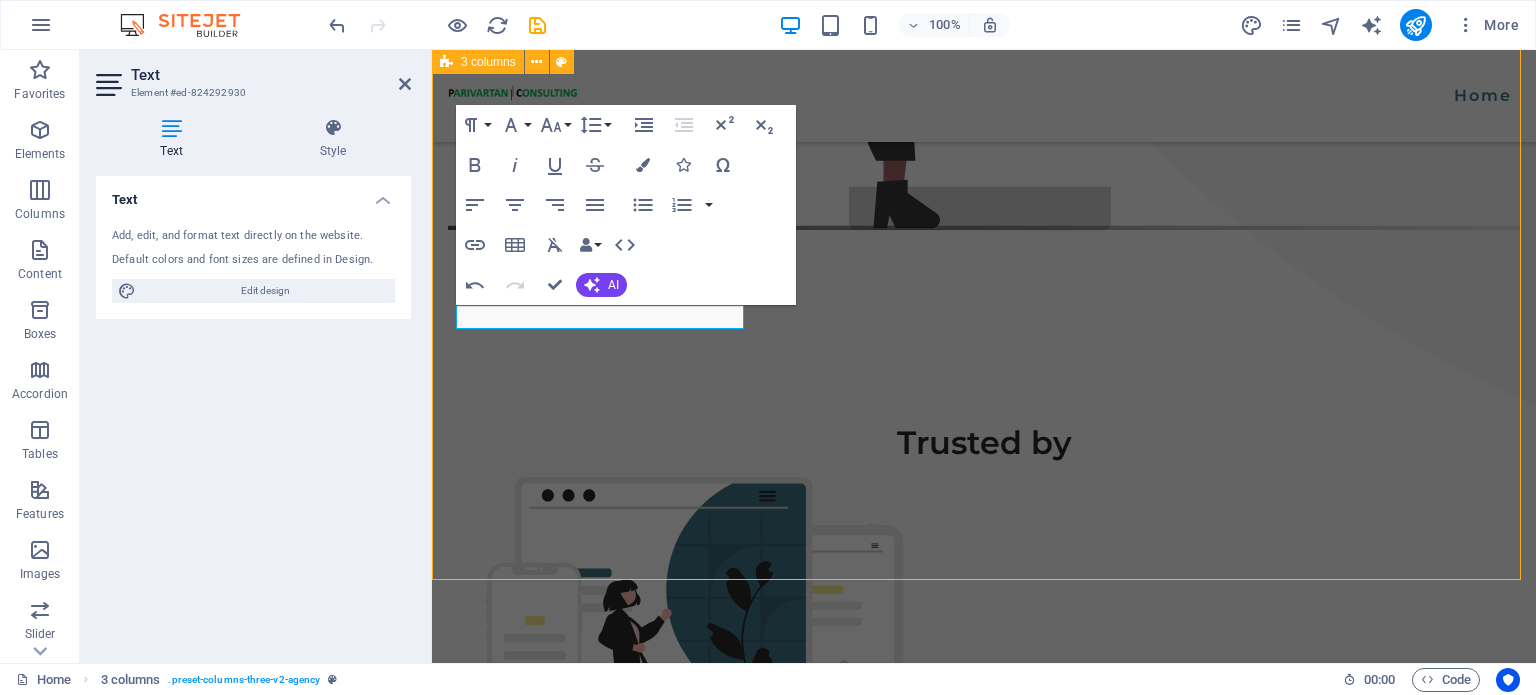 scroll, scrollTop: 1346, scrollLeft: 0, axis: vertical 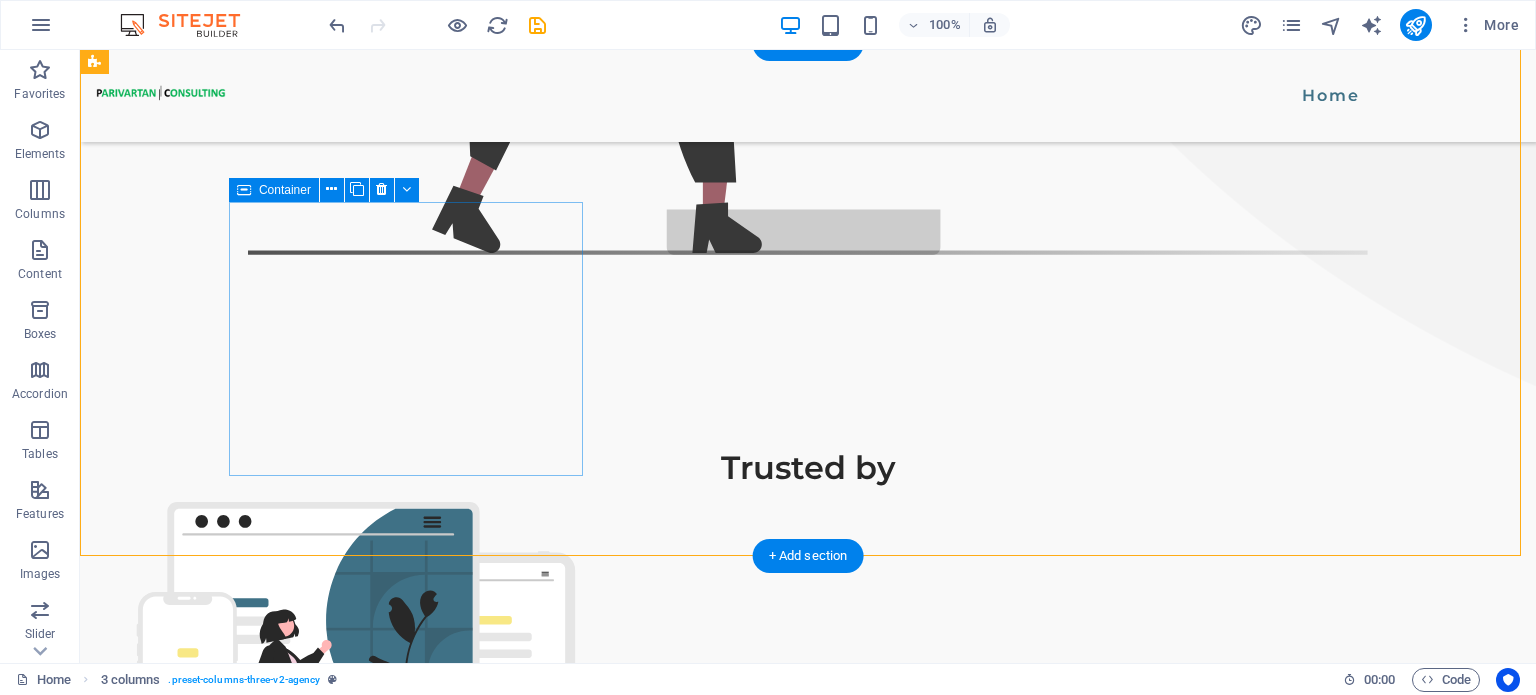click on "Technology Consulting" at bounding box center [257, 1481] 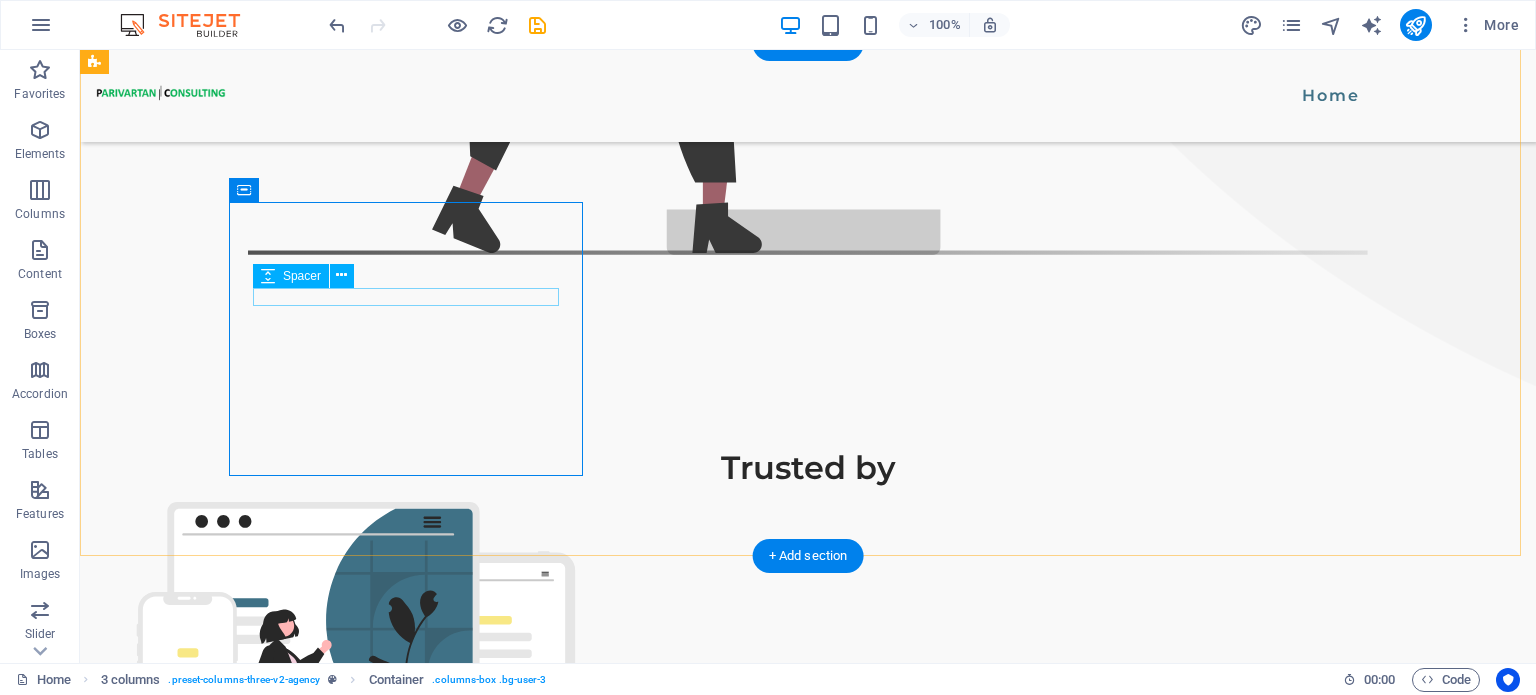 click at bounding box center [257, 1514] 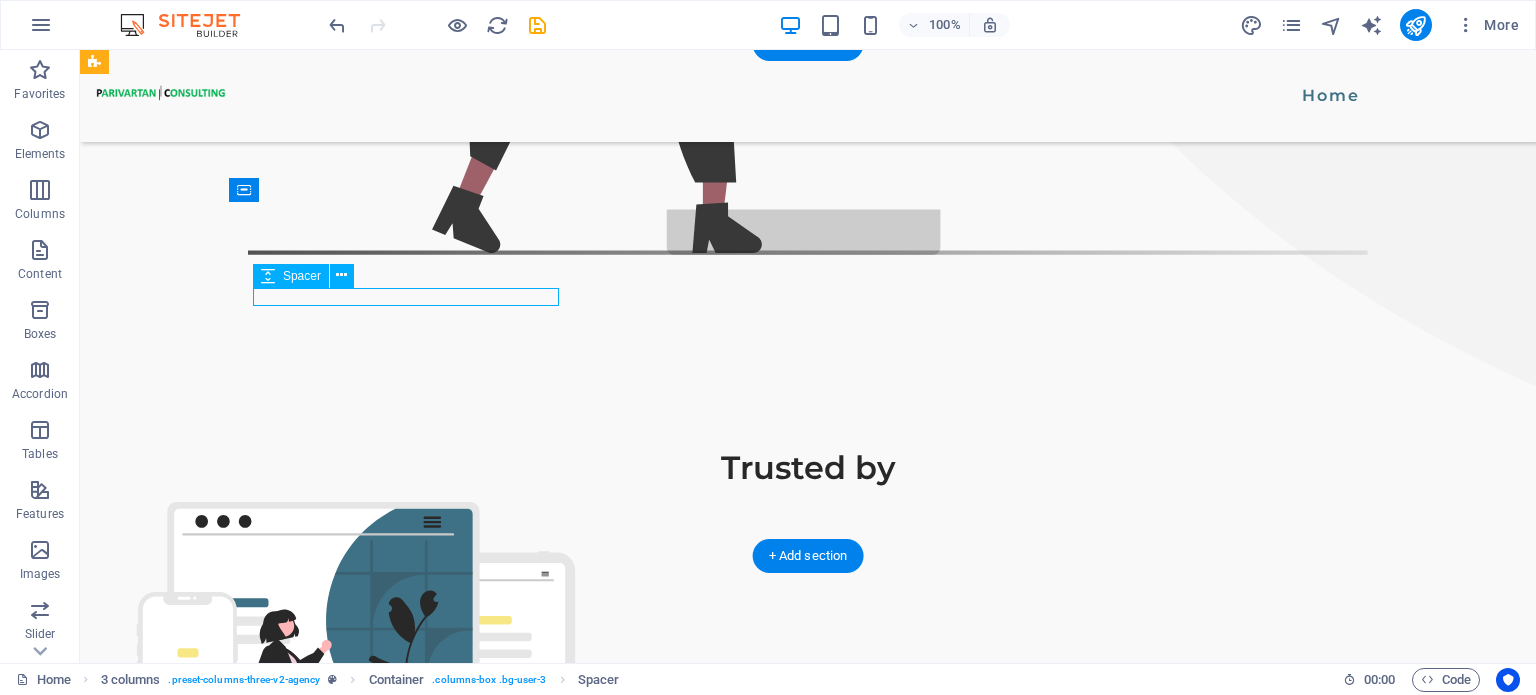 click at bounding box center [257, 1514] 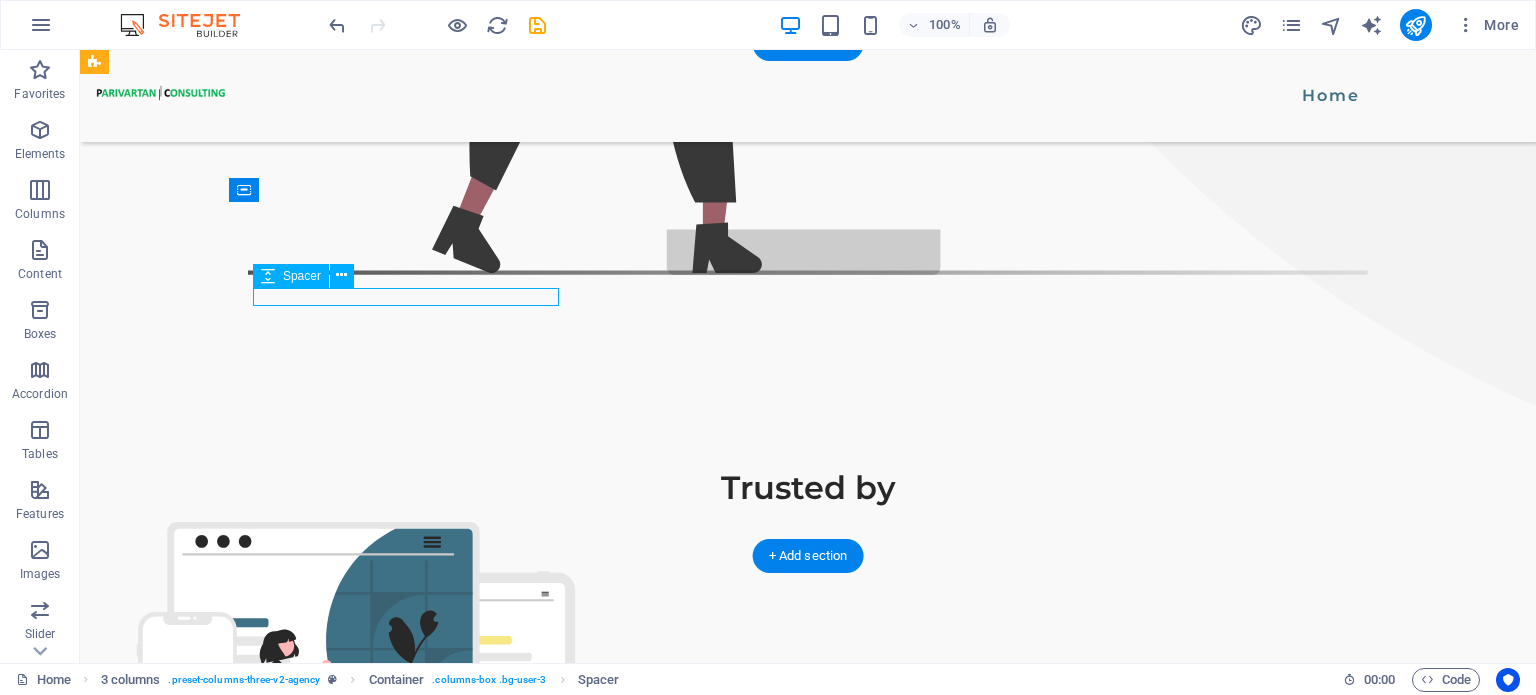 select on "px" 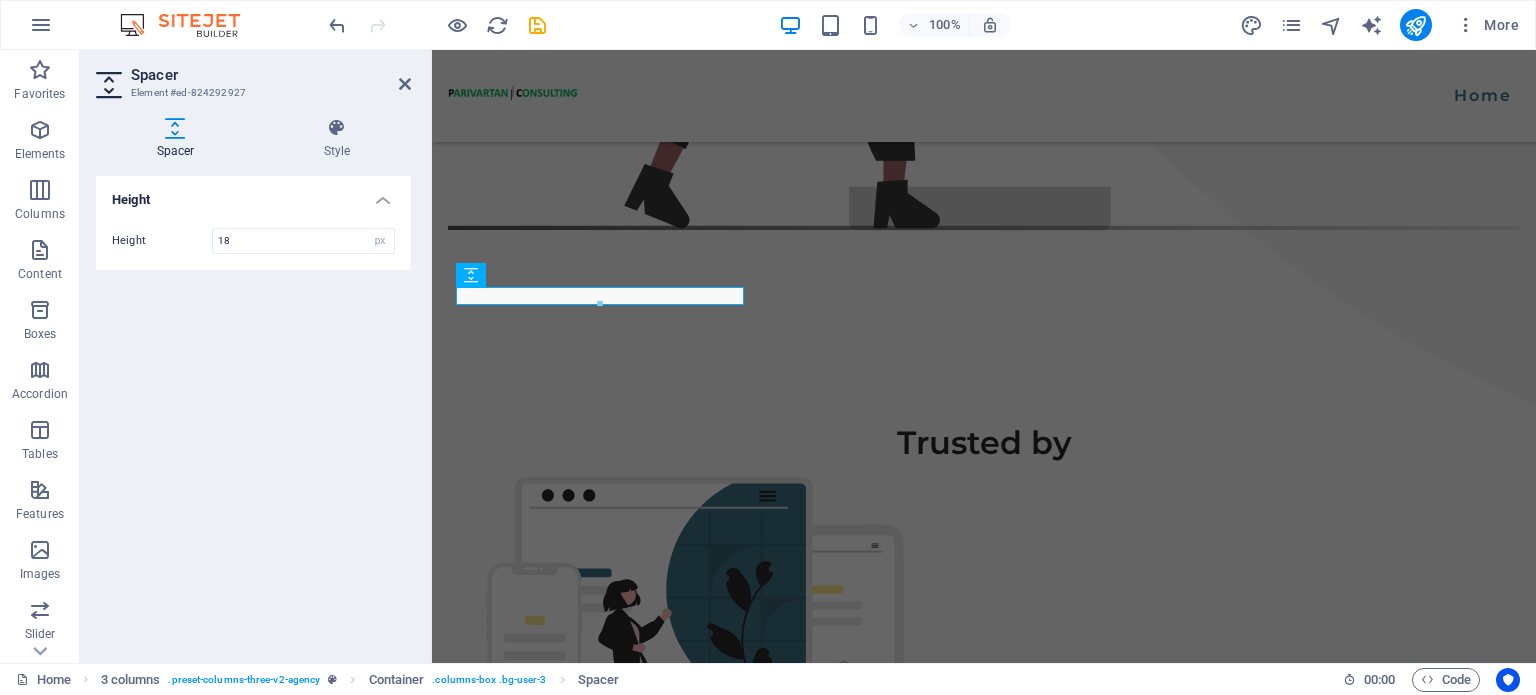 click at bounding box center (600, 304) 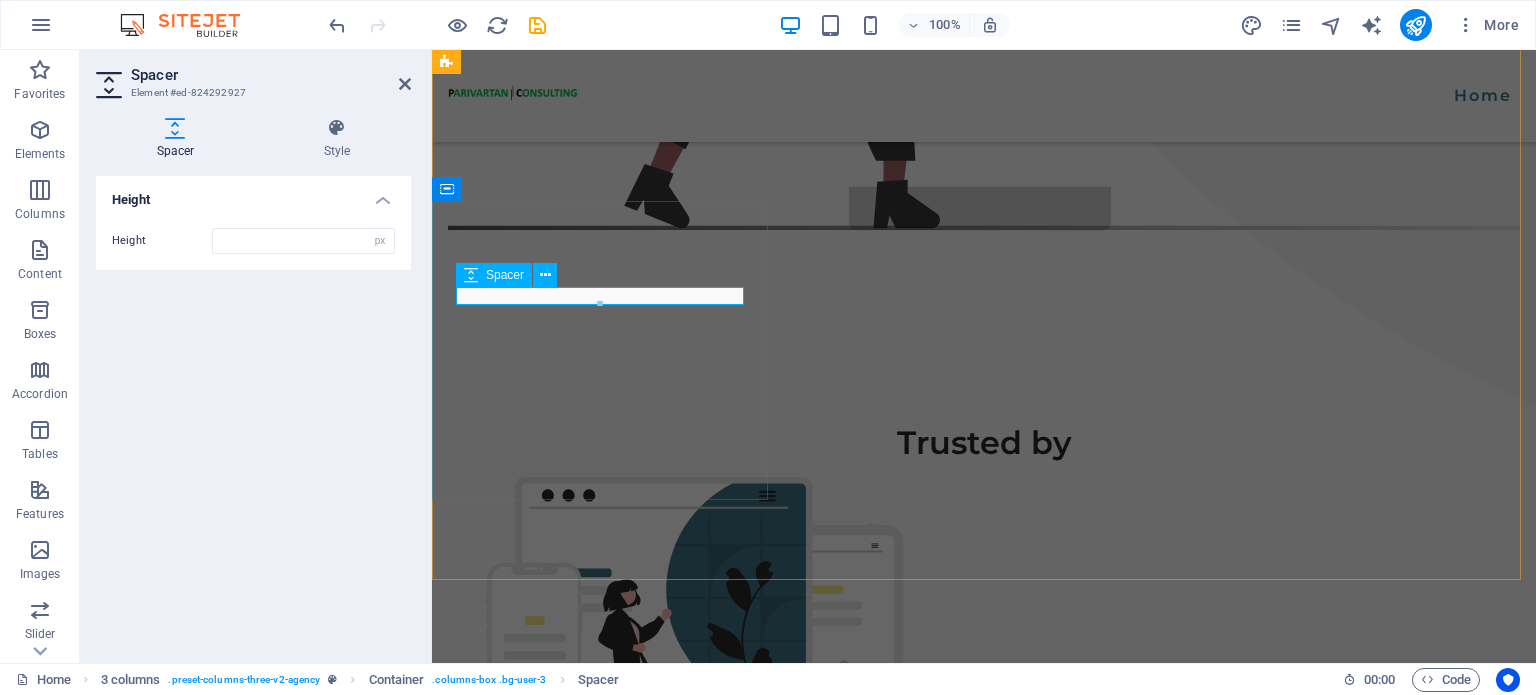 type 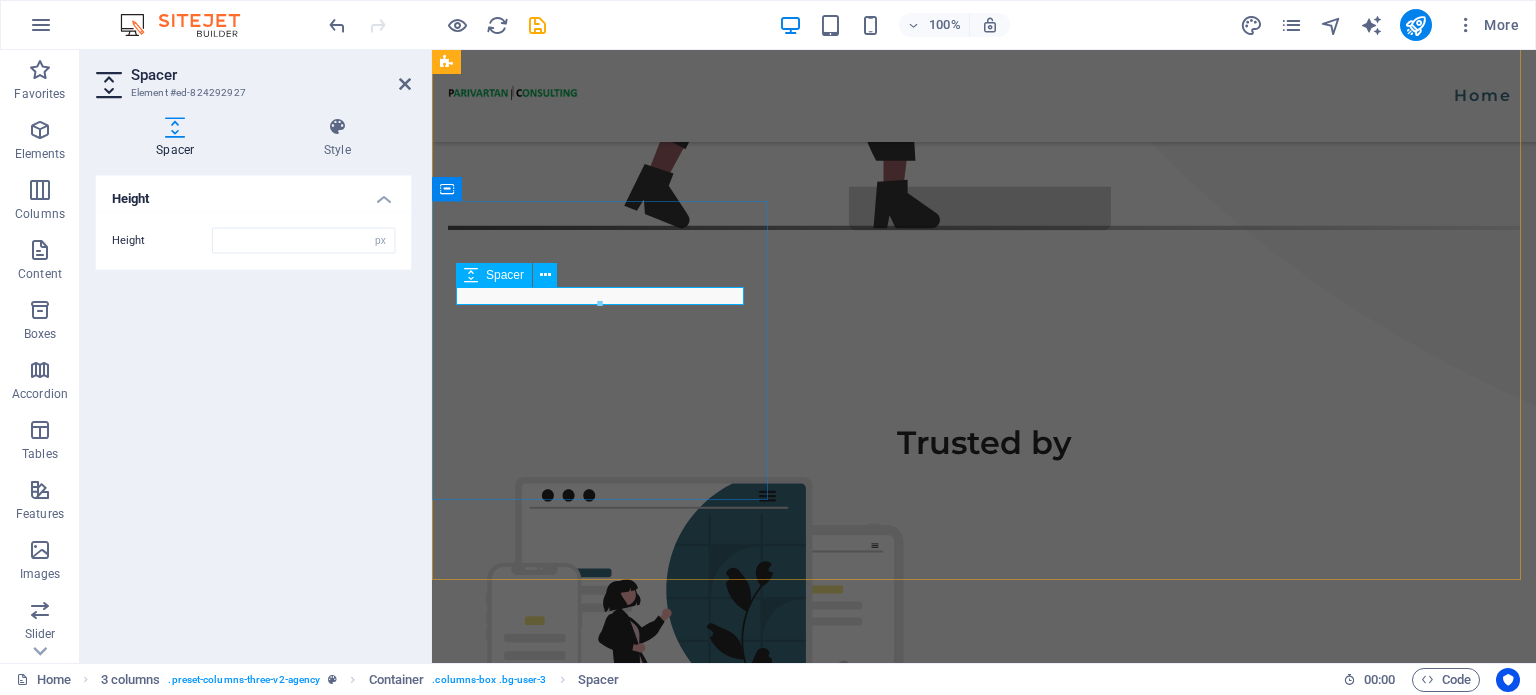 click at bounding box center (602, 1473) 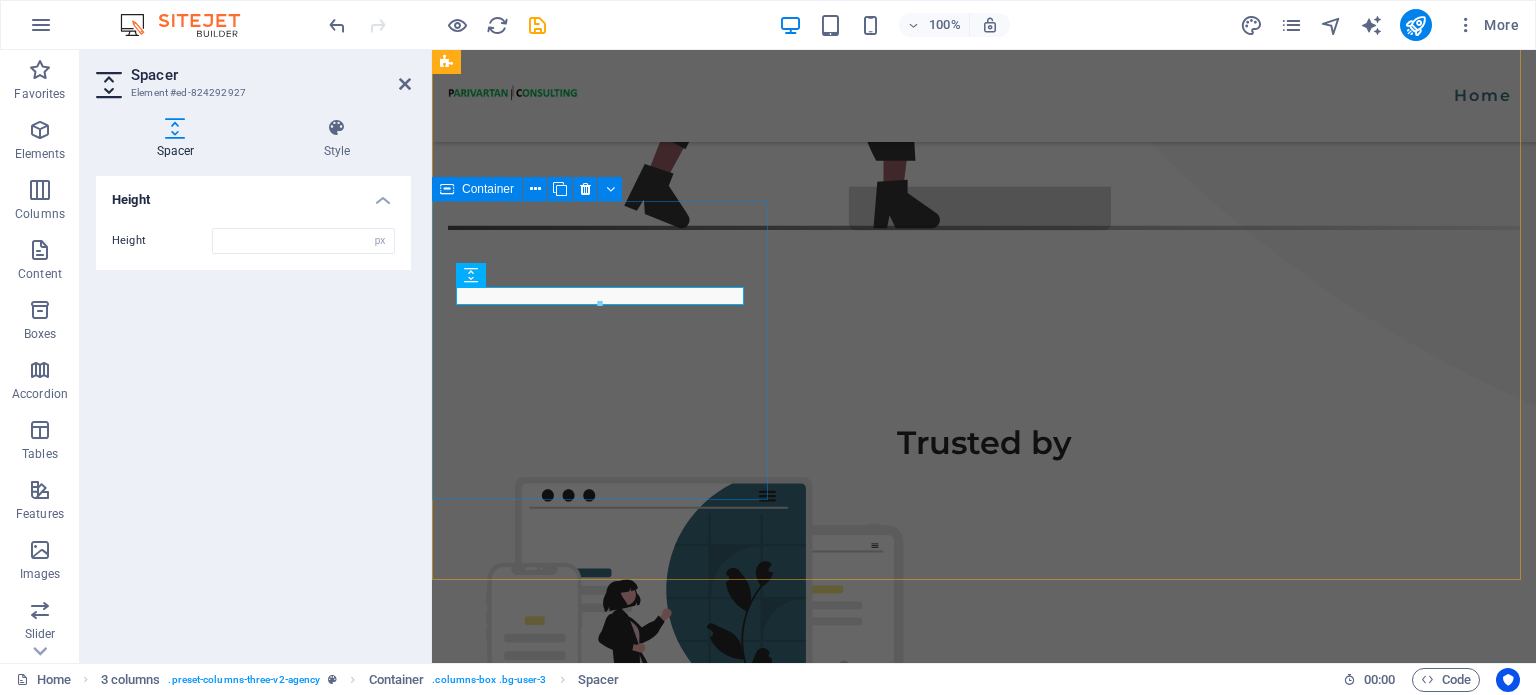 click on "Technology Consulting" at bounding box center (602, 1440) 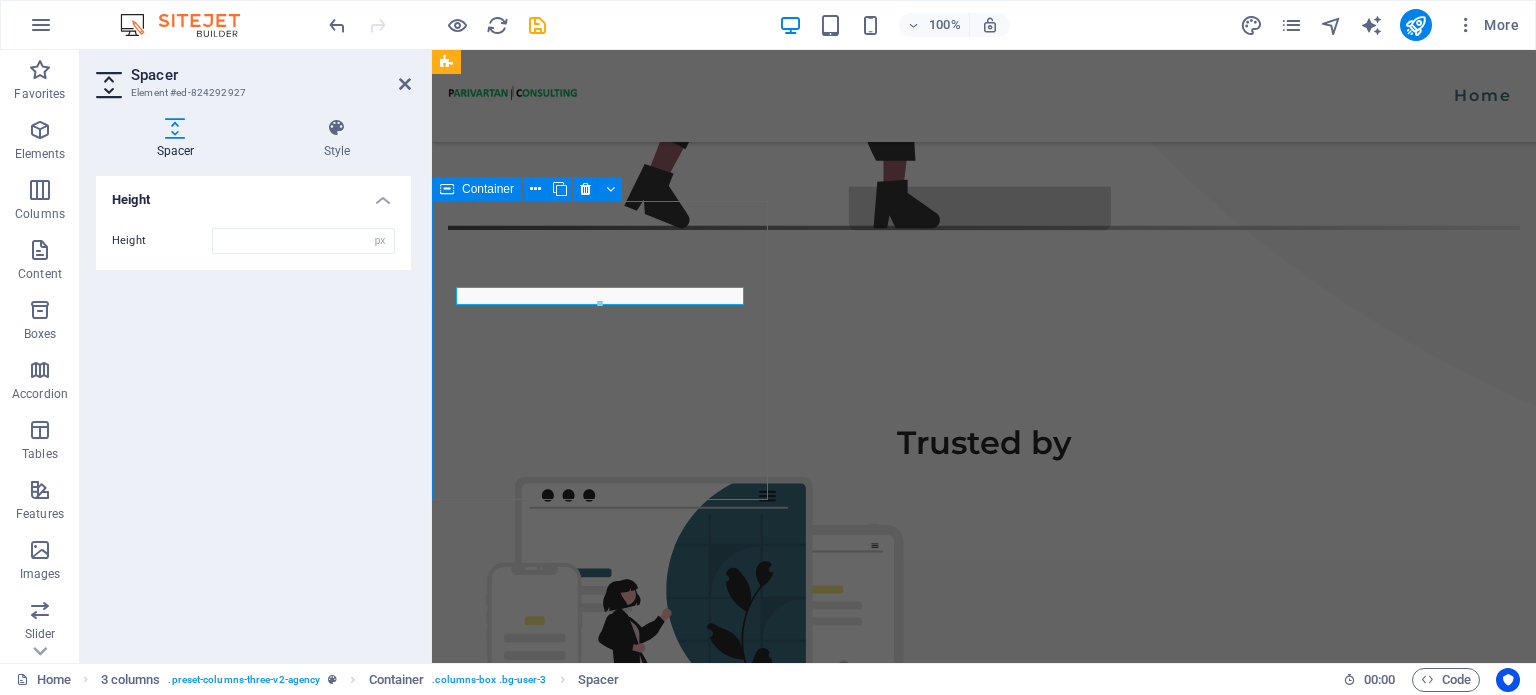 click on "Technology Consulting" at bounding box center (602, 1440) 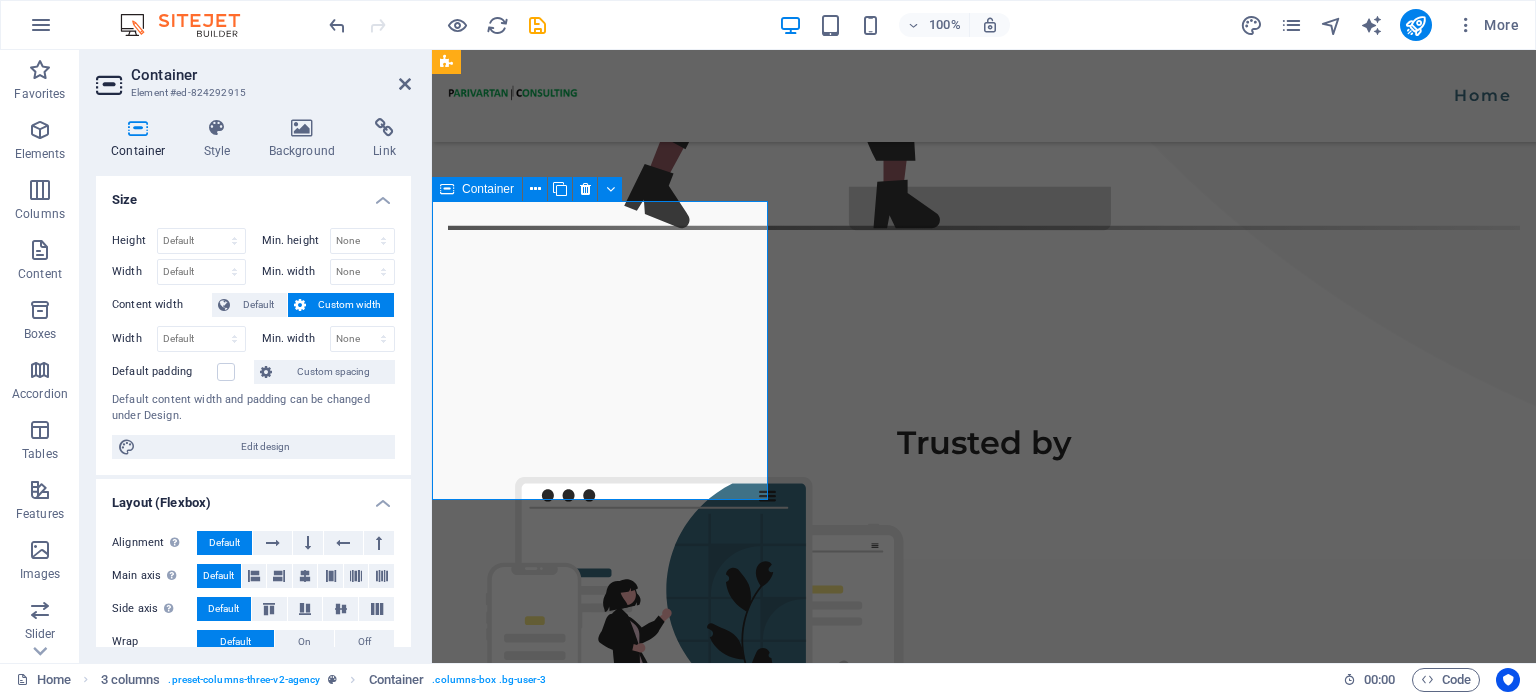 click on "Technology Consulting" at bounding box center [602, 1440] 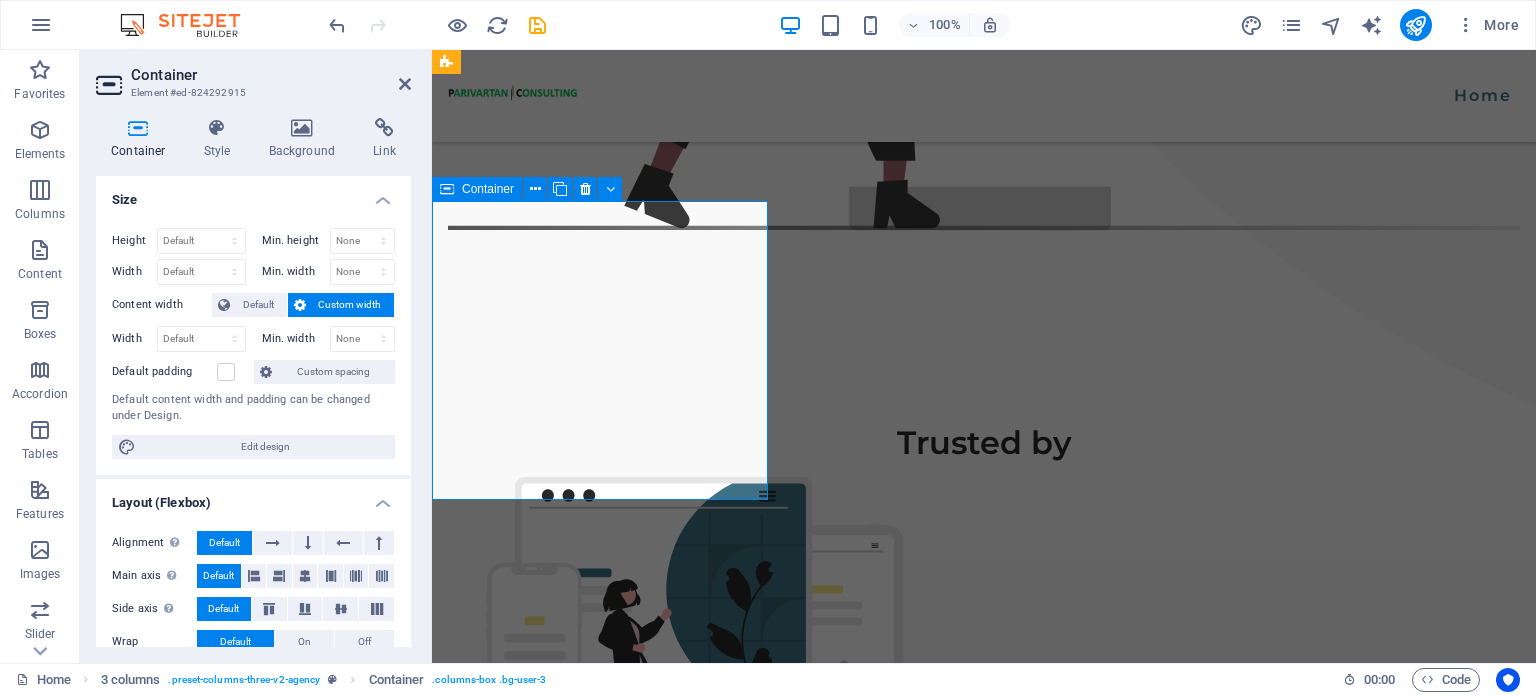 click on "Technology Consulting" at bounding box center (602, 1440) 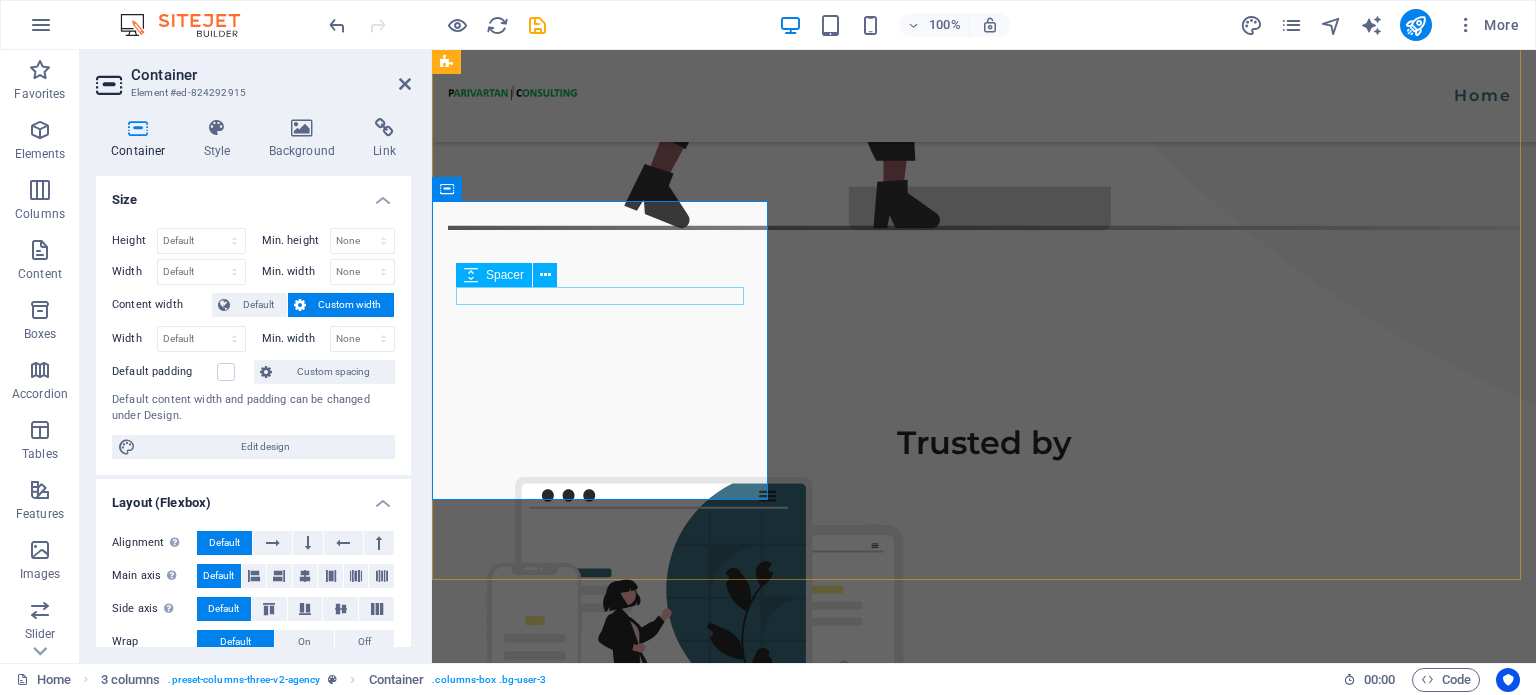 click at bounding box center (602, 1473) 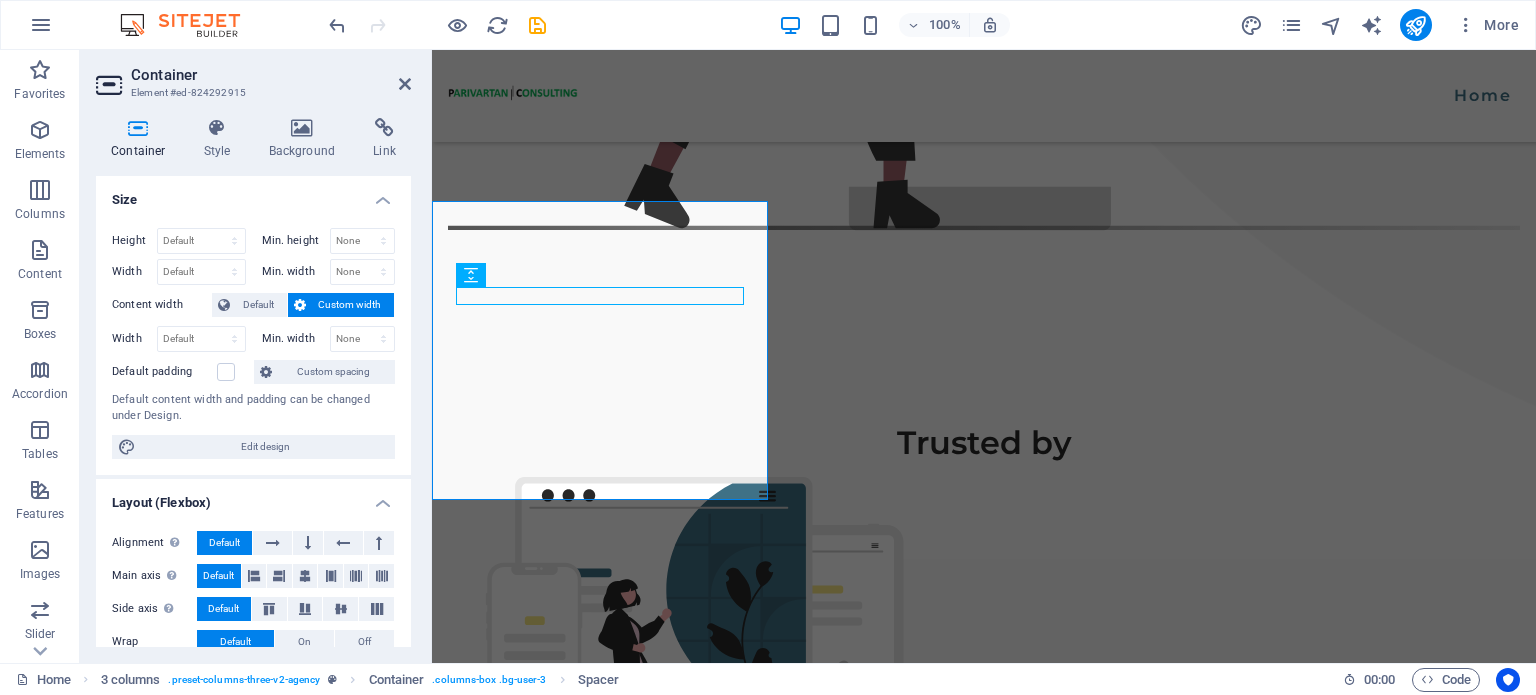 click on "Container Element #ed-824292915
Container Style Background Link Size Height Default px rem % vh vw Min. height None px rem % vh vw Width Default px rem % em vh vw Min. width None px rem % vh vw Content width Default Custom width Width Default px rem % em vh vw Min. width None px rem % vh vw Default padding Custom spacing Default content width and padding can be changed under Design. Edit design Layout (Flexbox) Alignment Determines the flex direction. Default Main axis Determine how elements should behave along the main axis inside this container (justify content). Default Side axis Control the vertical direction of the element inside of the container (align items). Default Wrap Default On Off Fill Controls the distances and direction of elements on the y-axis across several lines (align content). Default Accessibility ARIA helps assistive technologies (like screen readers) to understand the role, state, and behavior of web elements Role The ARIA role defines the purpose of an element.  None" at bounding box center (256, 356) 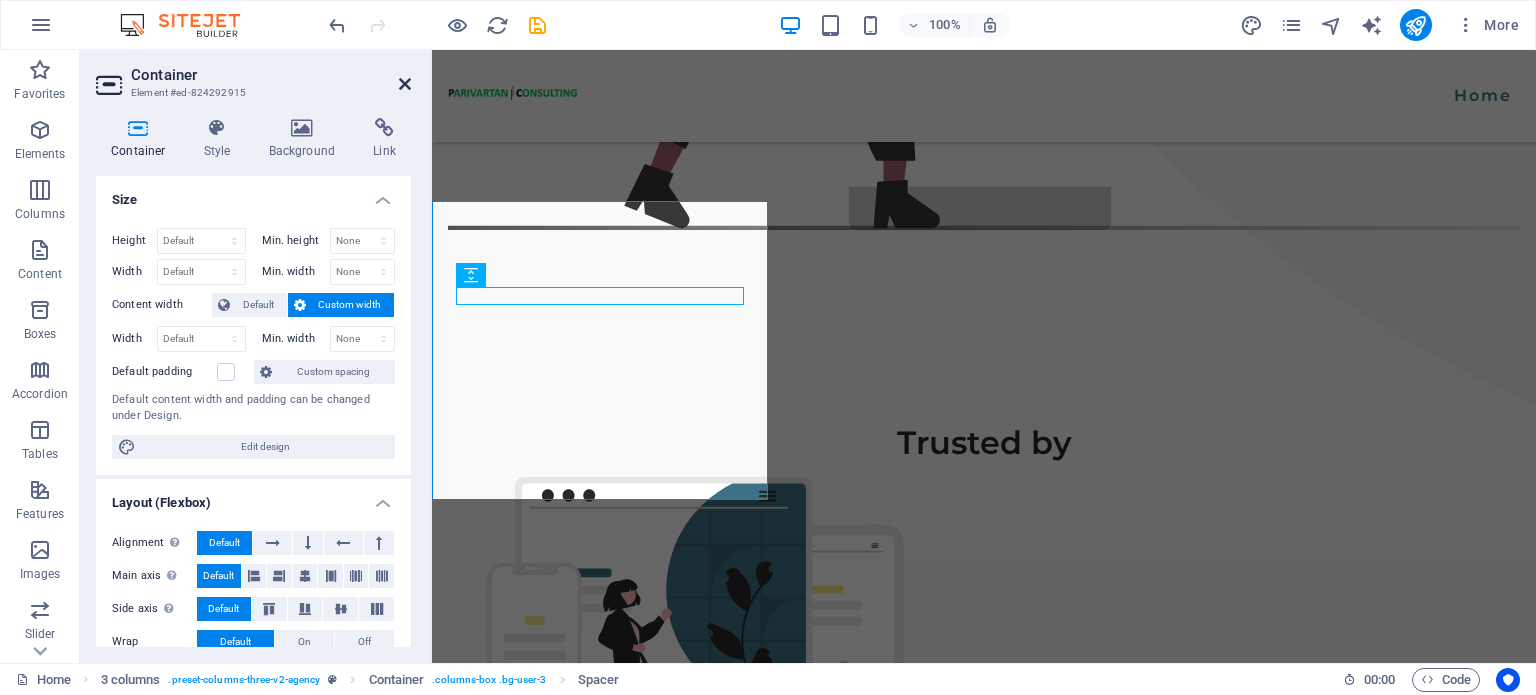 click at bounding box center (405, 84) 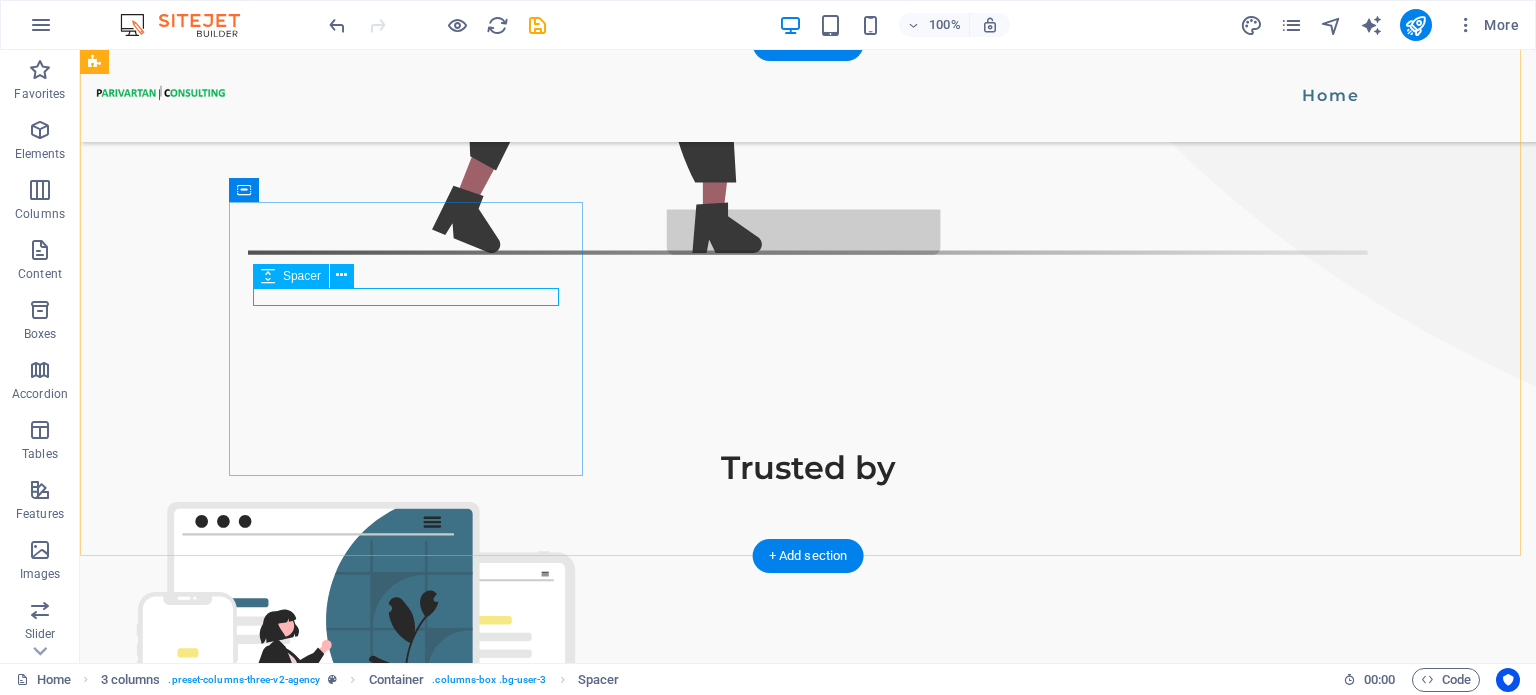 click at bounding box center (257, 1514) 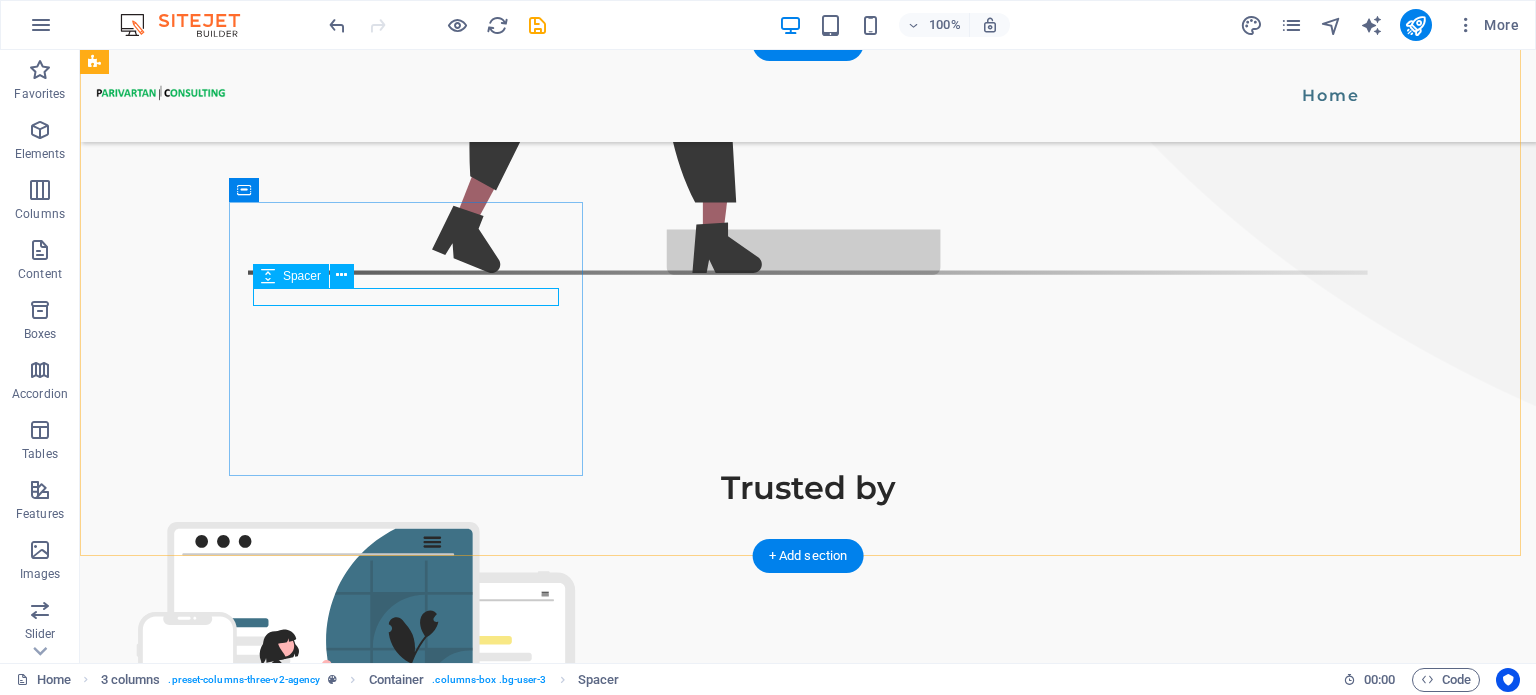select on "px" 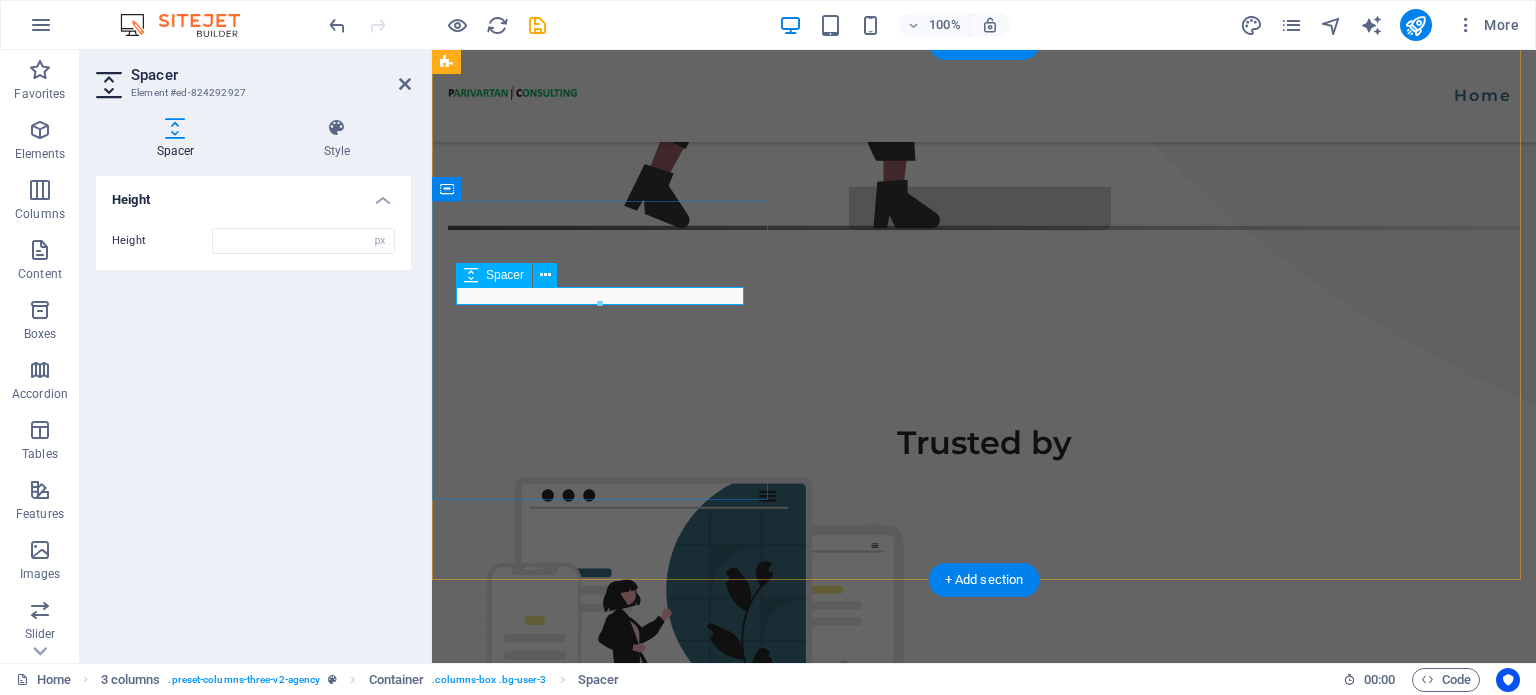 type on "18" 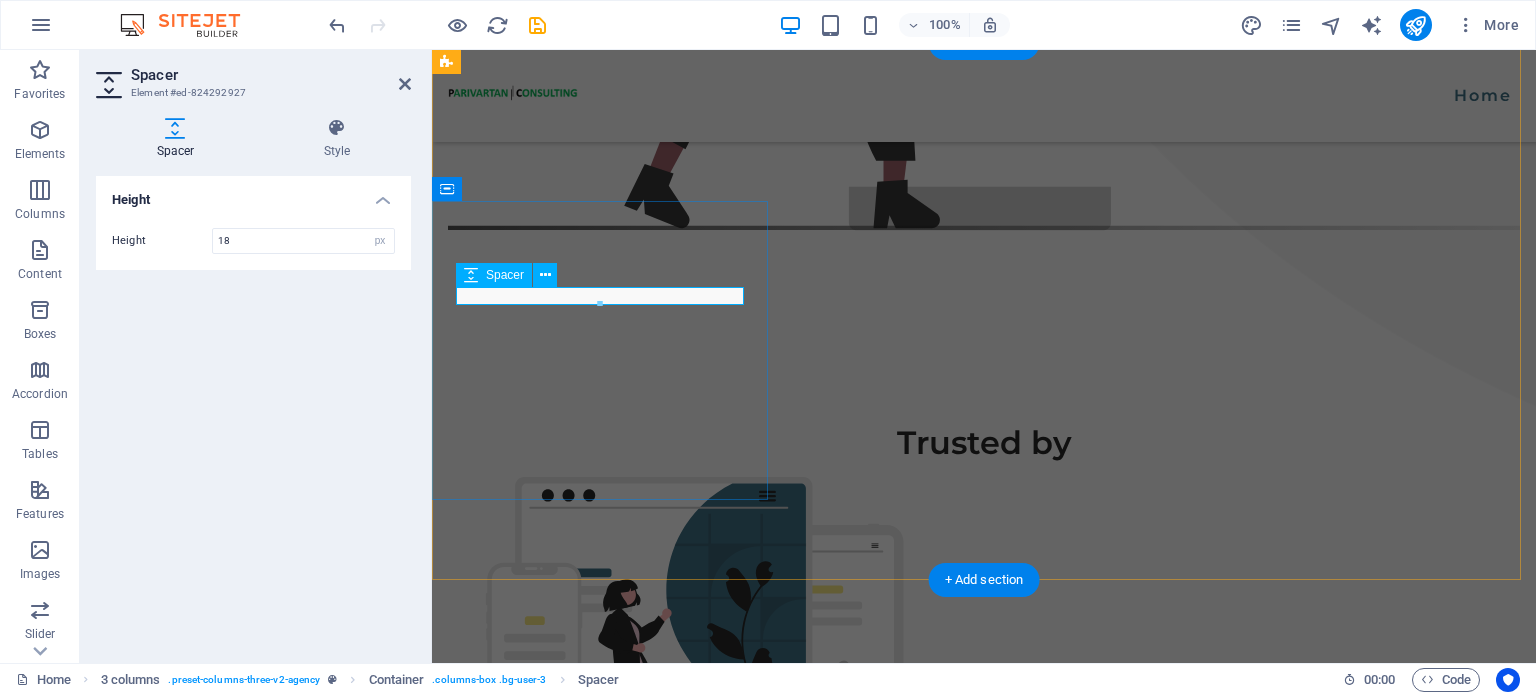 click at bounding box center (602, 1473) 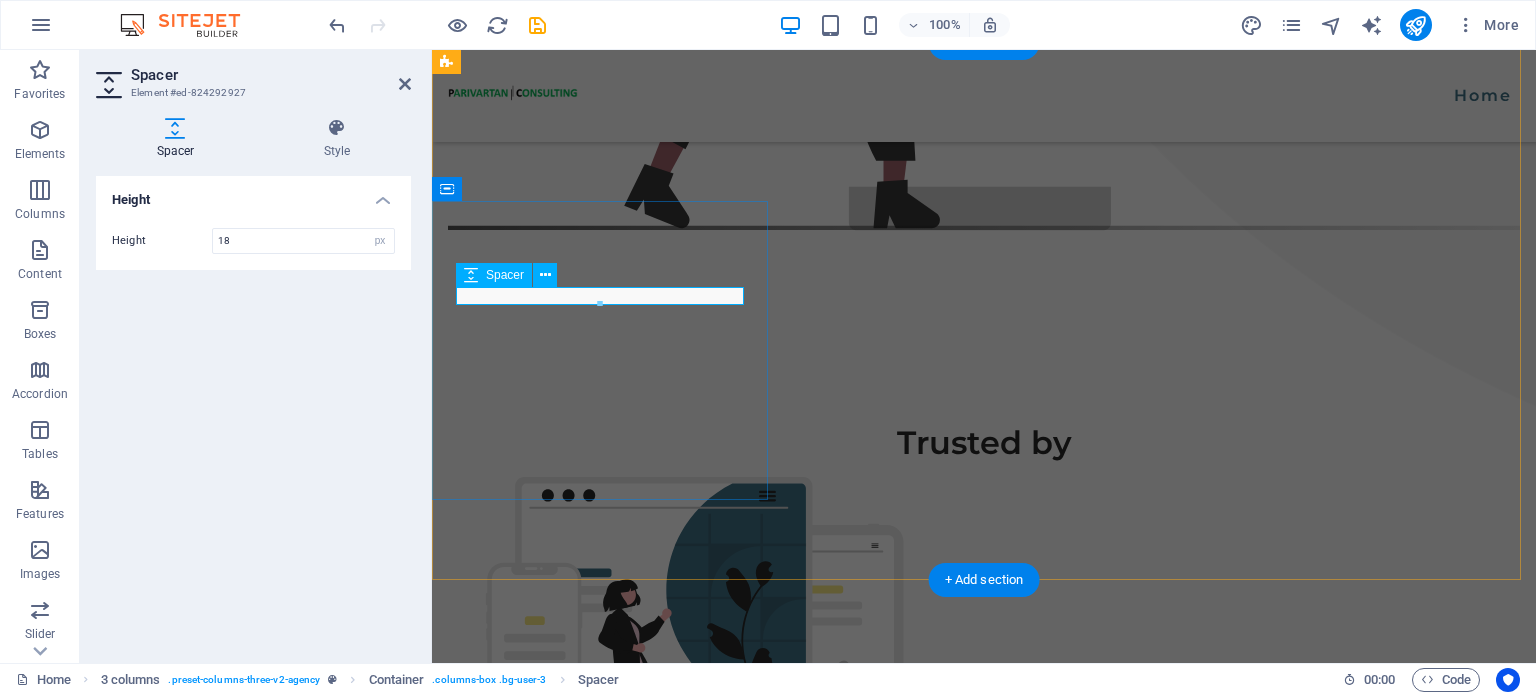 click at bounding box center (602, 1473) 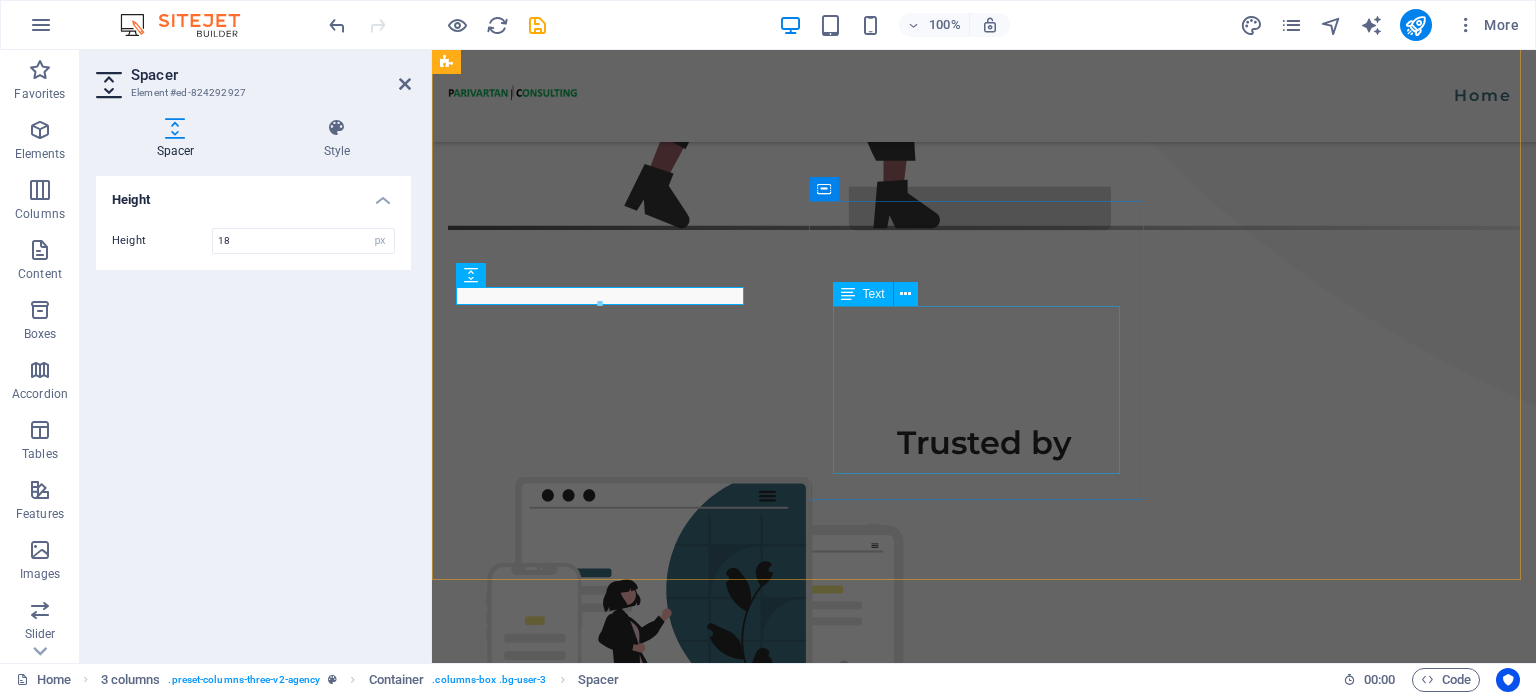 click on "We delivers robust, scalable, and future-ready software development solutions. From custom applications to enterprise platforms, we turn ideas into intelligent, high-performance digital products." at bounding box center (602, 1761) 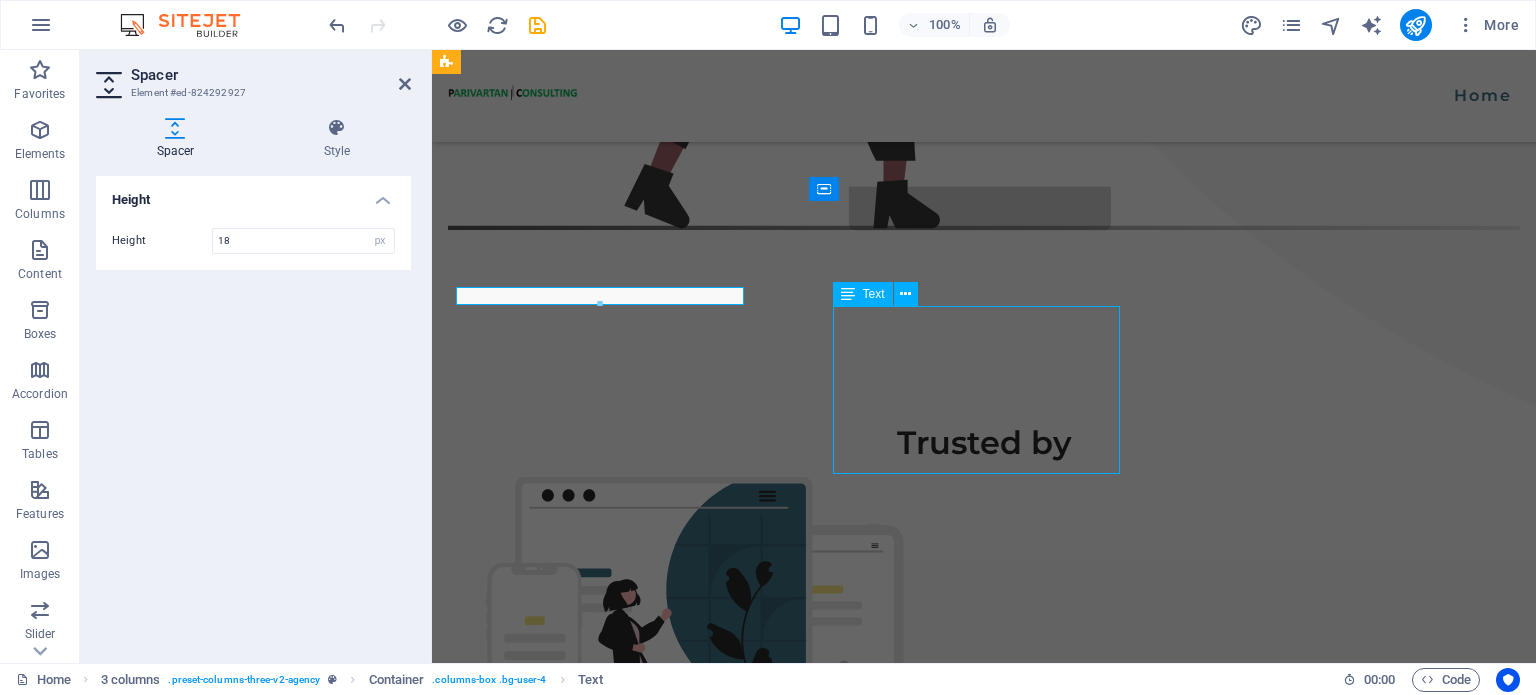 scroll, scrollTop: 1346, scrollLeft: 0, axis: vertical 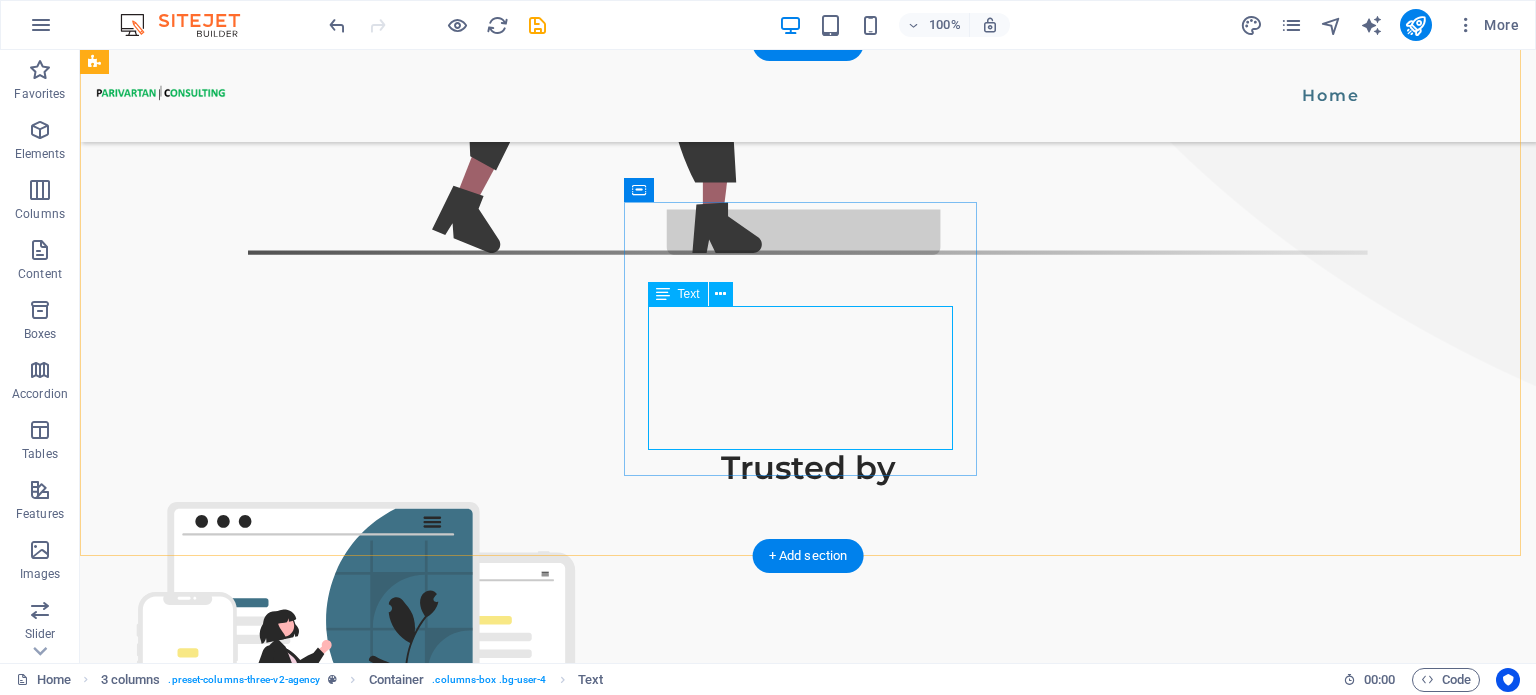 click on "We delivers robust, scalable, and future-ready software development solutions. From custom applications to enterprise platforms, we turn ideas into intelligent, high-performance digital products." at bounding box center (257, 1753) 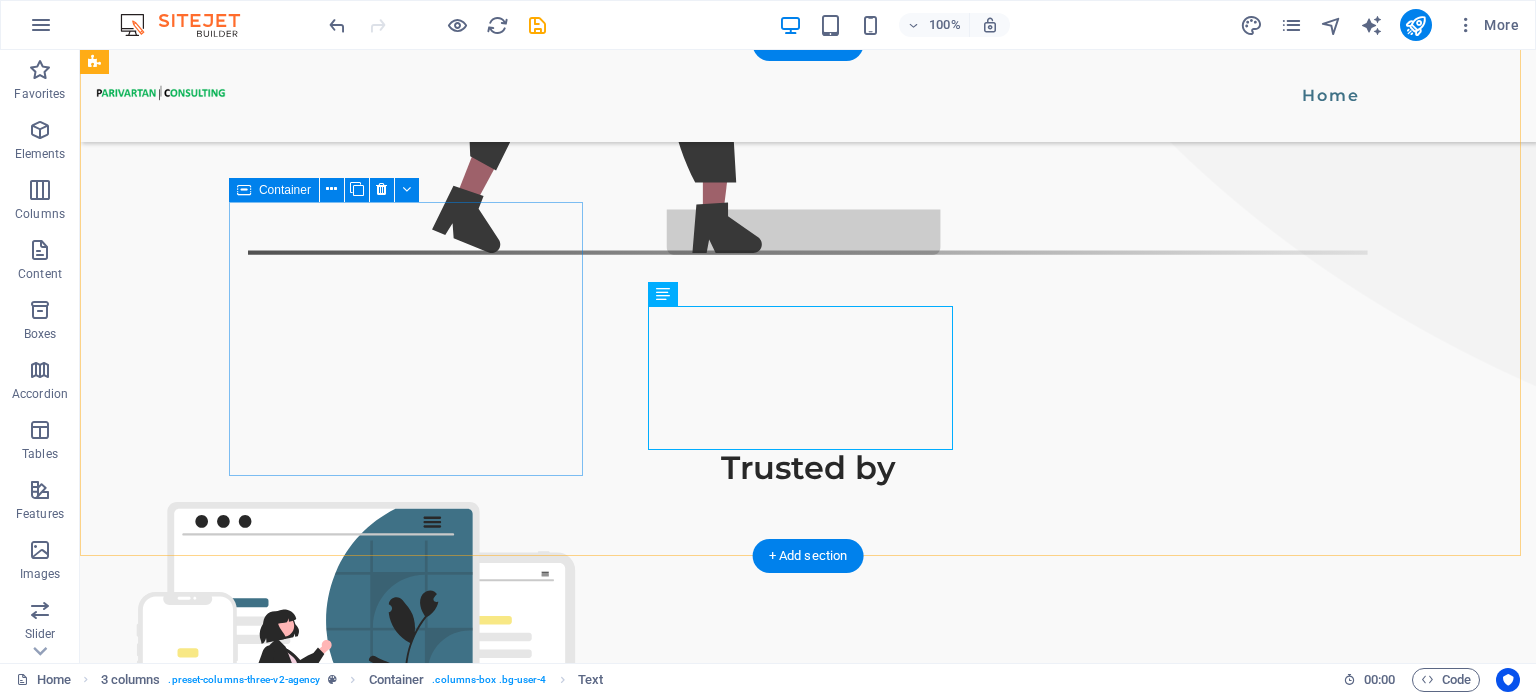 click on "Technology Consulting" at bounding box center [257, 1481] 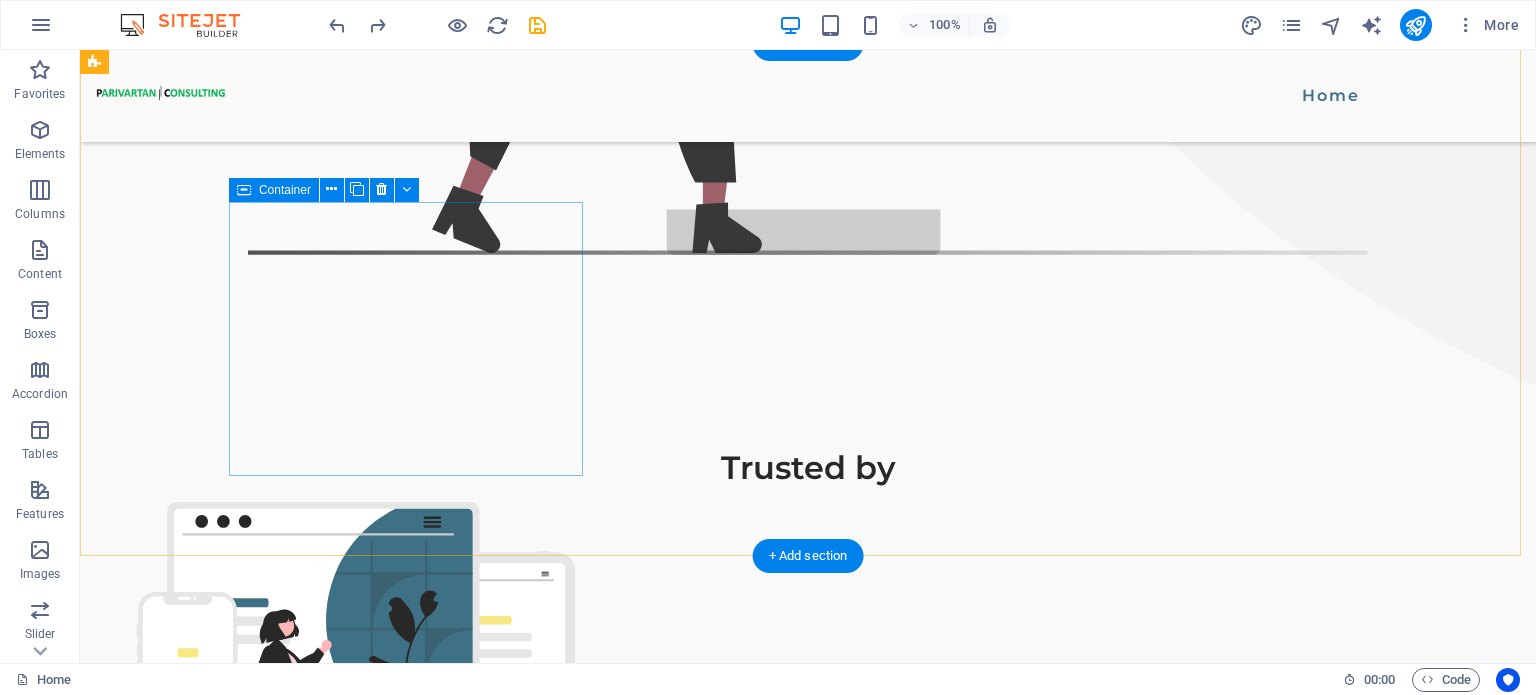 click on "Technology Consulting" at bounding box center [257, 1481] 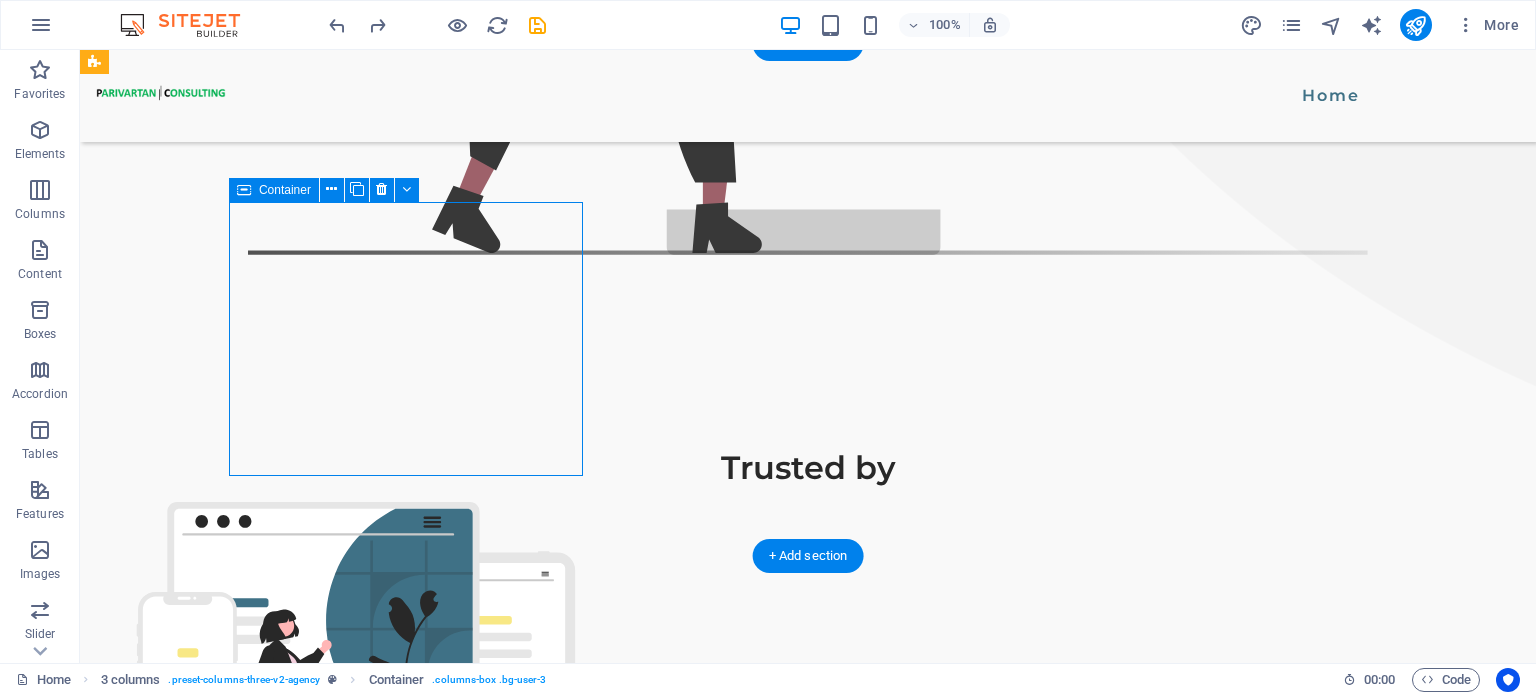 click on "Technology Consulting" at bounding box center (257, 1481) 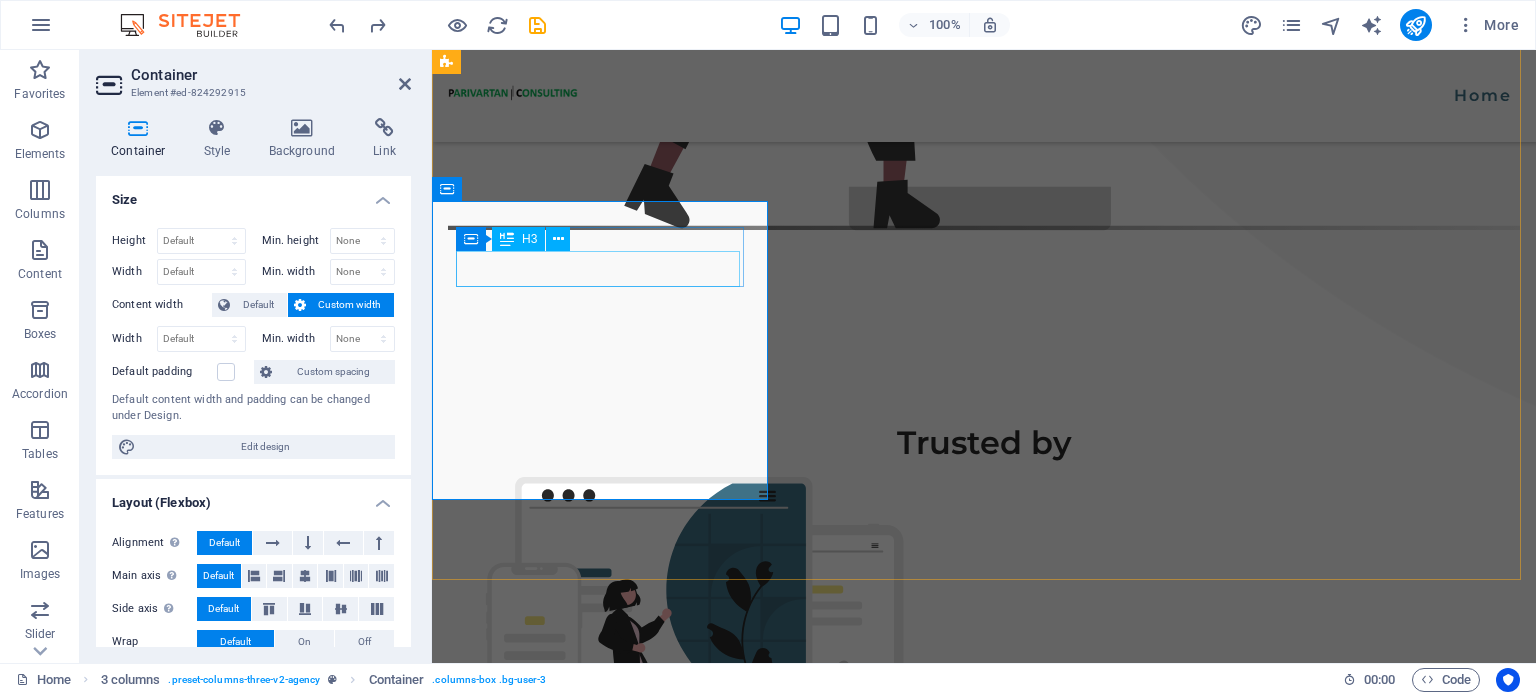 click on "Technology Consulting" at bounding box center (602, 1446) 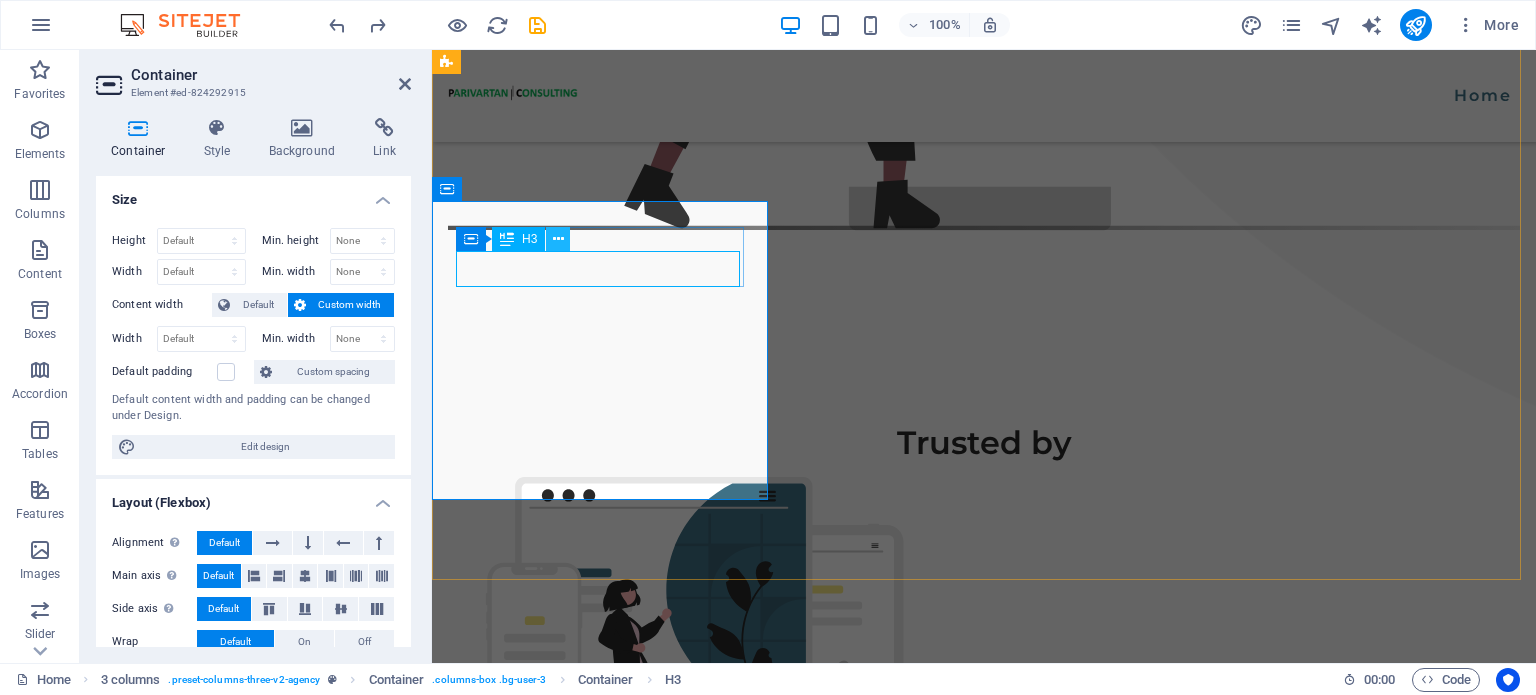 click at bounding box center [558, 239] 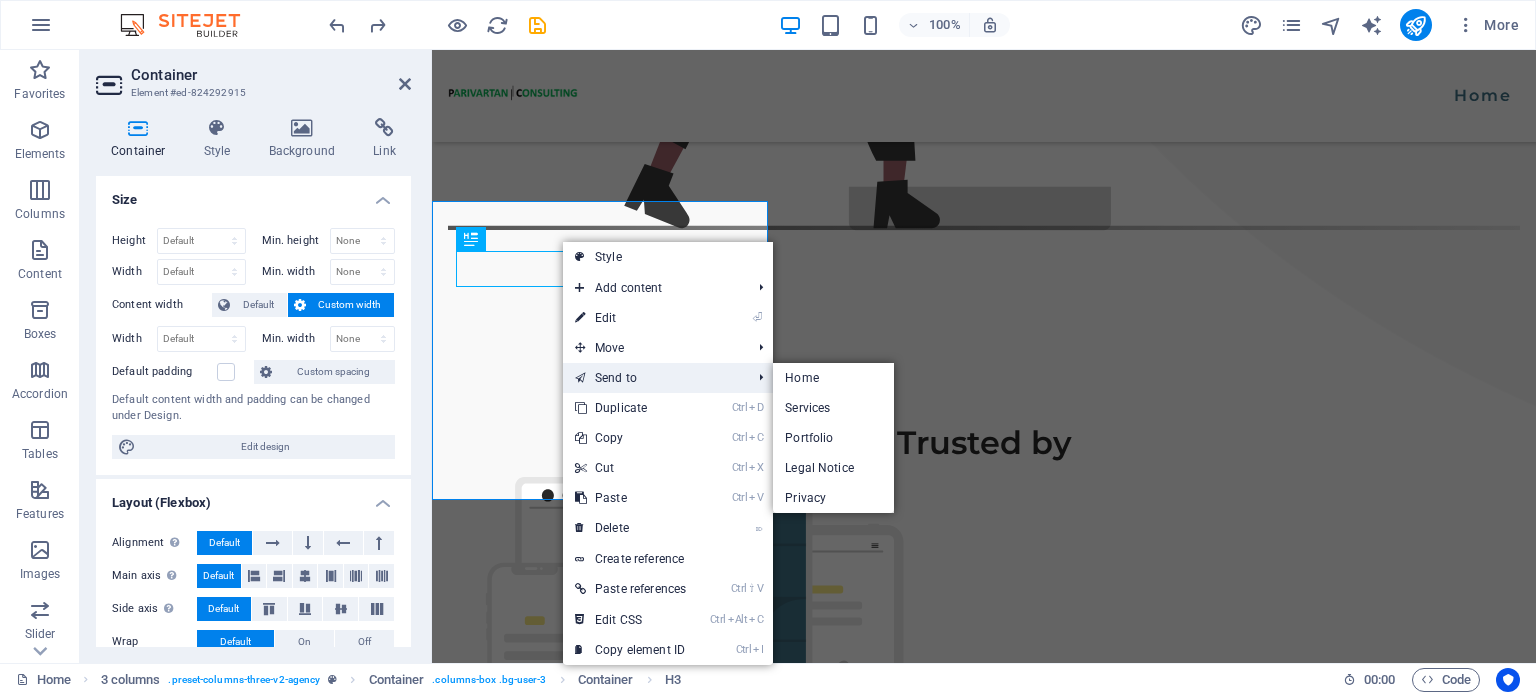 scroll, scrollTop: 1346, scrollLeft: 0, axis: vertical 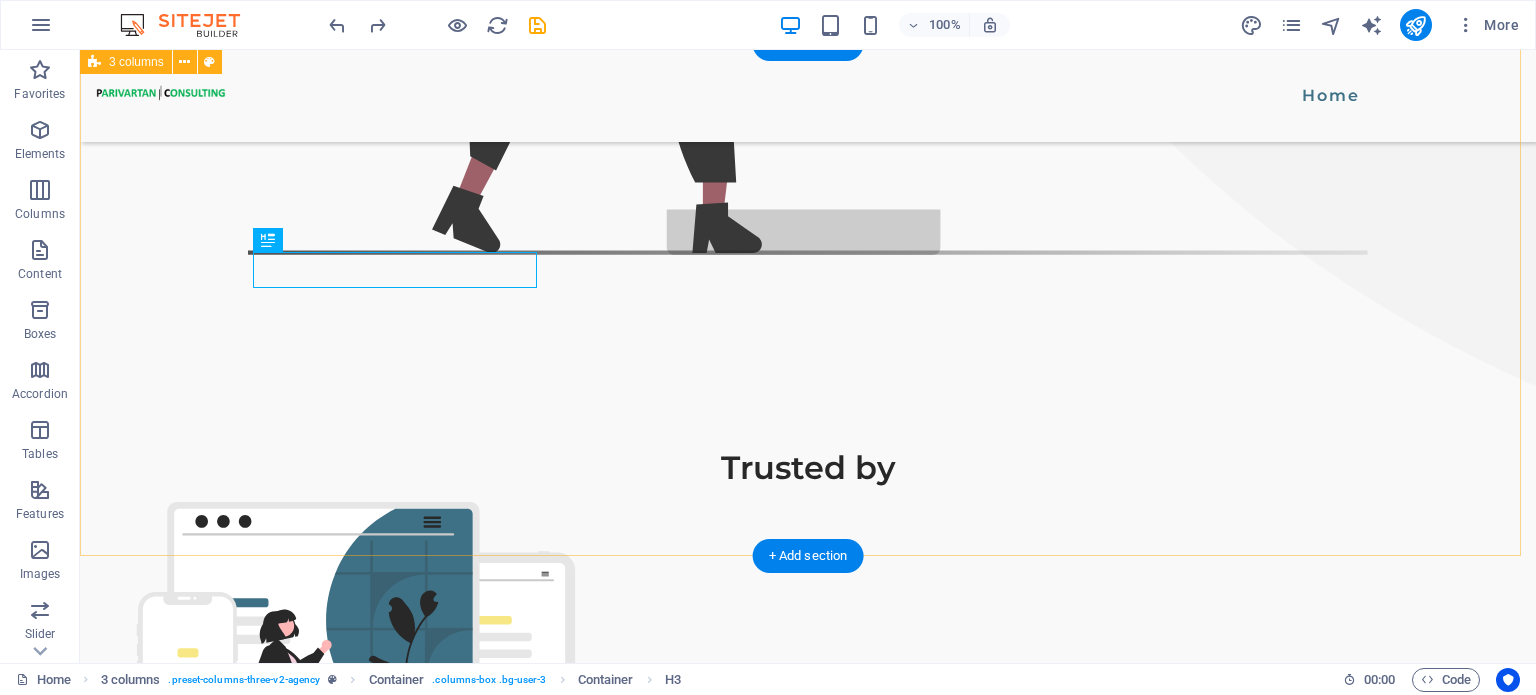 click on "Our services Technology Consulting We are a forward-looking technology consulting and advisory firm specializing in AI, blockchain, and next-gen software solutions. We empower businesses to innovate, scale, and stay future-ready through cutting-edge technologies and expert-led transformations. Software Developement We delivers robust, scalable, and future-ready software development solutions. From custom applications to enterprise platforms, we turn ideas into intelligent, high-performance digital products. Affordable Price Sed ut perspiciatis unde omnis natus error sit  doloremque et laudantium, totam rem aperiam" at bounding box center (808, 1779) 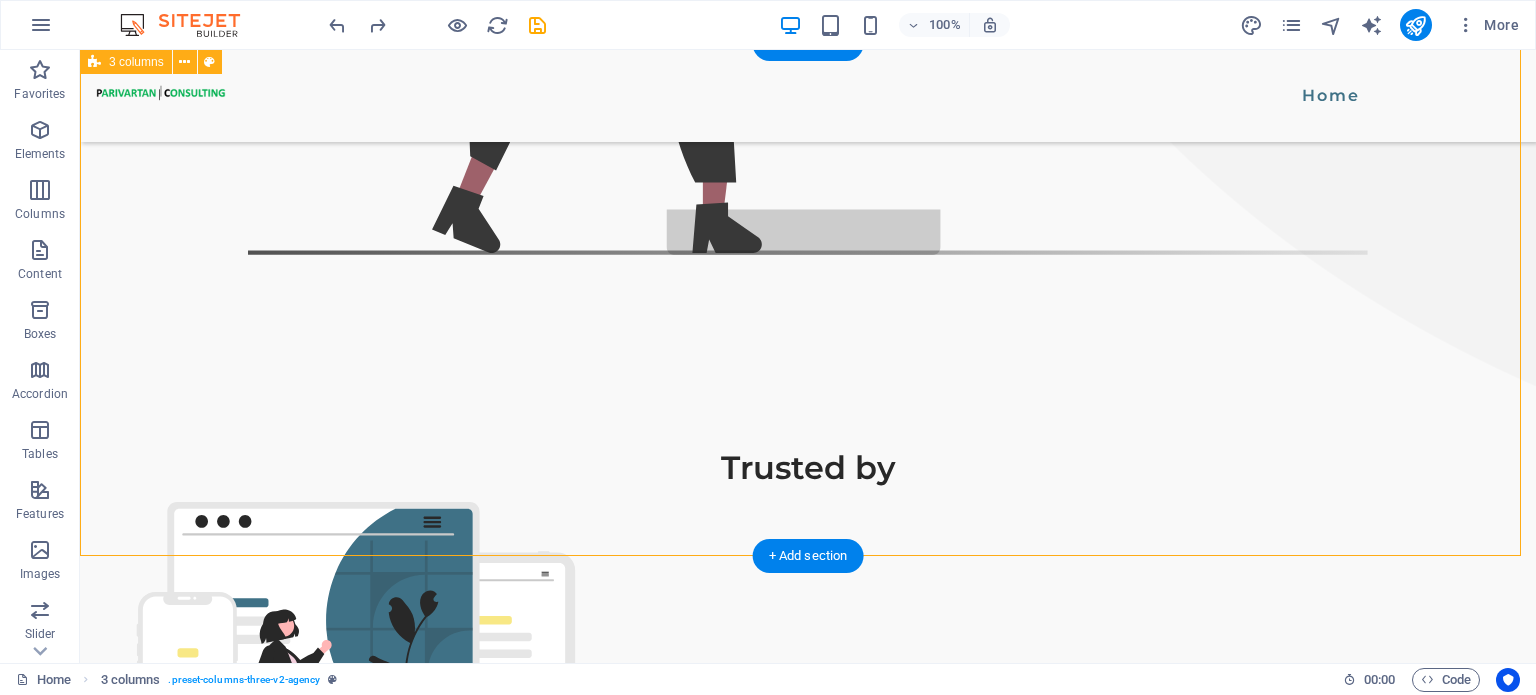 click on "Our services Technology Consulting We are a forward-looking technology consulting and advisory firm specializing in AI, blockchain, and next-gen software solutions. We empower businesses to innovate, scale, and stay future-ready through cutting-edge technologies and expert-led transformations. Software Developement We delivers robust, scalable, and future-ready software development solutions. From custom applications to enterprise platforms, we turn ideas into intelligent, high-performance digital products. Affordable Price Sed ut perspiciatis unde omnis natus error sit  doloremque et laudantium, totam rem aperiam" at bounding box center [808, 1779] 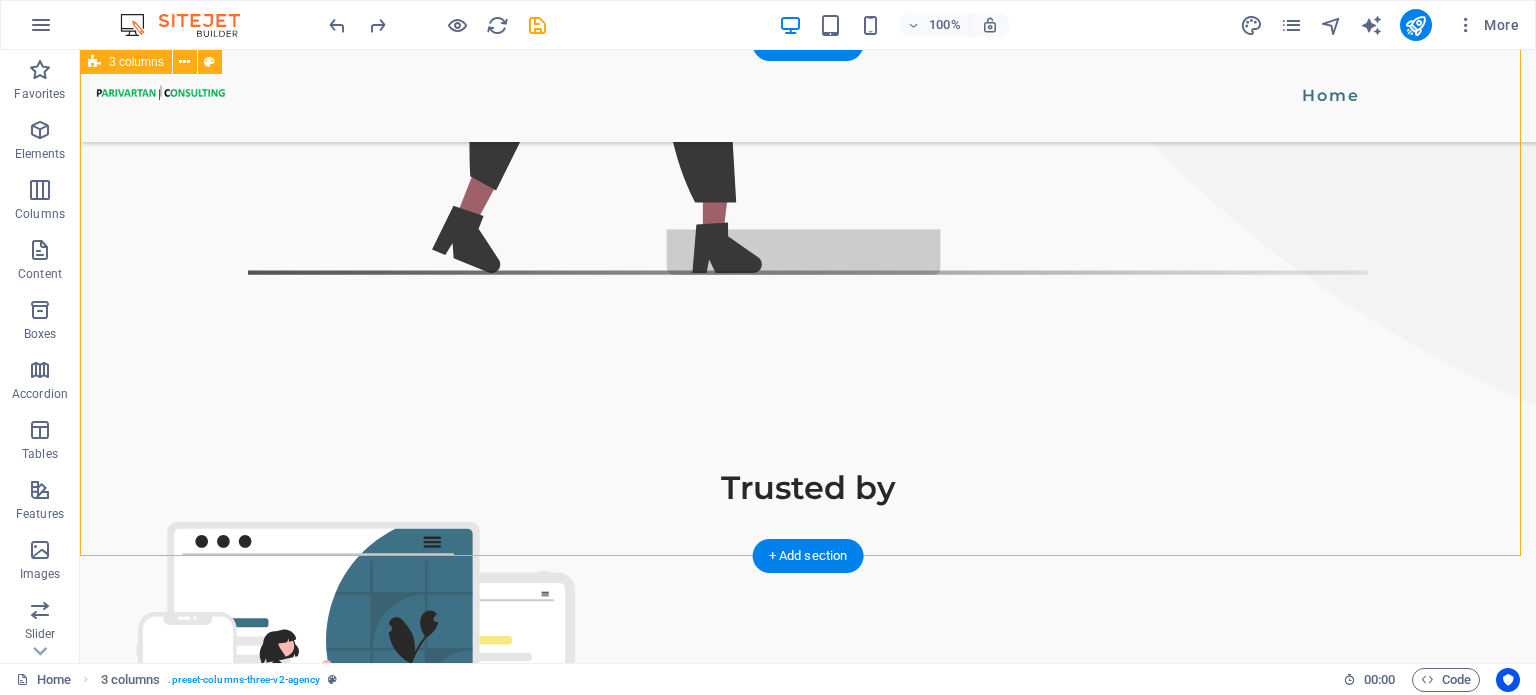 select on "px" 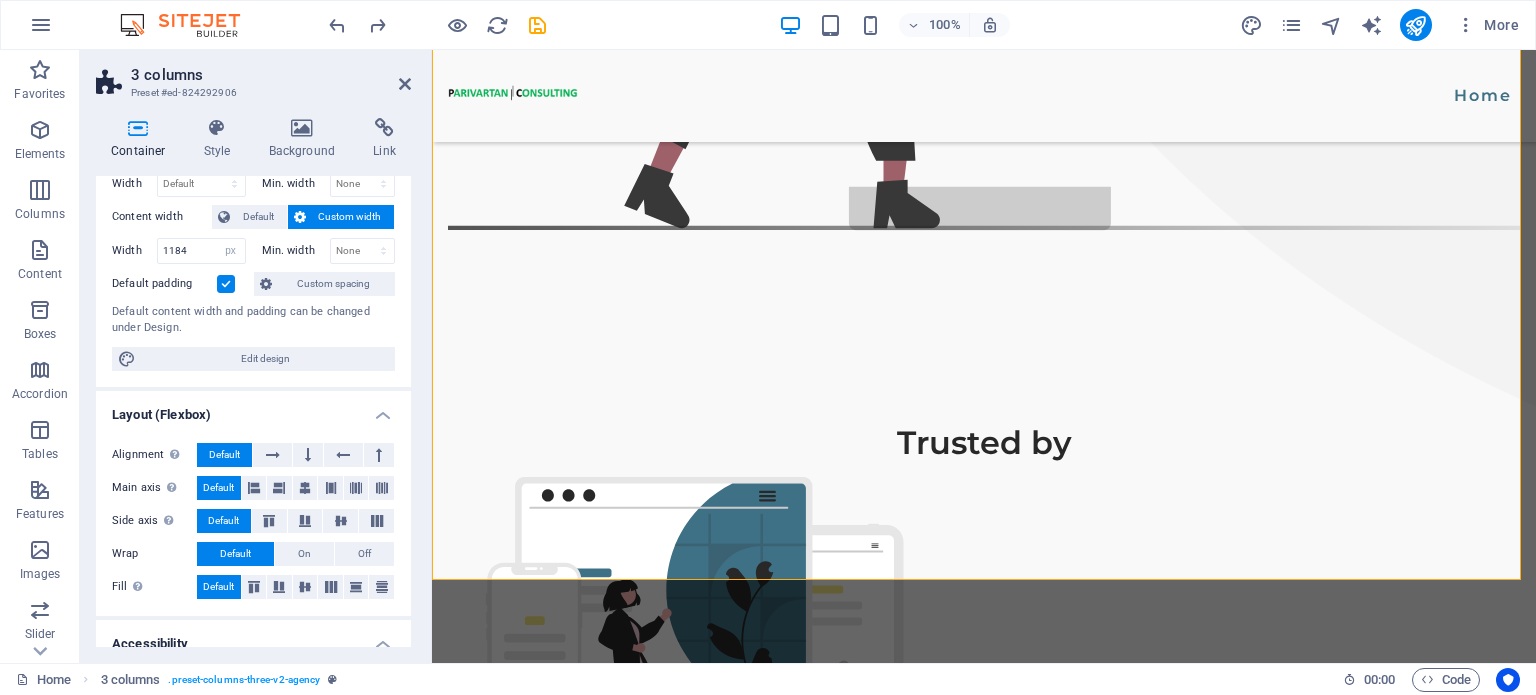 scroll, scrollTop: 60, scrollLeft: 0, axis: vertical 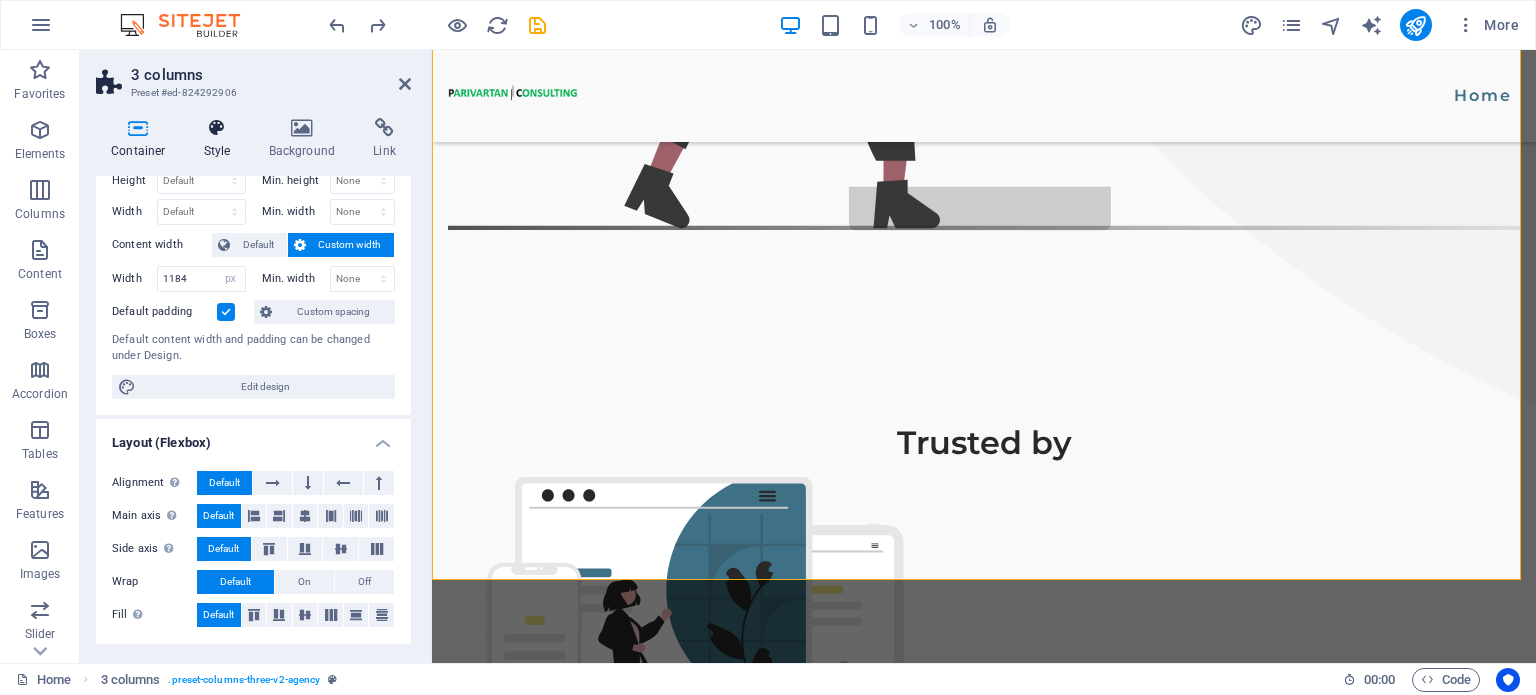 click on "Style" at bounding box center (221, 139) 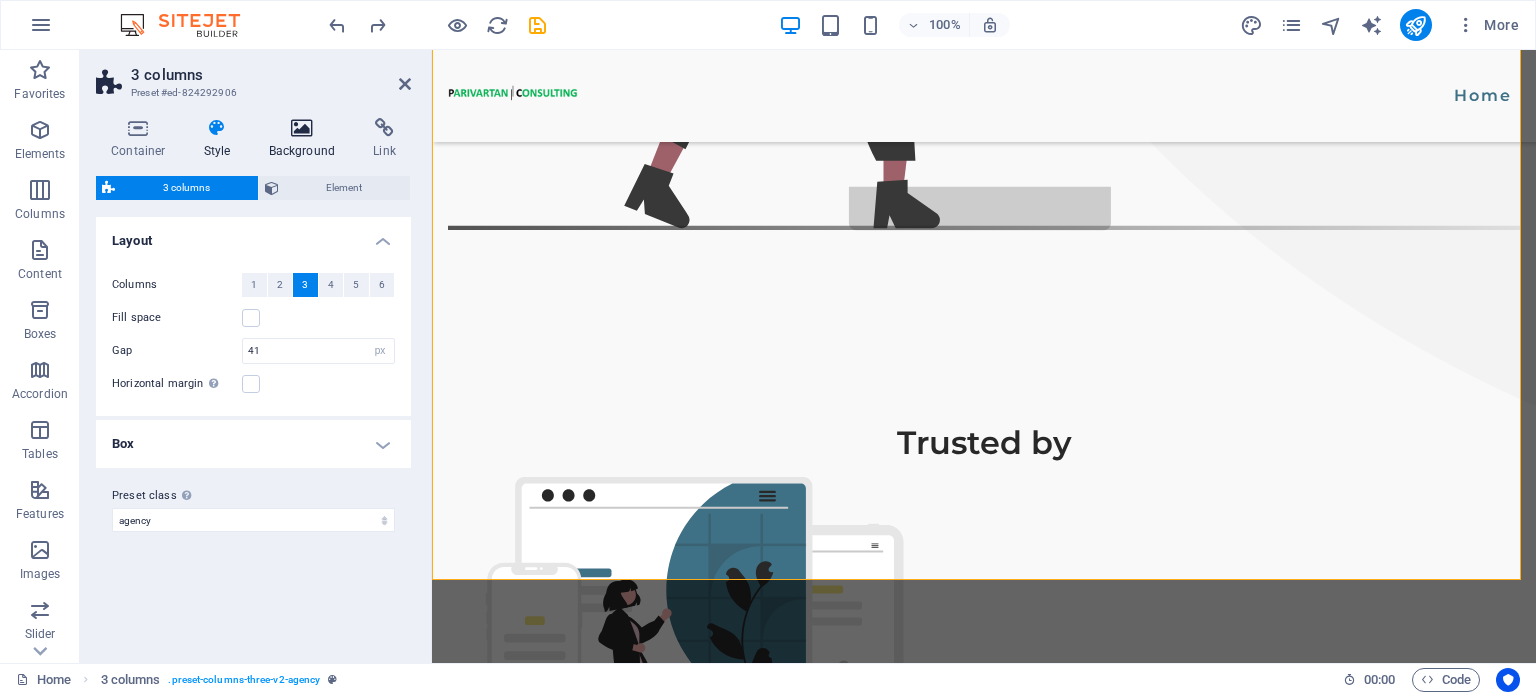 click on "Background" at bounding box center [306, 139] 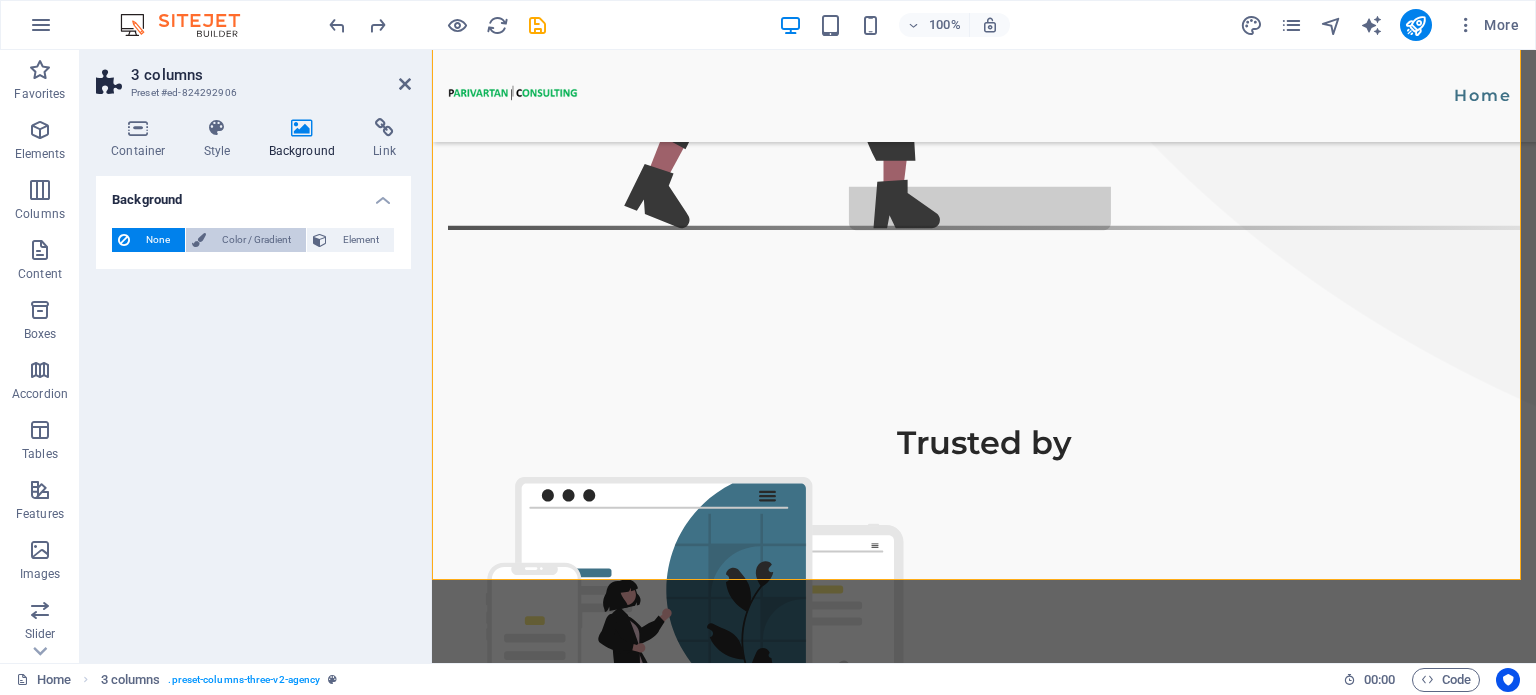 click on "Color / Gradient" at bounding box center [256, 240] 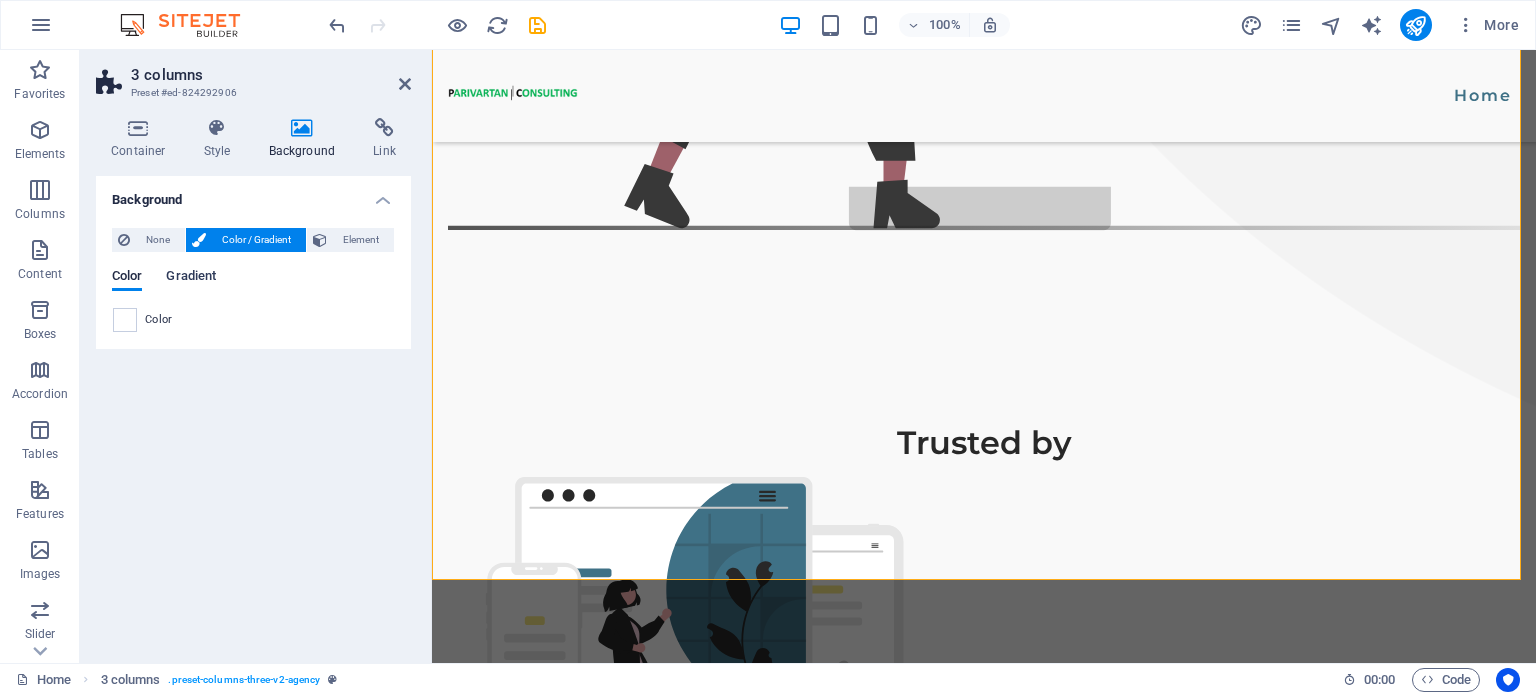 click on "Gradient" at bounding box center [191, 278] 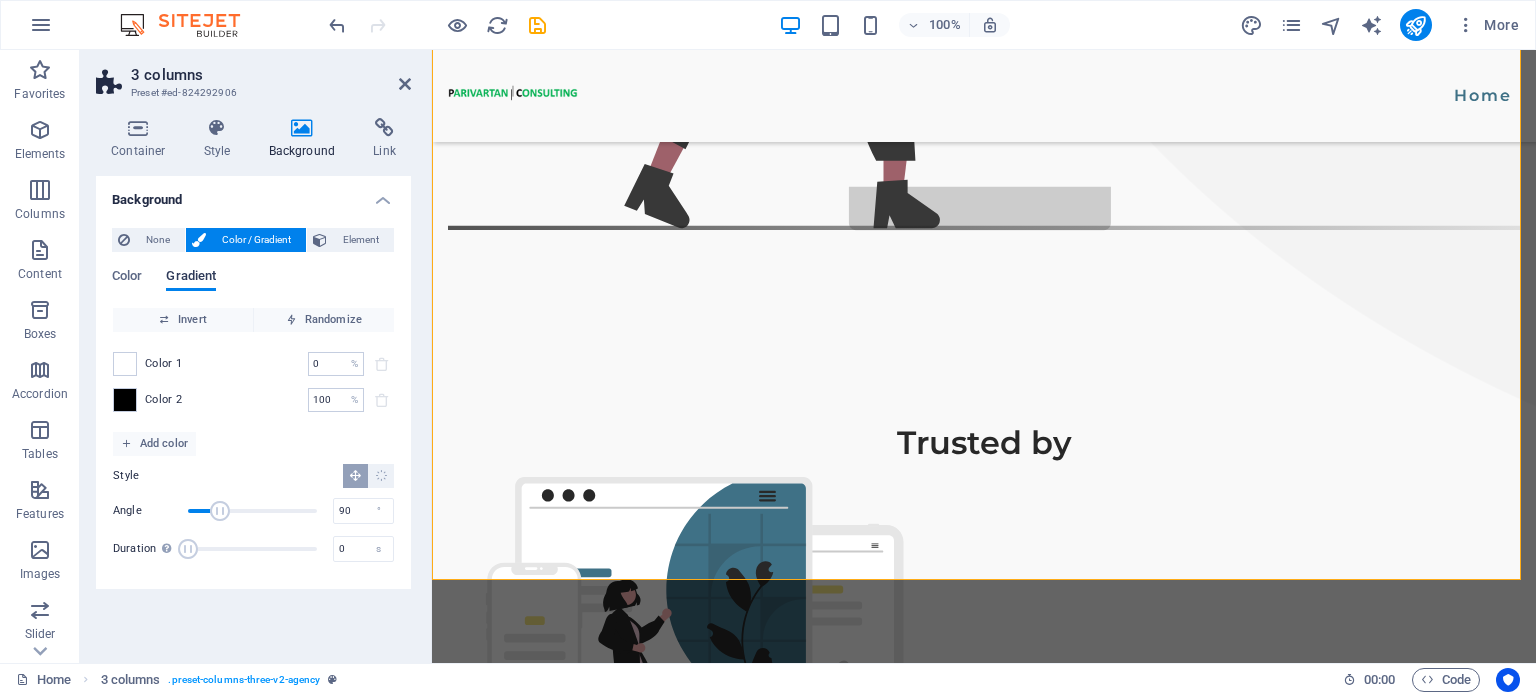 click on "Gradient" at bounding box center [191, 278] 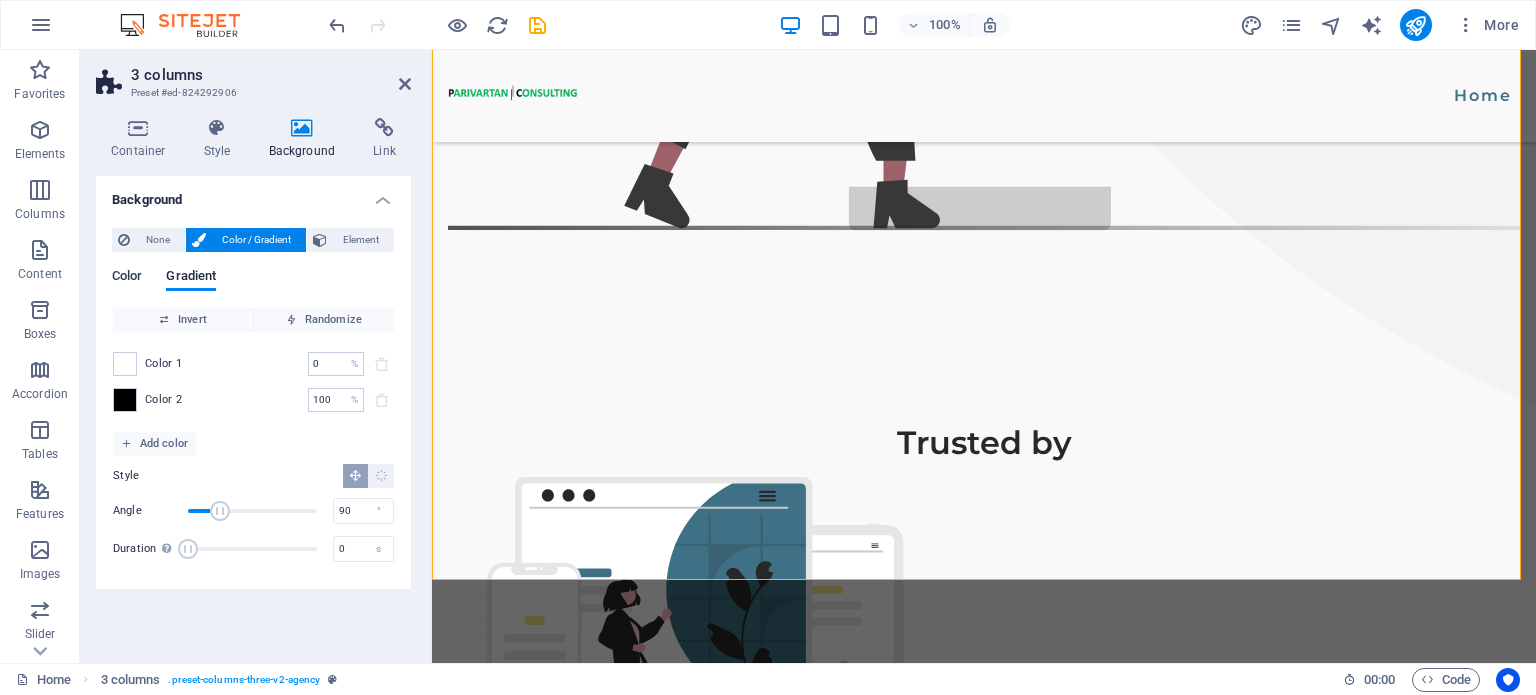 click on "Color" at bounding box center (127, 278) 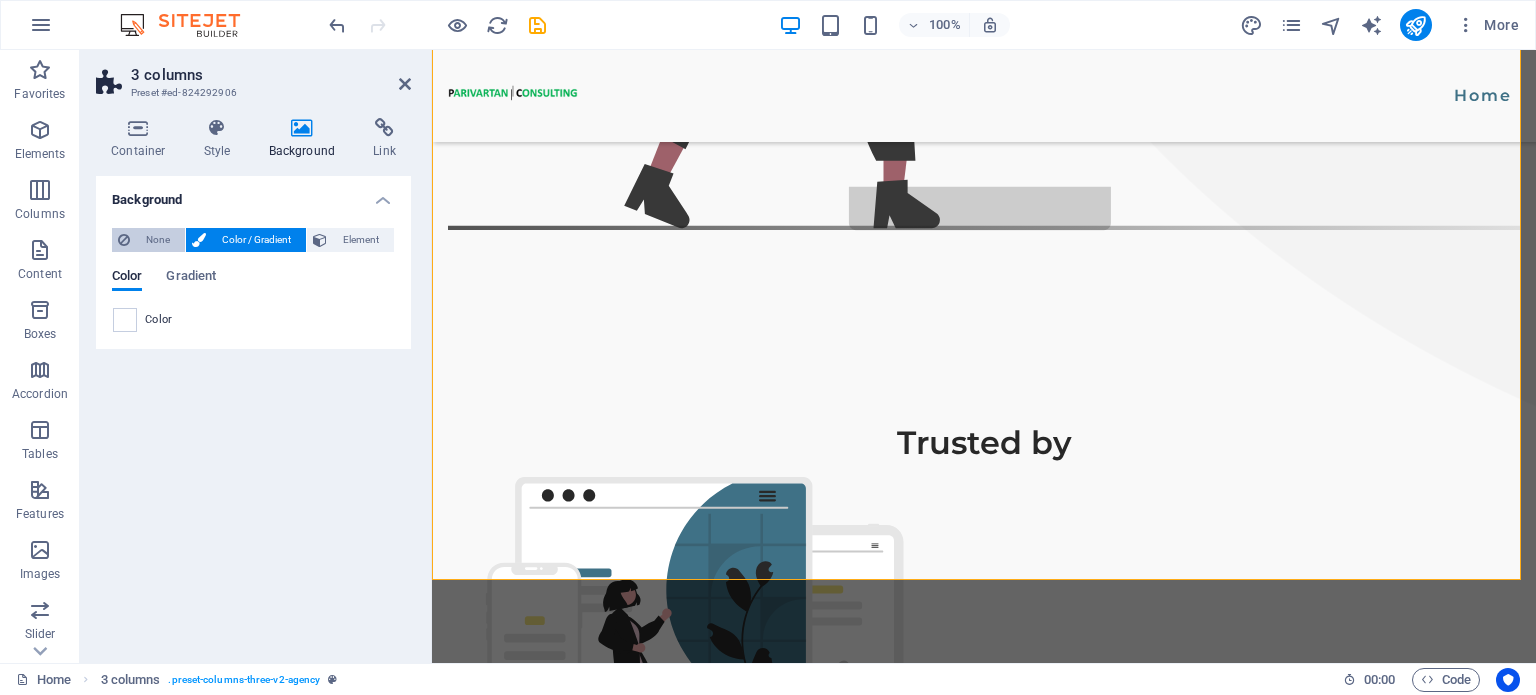 click on "None" at bounding box center [157, 240] 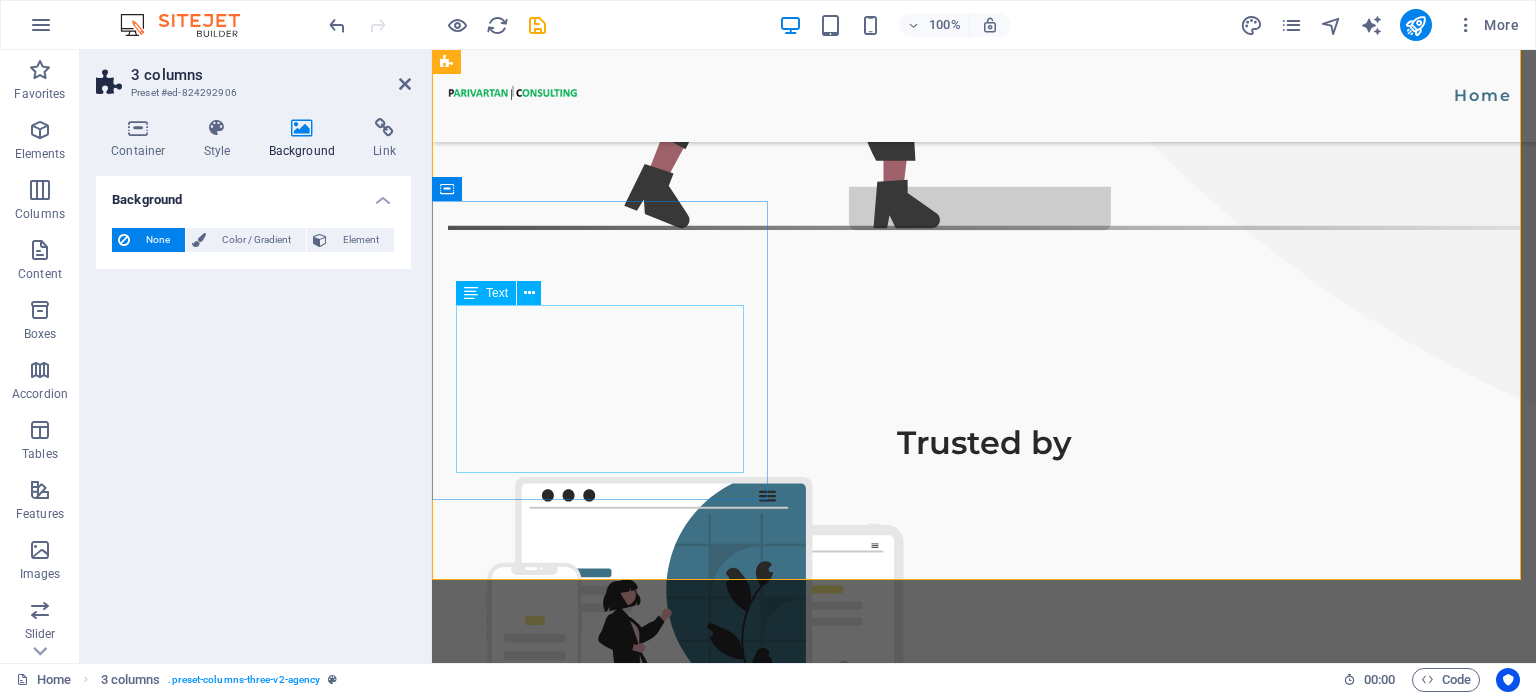 click on "We are a forward-looking technology consulting and advisory firm specializing in AI, blockchain, and next-gen software solutions. We empower businesses to innovate, scale, and stay future-ready through cutting-edge technologies and expert-led transformations." at bounding box center (602, 1566) 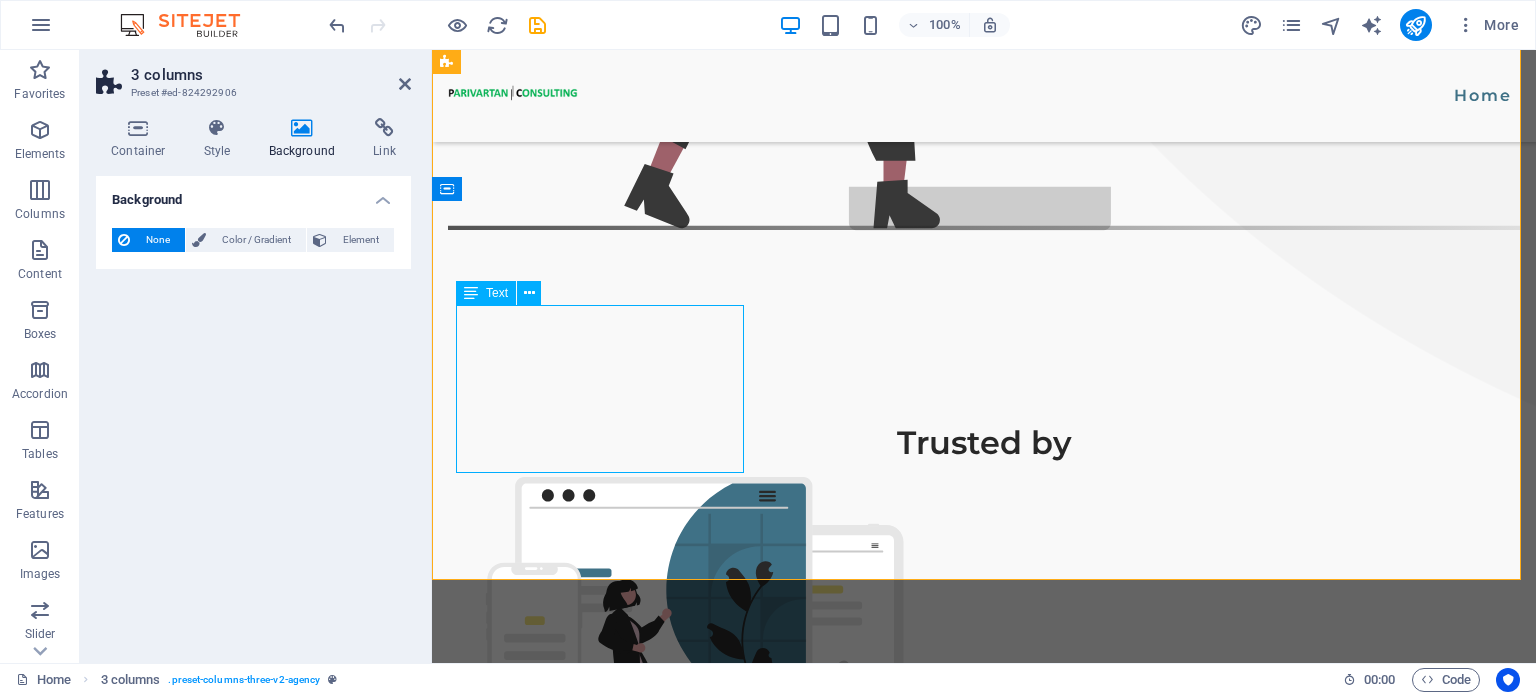 click on "We are a forward-looking technology consulting and advisory firm specializing in AI, blockchain, and next-gen software solutions. We empower businesses to innovate, scale, and stay future-ready through cutting-edge technologies and expert-led transformations." at bounding box center (602, 1566) 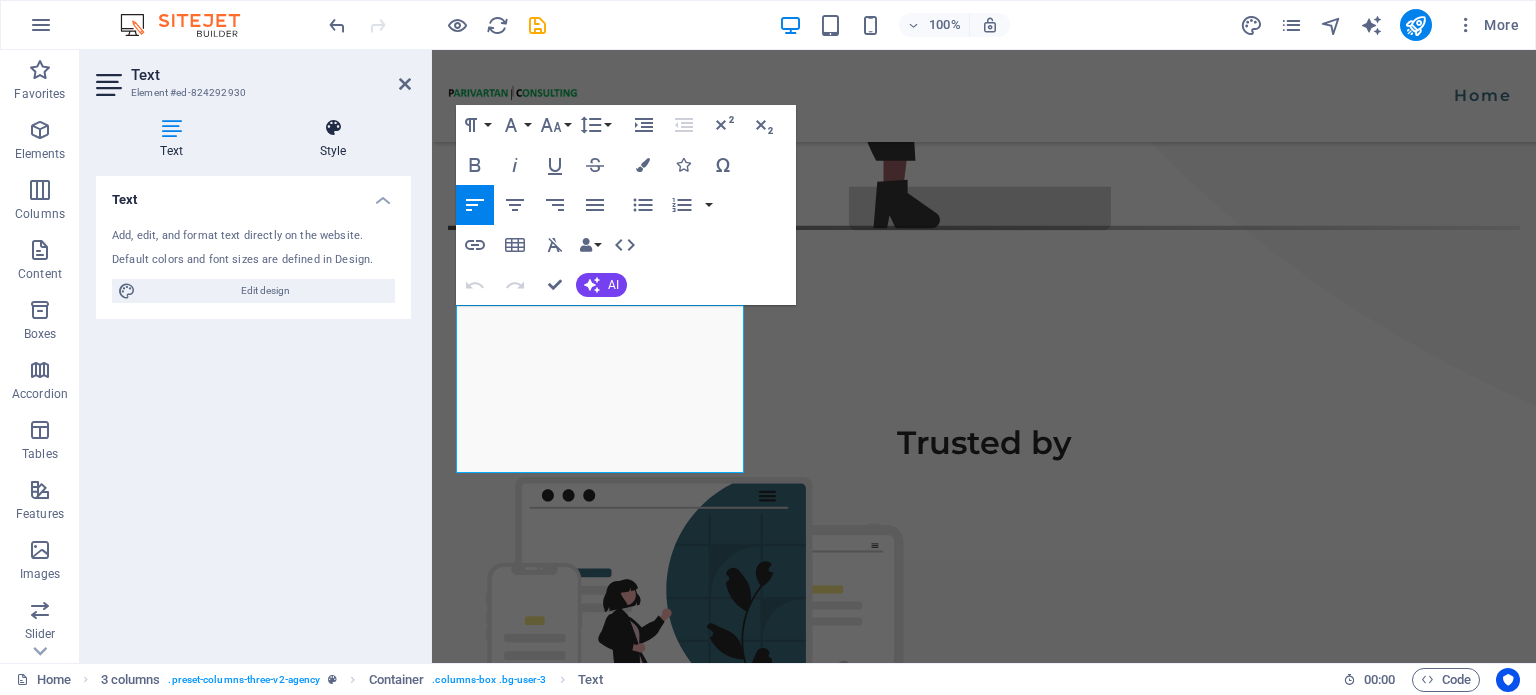 click on "Style" at bounding box center [333, 139] 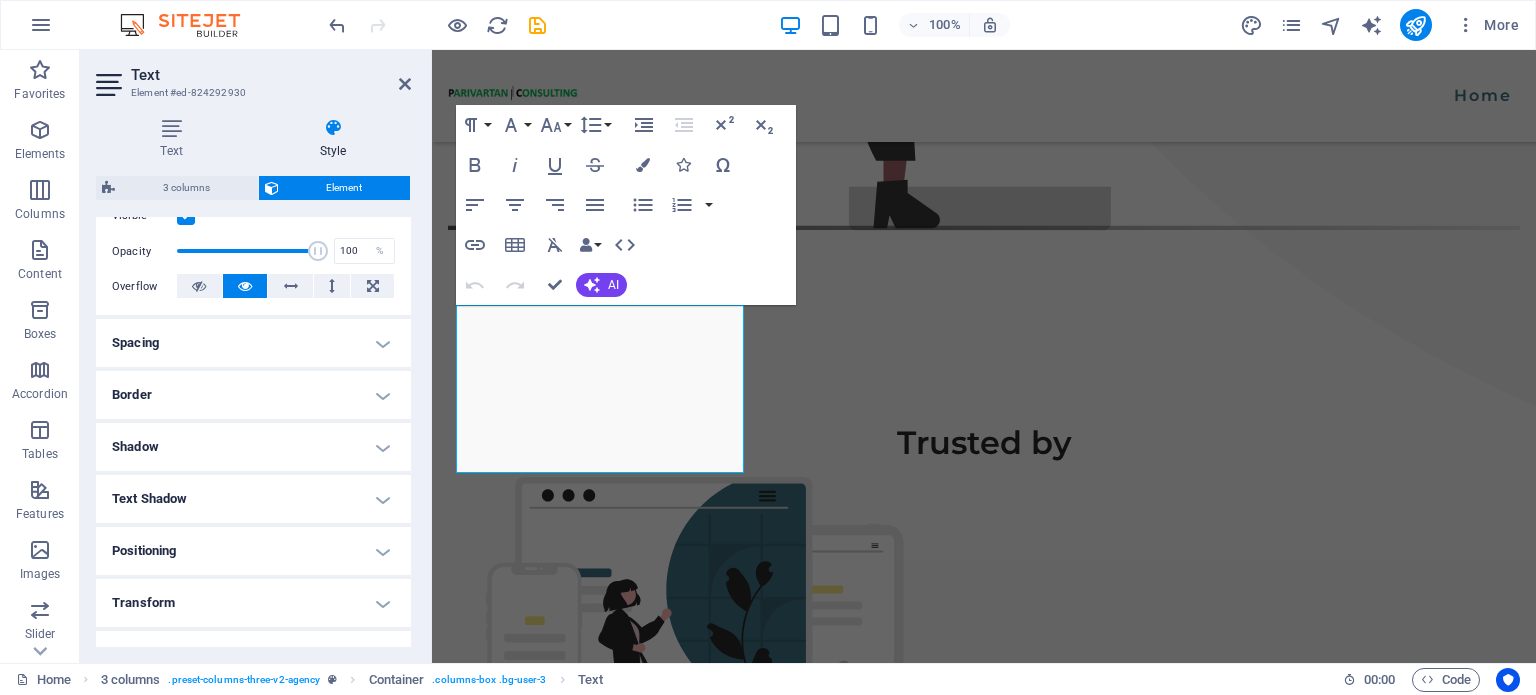 scroll, scrollTop: 280, scrollLeft: 0, axis: vertical 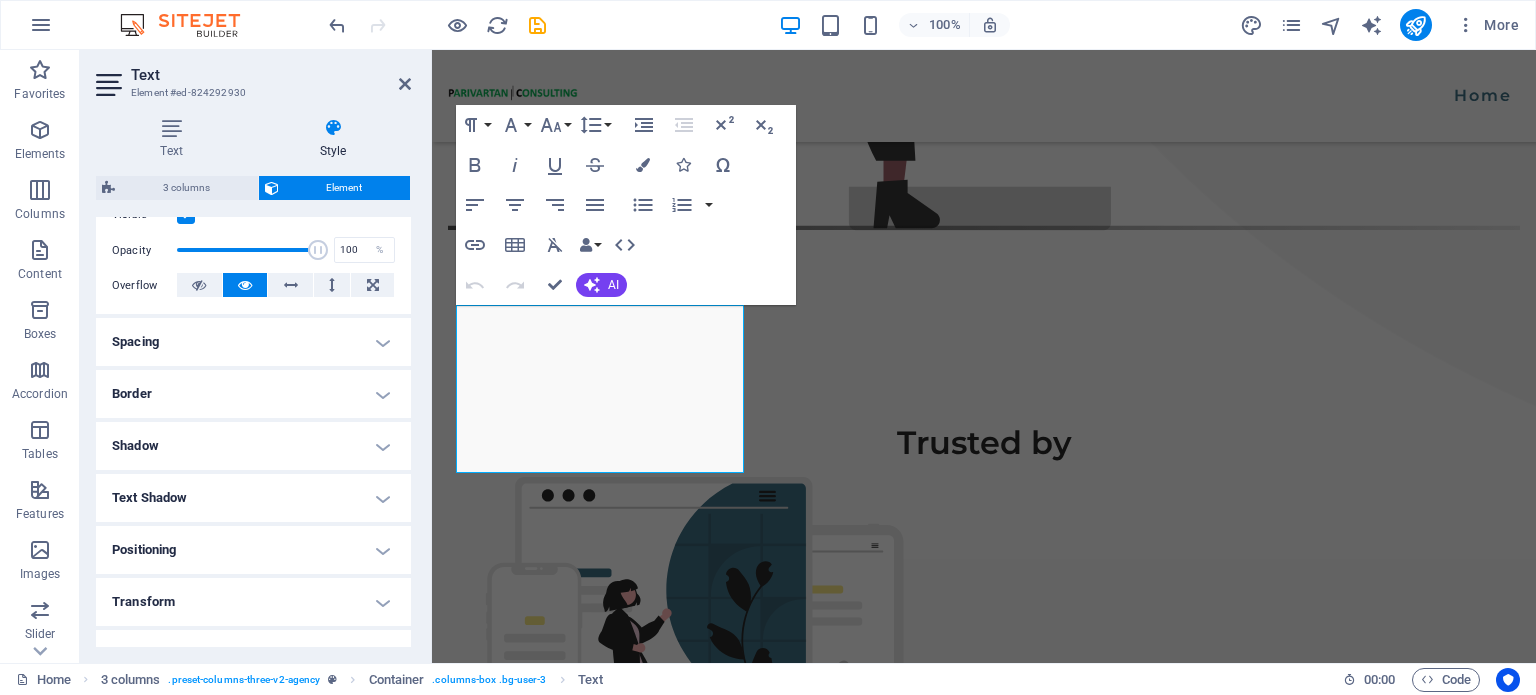 click on "Shadow" at bounding box center [253, 446] 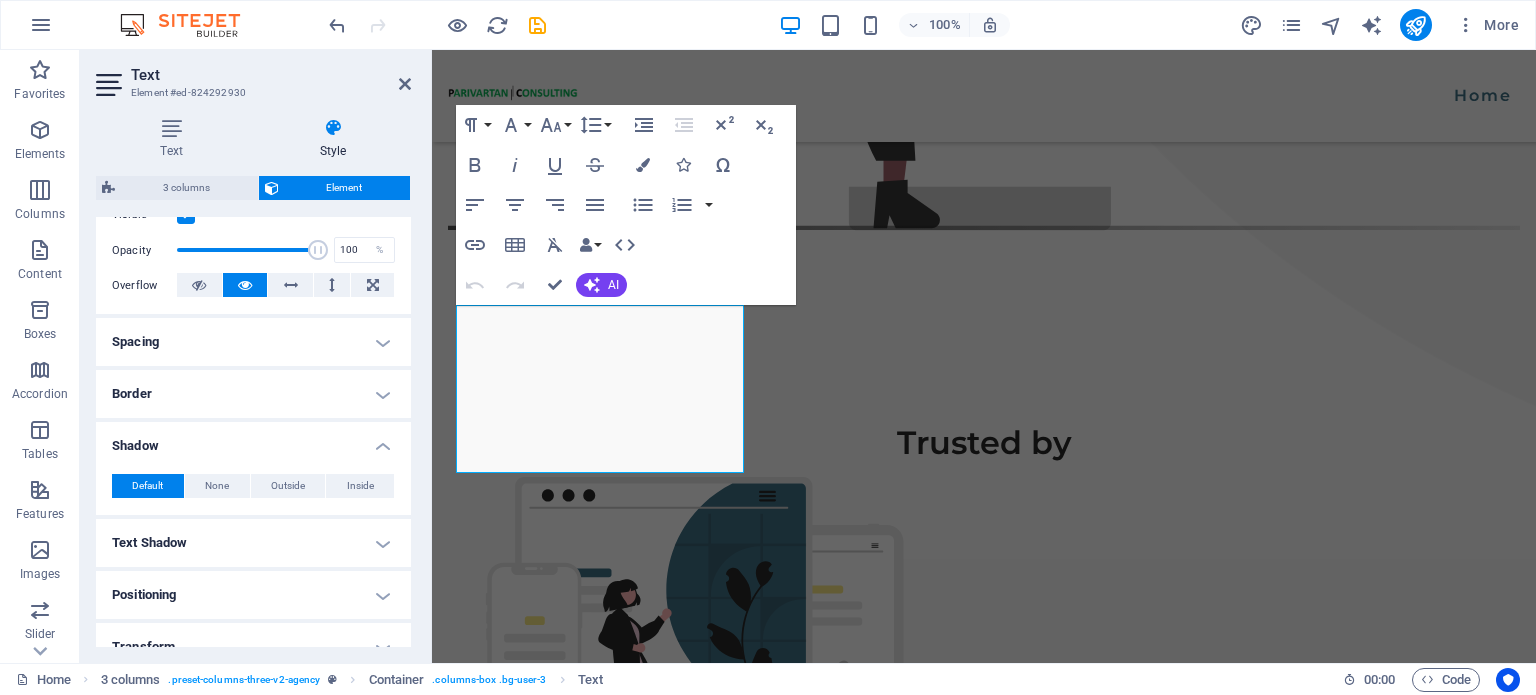 click on "Text Shadow" at bounding box center [253, 543] 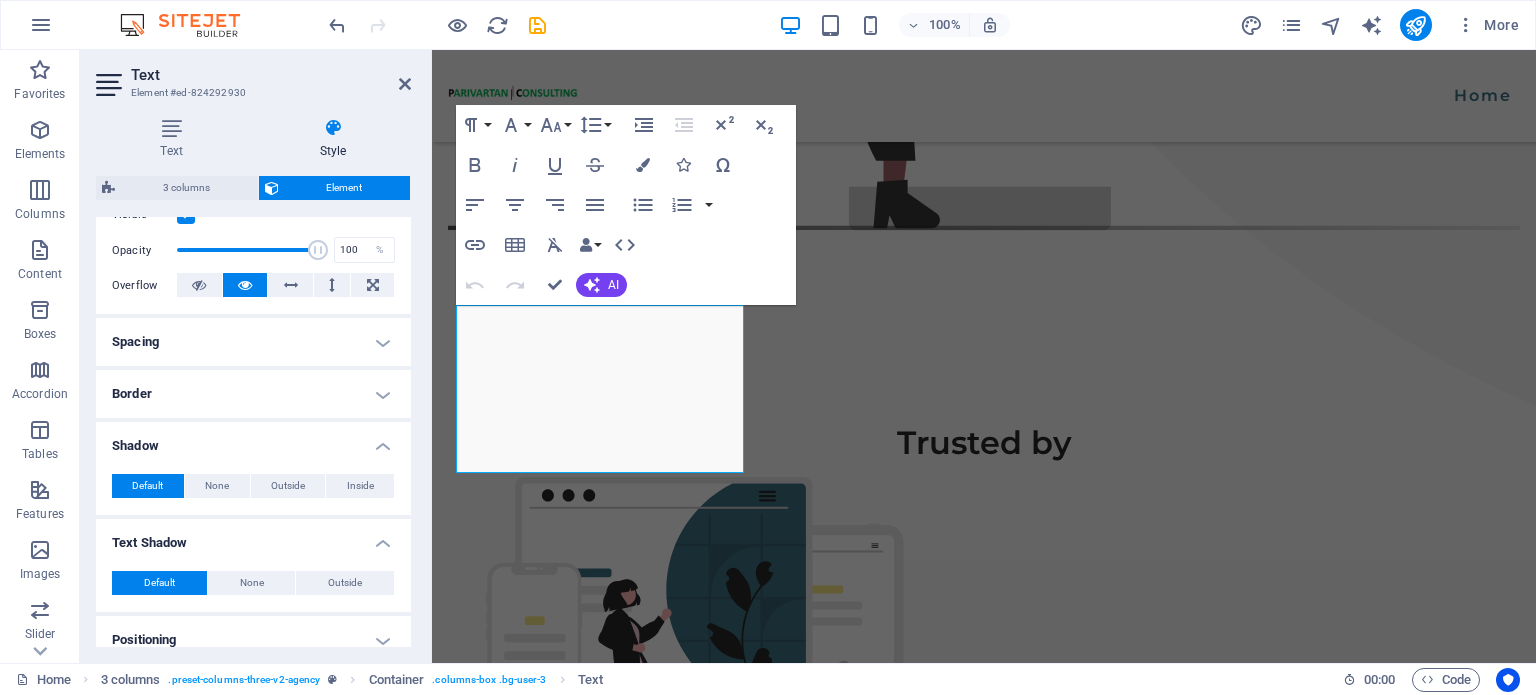 scroll, scrollTop: 452, scrollLeft: 0, axis: vertical 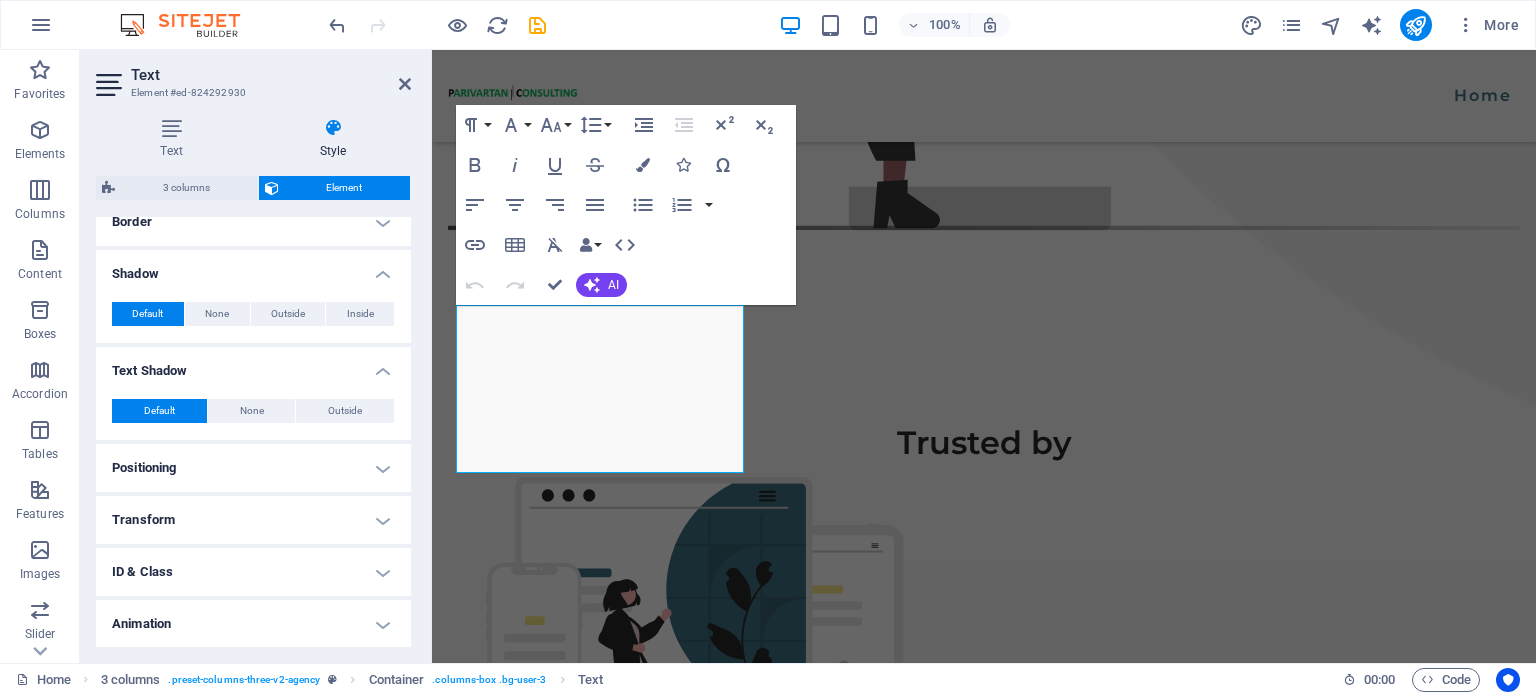 click on "Positioning" at bounding box center [253, 468] 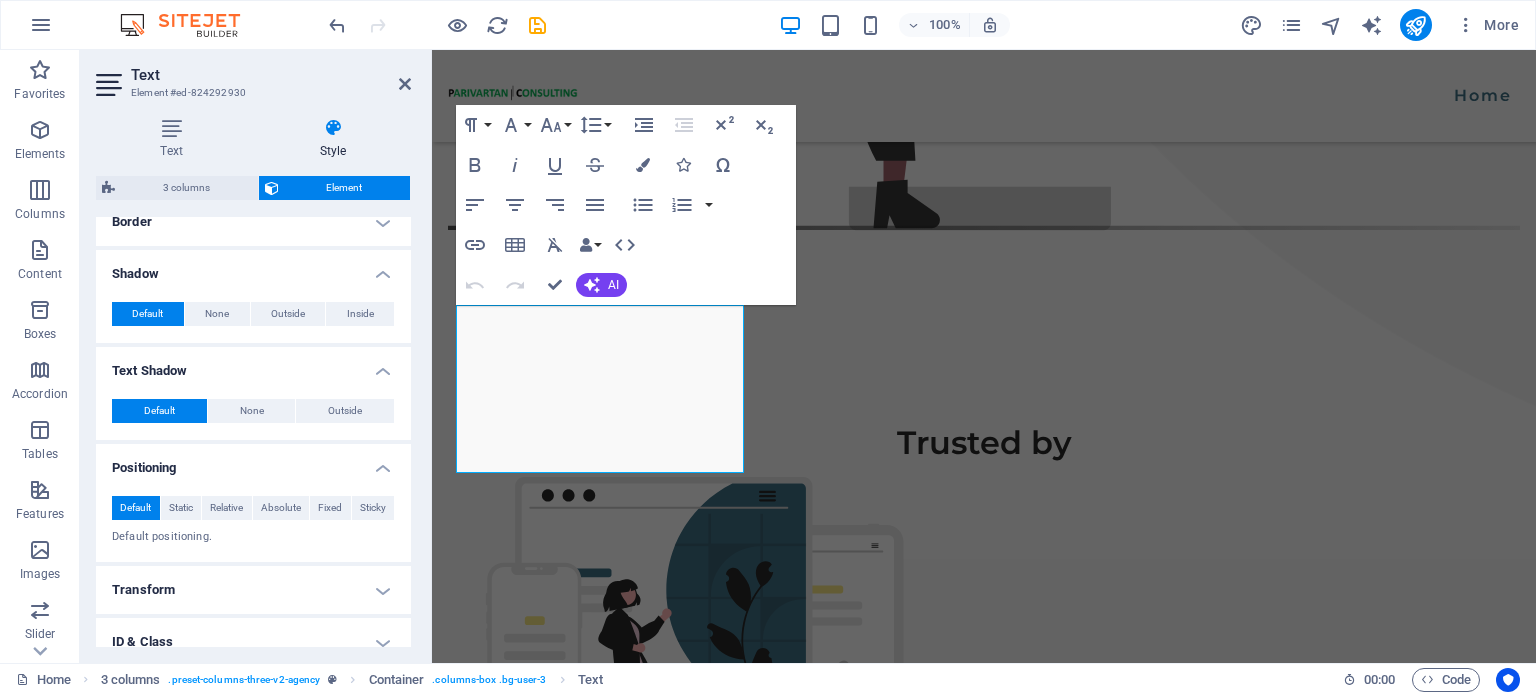 click on "Border" at bounding box center [253, 222] 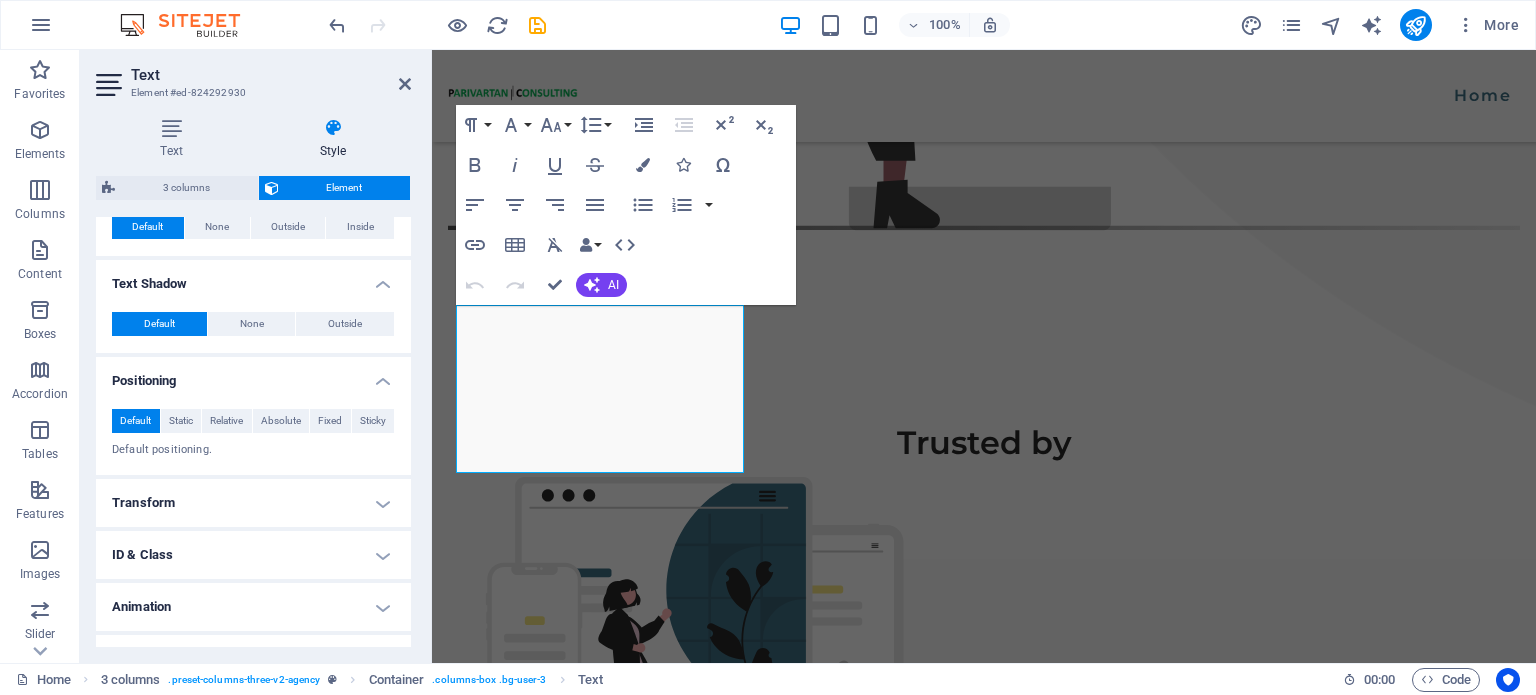 scroll, scrollTop: 654, scrollLeft: 0, axis: vertical 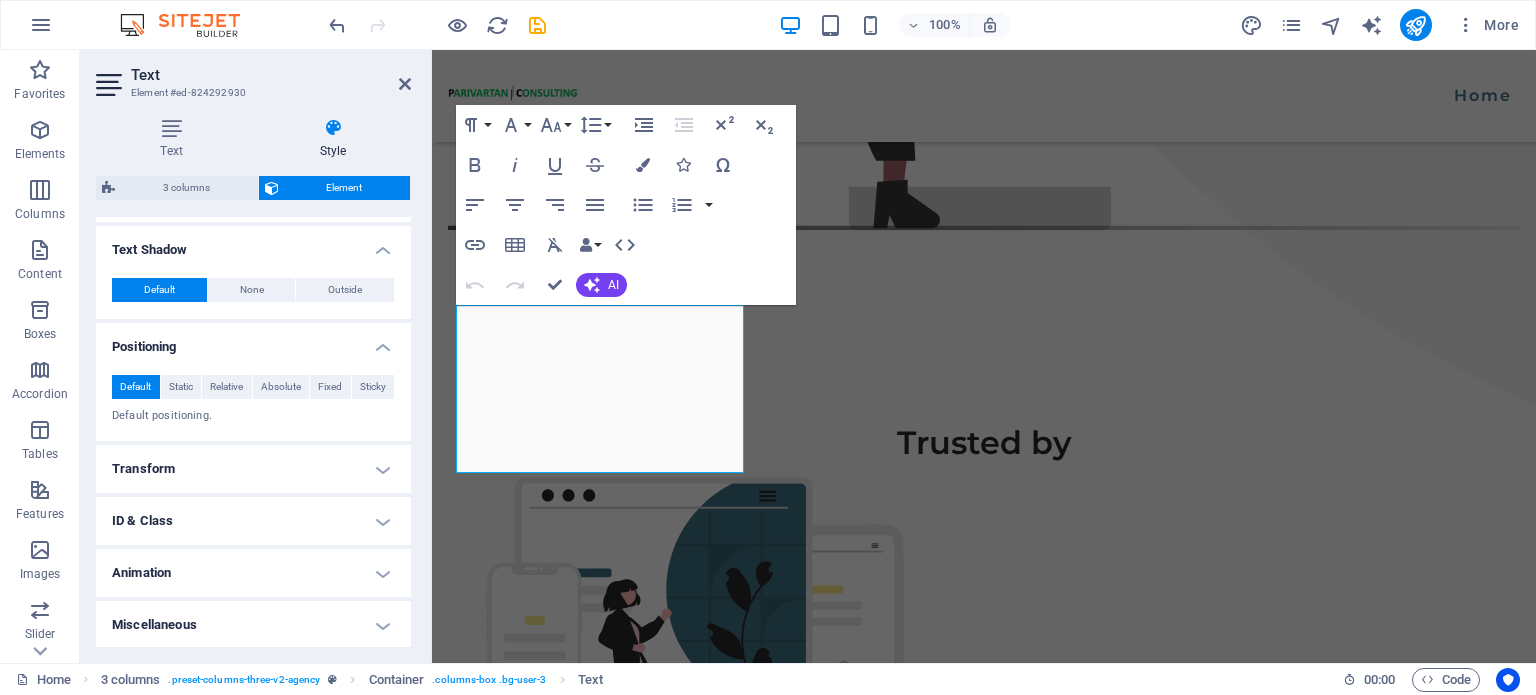 click on "Animation" at bounding box center (253, 573) 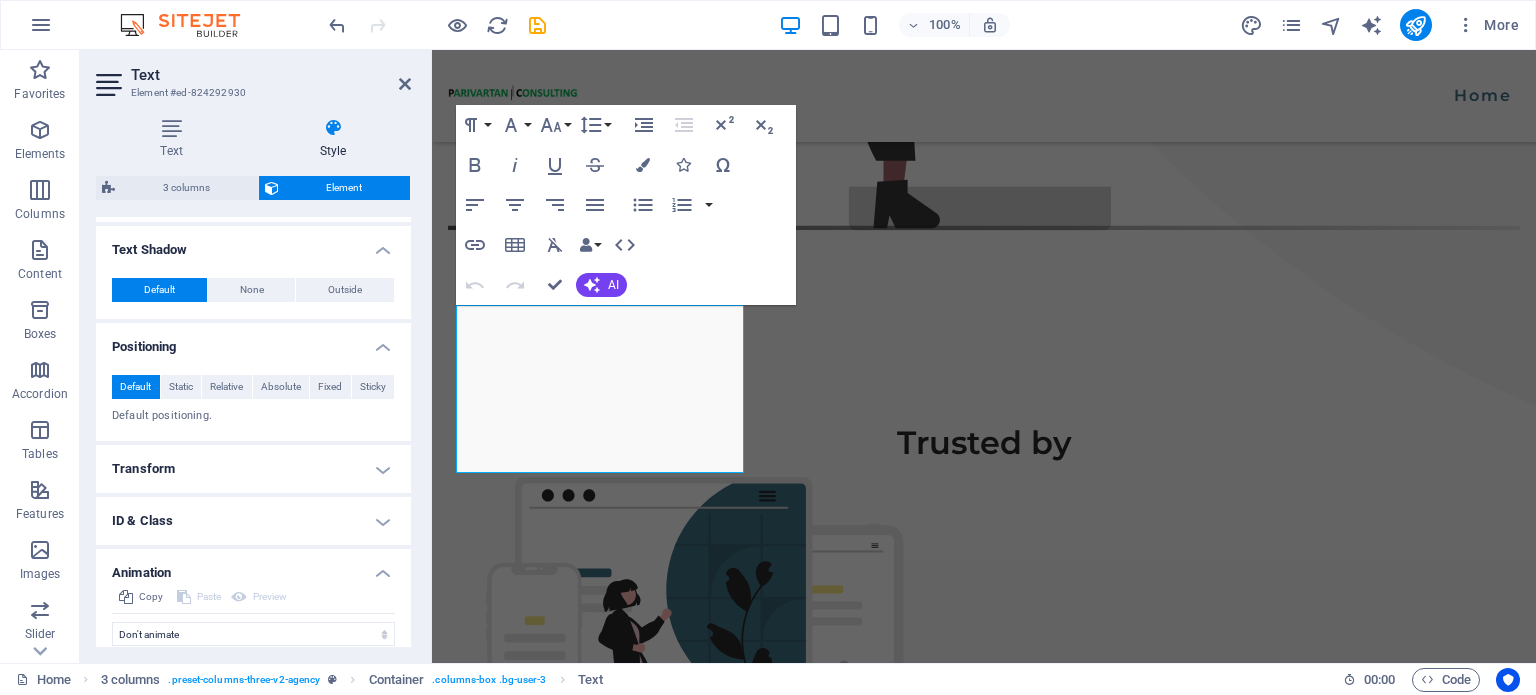 click on "ID & Class" at bounding box center (253, 521) 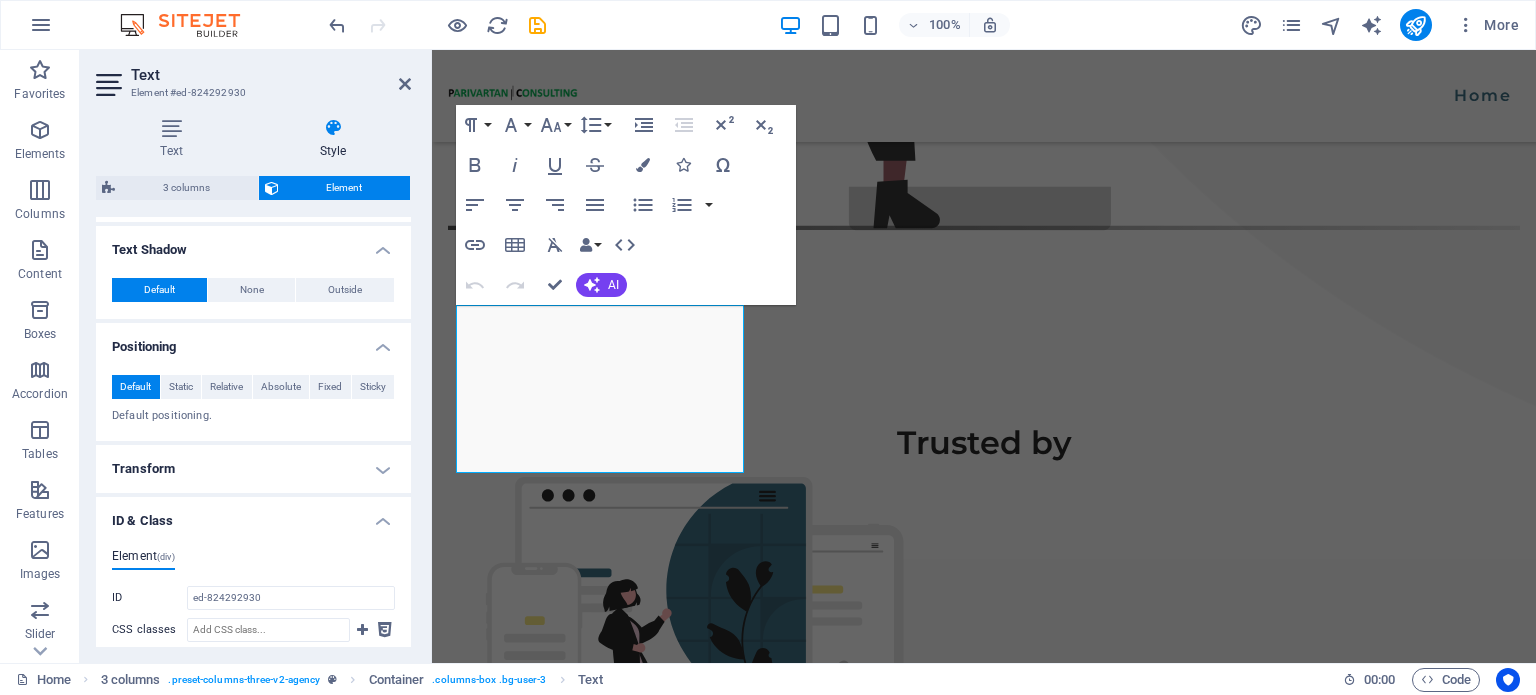 click on "Transform" at bounding box center [253, 469] 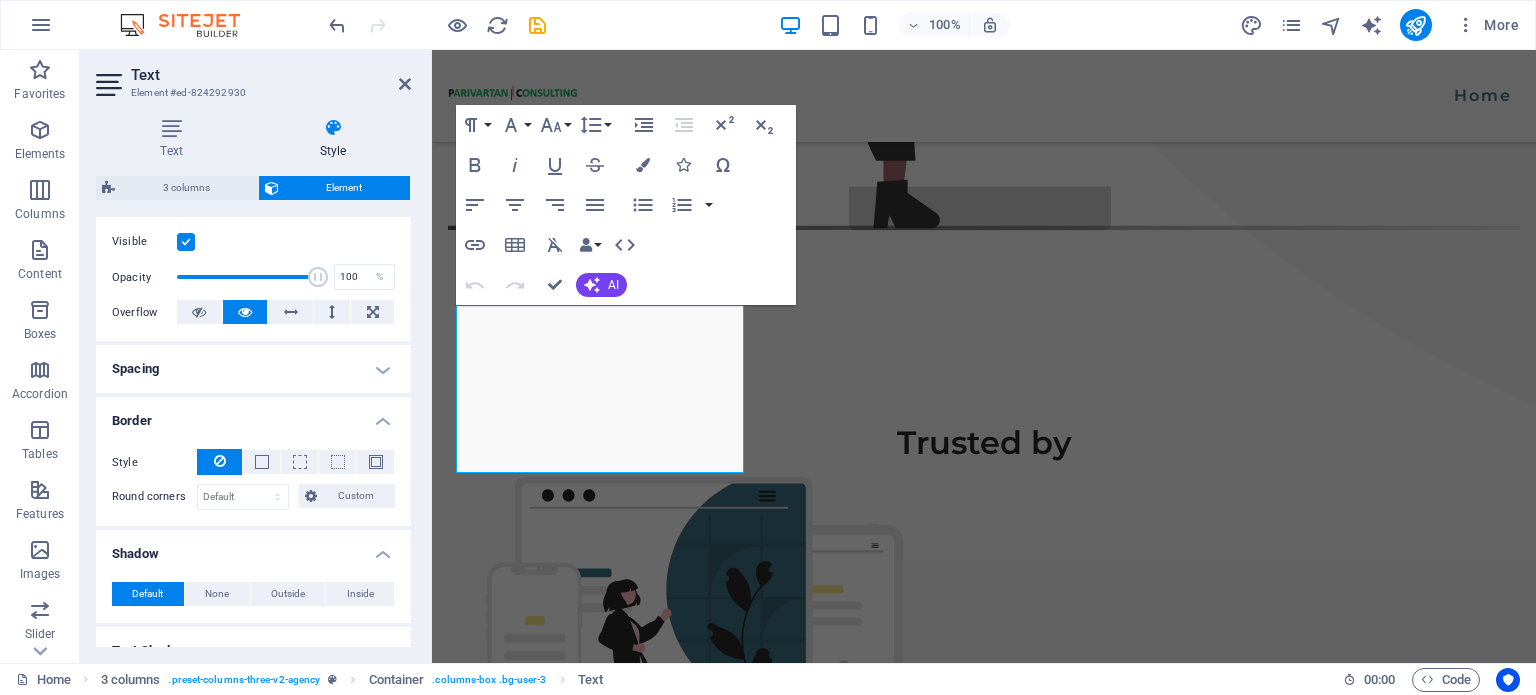 scroll, scrollTop: 140, scrollLeft: 0, axis: vertical 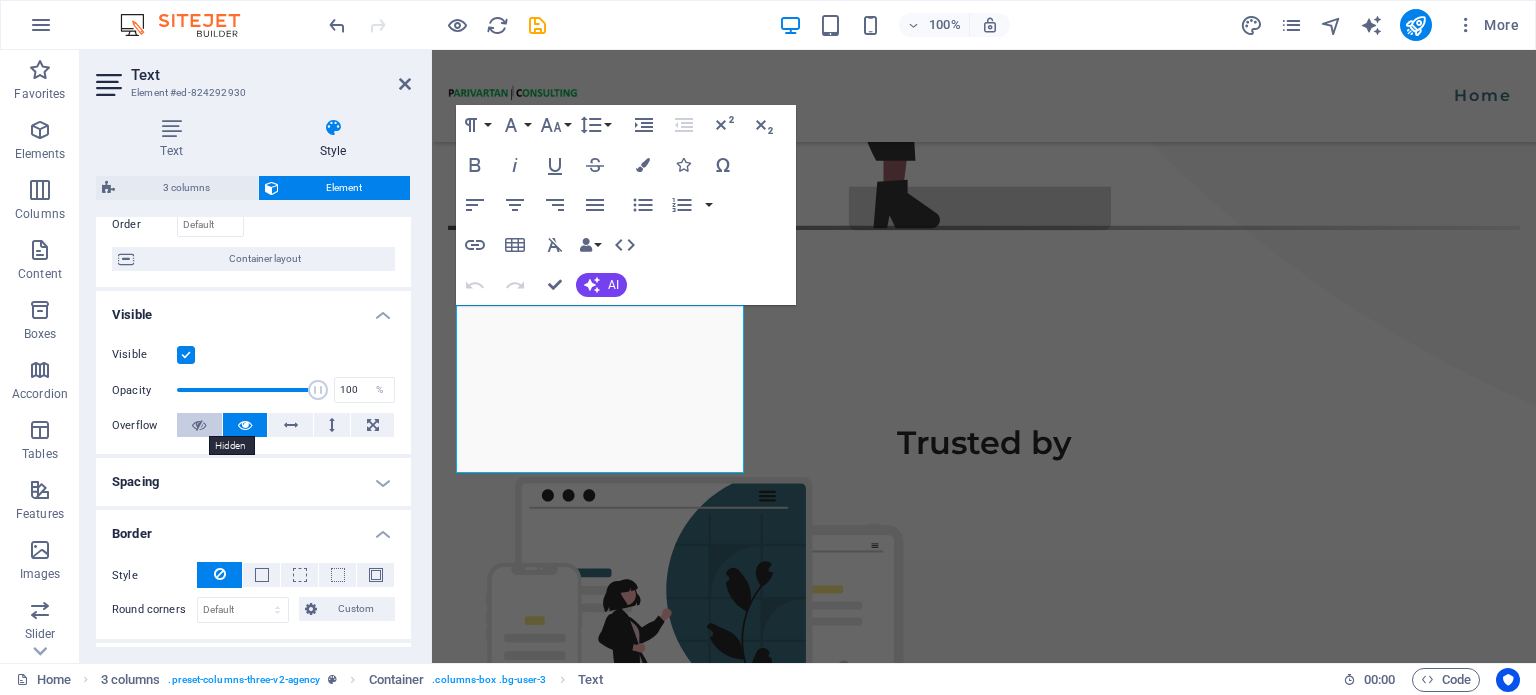 click at bounding box center [199, 425] 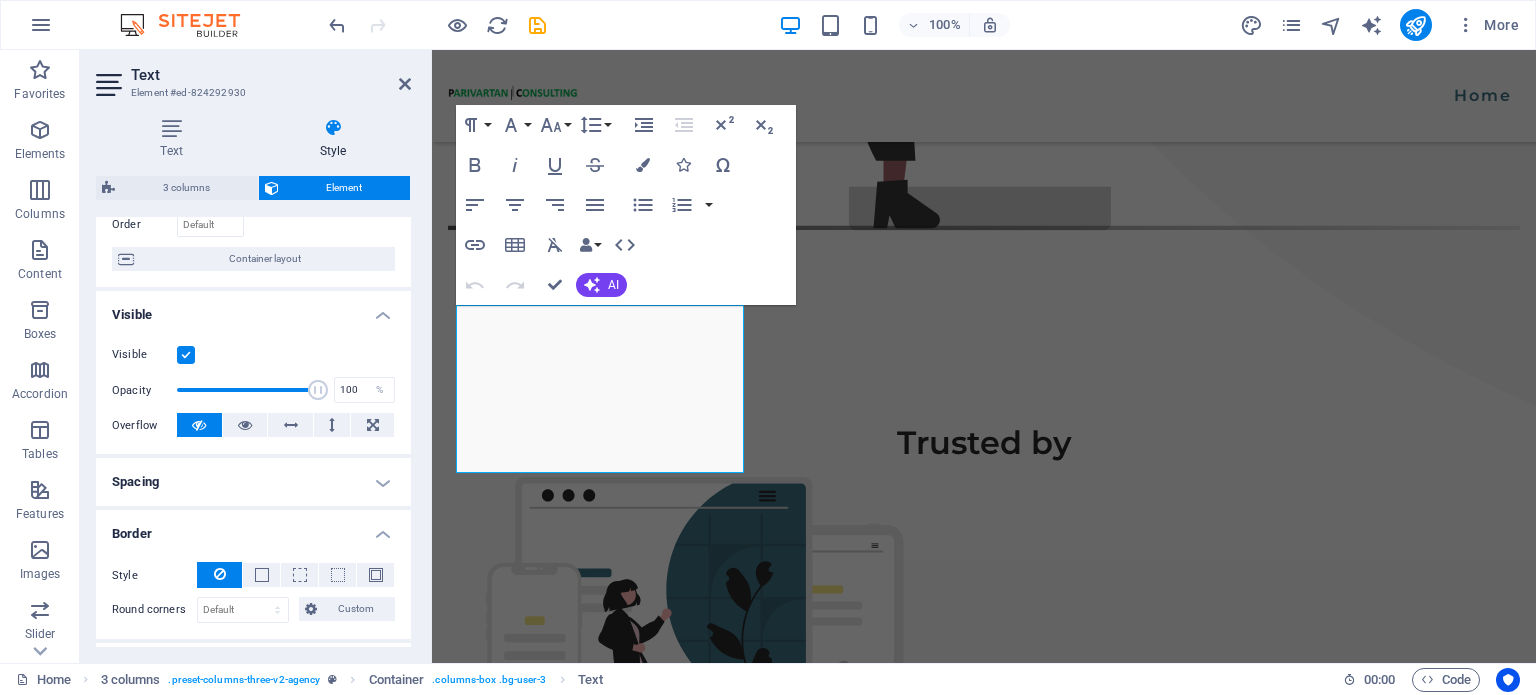 click at bounding box center [199, 425] 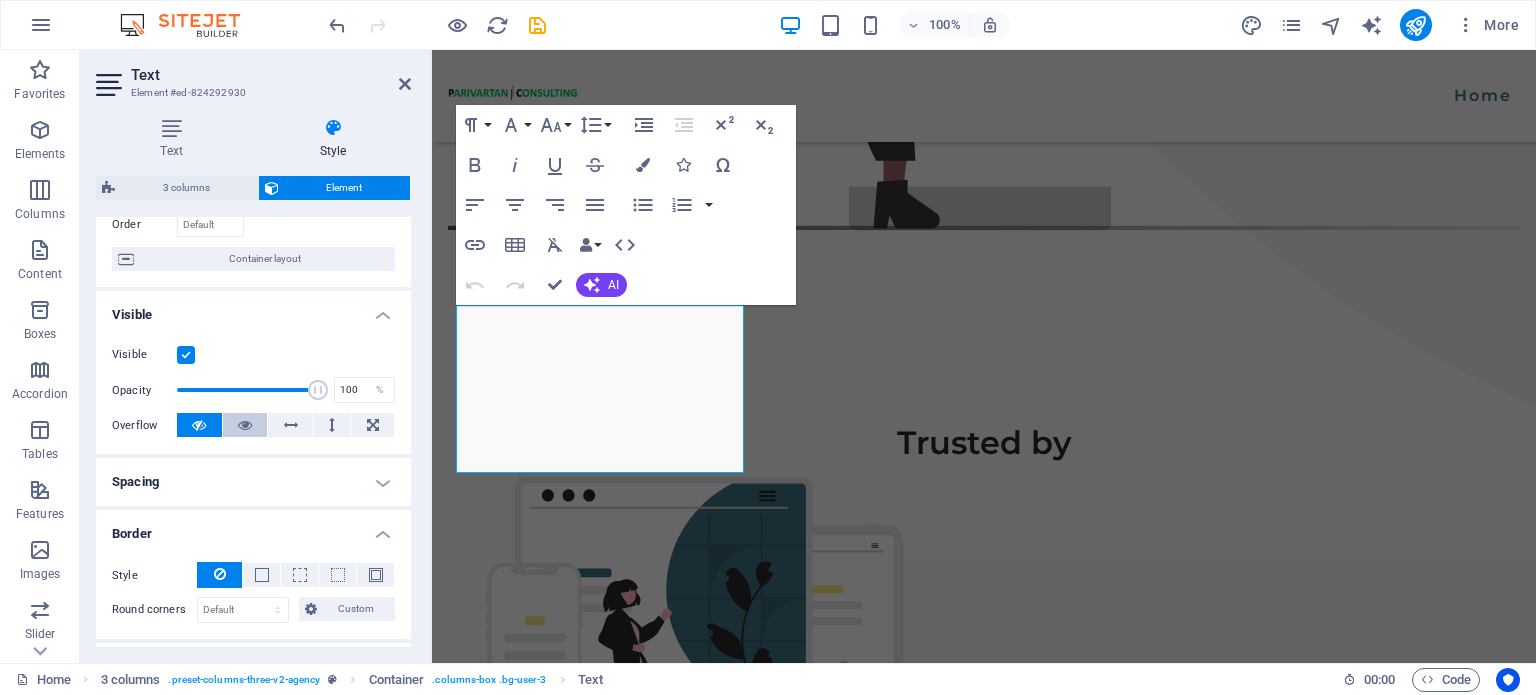 click at bounding box center [245, 425] 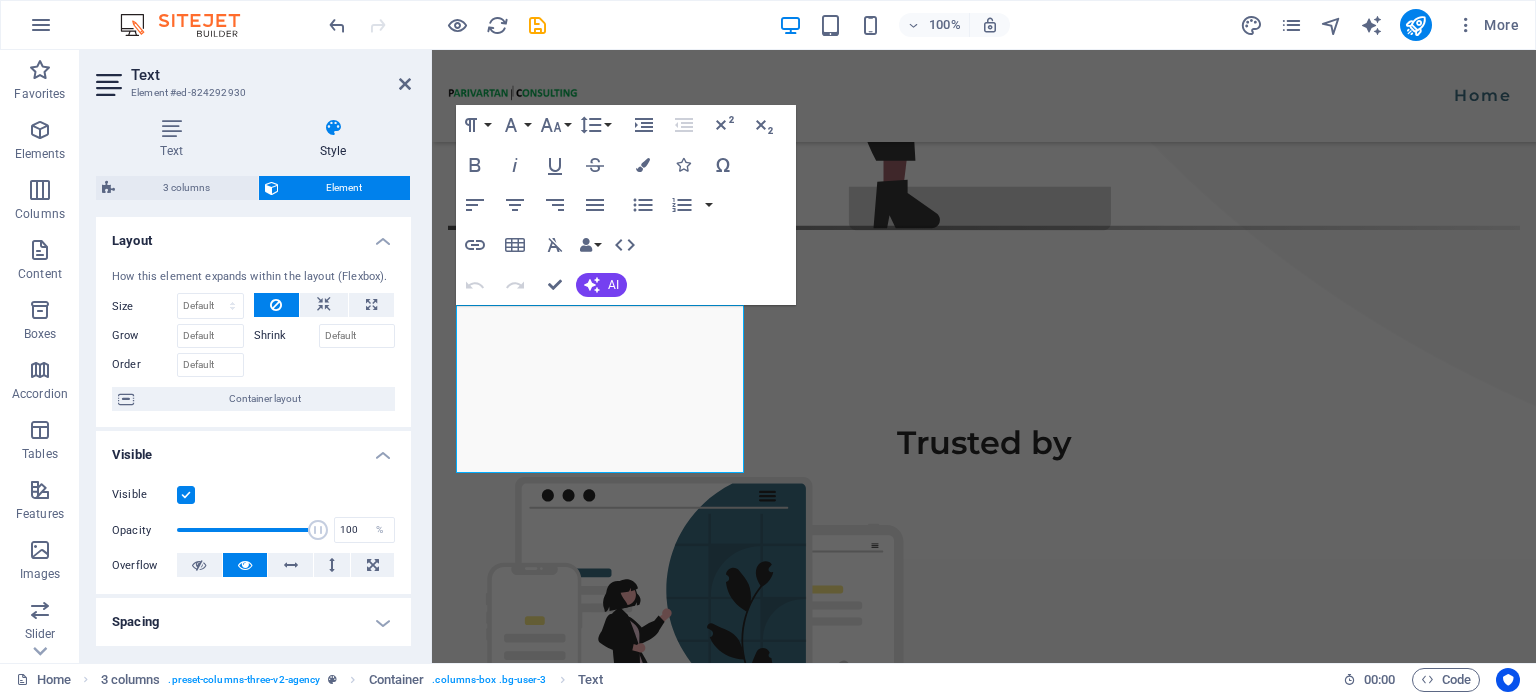 scroll, scrollTop: 0, scrollLeft: 0, axis: both 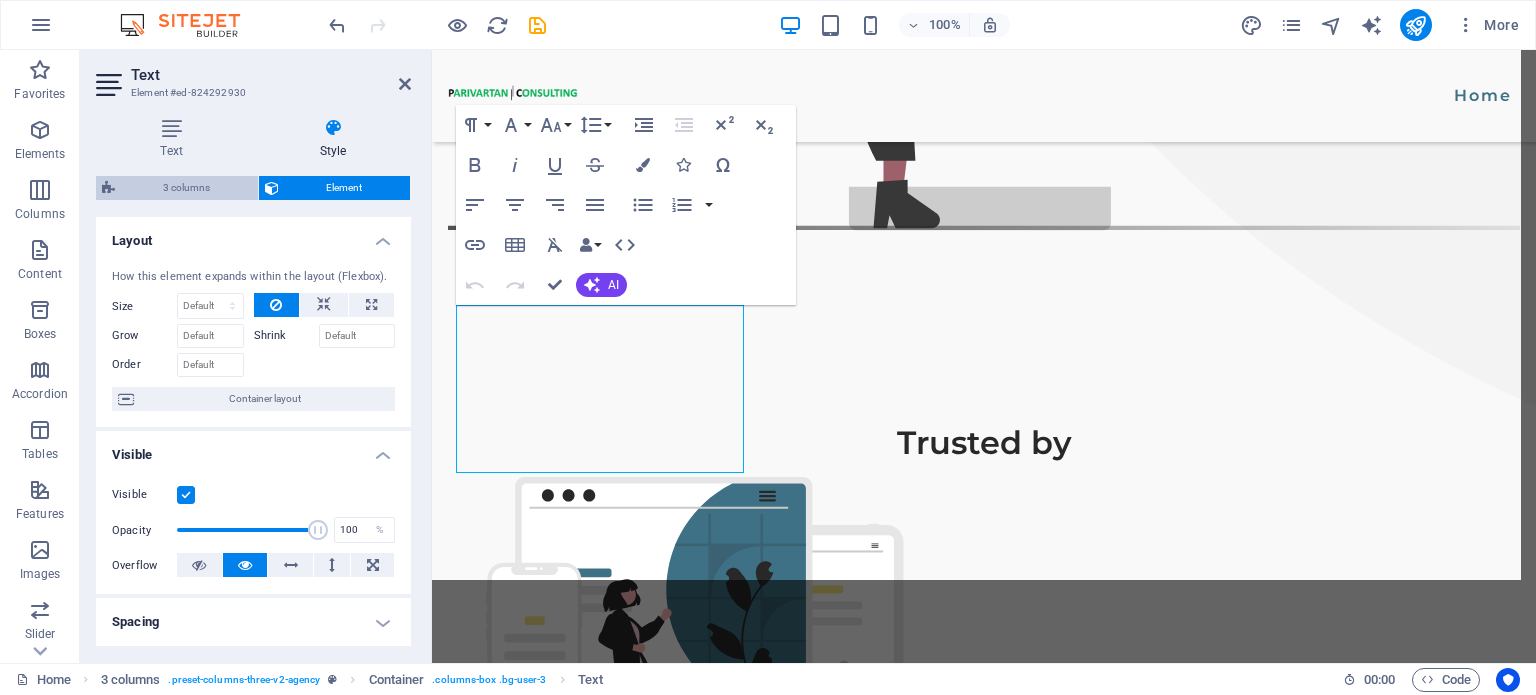 click on "3 columns" at bounding box center (186, 188) 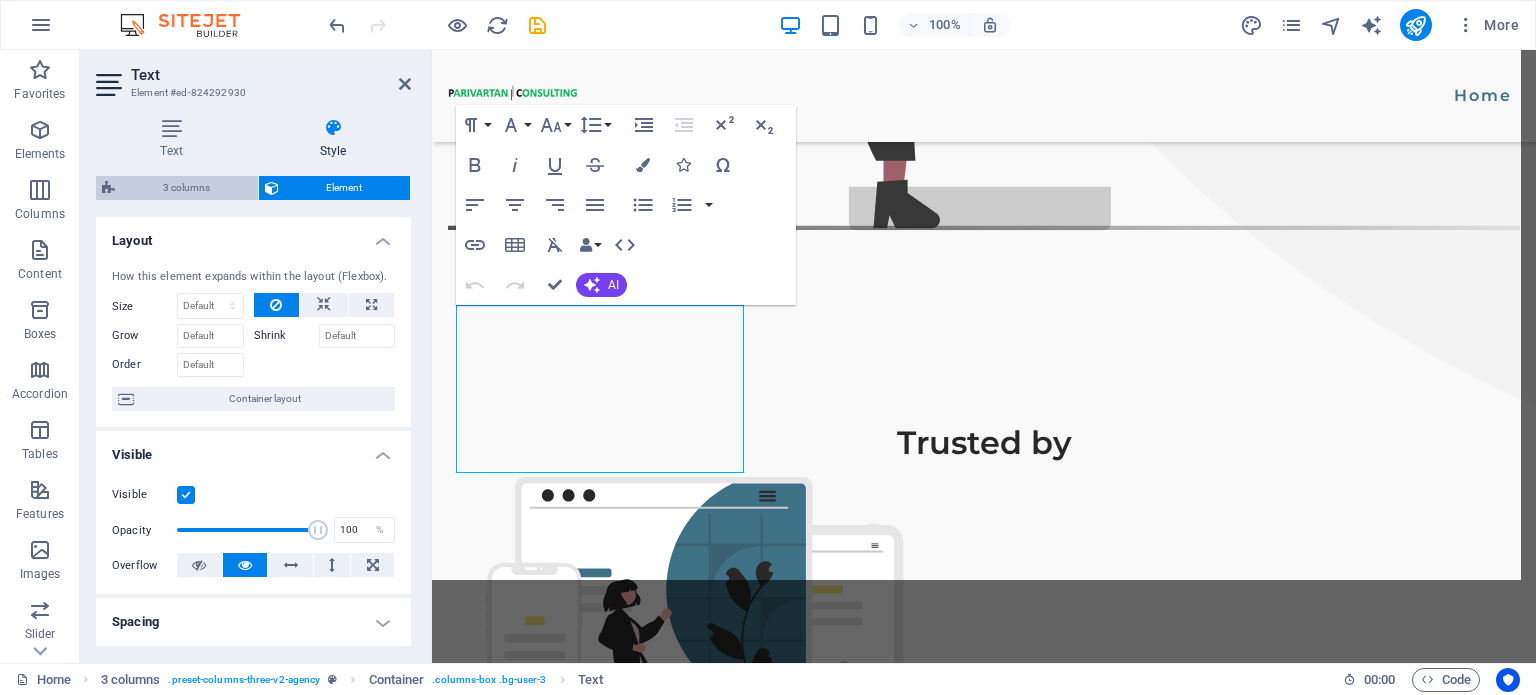select on "px" 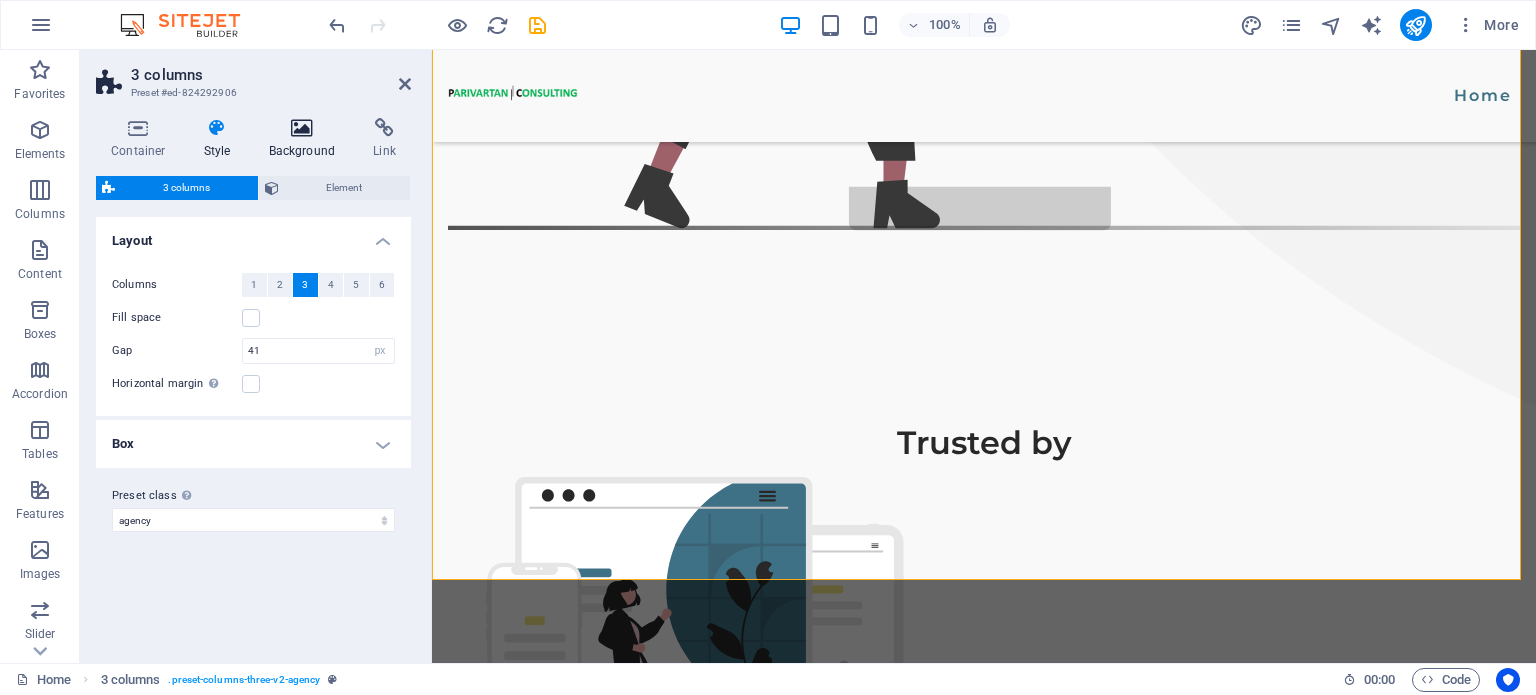 click on "Background" at bounding box center [306, 139] 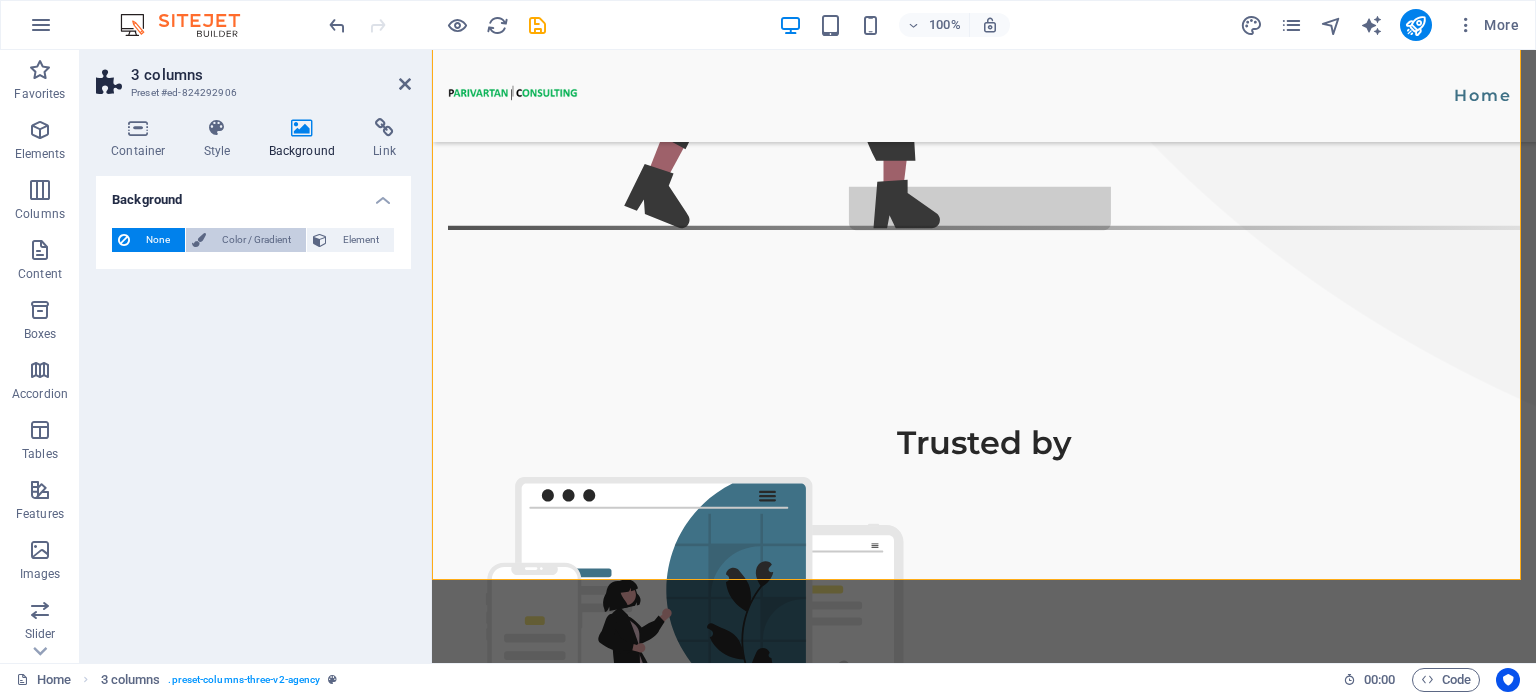 click on "Color / Gradient" at bounding box center [256, 240] 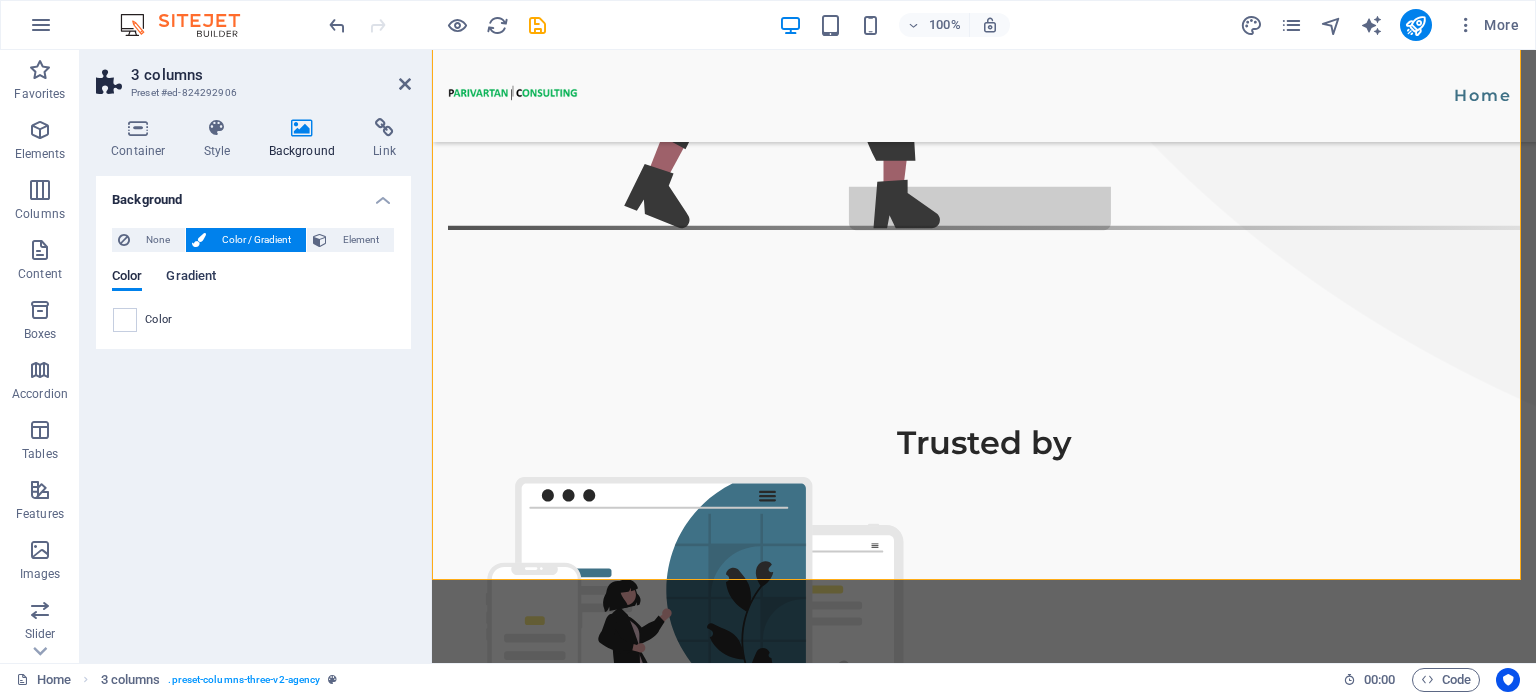 click on "Gradient" at bounding box center (191, 278) 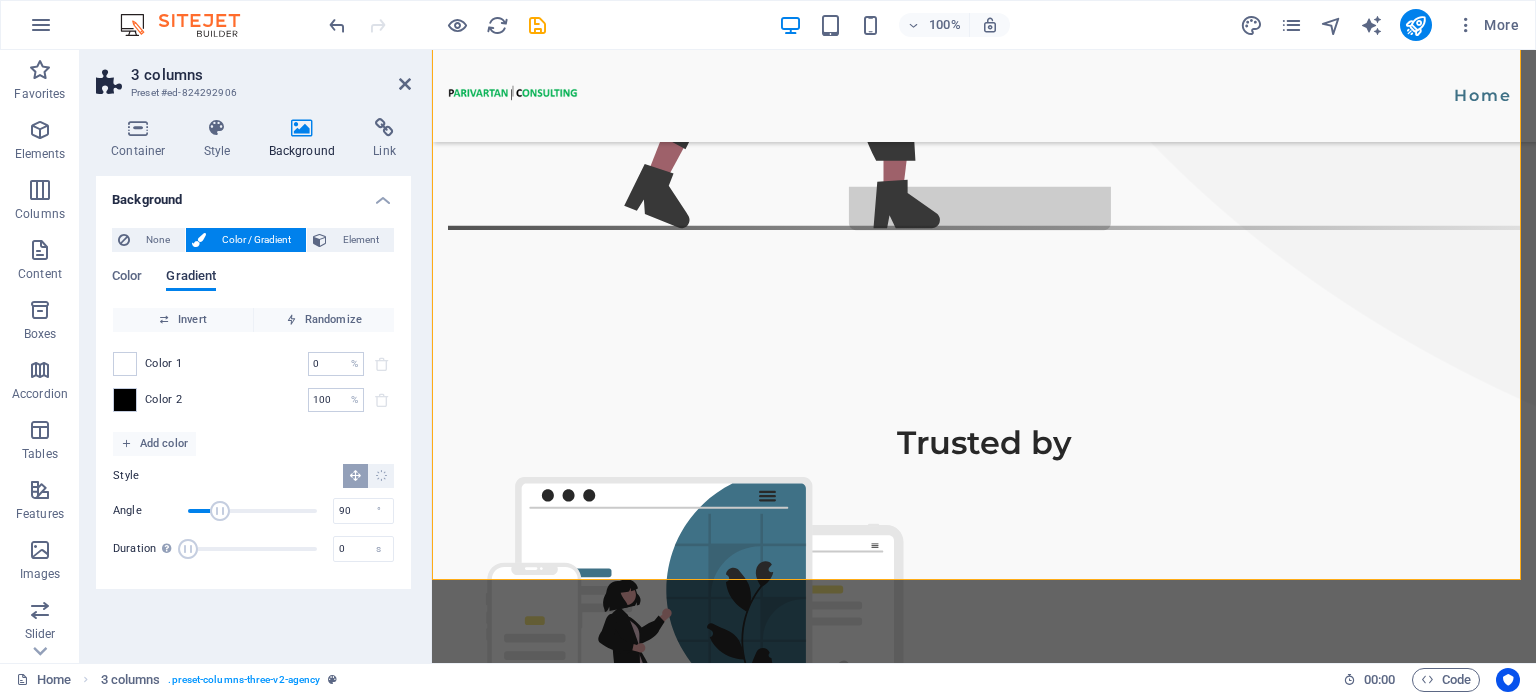 click on "Gradient" at bounding box center (191, 278) 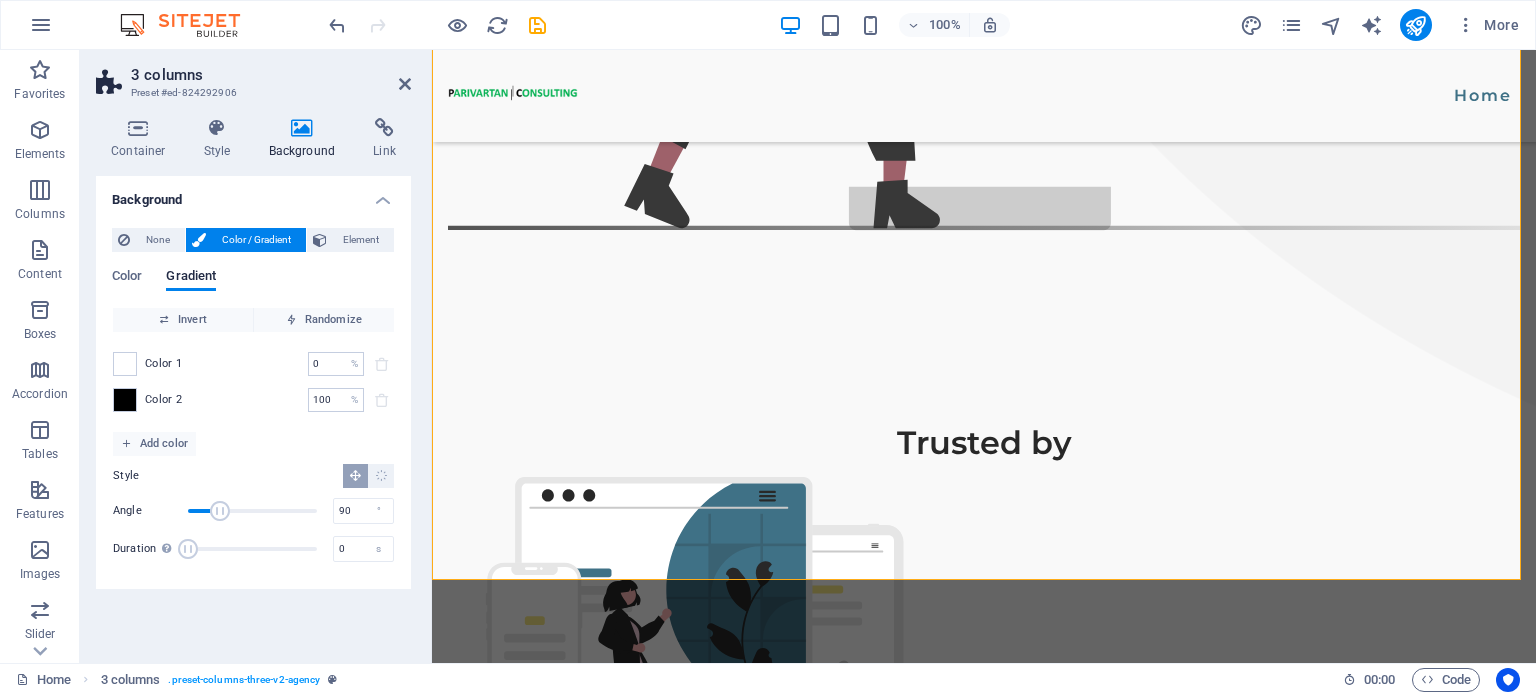 click on "Color Gradient" at bounding box center [253, 288] 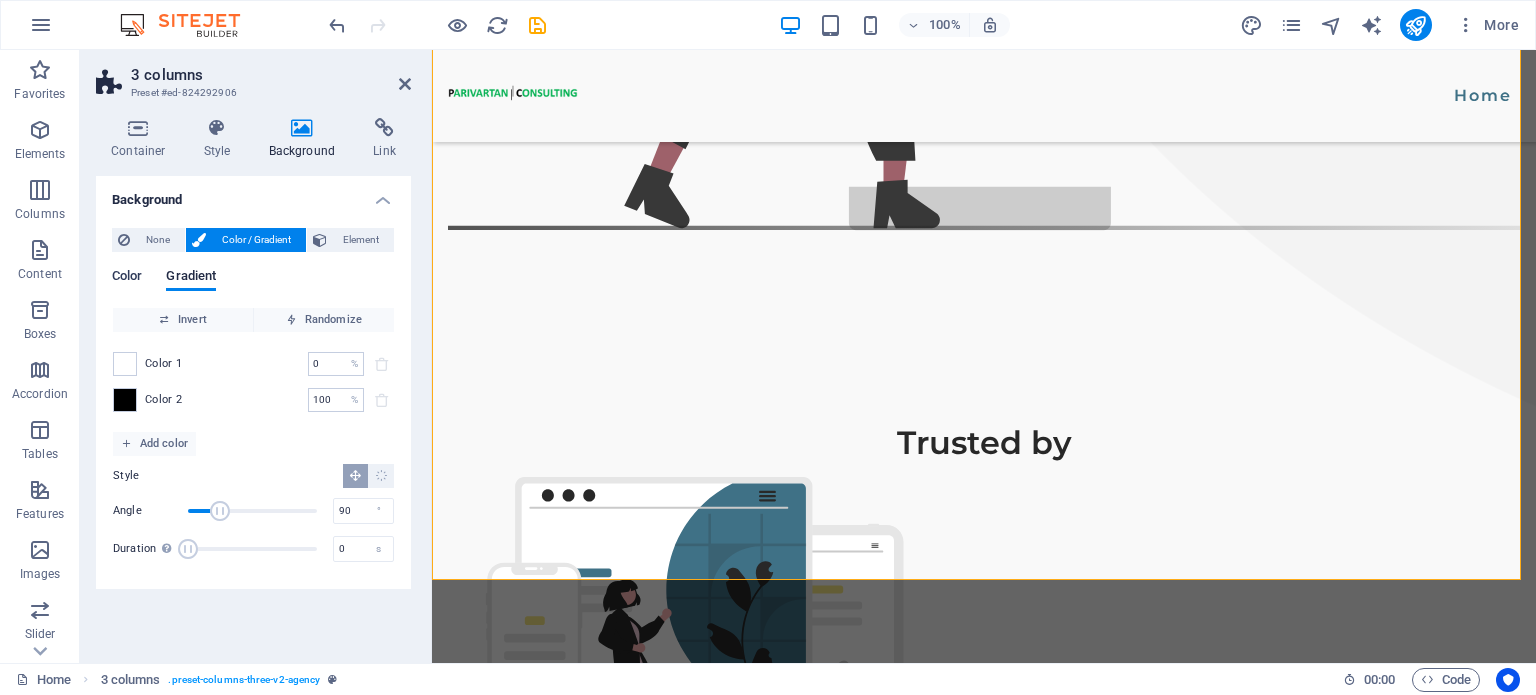 click on "Color" at bounding box center (127, 278) 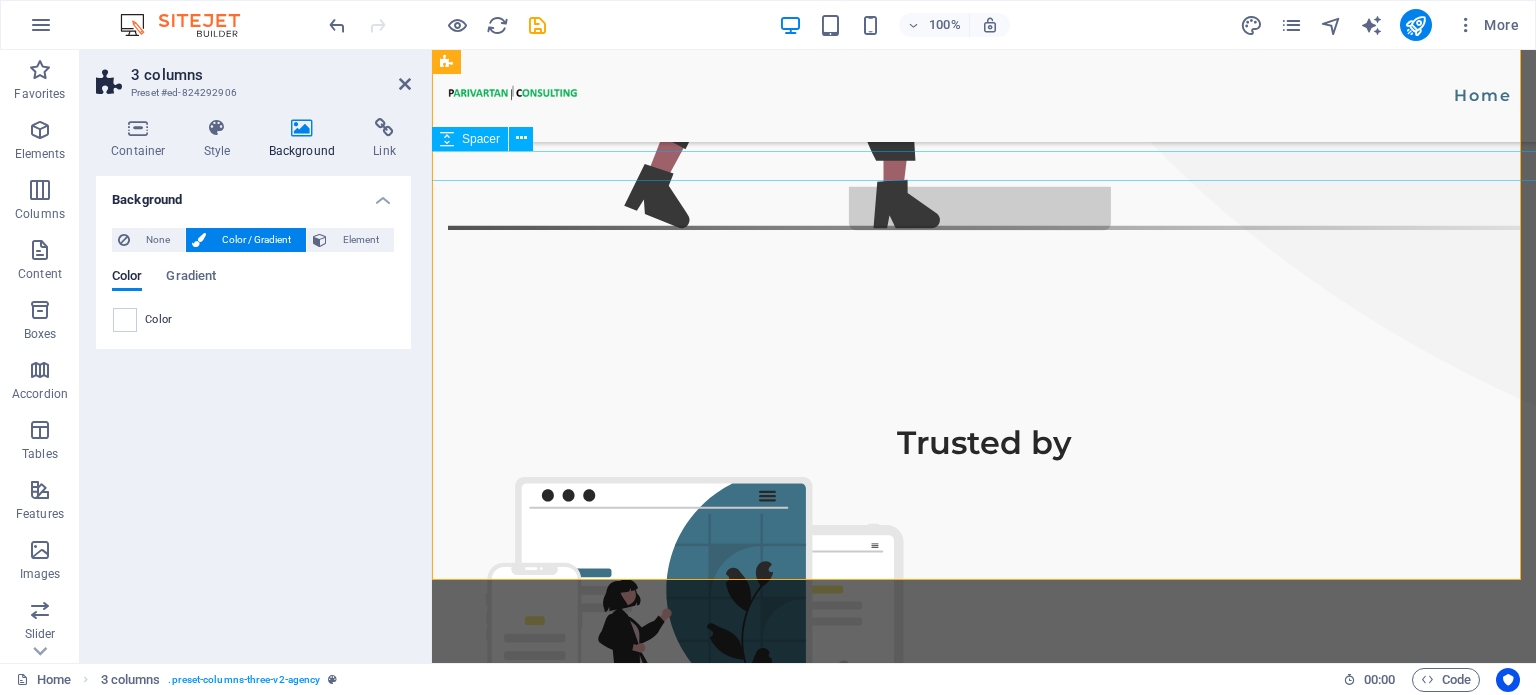 click at bounding box center [984, 1337] 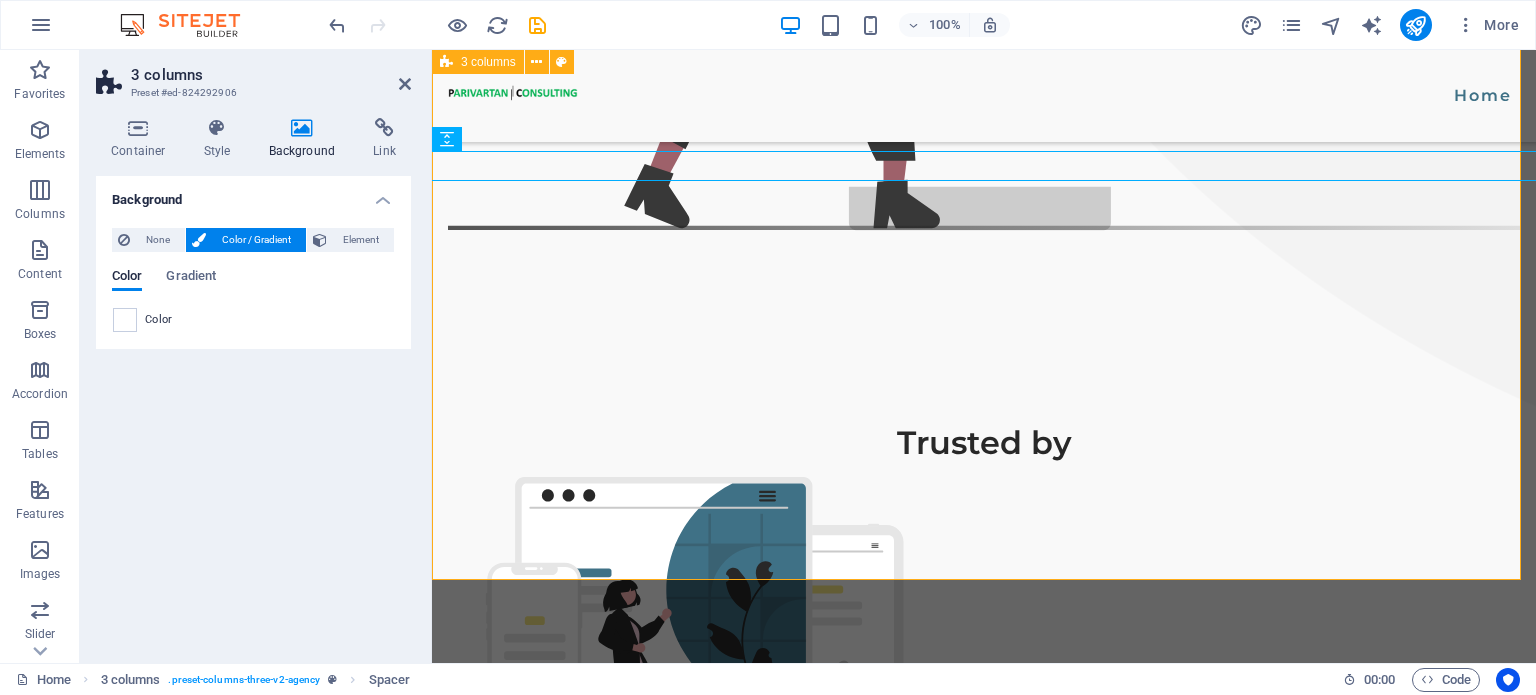 click on "Our services Technology Consulting We are a forward-looking technology consulting and advisory firm specializing in AI, blockchain, and next-gen software solutions. We empower businesses to innovate, scale, and stay future-ready through cutting-edge technologies and expert-led transformations. Software Developement We delivers robust, scalable, and future-ready software development solutions. From custom applications to enterprise platforms, we turn ideas into intelligent, high-performance digital products. Affordable Price Sed ut perspiciatis unde omnis natus error sit  doloremque et laudantium, totam rem aperiam" at bounding box center (984, 1780) 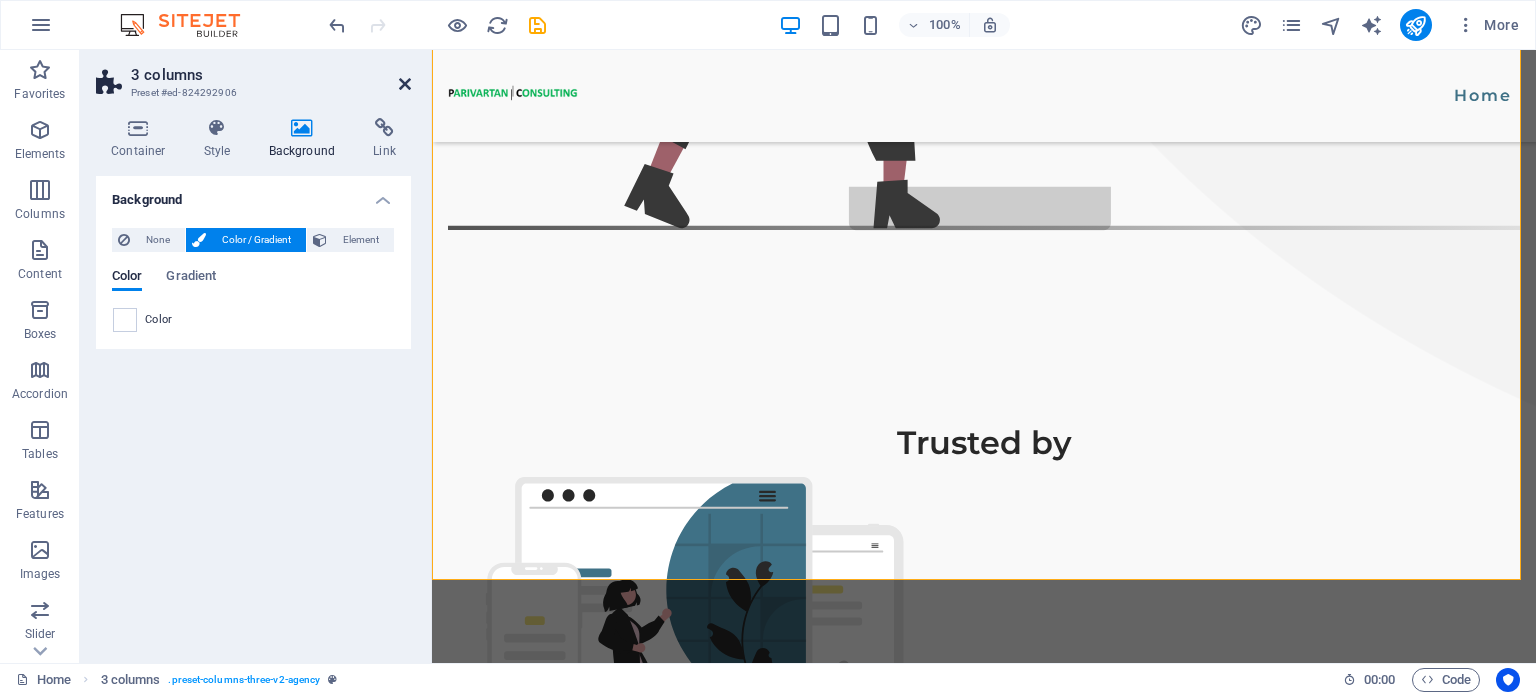 click at bounding box center [405, 84] 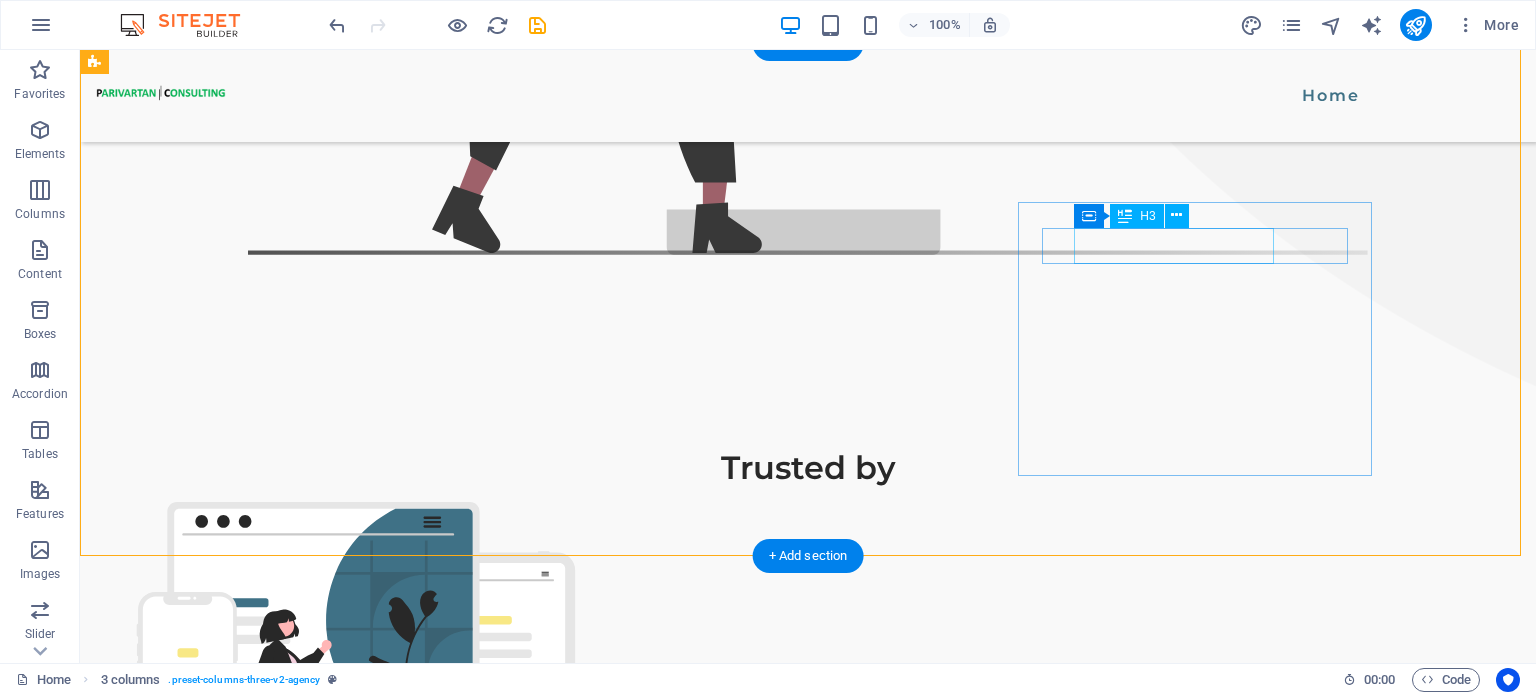 click on "Affordable Price" at bounding box center [257, 2090] 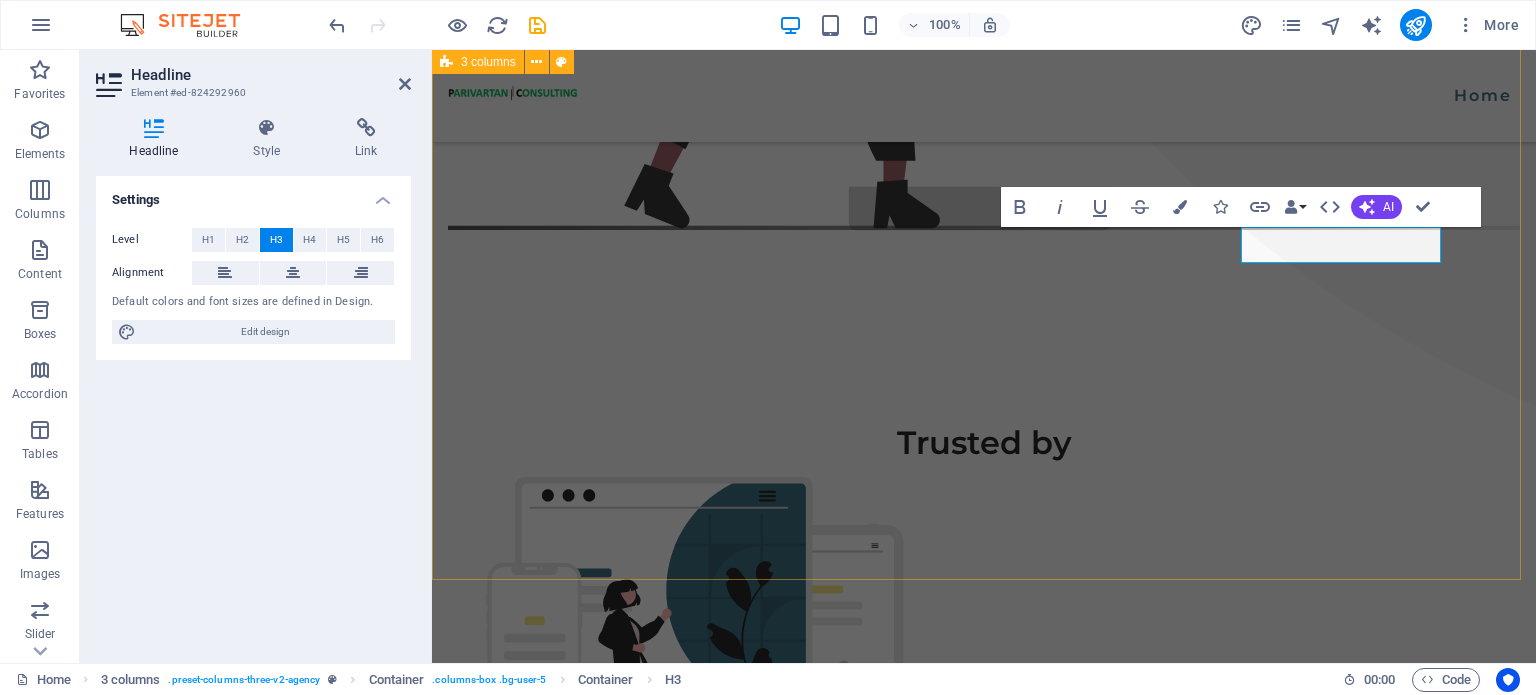 scroll, scrollTop: 1350, scrollLeft: 0, axis: vertical 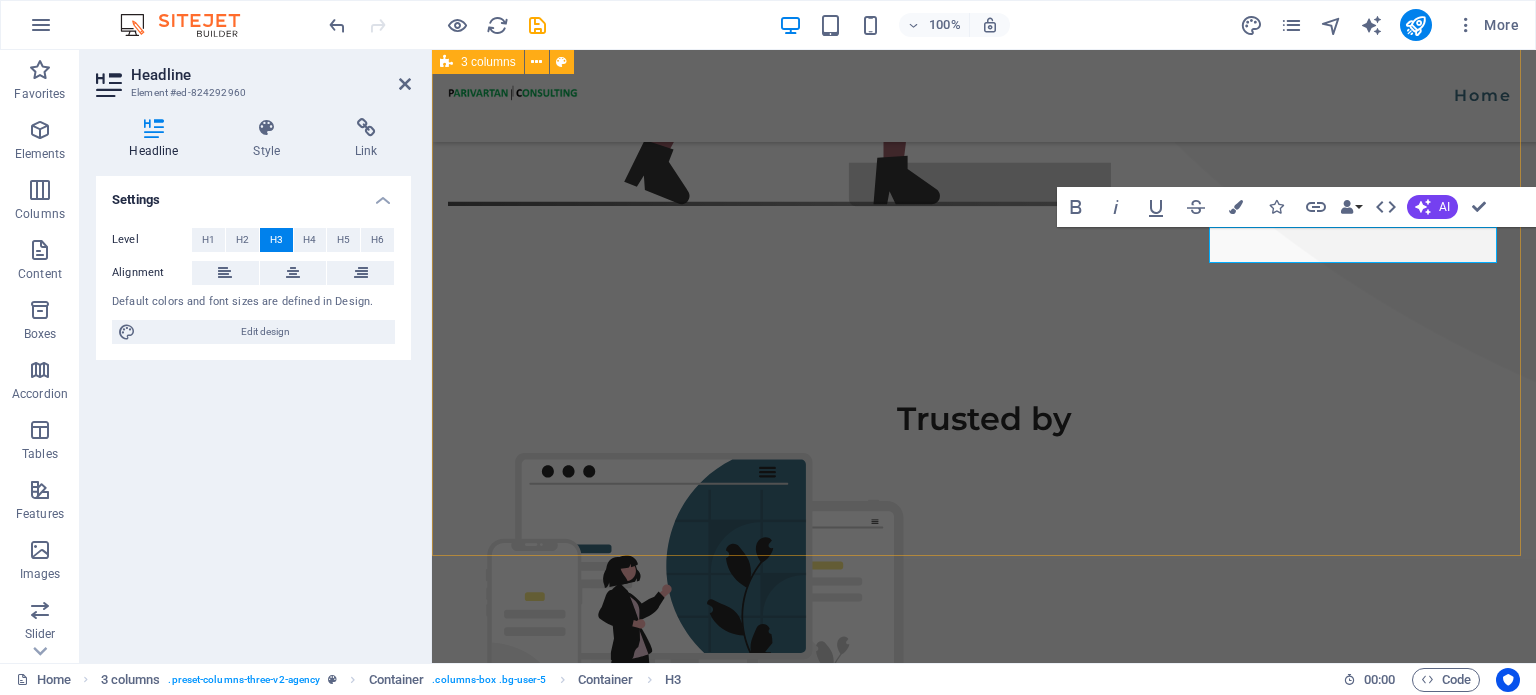 click on "Our services Technology Consulting We are a forward-looking technology consulting and advisory firm specializing in AI, blockchain, and next-gen software solutions. We empower businesses to innovate, scale, and stay future-ready through cutting-edge technologies and expert-led transformations. Software Developement We delivers robust, scalable, and future-ready software development solutions. From custom applications to enterprise platforms, we turn ideas into intelligent, high-performance digital products. Training and Education Sed ut perspiciatis unde omnis natus error sit  doloremque et laudantium, totam rem aperiam" at bounding box center (984, 1756) 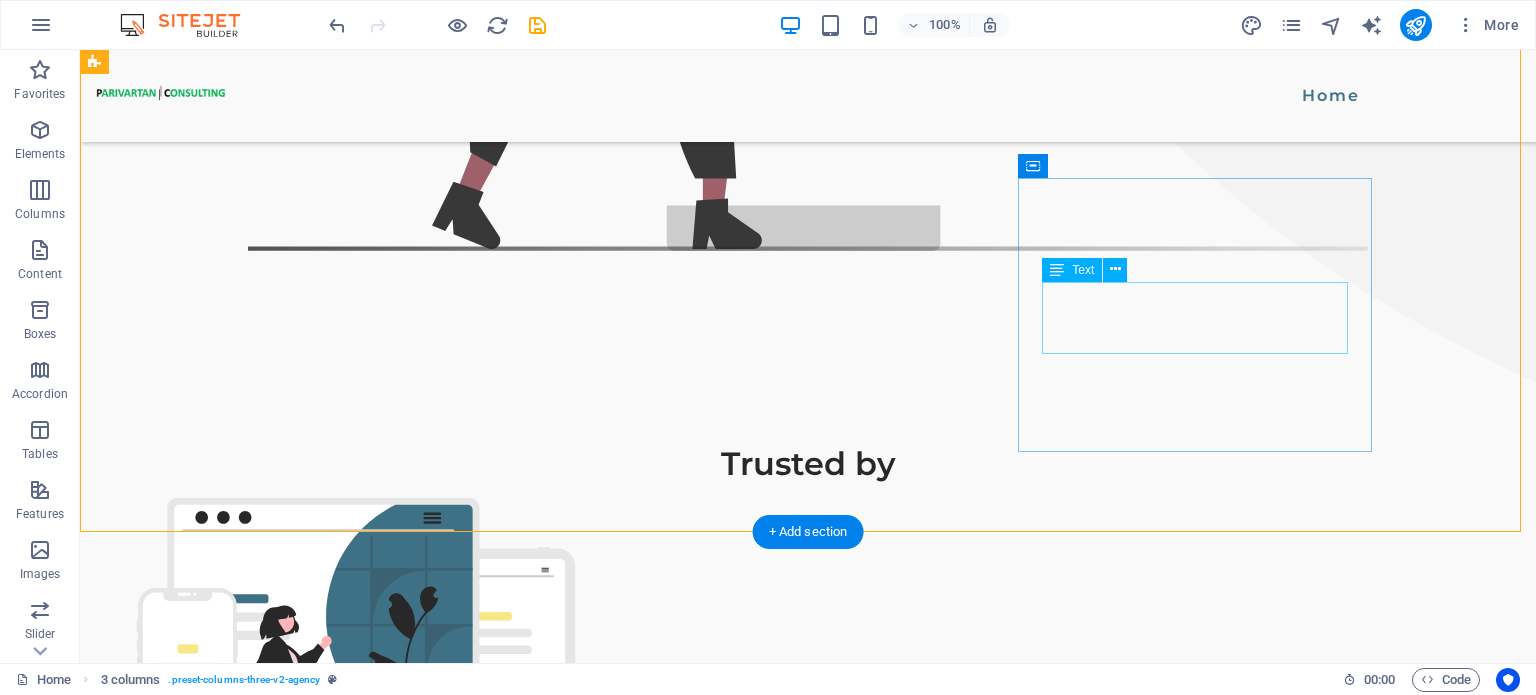 scroll, scrollTop: 1370, scrollLeft: 0, axis: vertical 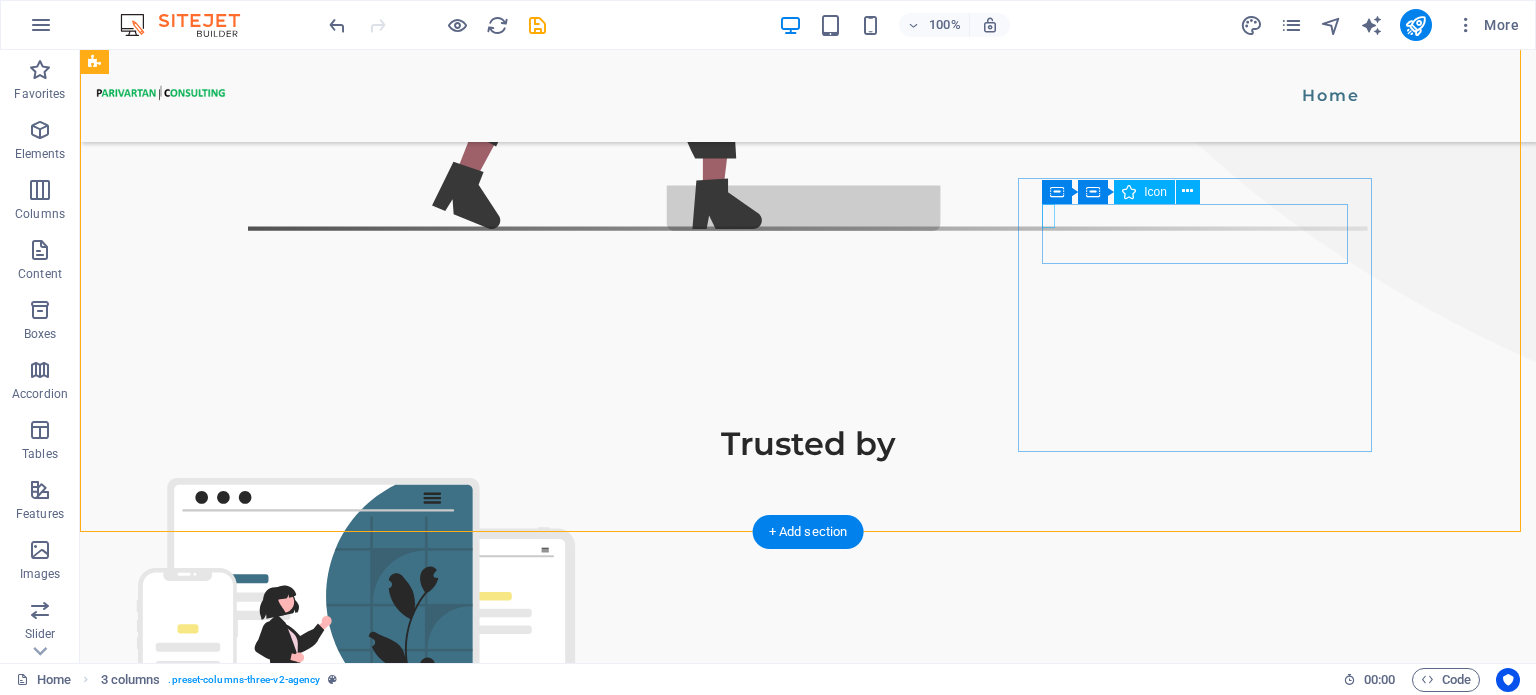 click at bounding box center (247, 2033) 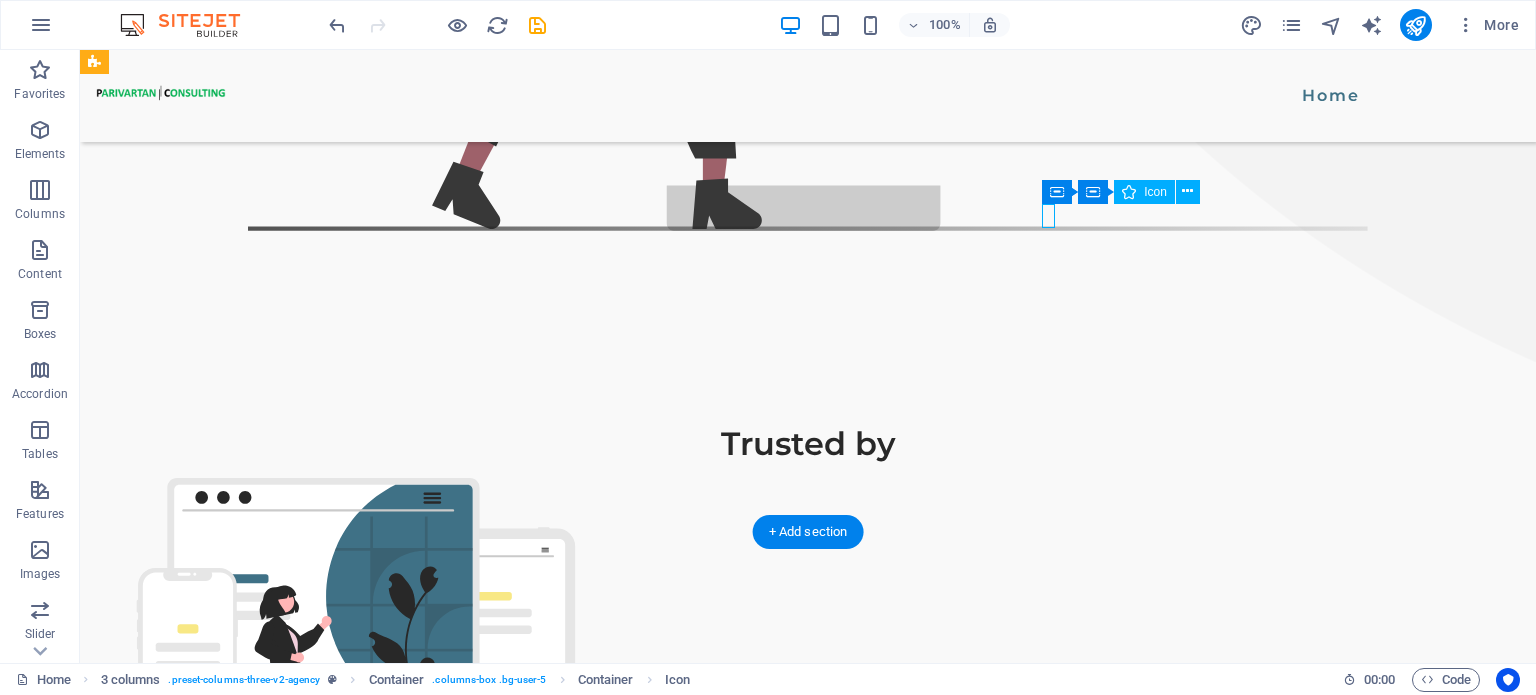 click at bounding box center [247, 2033] 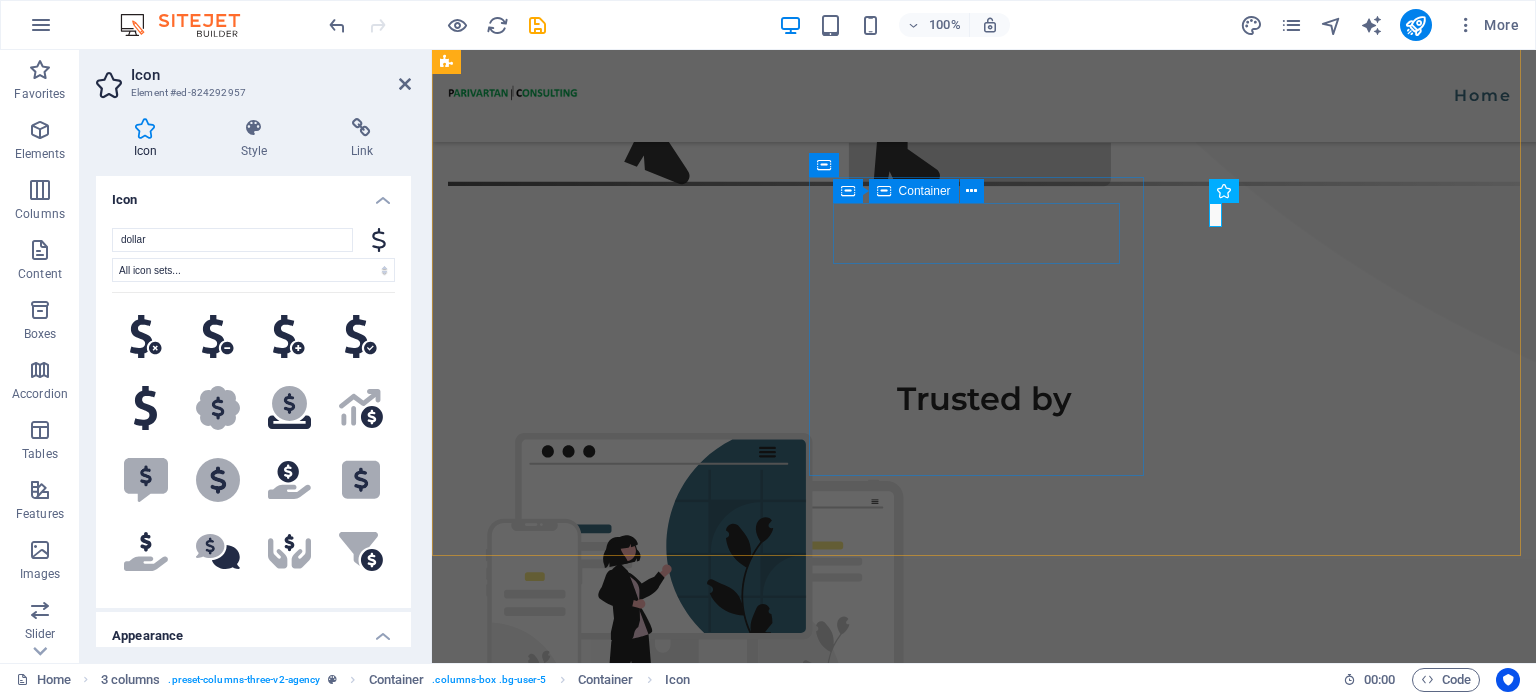 scroll, scrollTop: 1350, scrollLeft: 0, axis: vertical 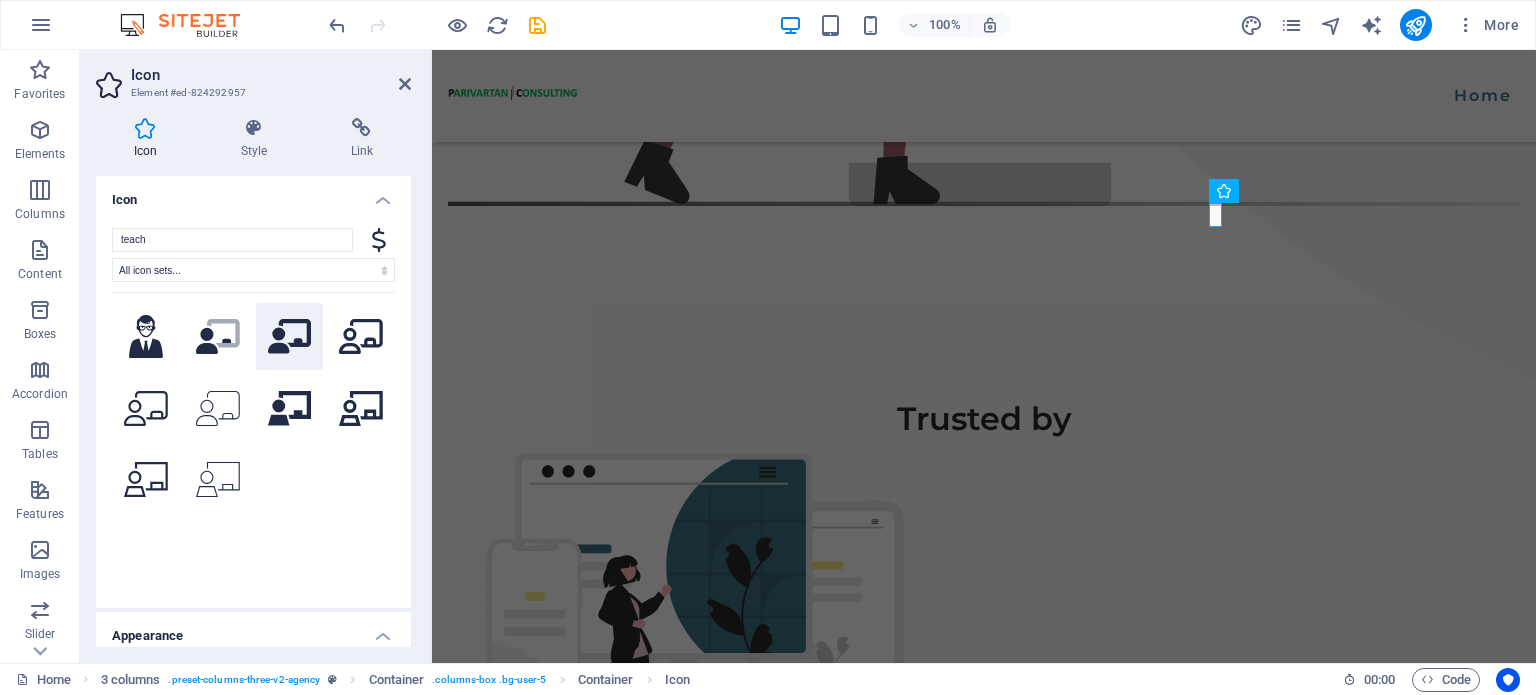 type on "teach" 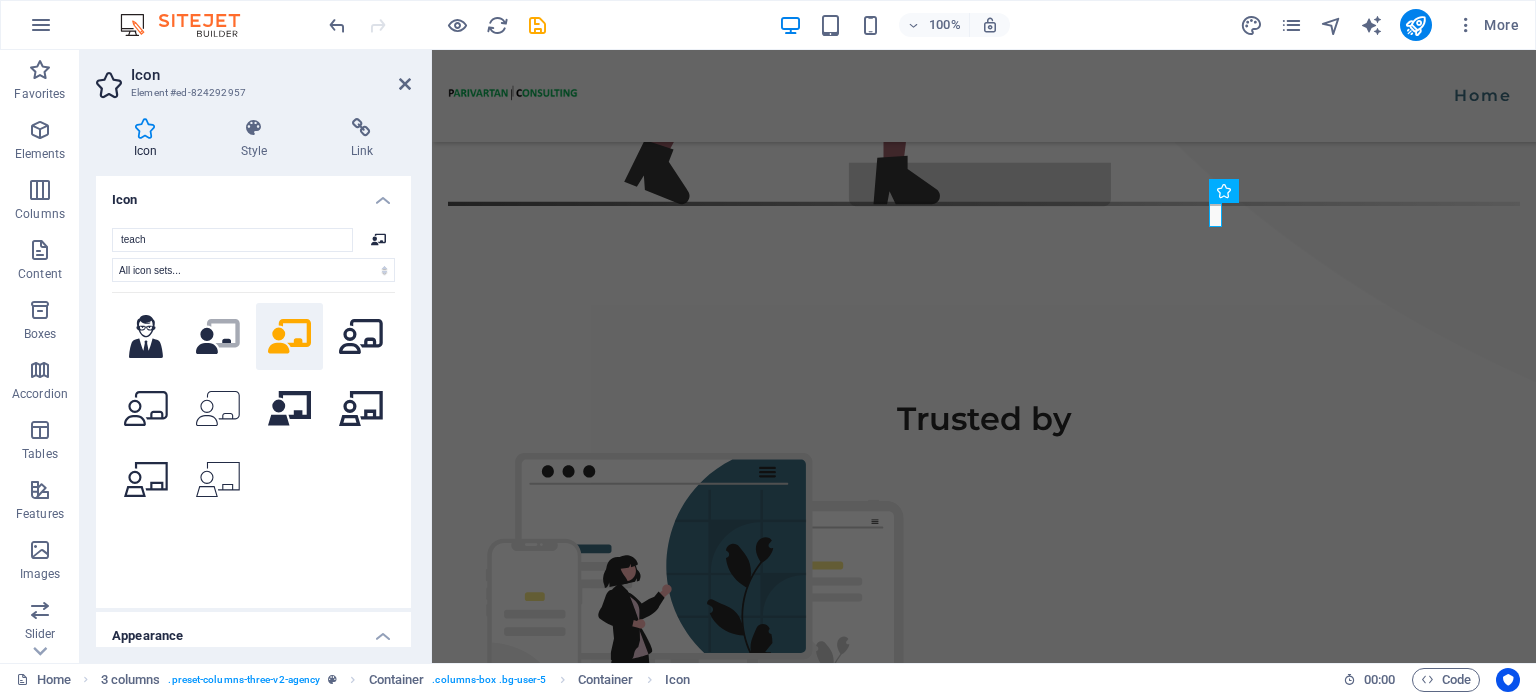 scroll, scrollTop: 104, scrollLeft: 0, axis: vertical 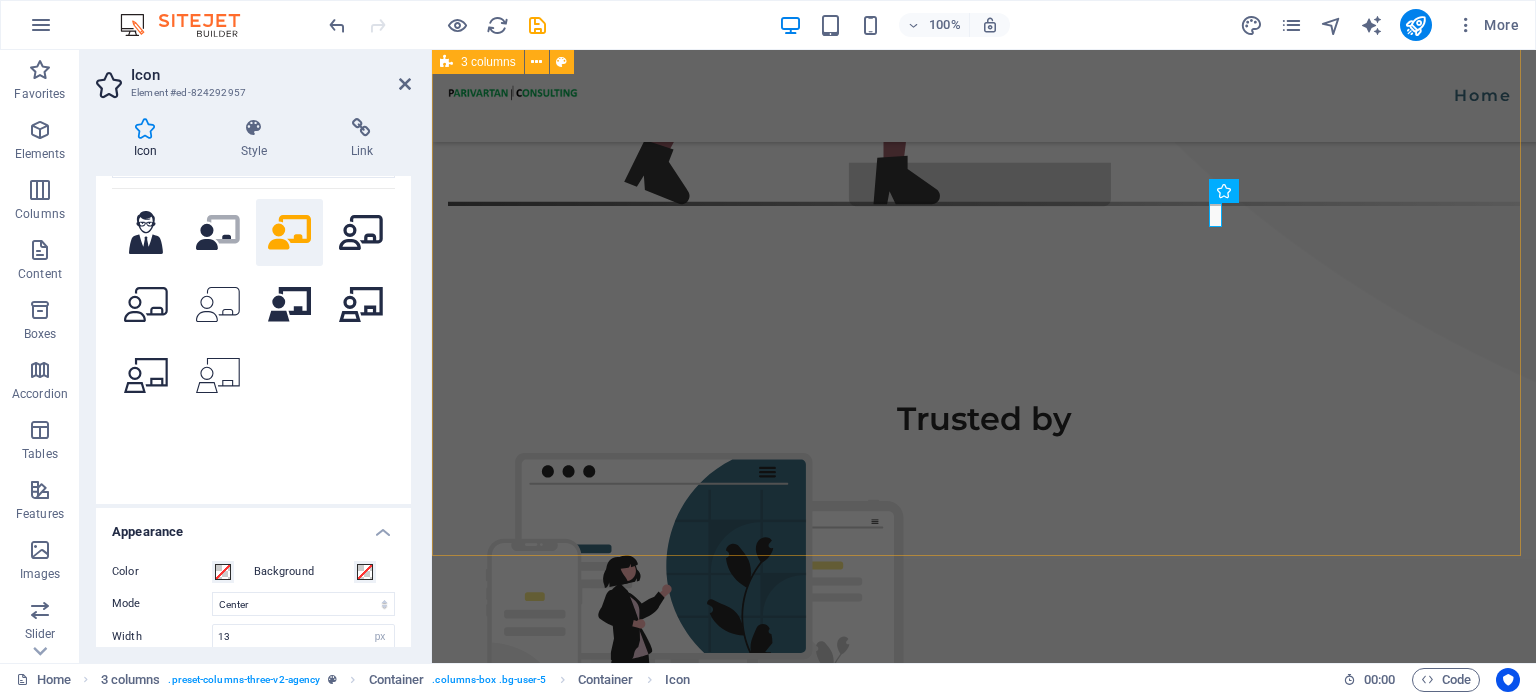 click on "Our services Technology Consulting We are a forward-looking technology consulting and advisory firm specializing in AI, blockchain, and next-gen software solutions. We empower businesses to innovate, scale, and stay future-ready through cutting-edge technologies and expert-led transformations. Software Developement We delivers robust, scalable, and future-ready software development solutions. From custom applications to enterprise platforms, we turn ideas into intelligent, high-performance digital products. Training and Education Sed ut perspiciatis unde omnis natus error sit  doloremque et laudantium, totam rem aperiam" at bounding box center [984, 1753] 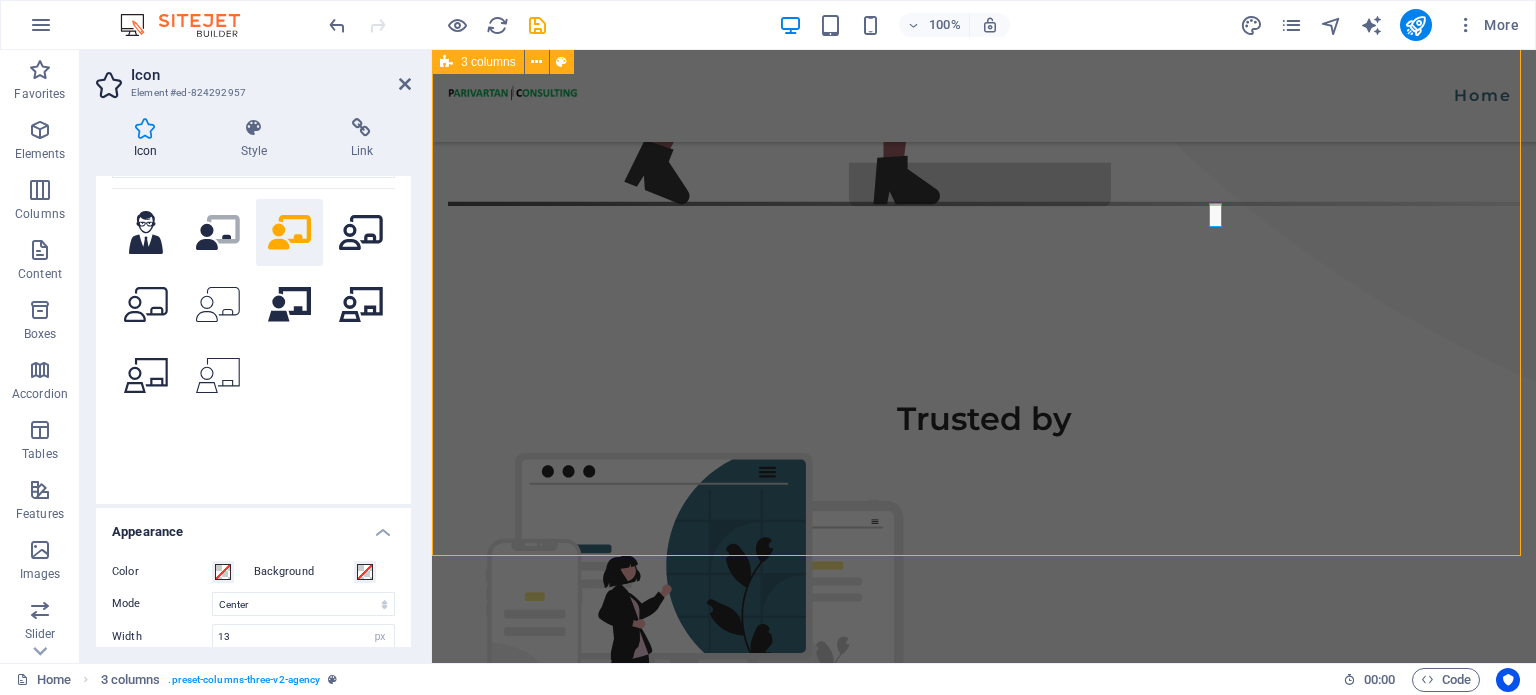 scroll, scrollTop: 1370, scrollLeft: 0, axis: vertical 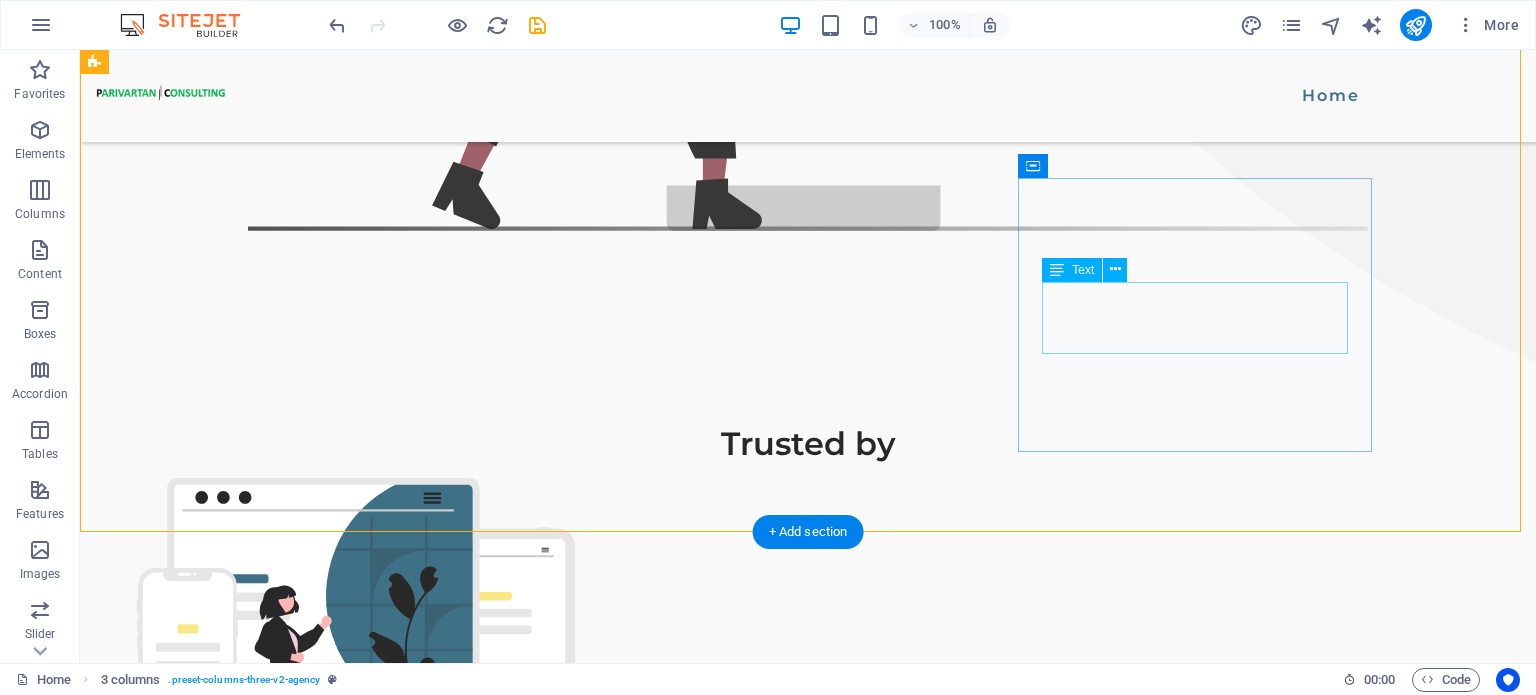 click on "Sed ut perspiciatis unde omnis natus error sit  doloremque et laudantium, totam rem aperiam" at bounding box center (257, 2132) 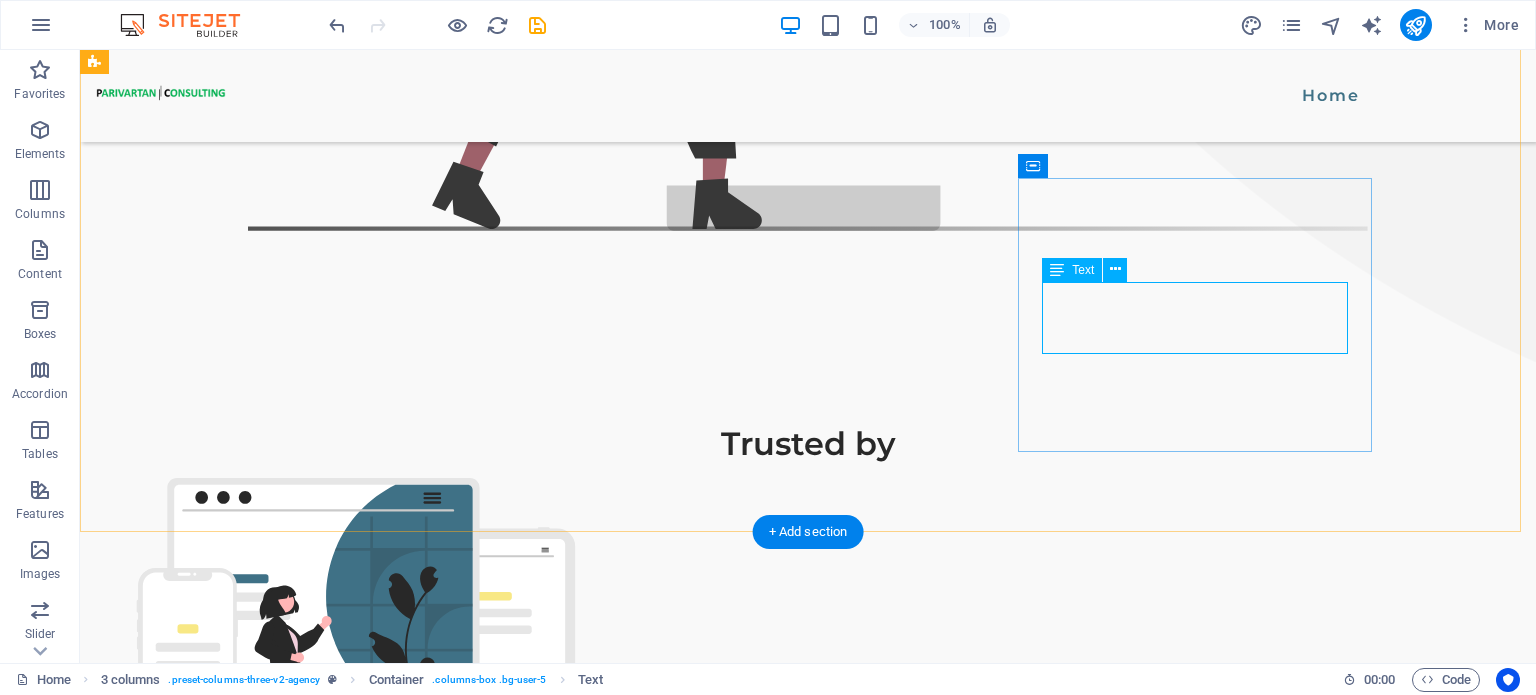 click on "Sed ut perspiciatis unde omnis natus error sit  doloremque et laudantium, totam rem aperiam" at bounding box center (257, 2132) 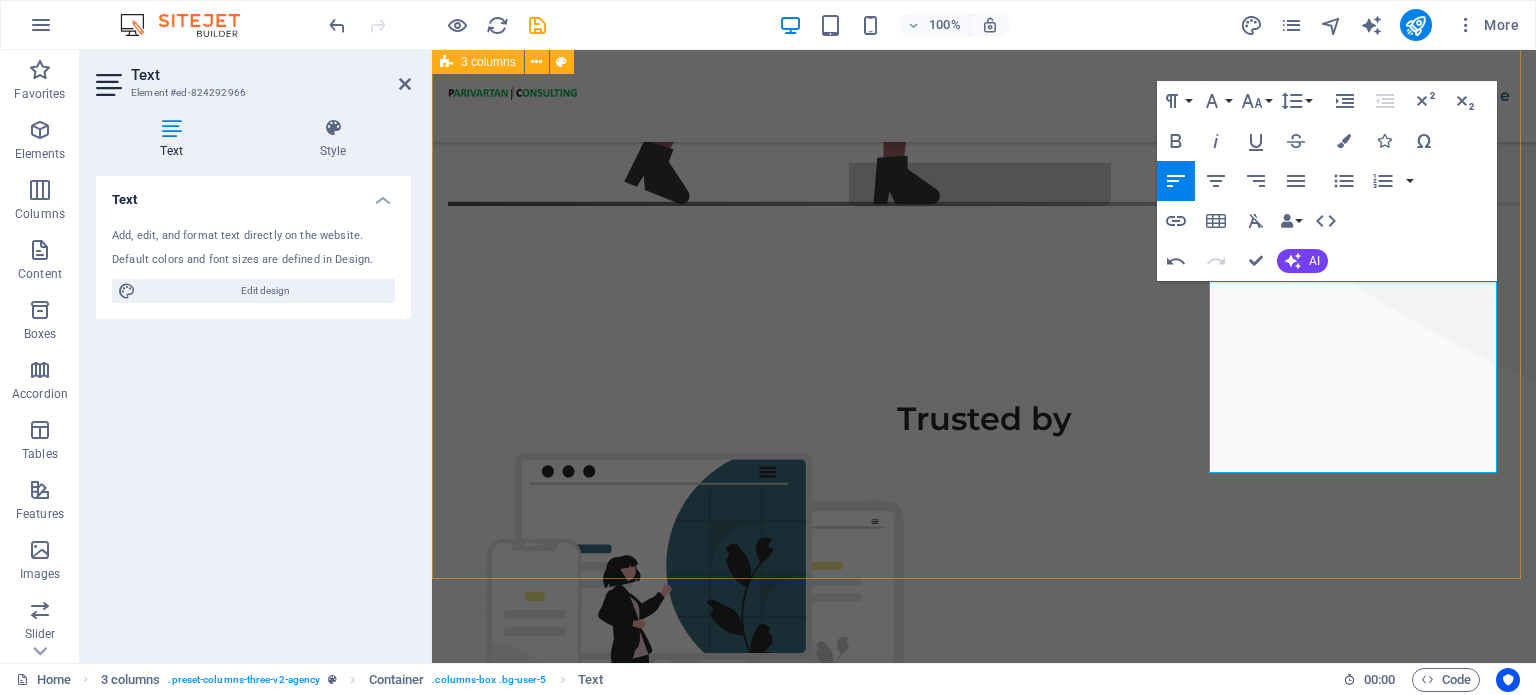 scroll, scrollTop: 3708, scrollLeft: 2, axis: both 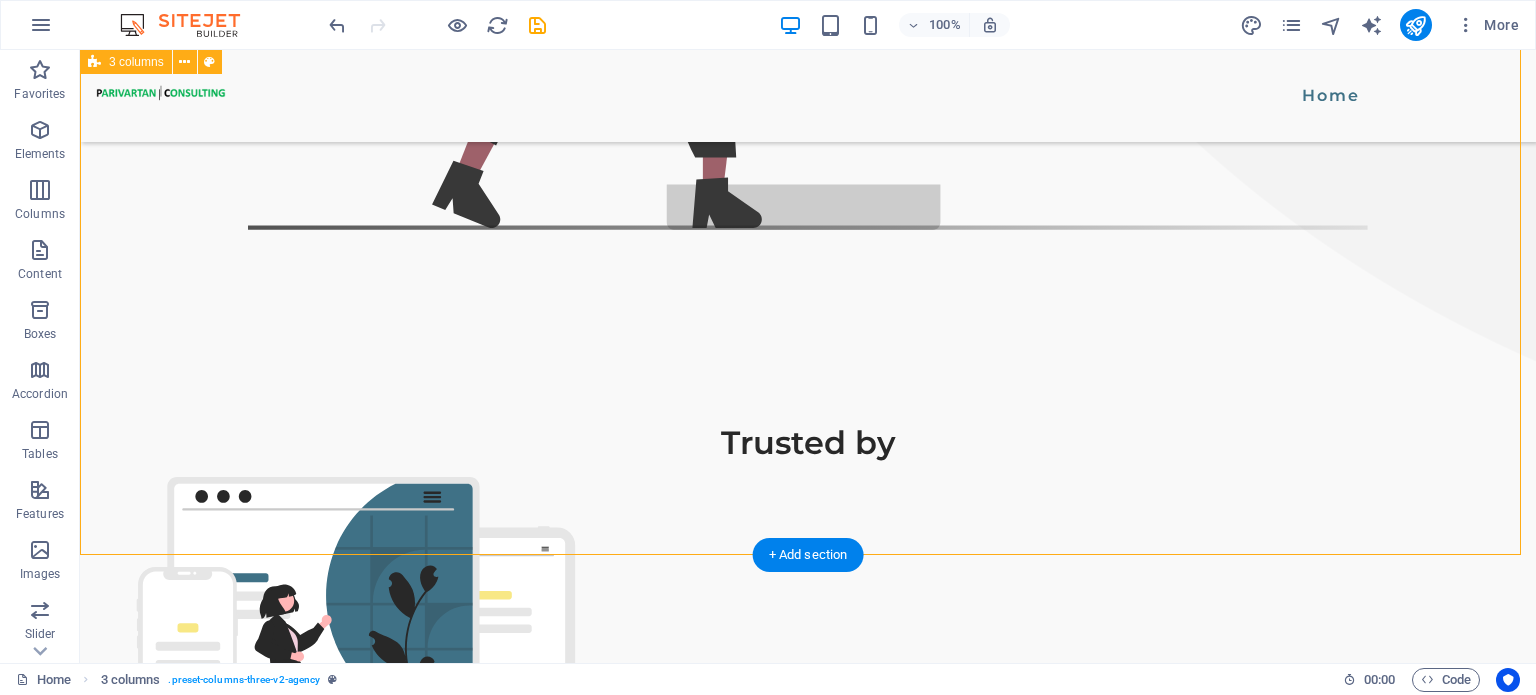 click on "Our services Technology Consulting We are a forward-looking technology consulting and advisory firm specializing in AI, blockchain, and next-gen software solutions. We empower businesses to innovate, scale, and stay future-ready through cutting-edge technologies and expert-led transformations. Software Developement We delivers robust, scalable, and future-ready software development solutions. From custom applications to enterprise platforms, we turn ideas into intelligent, high-performance digital products. Training and Education We empower organizations and academic institutions with industry-aligned technical training in AI, software engineering, blockchain, and emerging technologies. We bridge the skill gap with hands-on, real-world learning." at bounding box center [808, 1799] 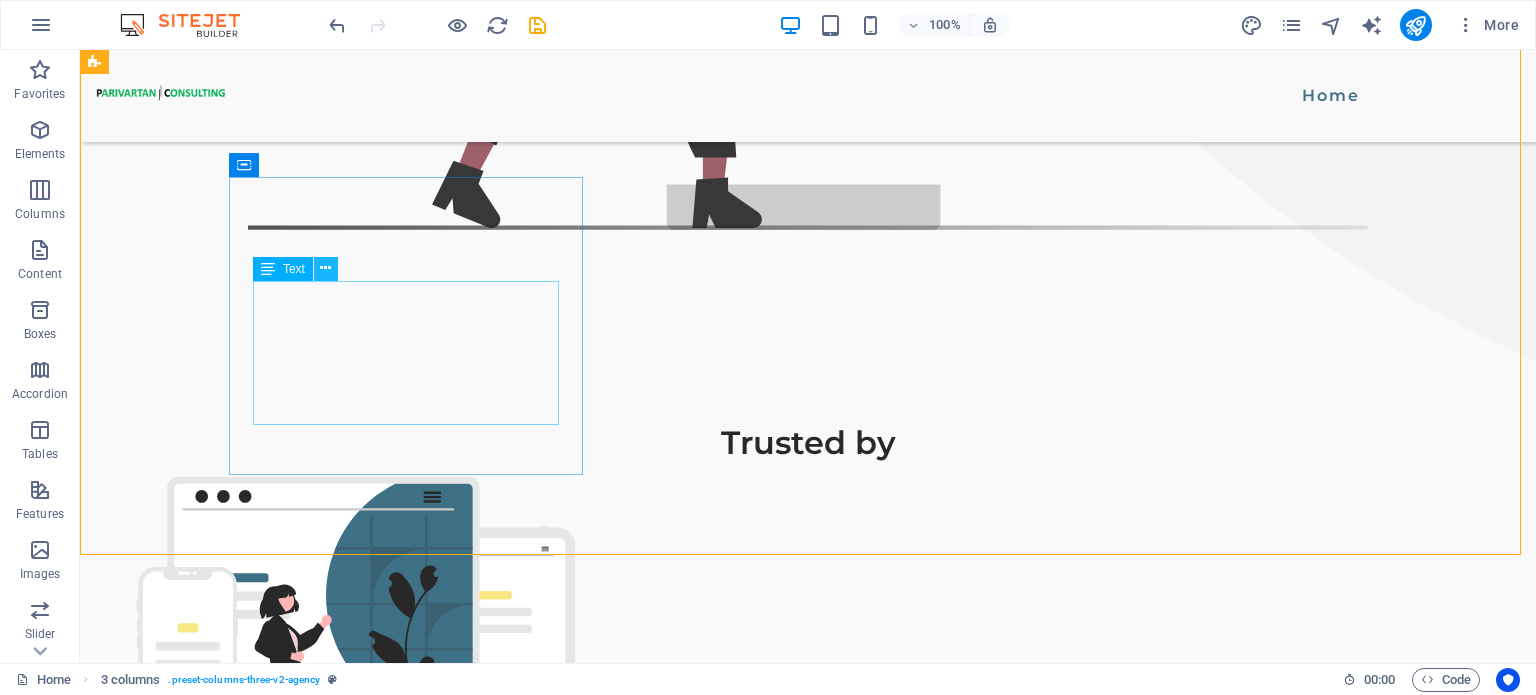 click at bounding box center [325, 268] 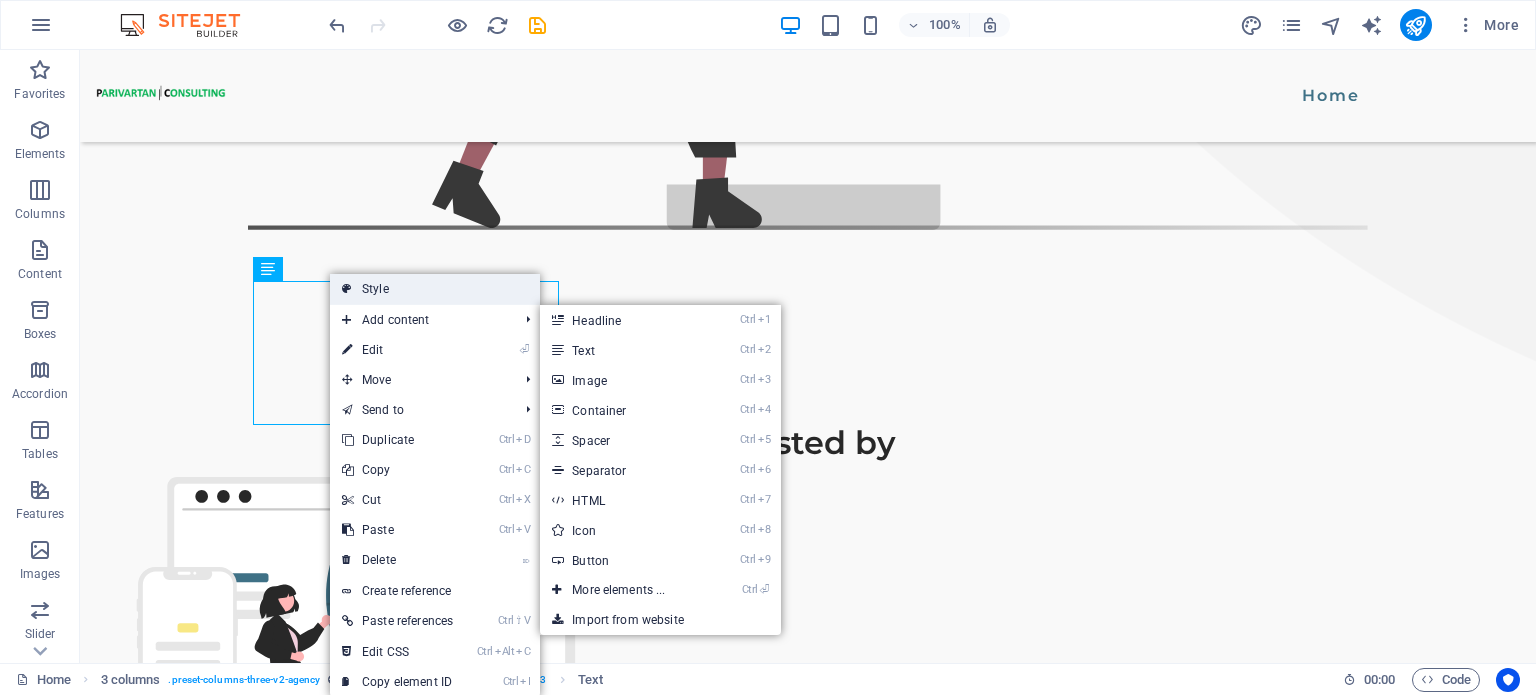 click on "Style" at bounding box center [435, 289] 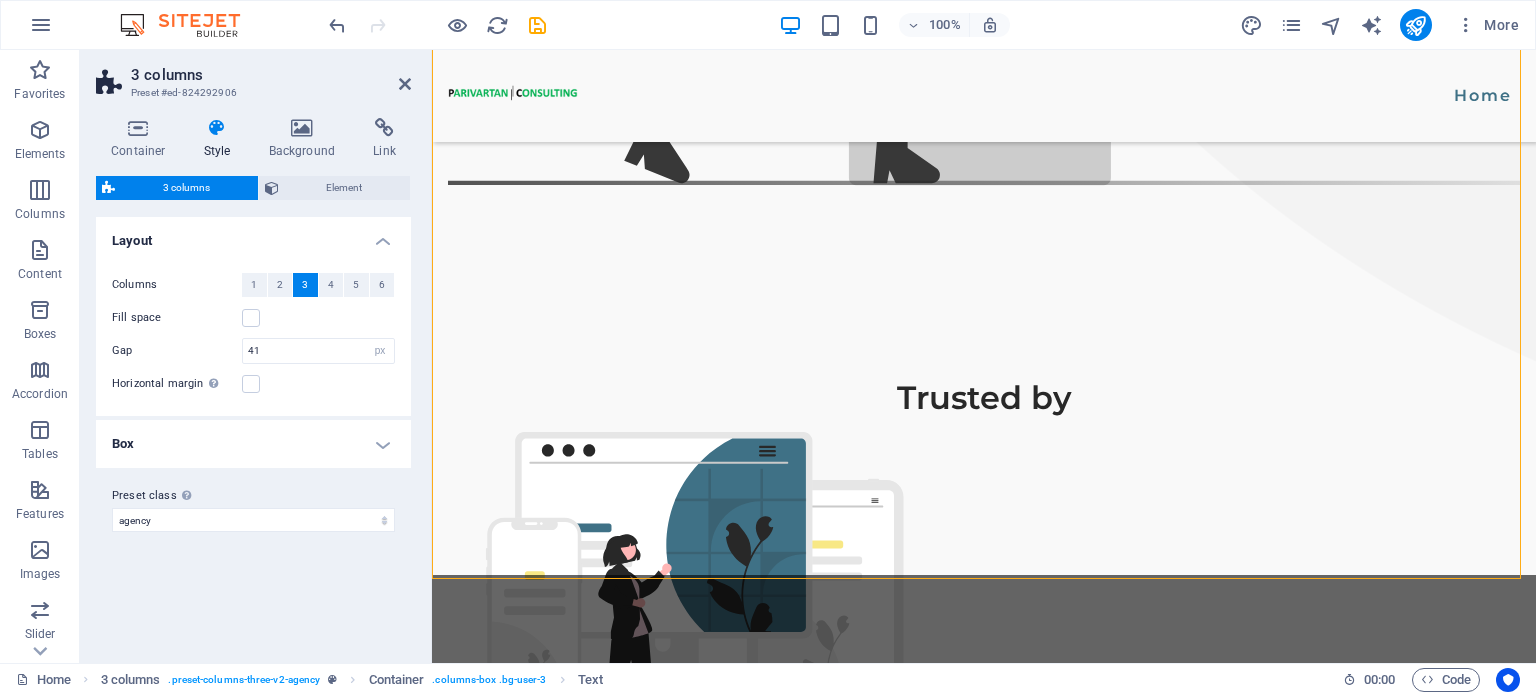 scroll, scrollTop: 1351, scrollLeft: 0, axis: vertical 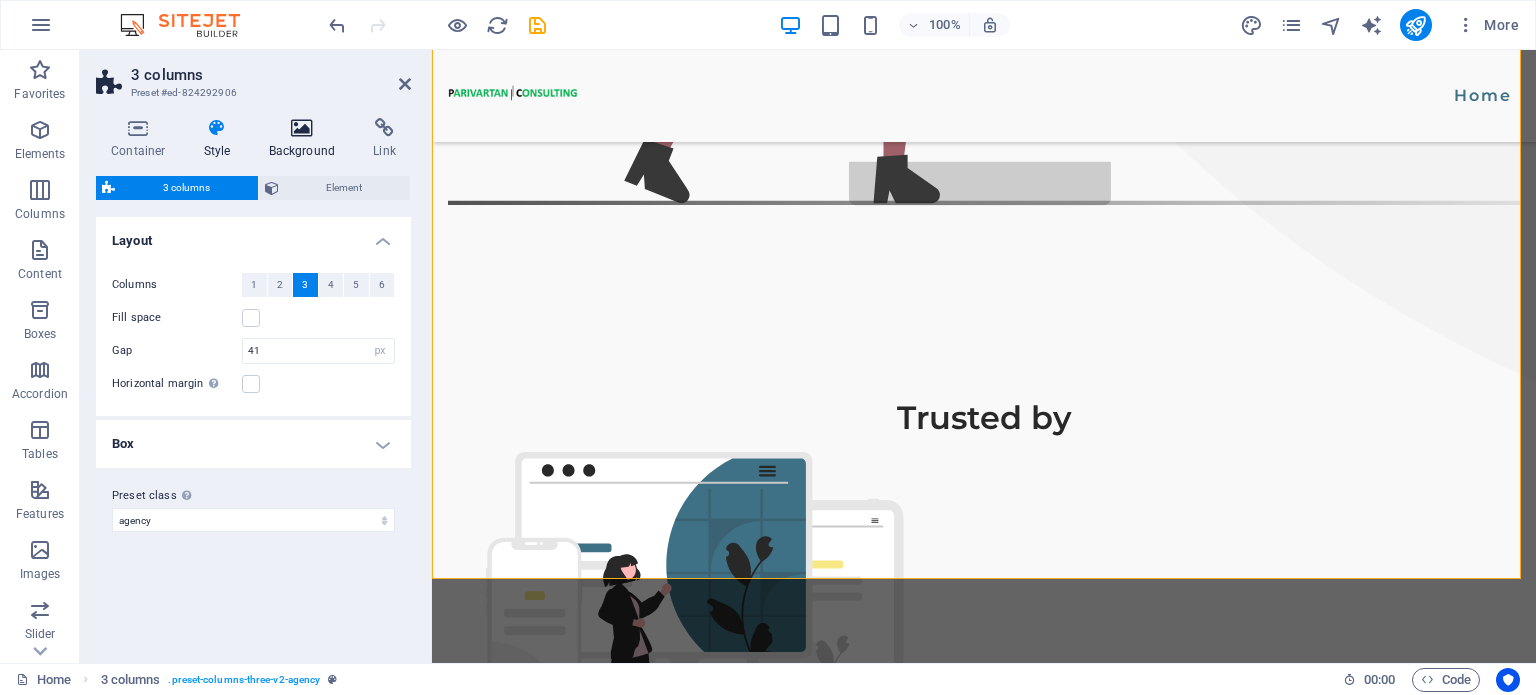 click at bounding box center (302, 128) 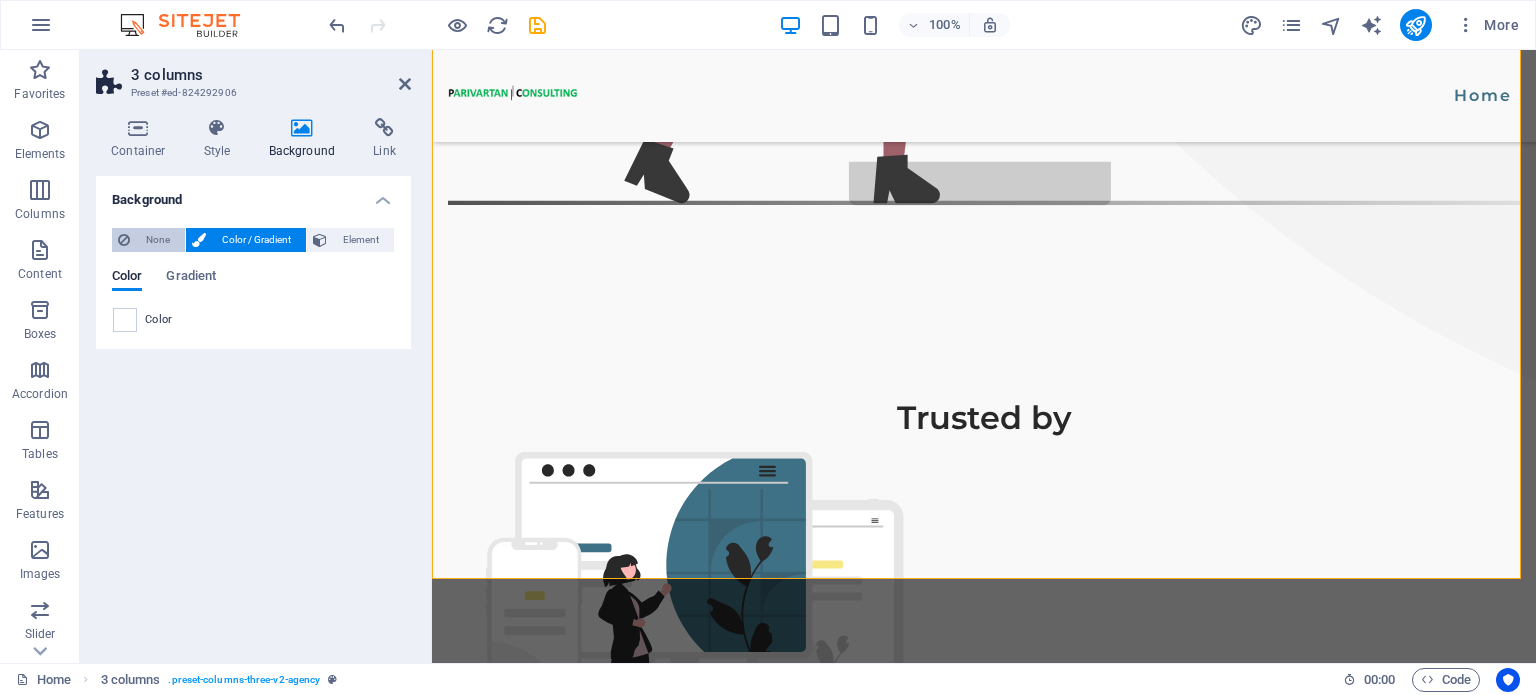 click on "None" at bounding box center [157, 240] 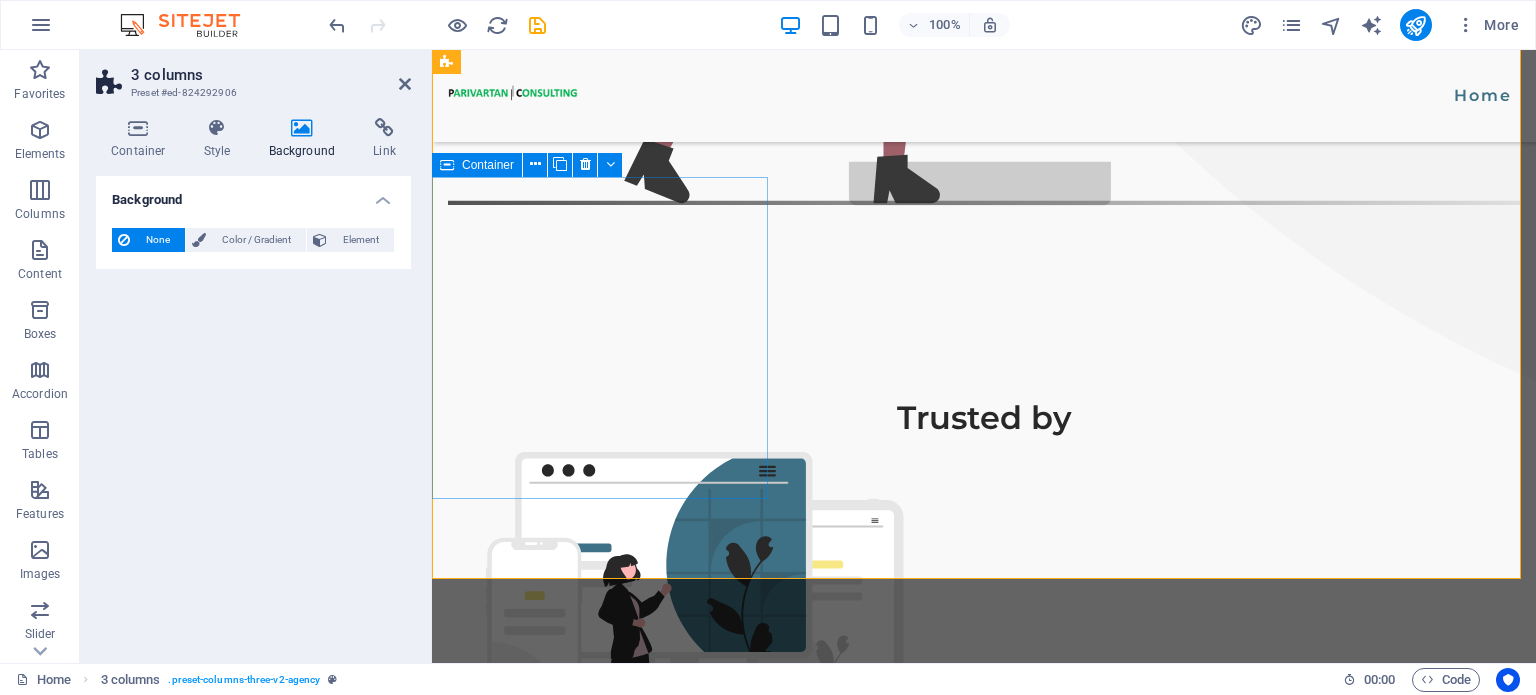 click on "Technology Consulting We are a forward-looking technology consulting and advisory firm specializing in AI, blockchain, and next-gen software solutions. We empower businesses to innovate, scale, and stay future-ready through cutting-edge technologies and expert-led transformations." at bounding box center (602, 1499) 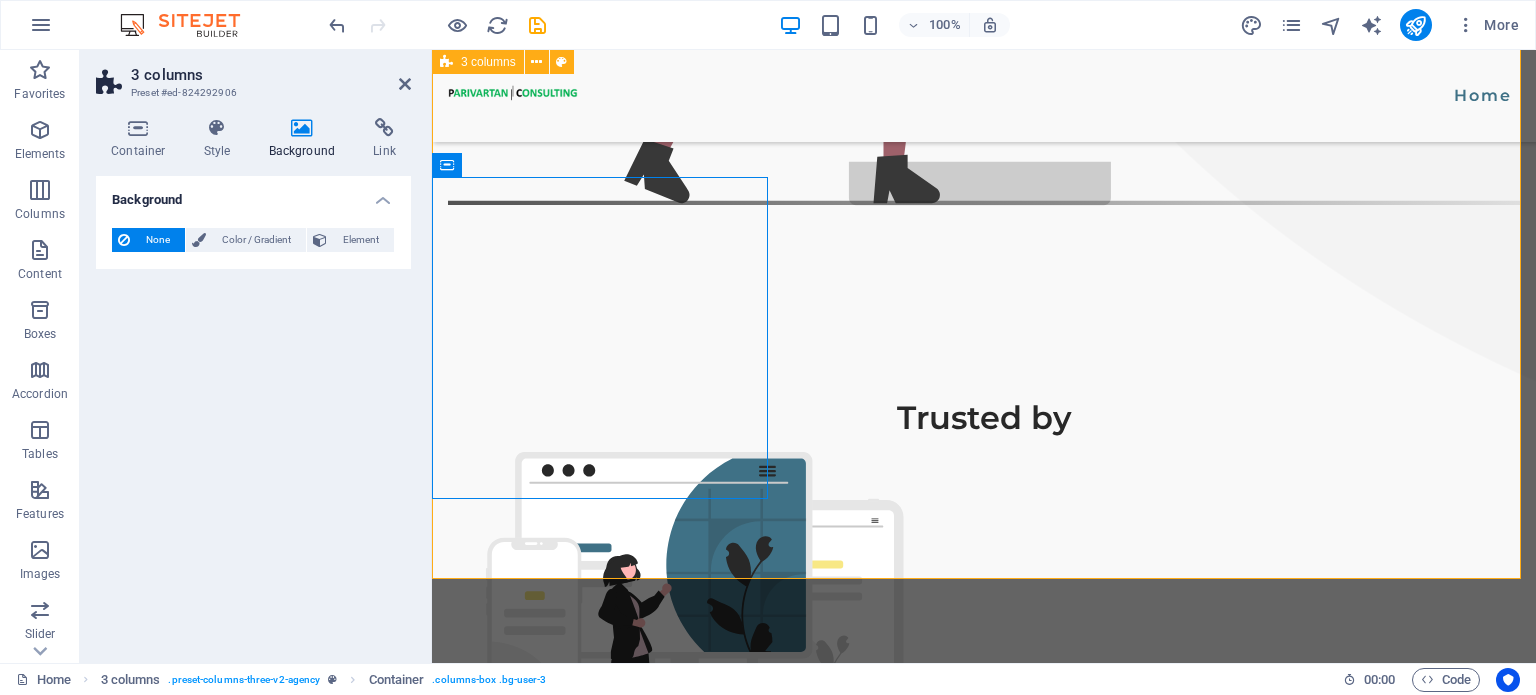 click on "Our services Technology Consulting We are a forward-looking technology consulting and advisory firm specializing in AI, blockchain, and next-gen software solutions. We empower businesses to innovate, scale, and stay future-ready through cutting-edge technologies and expert-led transformations. Software Developement We delivers robust, scalable, and future-ready software development solutions. From custom applications to enterprise platforms, we turn ideas into intelligent, high-performance digital products. Training and Education We empower organizations and academic institutions with industry-aligned technical training in AI, software engineering, blockchain, and emerging technologies. We bridge the skill gap with hands-on, real-world learning." at bounding box center (984, 1812) 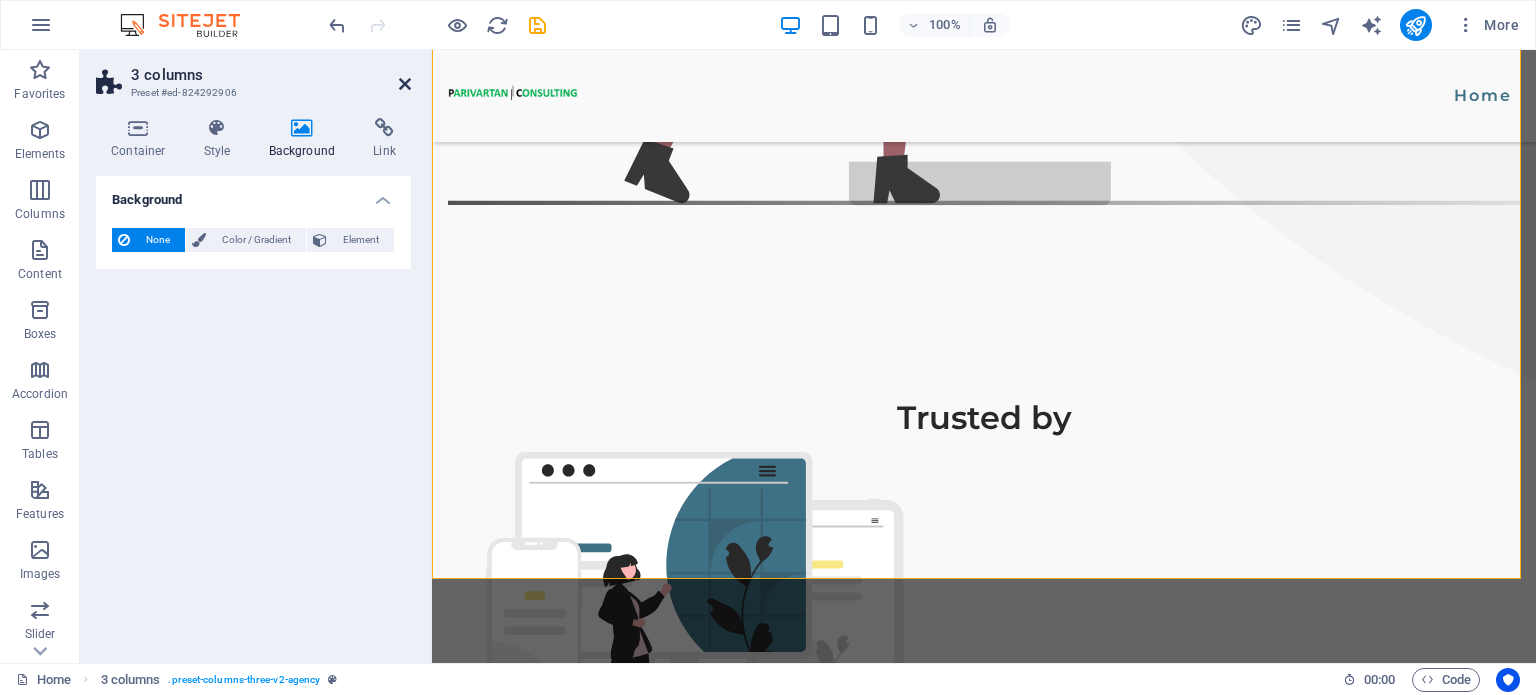 click at bounding box center [405, 84] 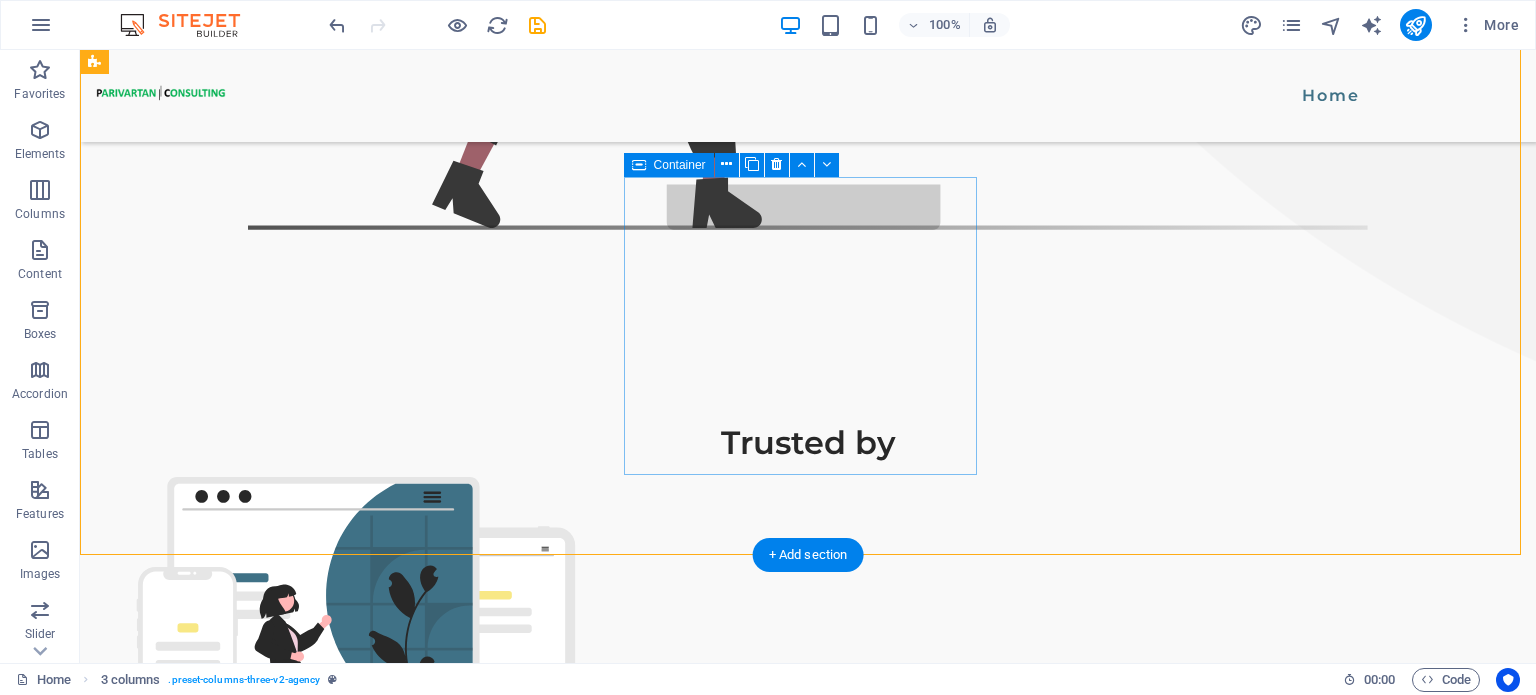 click on "Software Developement We delivers robust, scalable, and future-ready software development solutions. From custom applications to enterprise platforms, we turn ideas into intelligent, high-performance digital products." at bounding box center (257, 1830) 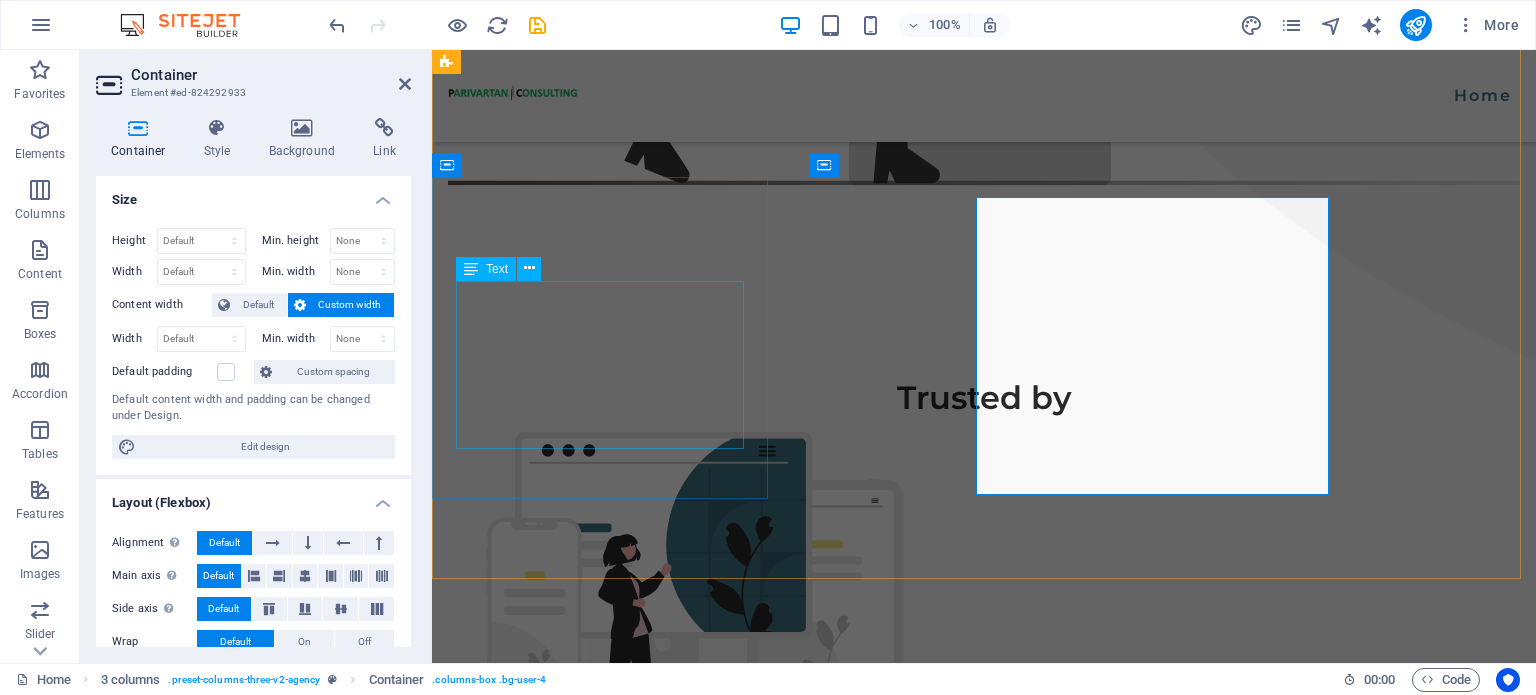 scroll, scrollTop: 1351, scrollLeft: 0, axis: vertical 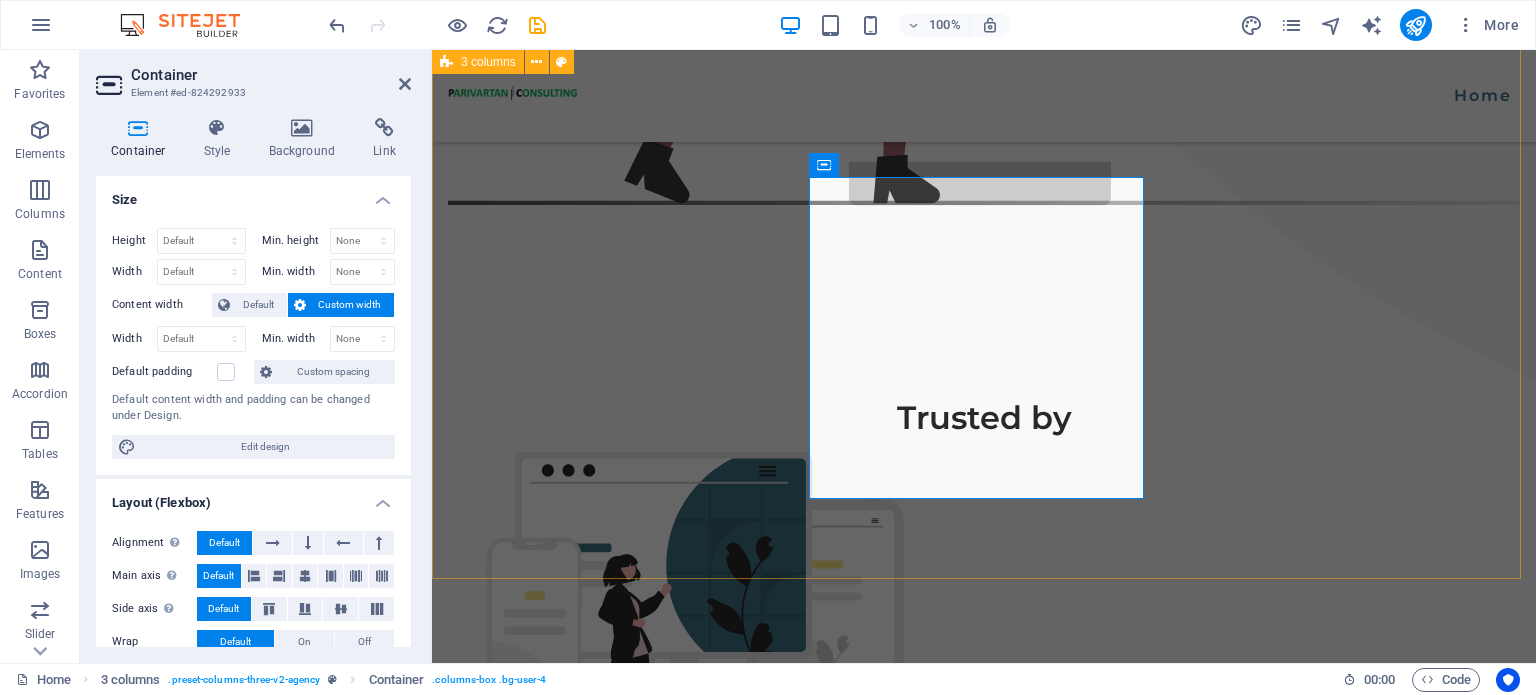 click on "Our services Technology Consulting We are a forward-looking technology consulting and advisory firm specializing in AI, blockchain, and next-gen software solutions. We empower businesses to innovate, scale, and stay future-ready through cutting-edge technologies and expert-led transformations. Software Developement We delivers robust, scalable, and future-ready software development solutions. From custom applications to enterprise platforms, we turn ideas into intelligent, high-performance digital products. Training and Education We empower organizations and academic institutions with industry-aligned technical training in AI, software engineering, blockchain, and emerging technologies. We bridge the skill gap with hands-on, real-world learning." at bounding box center (984, 1812) 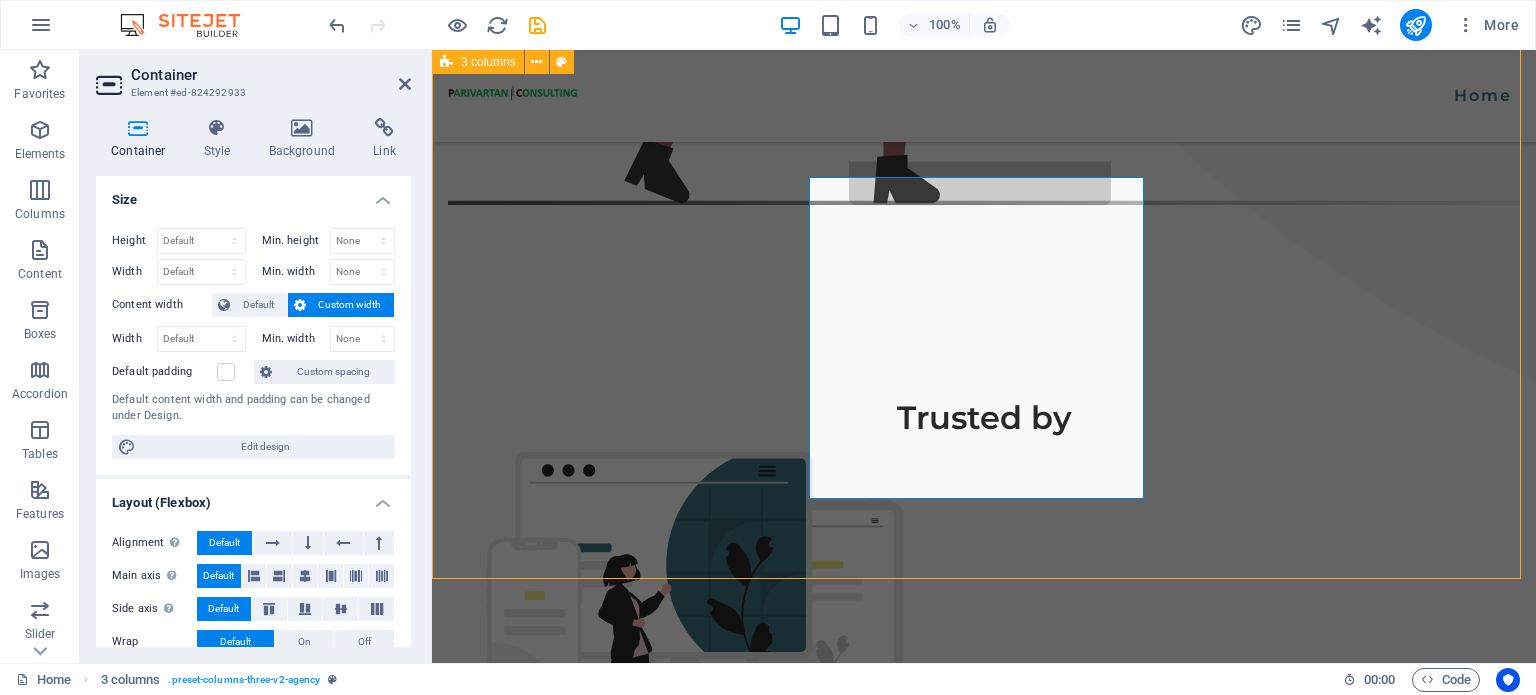 click on "Our services Technology Consulting We are a forward-looking technology consulting and advisory firm specializing in AI, blockchain, and next-gen software solutions. We empower businesses to innovate, scale, and stay future-ready through cutting-edge technologies and expert-led transformations. Software Developement We delivers robust, scalable, and future-ready software development solutions. From custom applications to enterprise platforms, we turn ideas into intelligent, high-performance digital products. Training and Education We empower organizations and academic institutions with industry-aligned technical training in AI, software engineering, blockchain, and emerging technologies. We bridge the skill gap with hands-on, real-world learning." at bounding box center [984, 1812] 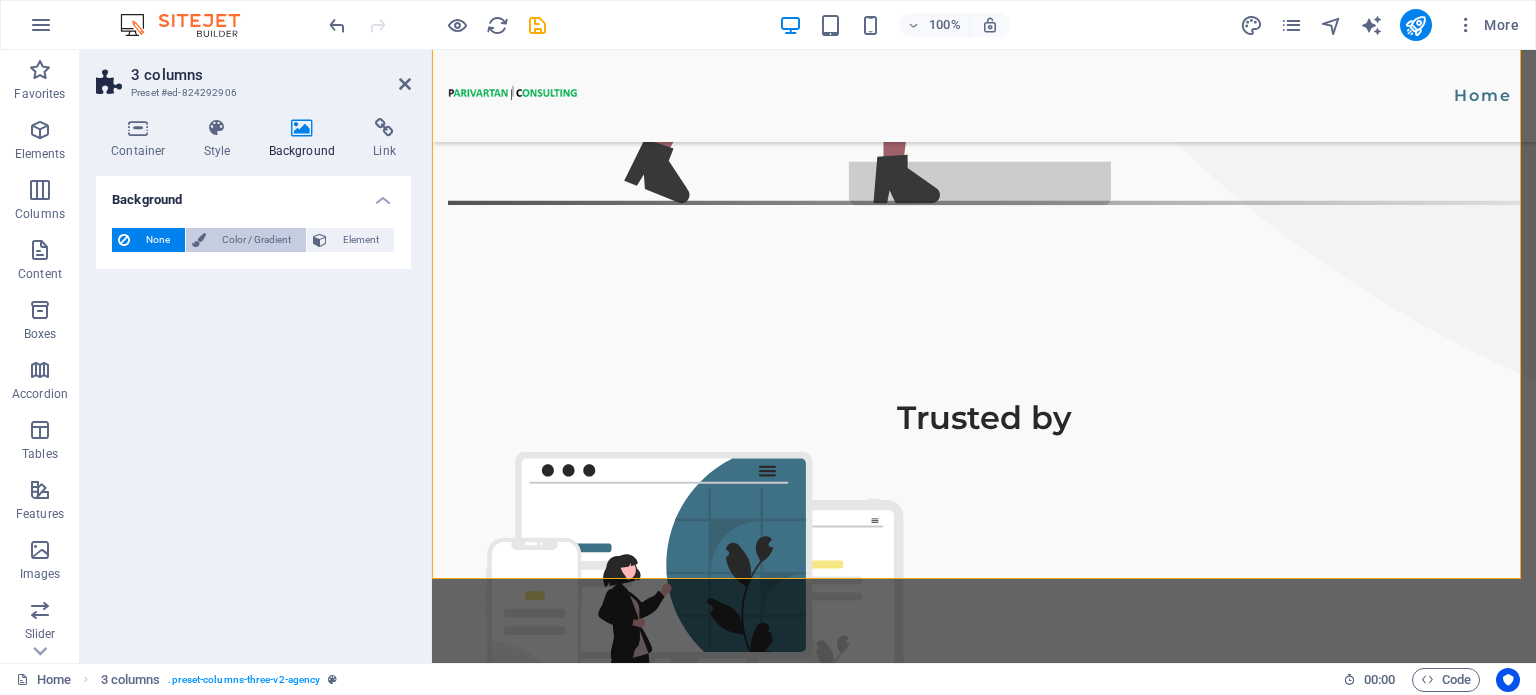 click on "Color / Gradient" at bounding box center [256, 240] 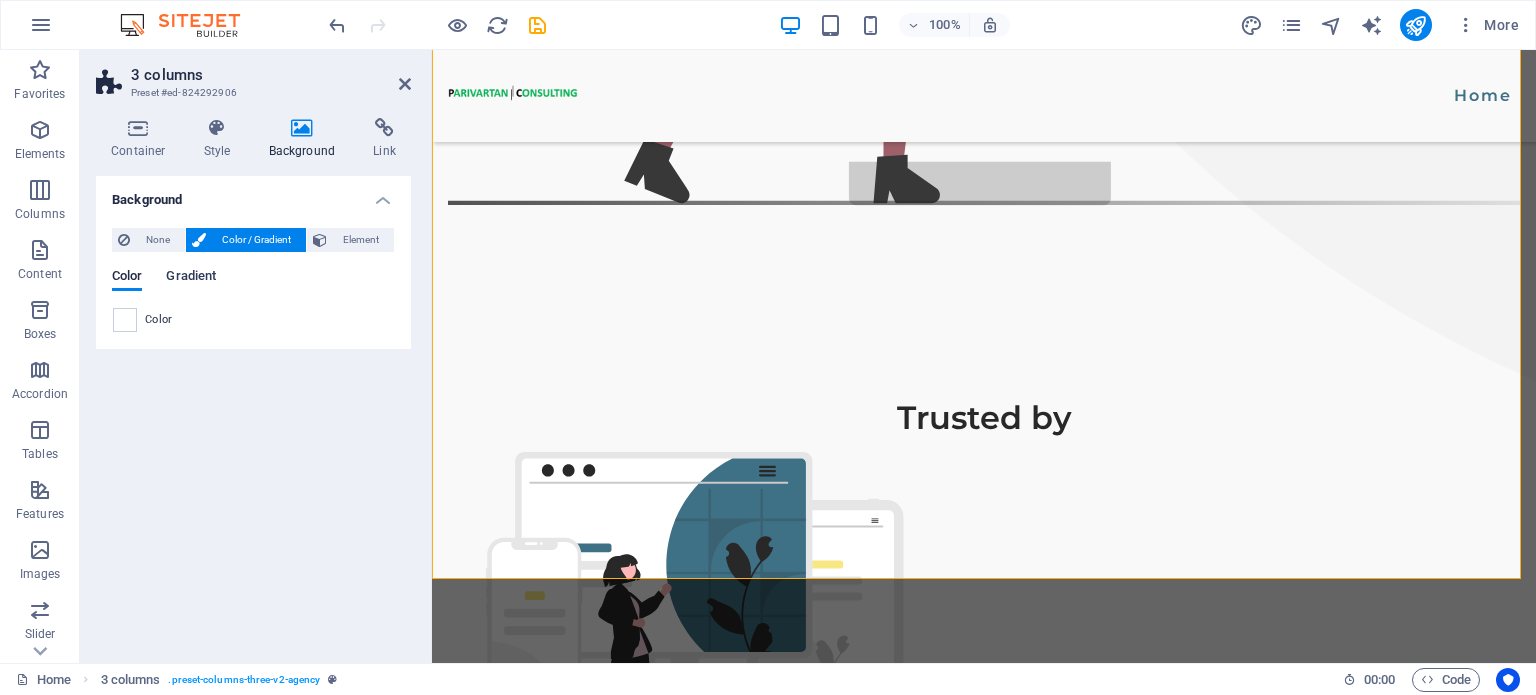 click on "Gradient" at bounding box center (191, 278) 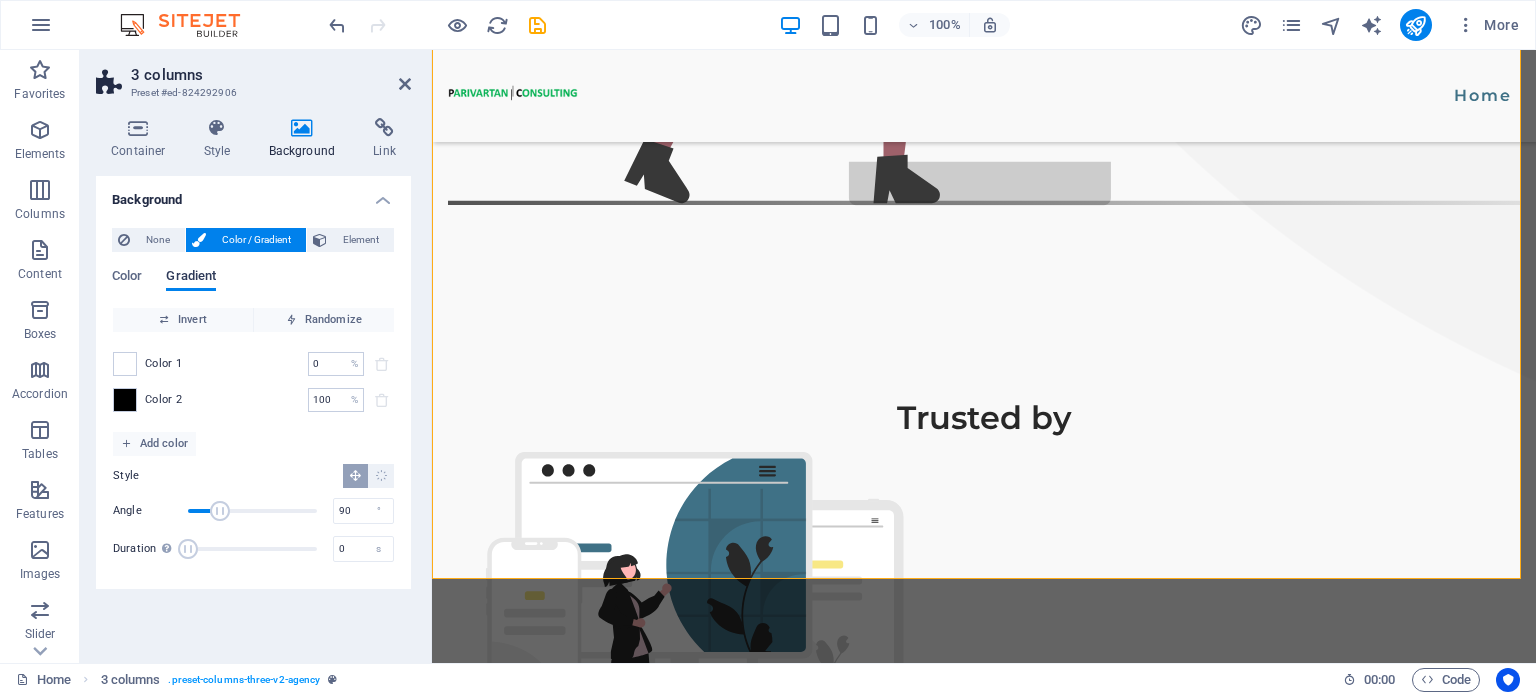 click on "Gradient" at bounding box center [191, 278] 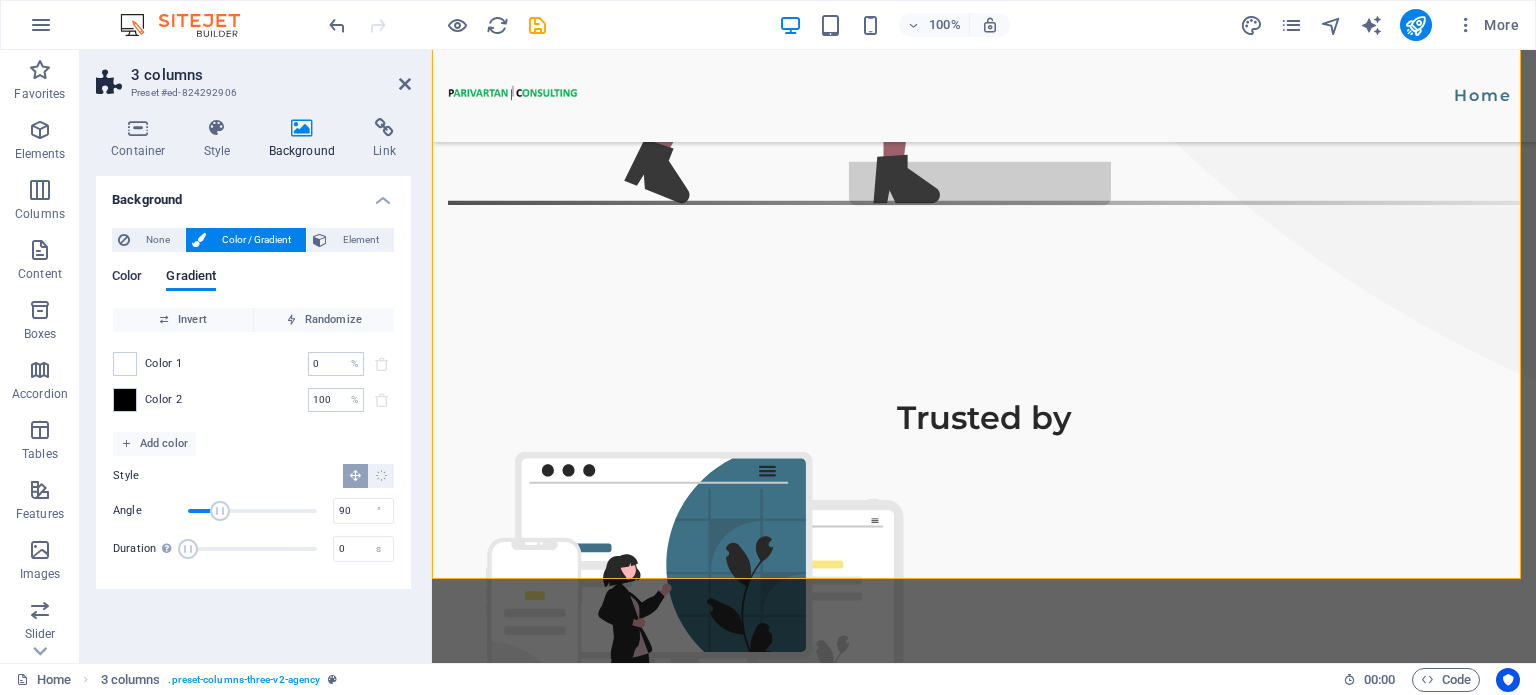 click on "Color" at bounding box center (127, 278) 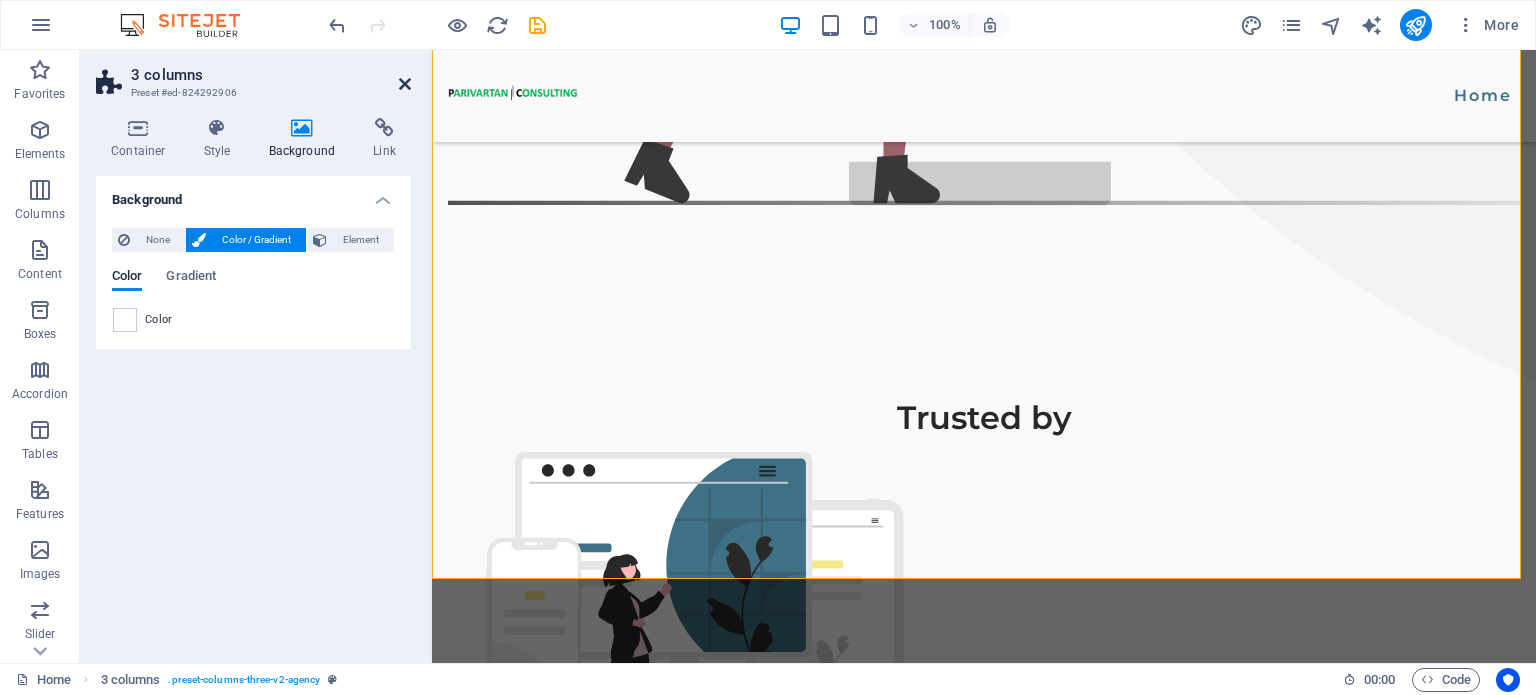 click at bounding box center [405, 84] 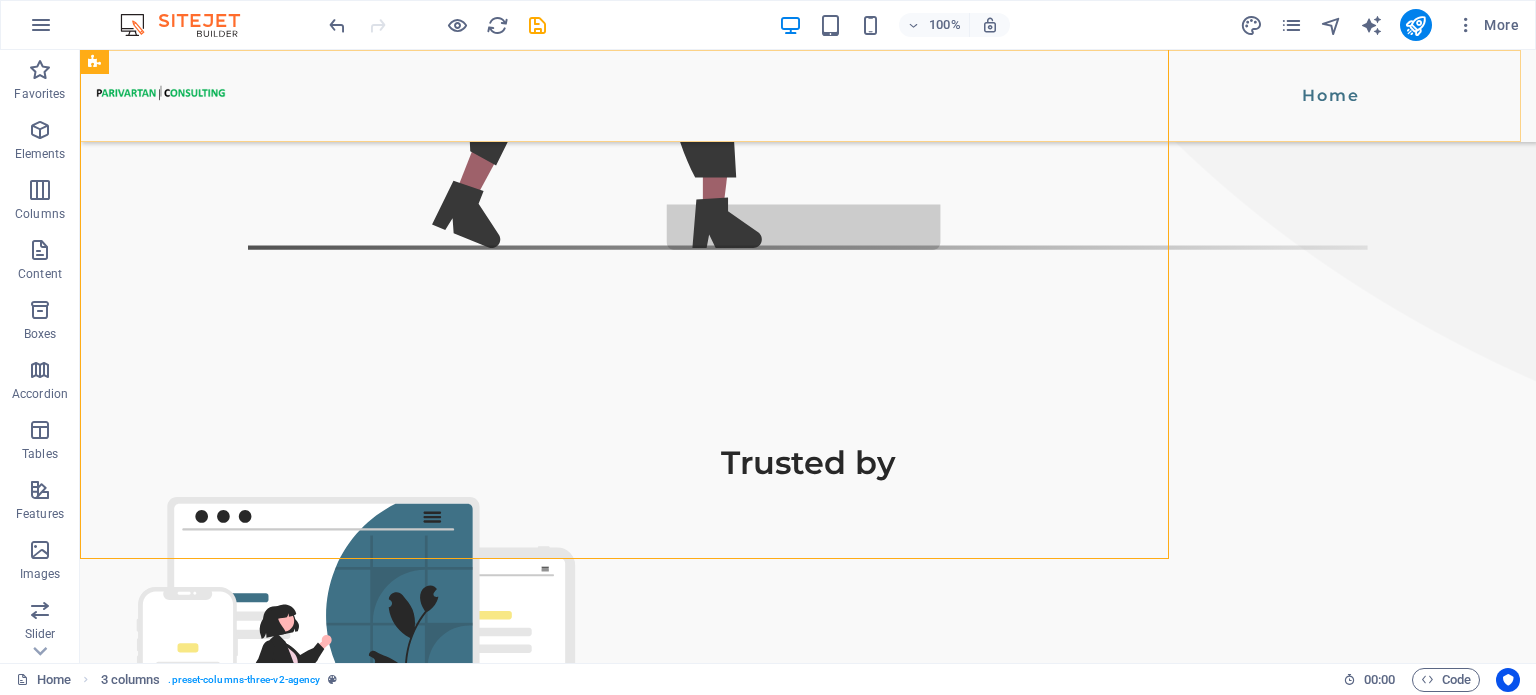 scroll, scrollTop: 1371, scrollLeft: 0, axis: vertical 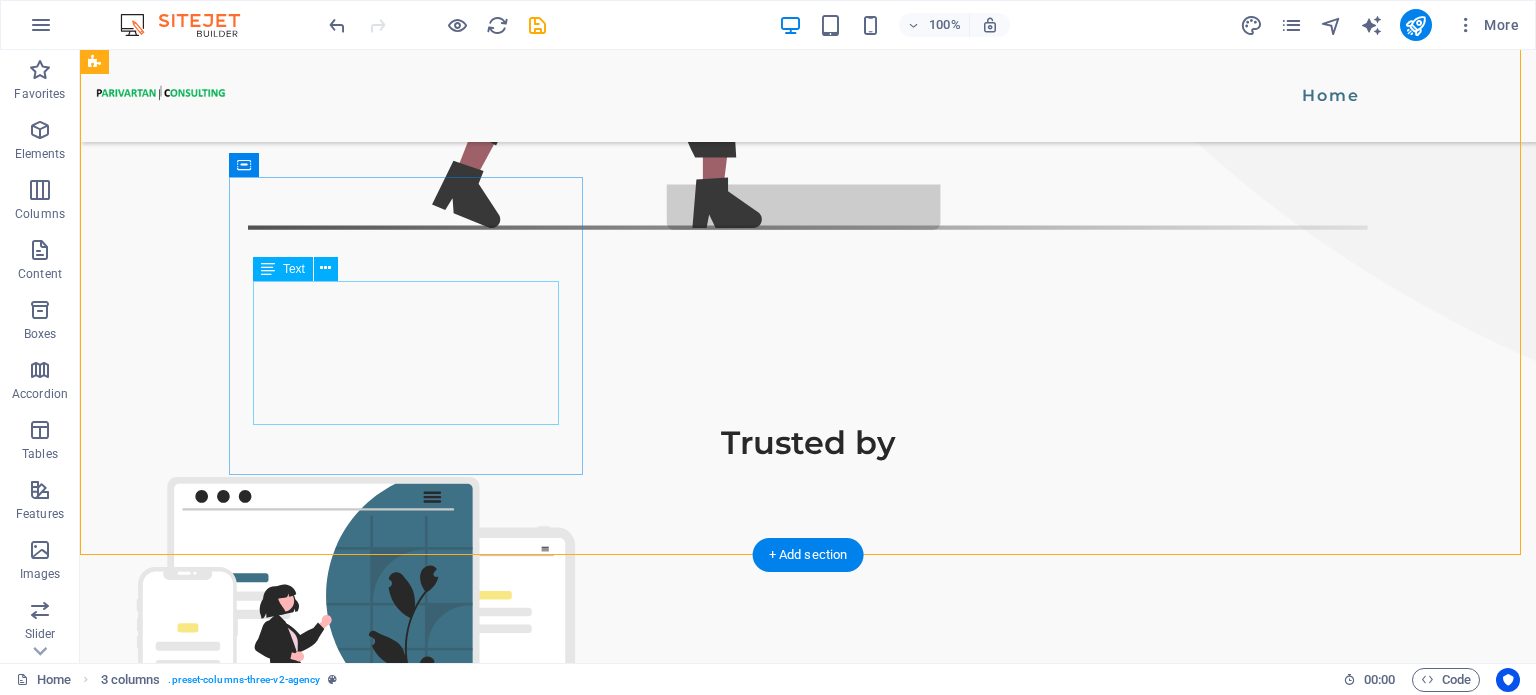 click on "We are a forward-looking technology consulting and advisory firm specializing in AI, blockchain, and next-gen software solutions. We empower businesses to innovate, scale, and stay future-ready through cutting-edge technologies and expert-led transformations." at bounding box center [256, 1569] 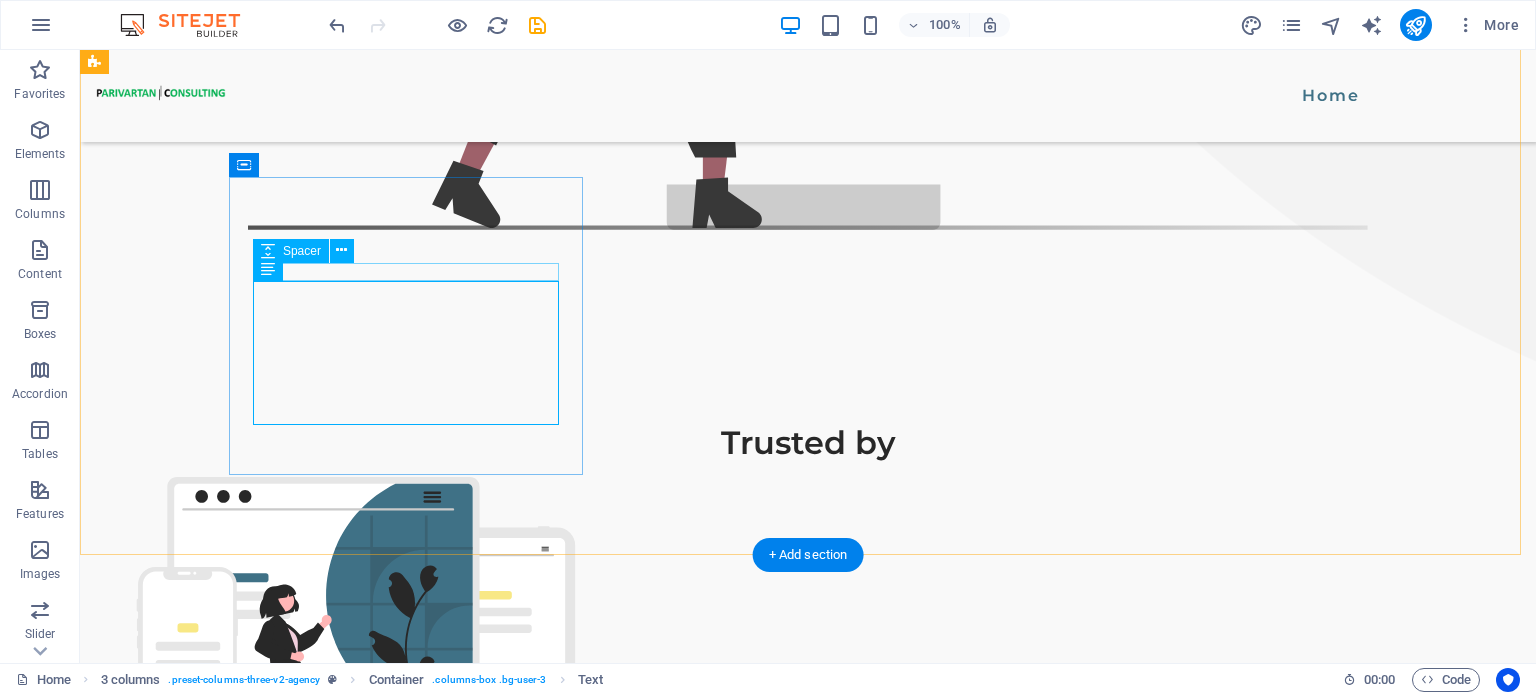 click at bounding box center (257, 1489) 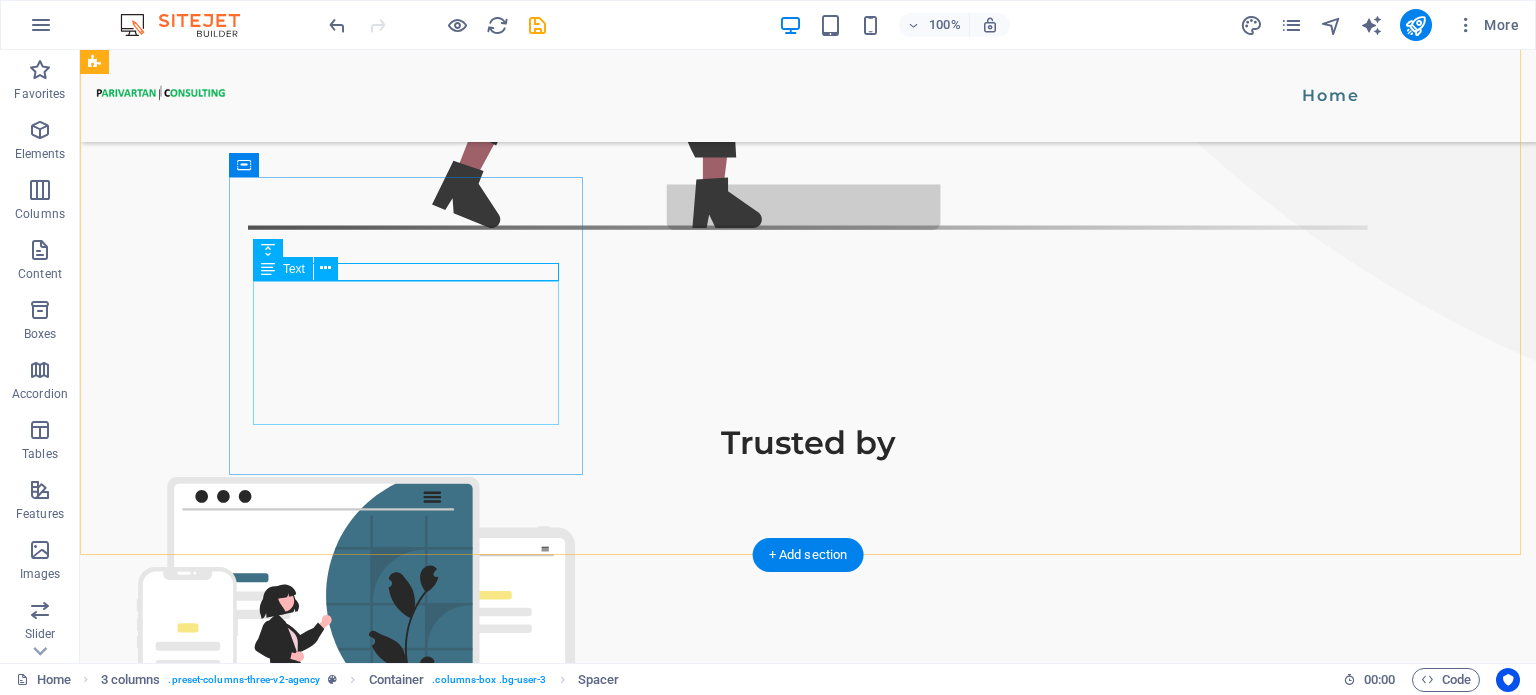 click on "We are a forward-looking technology consulting and advisory firm specializing in AI, blockchain, and next-gen software solutions. We empower businesses to innovate, scale, and stay future-ready through cutting-edge technologies and expert-led transformations." at bounding box center [256, 1569] 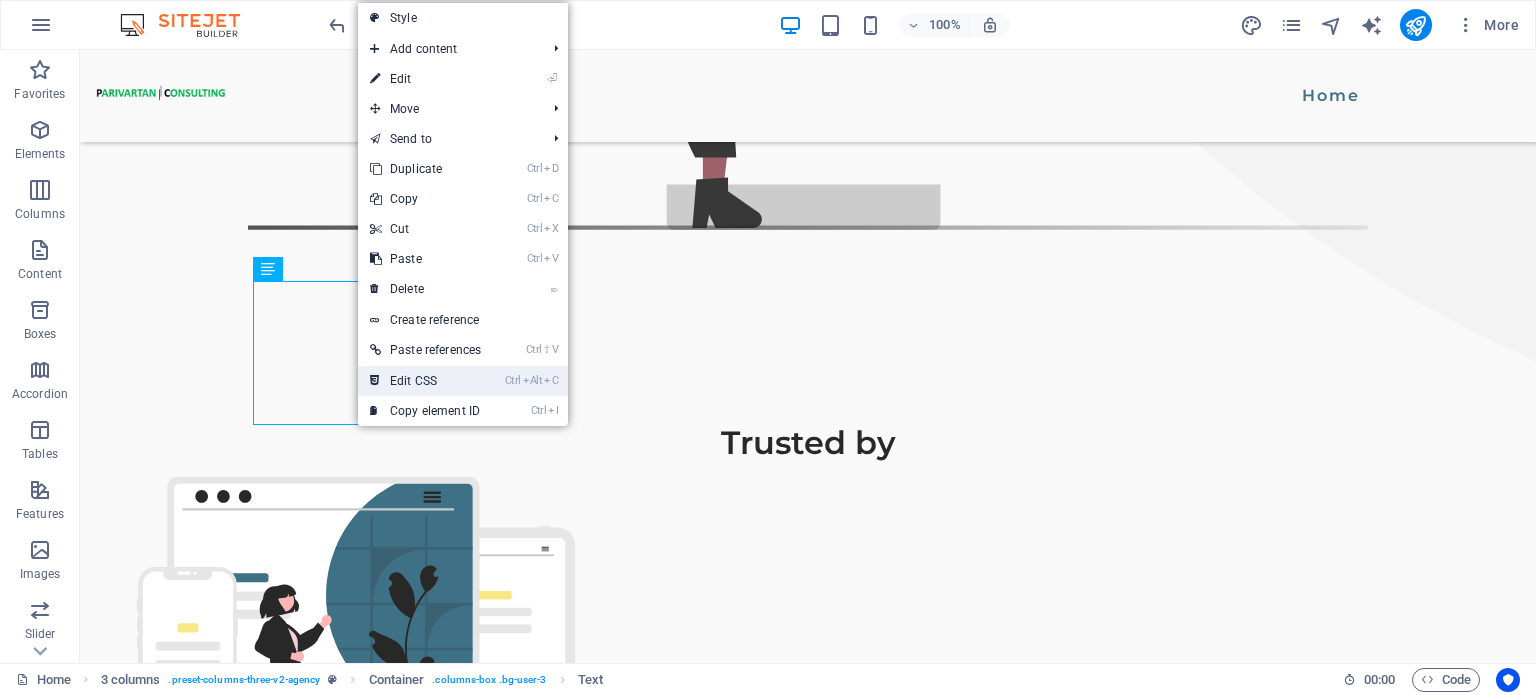 click on "Ctrl Alt C  Edit CSS" at bounding box center (425, 381) 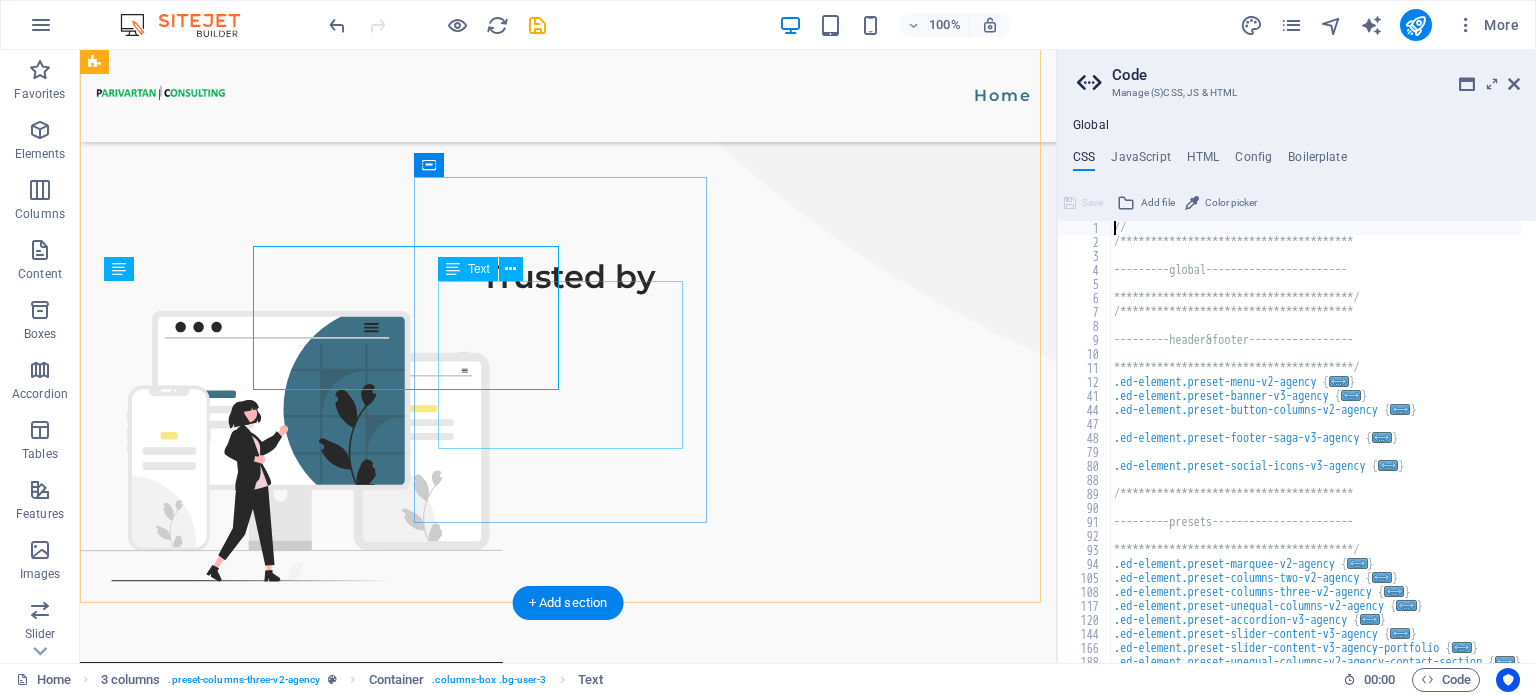 scroll, scrollTop: 1406, scrollLeft: 0, axis: vertical 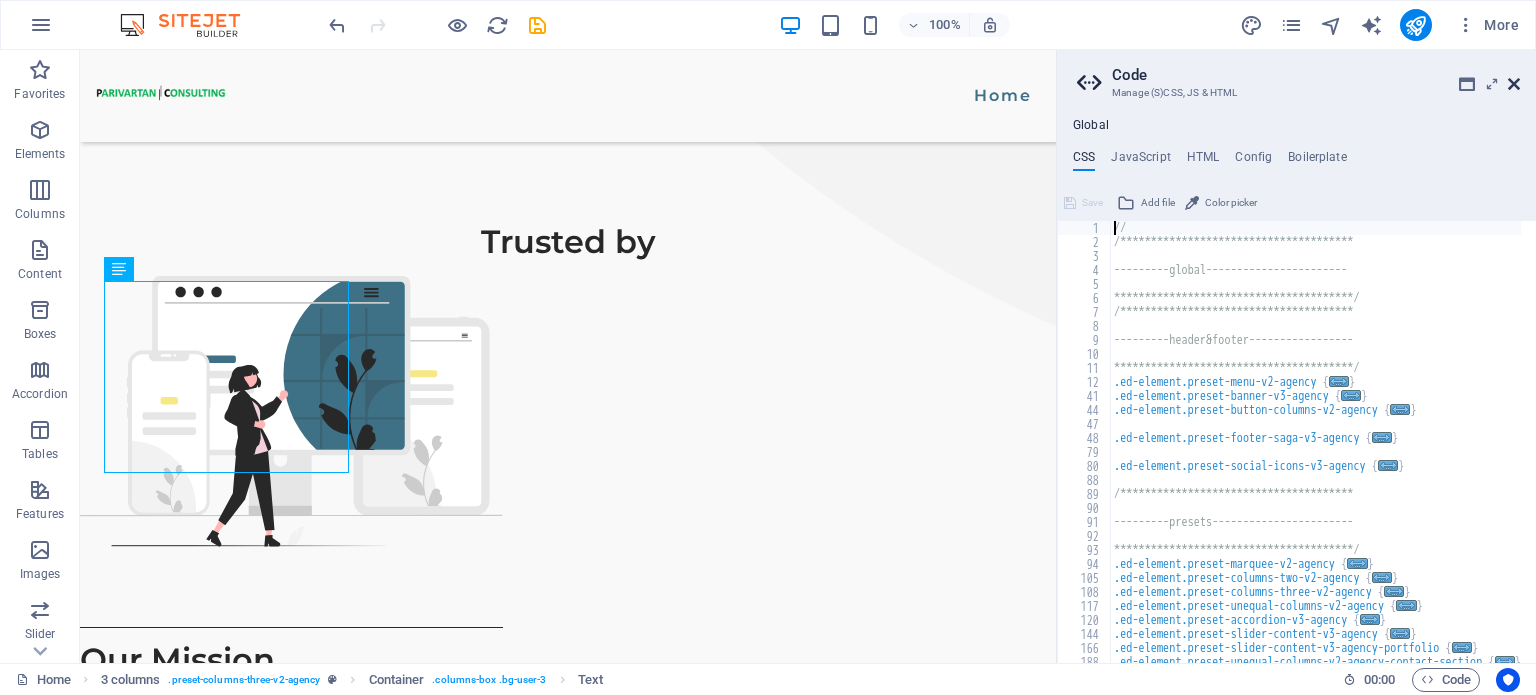 click at bounding box center (1514, 84) 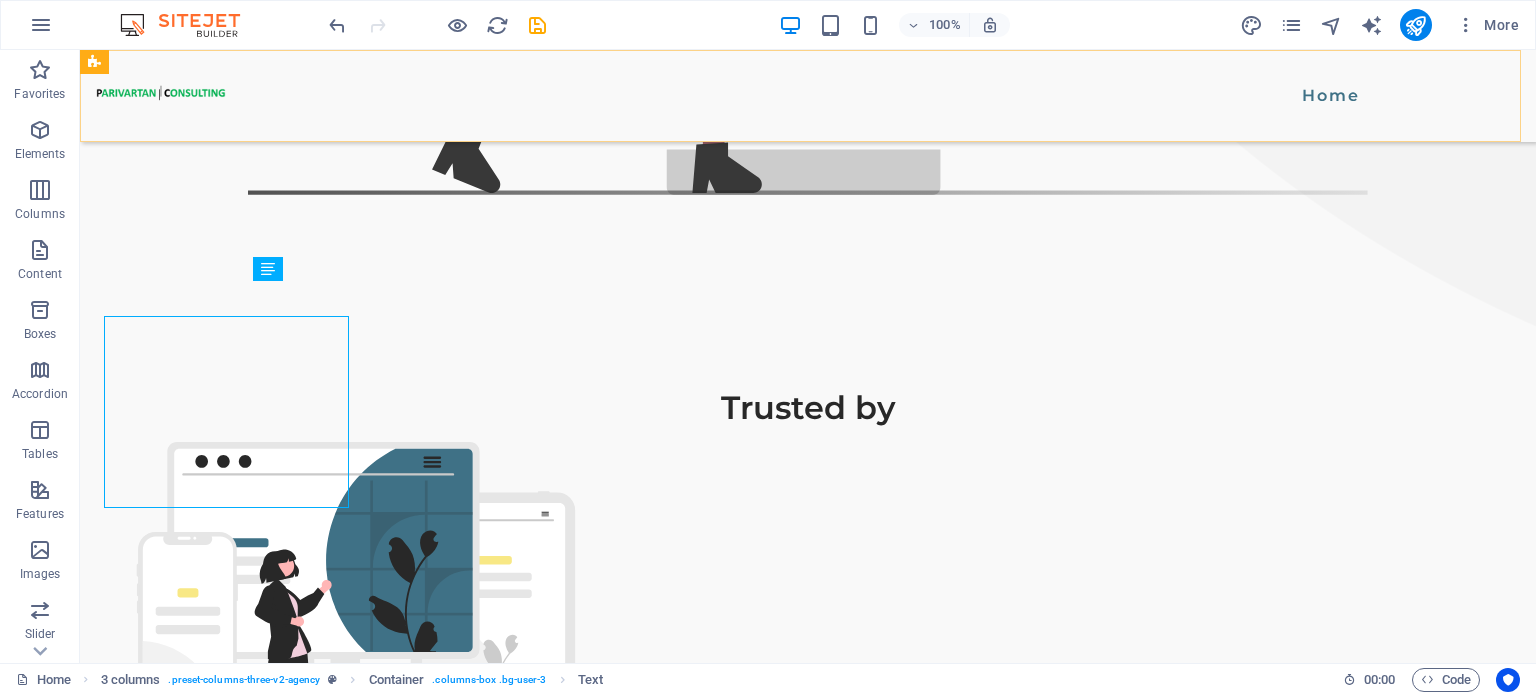 scroll, scrollTop: 1371, scrollLeft: 0, axis: vertical 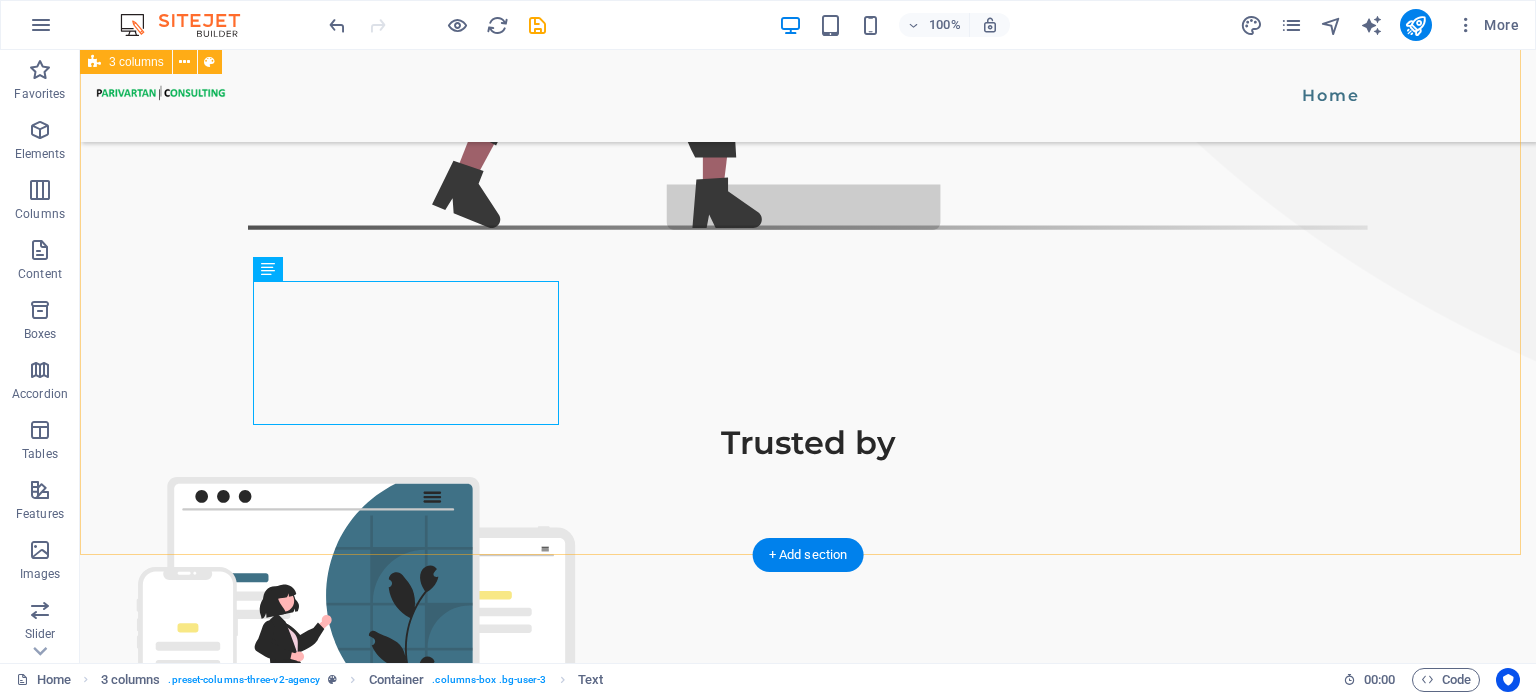 click on "Our services Technology Consulting We are a forward-looking technology consulting and advisory firm specializing in AI, blockchain, and next-gen software solutions. We empower businesses to innovate, scale, and stay future-ready through cutting-edge technologies and expert-led transformations. Software Developement We delivers robust, scalable, and future-ready software development solutions. From custom applications to enterprise platforms, we turn ideas into intelligent, high-performance digital products. Training and Education We empower organizations and academic institutions with industry-aligned technical training in AI, software engineering, blockchain, and emerging technologies. We bridge the skill gap with hands-on, real-world learning." at bounding box center [808, 1799] 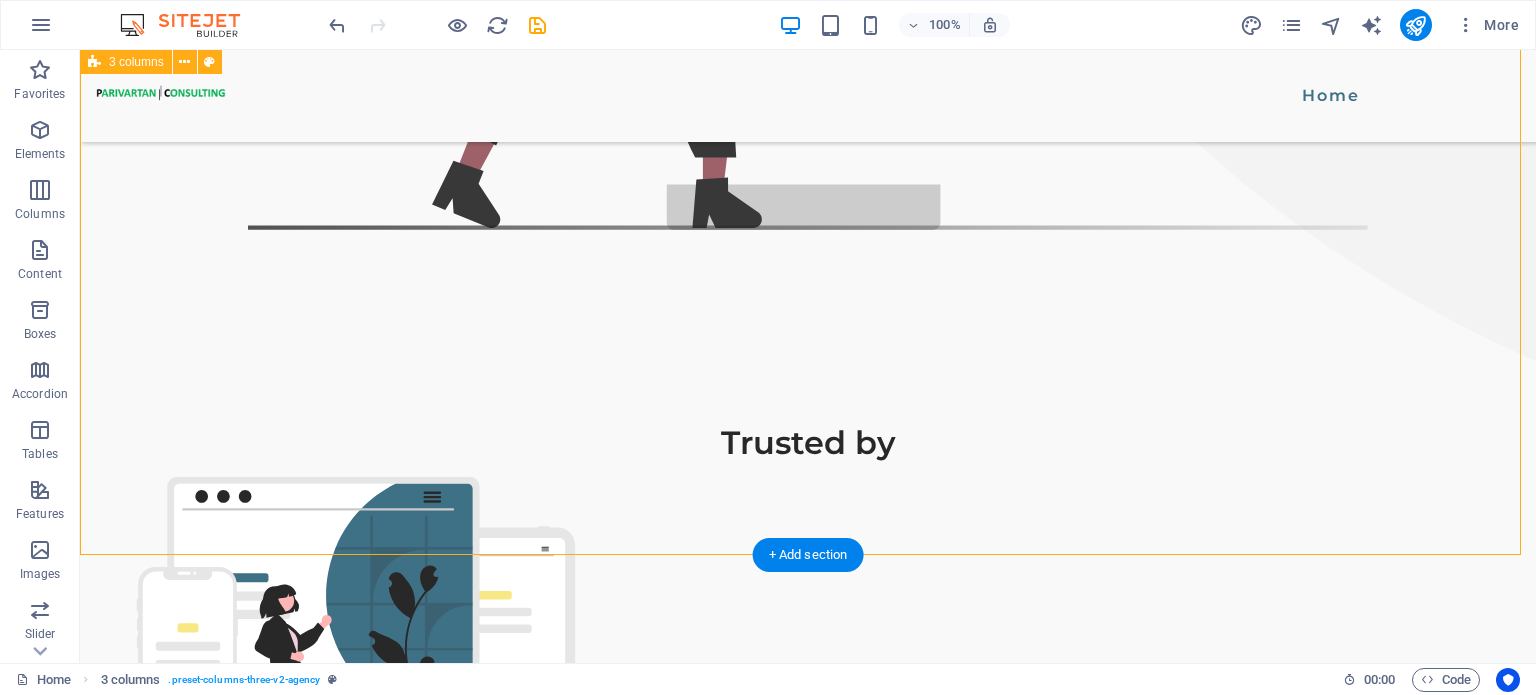 click on "Our services Technology Consulting We are a forward-looking technology consulting and advisory firm specializing in AI, blockchain, and next-gen software solutions. We empower businesses to innovate, scale, and stay future-ready through cutting-edge technologies and expert-led transformations. Software Developement We delivers robust, scalable, and future-ready software development solutions. From custom applications to enterprise platforms, we turn ideas into intelligent, high-performance digital products. Training and Education We empower organizations and academic institutions with industry-aligned technical training in AI, software engineering, blockchain, and emerging technologies. We bridge the skill gap with hands-on, real-world learning." at bounding box center [808, 1799] 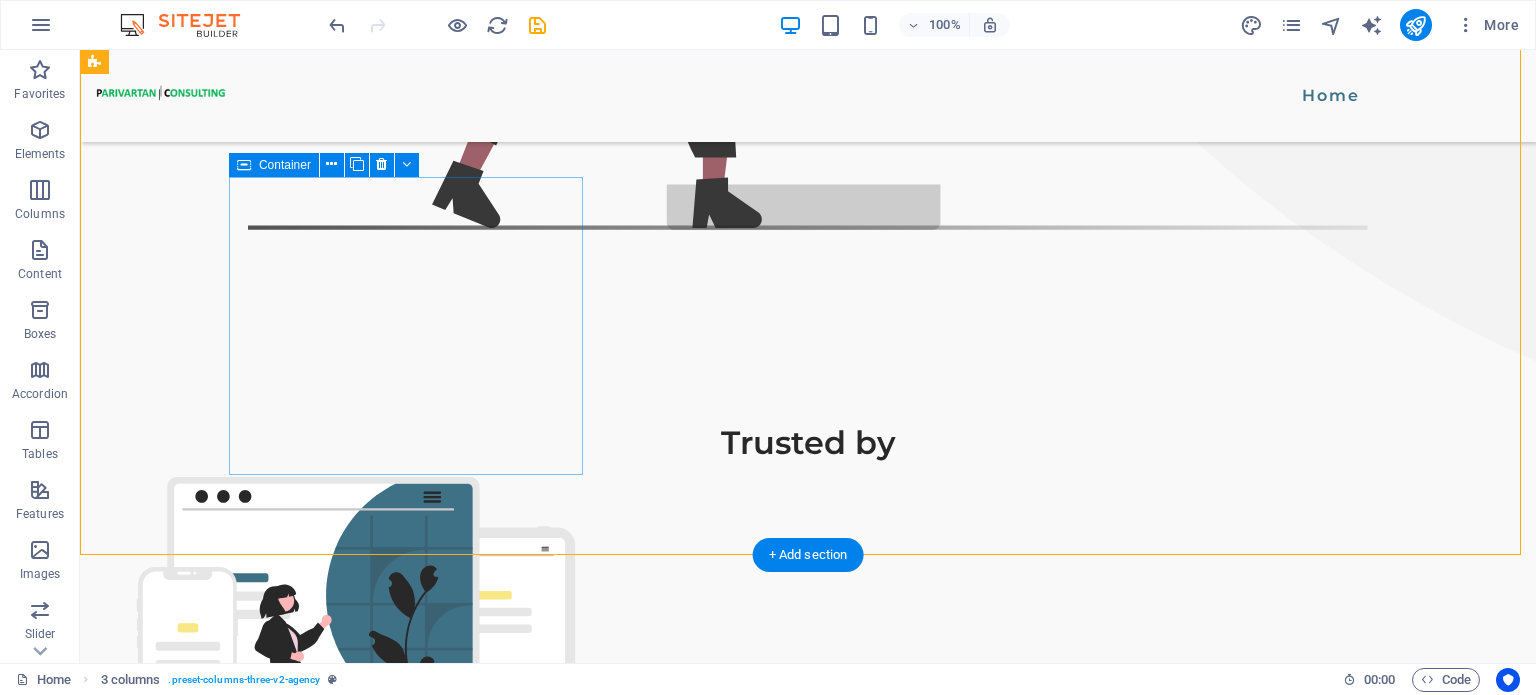click on "Technology Consulting We are a forward-looking technology consulting and advisory firm specializing in AI, blockchain, and next-gen software solutions. We empower businesses to innovate, scale, and stay future-ready through cutting-edge technologies and expert-led transformations." at bounding box center [257, 1528] 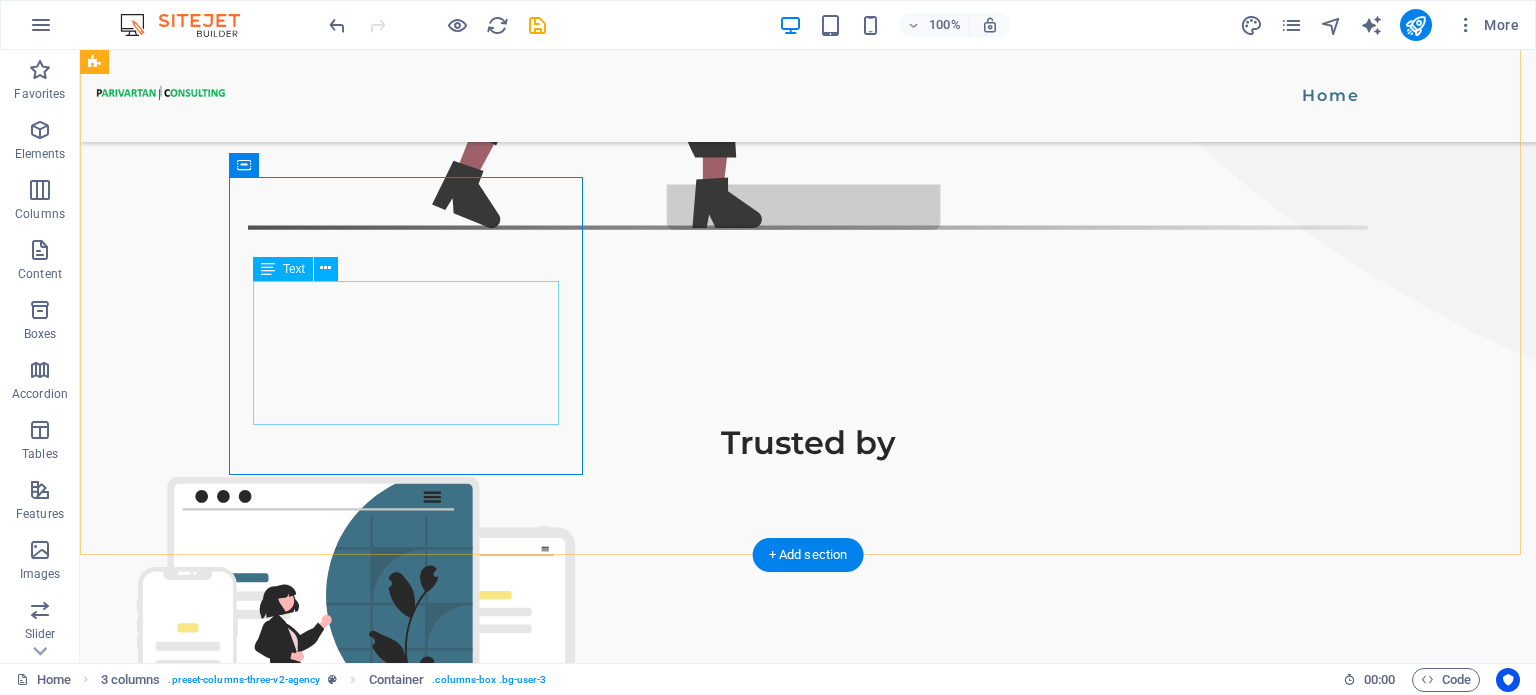 click on "We are a forward-looking technology consulting and advisory firm specializing in AI, blockchain, and next-gen software solutions. We empower businesses to innovate, scale, and stay future-ready through cutting-edge technologies and expert-led transformations." at bounding box center (256, 1569) 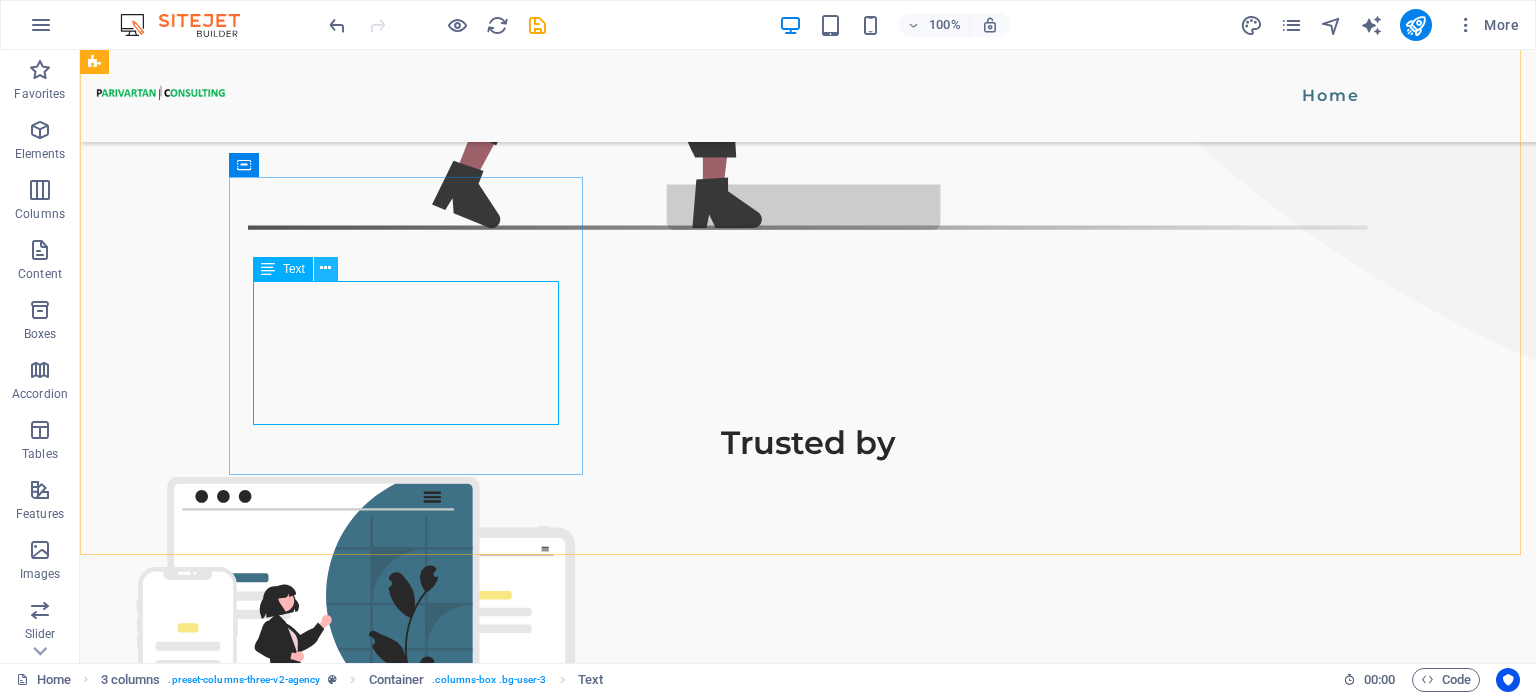 click at bounding box center (325, 268) 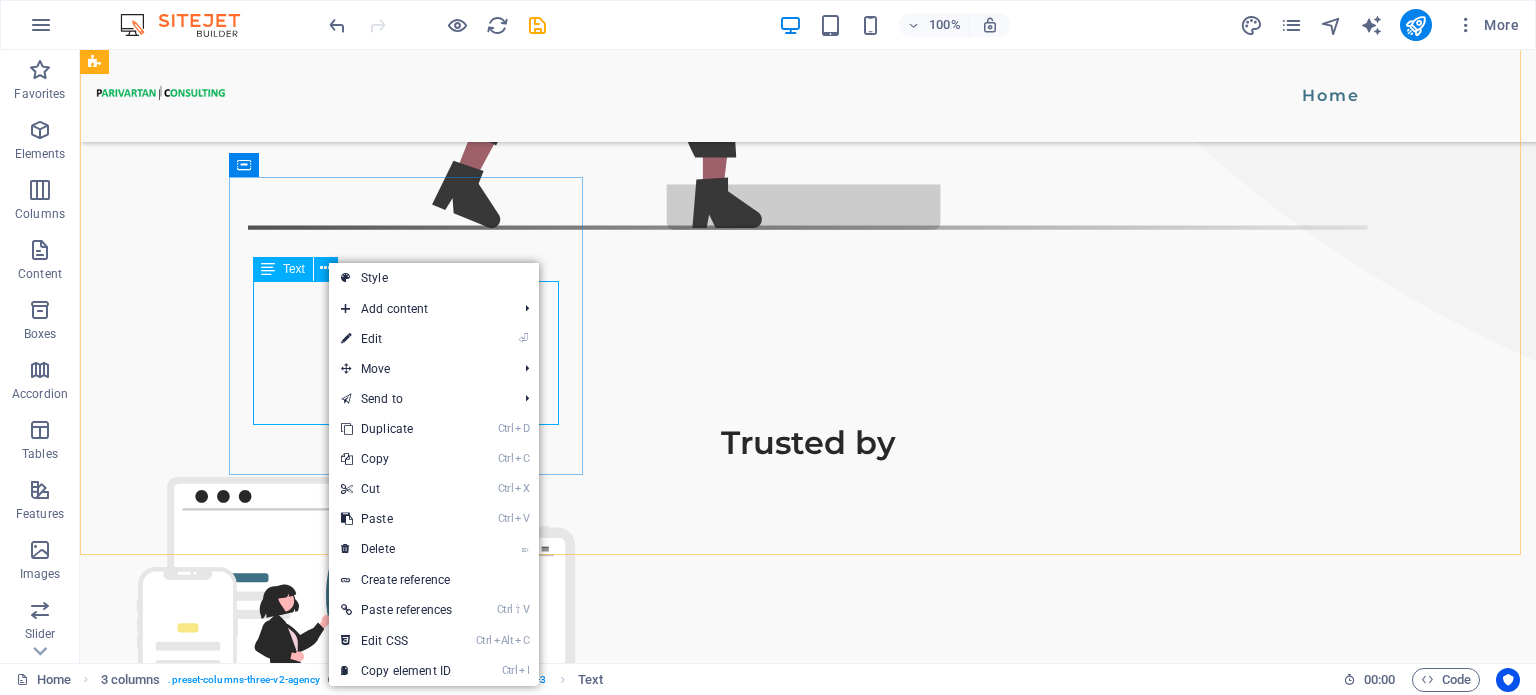 click on "Text" at bounding box center (294, 269) 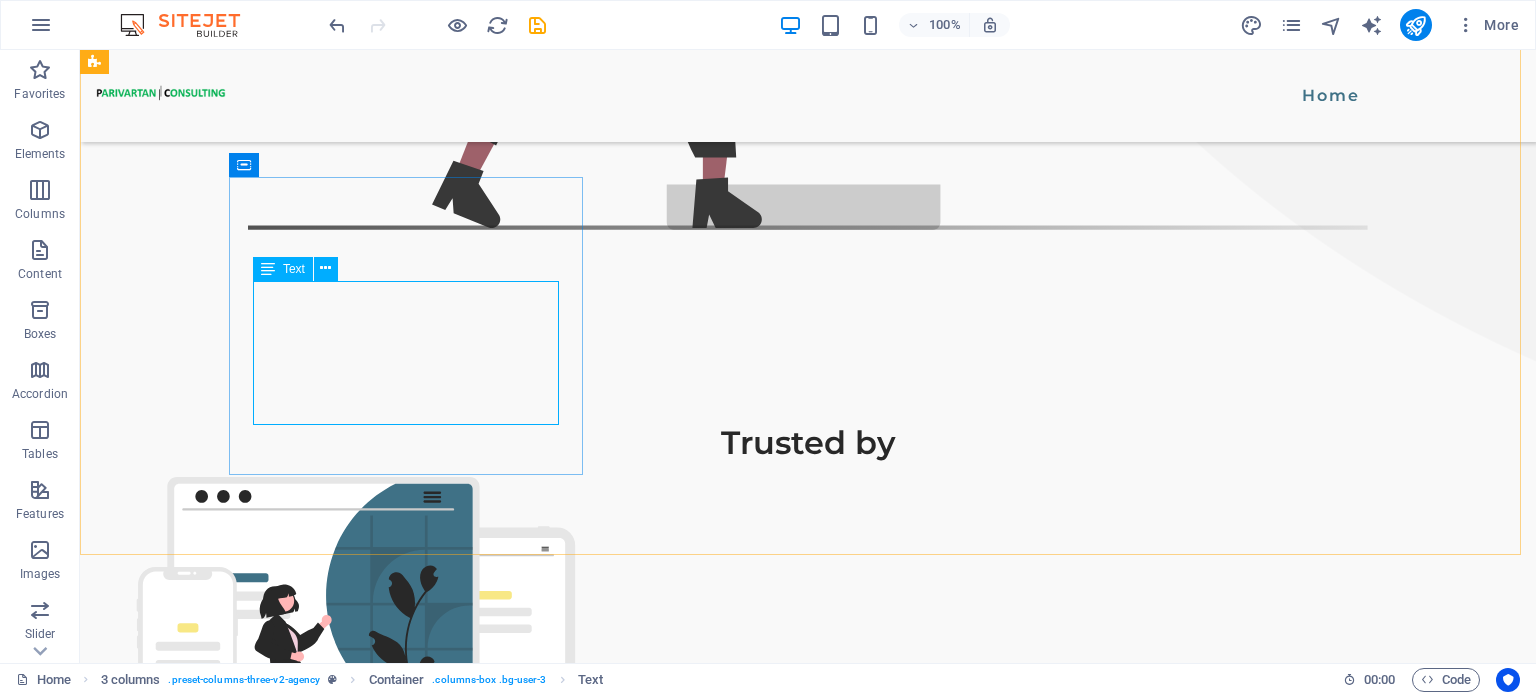 click on "Text" at bounding box center [294, 269] 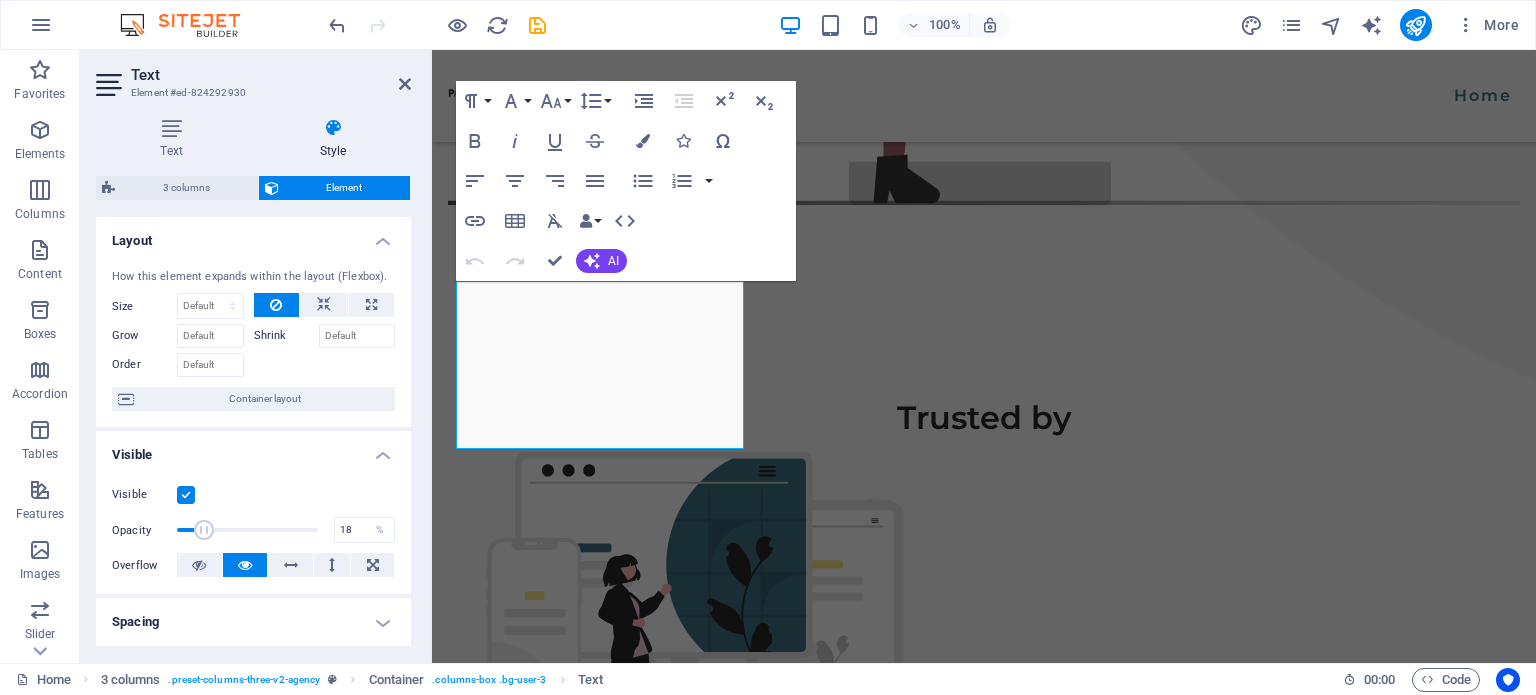 drag, startPoint x: 312, startPoint y: 531, endPoint x: 200, endPoint y: 533, distance: 112.01785 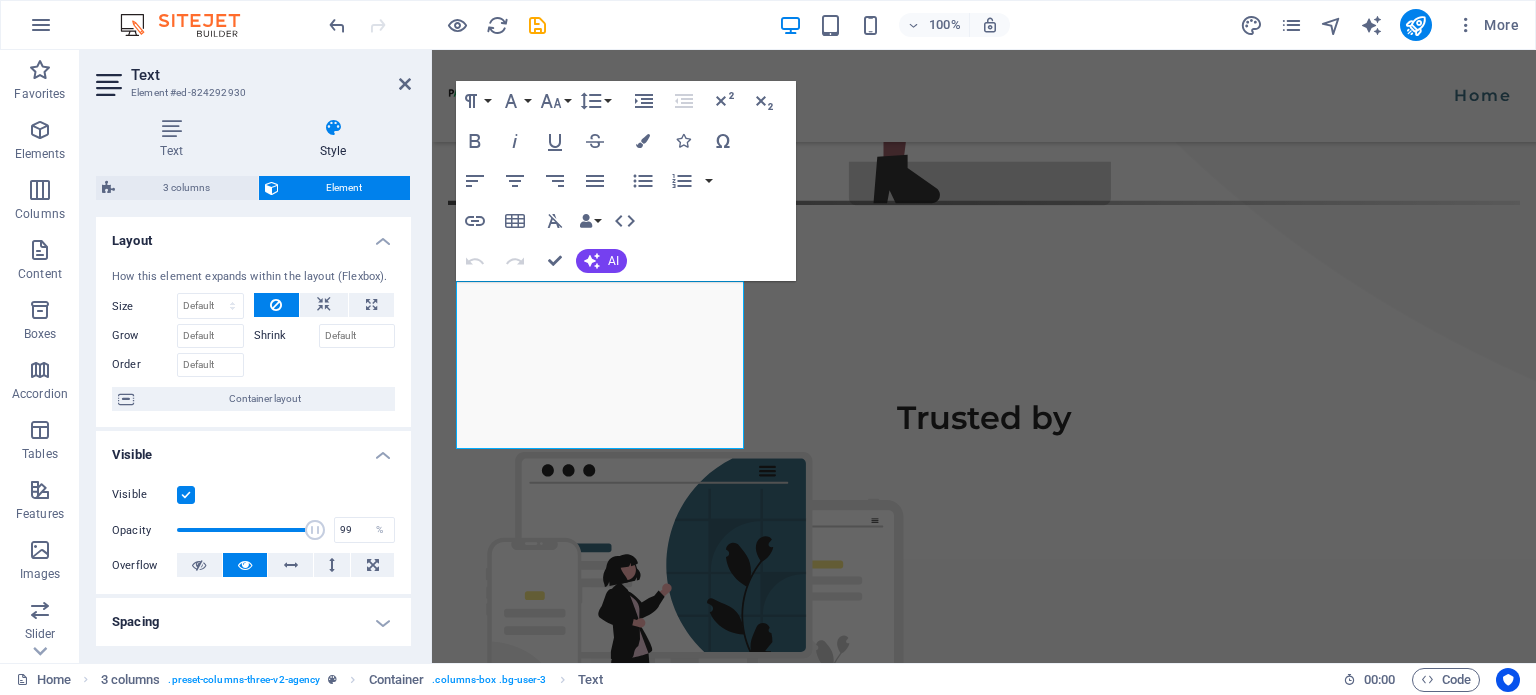 type on "100" 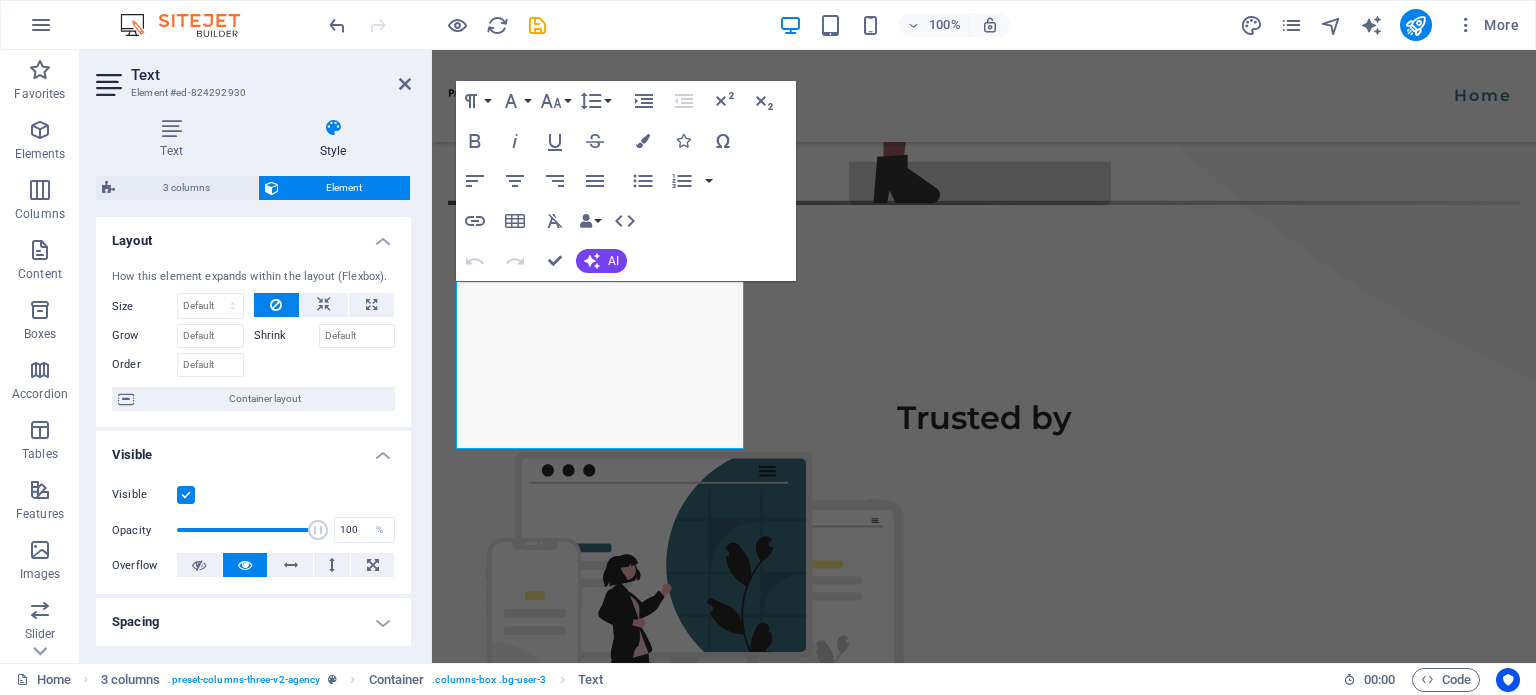 drag, startPoint x: 200, startPoint y: 530, endPoint x: 314, endPoint y: 531, distance: 114.00439 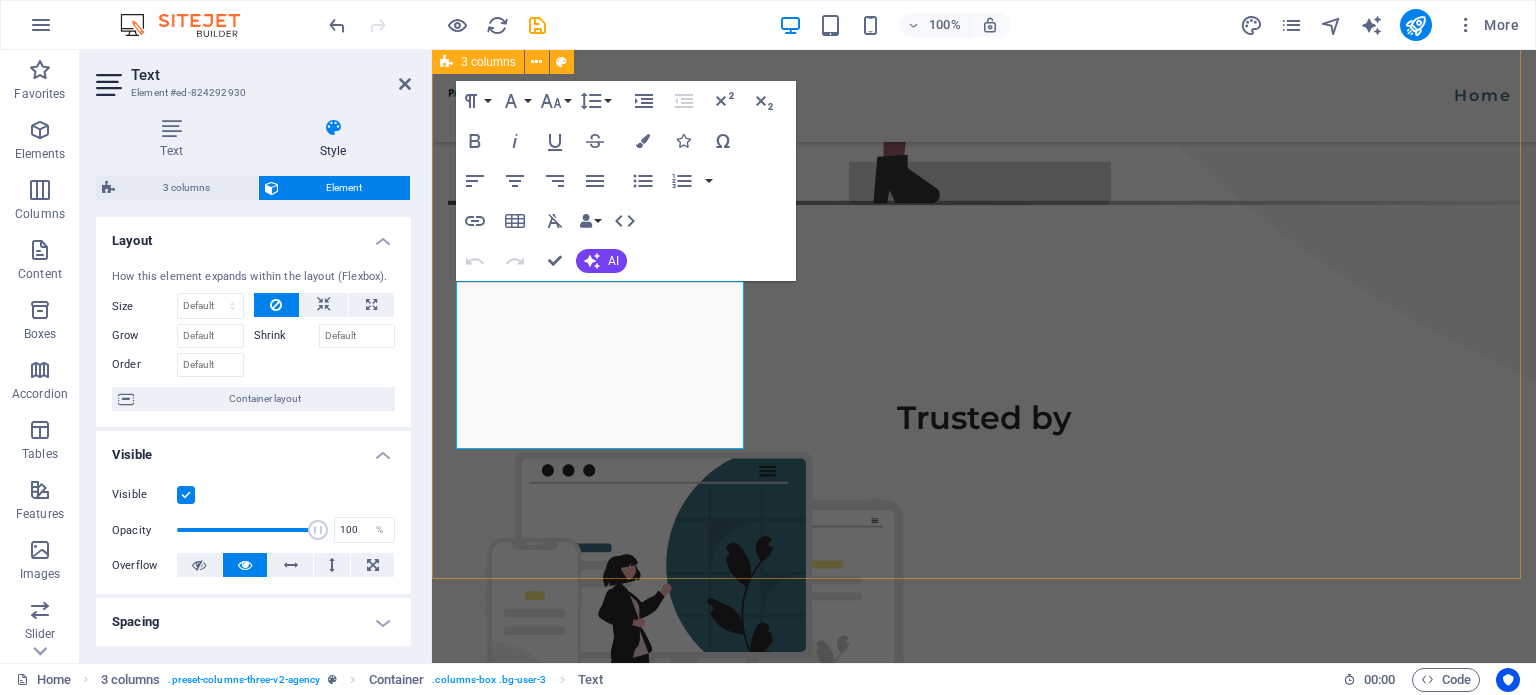 click on "Our services Technology Consulting We are a forward-looking technology consulting and advisory firm specializing in AI, blockchain, and next-gen software solutions. We empower businesses to innovate, scale, and stay future-ready through cutting-edge technologies and expert-led transformations. Software Developement We delivers robust, scalable, and future-ready software development solutions. From custom applications to enterprise platforms, we turn ideas into intelligent, high-performance digital products. Training and Education We empower organizations and academic institutions with industry-aligned technical training in AI, software engineering, blockchain, and emerging technologies. We bridge the skill gap with hands-on, real-world learning." at bounding box center [984, 1812] 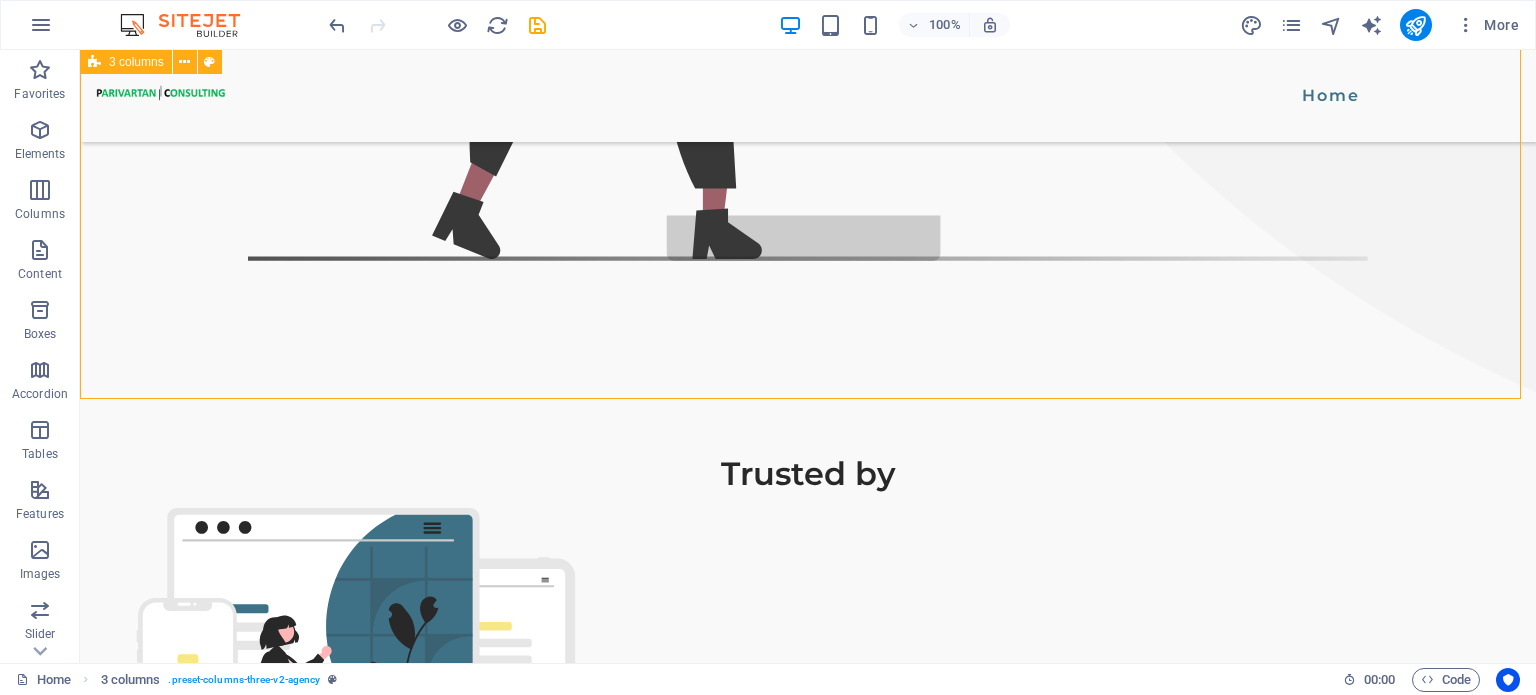 scroll, scrollTop: 1332, scrollLeft: 0, axis: vertical 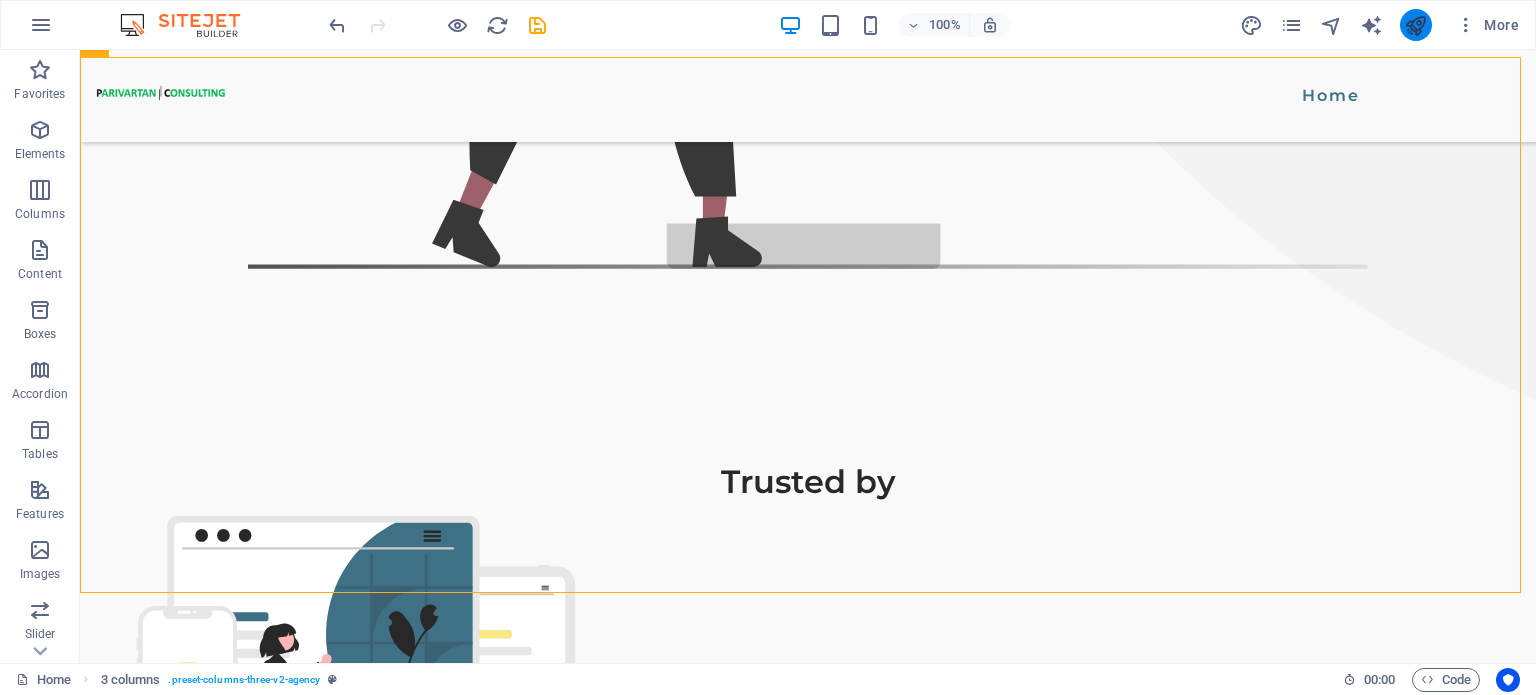 click at bounding box center [1416, 25] 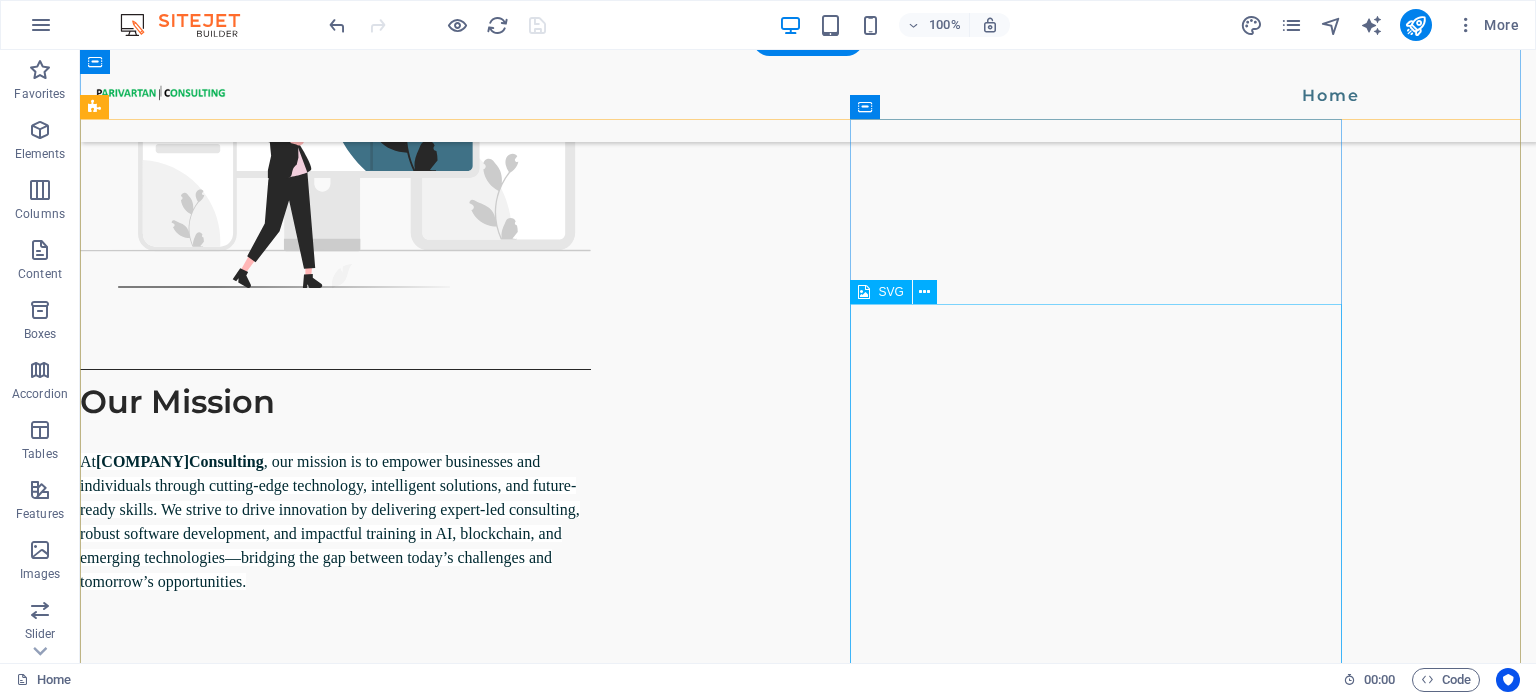 scroll, scrollTop: 1943, scrollLeft: 0, axis: vertical 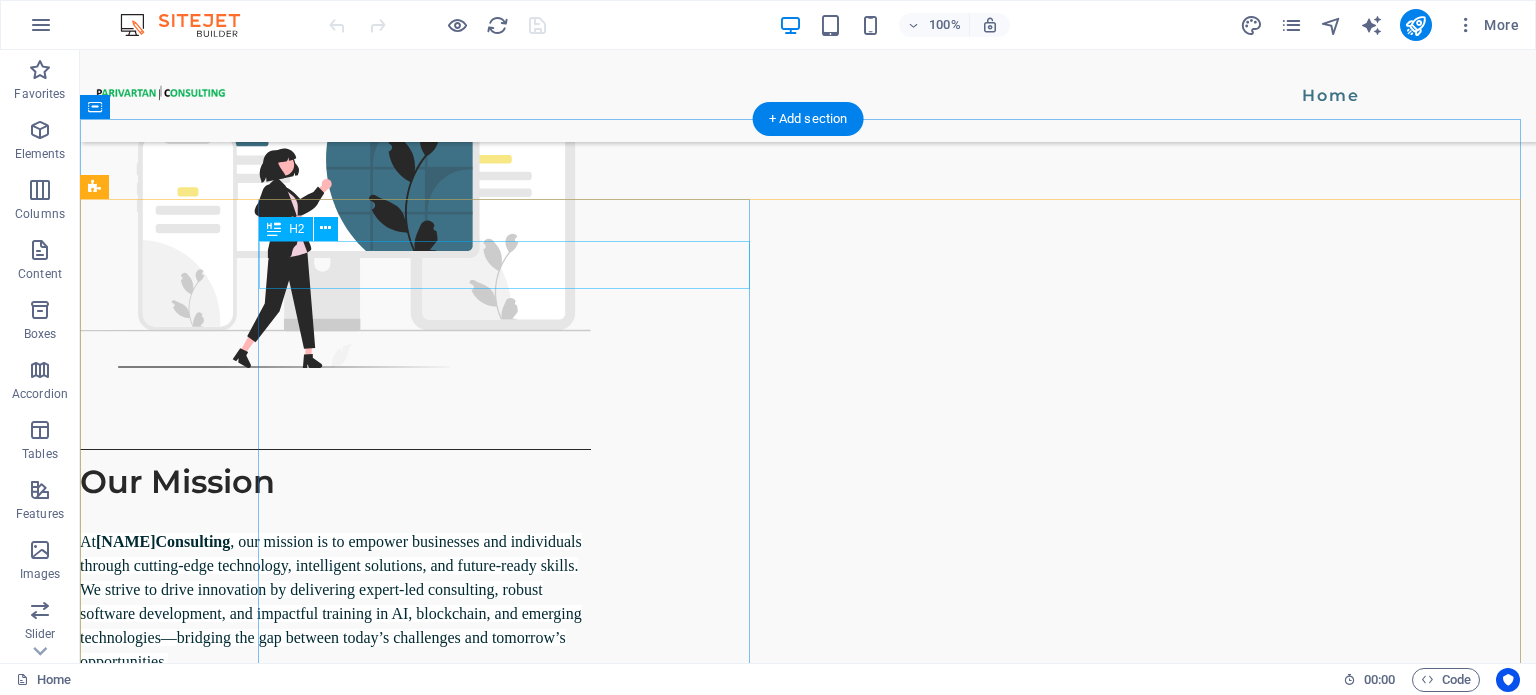 click on "What can we do for you?" at bounding box center [622, 2079] 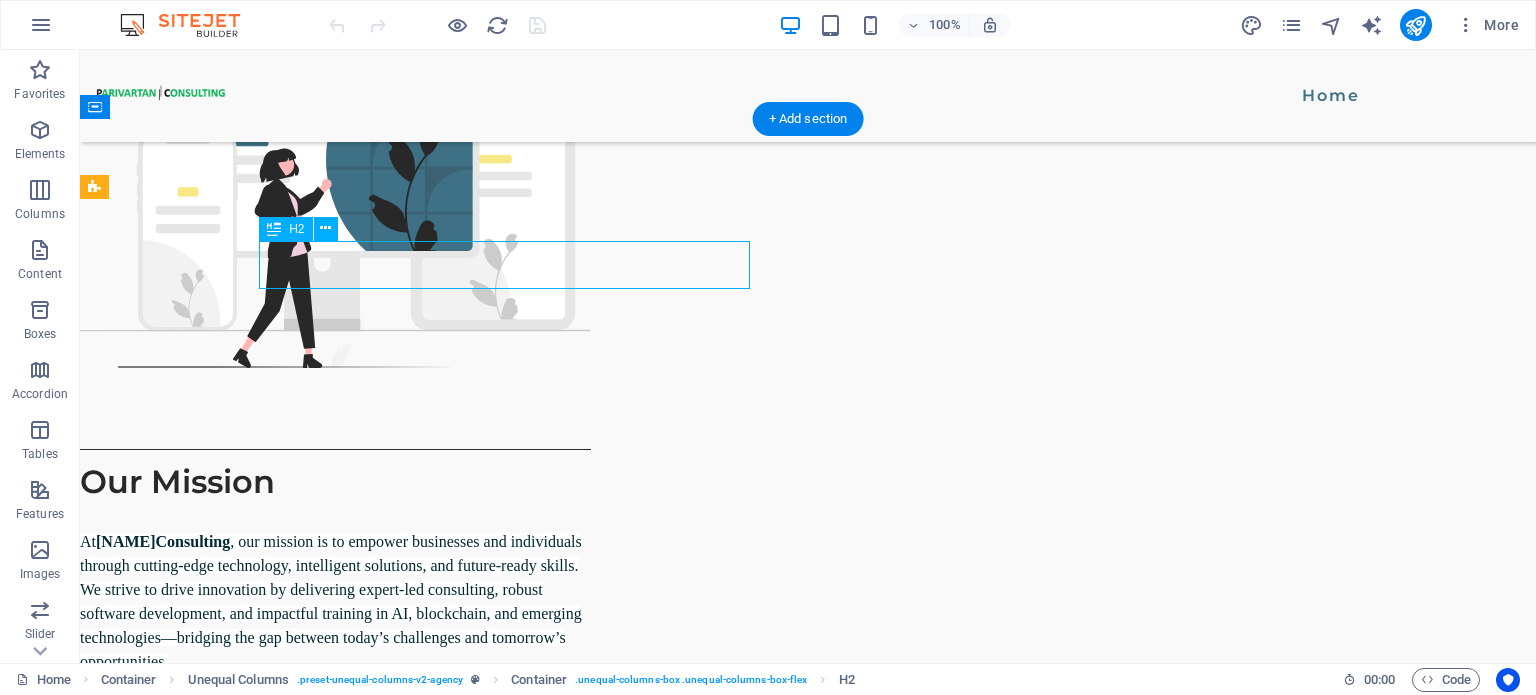click on "What can we do for you?" at bounding box center [622, 2079] 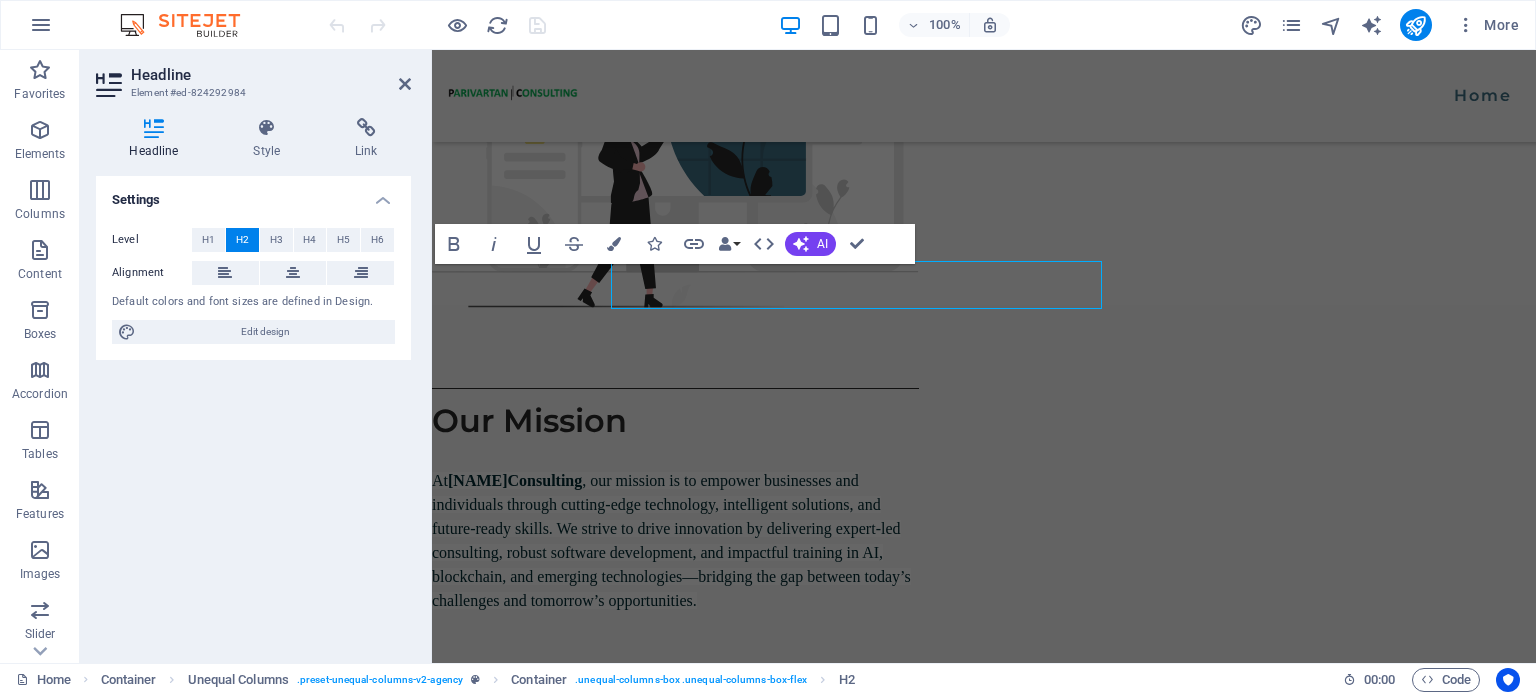 scroll, scrollTop: 1787, scrollLeft: 0, axis: vertical 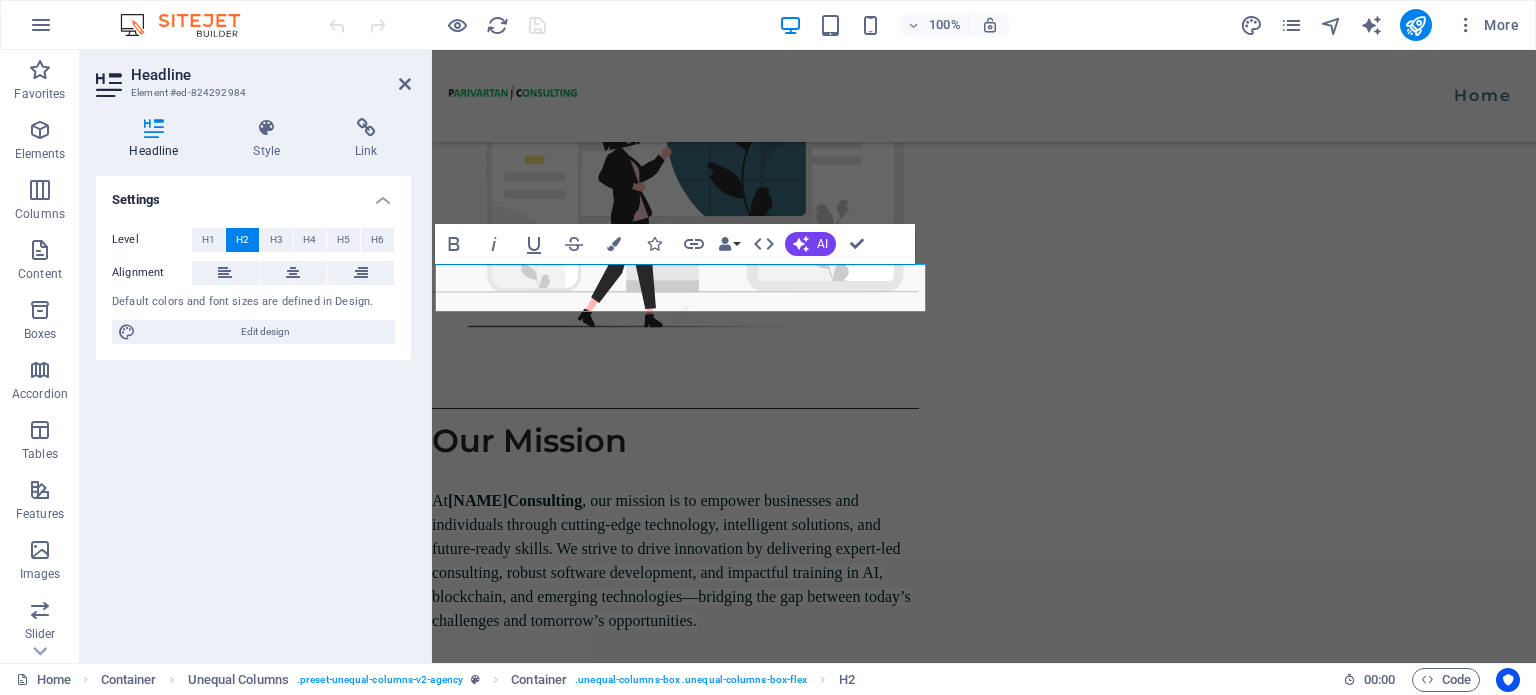 type 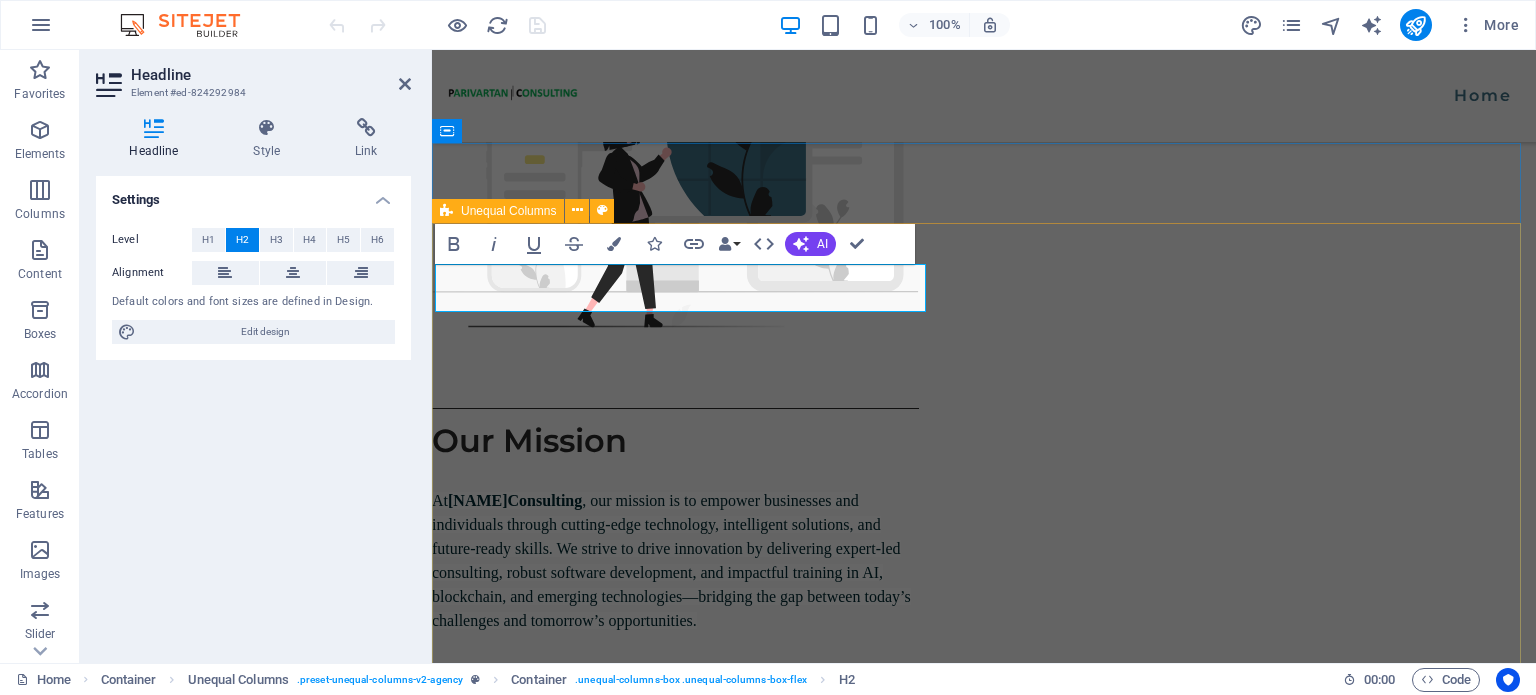 click on "SERVICES We guarantee Branding Sed ut perspiciatis unde omnis iste natus error sit voluptatem accusantium, totam  aperiam, eaque ipsa quae ab illo inventore veritatis et quasi architecto beatae vitae.  Marketing Sed ut perspiciatis unde omnis iste natus error sit voluptatem accusantium, totam  aperiam, eaque ipsa quae ab illo inventore veritatis et quasi architecto beatae vitae.  Social media Sed ut perspiciatis unde omnis iste natus error sit voluptatem accusantium, totam  aperiam, eaque ipsa quae ab illo inventore veritatis et quasi architecto beatae vitae." at bounding box center [984, 2854] 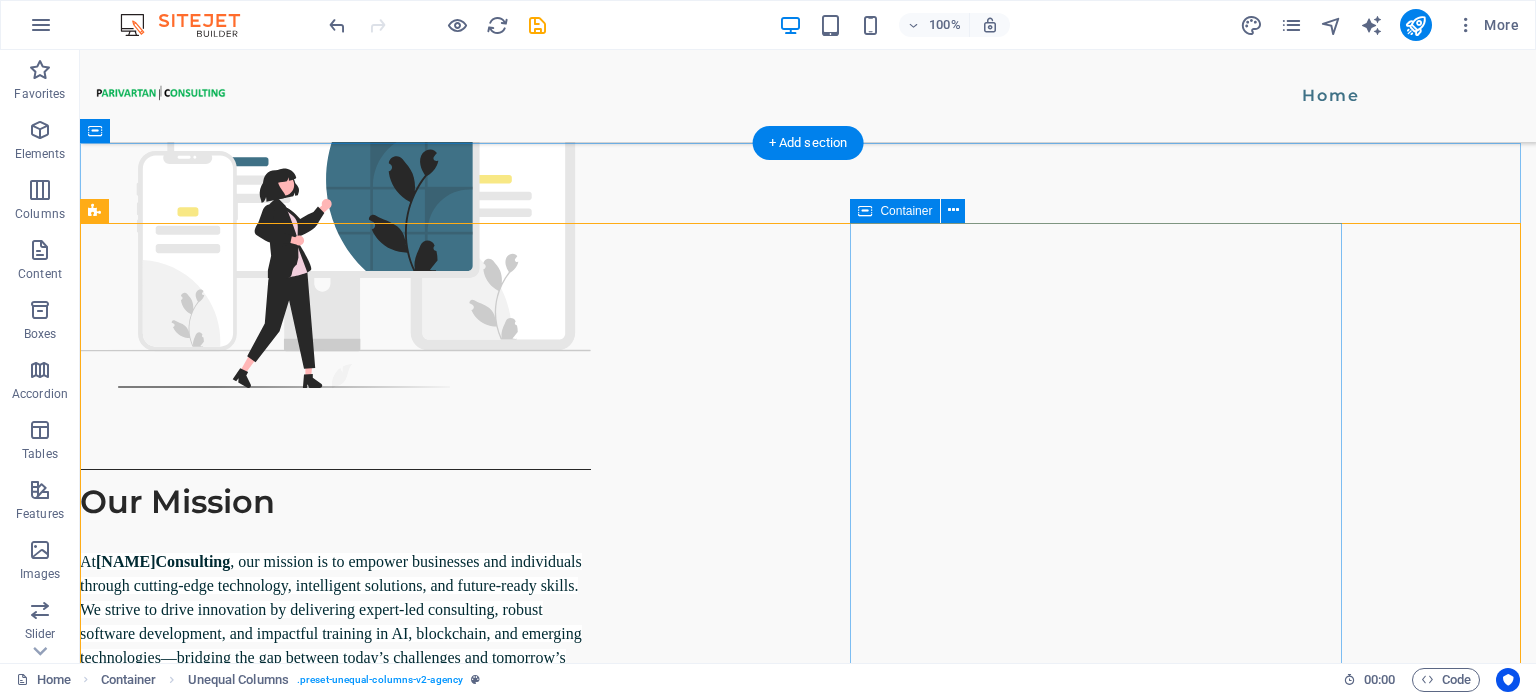 scroll, scrollTop: 1783, scrollLeft: 0, axis: vertical 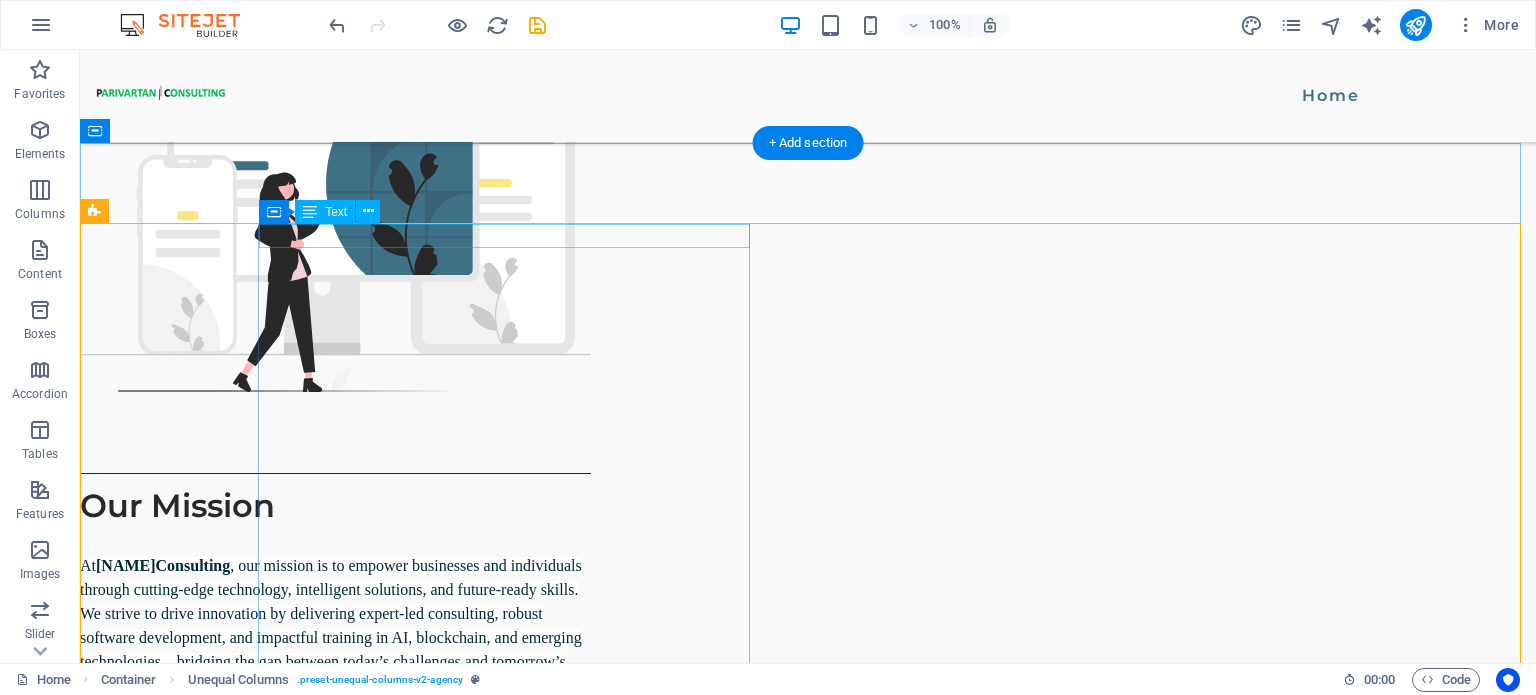 click on "SERVICES" at bounding box center [622, 2050] 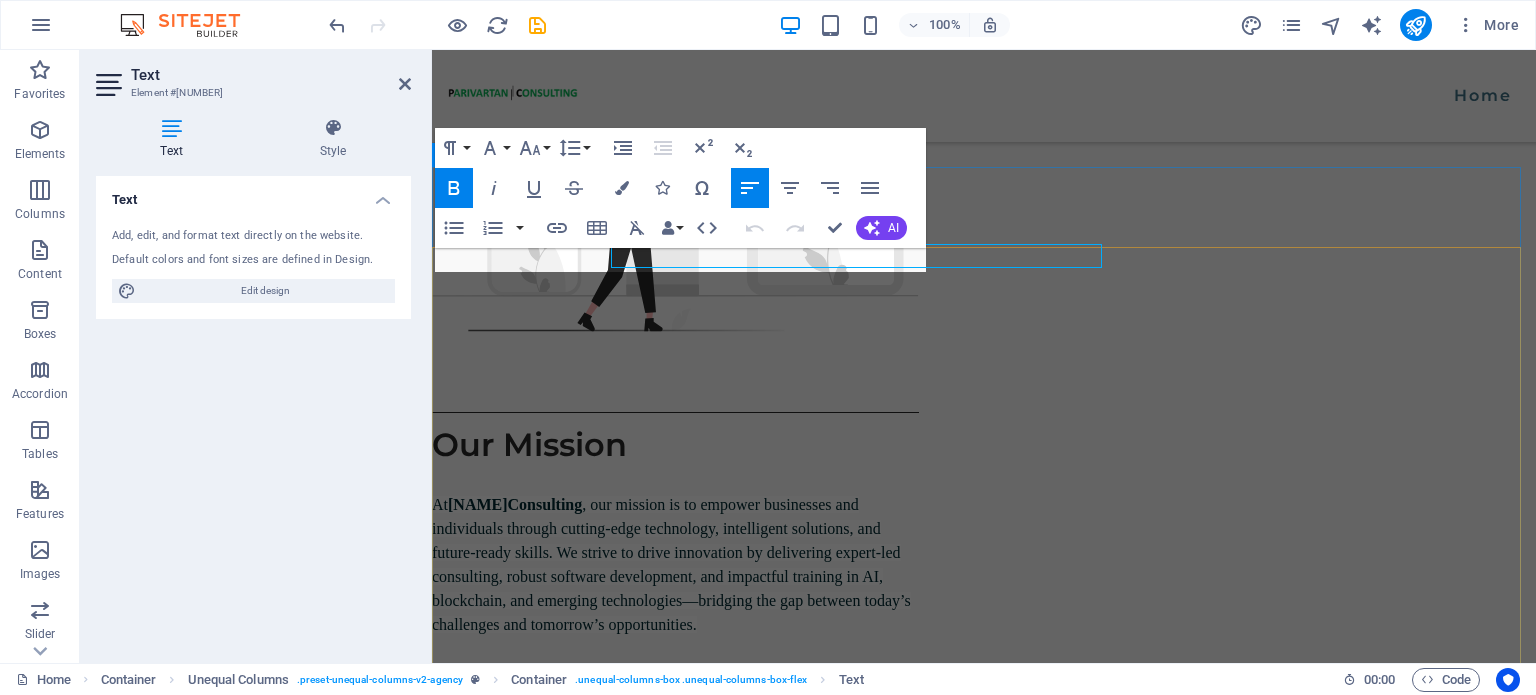 scroll, scrollTop: 1762, scrollLeft: 0, axis: vertical 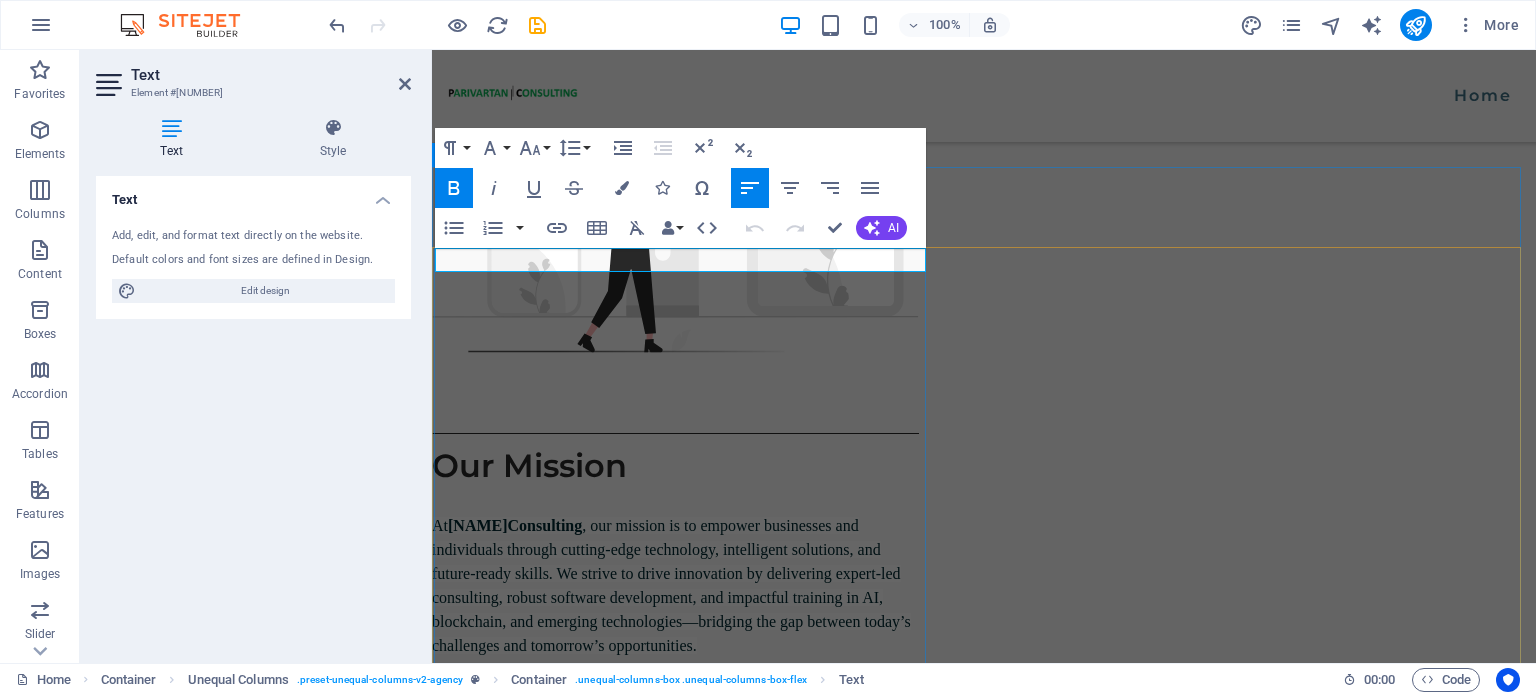 click on "SERVICES" at bounding box center [974, 2118] 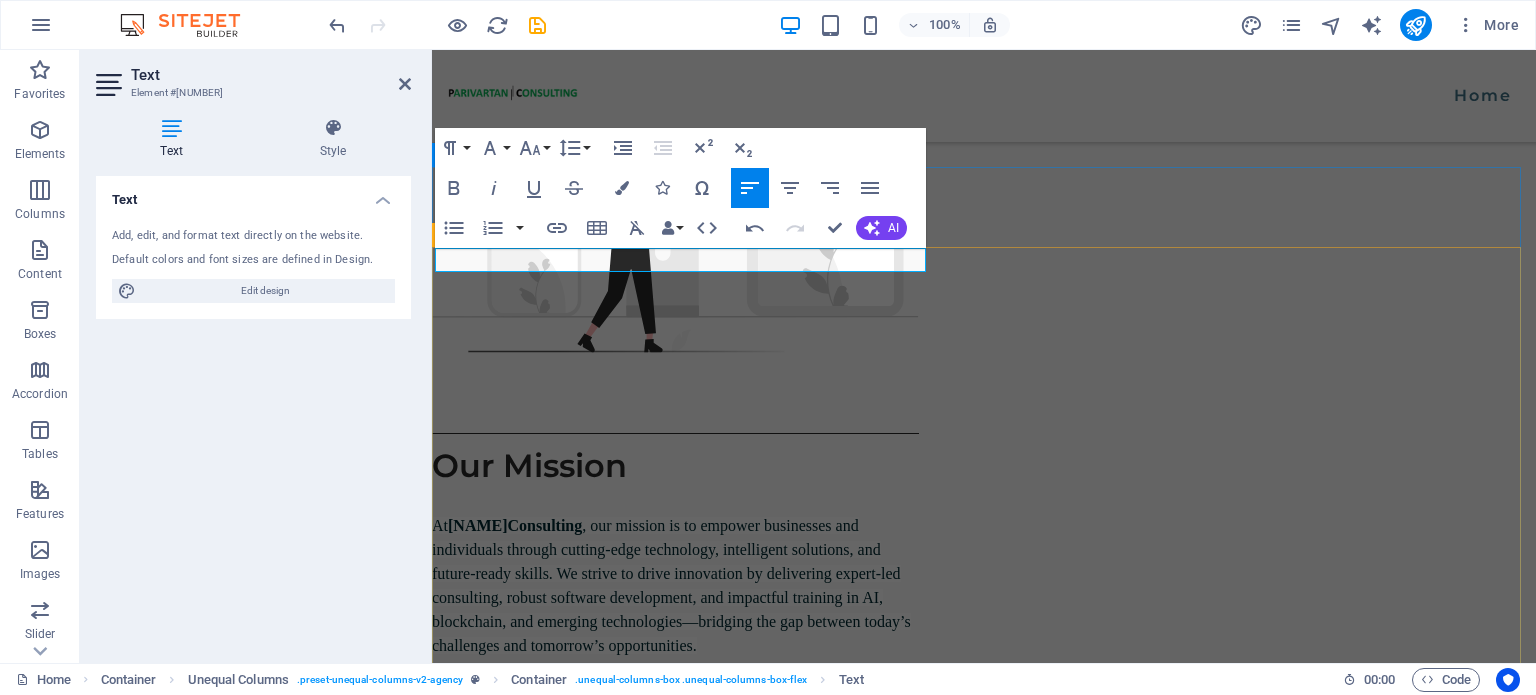 click on "we guarantee branding[LAST NAME] we take pride in delivering solutions of the highest quality. Every aspect of the requirement is crafte with attention to detail, rigorous testing, and industry best practices. Our goal is to ensure a reliable, user-friendly experience that meets expectato[LAST NAME] marketing[LAST NAME] we take pride in delivering solutions of the highest quality. Every aspect of the requirement is crafte with attention to detail, rigorous testing, and industry best practices. Our goal is to ensure a reliable, user-friendly experience that meets expectato[LAST NAME] social media[LAST NAME] we take pride in delivering solutions of the highest quality. Every aspect of the requirement is crafte with attention to detail, rigorous testing, and industry best practices. Our goal is to ensure a reliable, user-friendly experience that meets expectato[LAST NAME]" at bounding box center (984, 2879) 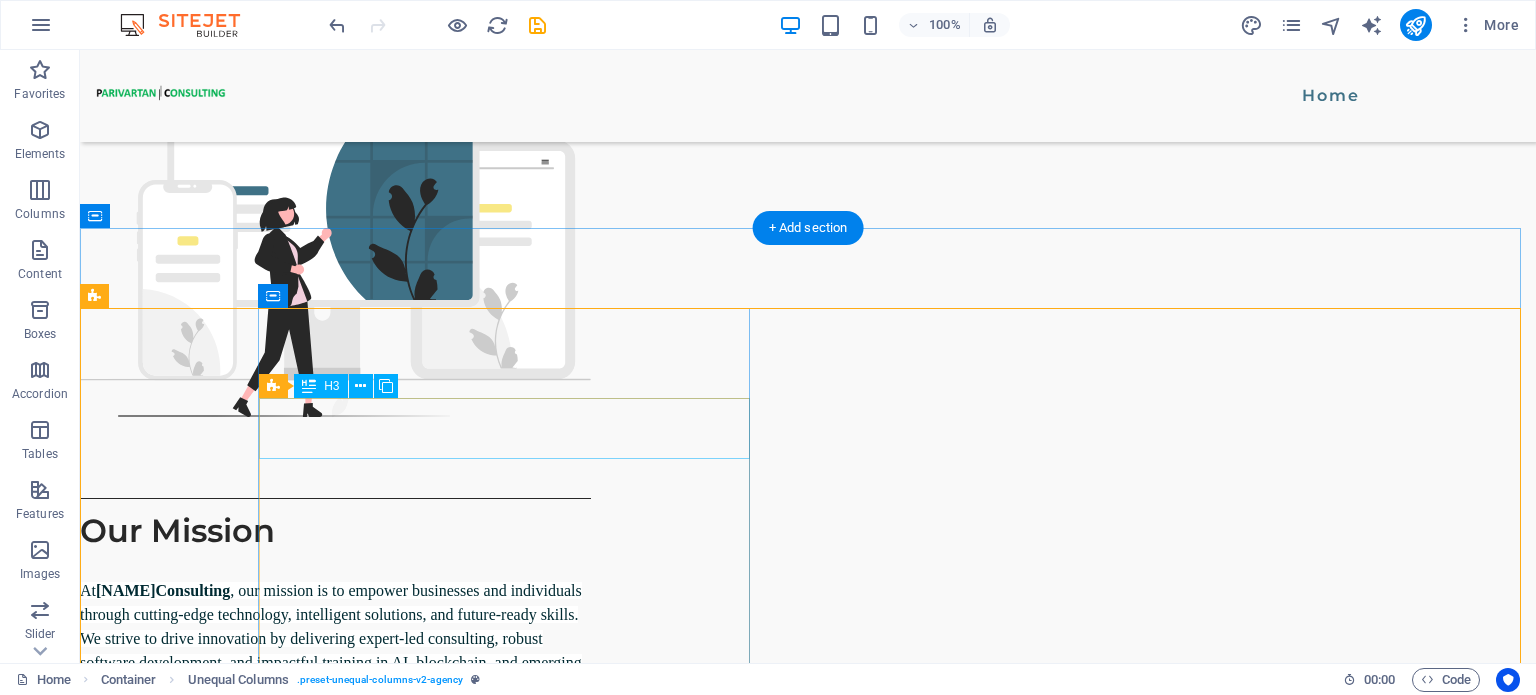 scroll, scrollTop: 1696, scrollLeft: 0, axis: vertical 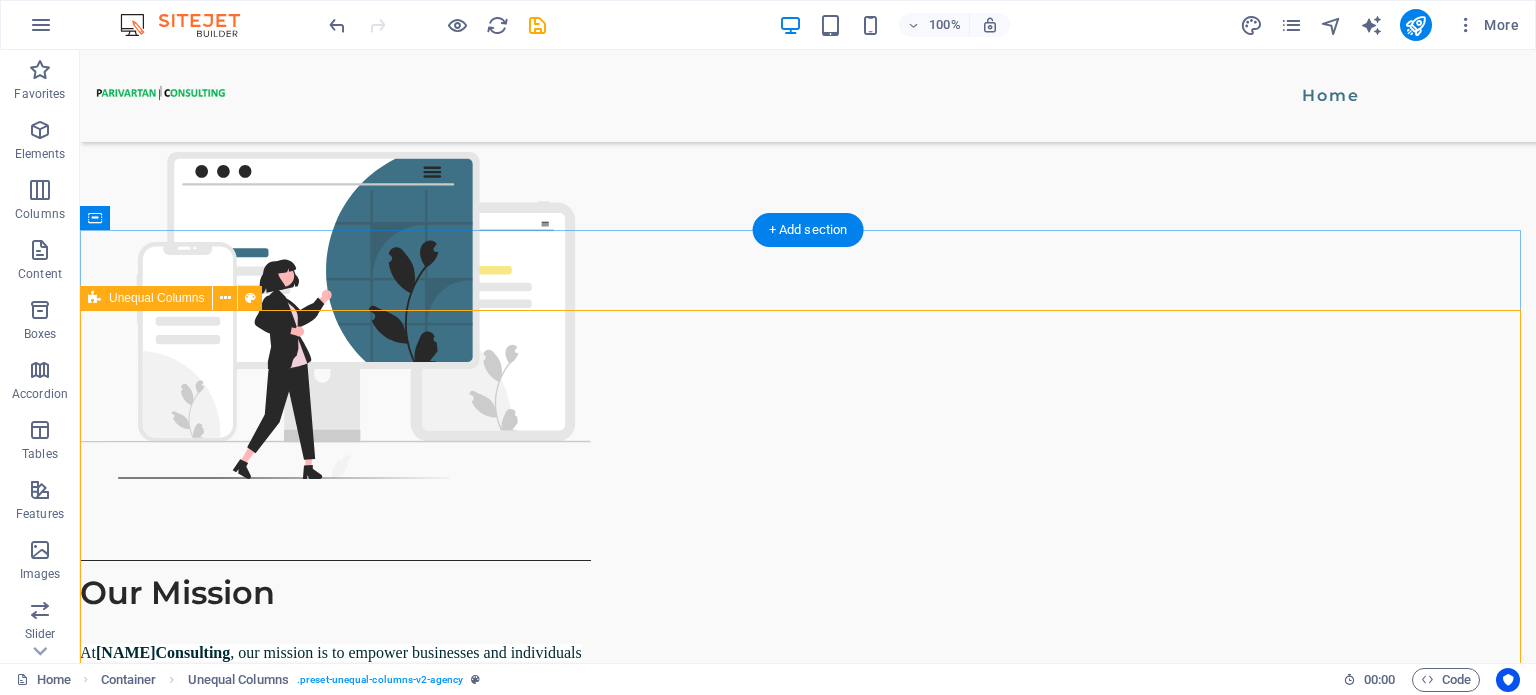 click on "we guarantee branding[LAST NAME] we take pride in delivering solutions of the highest quality. Every aspect of the requirement is crafte with attention to detail, rigorous testing, and industry best practices. Our goal is to ensure a reliable, user-friendly experience that meets expectato[LAST NAME] marketing[LAST NAME] we take pride in delivering solutions of the highest quality. Every aspect of the requirement is crafte with attention to detail, rigorous testing, and industry best practices. Our goal is to ensure a reliable, user-friendly experience that meets expectato[LAST NAME] social media[LAST NAME] we take pride in delivering solutions of the highest quality. Every aspect of the requirement is crafte with attention to detail, rigorous testing, and industry best practices. Our goal is to ensure a reliable, user-friendly experience that meets expectato[LAST NAME]" at bounding box center [808, 2886] 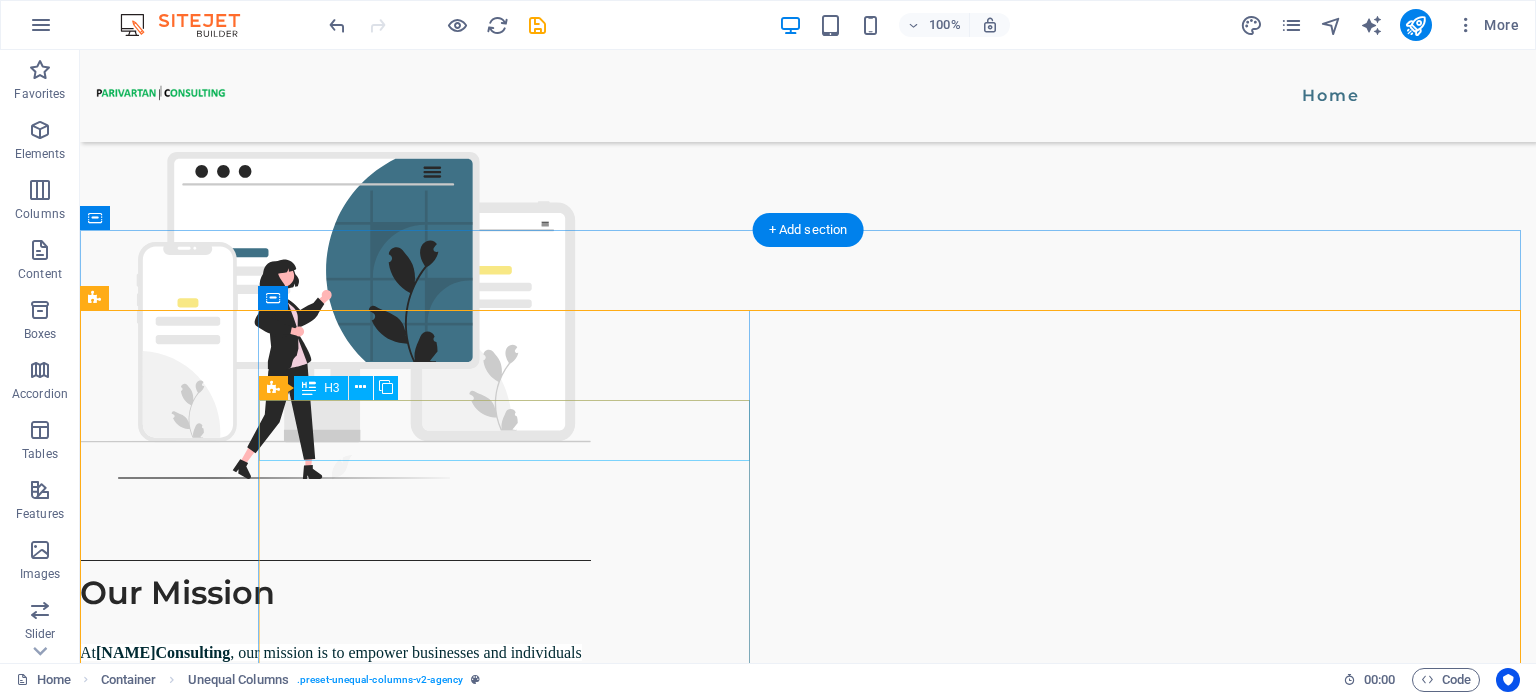 click on "Branding" at bounding box center [622, 2245] 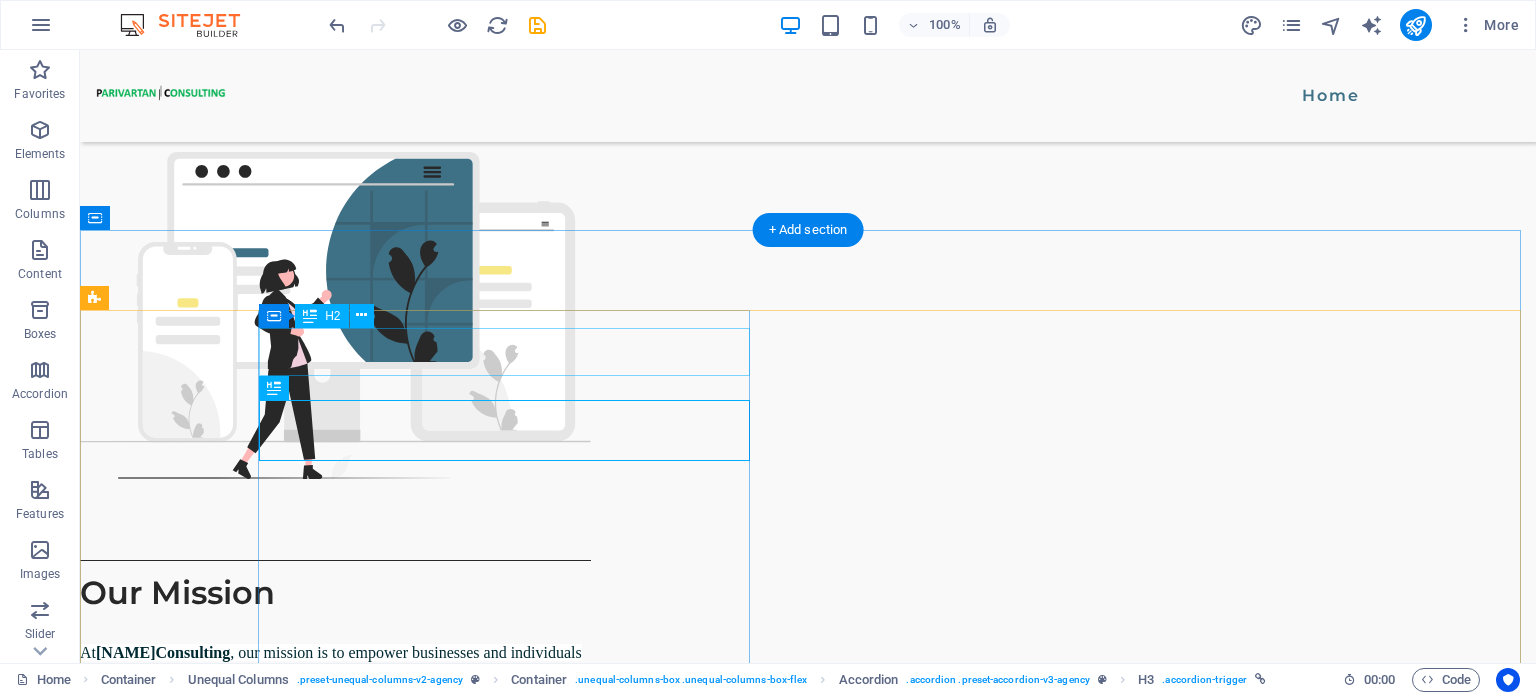 click on "We guarantee" at bounding box center [622, 2166] 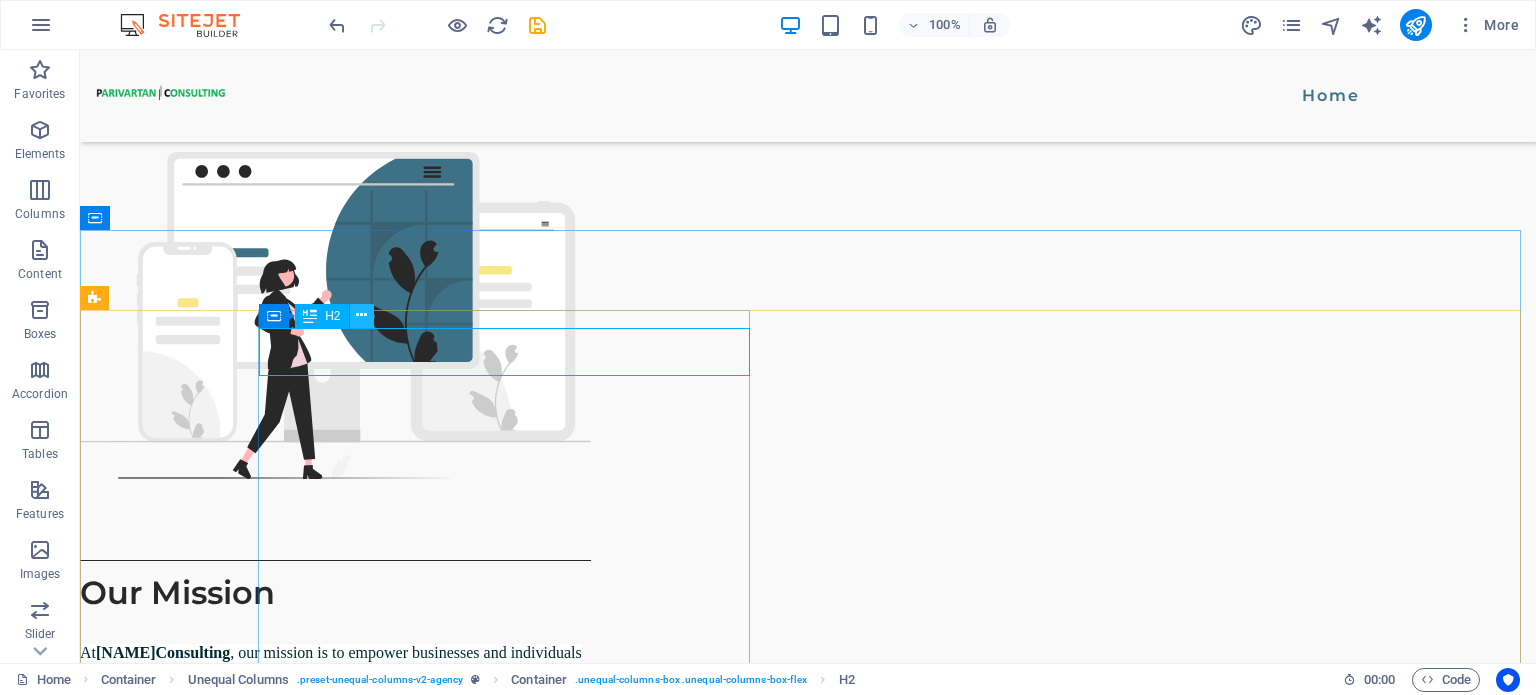 click at bounding box center (361, 315) 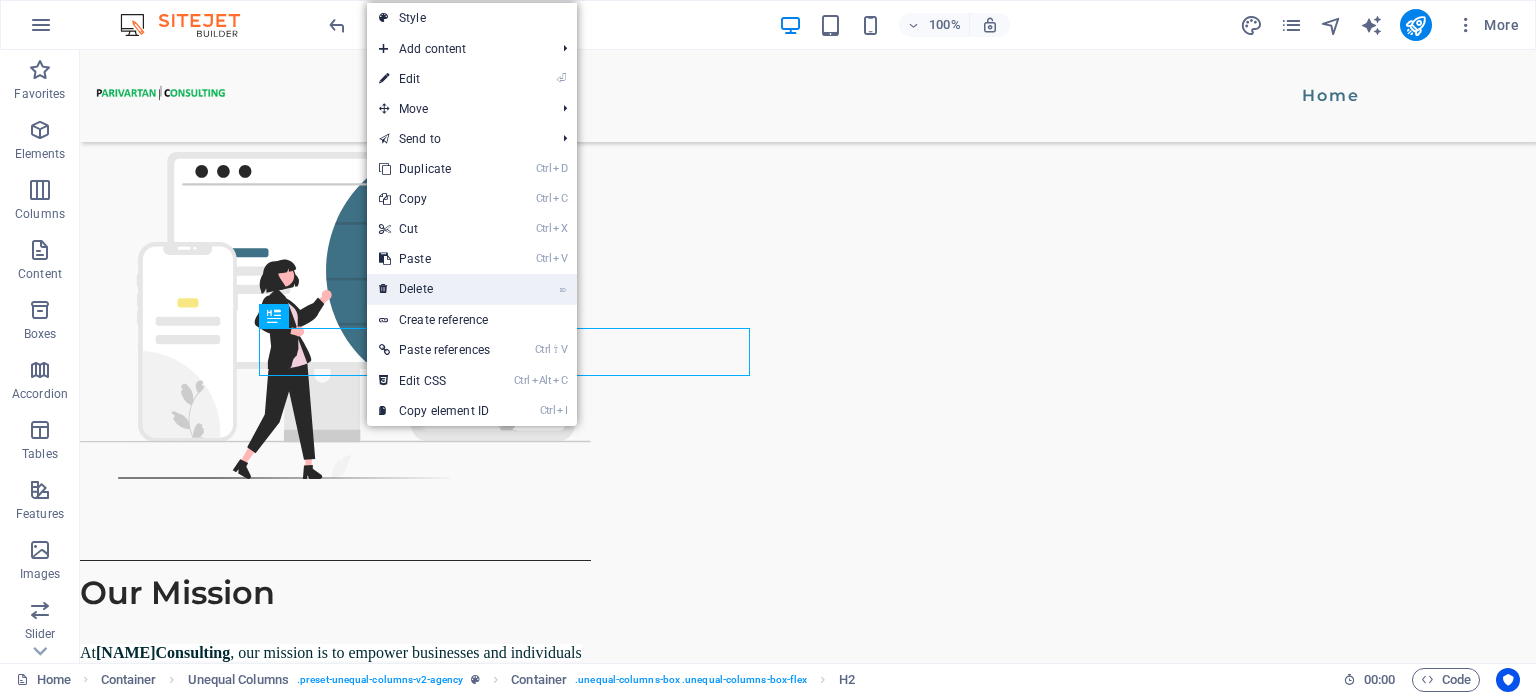 click on "⌦  Delete" at bounding box center [434, 289] 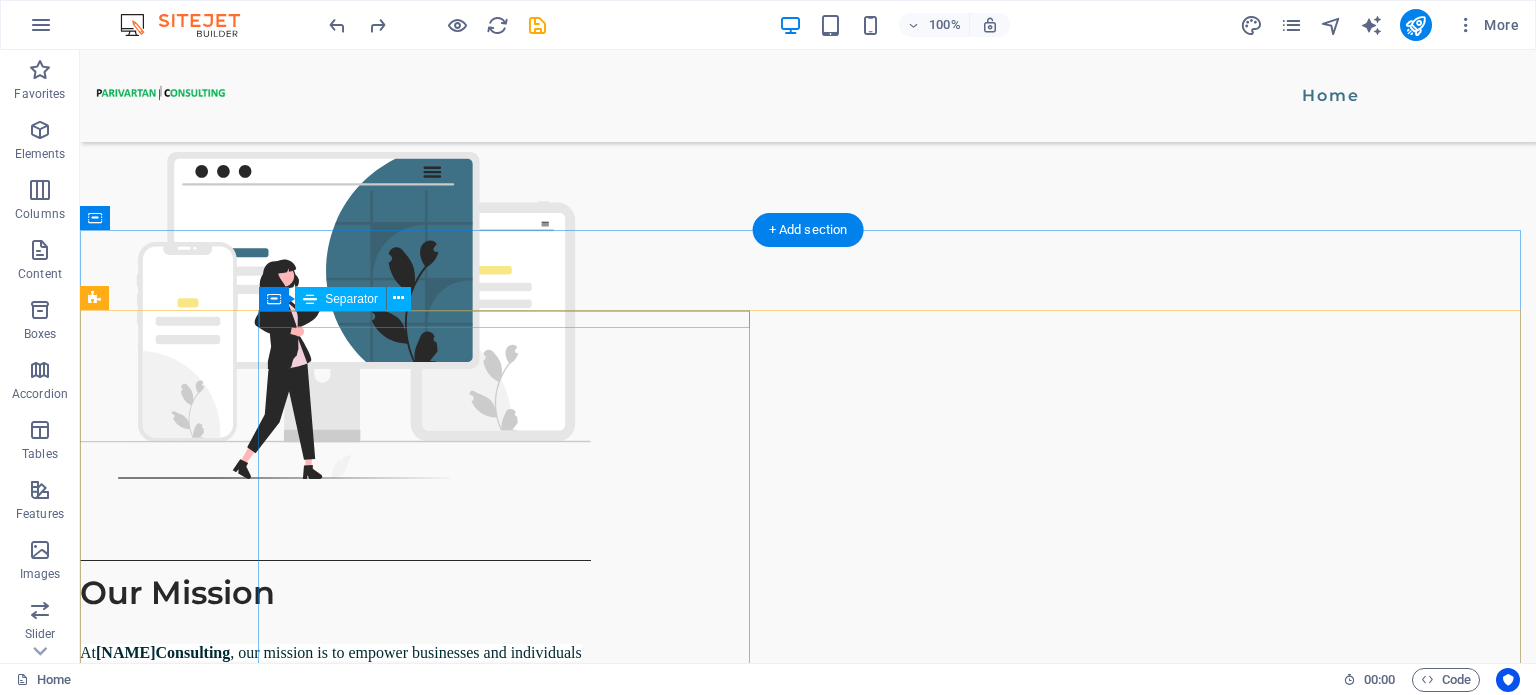 click at bounding box center (622, 2133) 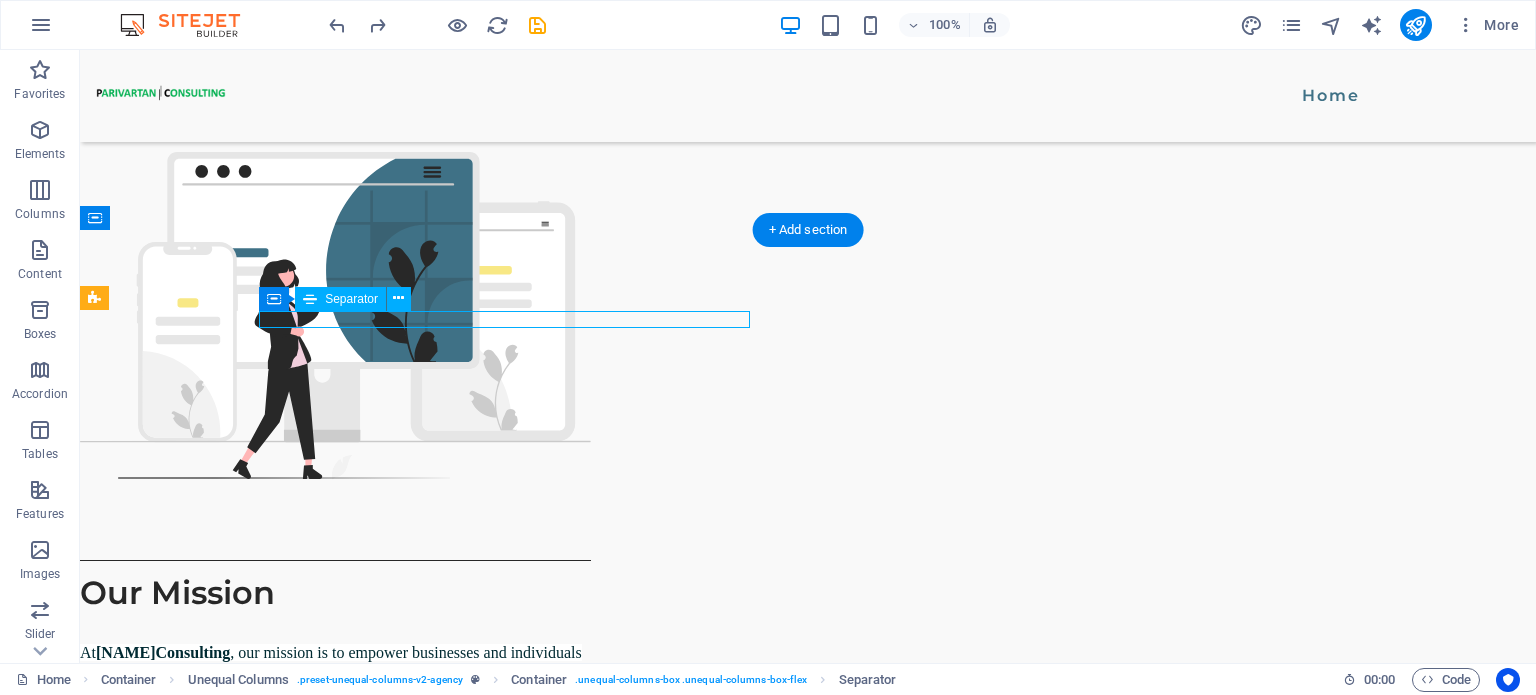 click at bounding box center [622, 2133] 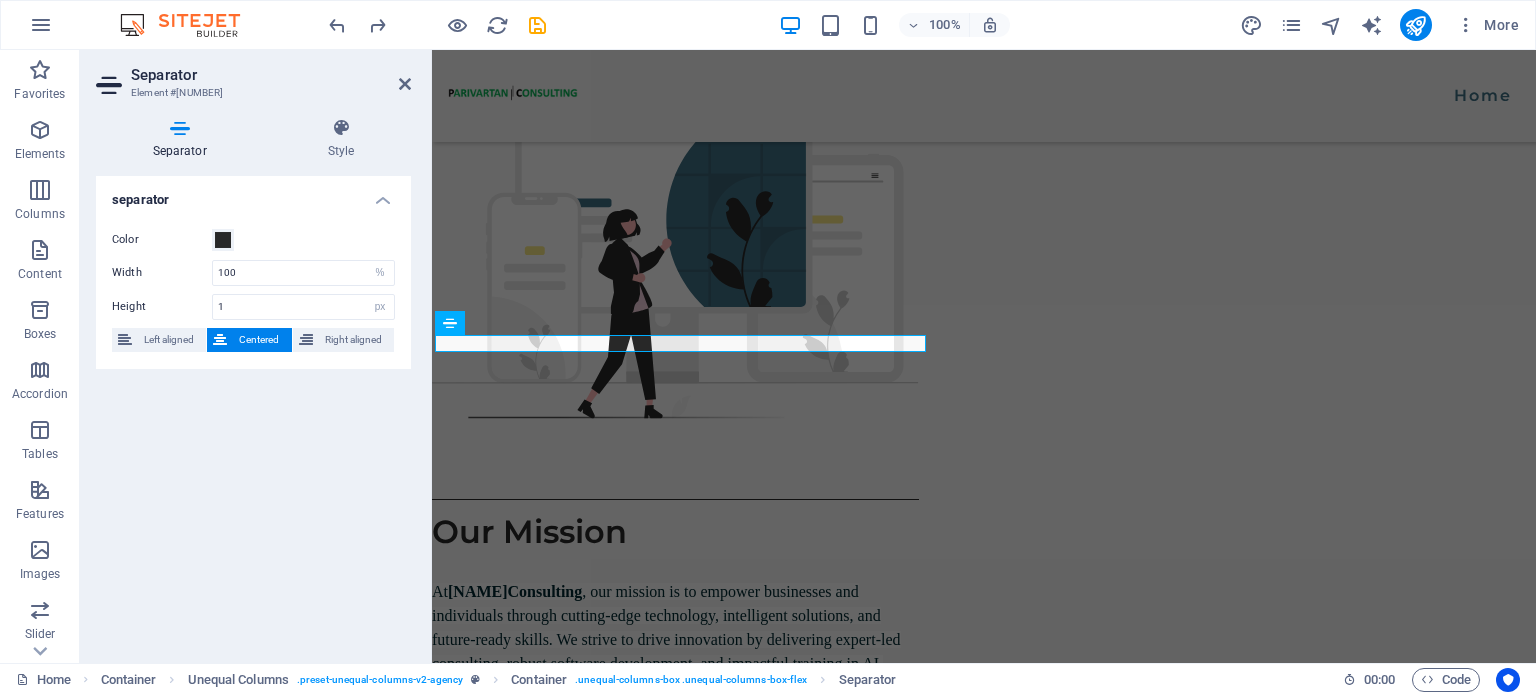 scroll, scrollTop: 1675, scrollLeft: 0, axis: vertical 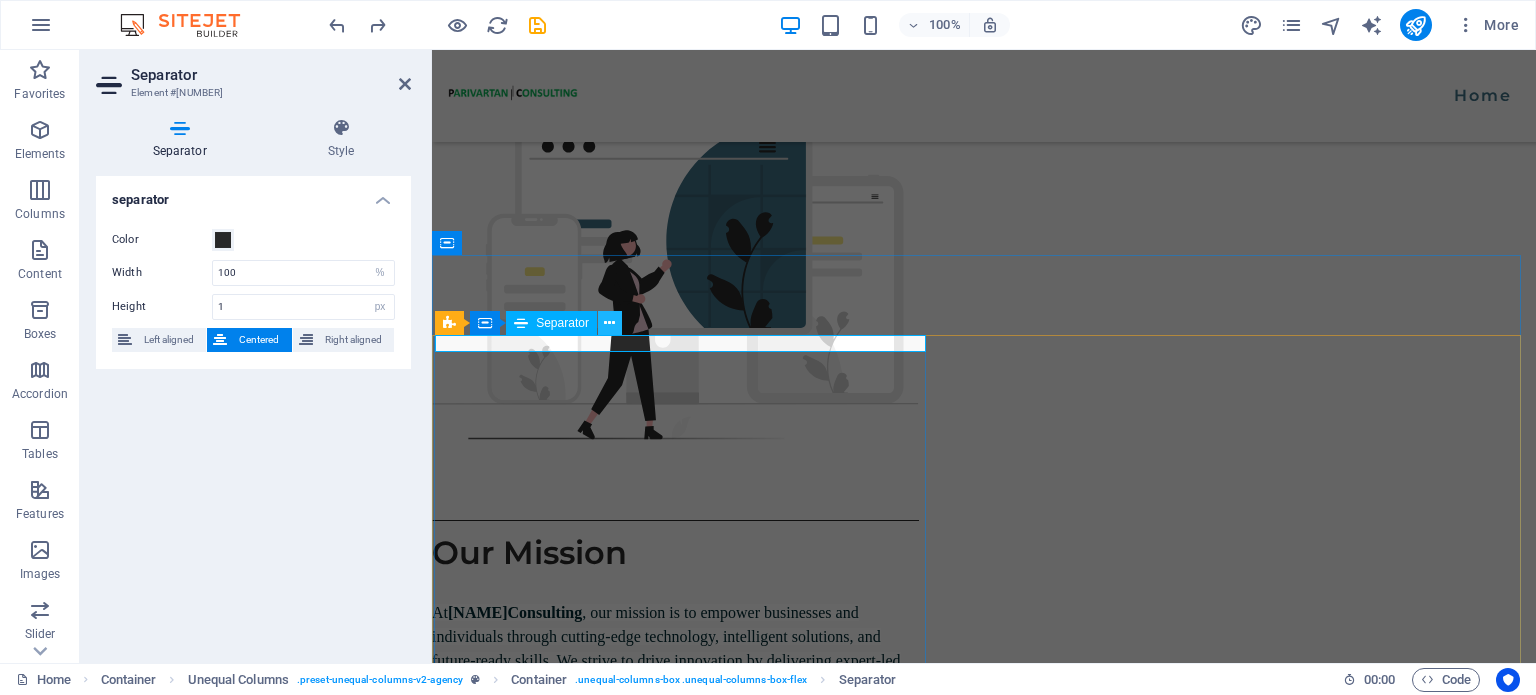 click at bounding box center (609, 323) 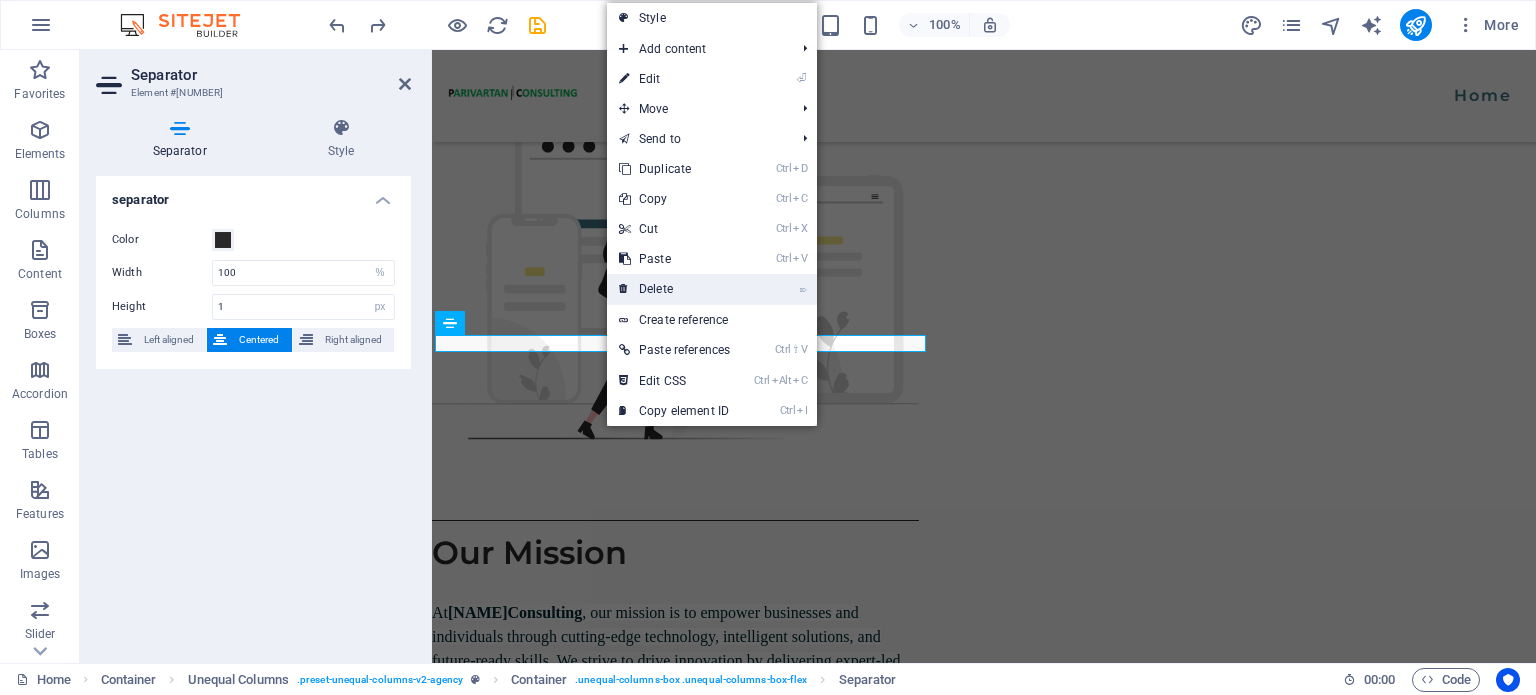 click on "⌦  Delete" at bounding box center (674, 289) 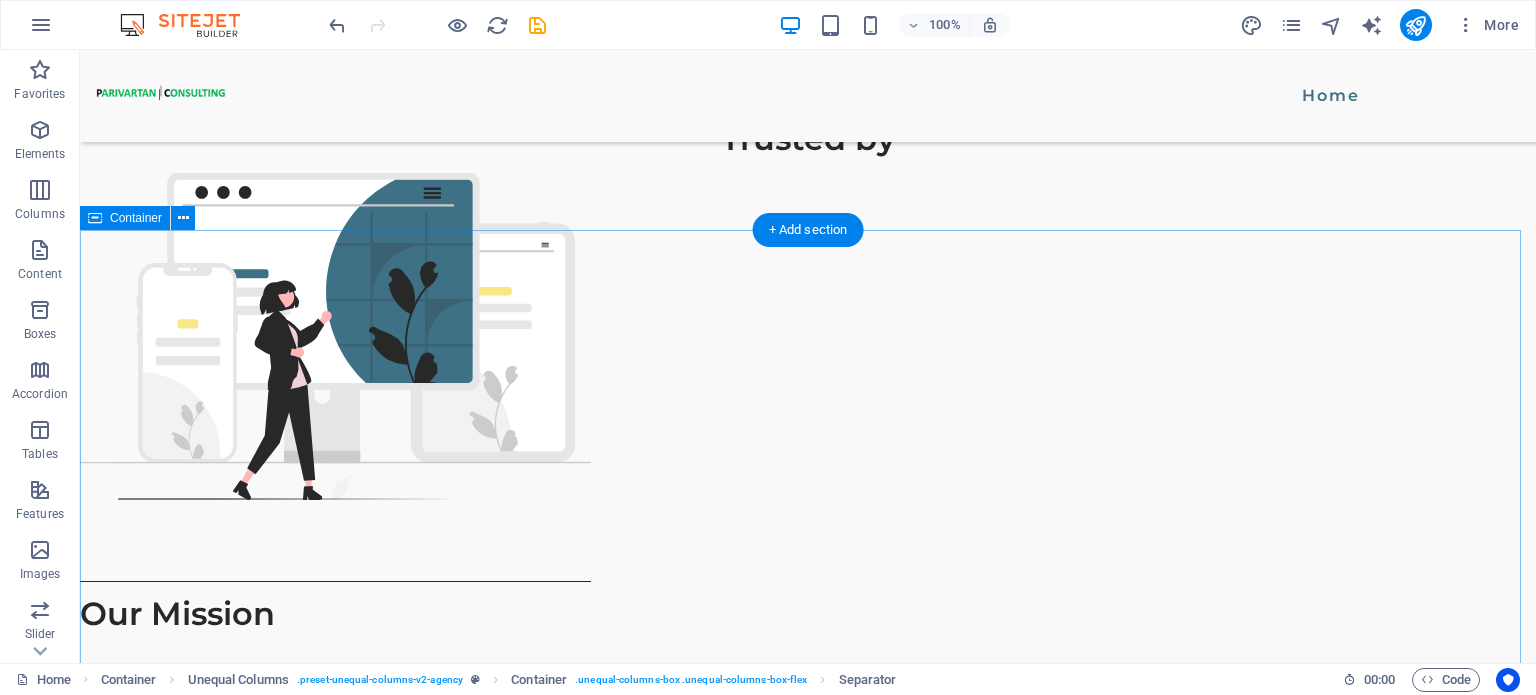 scroll, scrollTop: 1696, scrollLeft: 0, axis: vertical 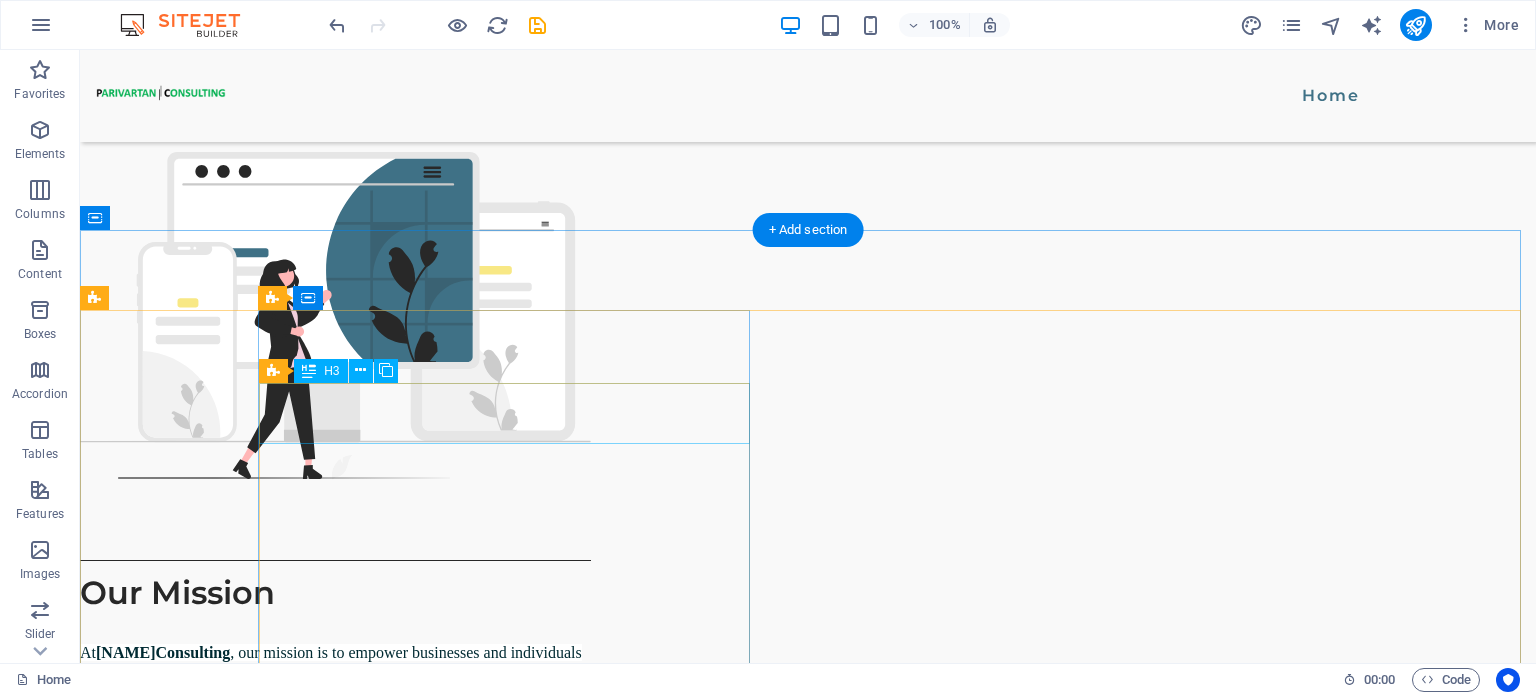 click on "Branding" at bounding box center (622, 2228) 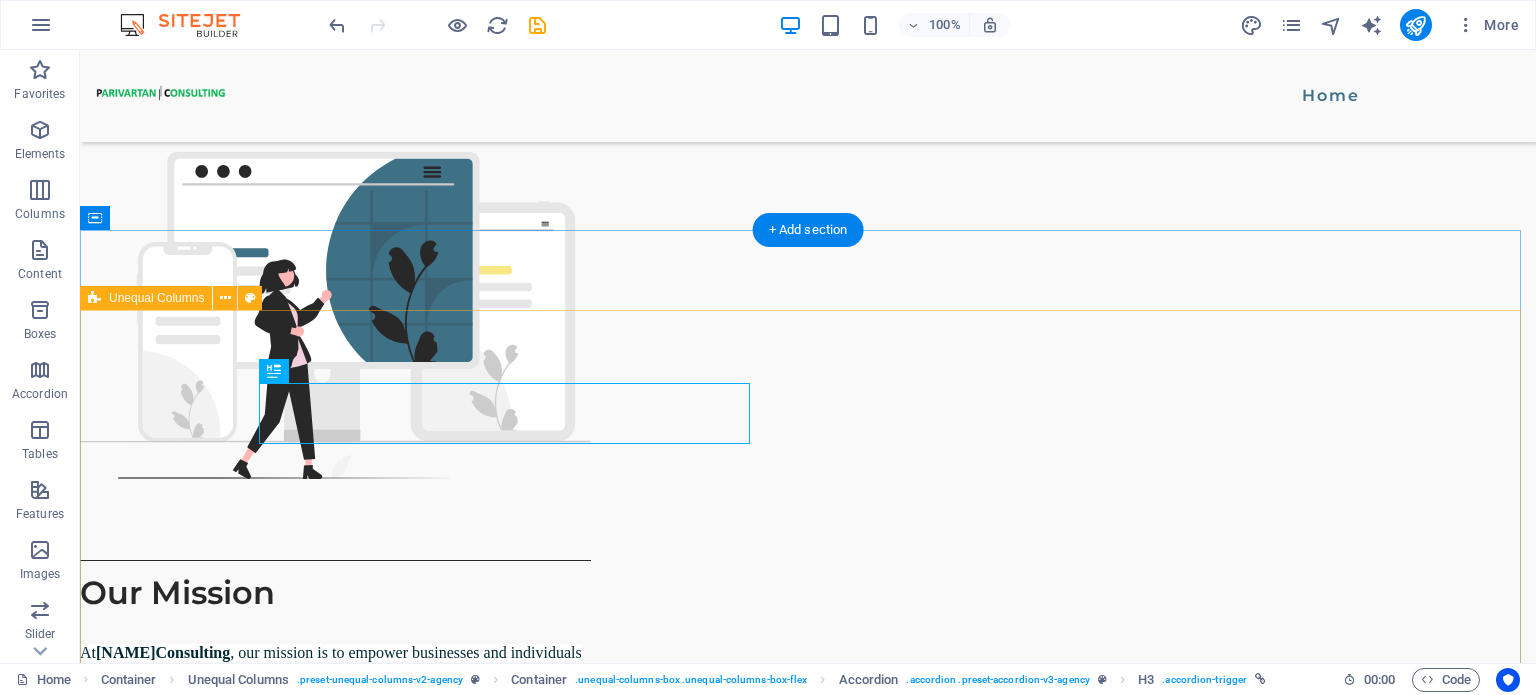 scroll, scrollTop: 1824, scrollLeft: 0, axis: vertical 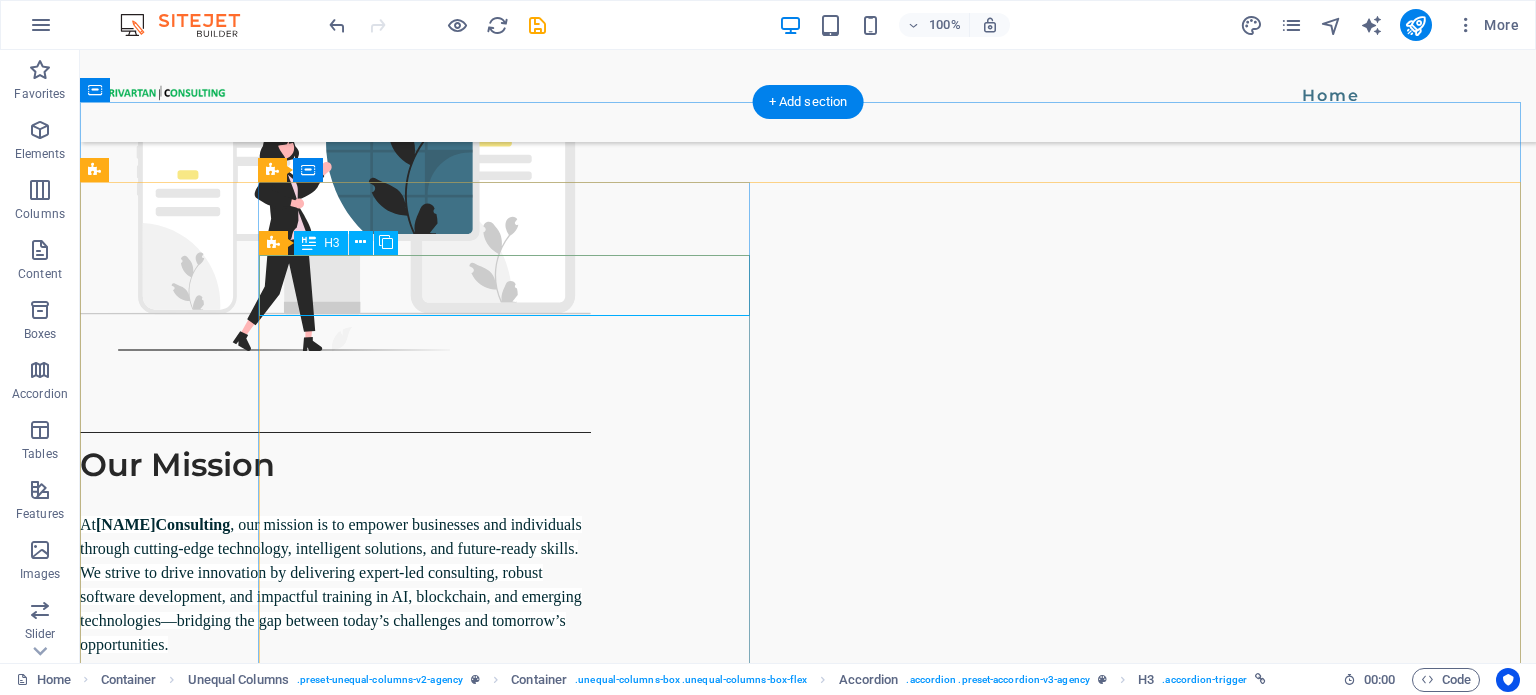 click on "Branding" at bounding box center [622, 2100] 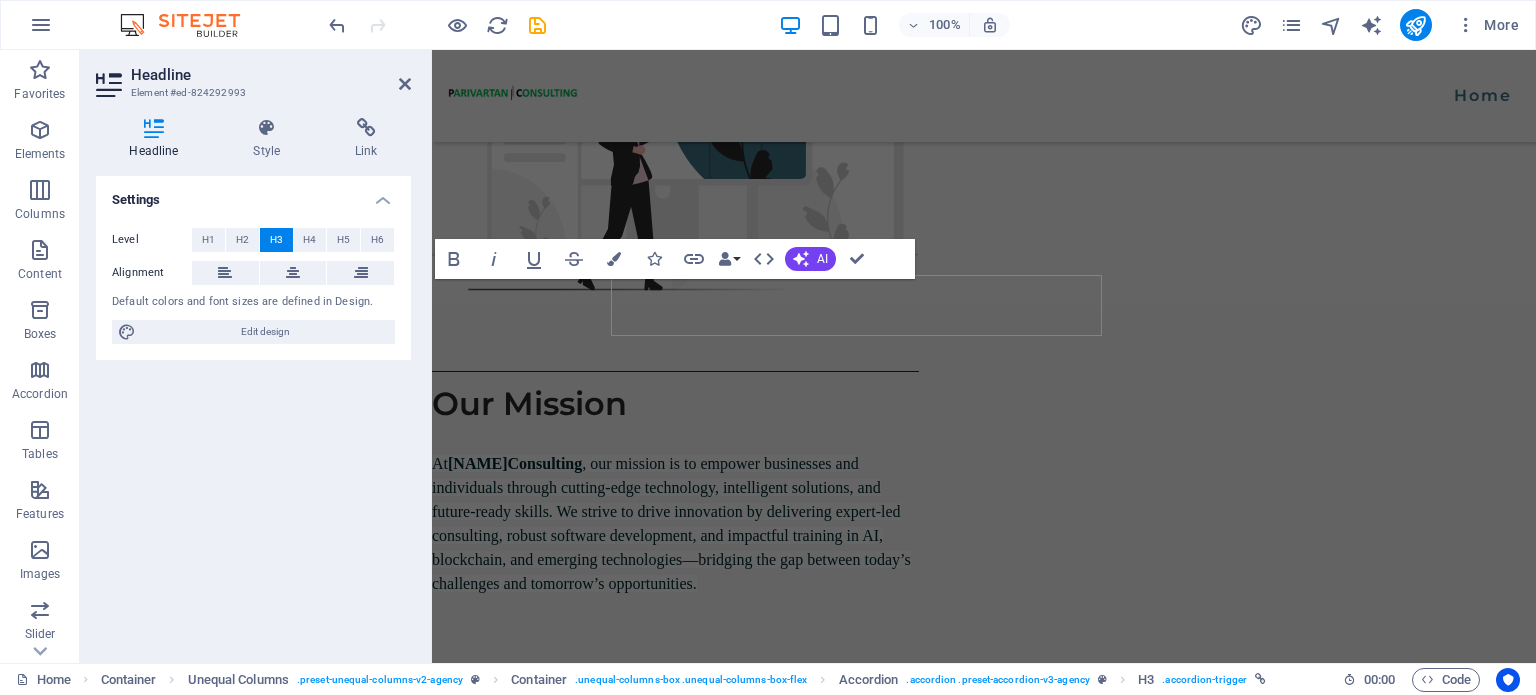 scroll, scrollTop: 1804, scrollLeft: 0, axis: vertical 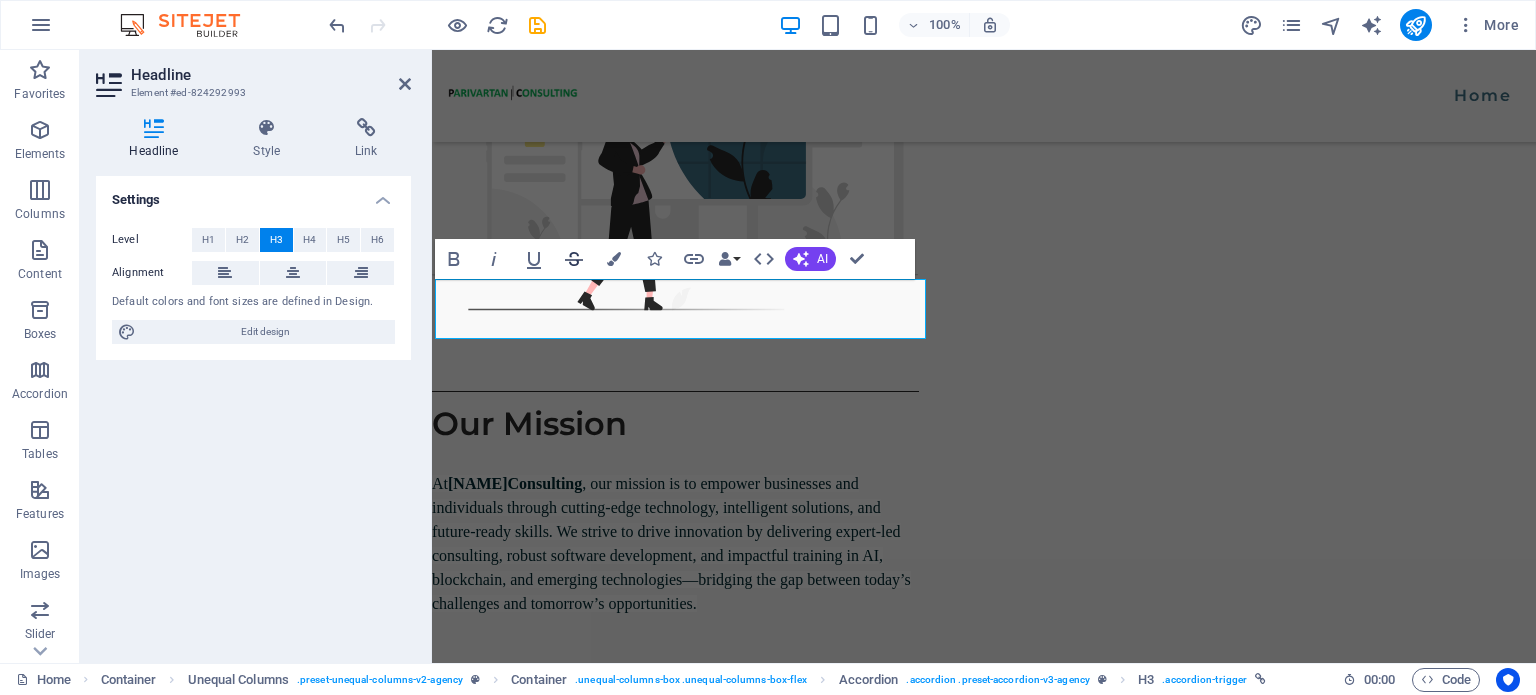 type 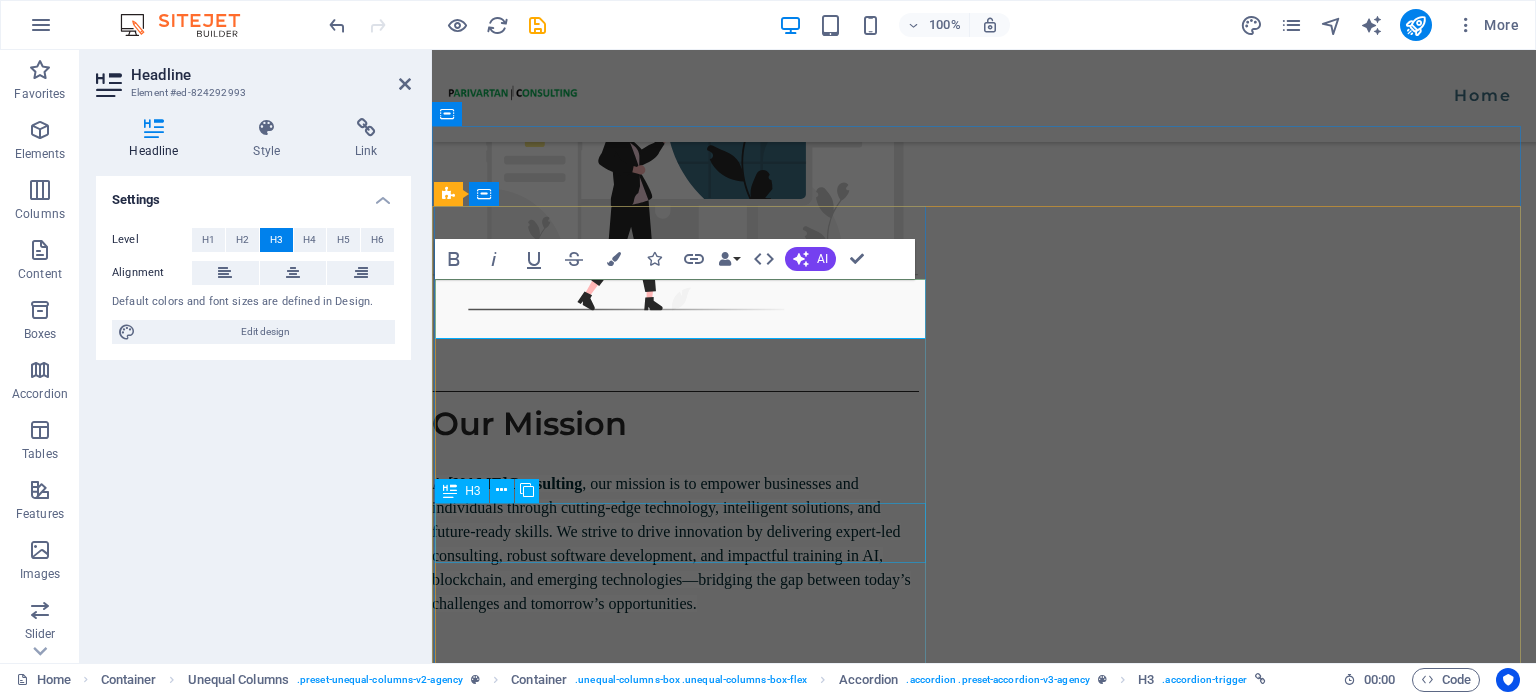 click on "Marketing" at bounding box center [974, 2345] 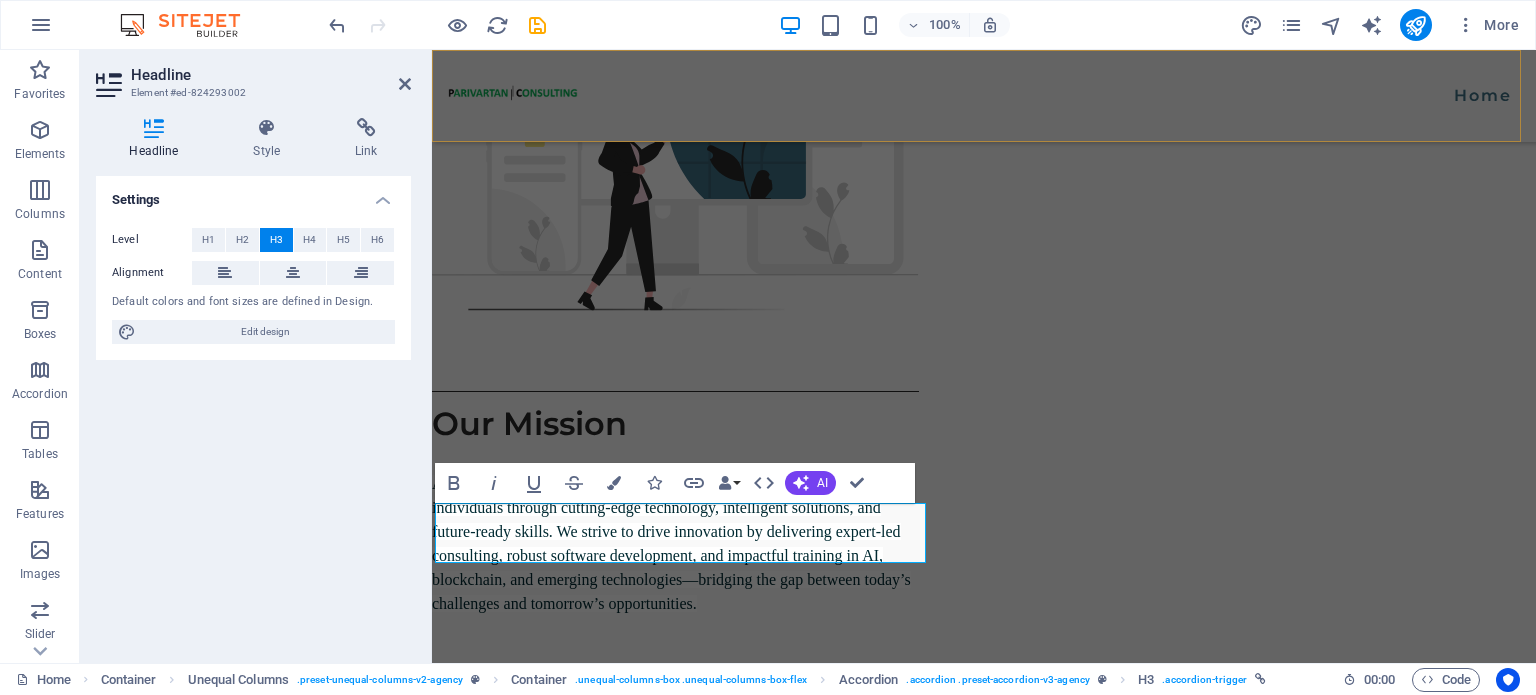 type 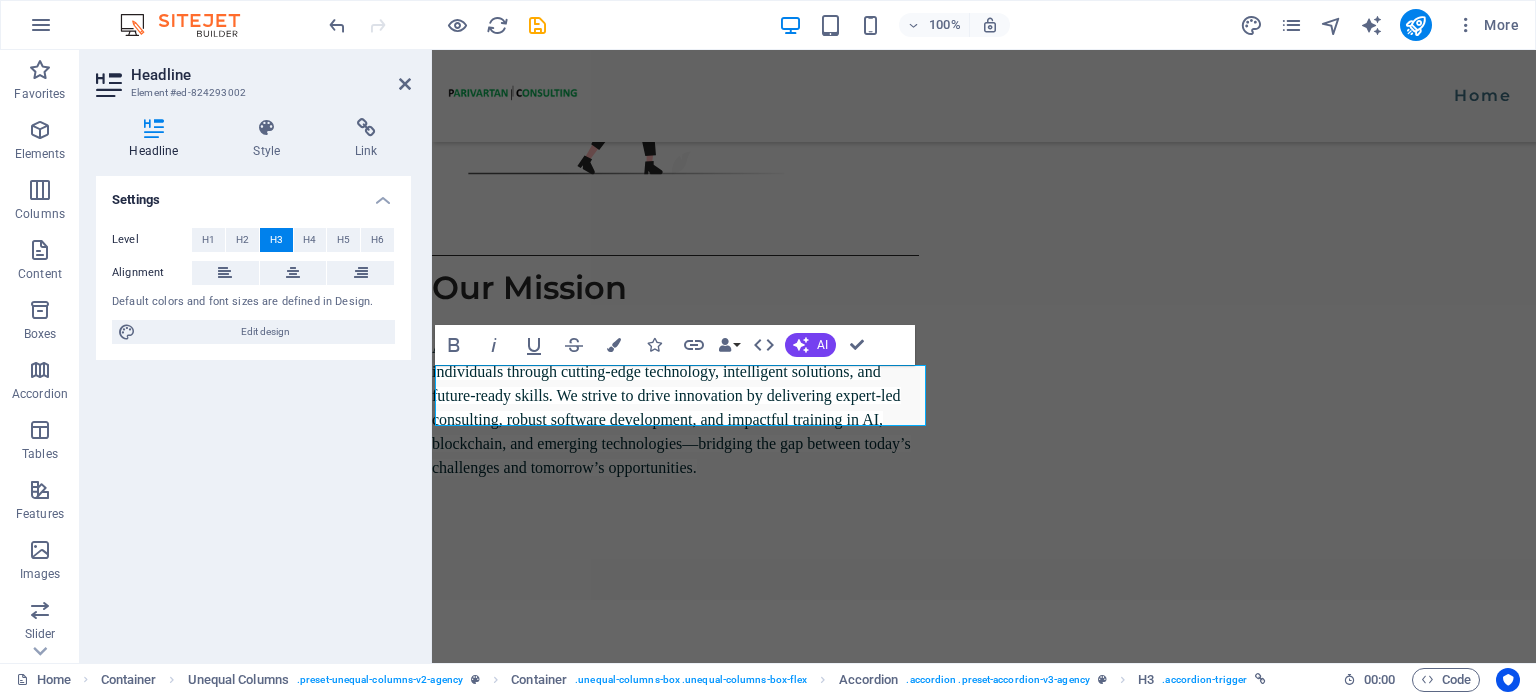 scroll, scrollTop: 1941, scrollLeft: 0, axis: vertical 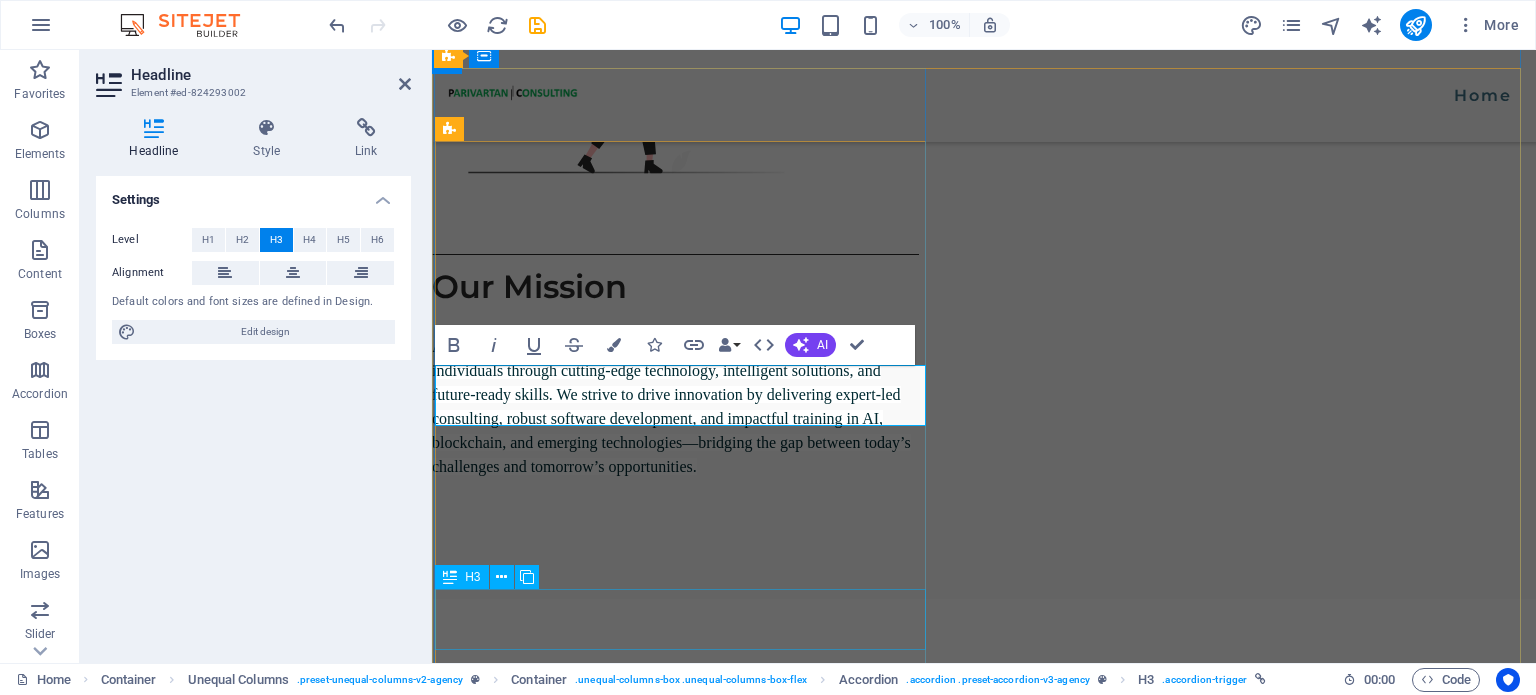 click on "Social media" at bounding box center [974, 2386] 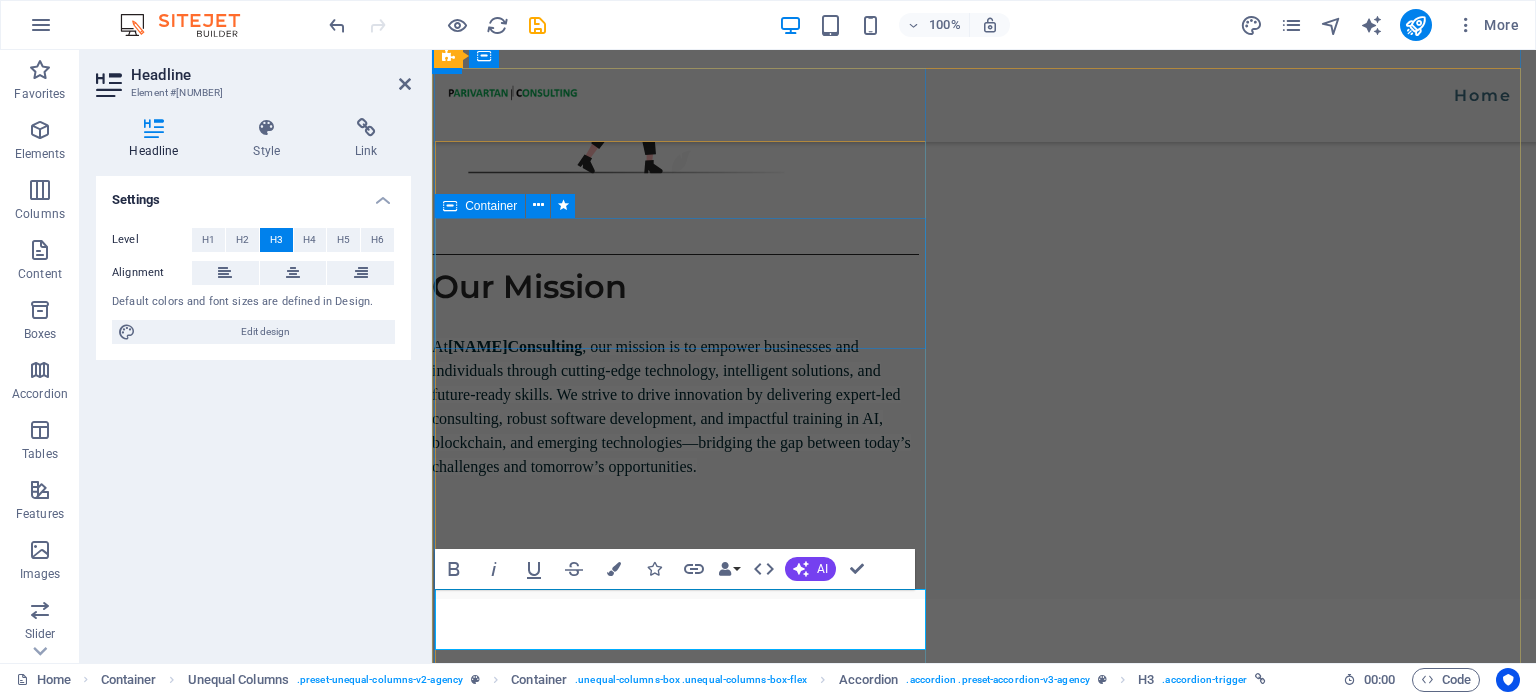 type 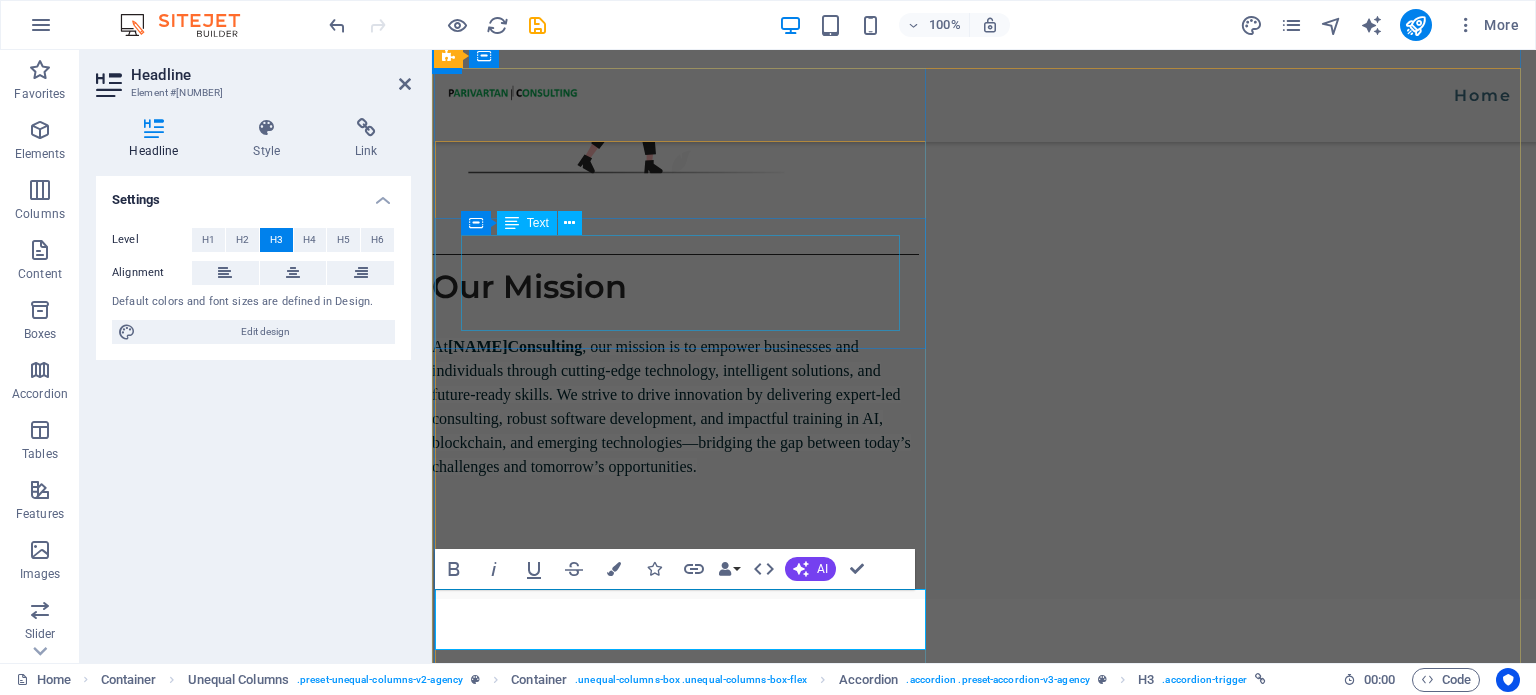 click on "Sed ut perspiciatis unde omnis iste natus error sit voluptatem accusantium, totam  aperiam, eaque ipsa quae ab illo inventore veritatis et quasi architecto beatae vitae." at bounding box center (974, 2119) 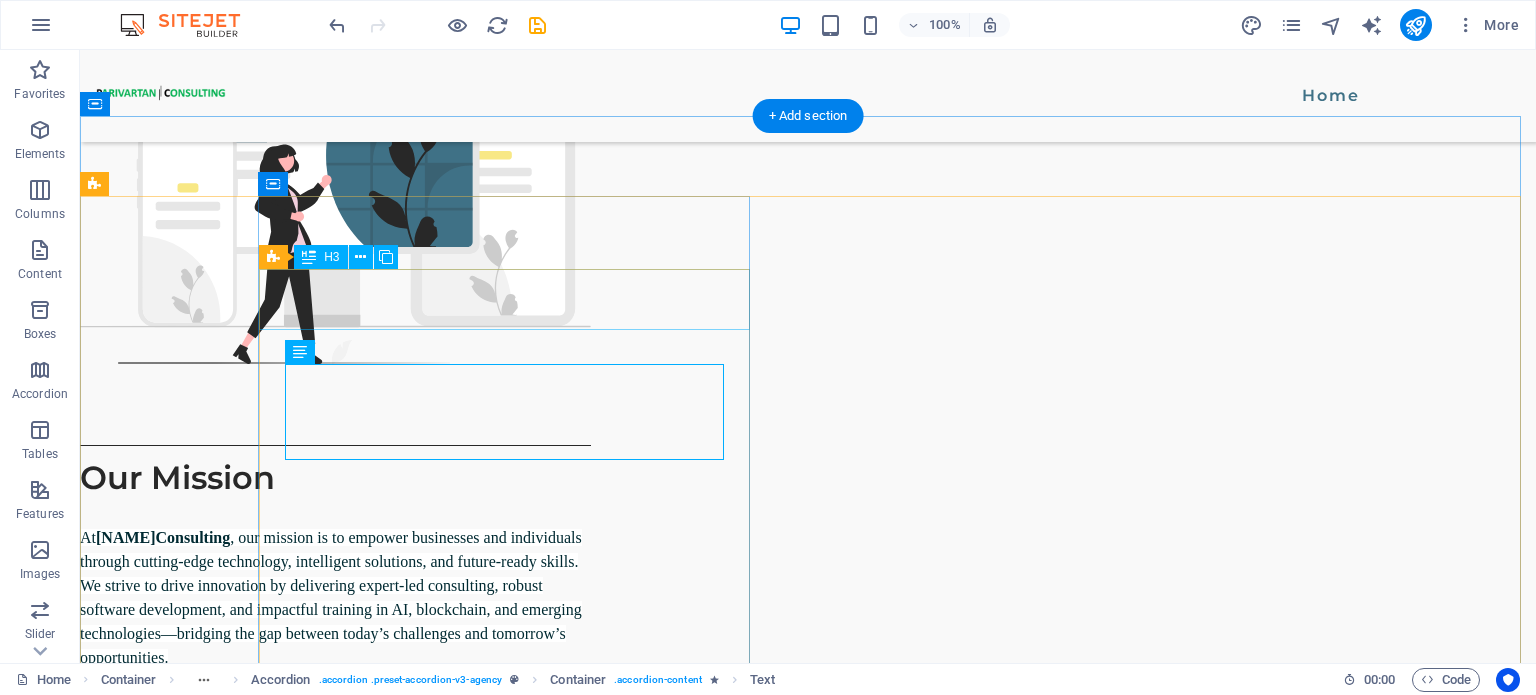 scroll, scrollTop: 1808, scrollLeft: 0, axis: vertical 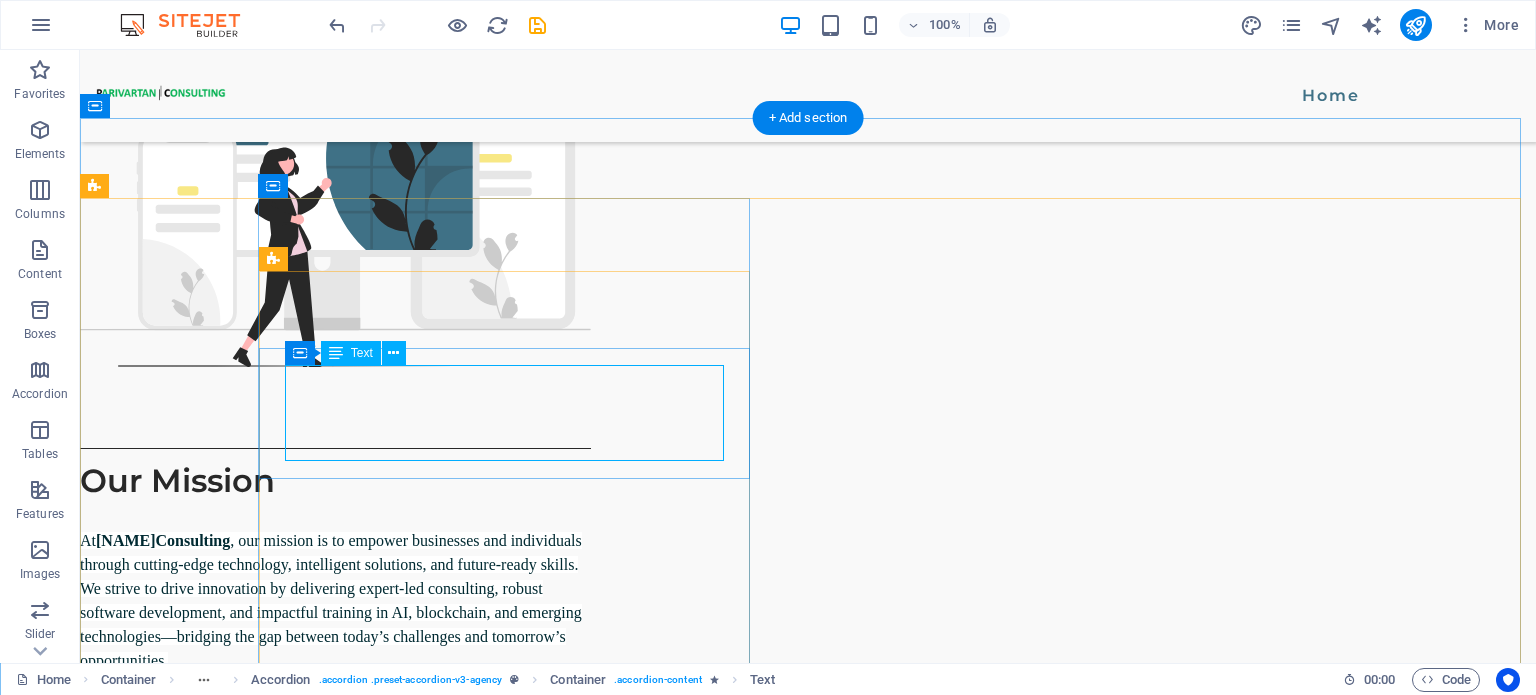 click on "Sed ut perspiciatis unde omnis iste natus error sit voluptatem accusantium, totam  aperiam, eaque ipsa quae ab illo inventore veritatis et quasi architecto beatae vitae." at bounding box center [622, 2205] 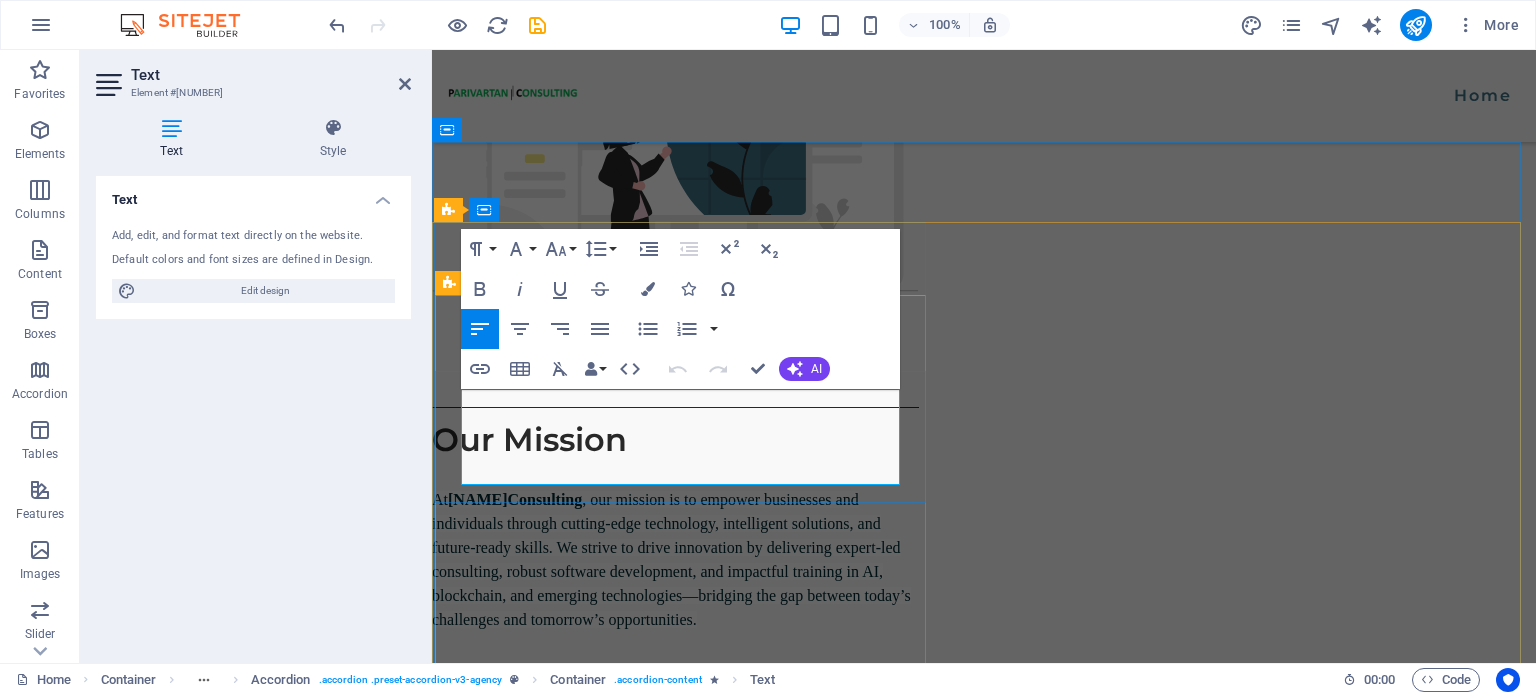 click on "Sed ut perspiciatis unde omnis iste natus error sit voluptatem accusantium, totam  aperiam, eaque ipsa quae ab illo inventore veritatis et quasi architecto beatae vitae." at bounding box center (974, 2272) 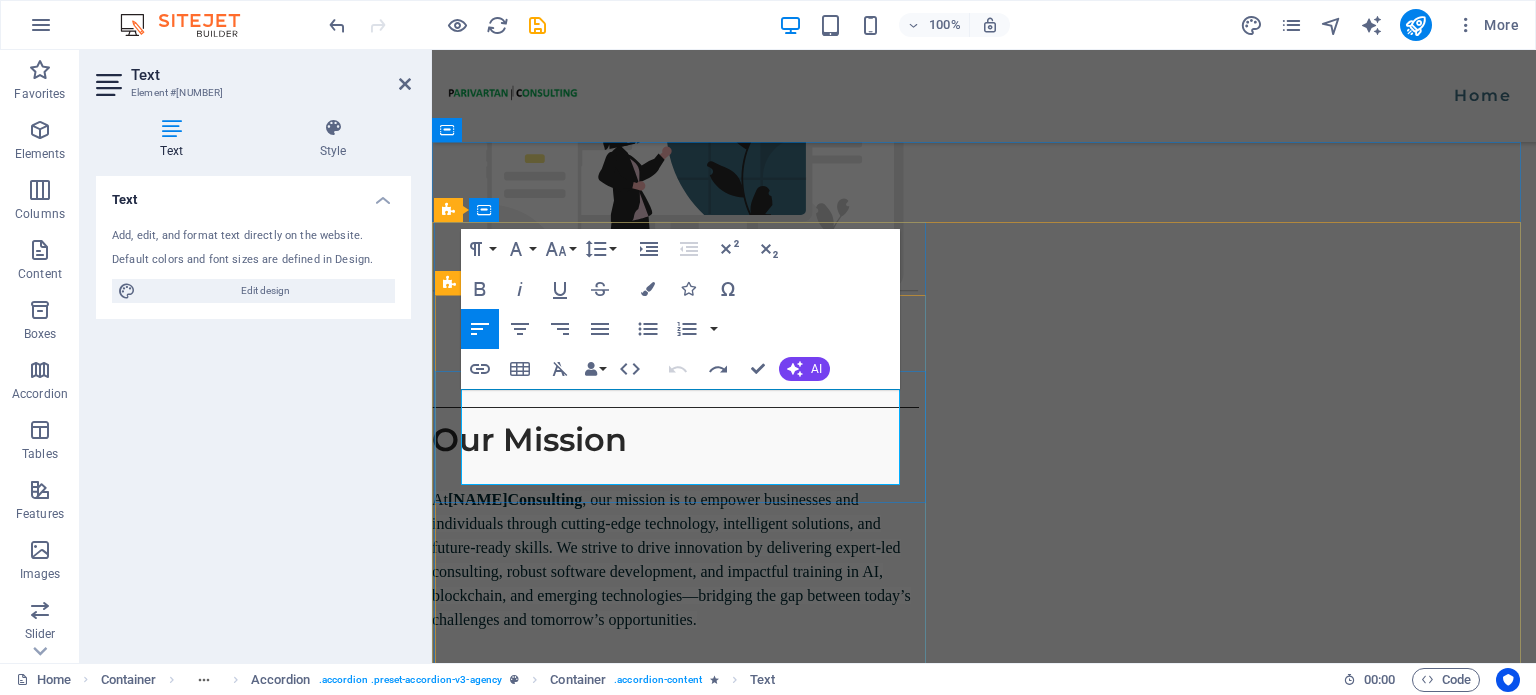 click on "Sed ut perspiciatis unde omnis iste natus error sit voluptatem accusantium, totam  aperiam, eaque ipsa quae ab illo inventore veritatis et quasi architecto beatae vitae." at bounding box center (974, 2272) 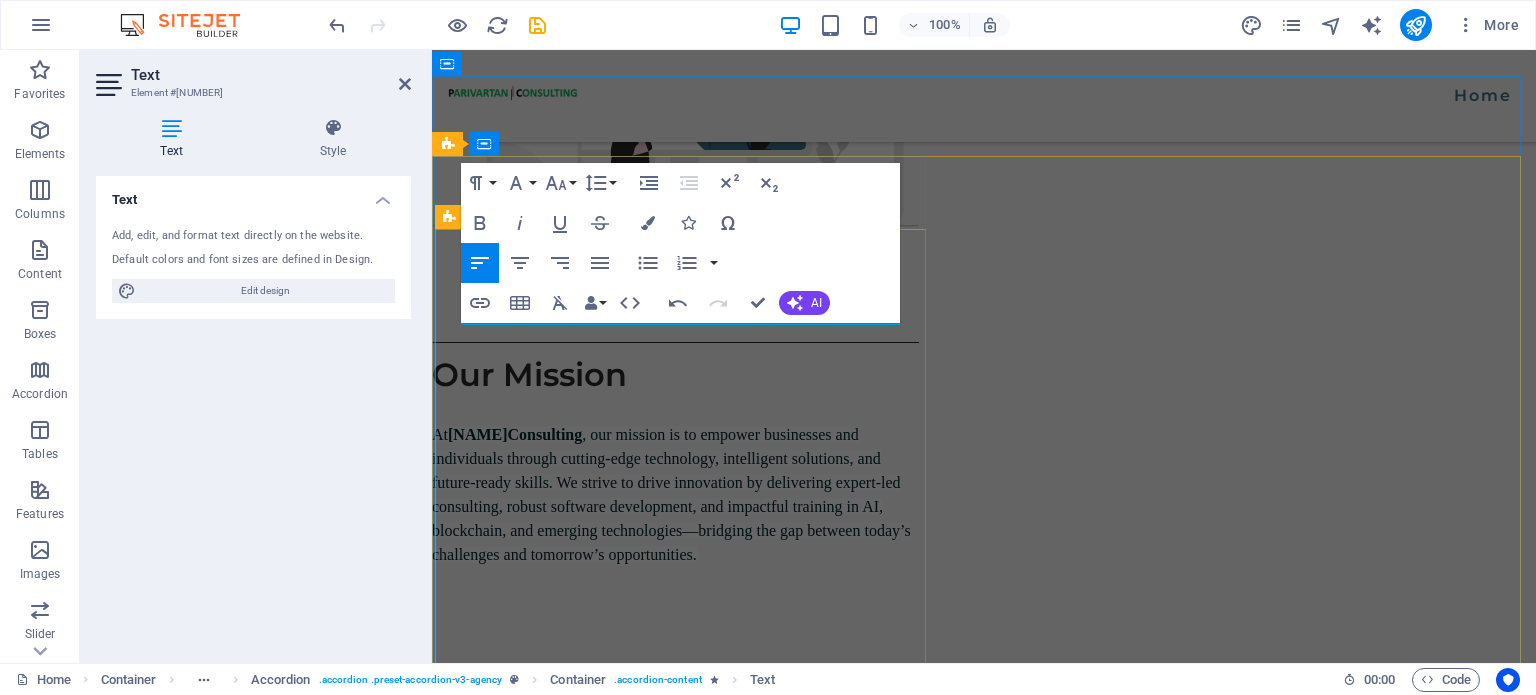 scroll, scrollTop: 1873, scrollLeft: 0, axis: vertical 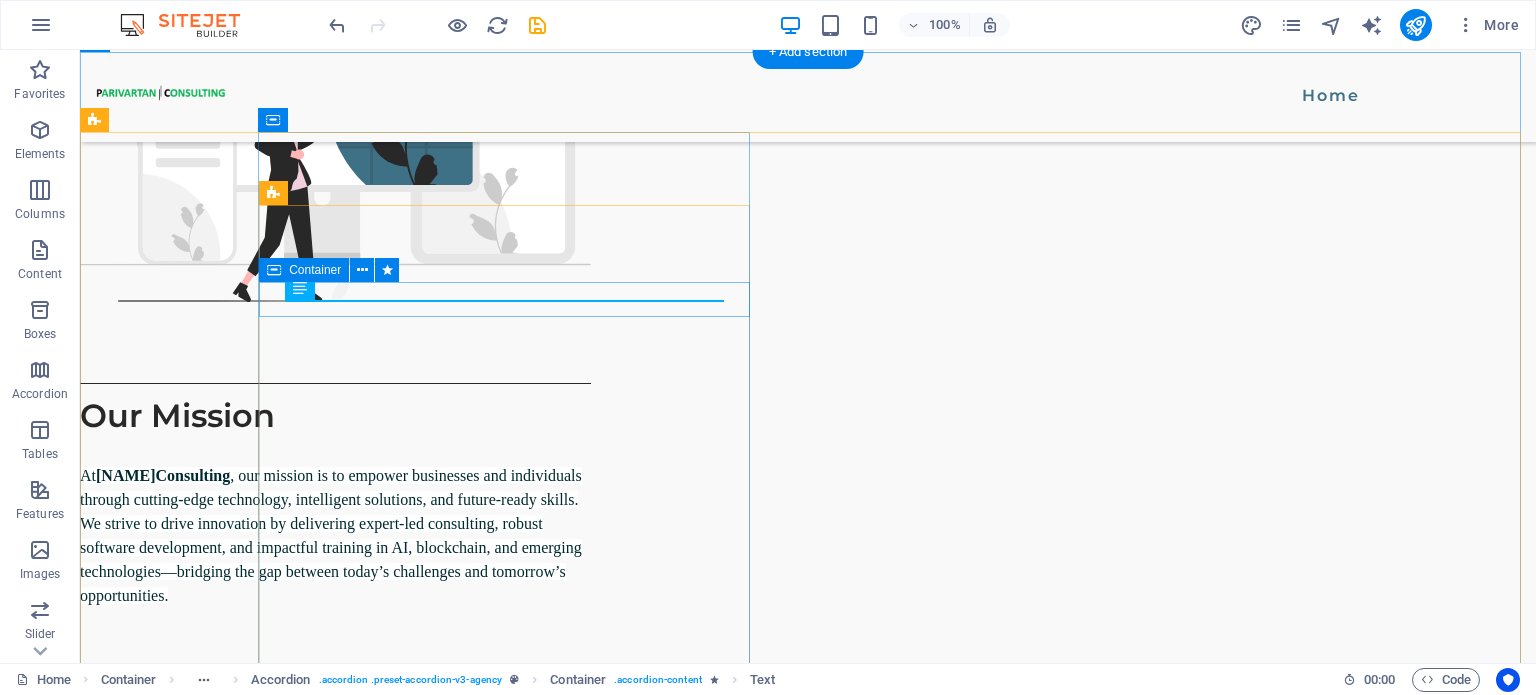click at bounding box center [622, 2116] 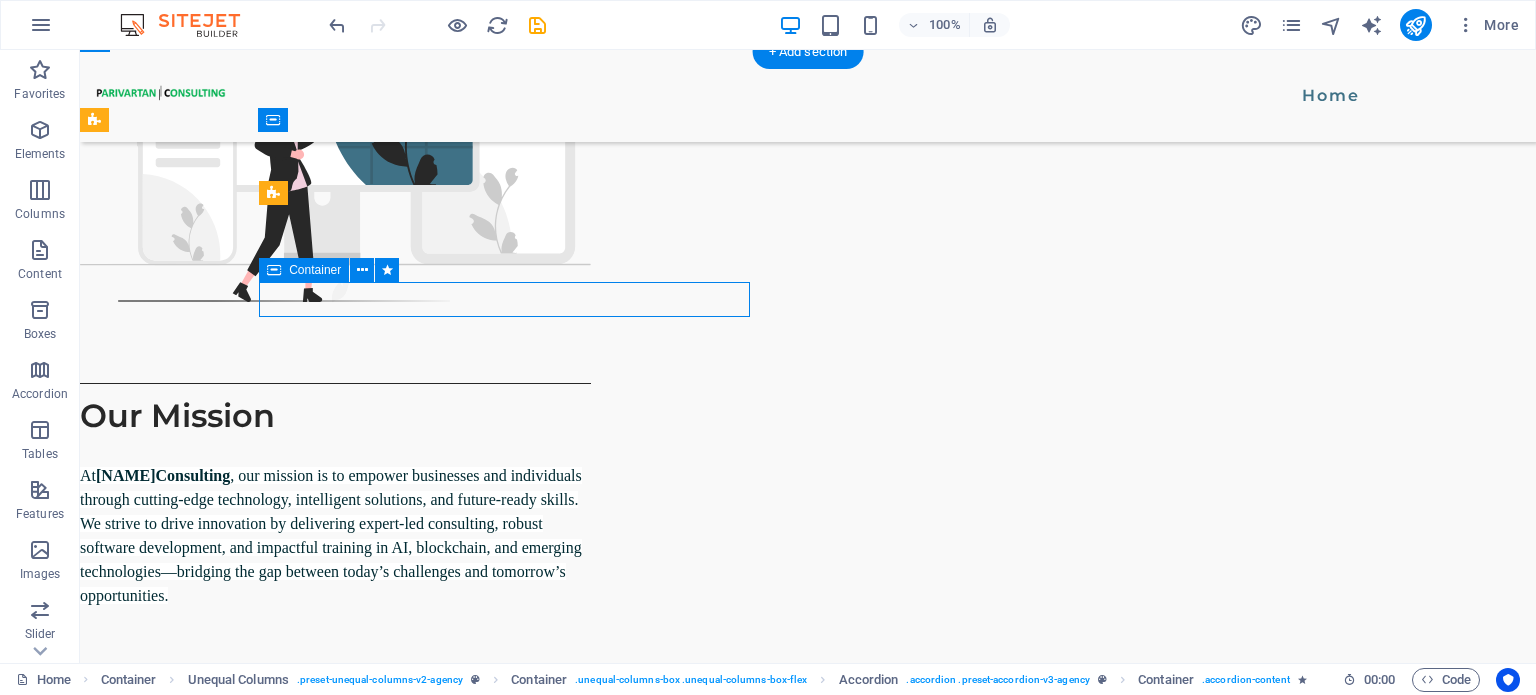 click at bounding box center [622, 2116] 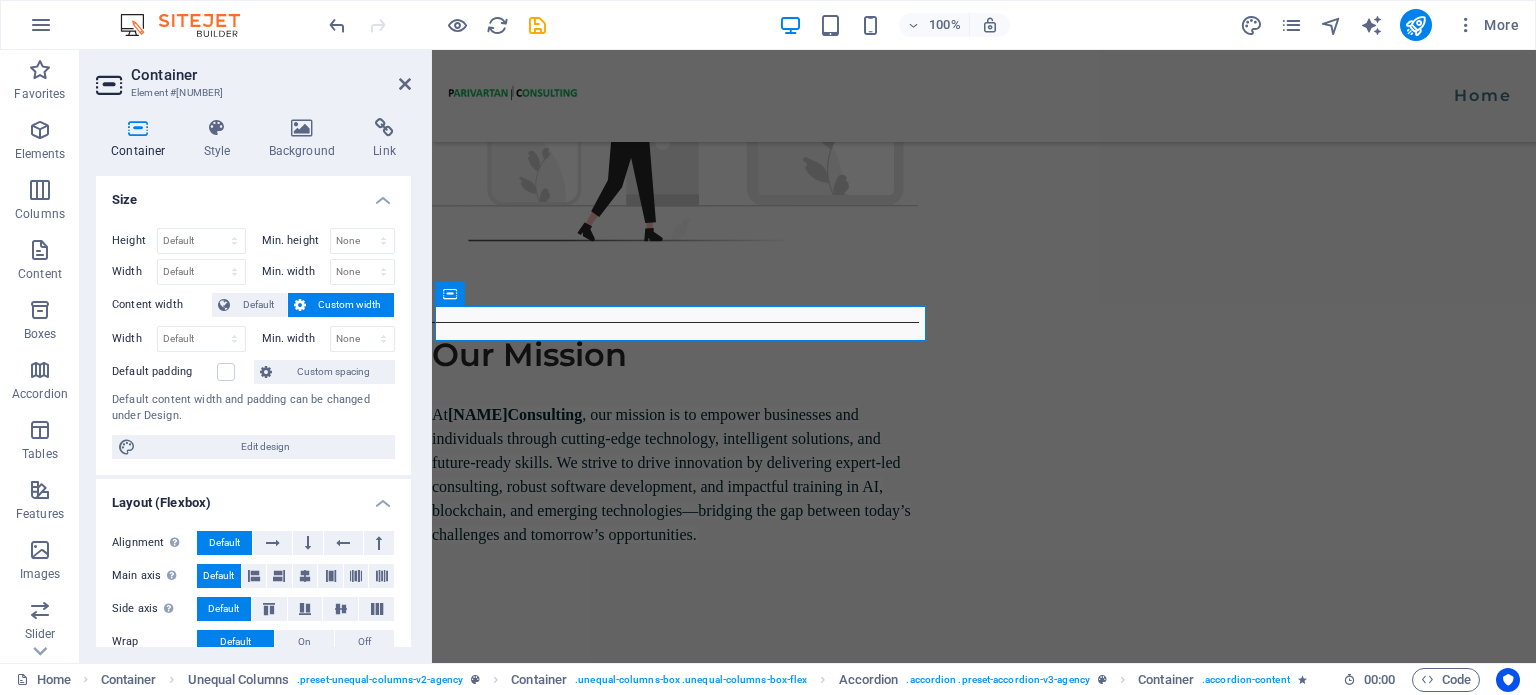 scroll, scrollTop: 1853, scrollLeft: 0, axis: vertical 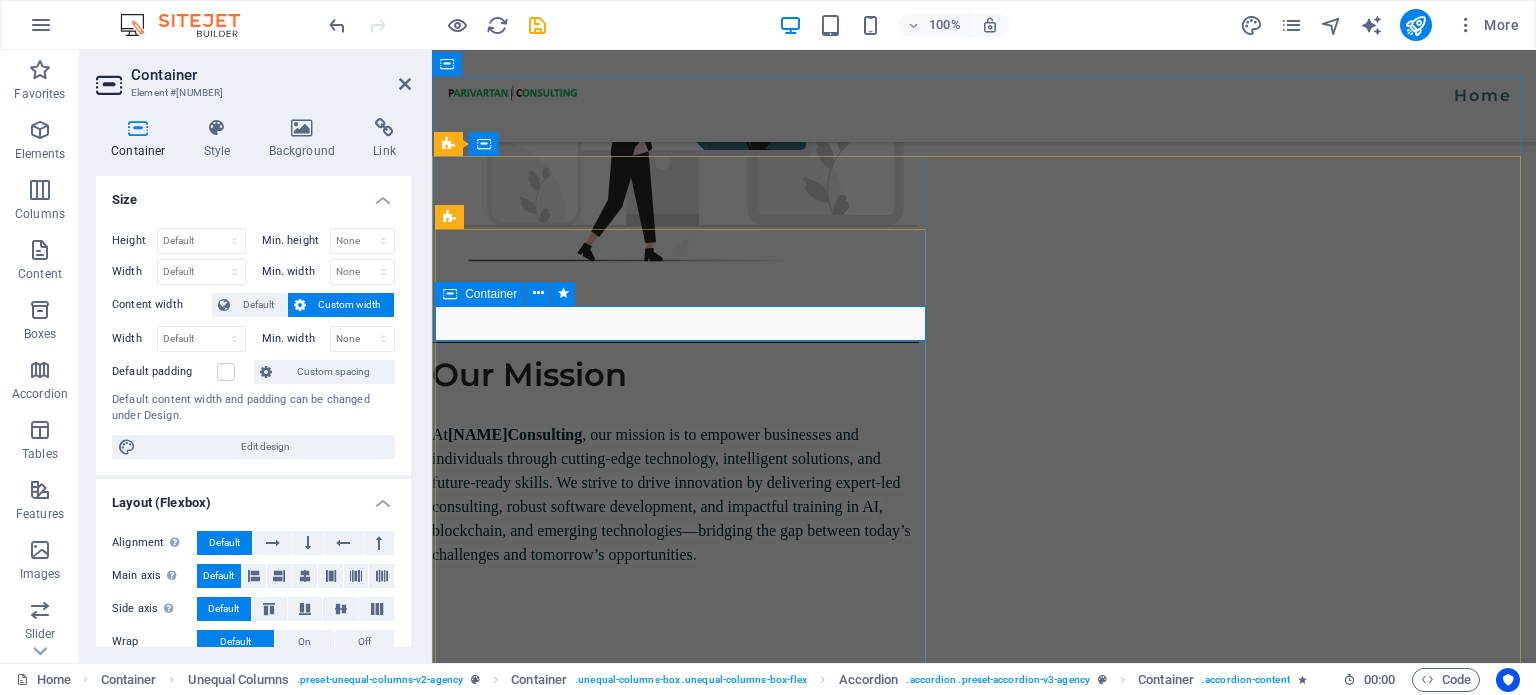 click at bounding box center [974, 2183] 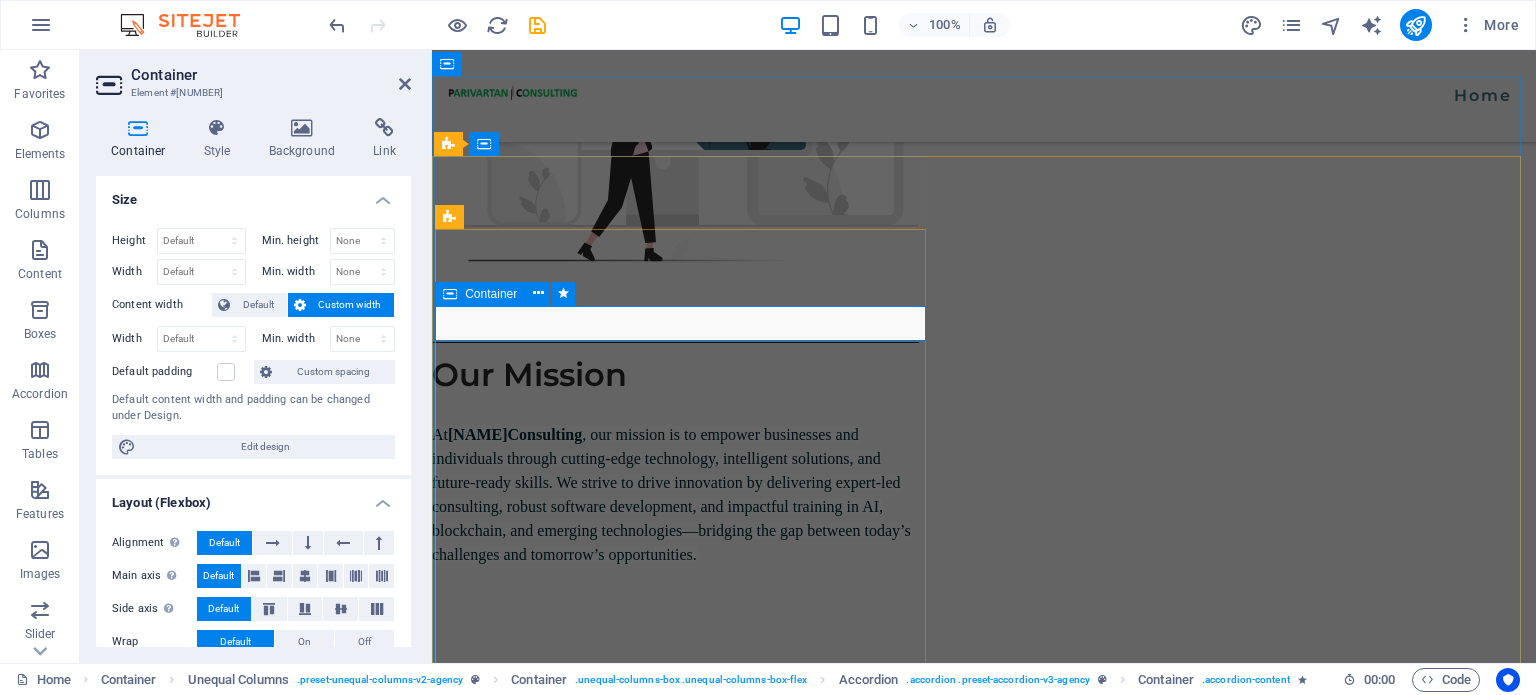 click at bounding box center [974, 2183] 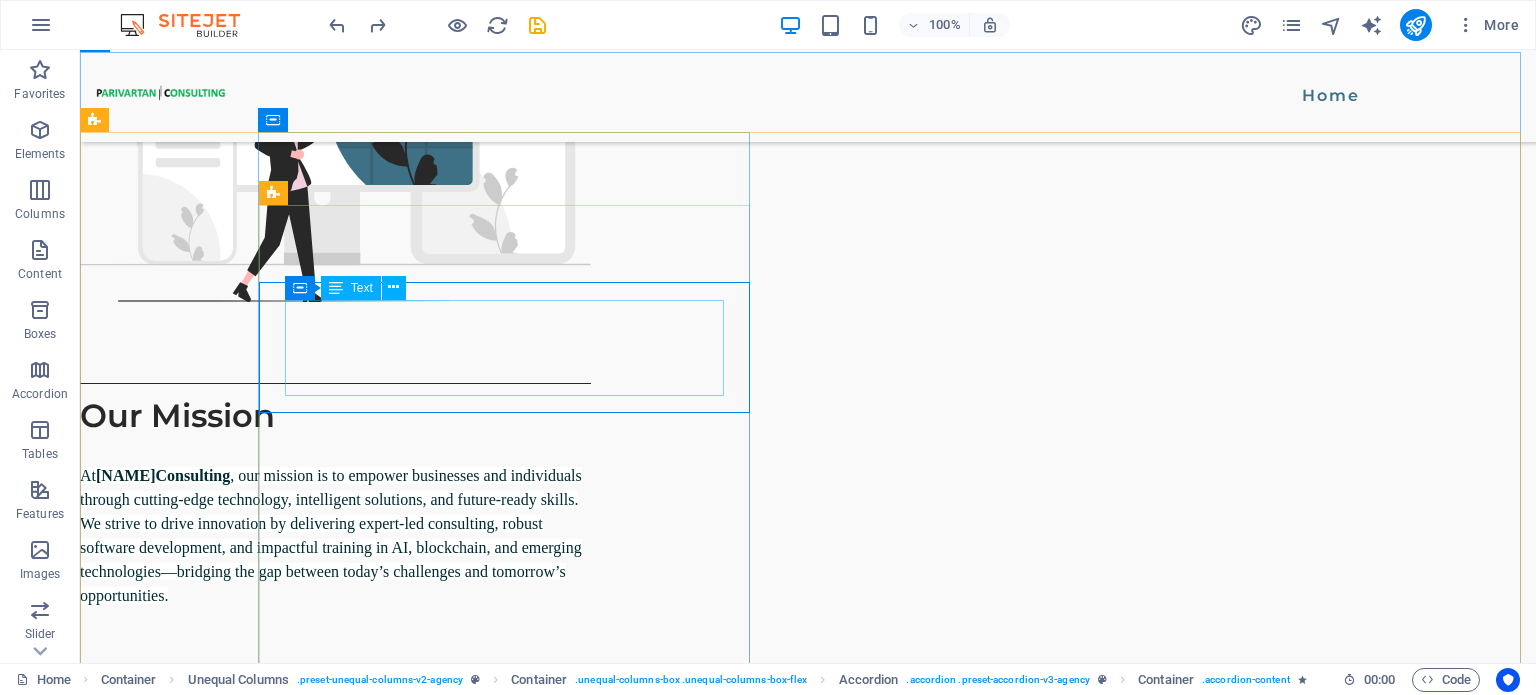 click on "Text" at bounding box center (351, 288) 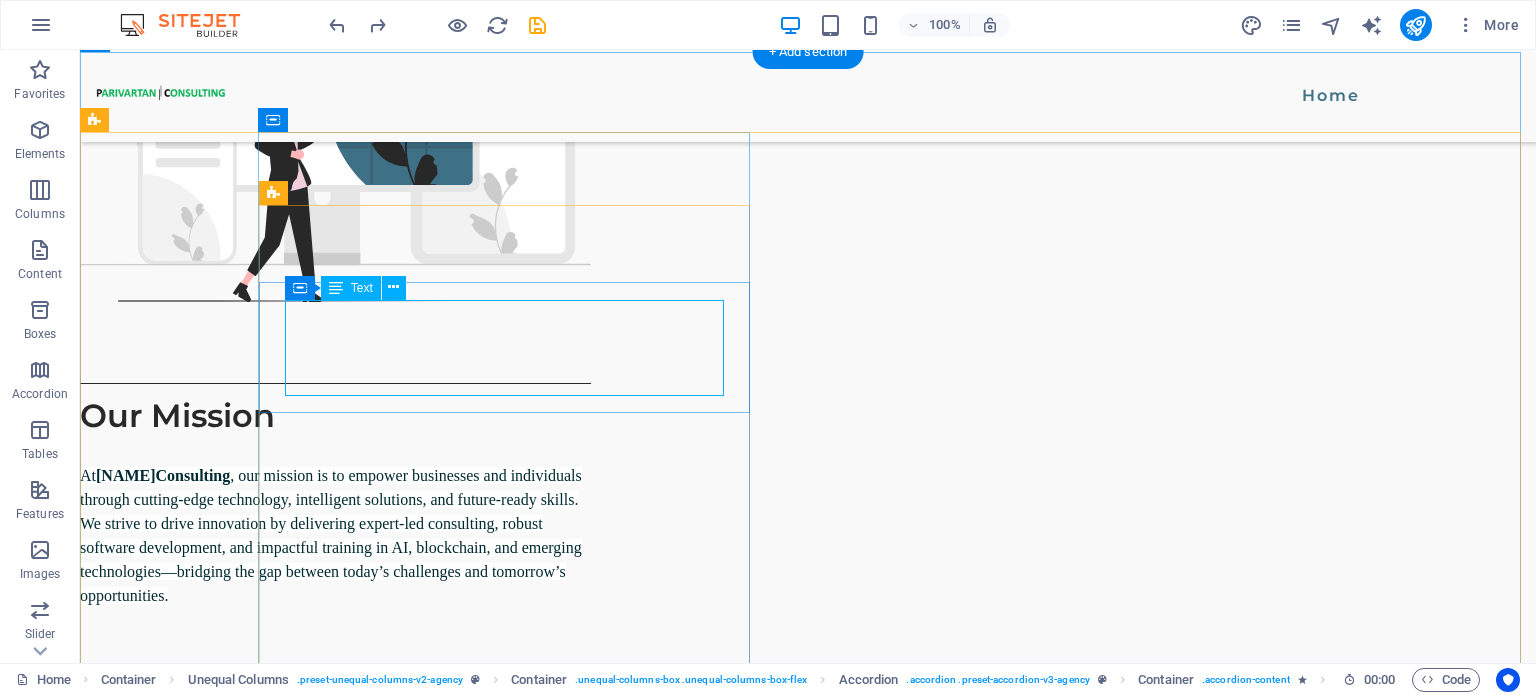 click on "Sed ut perspiciatis unde omnis iste natus error sit voluptatem accusantium, totam  aperiam, eaque ipsa quae ab illo inventore veritatis et quasi architecto beatae vitae." at bounding box center (622, 2140) 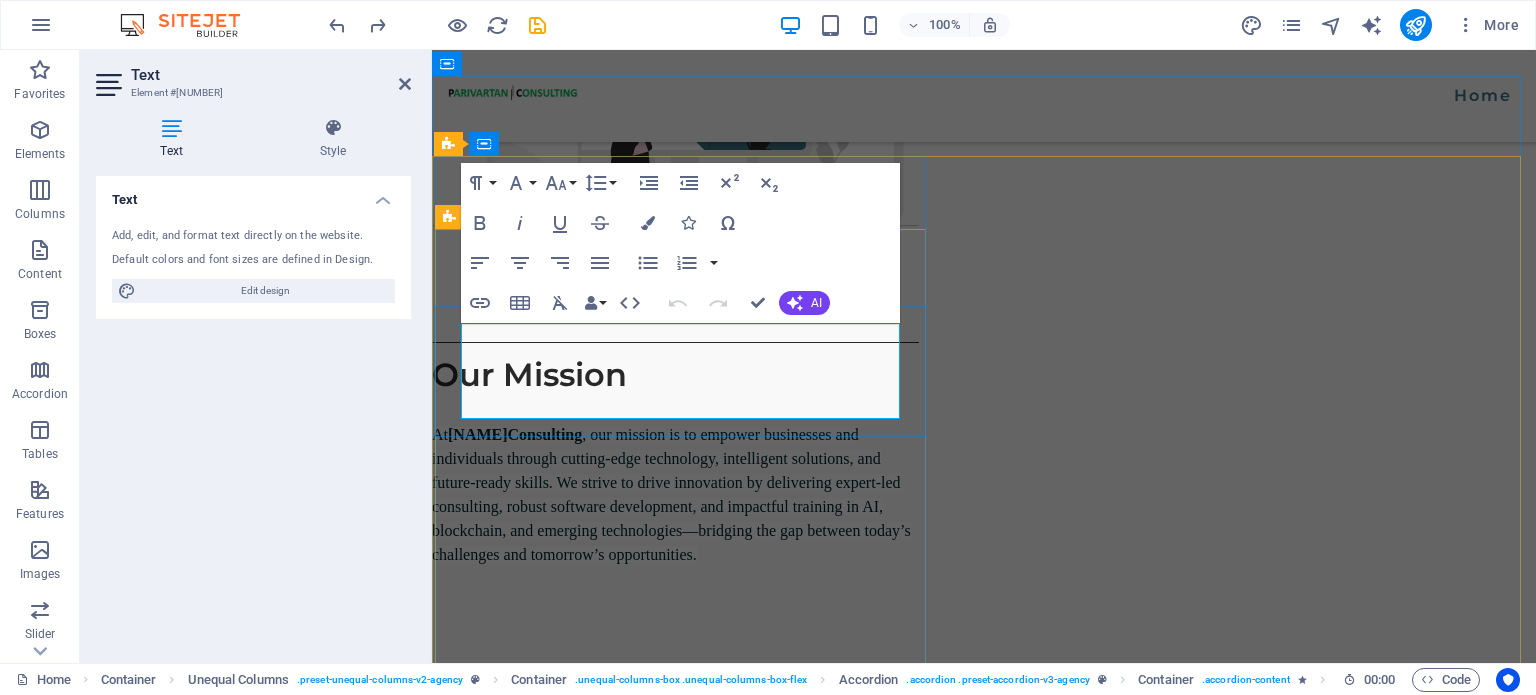 click on "Sed ut perspiciatis unde omnis iste natus error sit voluptatem accusantium, totam  aperiam, eaque ipsa quae ab illo inventore veritatis et quasi architecto beatae vitae." at bounding box center (974, 2207) 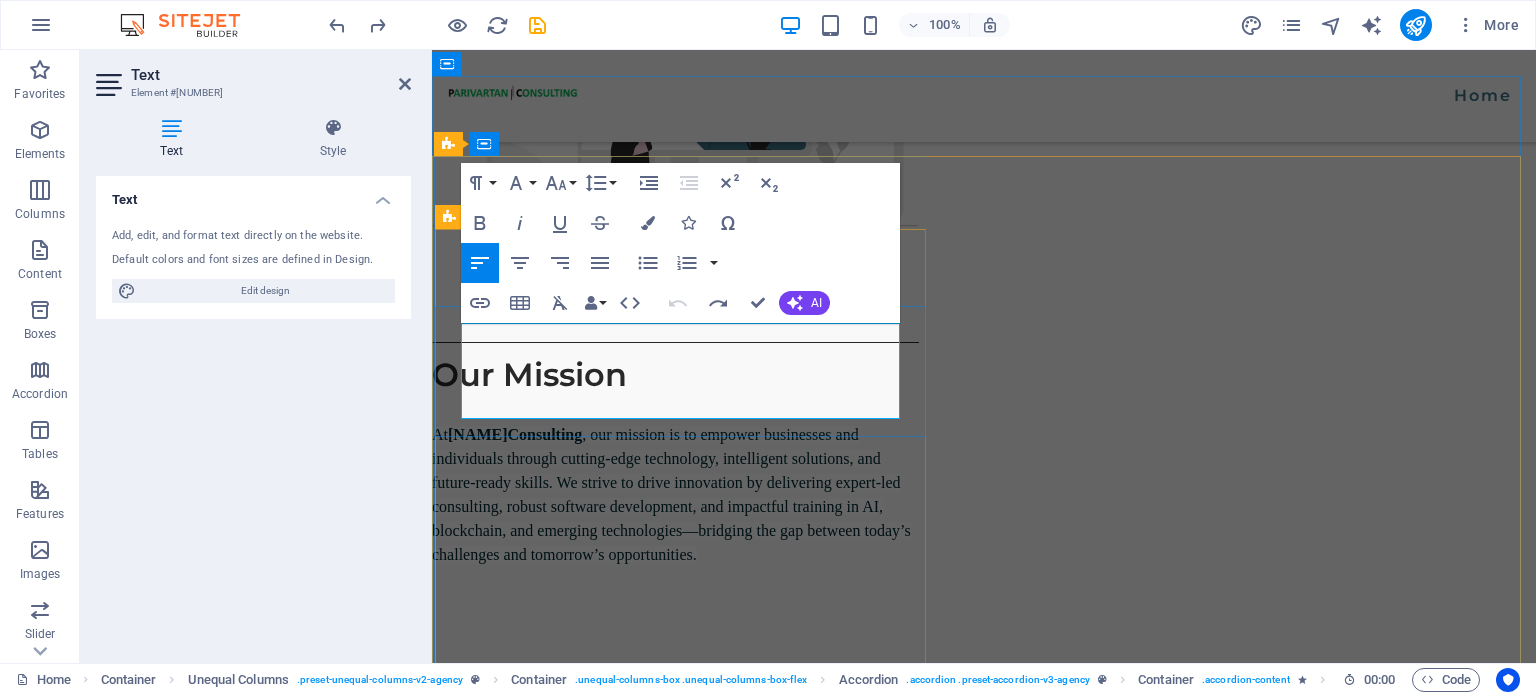 click on "Sed ut perspiciatis unde omnis iste natus error sit voluptatem accusantium, totam  aperiam, eaque ipsa quae ab illo inventore veritatis et quasi architecto beatae vitae." at bounding box center [974, 2207] 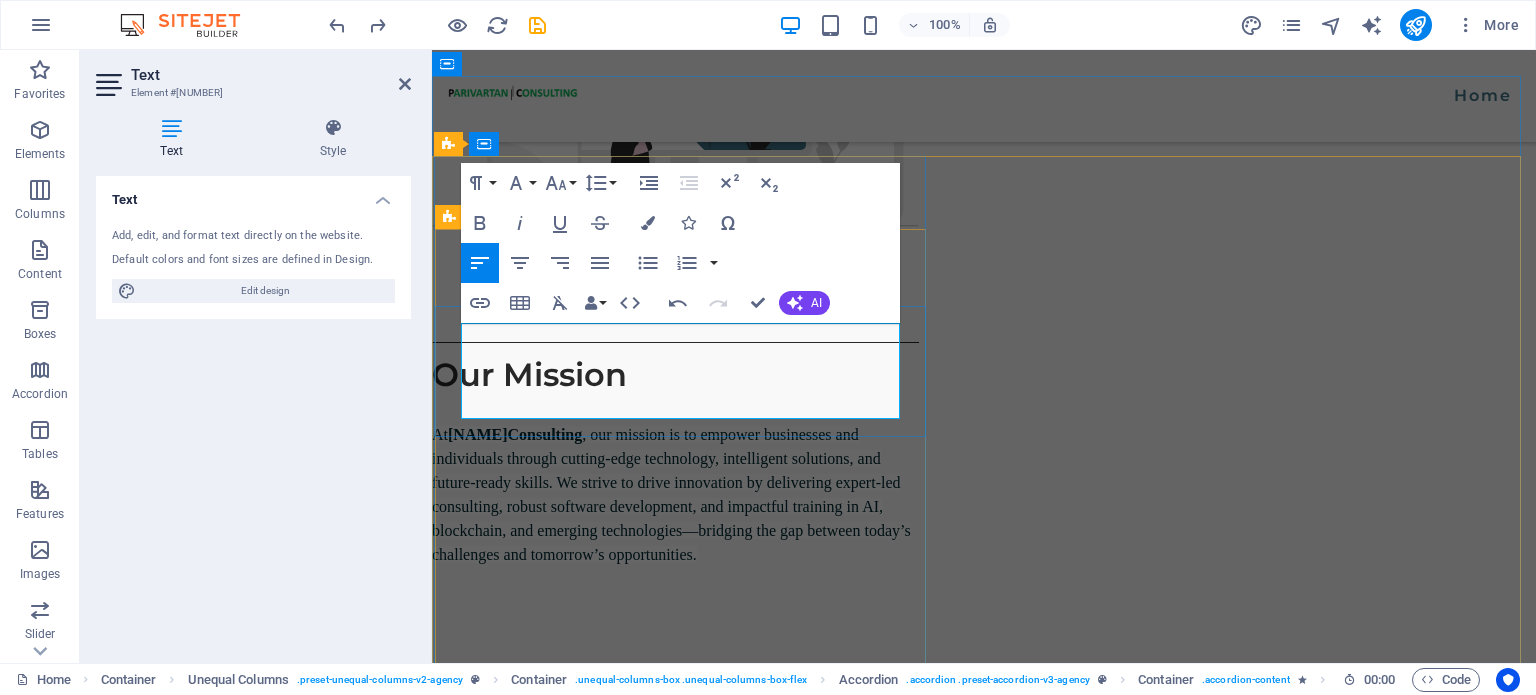 type 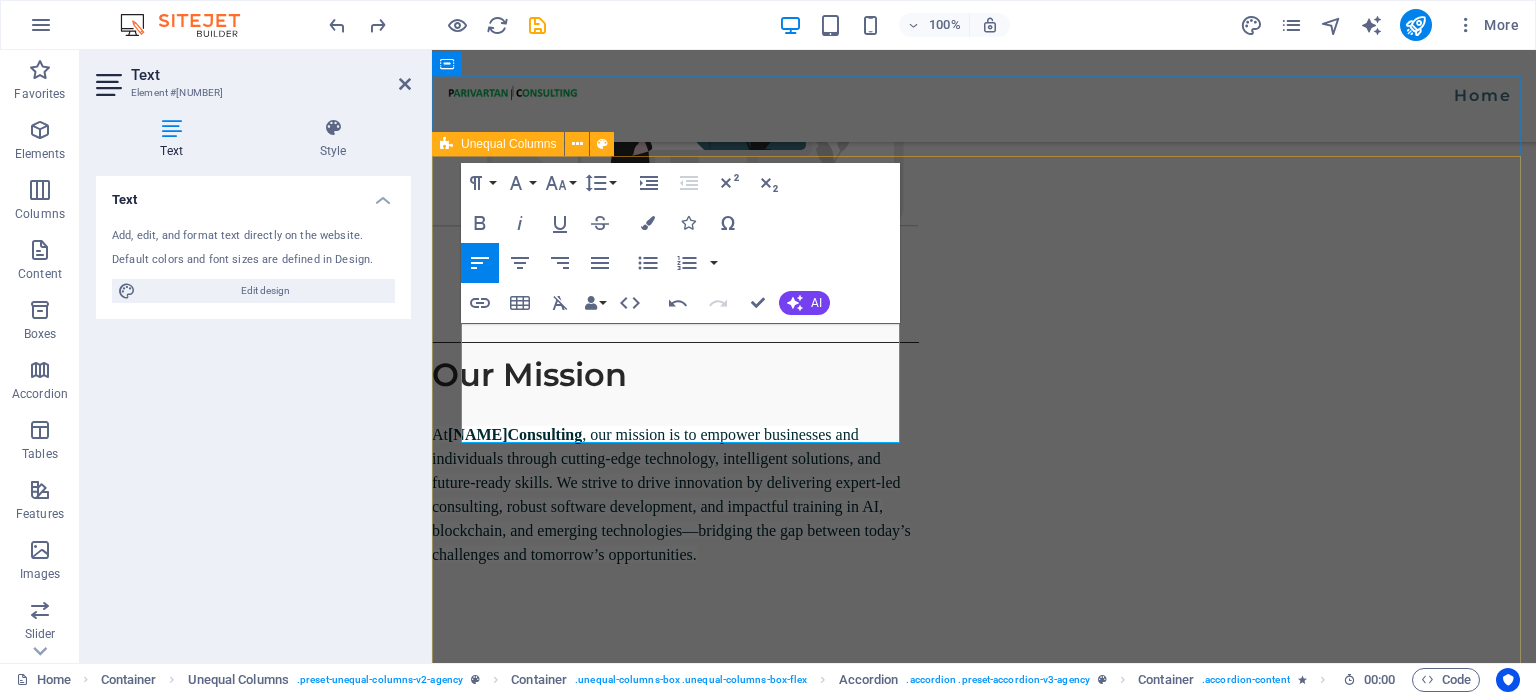 click on "We guarantee Fast Results We are committed to delivering fast, effective results. Our streamlined development process and experienced team ensures 0 compromise on quality. From deployment to performance, we prioritize speed, reliability, and measurable outcomes. Excellent Quality Sed ut perspiciatis unde omnis iste natus error sit voluptatem accusantium, totam  aperiam, eaque ipsa quae ab illo inventore veritatis et quasi architecto beatae vitae.  Affordable Pricing Sed ut perspiciatis unde omnis iste natus error sit voluptatem accusantium, totam  aperiam, eaque ipsa quae ab illo inventore veritatis et quasi architecto beatae vitae." at bounding box center (984, 2767) 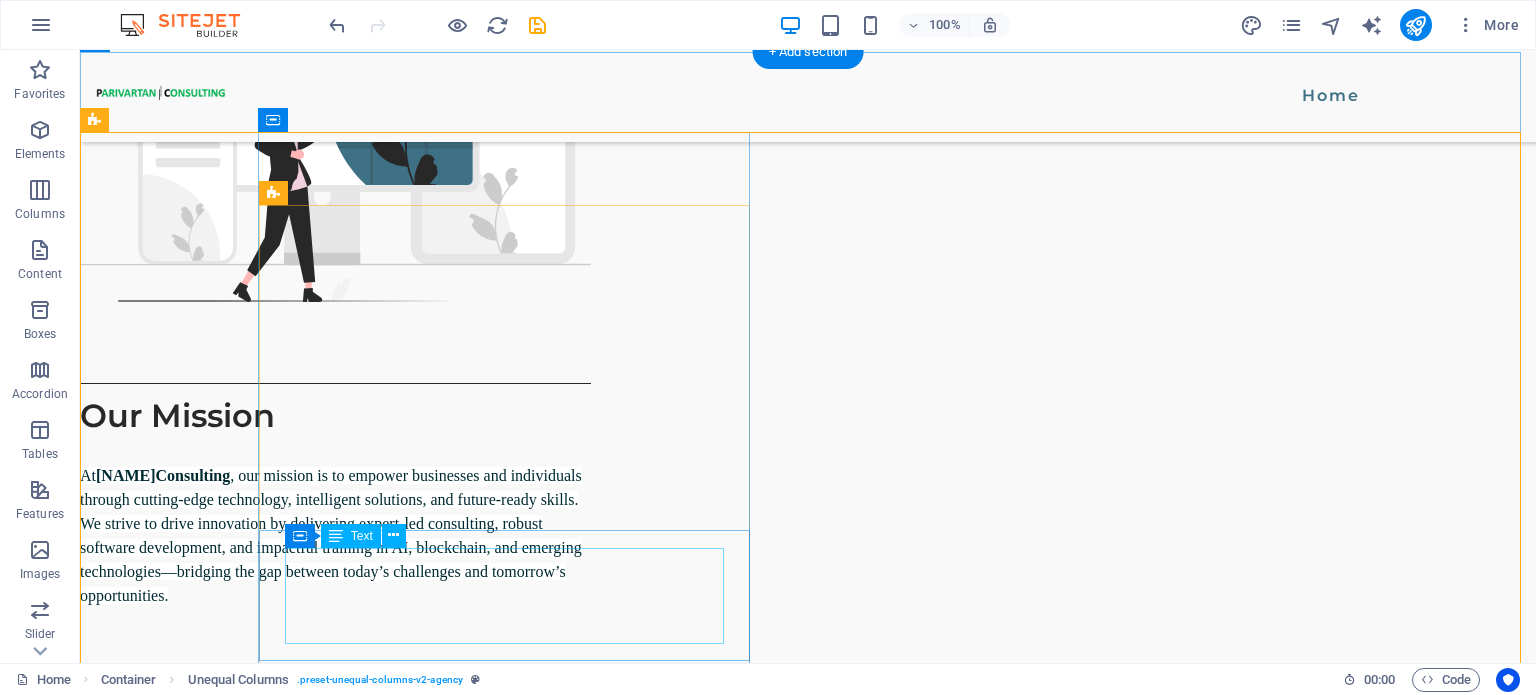 scroll, scrollTop: 2012, scrollLeft: 0, axis: vertical 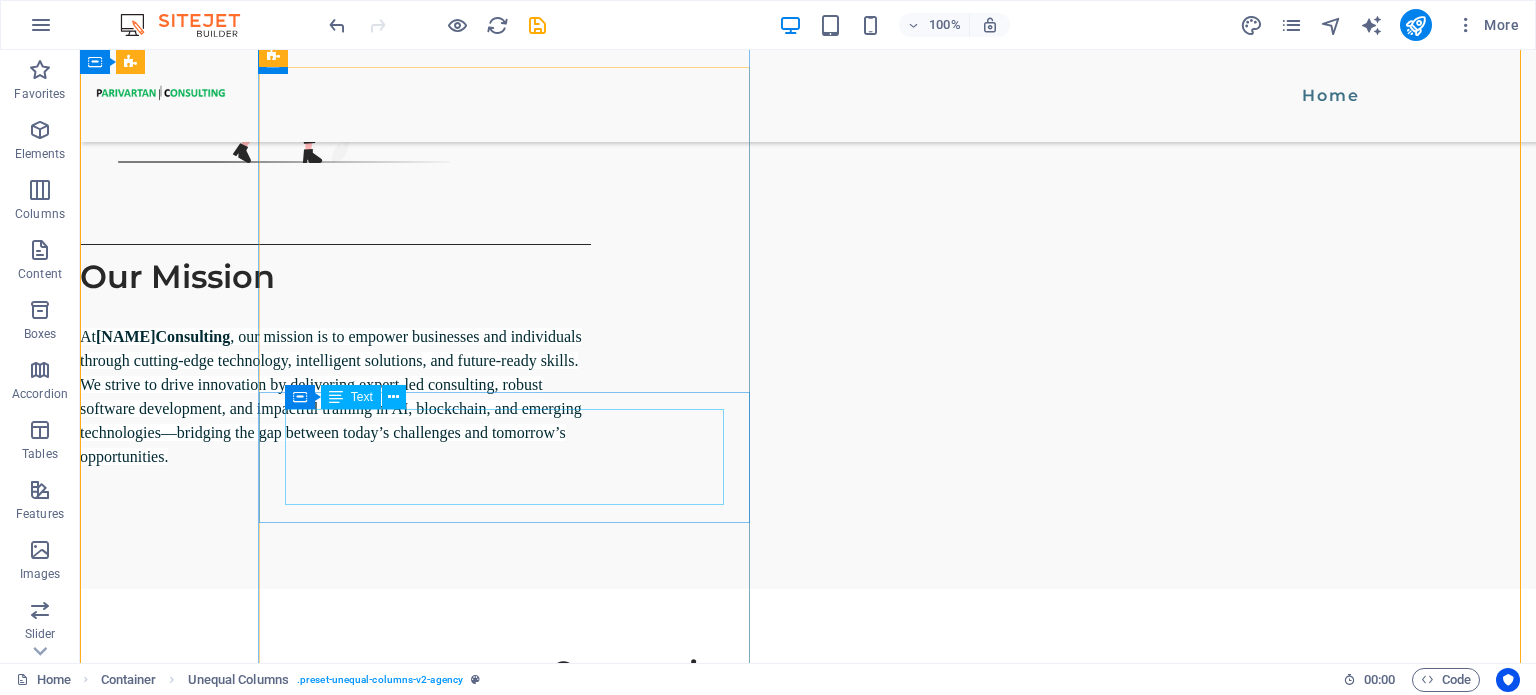 click on "Sed ut perspiciatis unde omnis iste natus error sit voluptatem accusantium, totam  aperiam, eaque ipsa quae ab illo inventore veritatis et quasi architecto beatae vitae." at bounding box center [622, 2179] 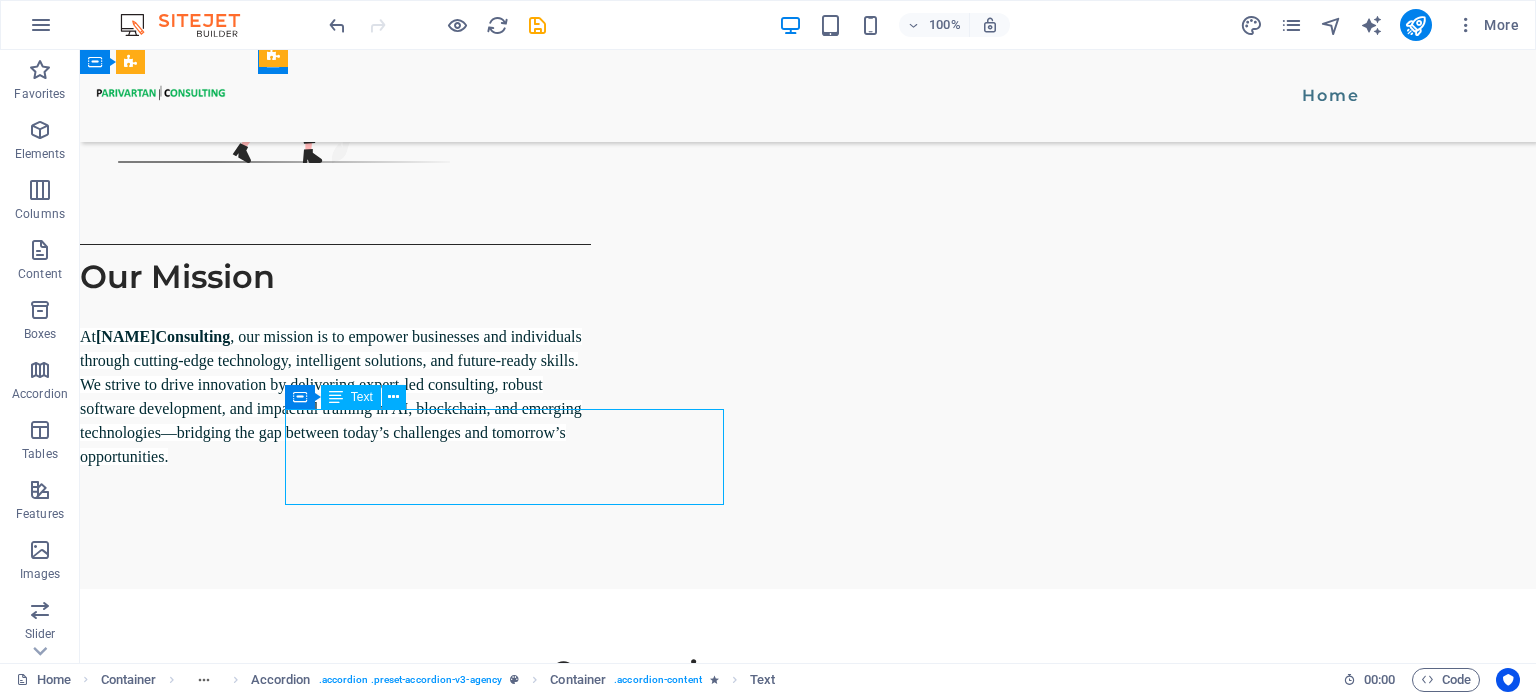 click on "Sed ut perspiciatis unde omnis iste natus error sit voluptatem accusantium, totam  aperiam, eaque ipsa quae ab illo inventore veritatis et quasi architecto beatae vitae." at bounding box center (622, 2179) 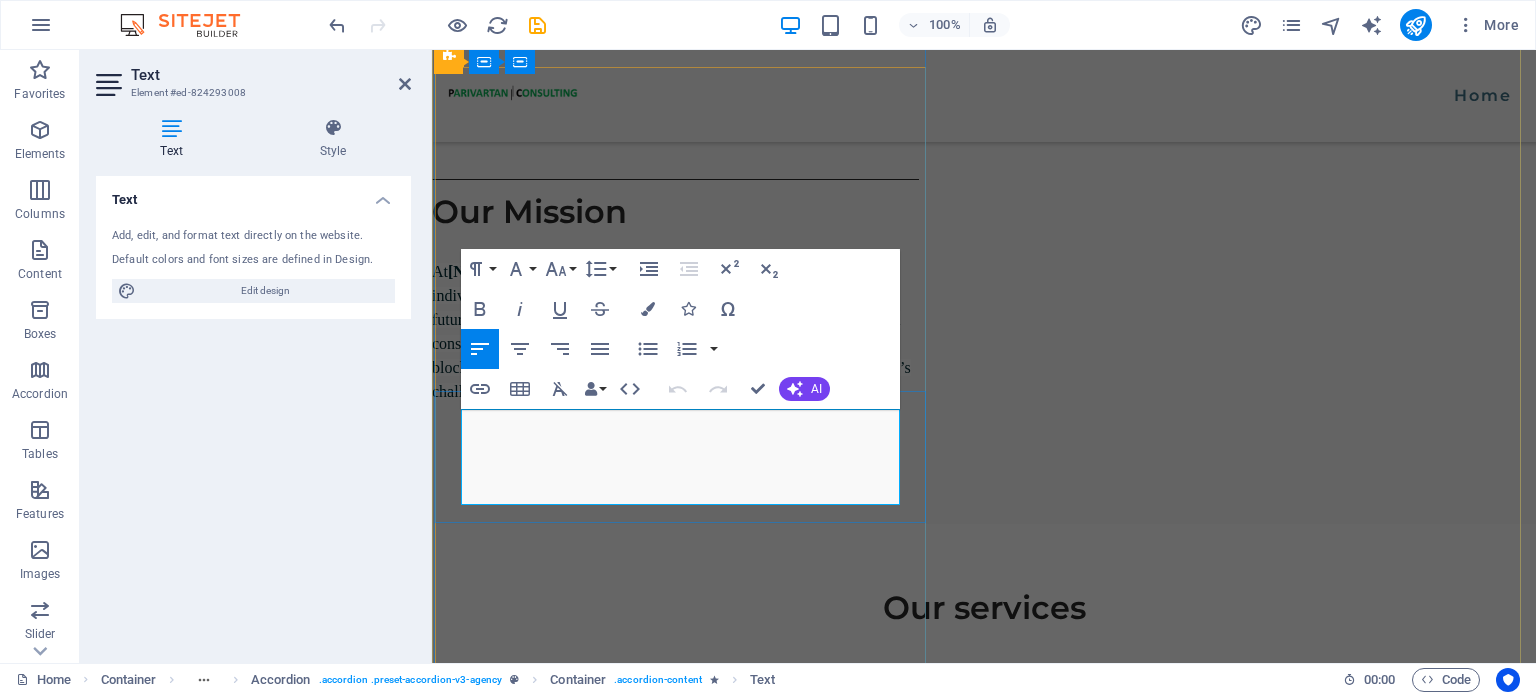 click on "Sed ut perspiciatis unde omnis iste natus error sit voluptatem accusantium, totam  aperiam, eaque ipsa quae ab illo inventore veritatis et quasi architecto beatae vitae." at bounding box center (974, 2222) 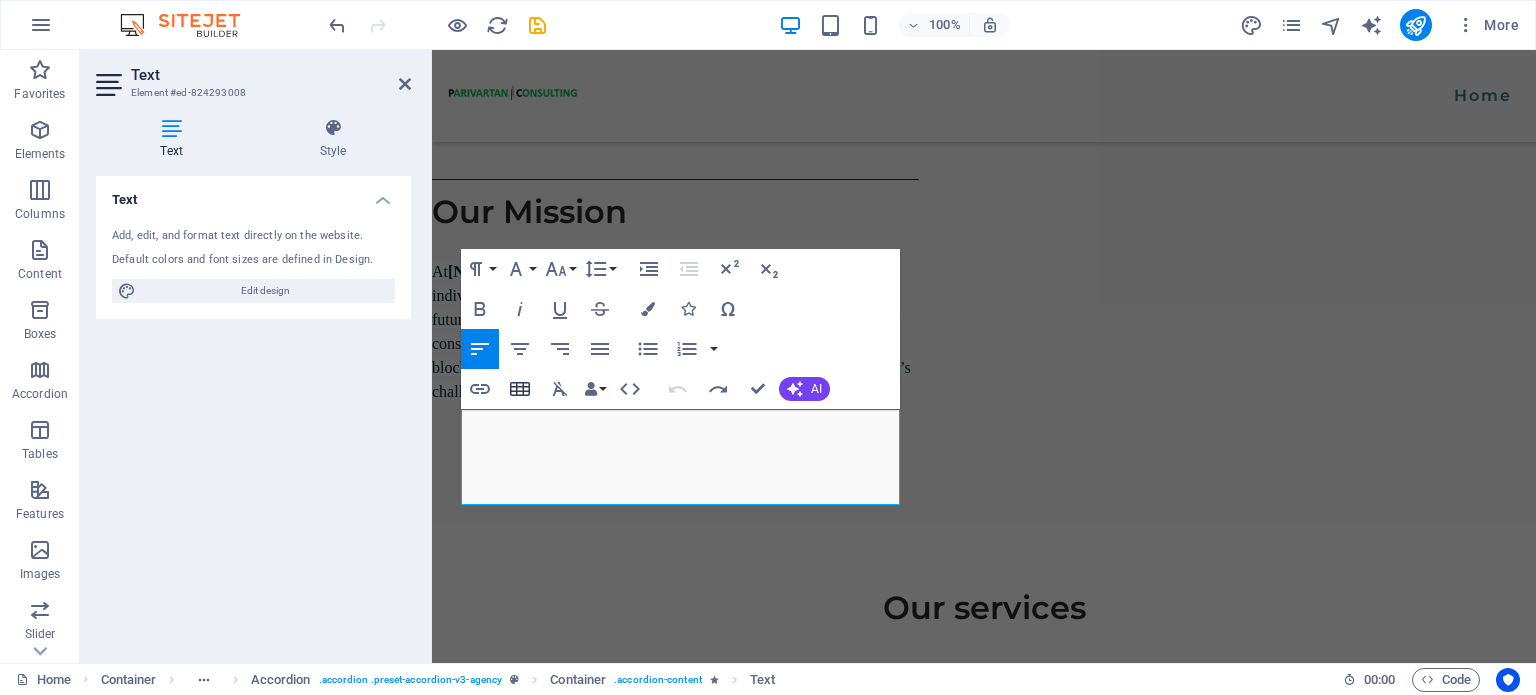 click 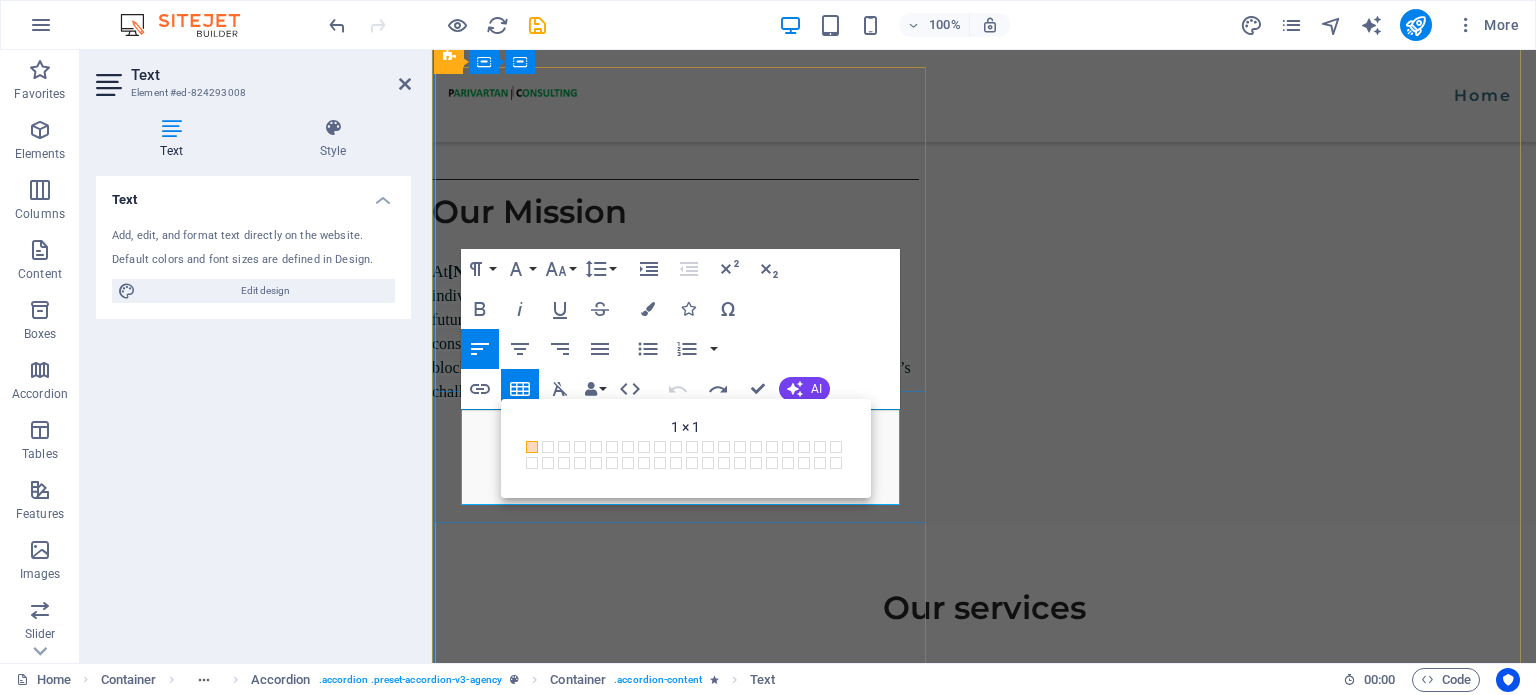 click on "Sed ut perspiciatis unde omnis iste natus error sit voluptatem accusantium, totam  aperiam, eaque ipsa quae ab illo inventore veritatis et quasi architecto beatae vitae." at bounding box center (974, 2222) 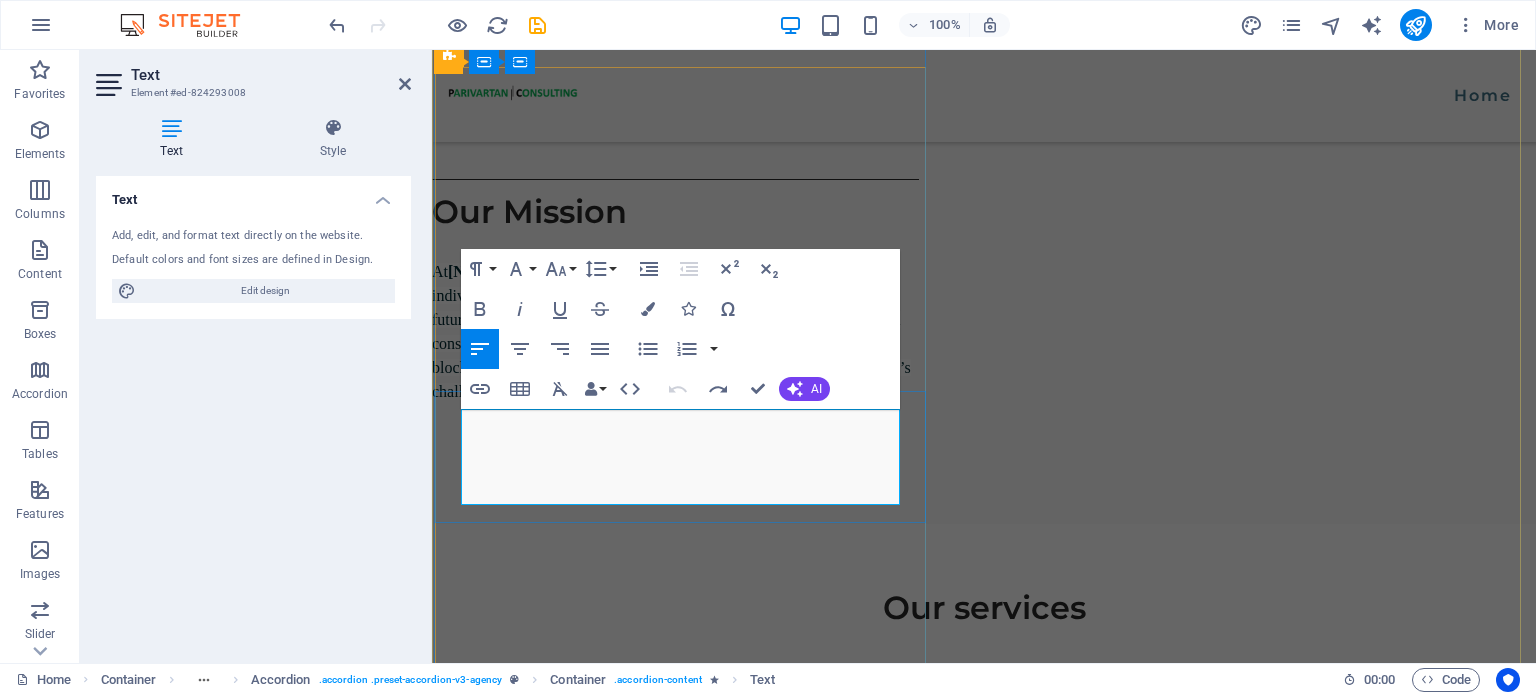 type 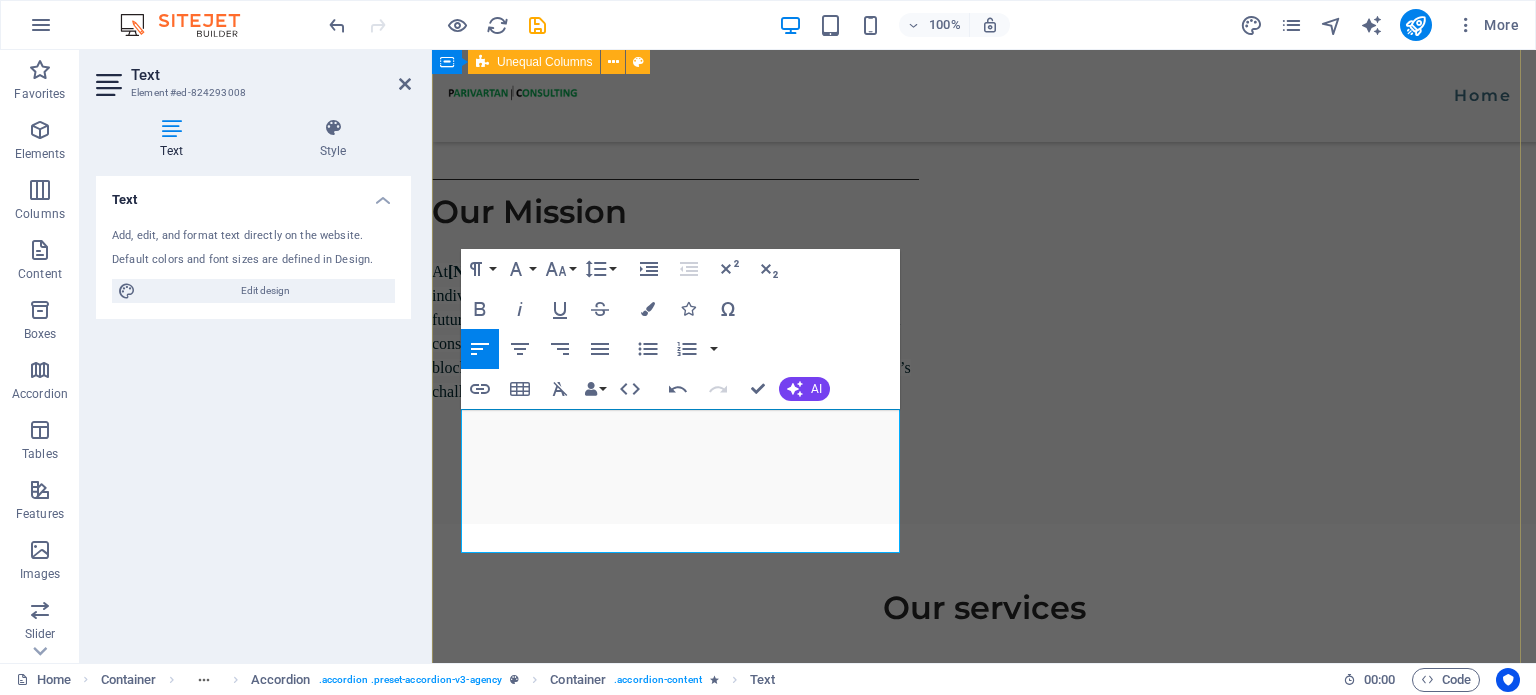 click on "We guarantee Fast Results We are committed to delivering fast, effective results. Our streamlined development process and experienced team ensures 0 compromise on quality. From deployment to performance, we prioritize speed, reliability, and measurable outcomes. Excellent Quality We take pride in delivering solutions of the highest quality. Every aspect of the requirement is crafte with attention to detail, rigorous testing, and industry best practices. Our goal is to ensure a reliable, user-friendly experience that meets expectations and exceeds standards. Affordable Pricing Sed ut perspiciatis unde omnis iste natus error sit voluptatem accusantium, totam [APOS]aperiam, eaque ipsa quae ab illo inventore veritatis et quasi architecto beatae vitae." at bounding box center (984, 2616) 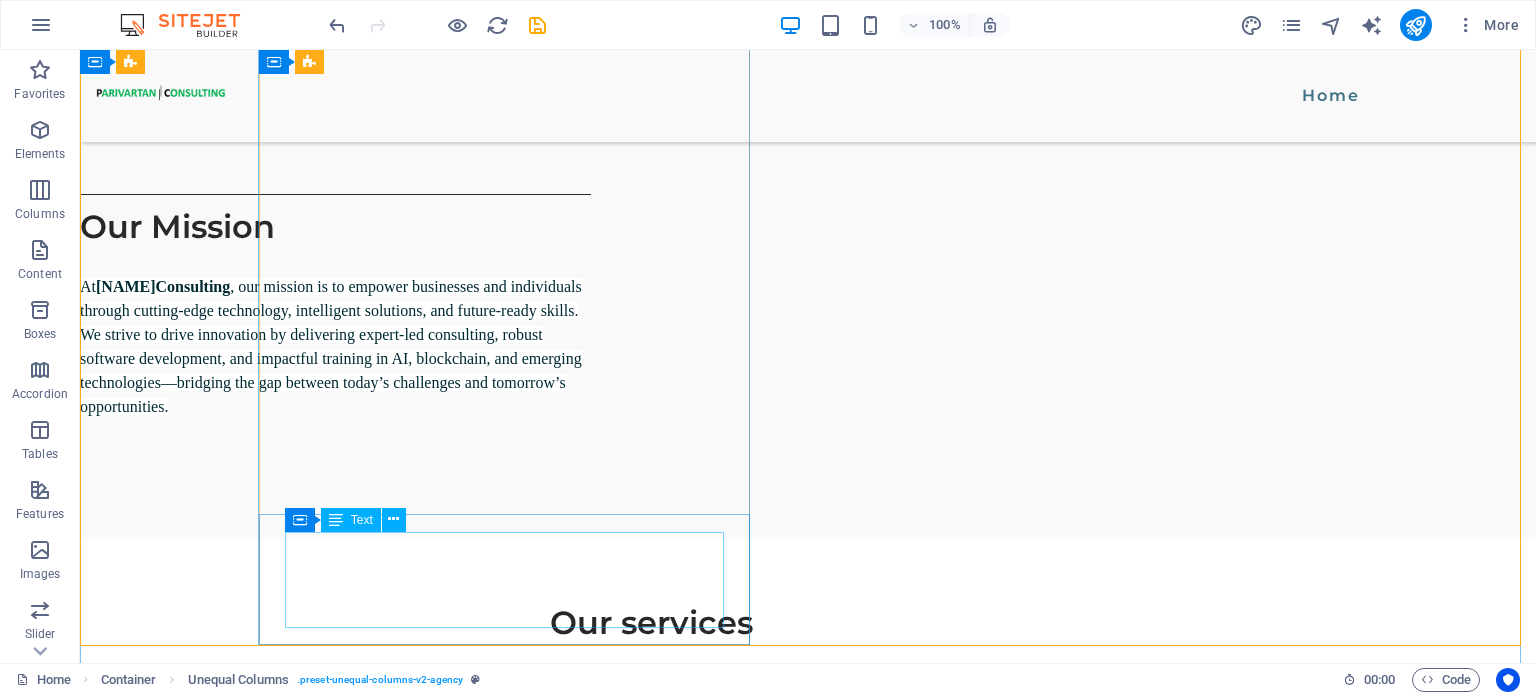 scroll, scrollTop: 2164, scrollLeft: 0, axis: vertical 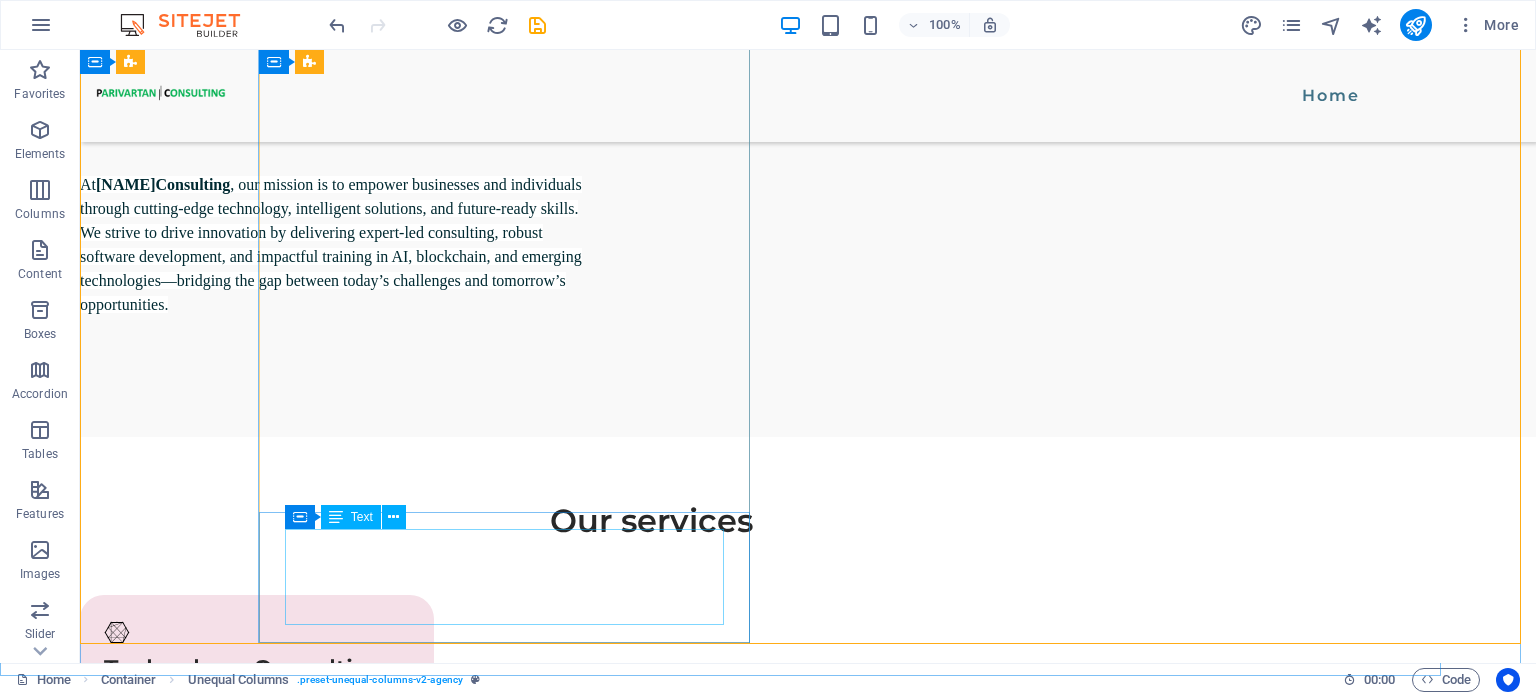click on "Sed ut perspiciatis unde omnis iste natus error sit voluptatem accusantium, totam  aperiam, eaque ipsa quae ab illo inventore veritatis et quasi architecto beatae vitae." at bounding box center (622, 2221) 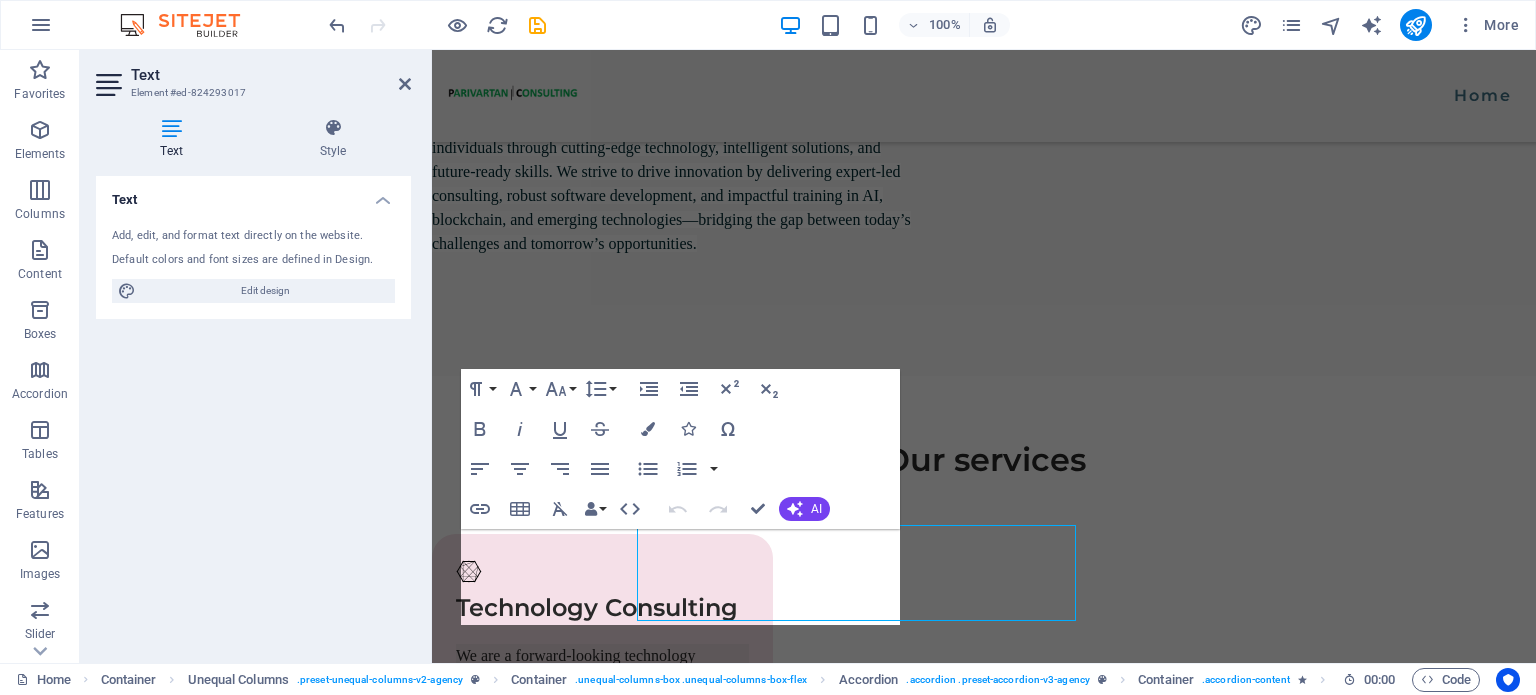 scroll, scrollTop: 2168, scrollLeft: 0, axis: vertical 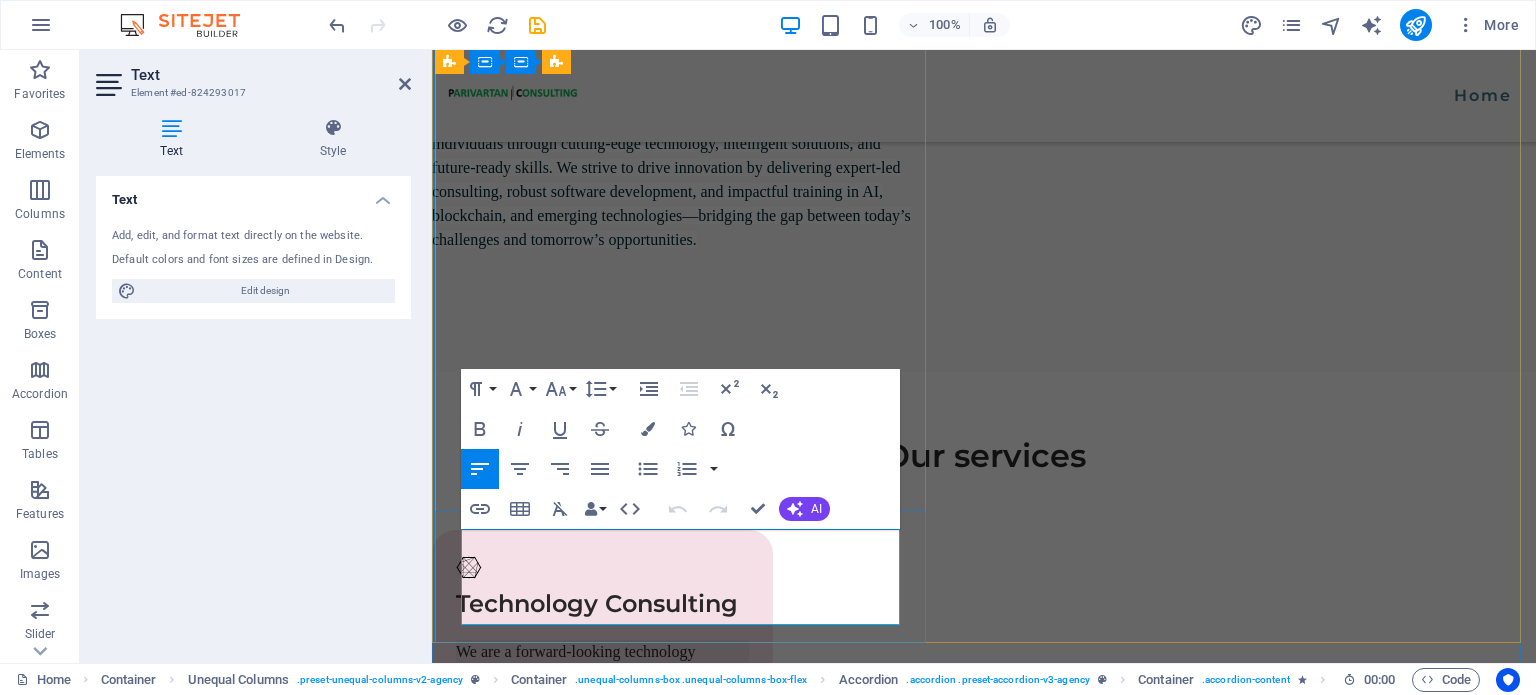 click on "Sed ut perspiciatis unde omnis iste natus error sit voluptatem accusantium, totam  aperiam, eaque ipsa quae ab illo inventore veritatis et quasi architecto beatae vitae." at bounding box center (974, 2264) 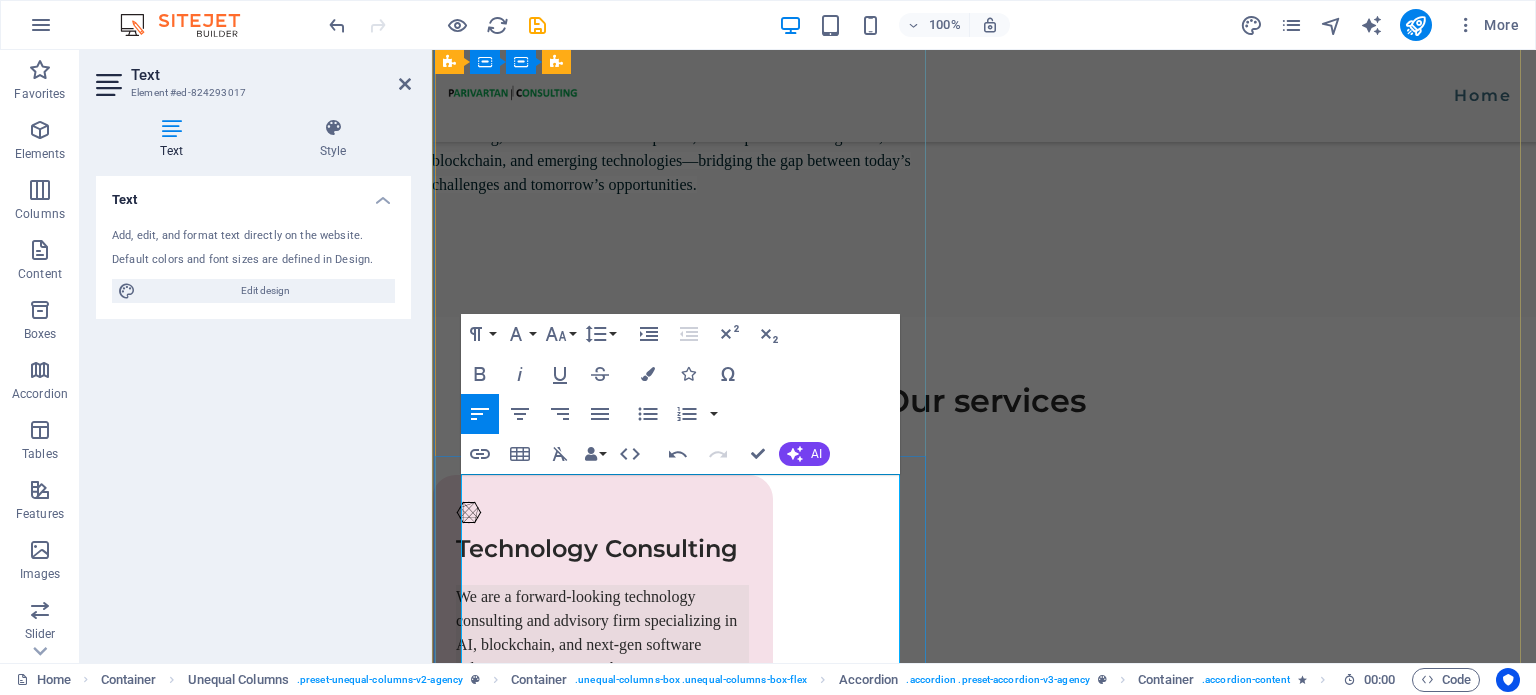 scroll, scrollTop: 2247, scrollLeft: 0, axis: vertical 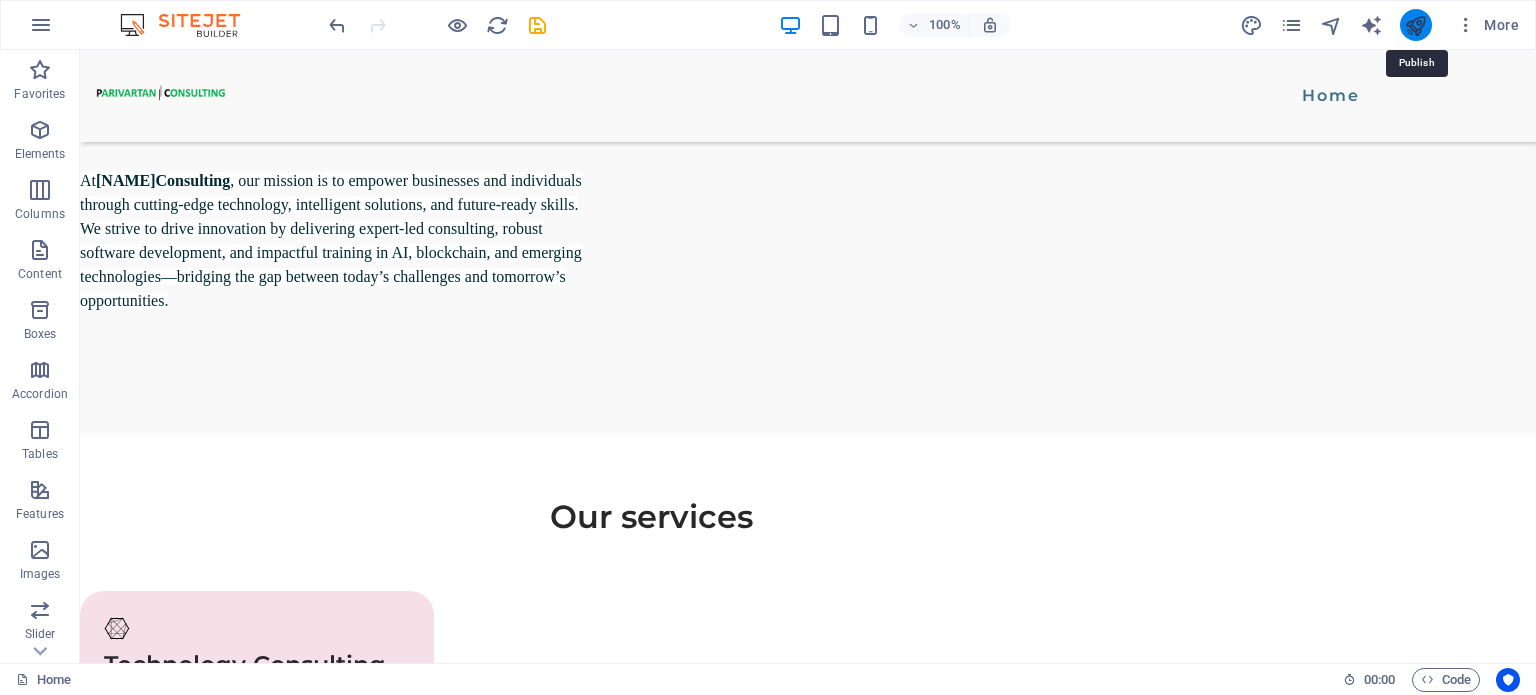 click at bounding box center [1415, 25] 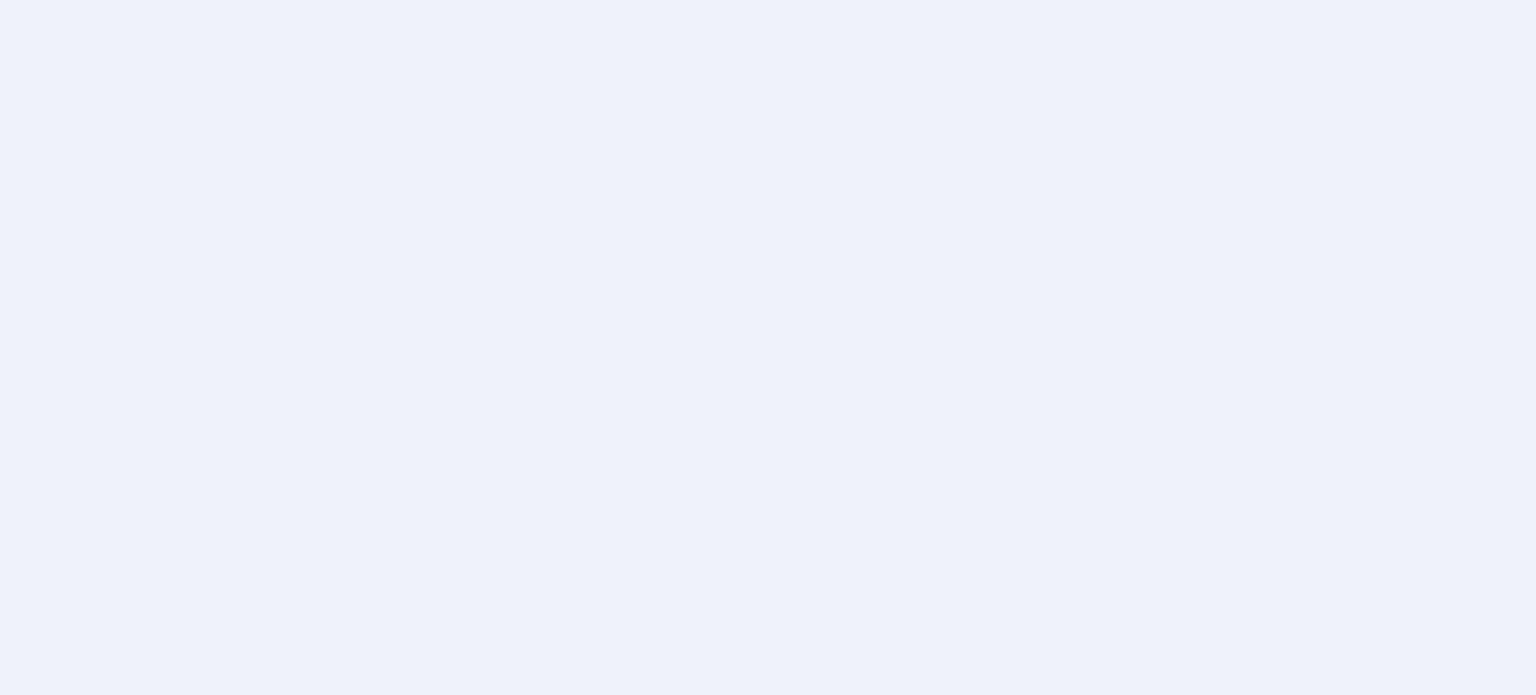 scroll, scrollTop: 0, scrollLeft: 0, axis: both 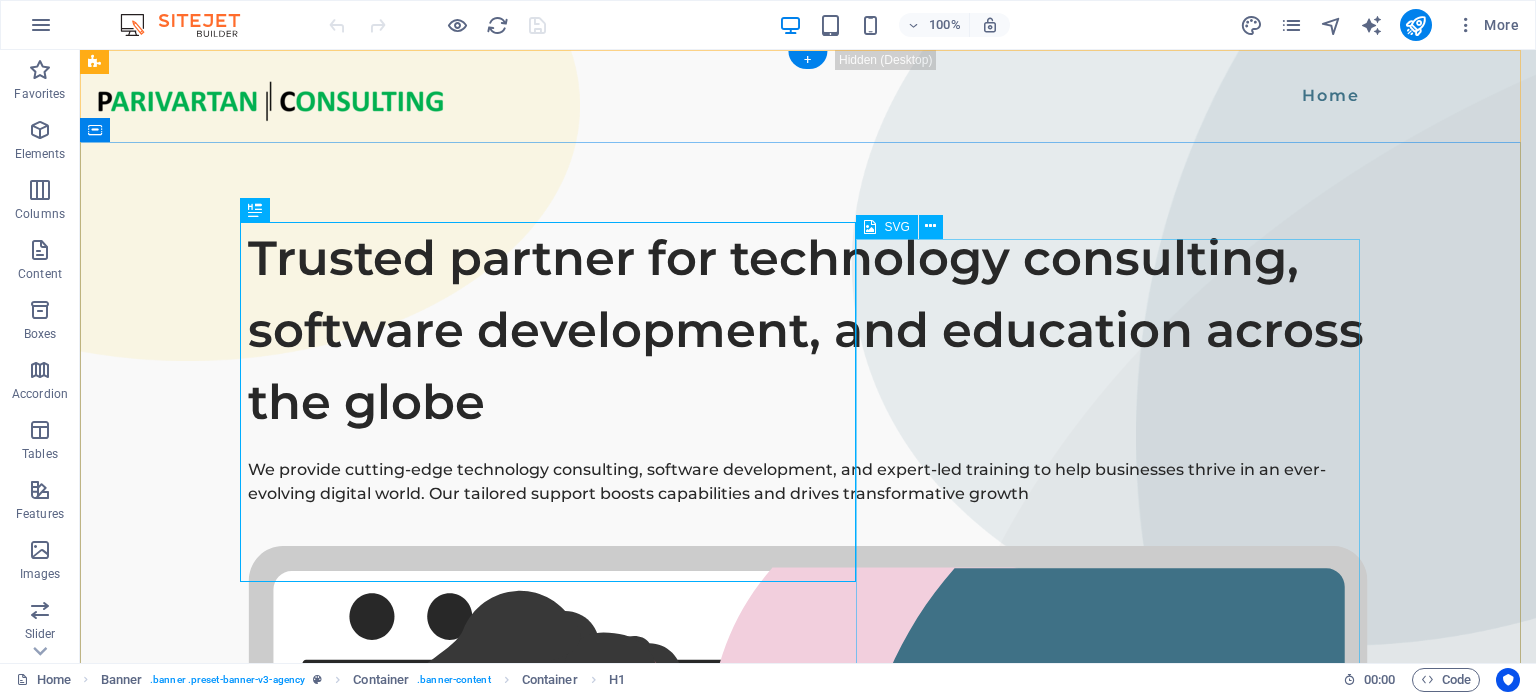 click at bounding box center (808, 1078) 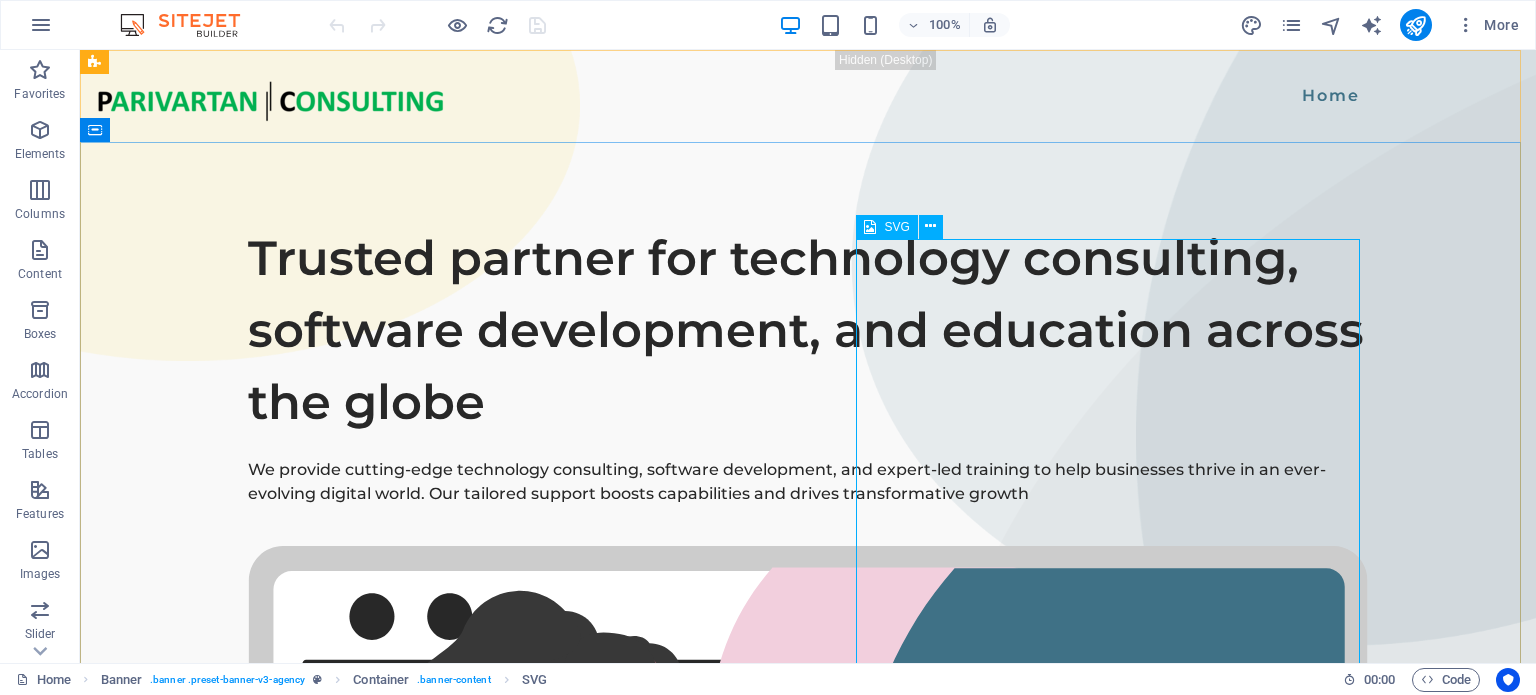 click on "SVG" at bounding box center [886, 227] 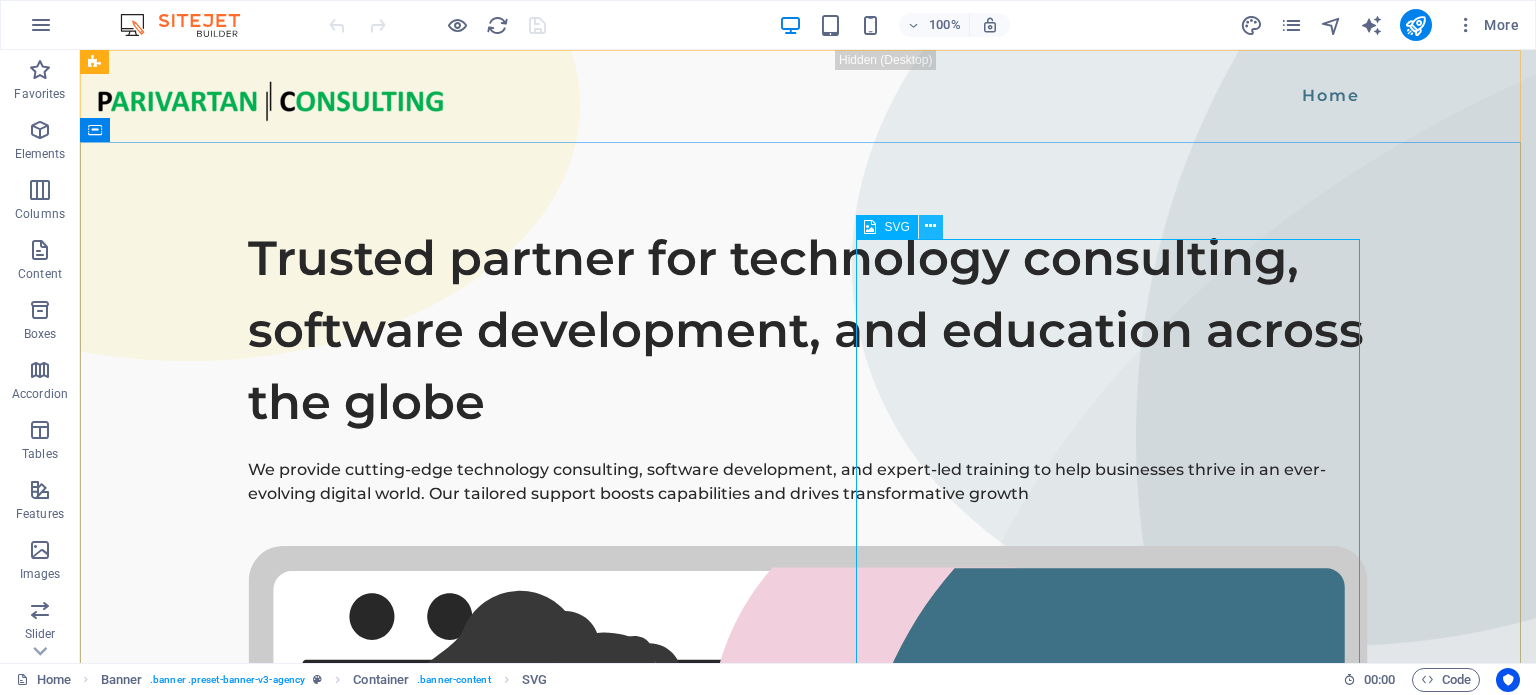 click at bounding box center [930, 226] 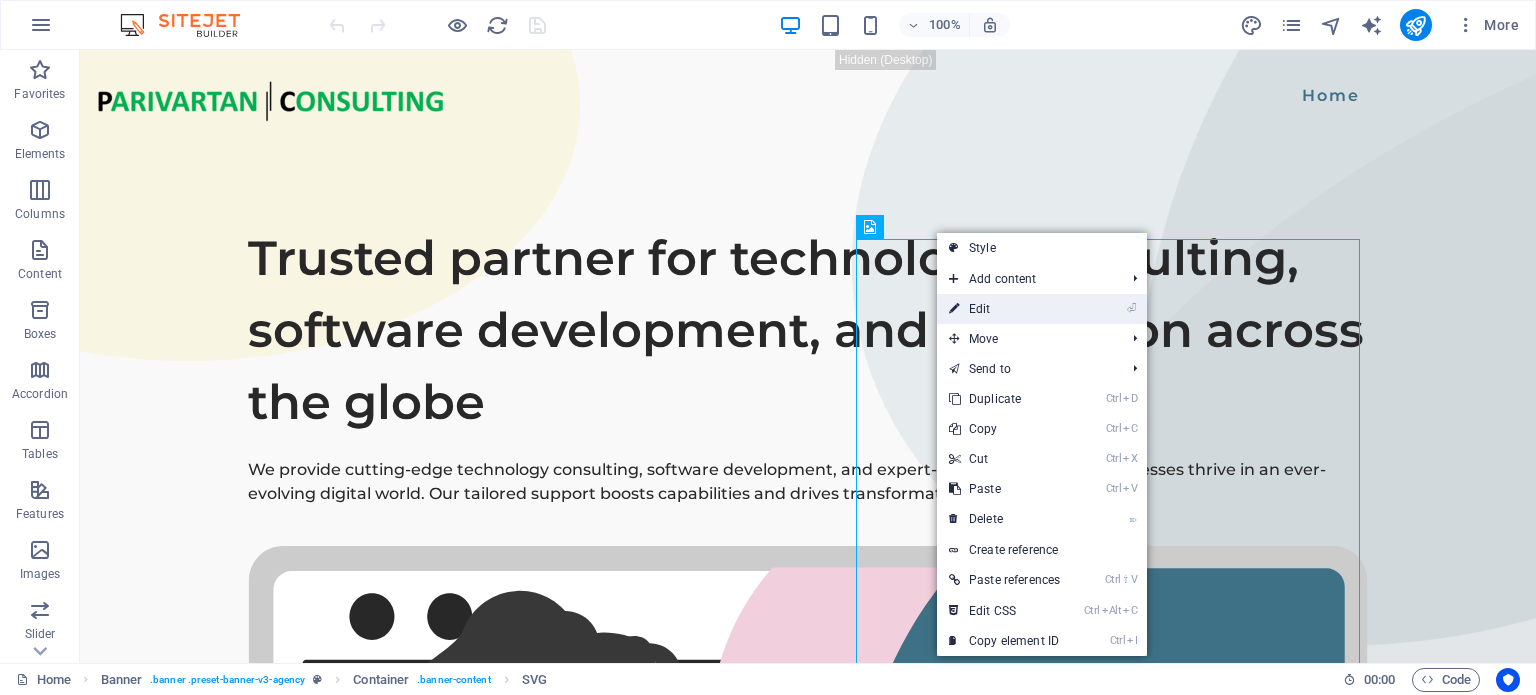 click on "⏎  Edit" at bounding box center [1004, 309] 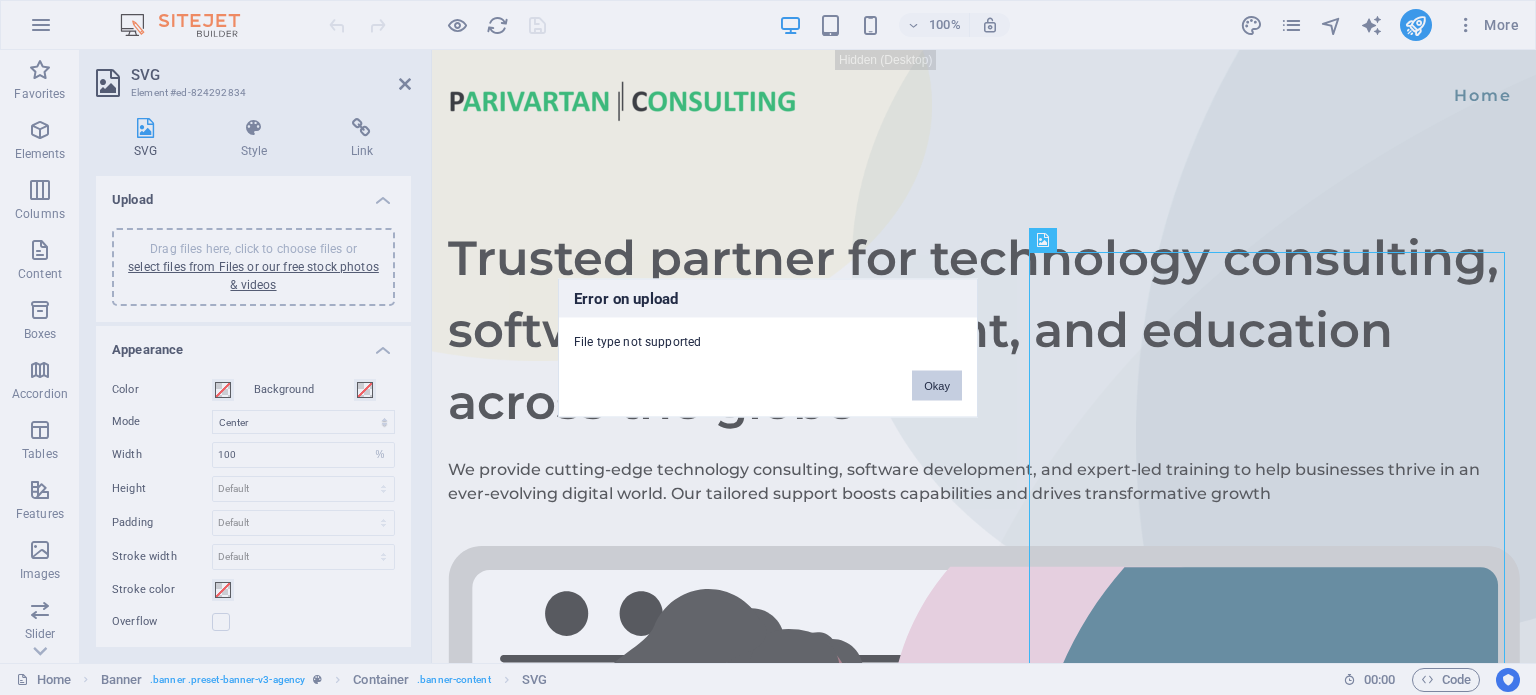 click on "Okay" at bounding box center [937, 385] 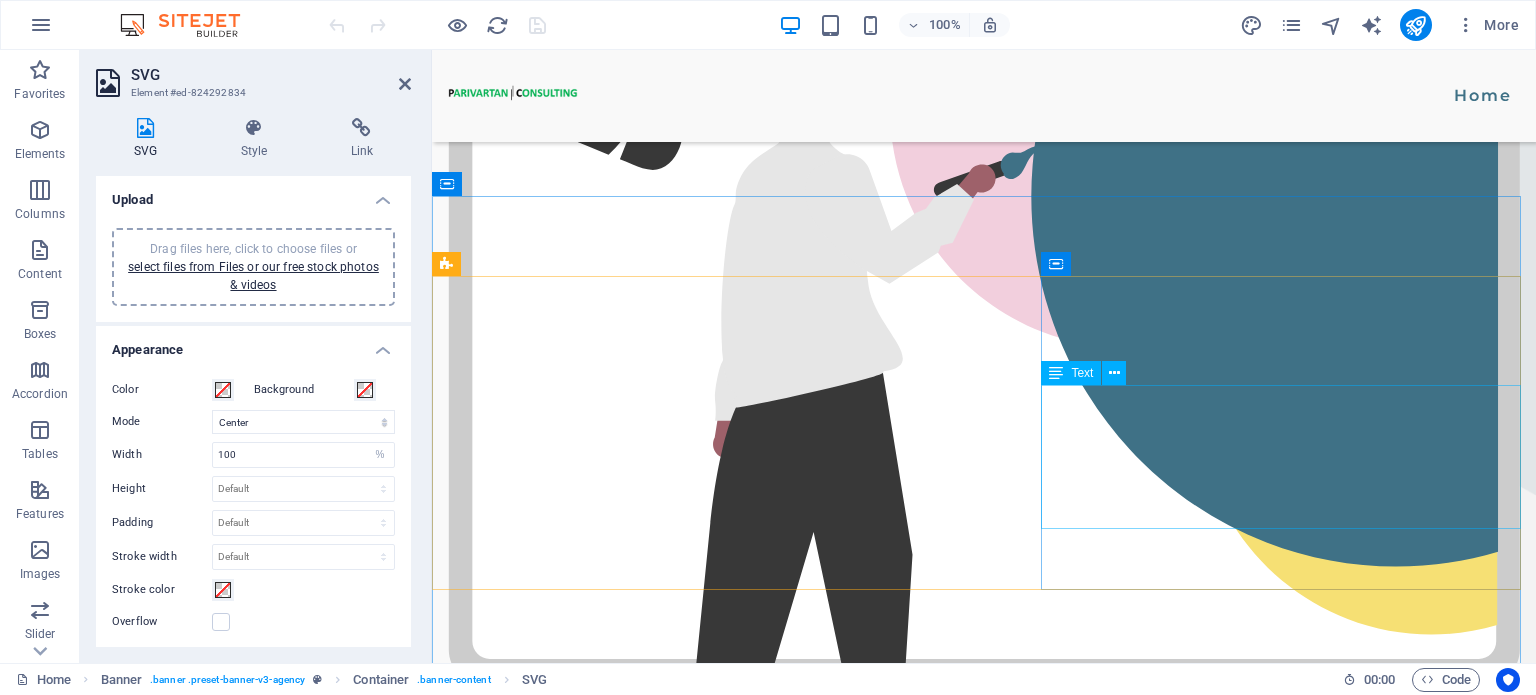 scroll, scrollTop: 754, scrollLeft: 0, axis: vertical 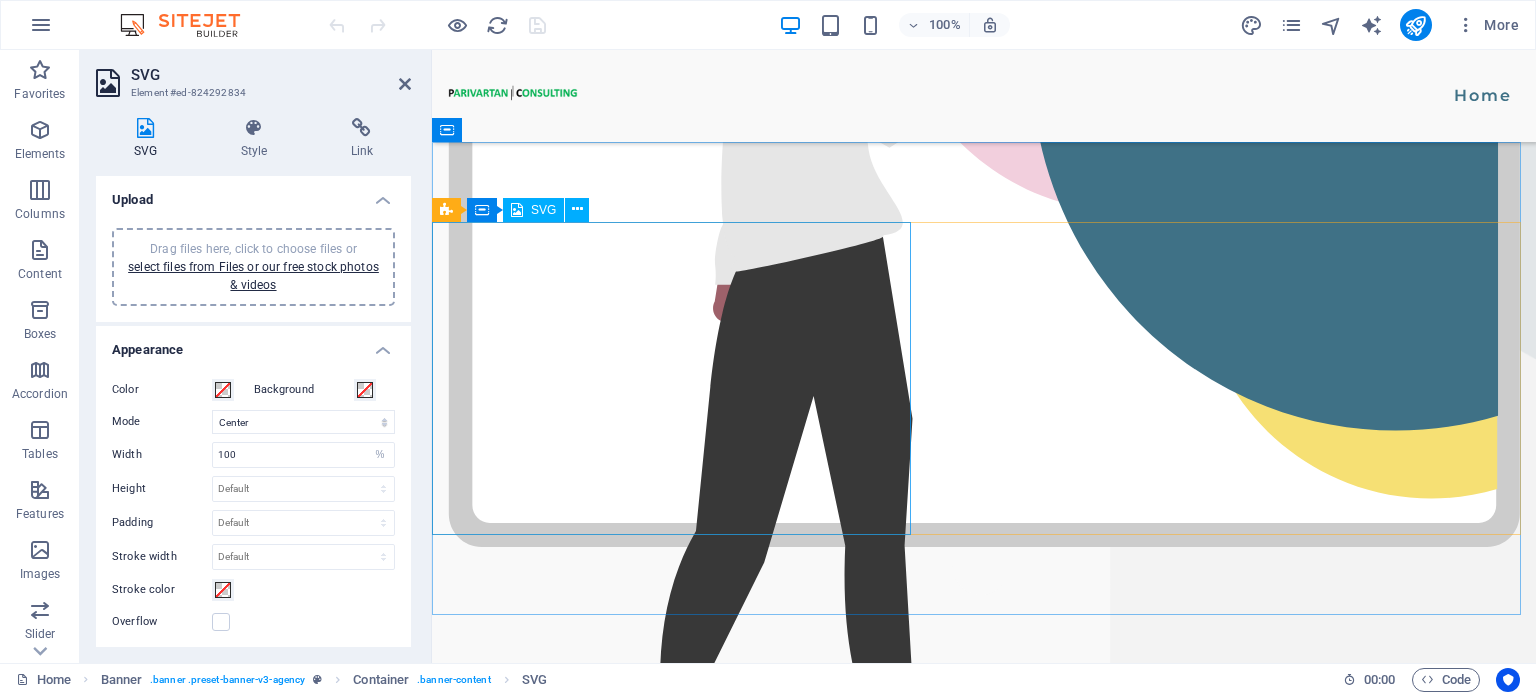 click at bounding box center (675, 1208) 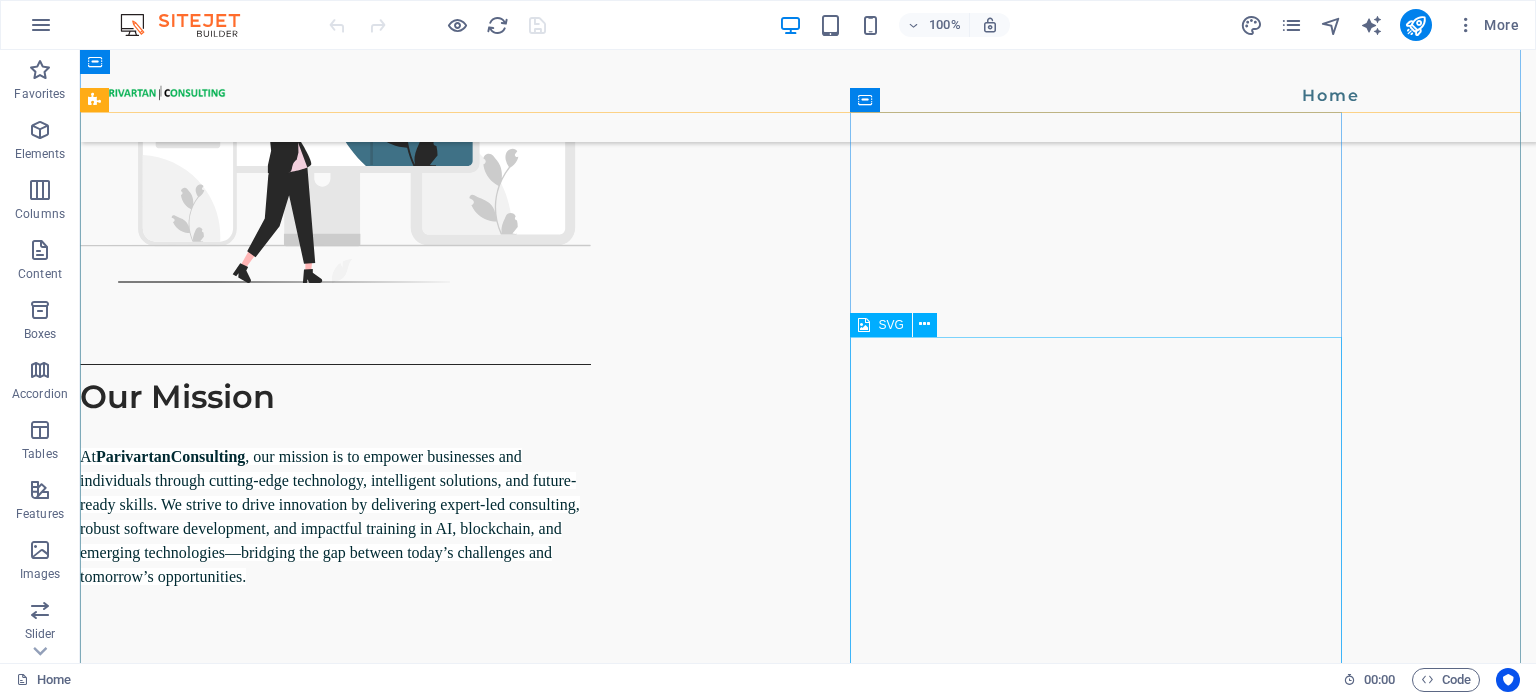 scroll, scrollTop: 1894, scrollLeft: 0, axis: vertical 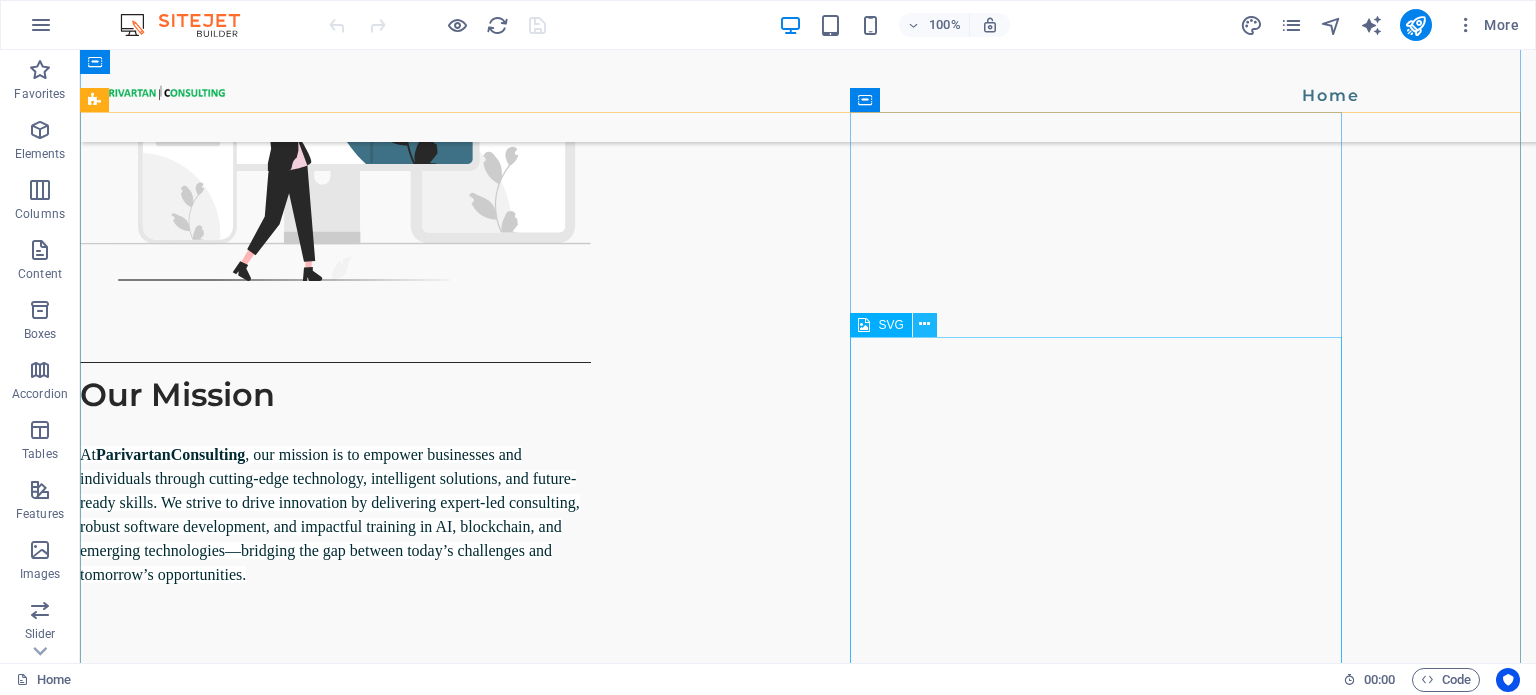 click at bounding box center [925, 325] 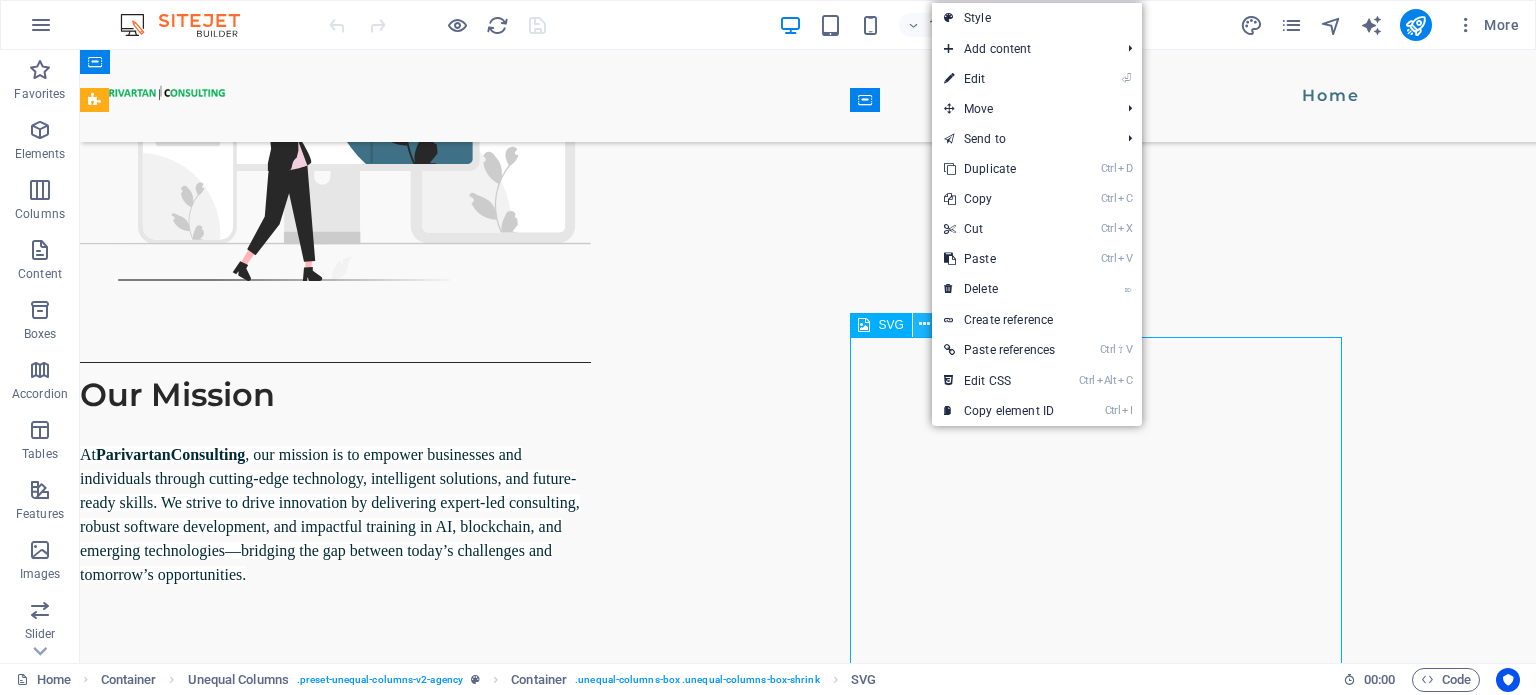 click at bounding box center (924, 324) 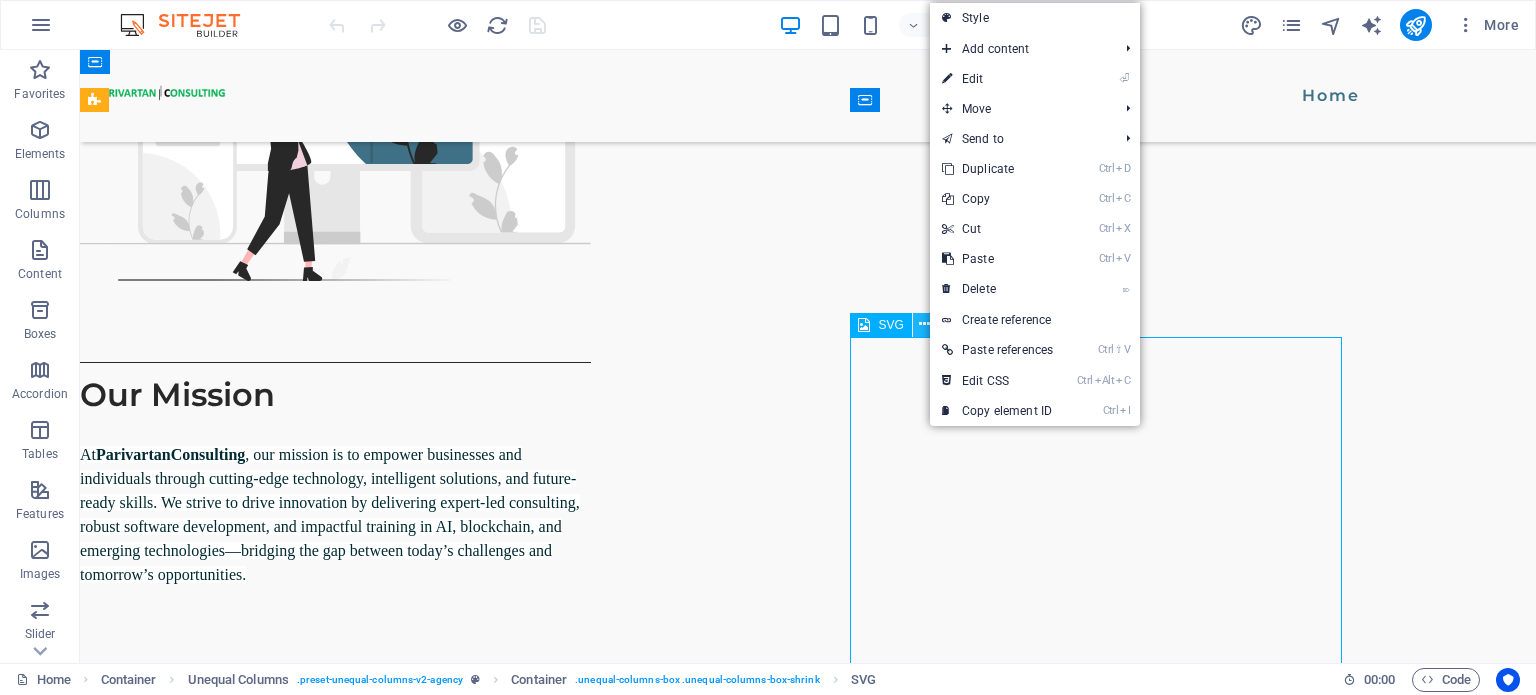 click at bounding box center (924, 324) 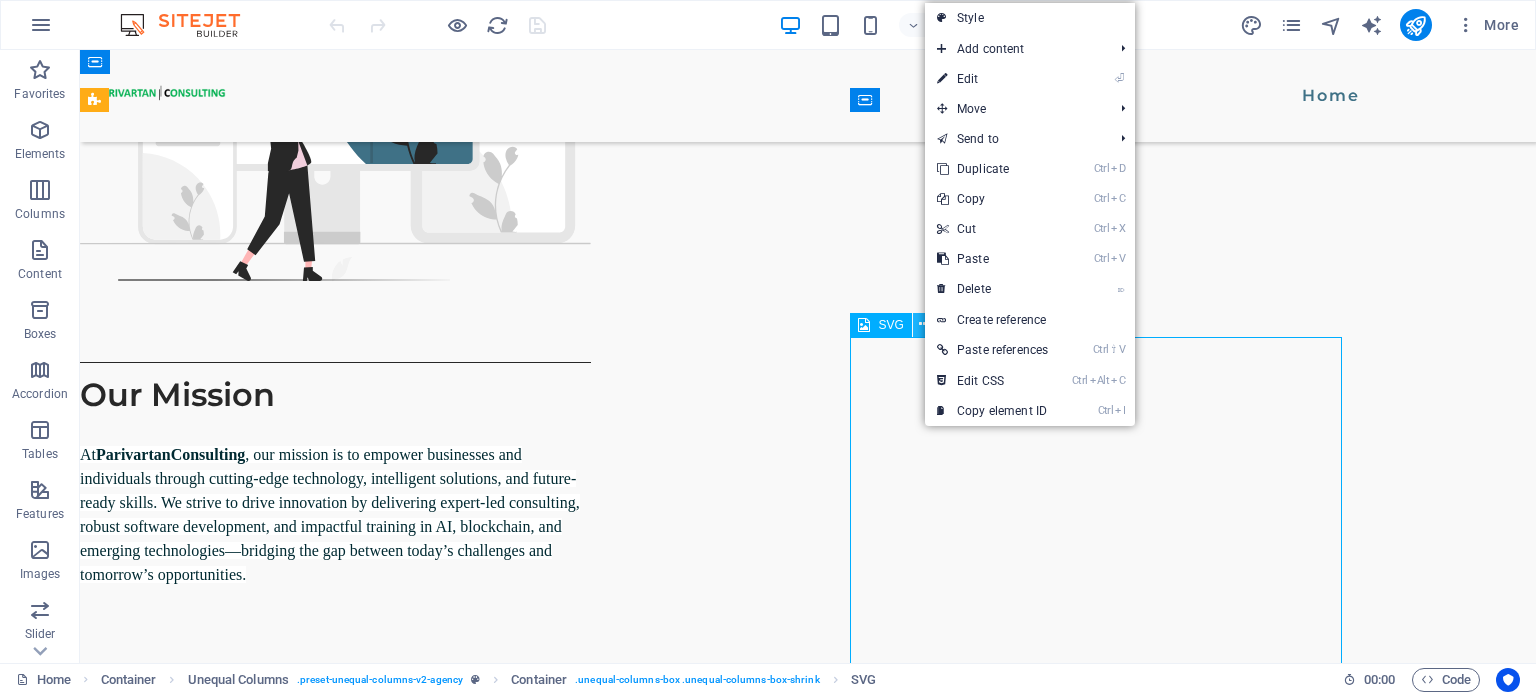 click at bounding box center (924, 324) 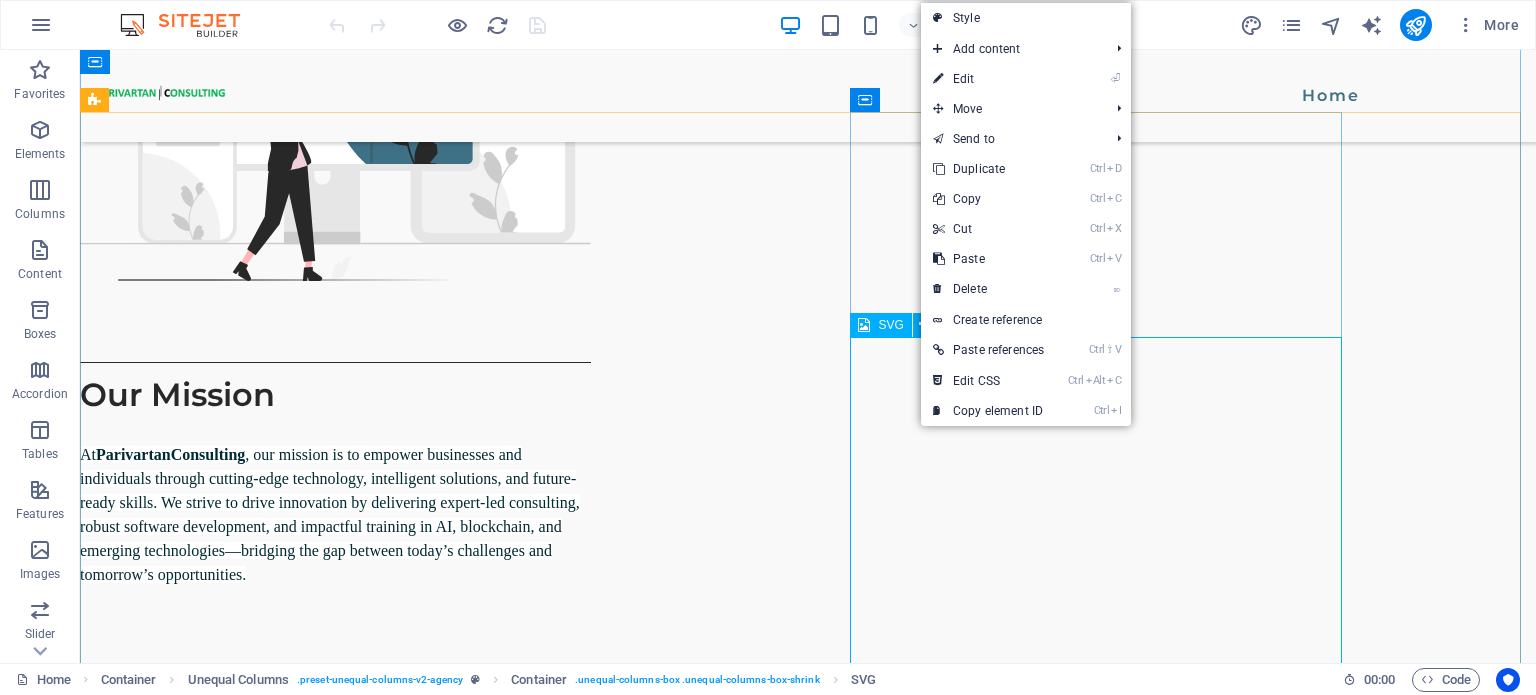 click at bounding box center [622, 3020] 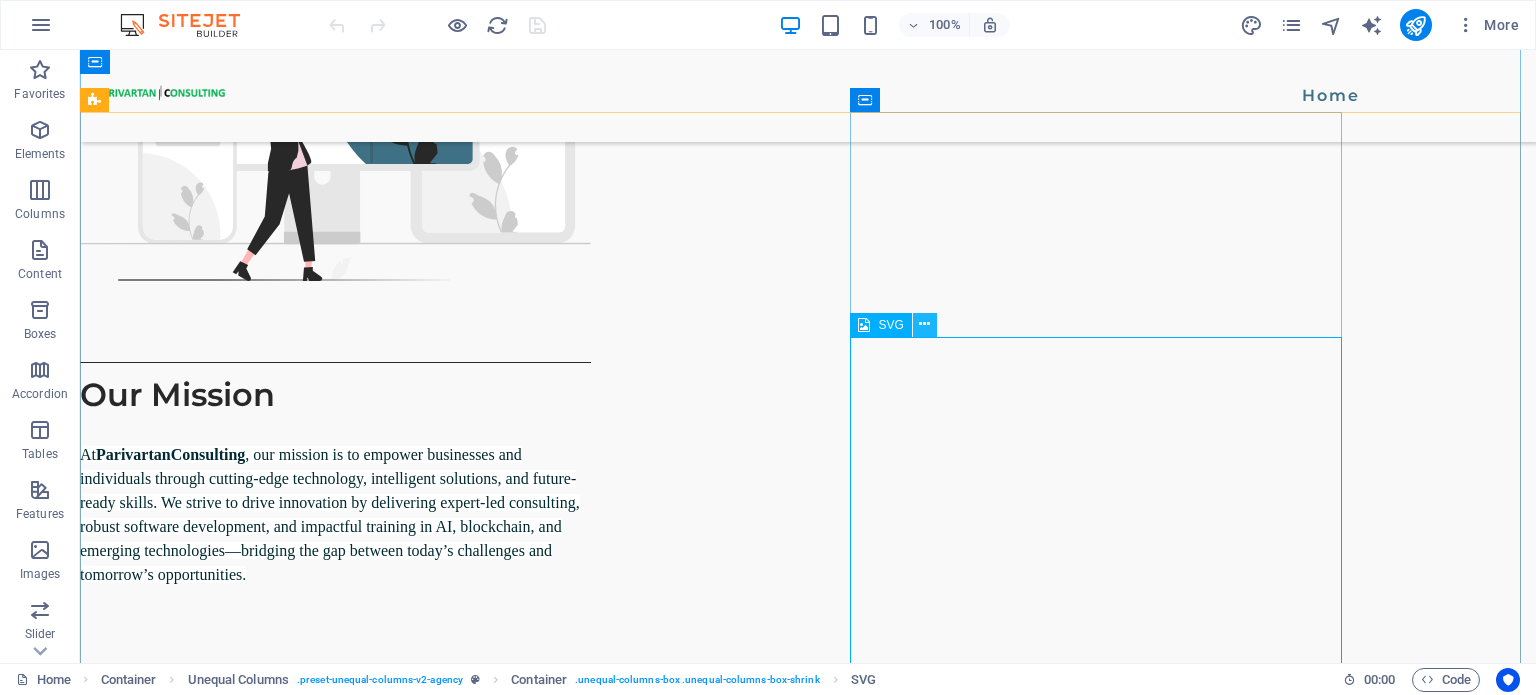 click at bounding box center (924, 324) 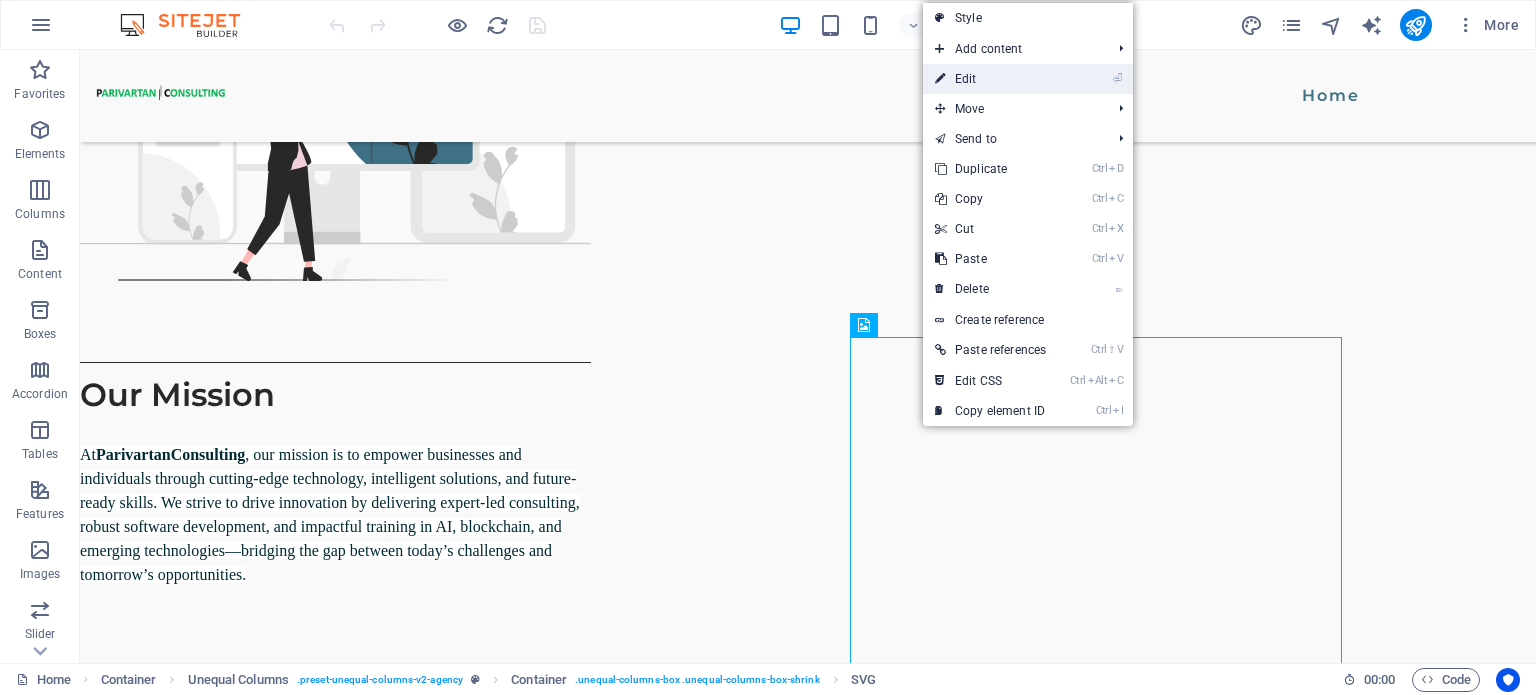 click on "⏎  Edit" at bounding box center (990, 79) 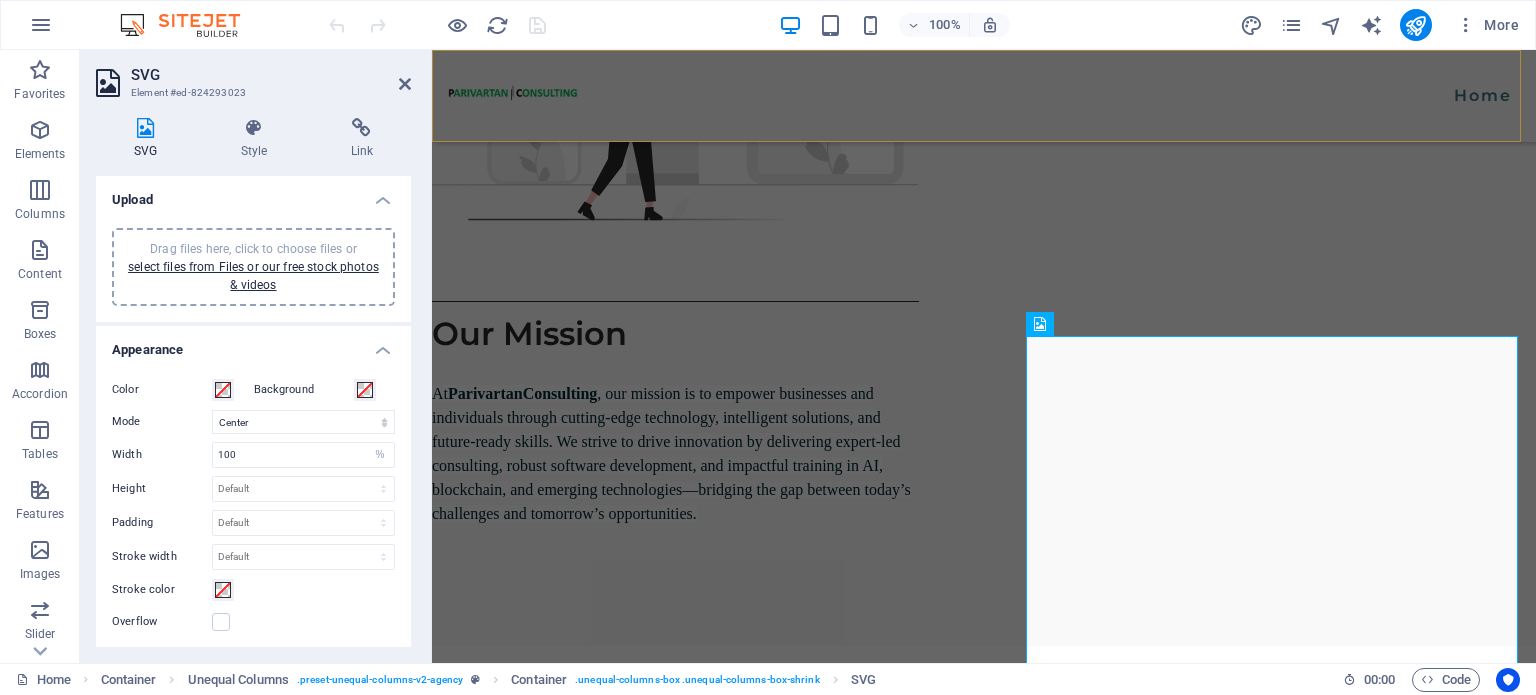 scroll, scrollTop: 1898, scrollLeft: 0, axis: vertical 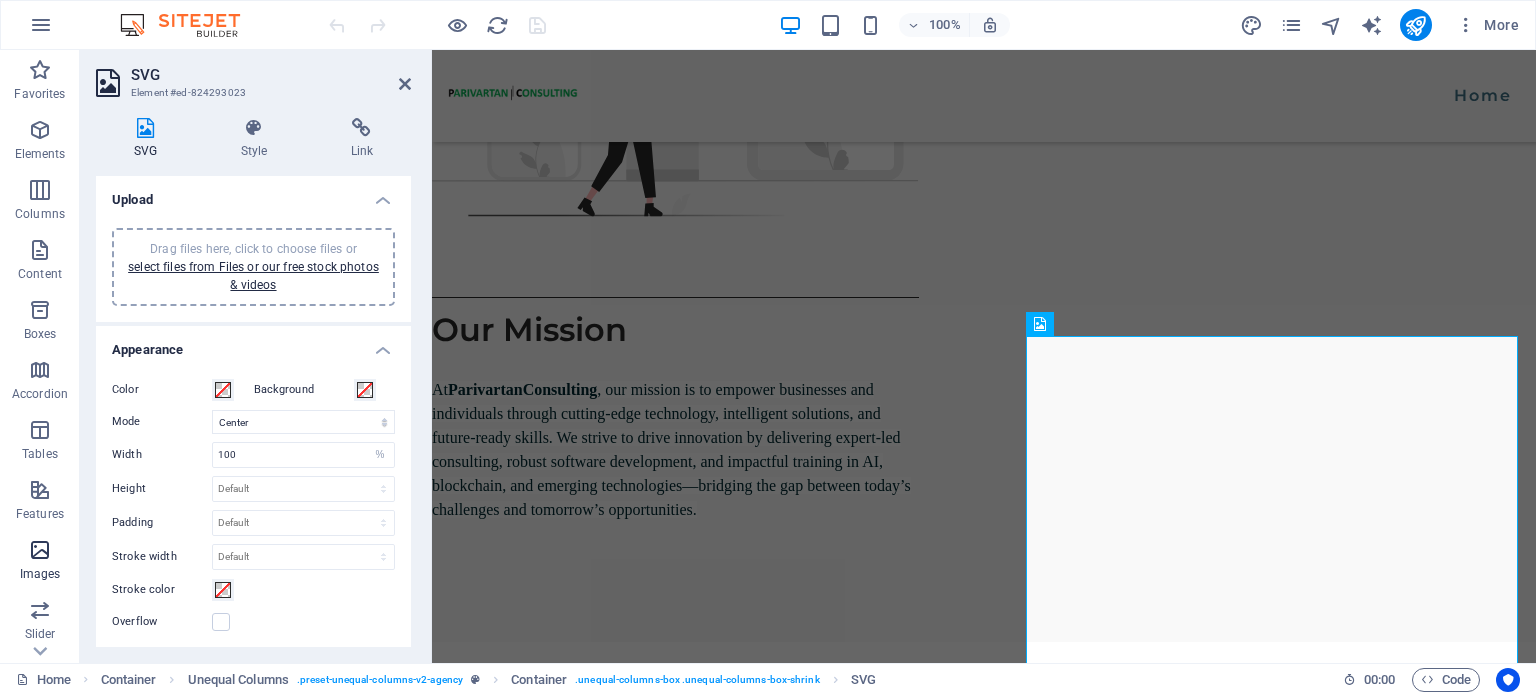 click at bounding box center (40, 550) 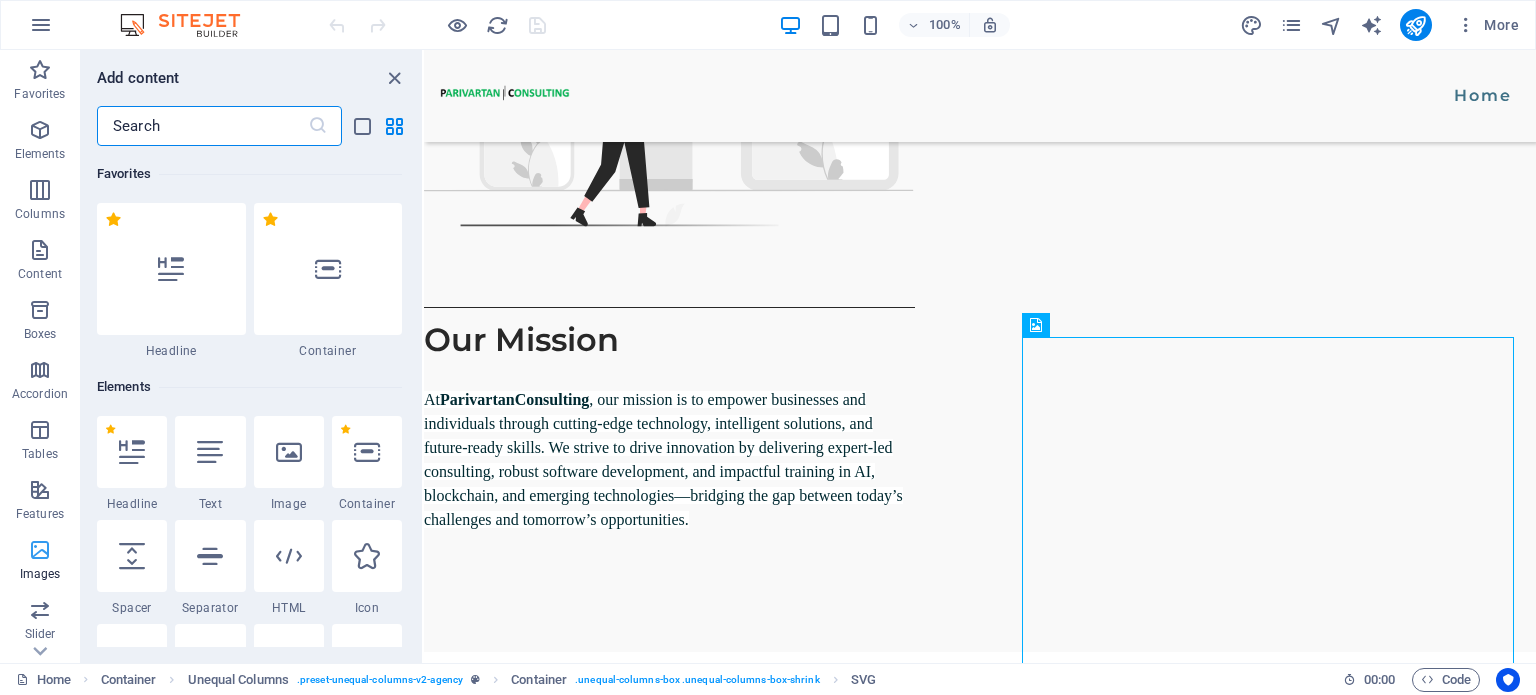 scroll, scrollTop: 1900, scrollLeft: 0, axis: vertical 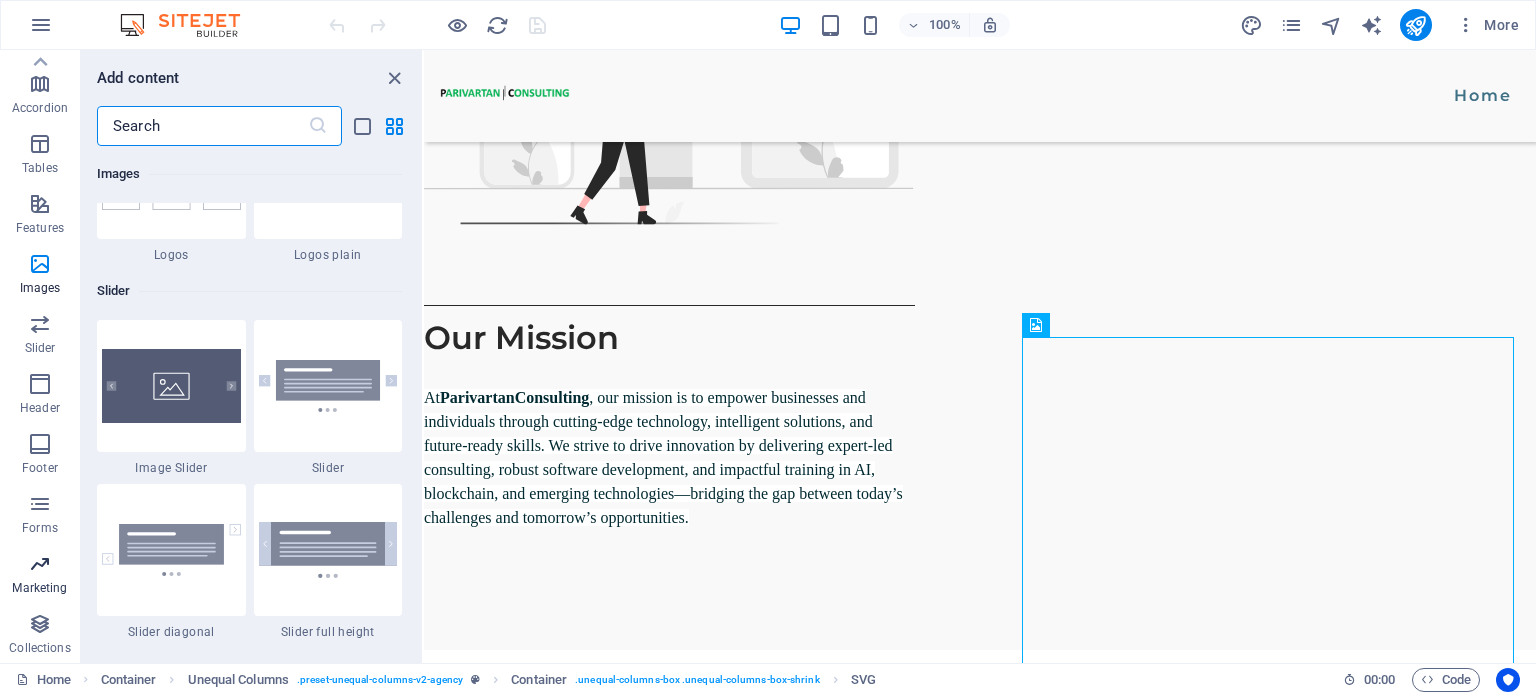 click at bounding box center [40, 564] 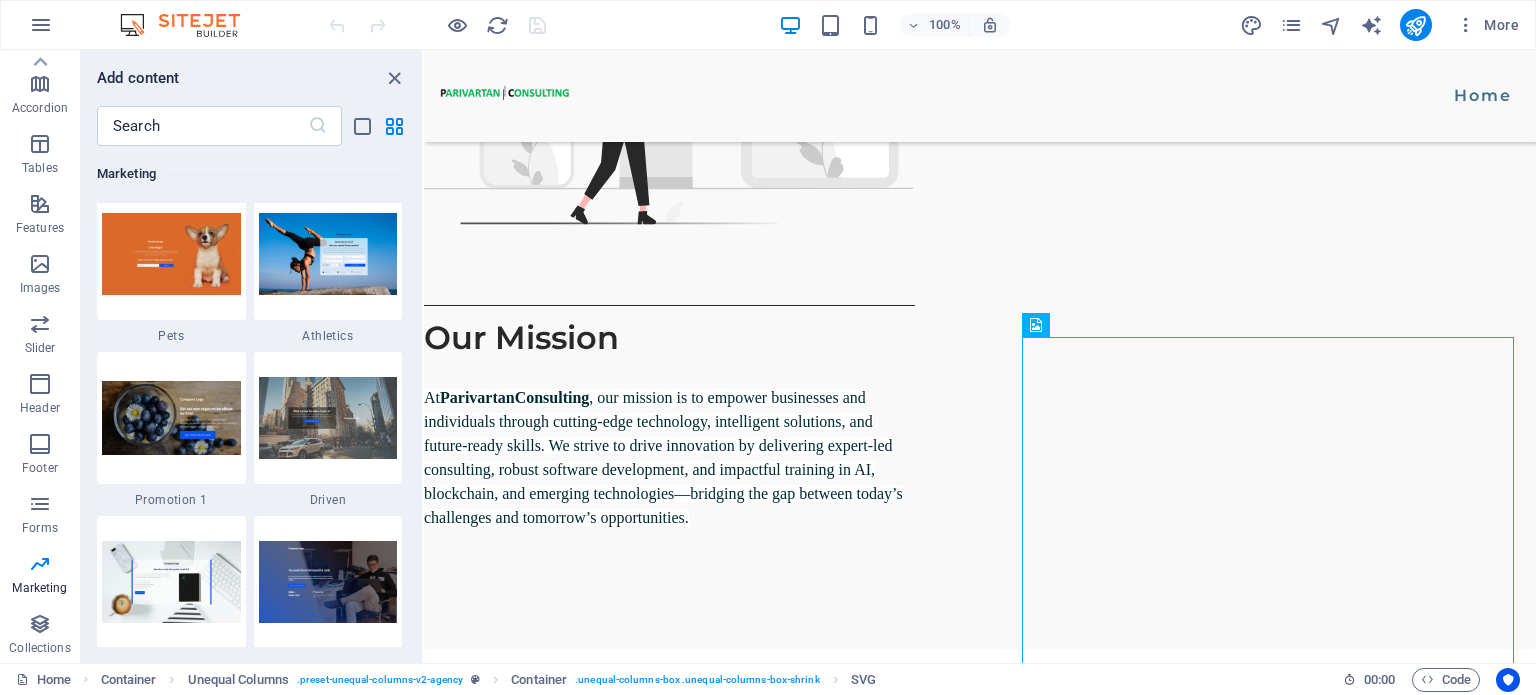 scroll, scrollTop: 17271, scrollLeft: 0, axis: vertical 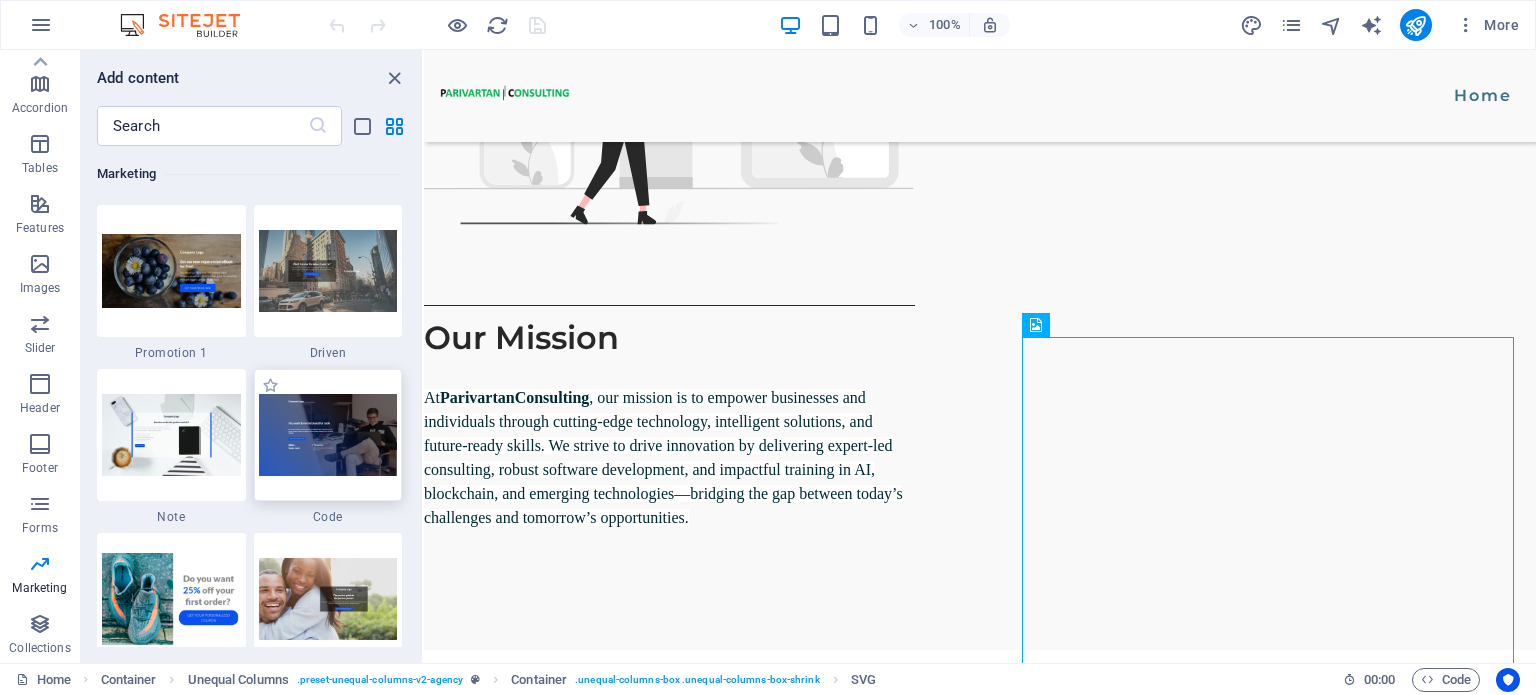 click at bounding box center [328, 434] 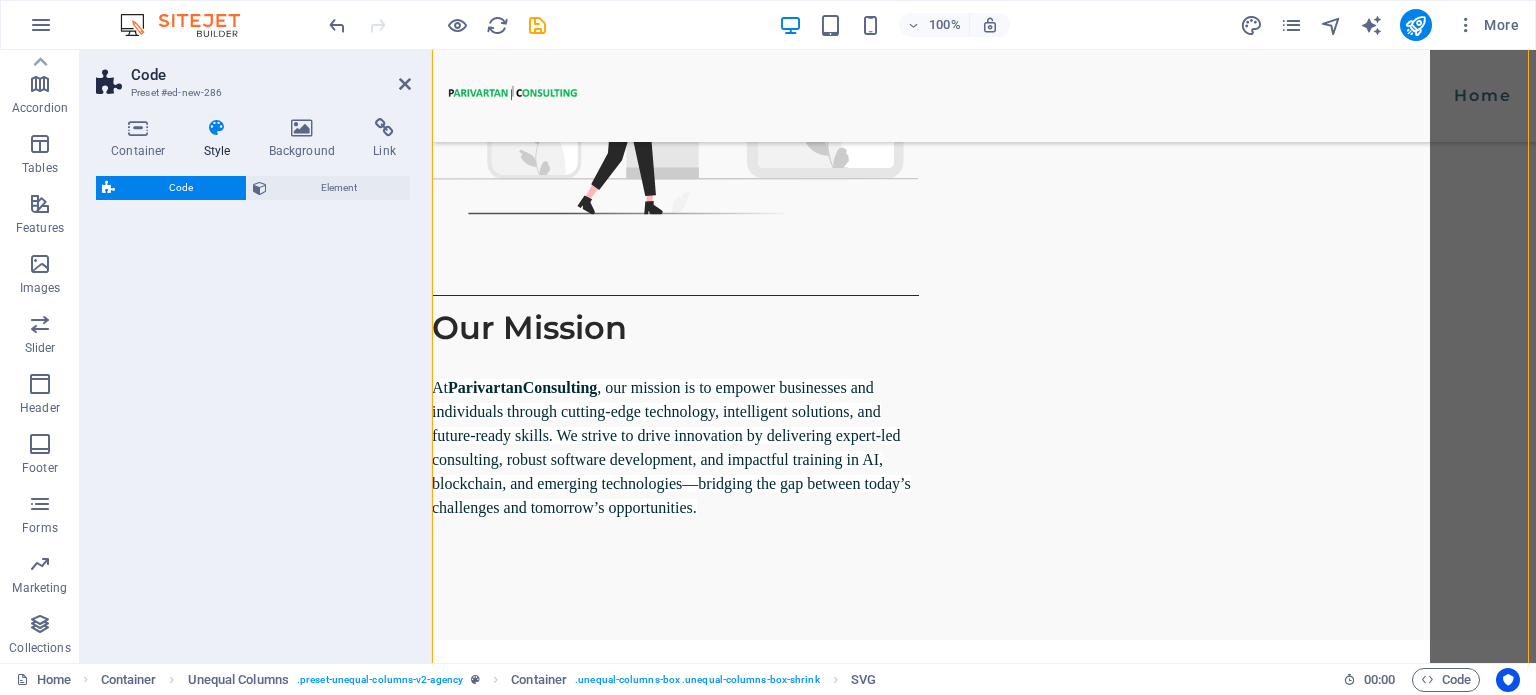 select on "%" 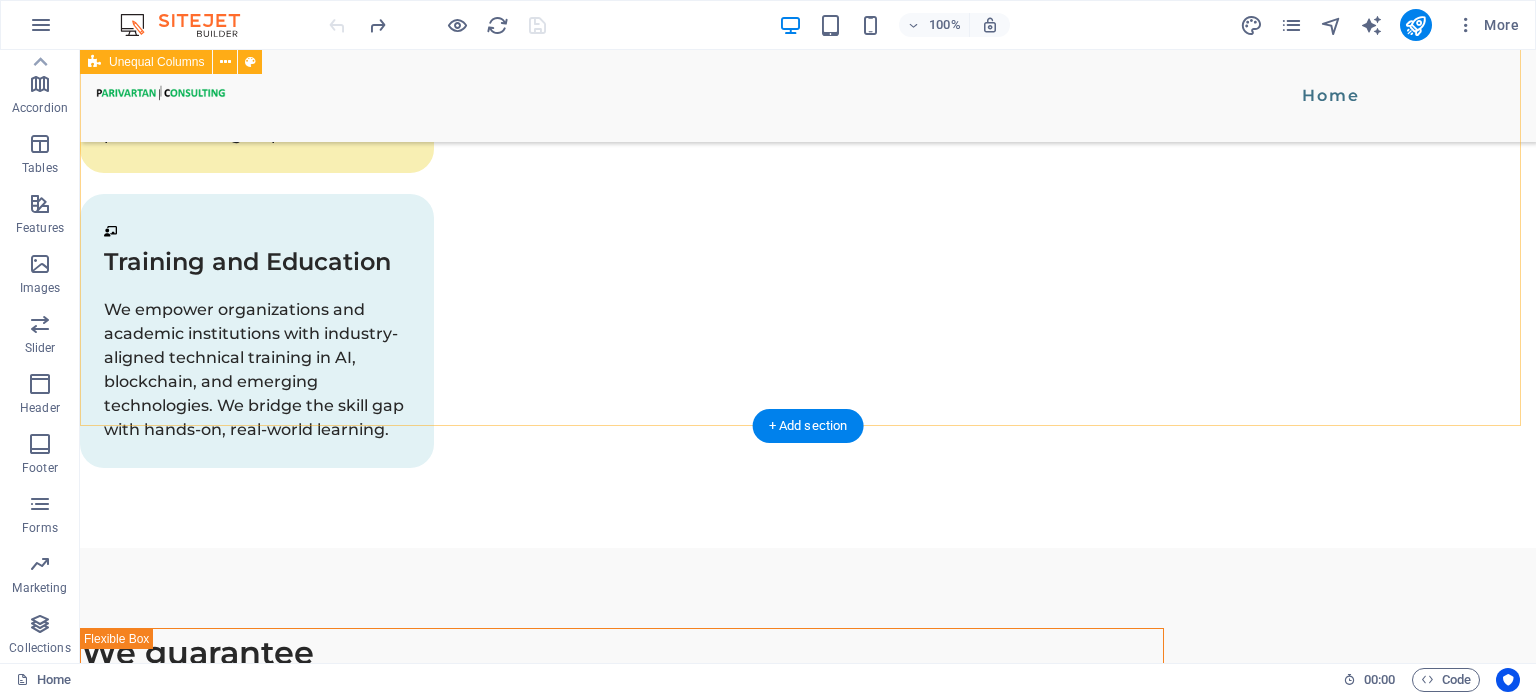 scroll, scrollTop: 3304, scrollLeft: 0, axis: vertical 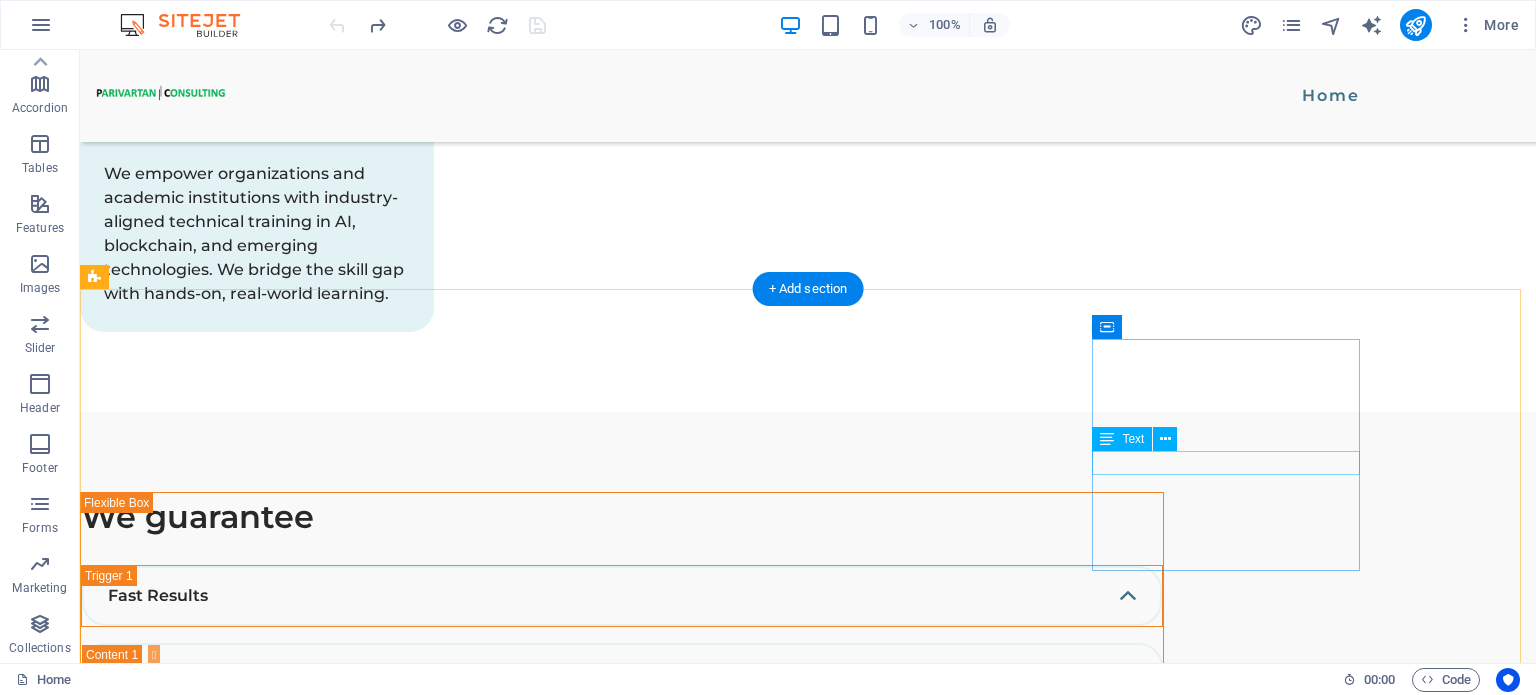click on "+[COUNTRY CODE]-[PHONE]" at bounding box center (230, 3906) 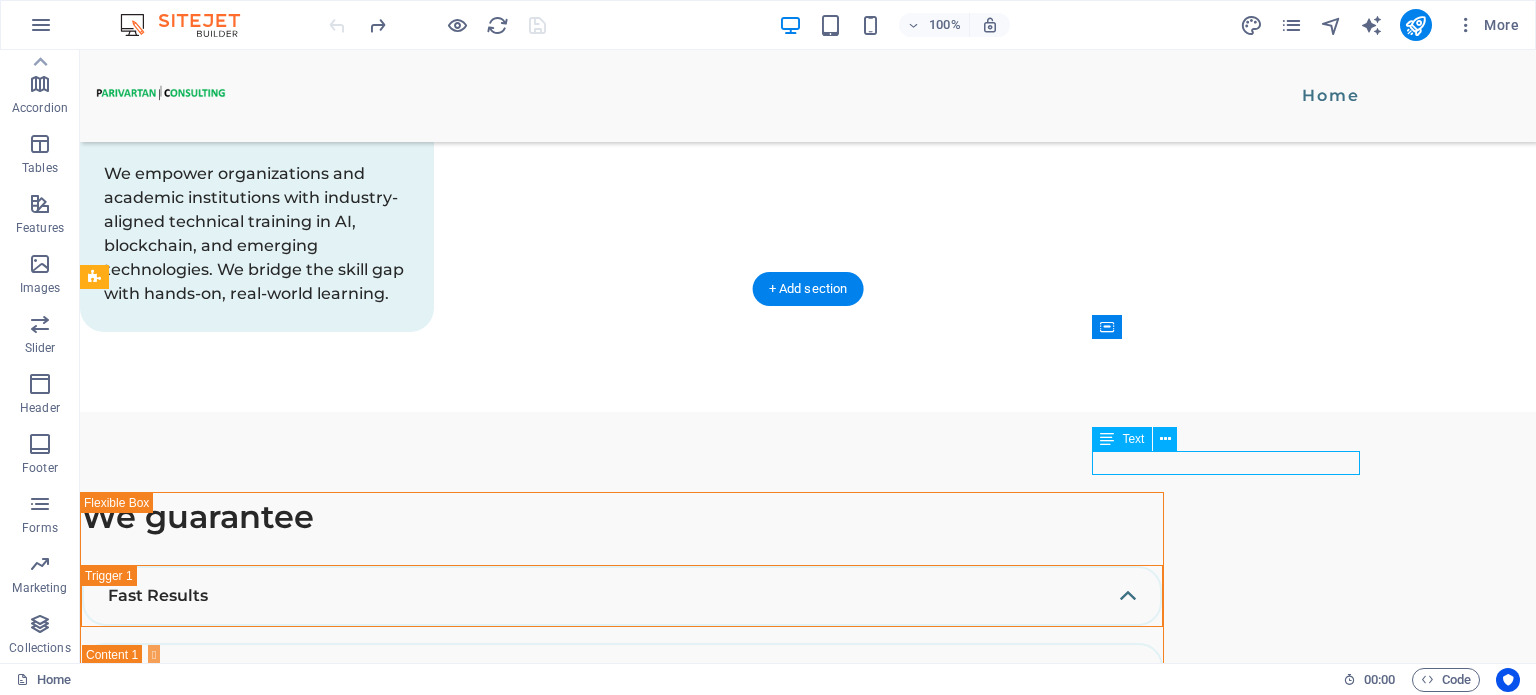 click on "+[COUNTRY CODE]-[PHONE]" at bounding box center [230, 3906] 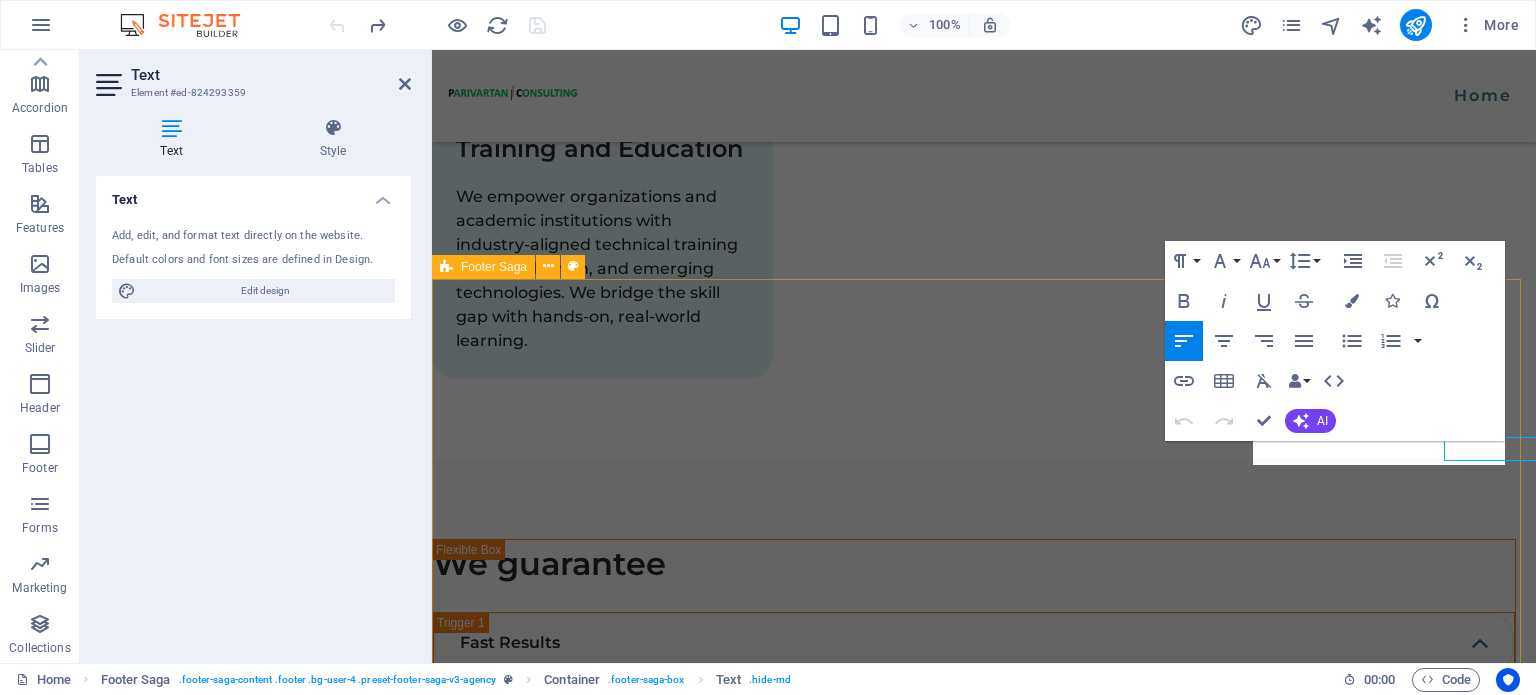 scroll, scrollTop: 3319, scrollLeft: 0, axis: vertical 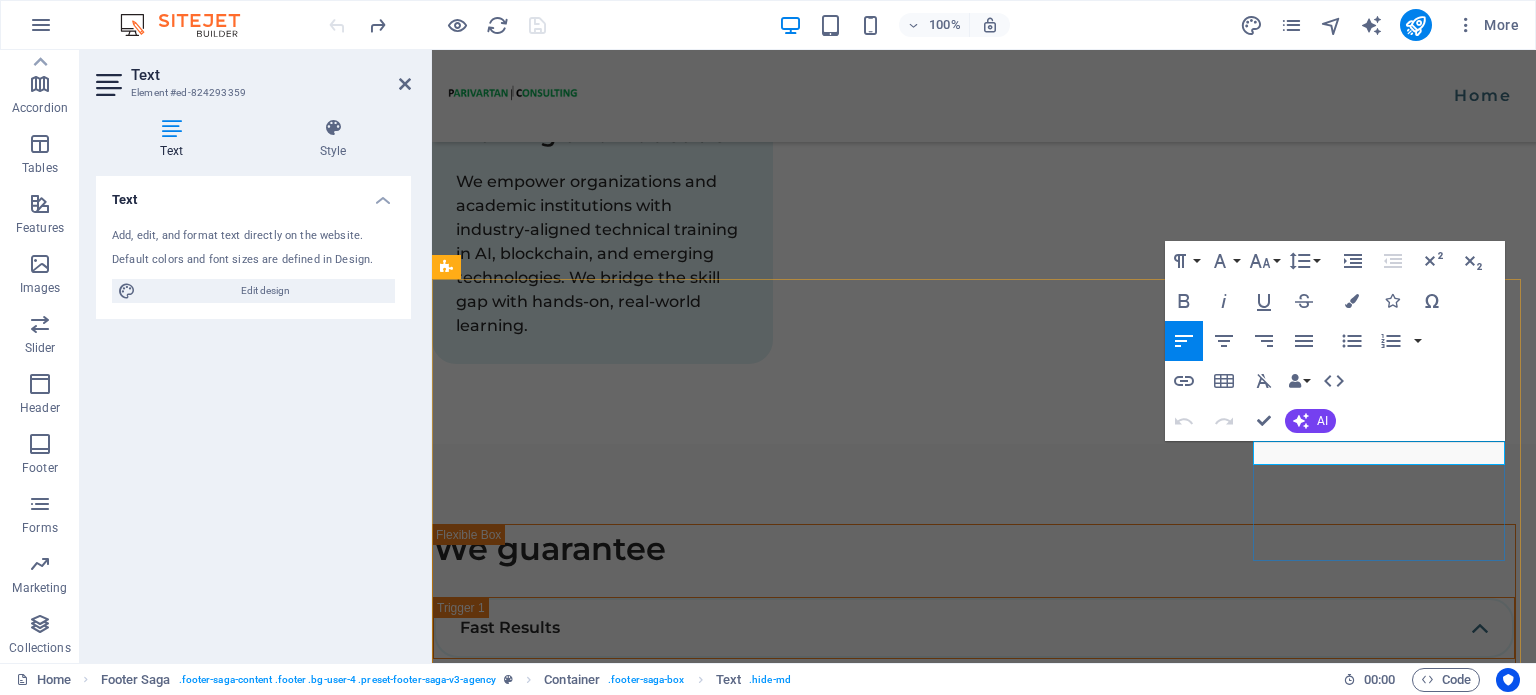 click on "+[COUNTRY CODE]-[PHONE]" at bounding box center (576, 3907) 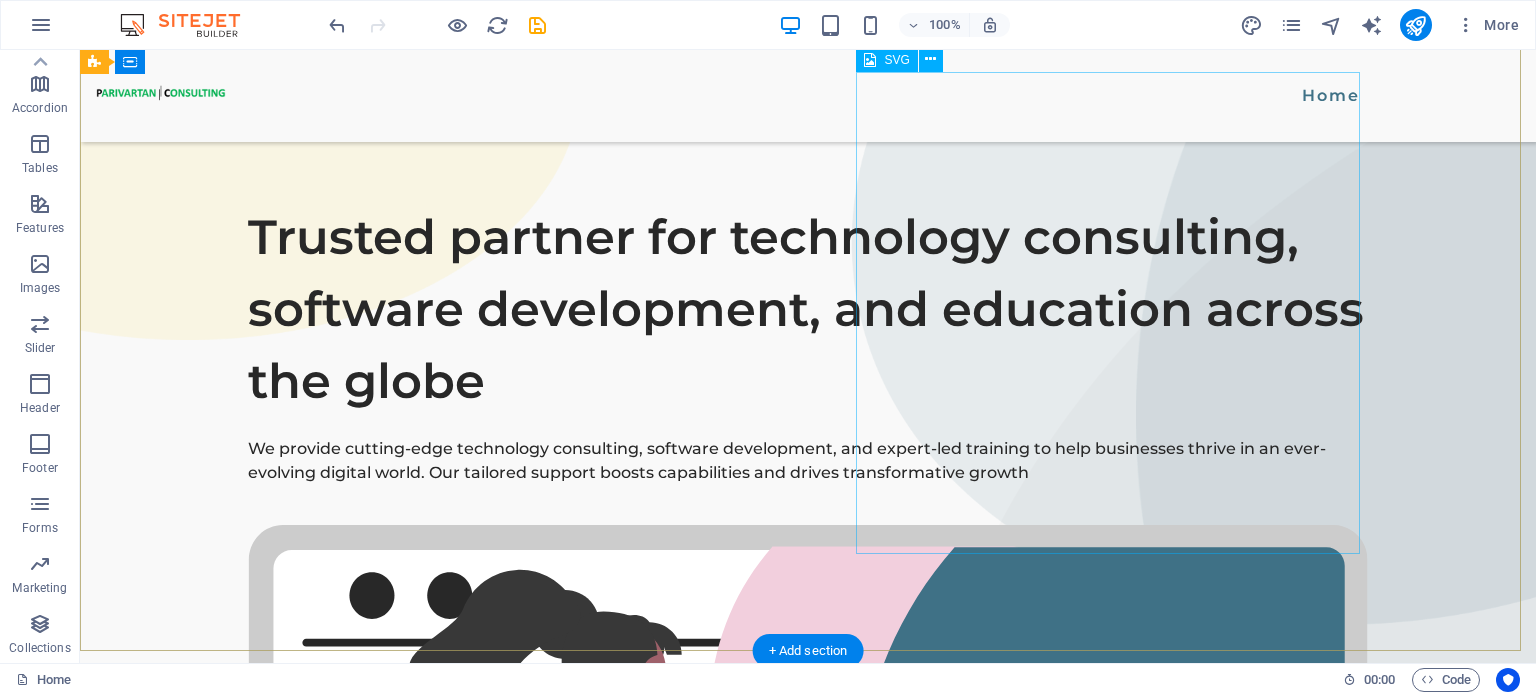 scroll, scrollTop: 0, scrollLeft: 0, axis: both 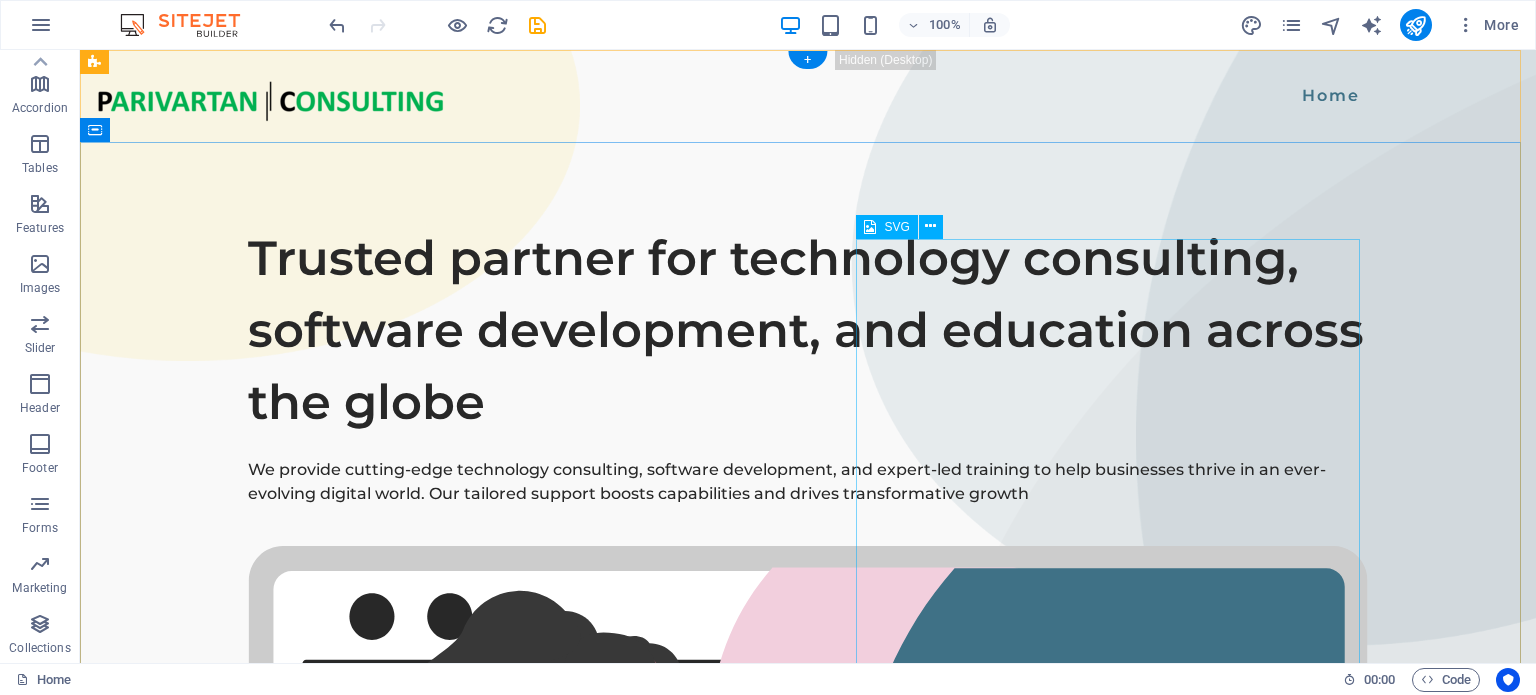 click at bounding box center (808, 1078) 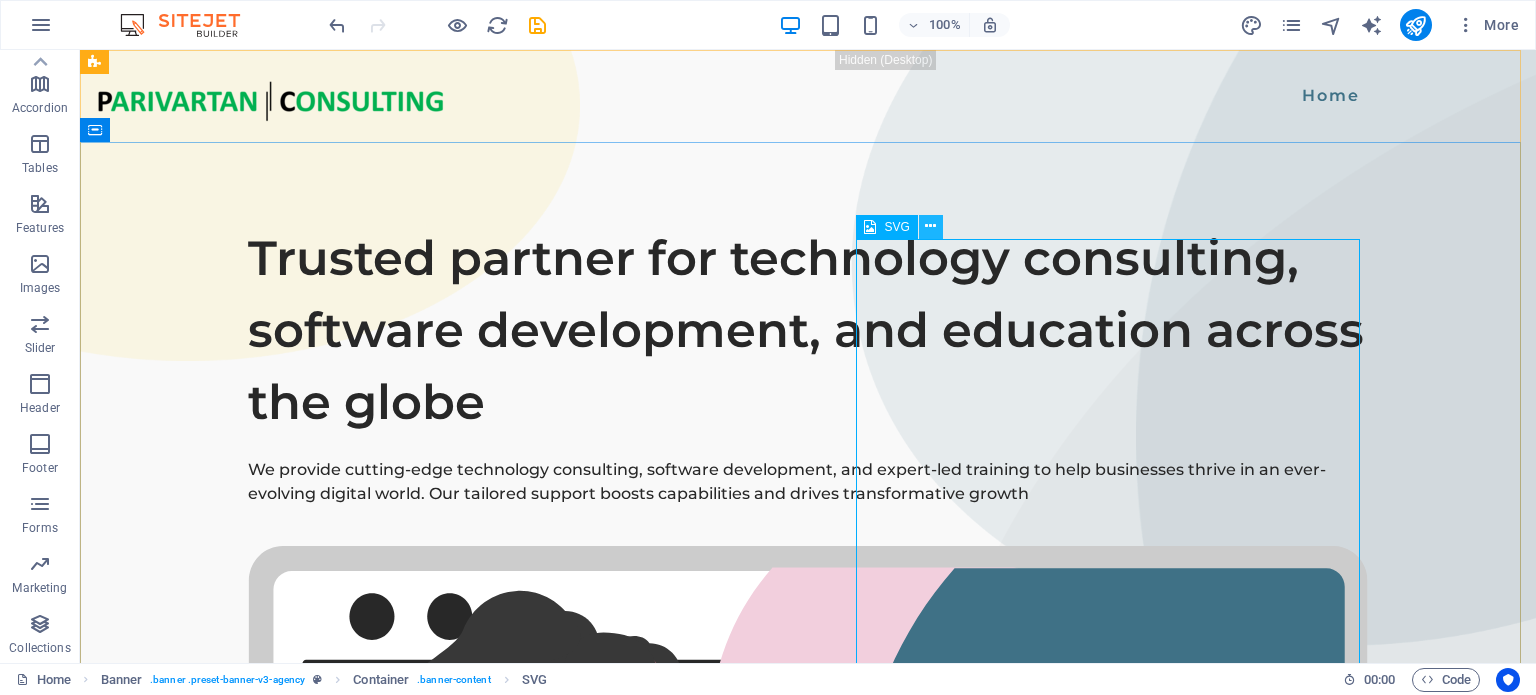 click at bounding box center (930, 226) 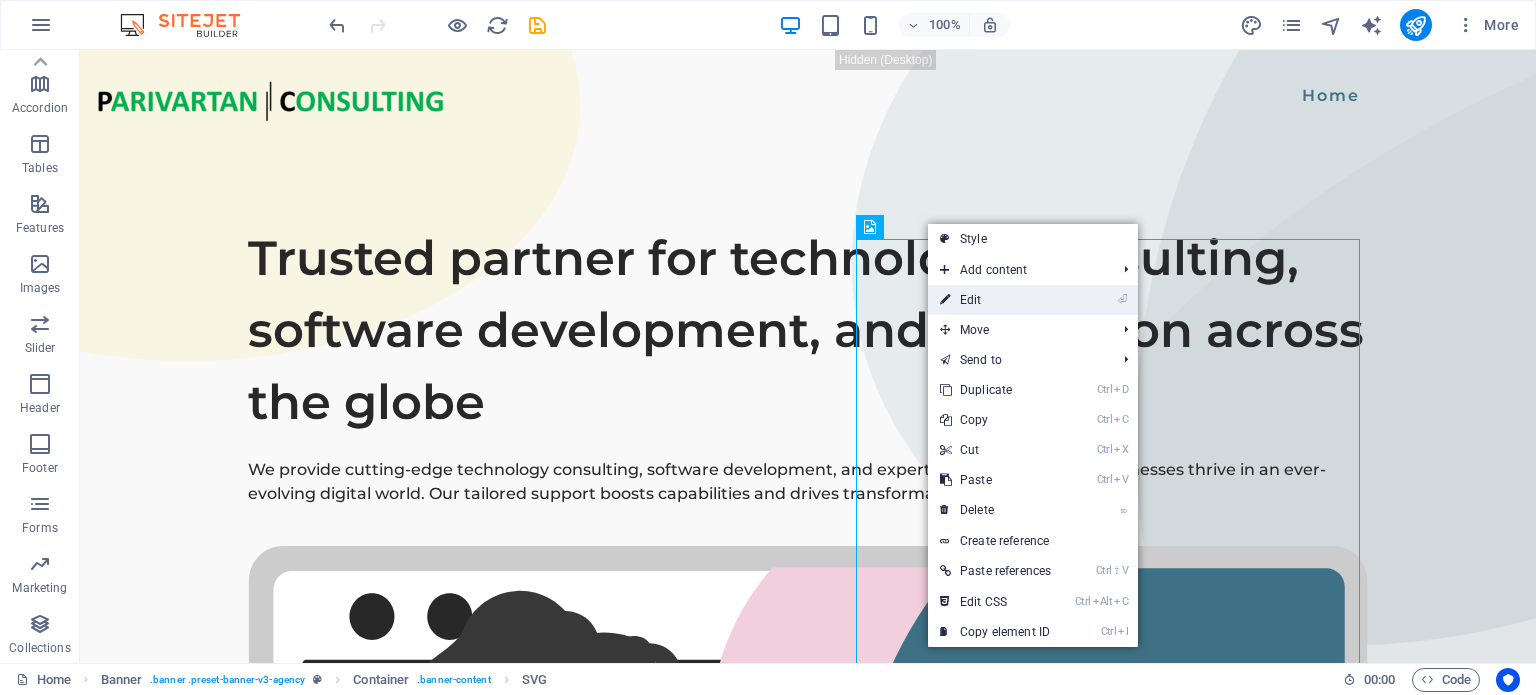 click on "⏎  Edit" at bounding box center (995, 300) 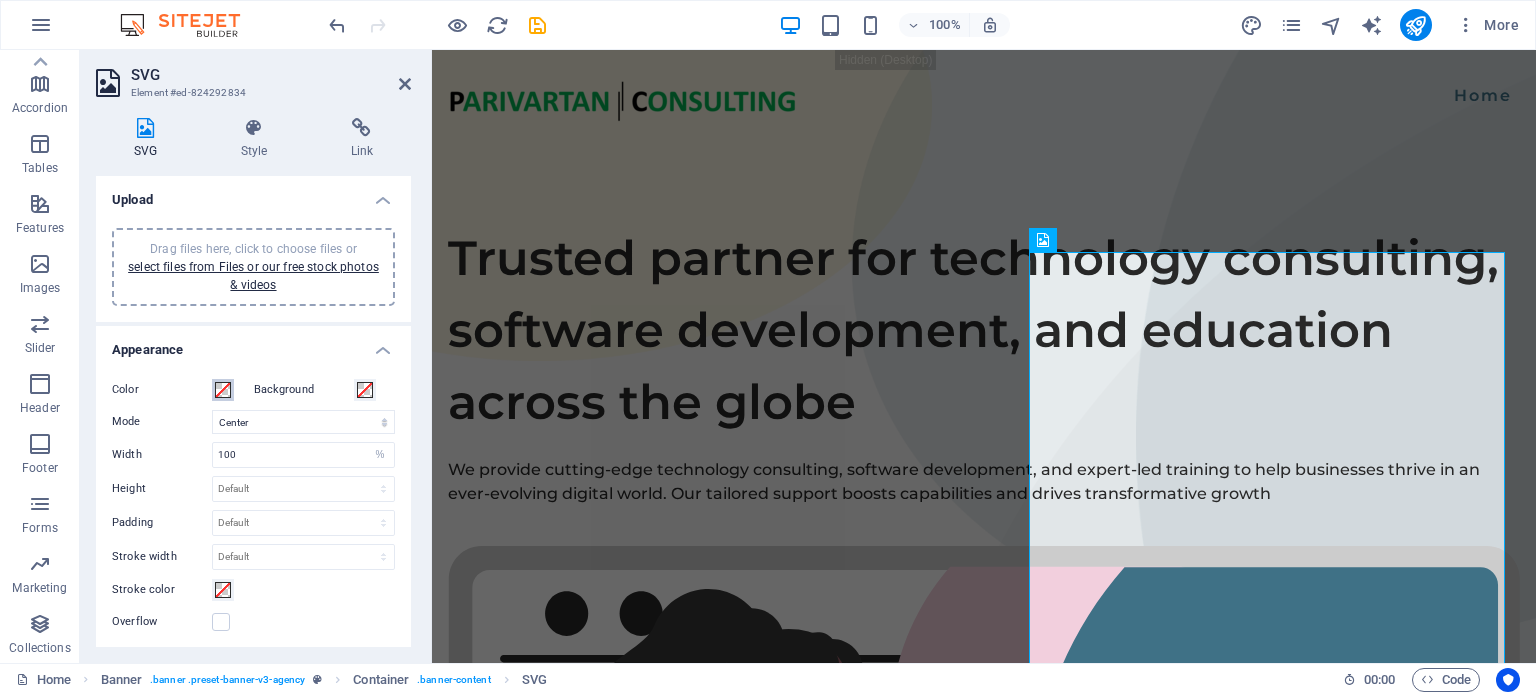click at bounding box center [223, 390] 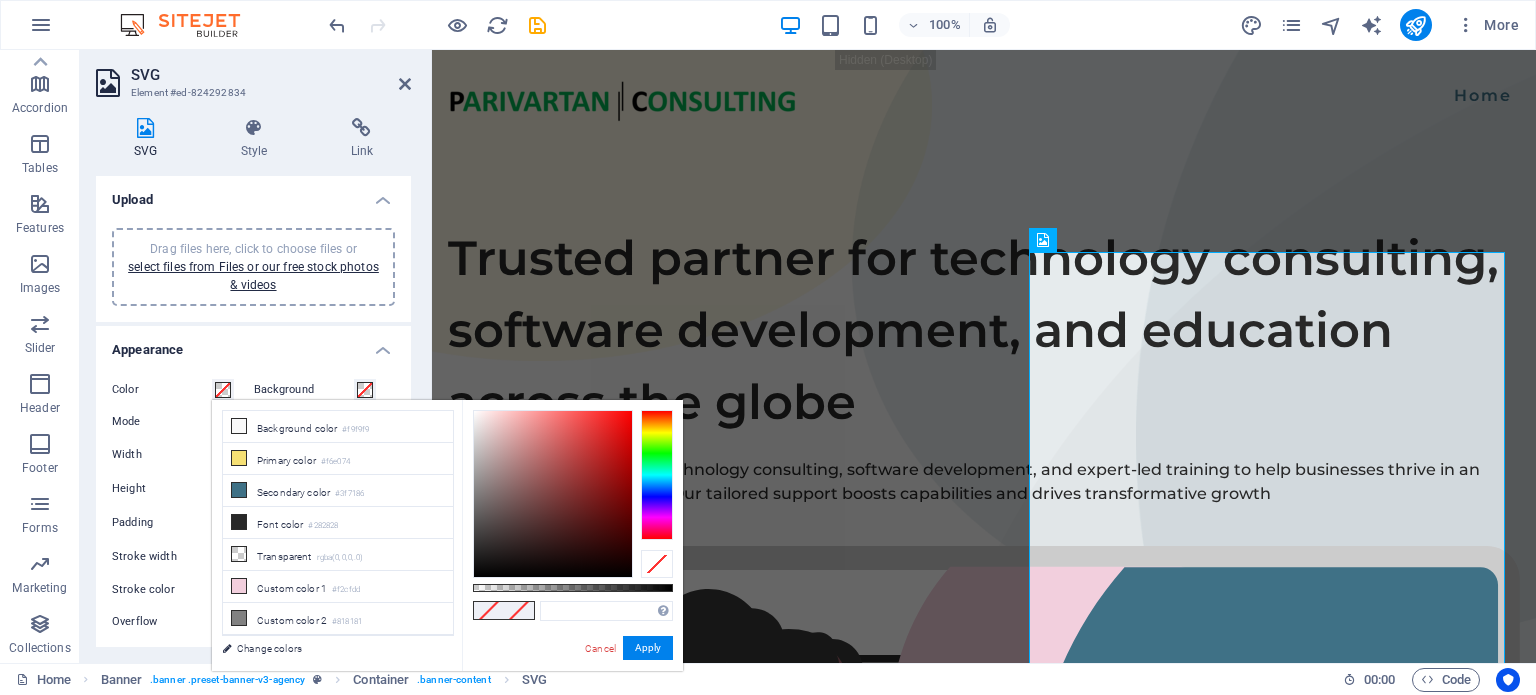click at bounding box center (223, 390) 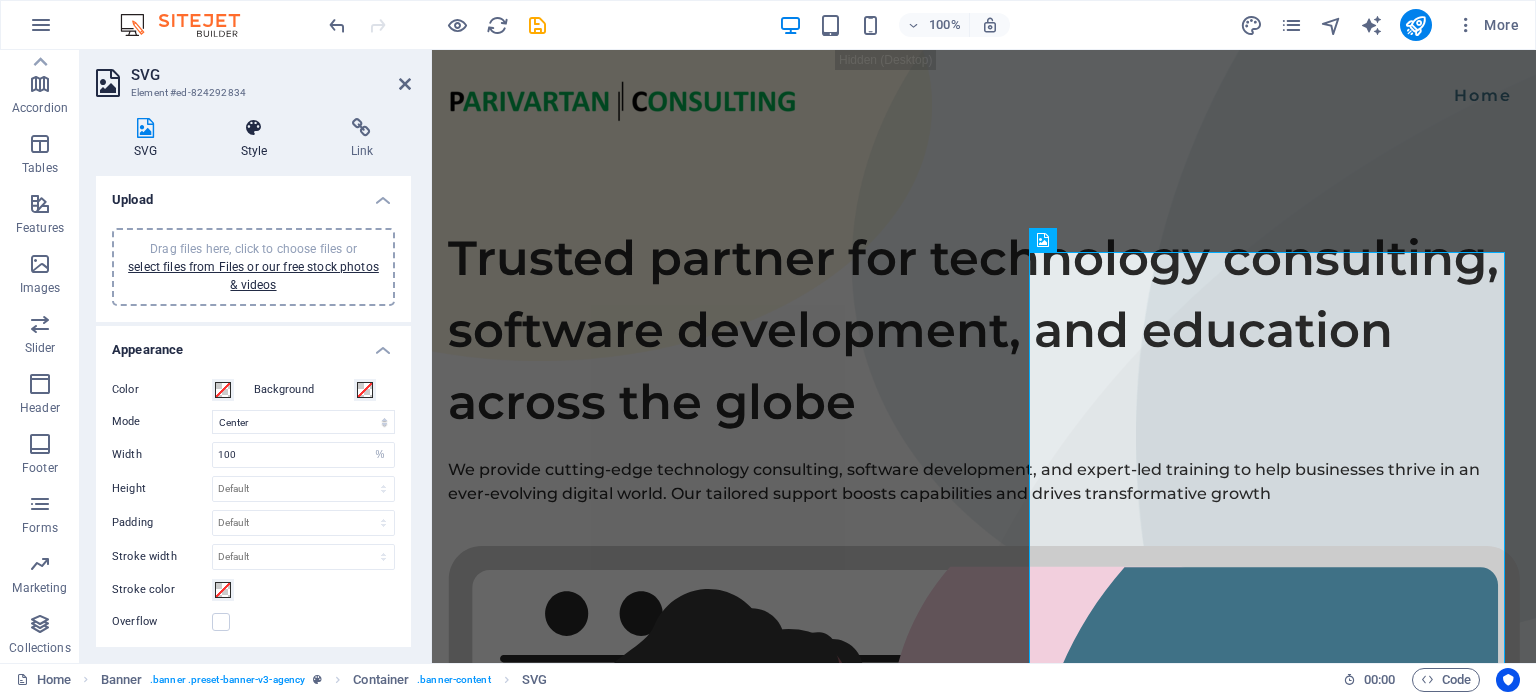 click on "Style" at bounding box center (258, 139) 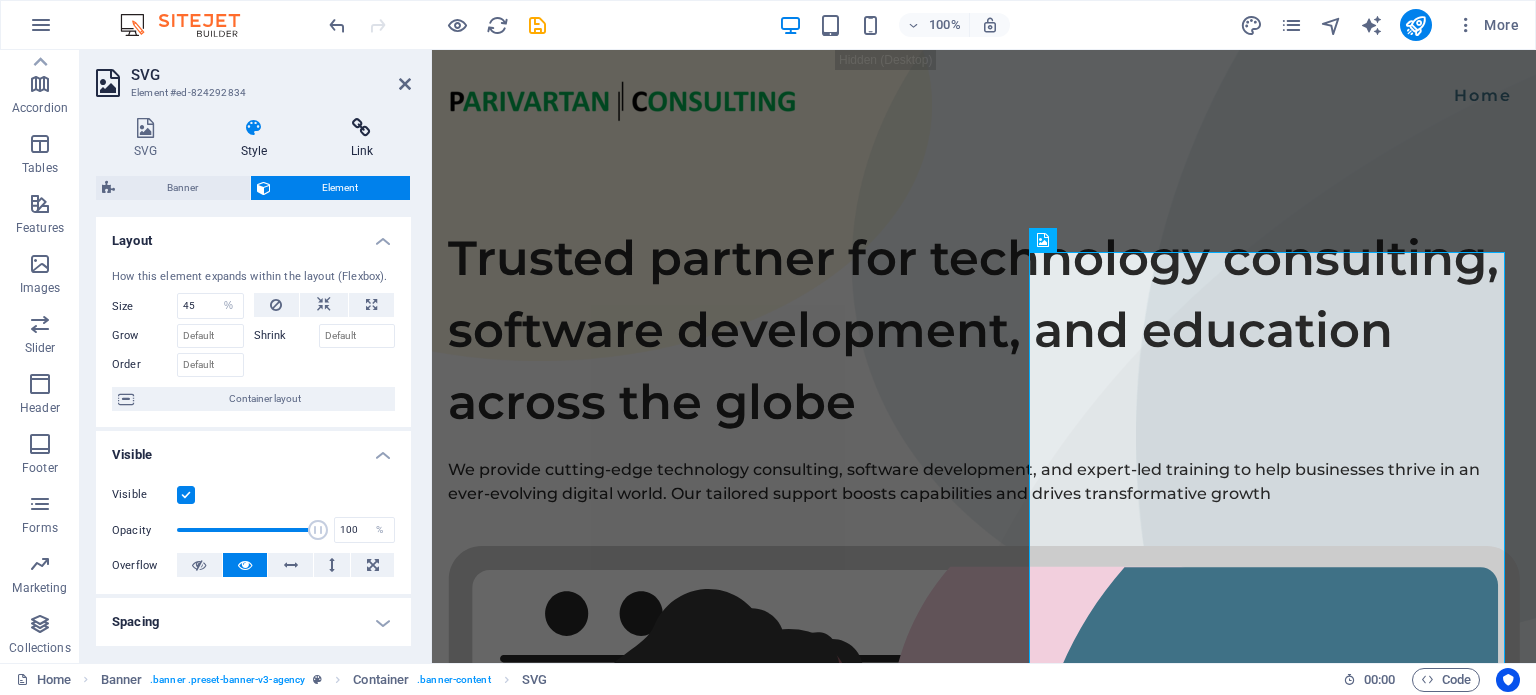 click at bounding box center [362, 128] 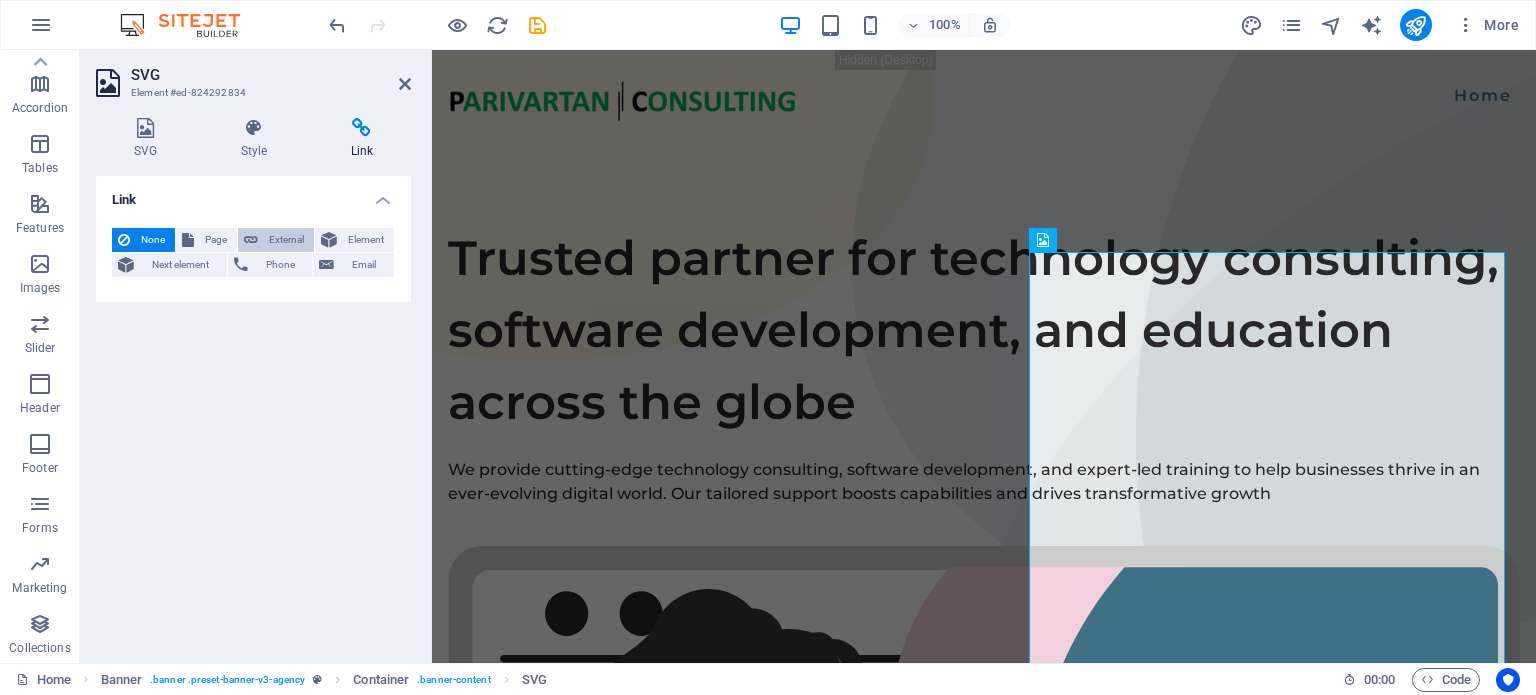 click on "External" at bounding box center (286, 240) 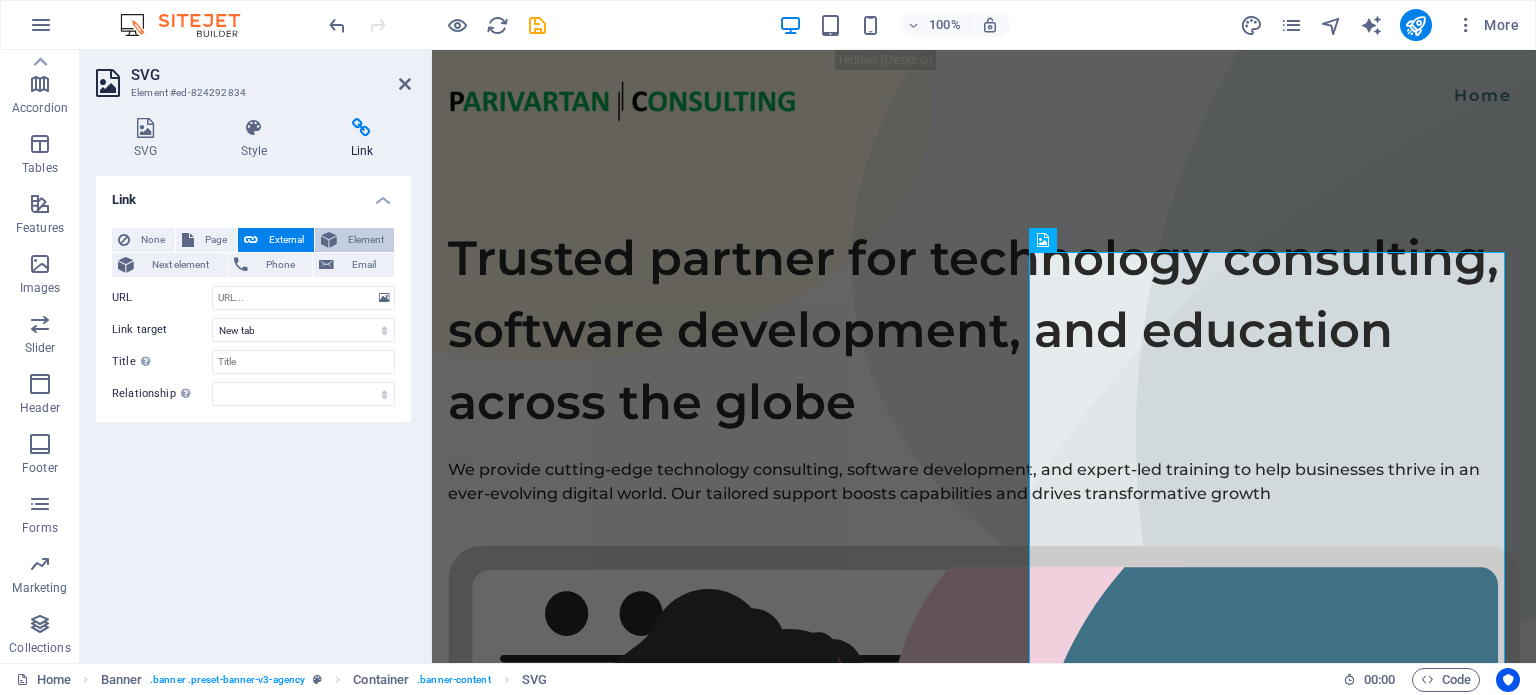 click on "Element" at bounding box center [365, 240] 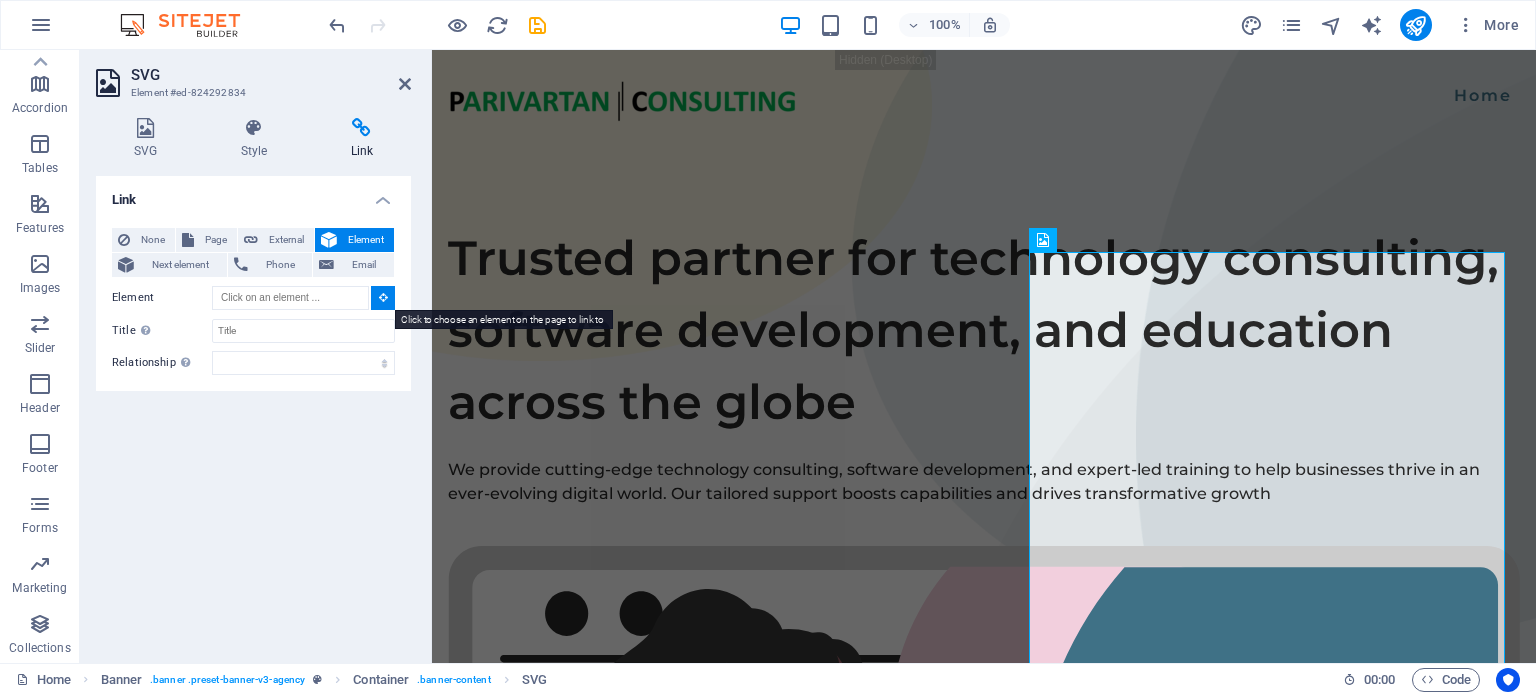 click at bounding box center (383, 297) 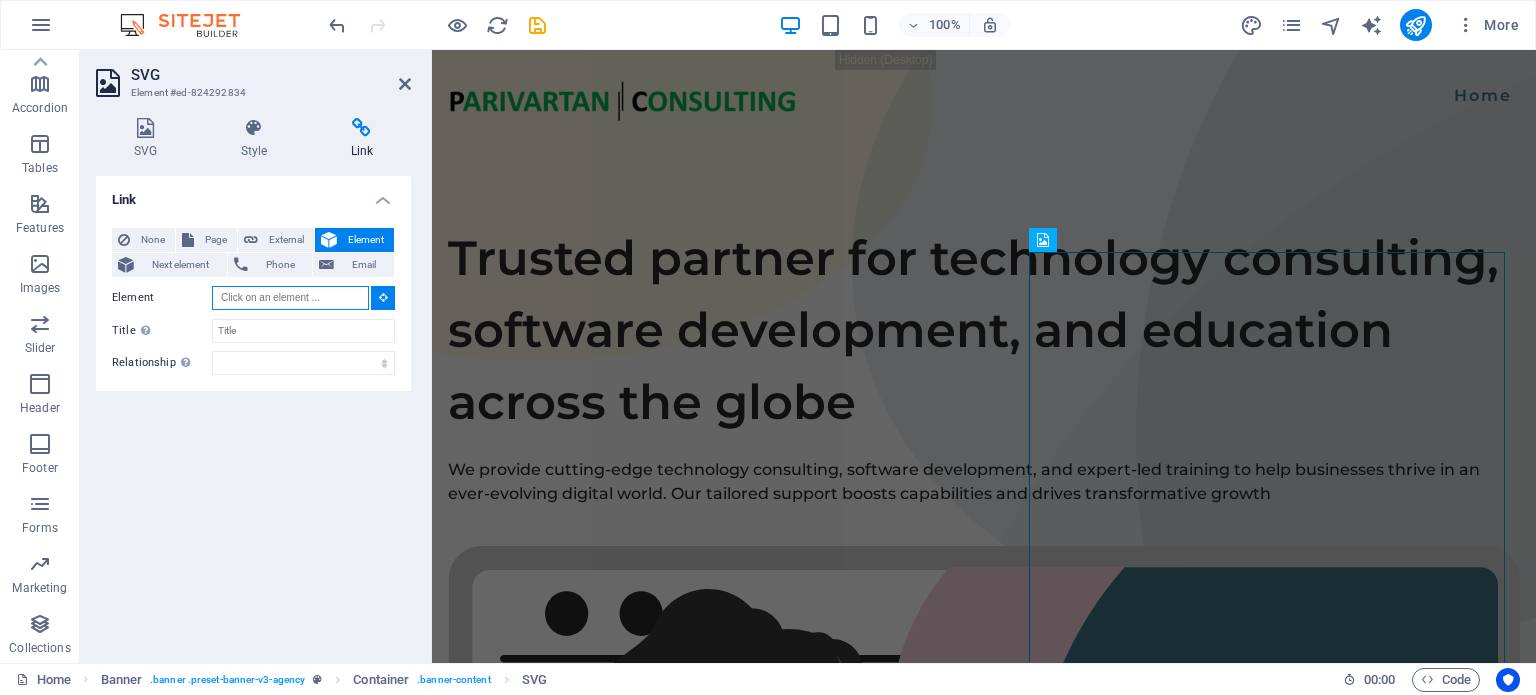 click on "Element" at bounding box center [290, 298] 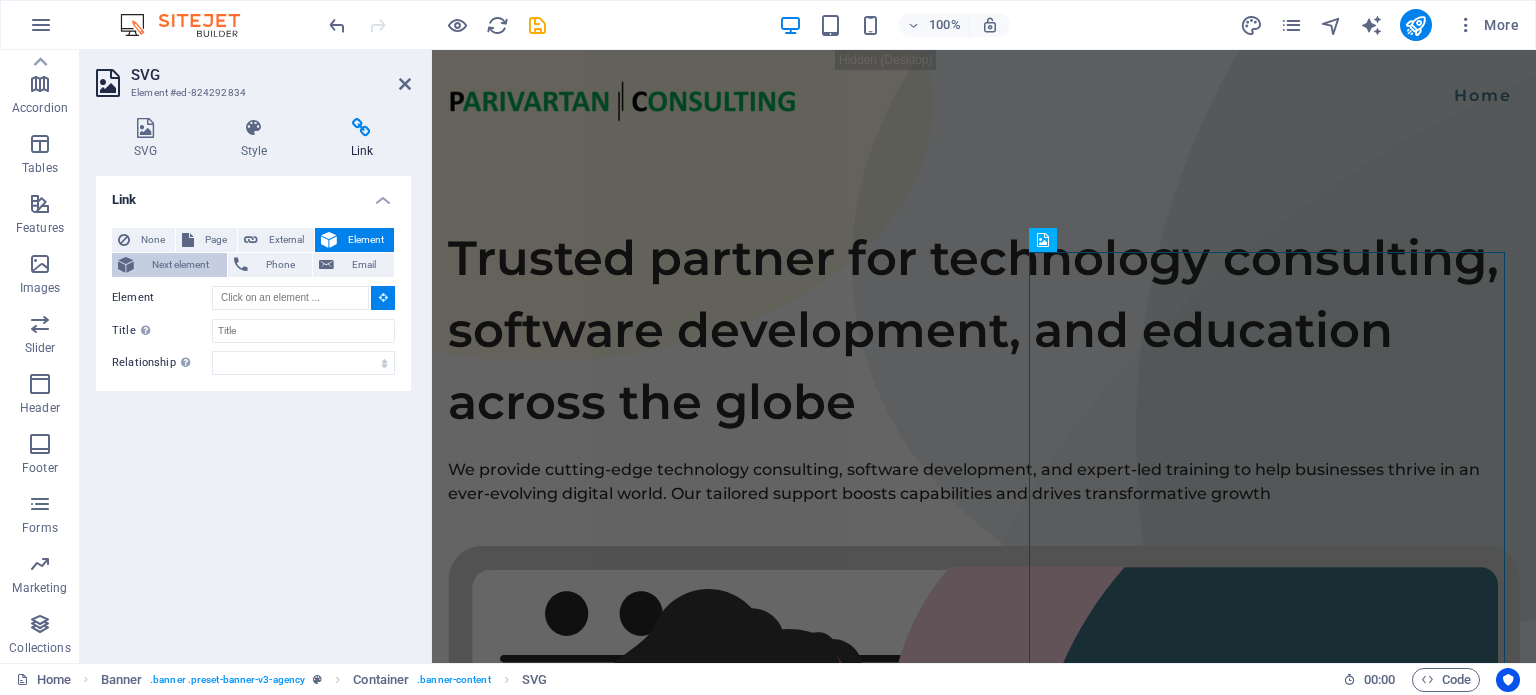 click on "Next element" at bounding box center [180, 265] 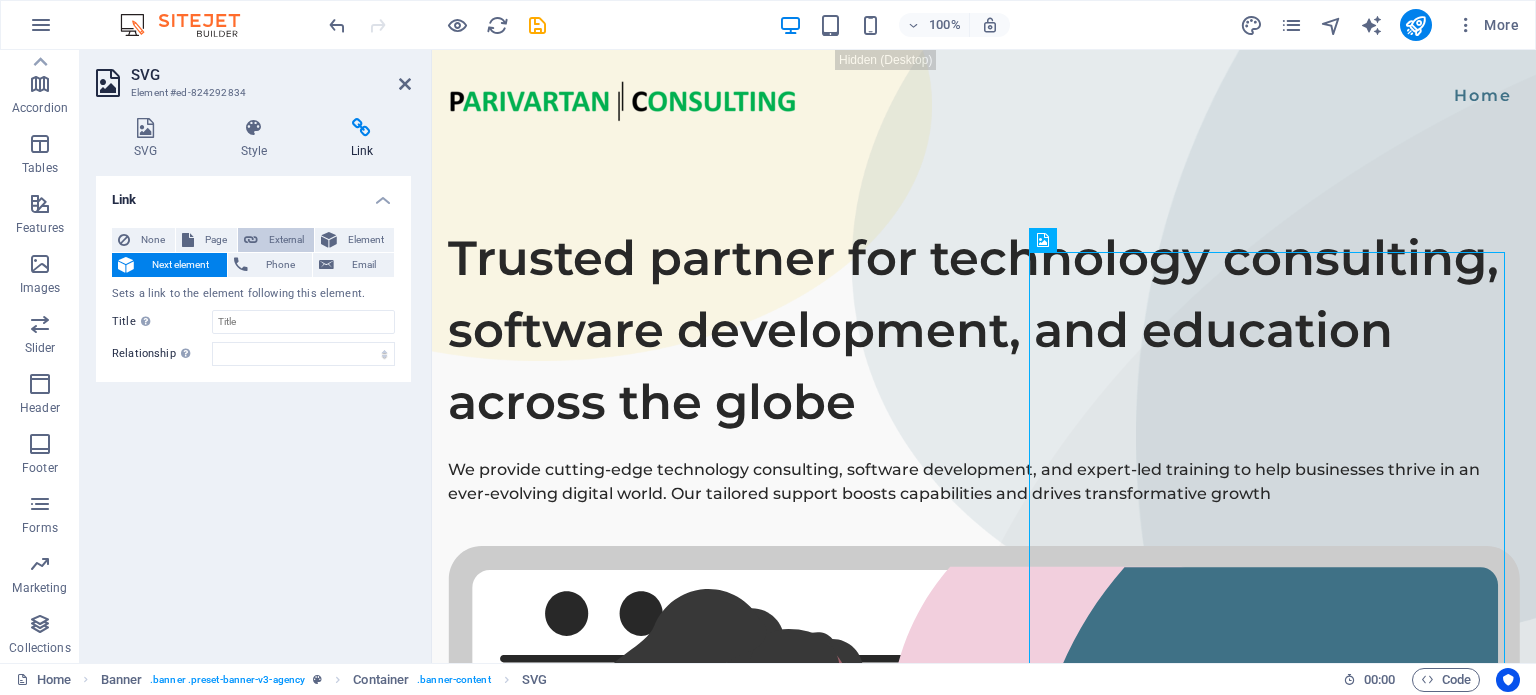 click on "External" at bounding box center [286, 240] 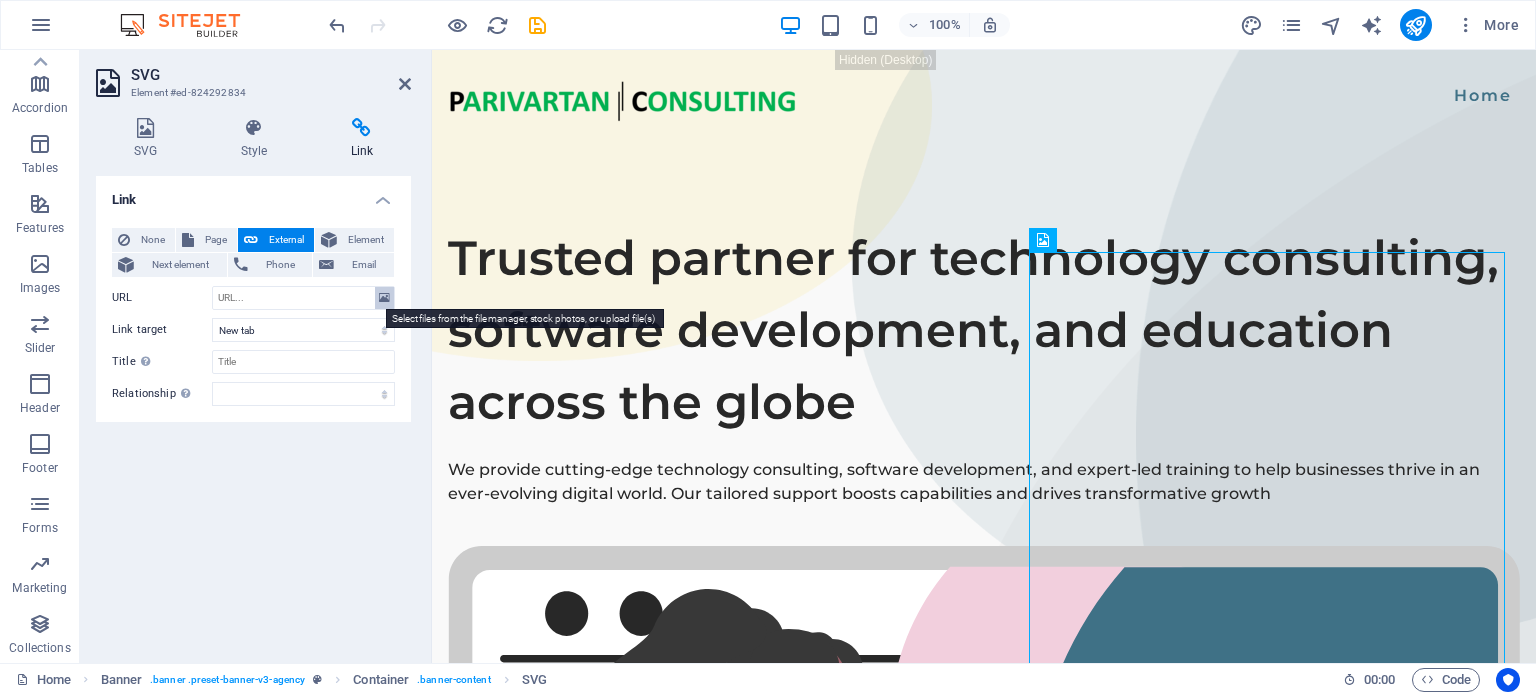 click at bounding box center (384, 298) 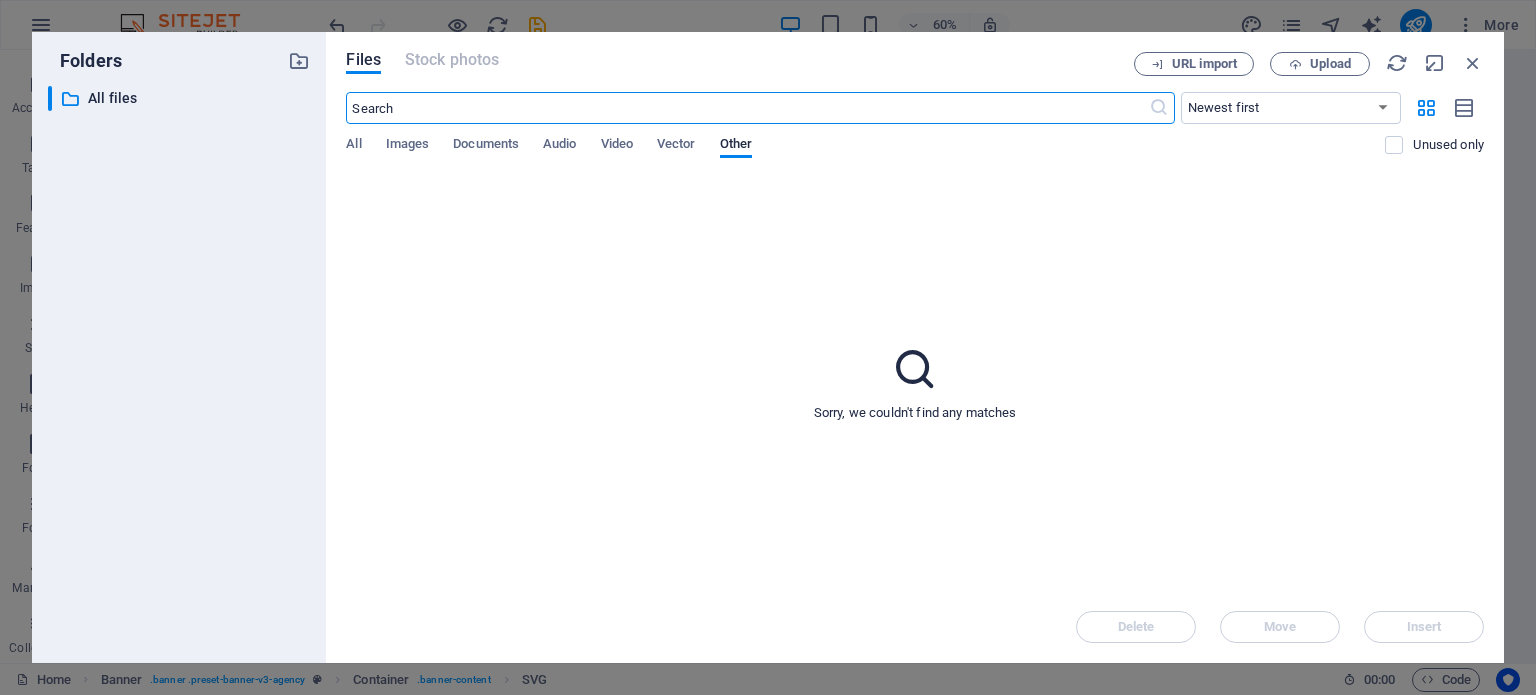 click on "​ Newest first Oldest first Name (A-Z) Name (Z-A) Size (0-9) Size (9-0) Resolution (0-9) Resolution (9-0) All Images Documents Audio Video Vector Other Unused only" at bounding box center (915, 133) 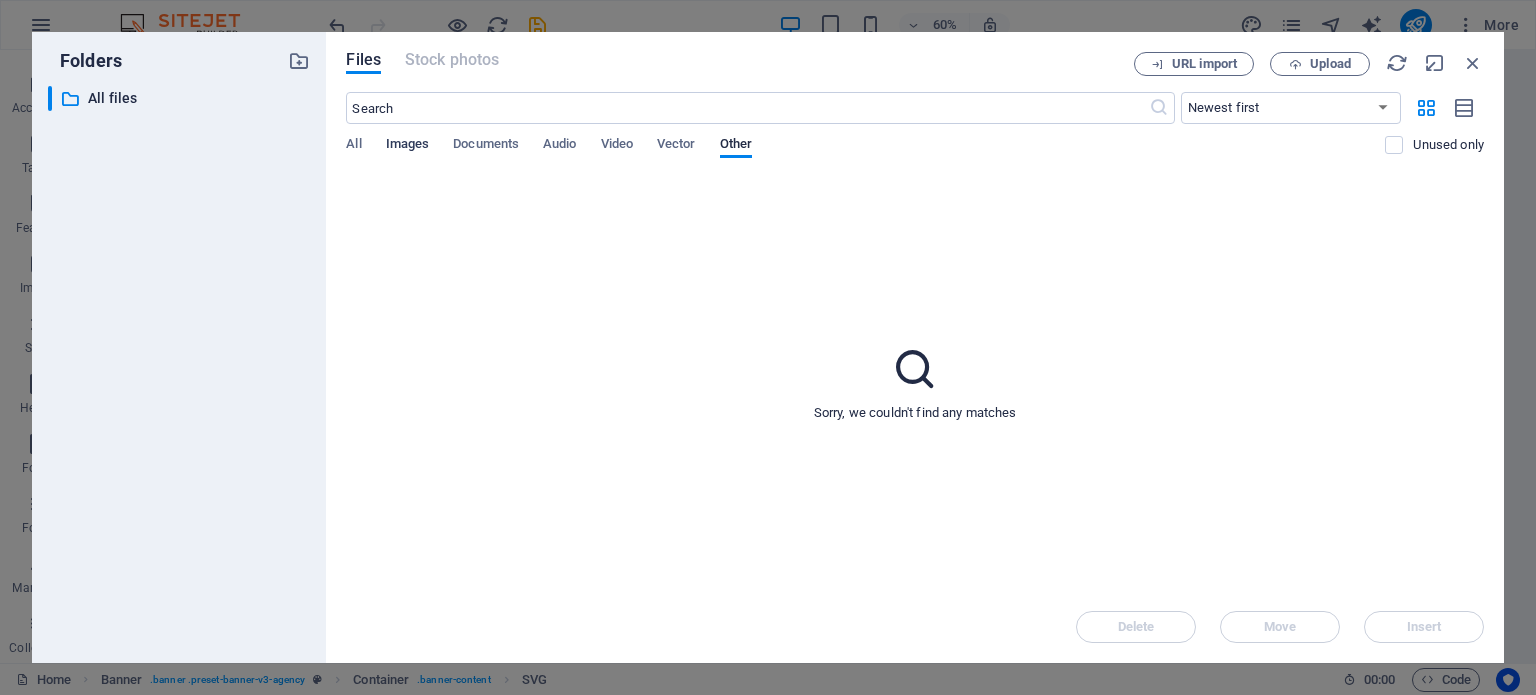 click on "Images" at bounding box center [408, 147] 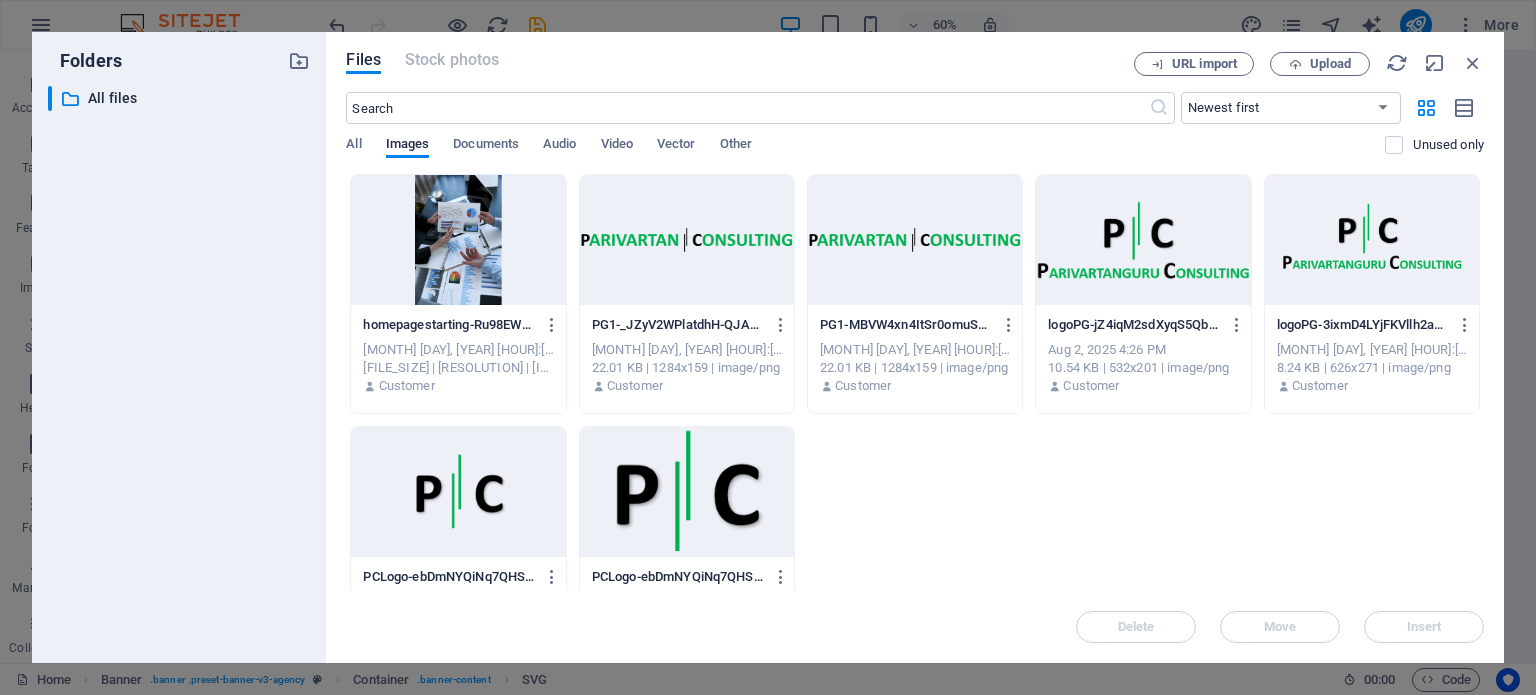click at bounding box center [458, 240] 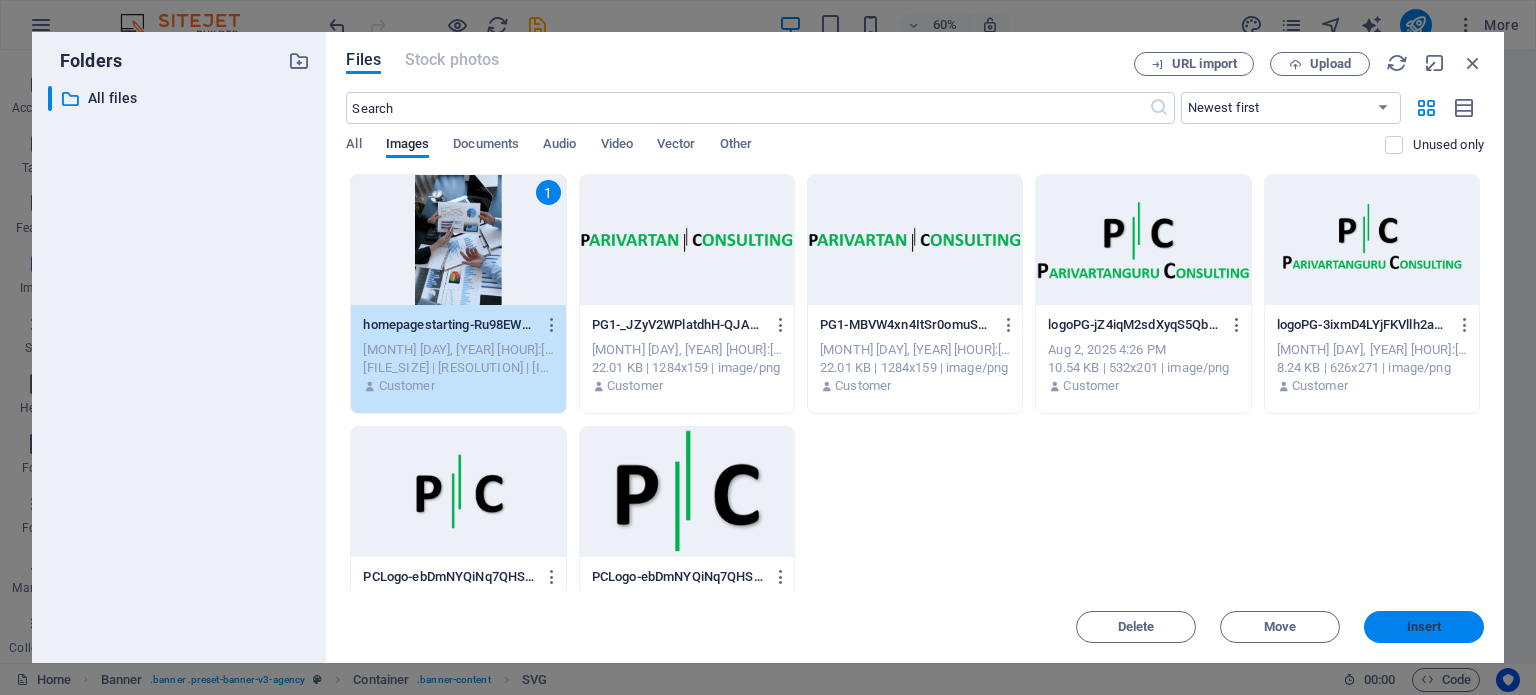 click on "Insert" at bounding box center (1424, 627) 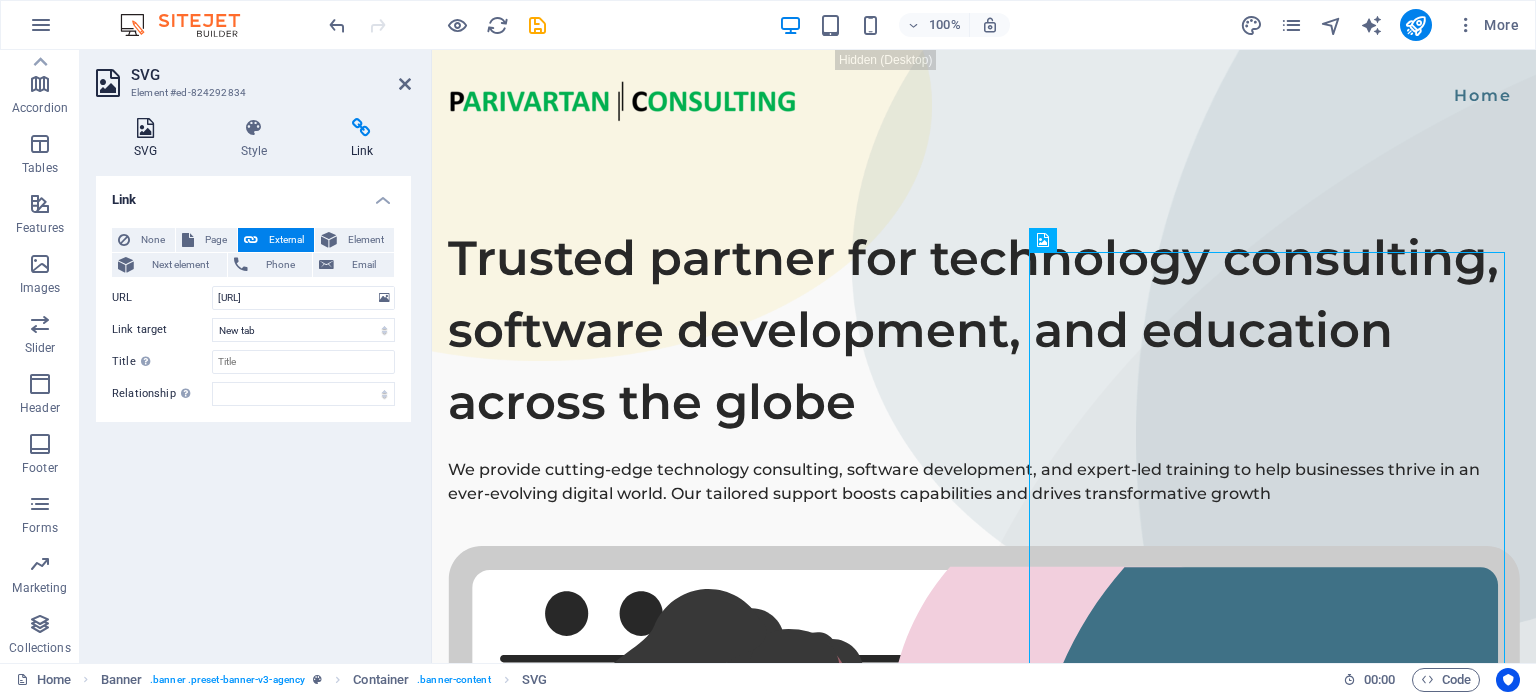 click on "SVG" at bounding box center [149, 139] 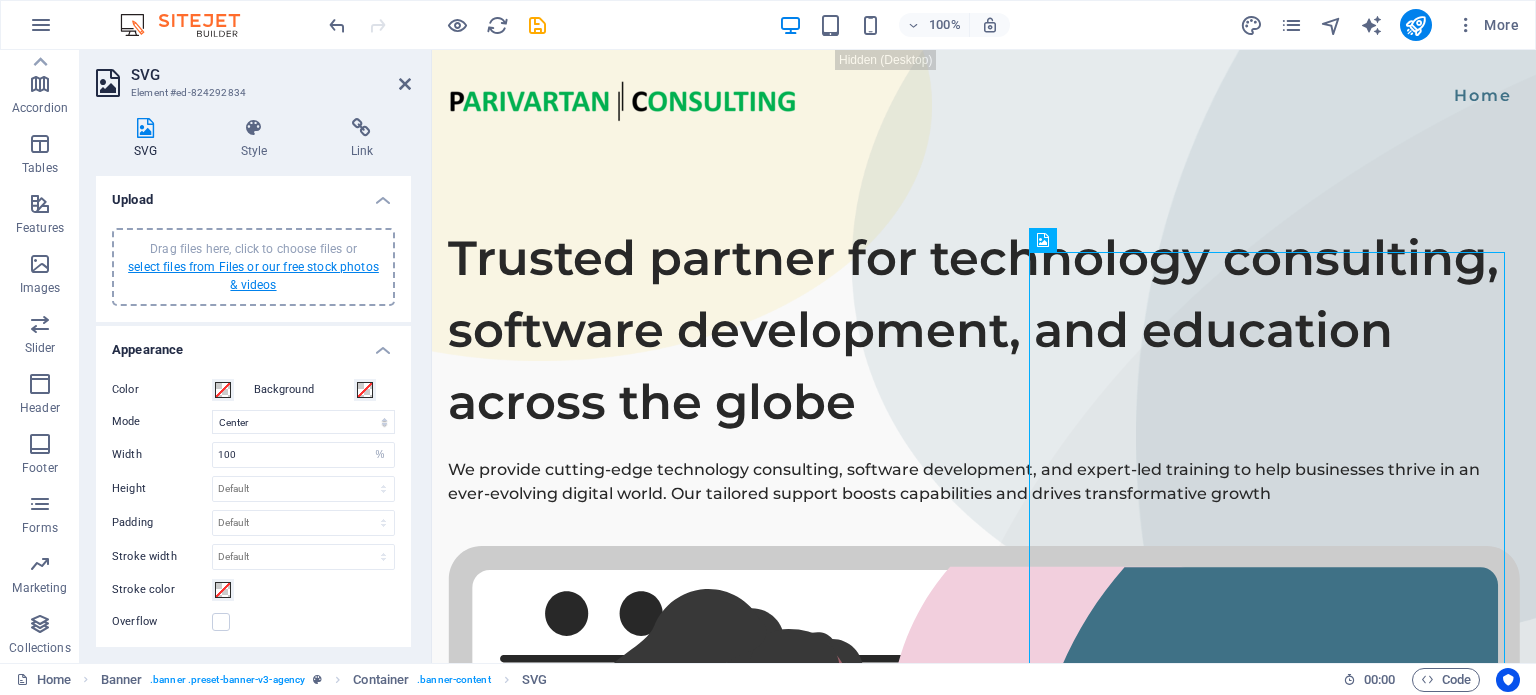 click on "select files from Files or our free stock photos & videos" at bounding box center (253, 276) 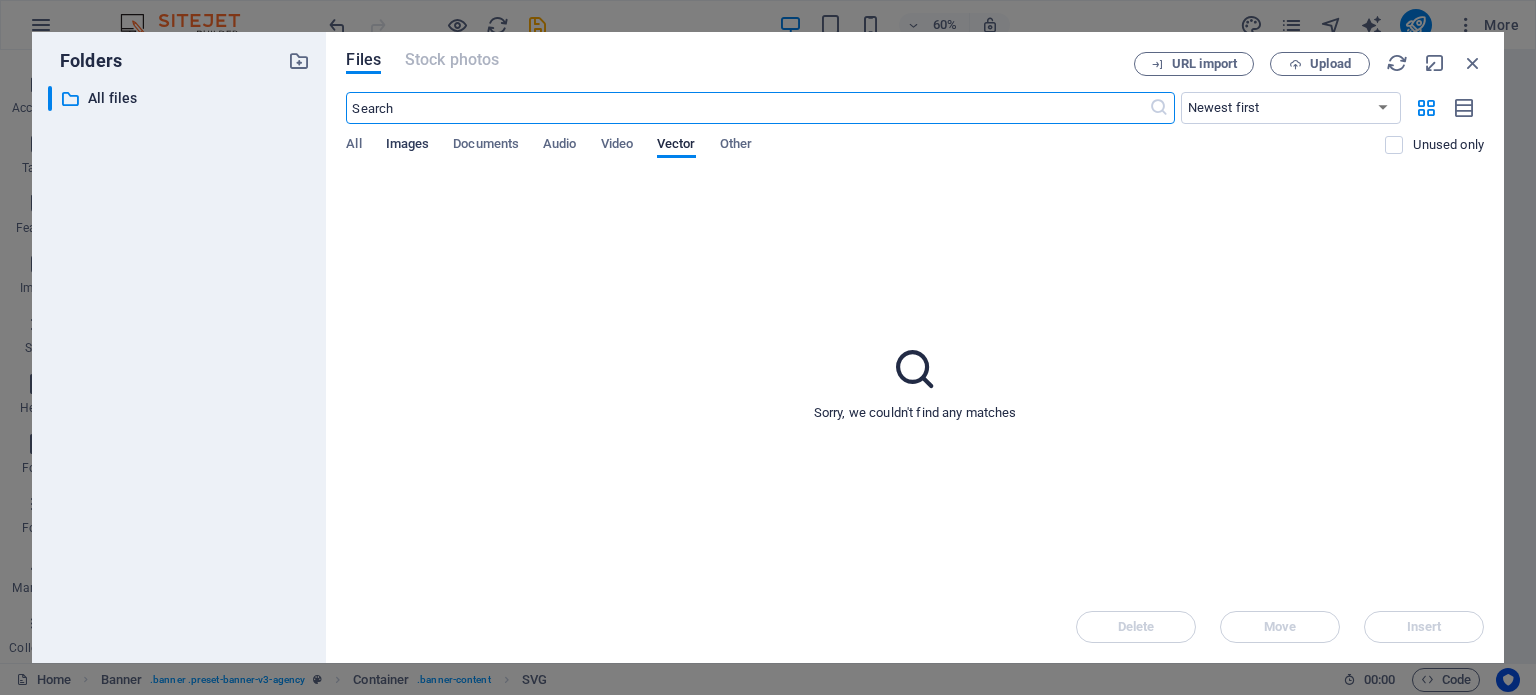 click on "Images" at bounding box center (408, 146) 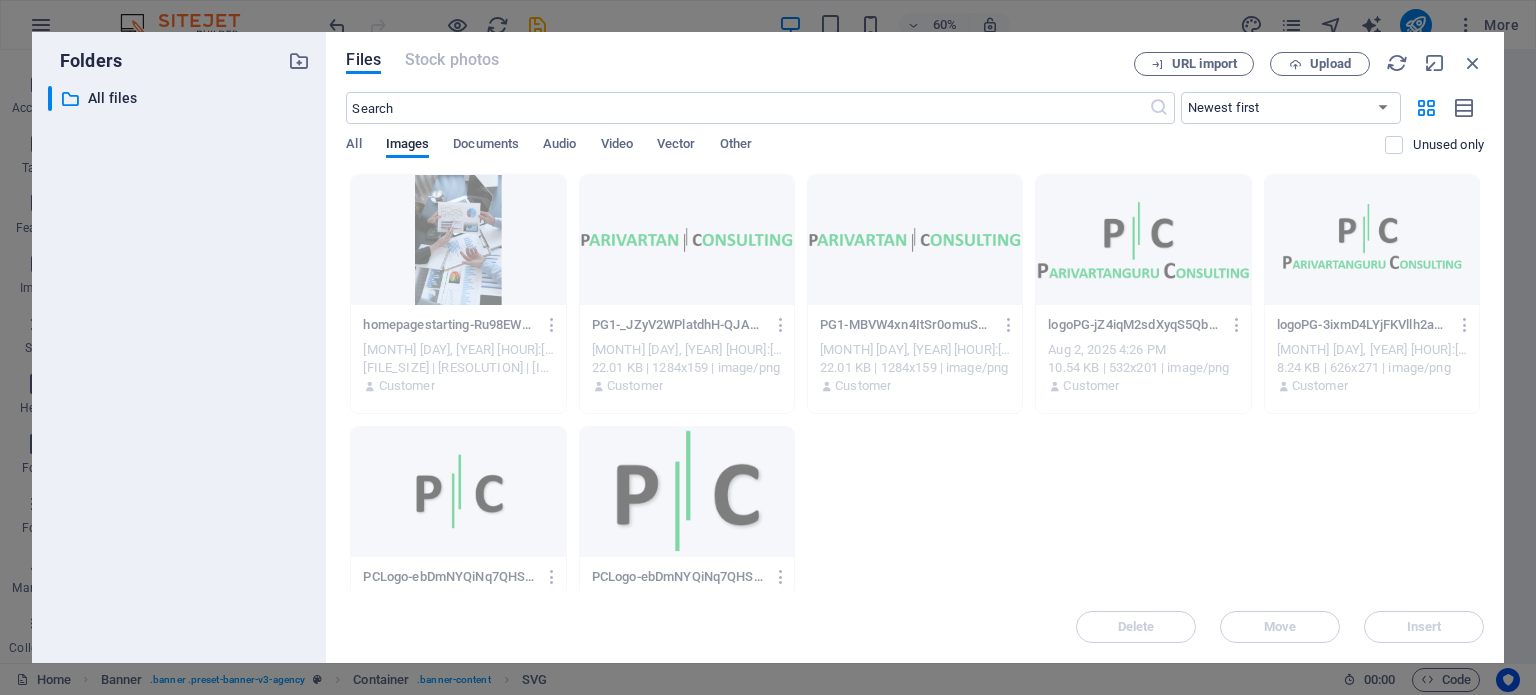 click at bounding box center (458, 240) 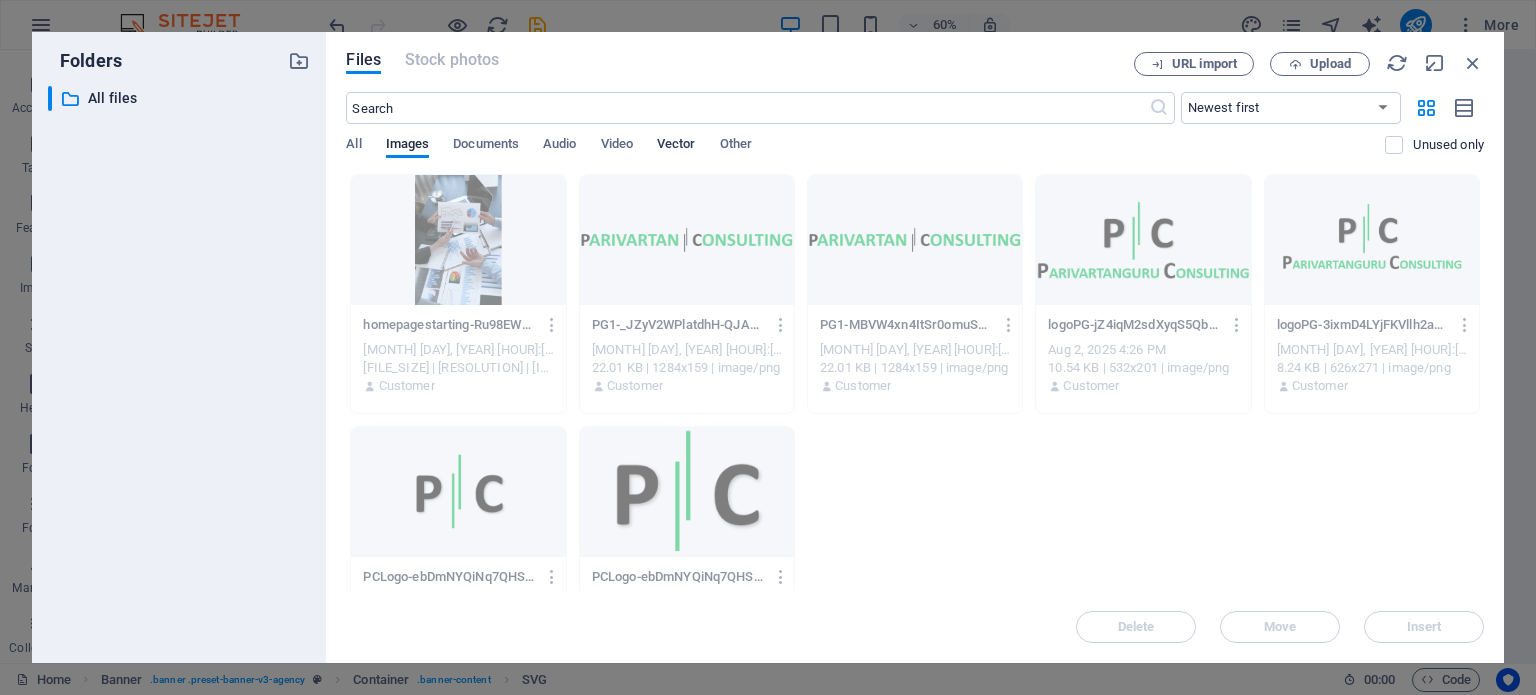 click on "Vector" at bounding box center [676, 146] 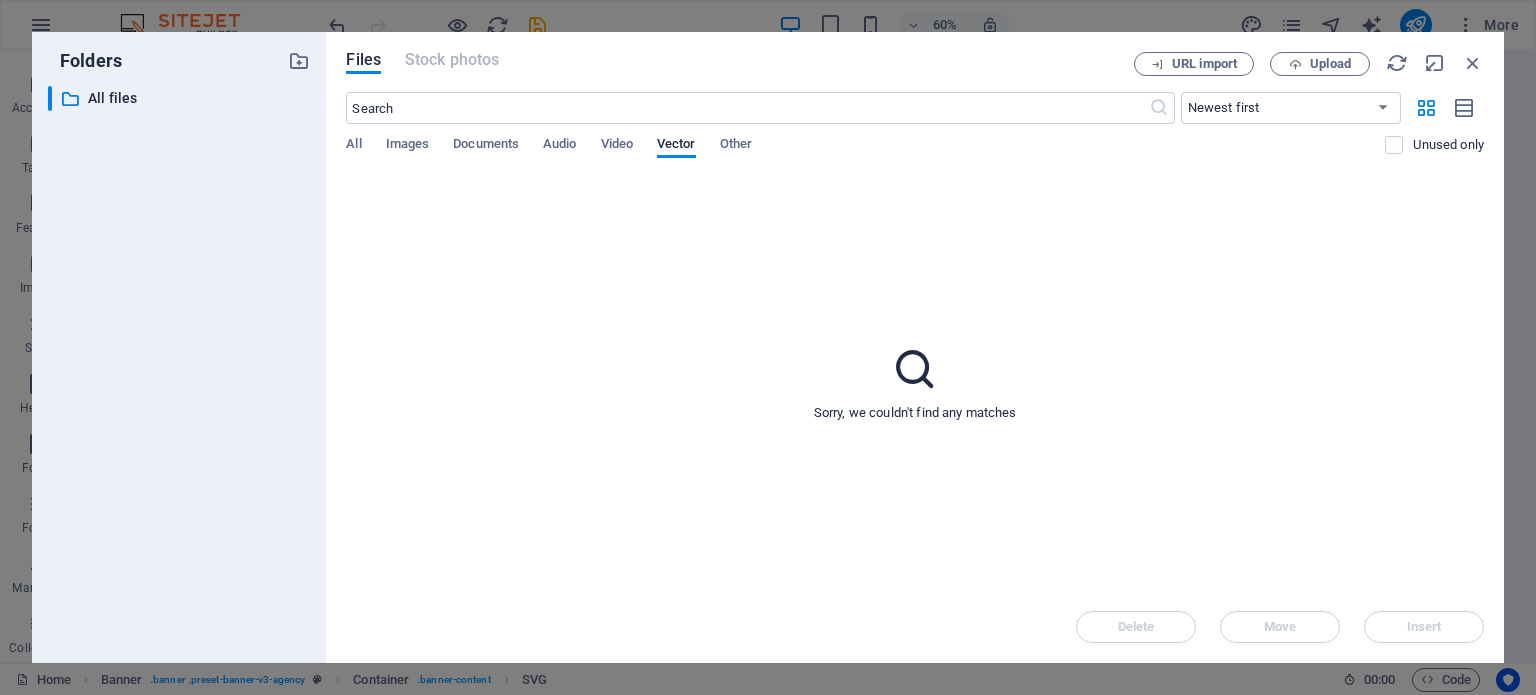 click on "All Images Documents Audio Video Vector Other" at bounding box center [865, 155] 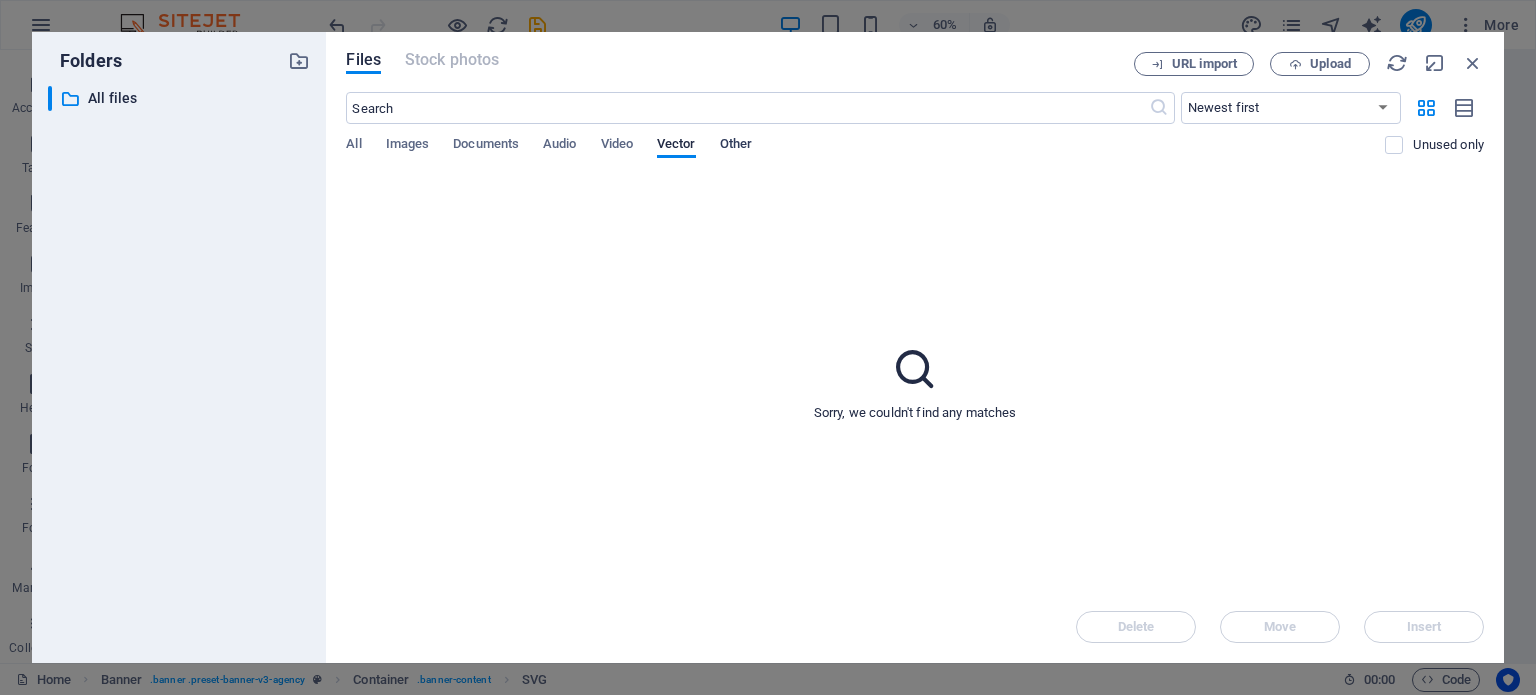 click on "Other" at bounding box center [736, 146] 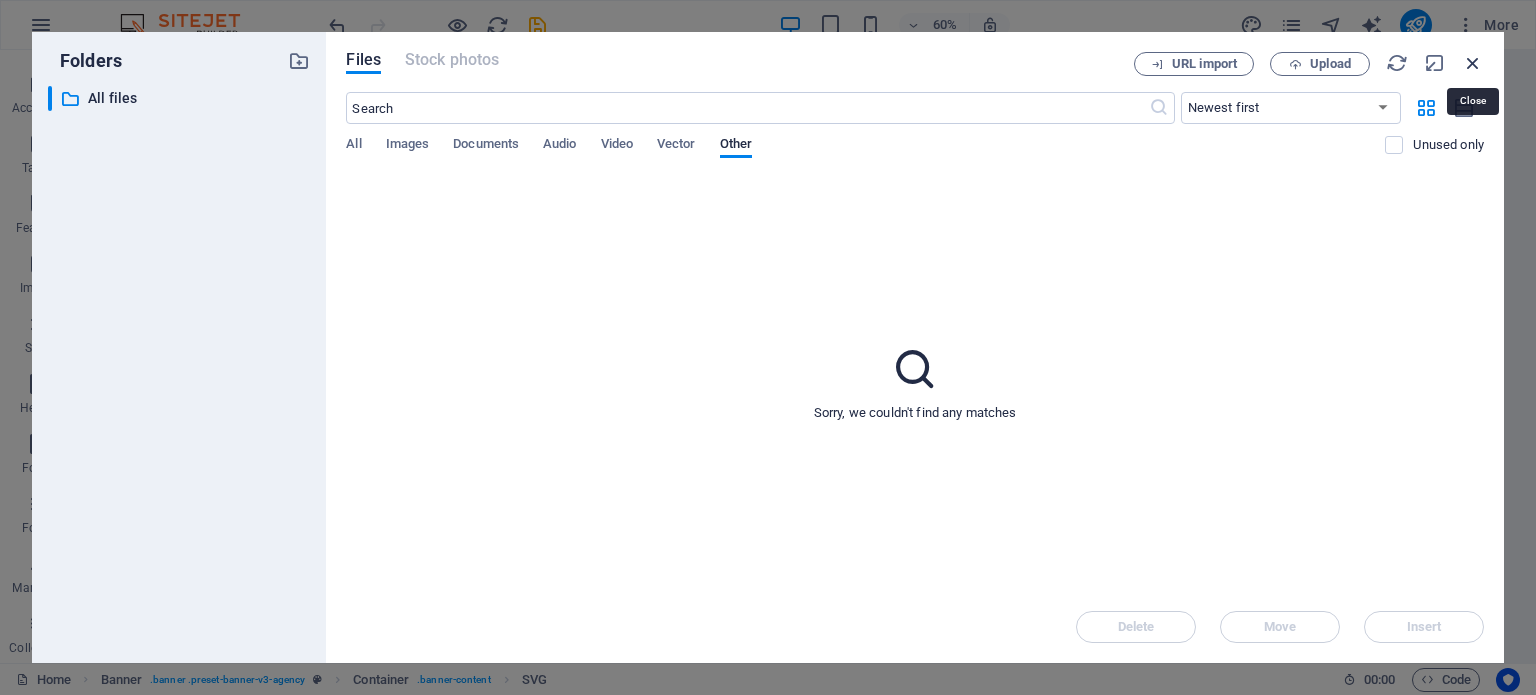 click at bounding box center (1473, 63) 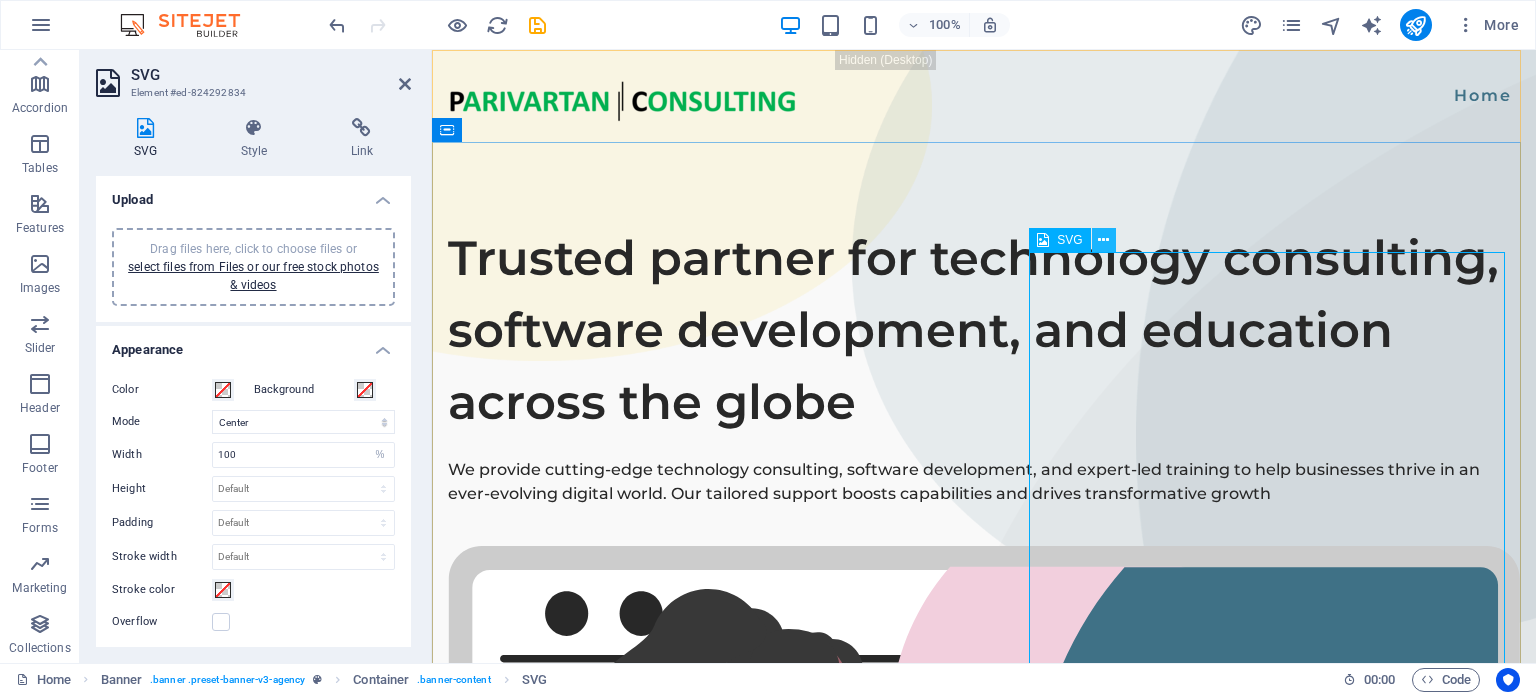 click at bounding box center (1104, 240) 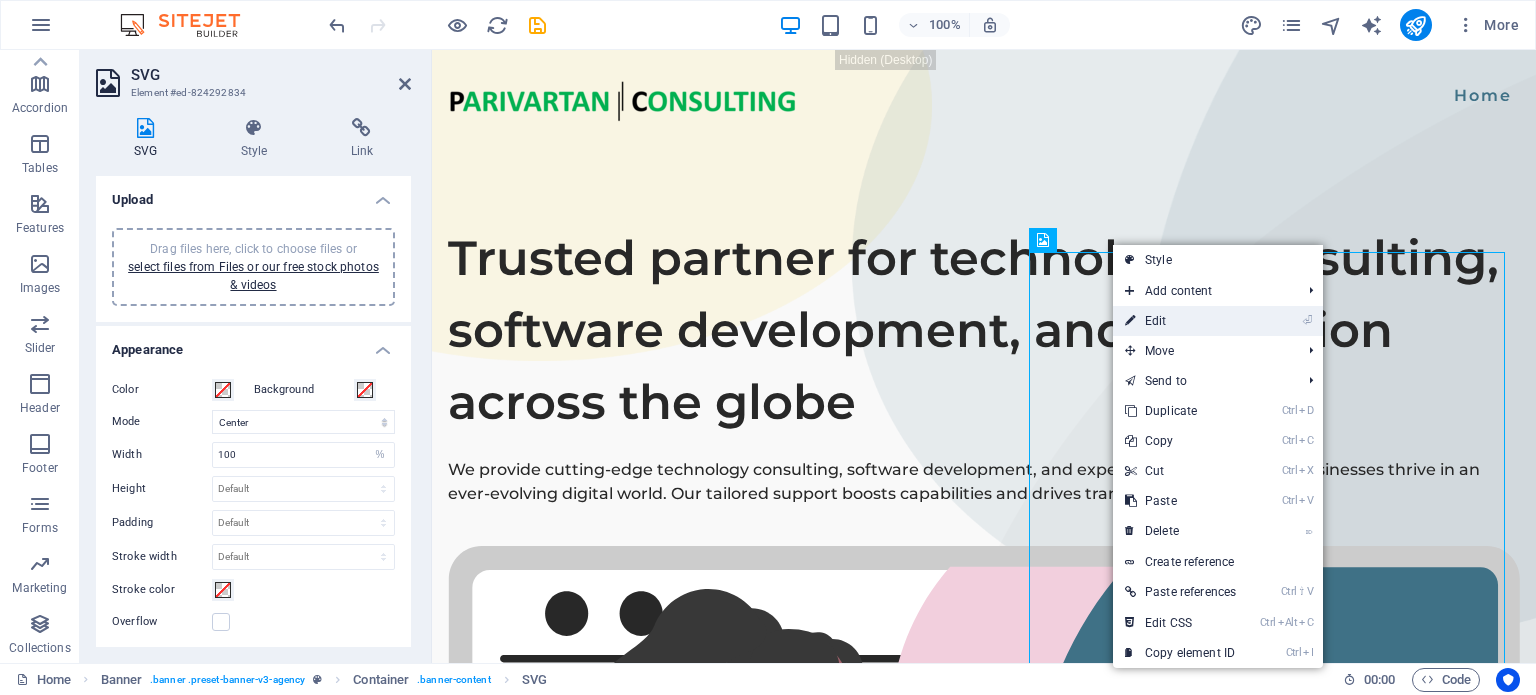 click on "⏎  Edit" at bounding box center (1180, 321) 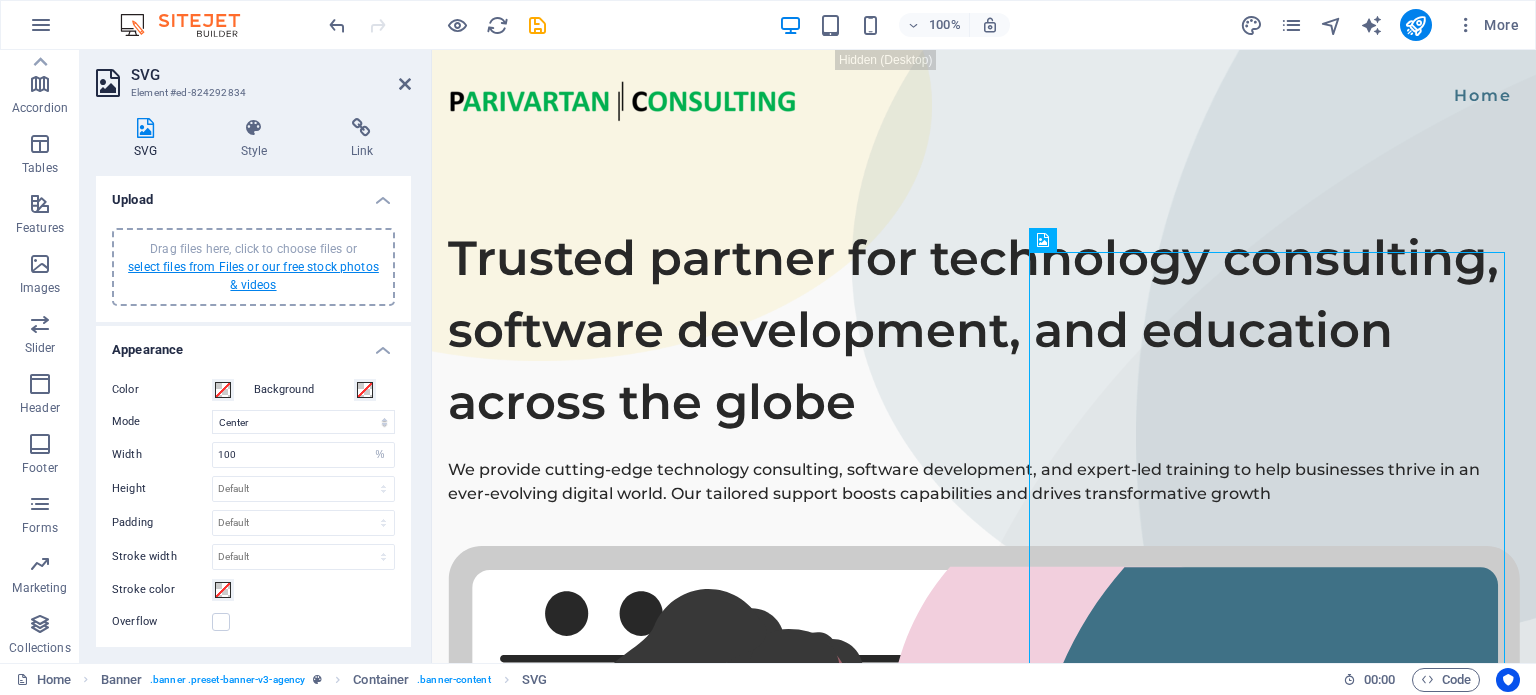 click on "select files from Files or our free stock photos & videos" at bounding box center [253, 276] 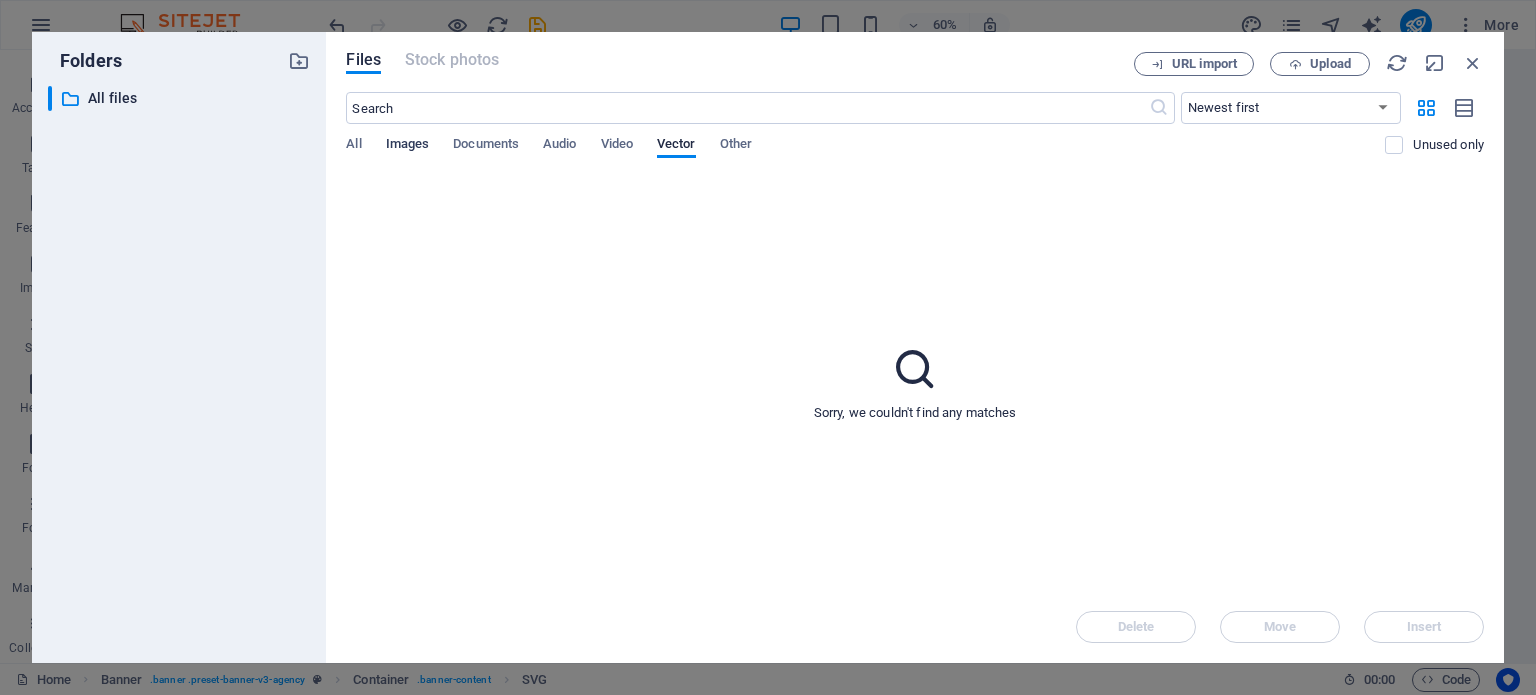 click on "Images" at bounding box center [408, 146] 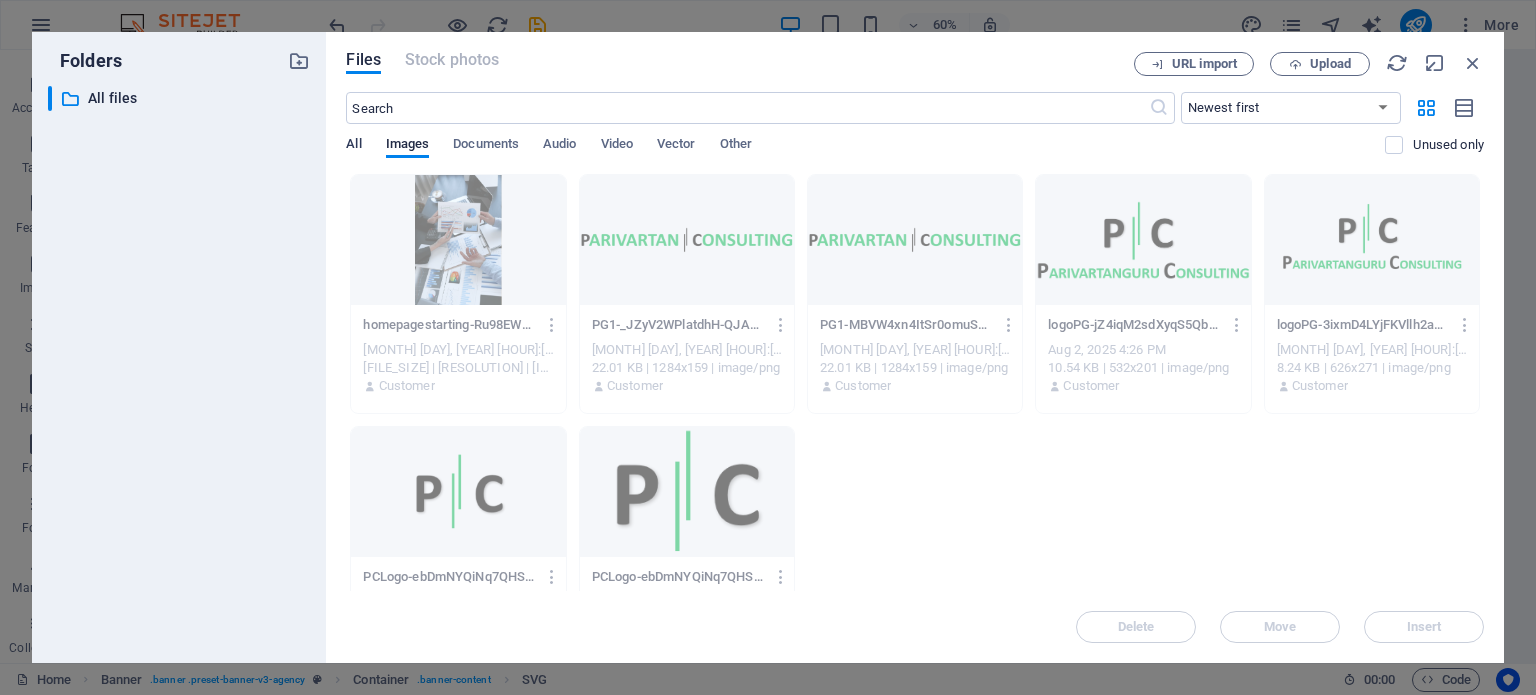 click on "All" at bounding box center (353, 146) 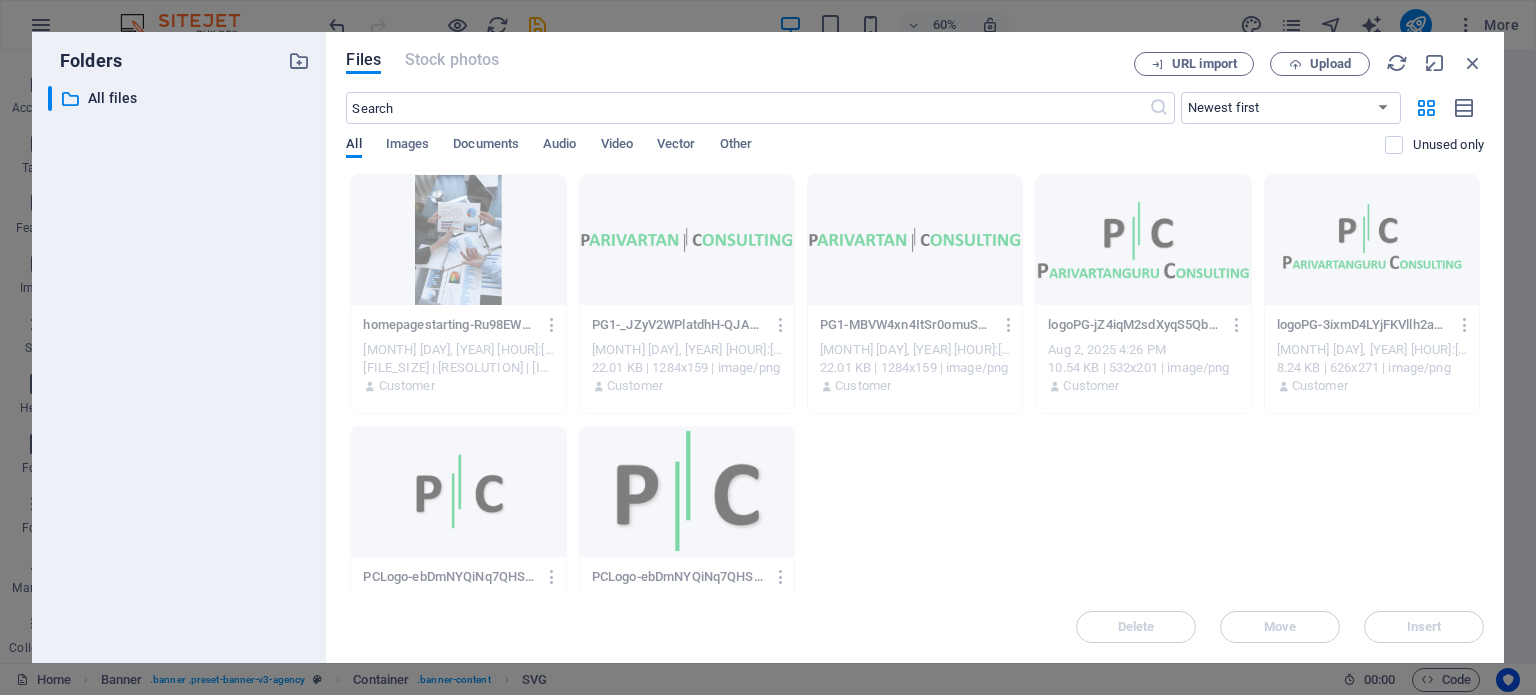 click on "All" at bounding box center [353, 146] 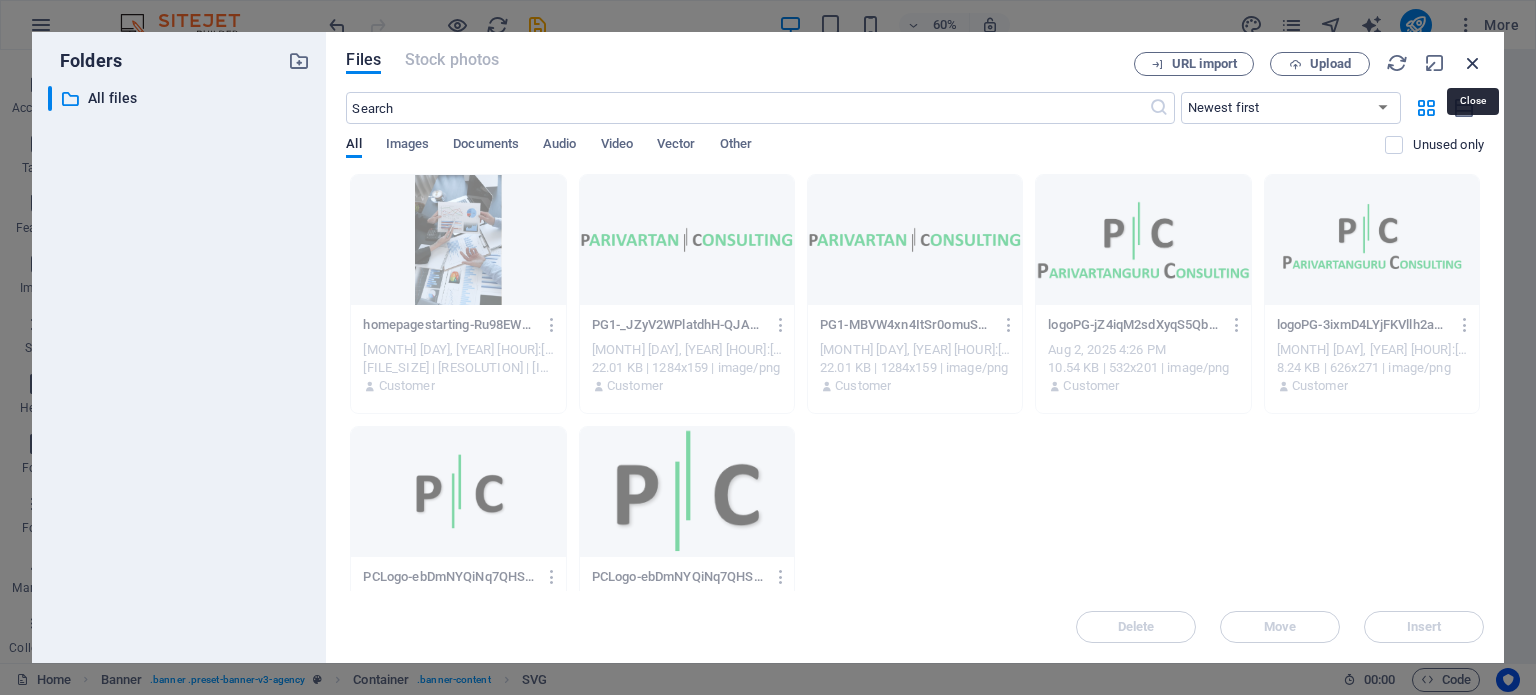 click at bounding box center [1473, 63] 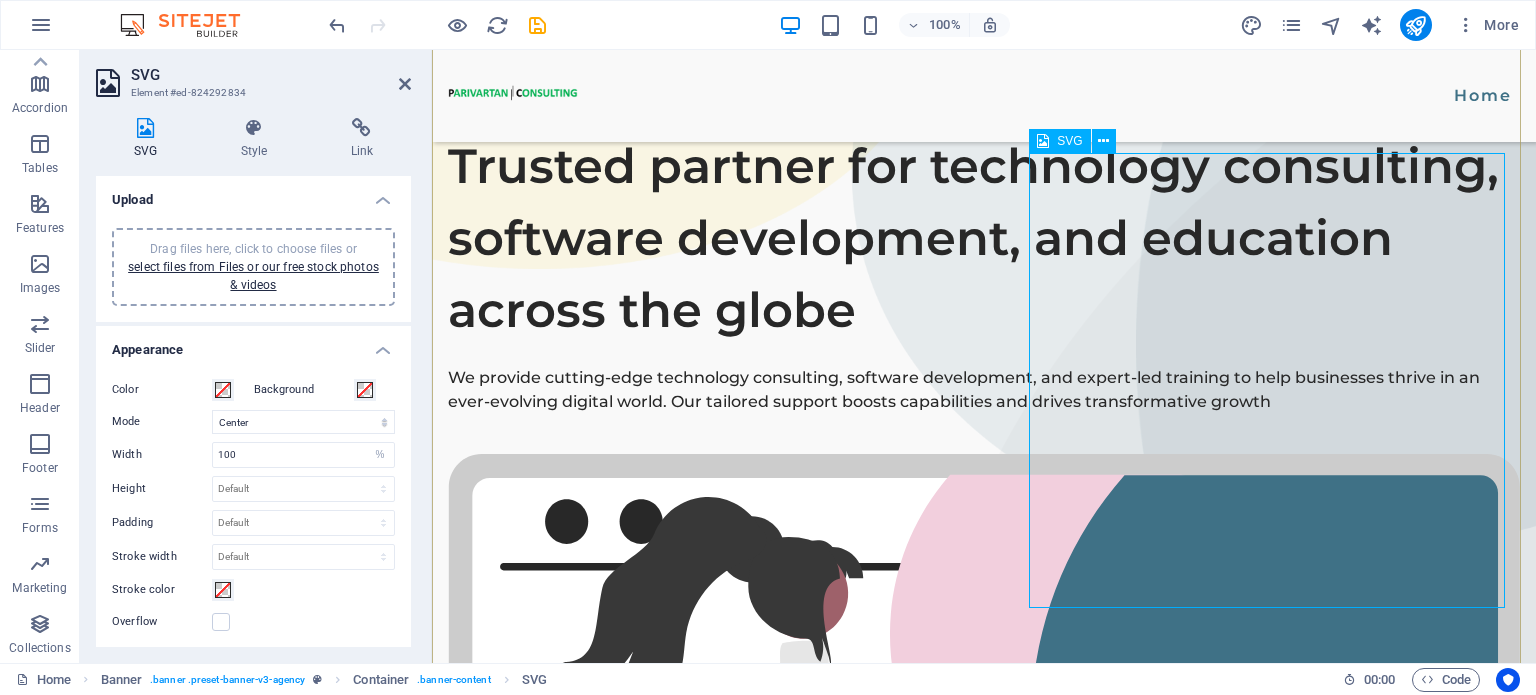 scroll, scrollTop: 106, scrollLeft: 0, axis: vertical 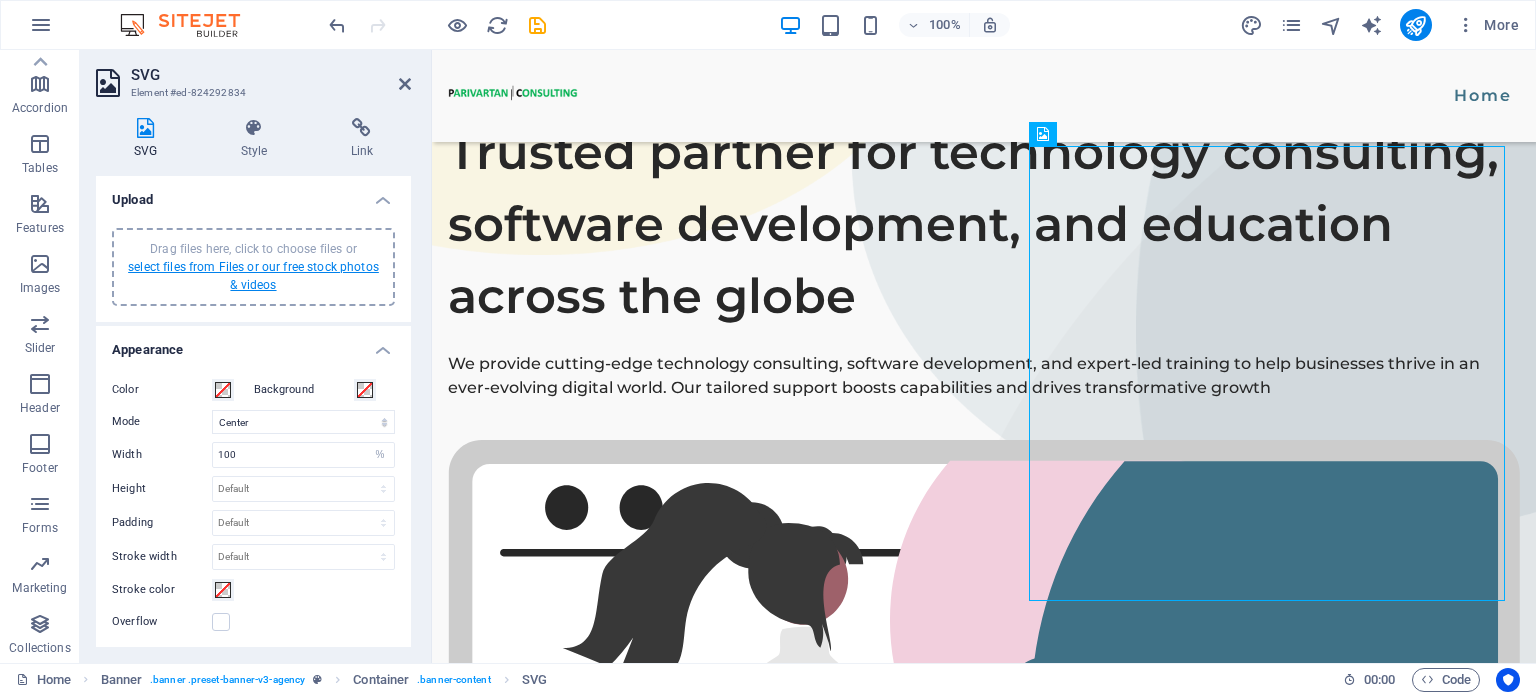 click on "select files from Files or our free stock photos & videos" at bounding box center (253, 276) 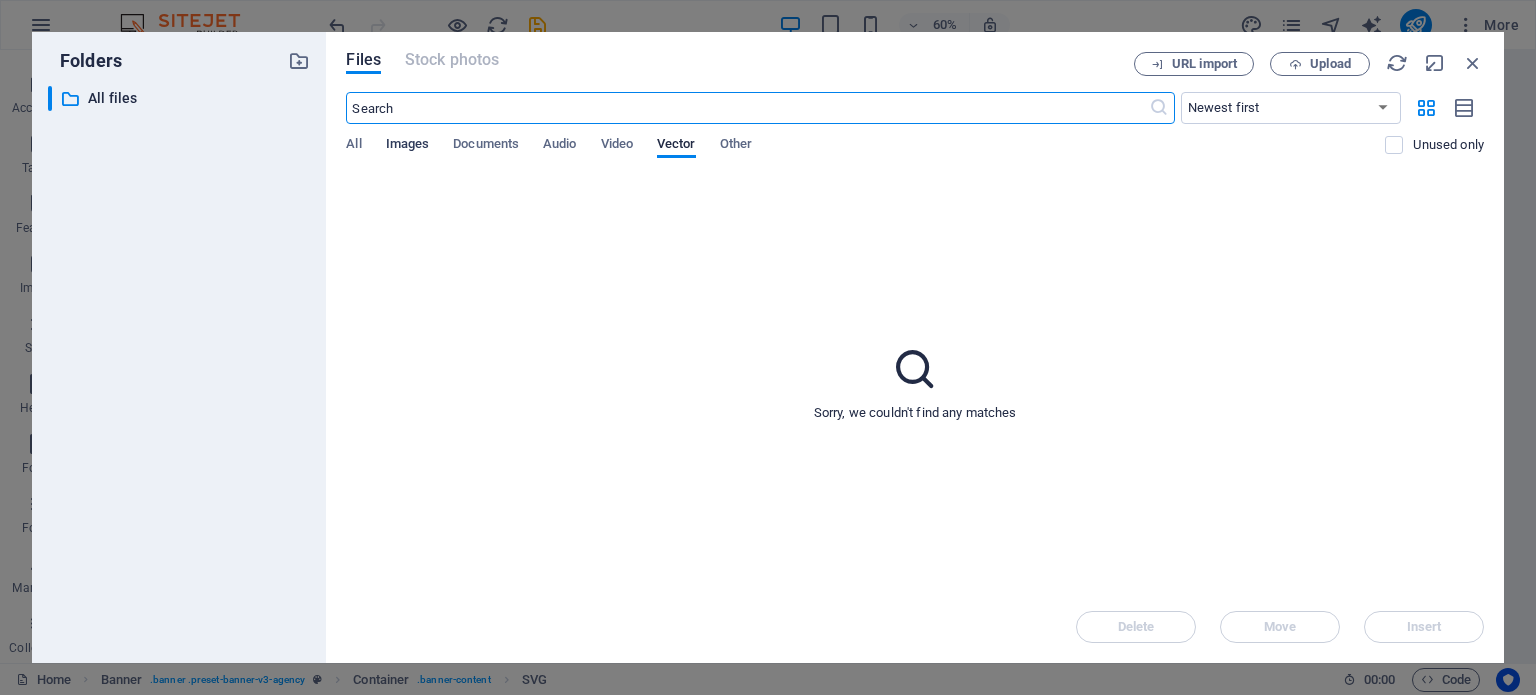 click on "Images" at bounding box center [408, 146] 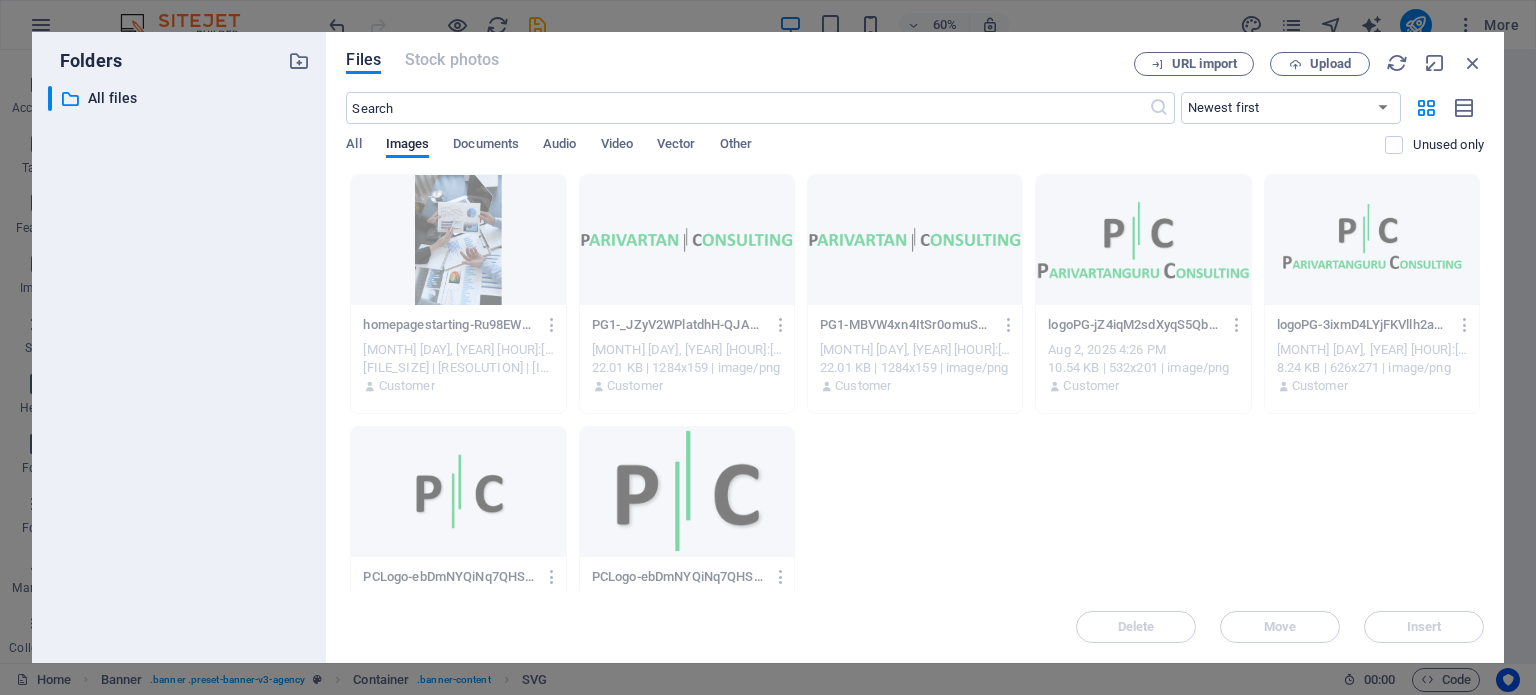 click on "Files Stock photos URL import Upload ​ Newest first Oldest first Name (A-Z) Name (Z-A) Size (0-9) Size (9-0) Resolution (0-9) Resolution (9-0) All Images Documents Audio Video Vector Other Unused only Drop files here to upload them instantly homepagestarting-Ru98EWxJ4rUhatXp97z7uQ.png homepagestarting-Ru98EWxJ4rUhatXp97z7uQ.png Aug 3, 2025 12:06 AM 181.9 KB | 271x403 | image/png Customer PG1-_JZyV2WPlatdhH-QJADhfg.png PG1-_JZyV2WPlatdhH-QJADhfg.png Aug 2, 2025 4:34 PM 22.01 KB | 1284x159 | image/png Customer PG1-MBVW4xn4ItSr0omuSqf1zQ.png PG1-MBVW4xn4ItSr0omuSqf1zQ.png Aug 2, 2025 4:29 PM 22.01 KB | 1284x159 | image/png Customer logoPG-jZ4iqM2sdXyqS5Qbjht5Gw.png logoPG-jZ4iqM2sdXyqS5Qbjht5Gw.png Aug 2, 2025 4:26 PM 10.54 KB | 532x201 | image/png Customer logoPG-3ixmD4LYjFKVllh2a0Rgnw.png logoPG-3ixmD4LYjFKVllh2a0Rgnw.png Aug 2, 2025 4:25 PM 8.24 KB | 626x271 | image/png Customer PCLogo-ebDmNYQiNq7QHScBfGlFbQ-bhdKZVkLrCVMfe4Htot22w.png PCLogo-ebDmNYQiNq7QHScBfGlFbQ-bhdKZVkLrCVMfe4Htot22w.png Customer Delete" at bounding box center [915, 347] 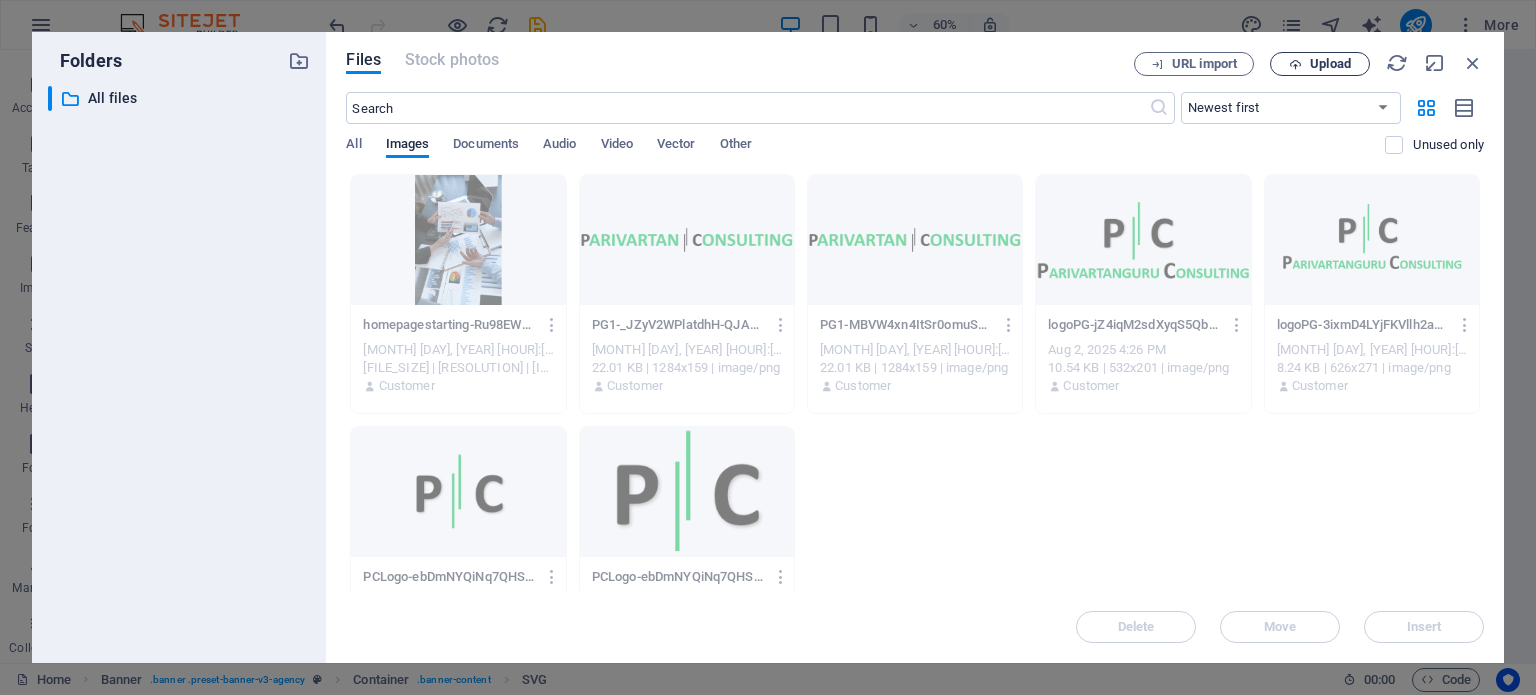 click on "Upload" at bounding box center [1330, 64] 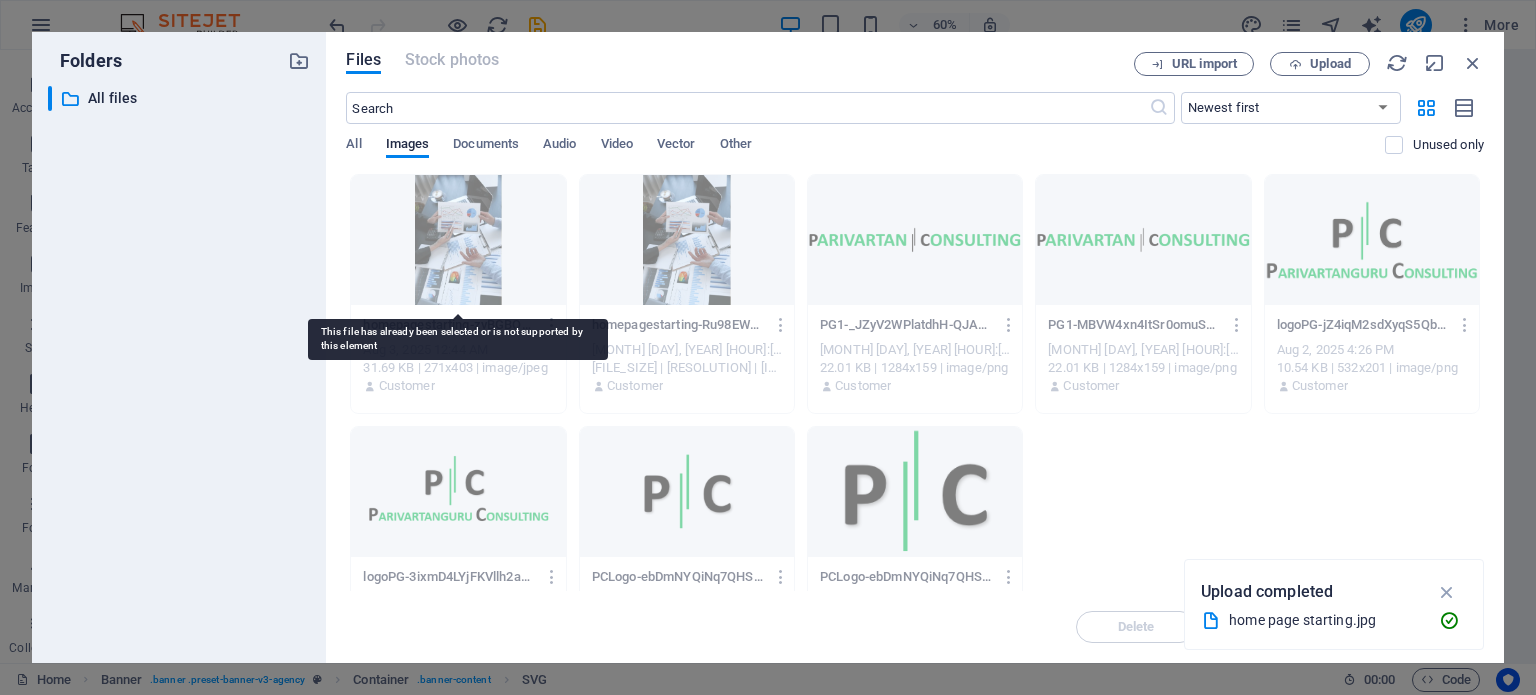 click at bounding box center [458, 240] 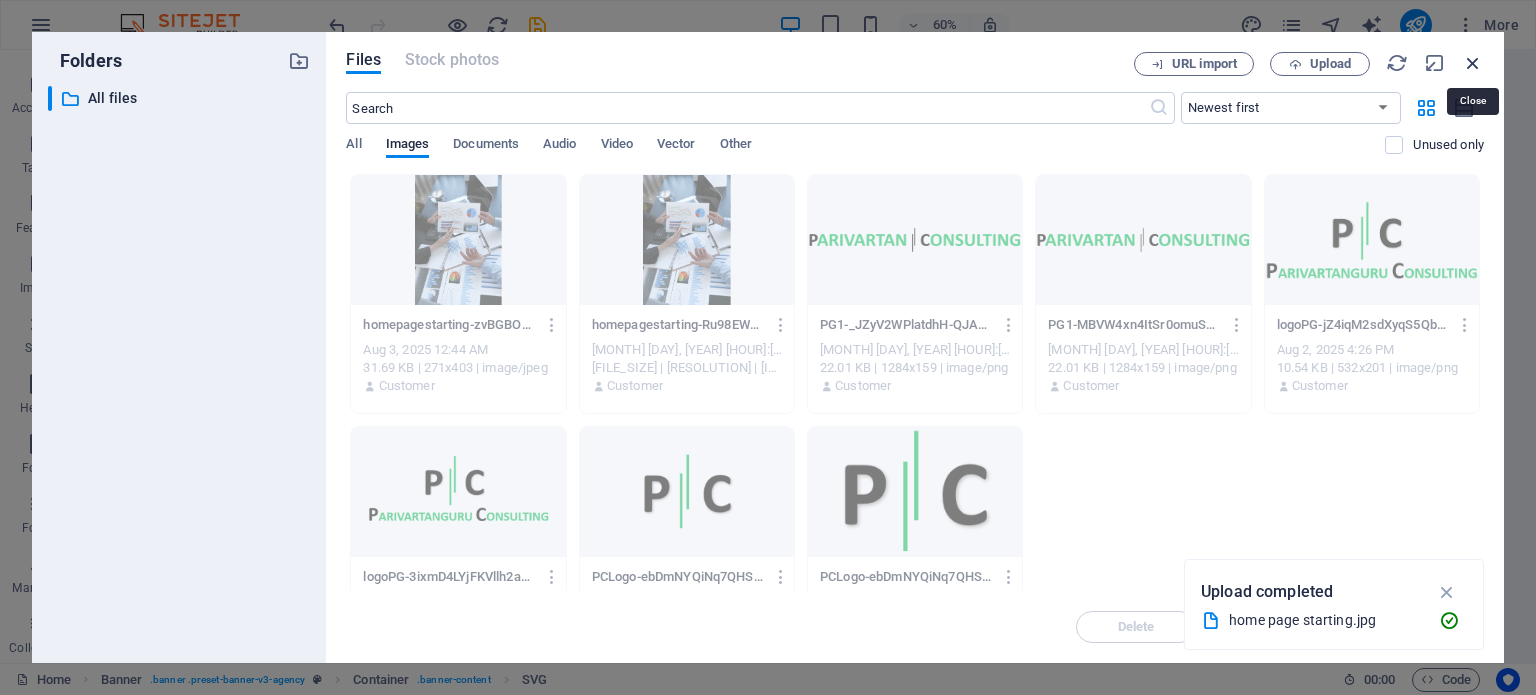 click at bounding box center (1473, 63) 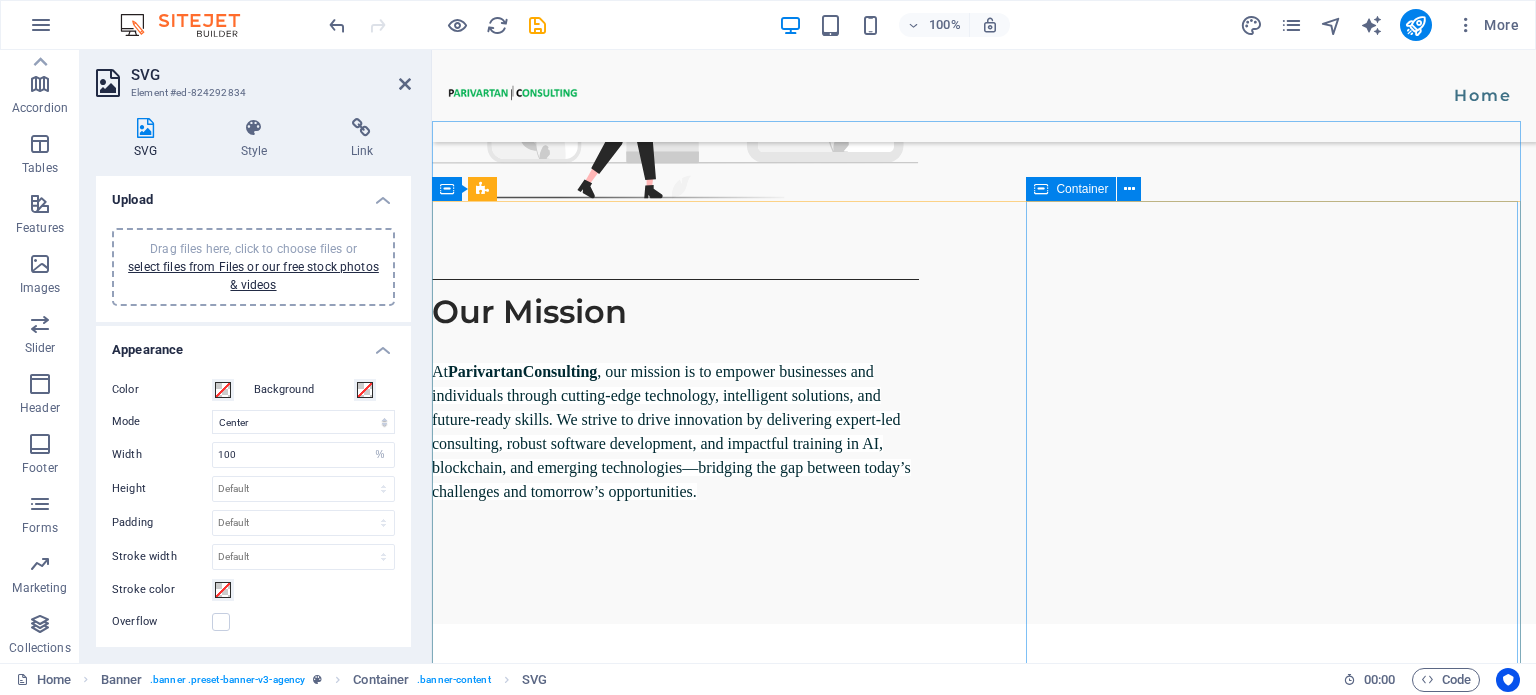 scroll, scrollTop: 1722, scrollLeft: 0, axis: vertical 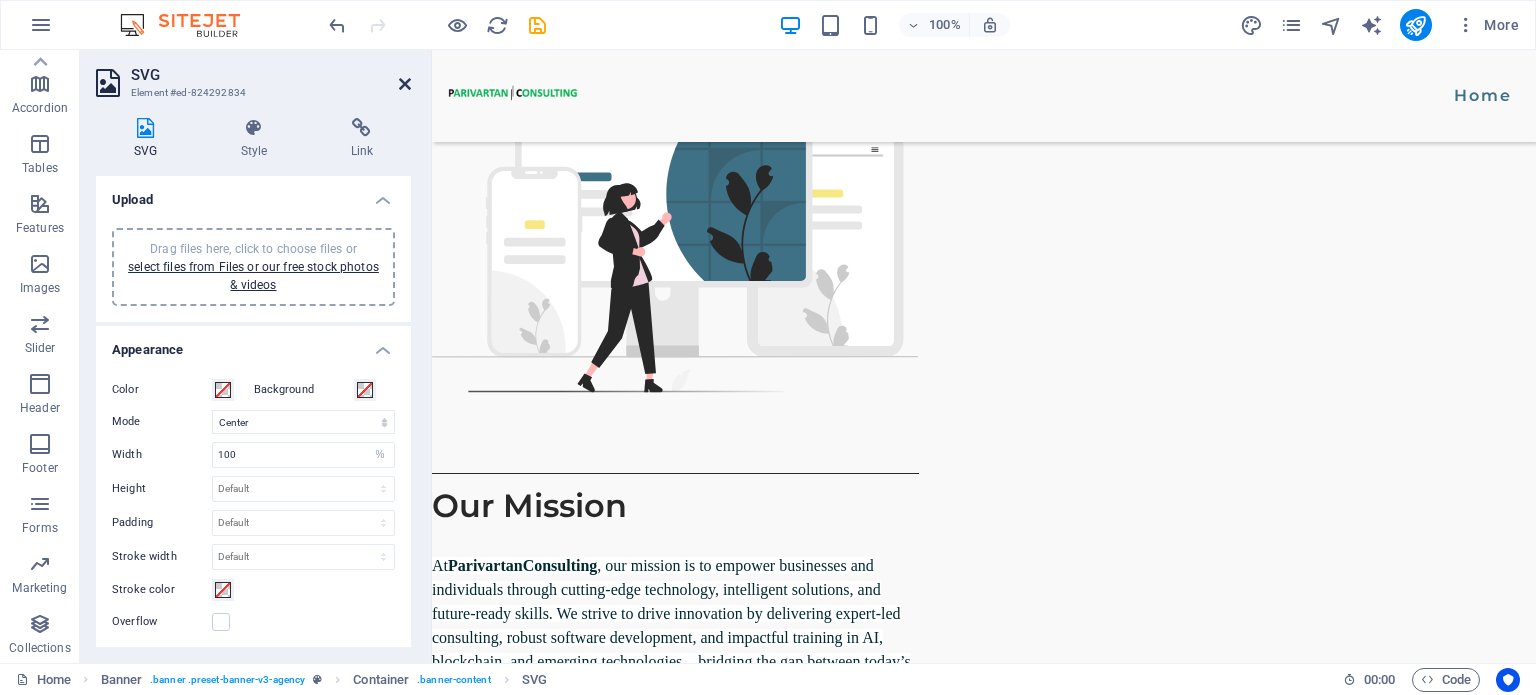 click at bounding box center (405, 84) 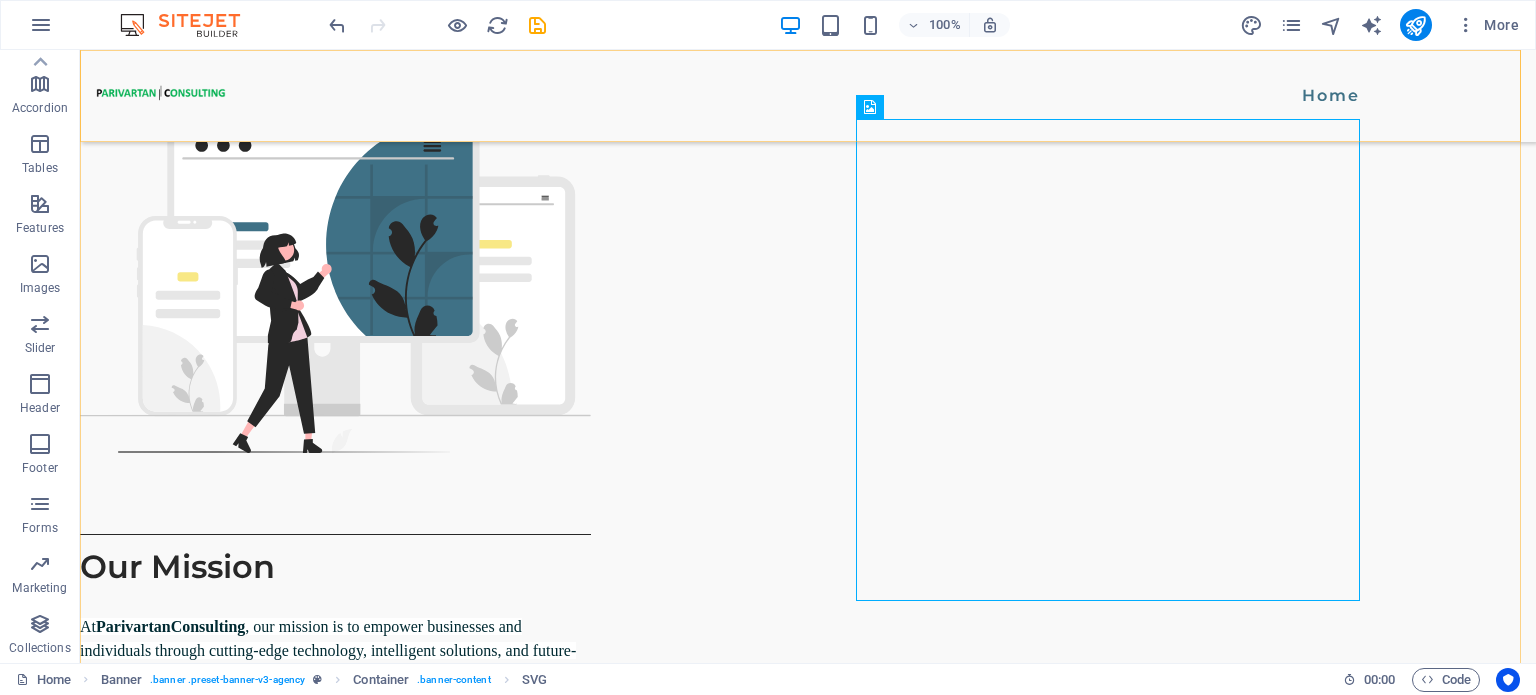 scroll, scrollTop: 120, scrollLeft: 0, axis: vertical 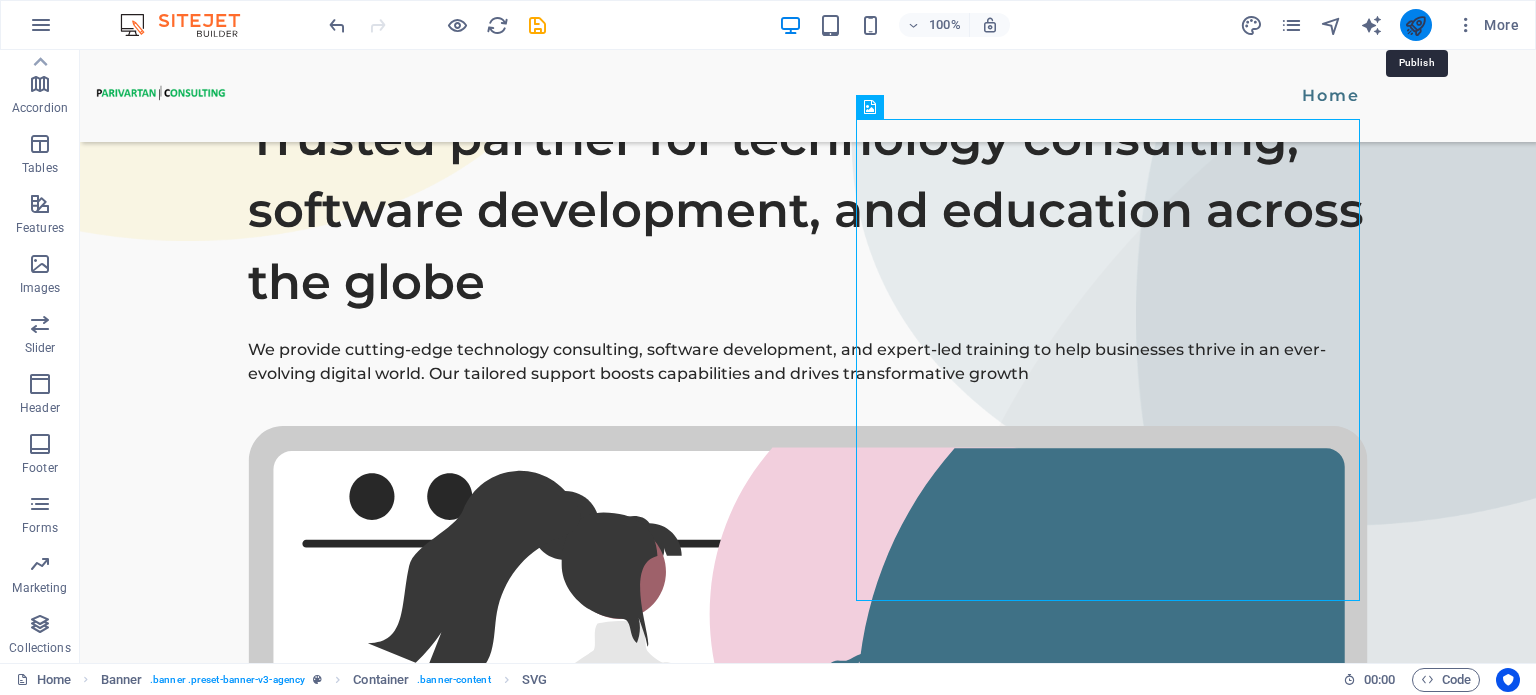 click at bounding box center [1416, 25] 